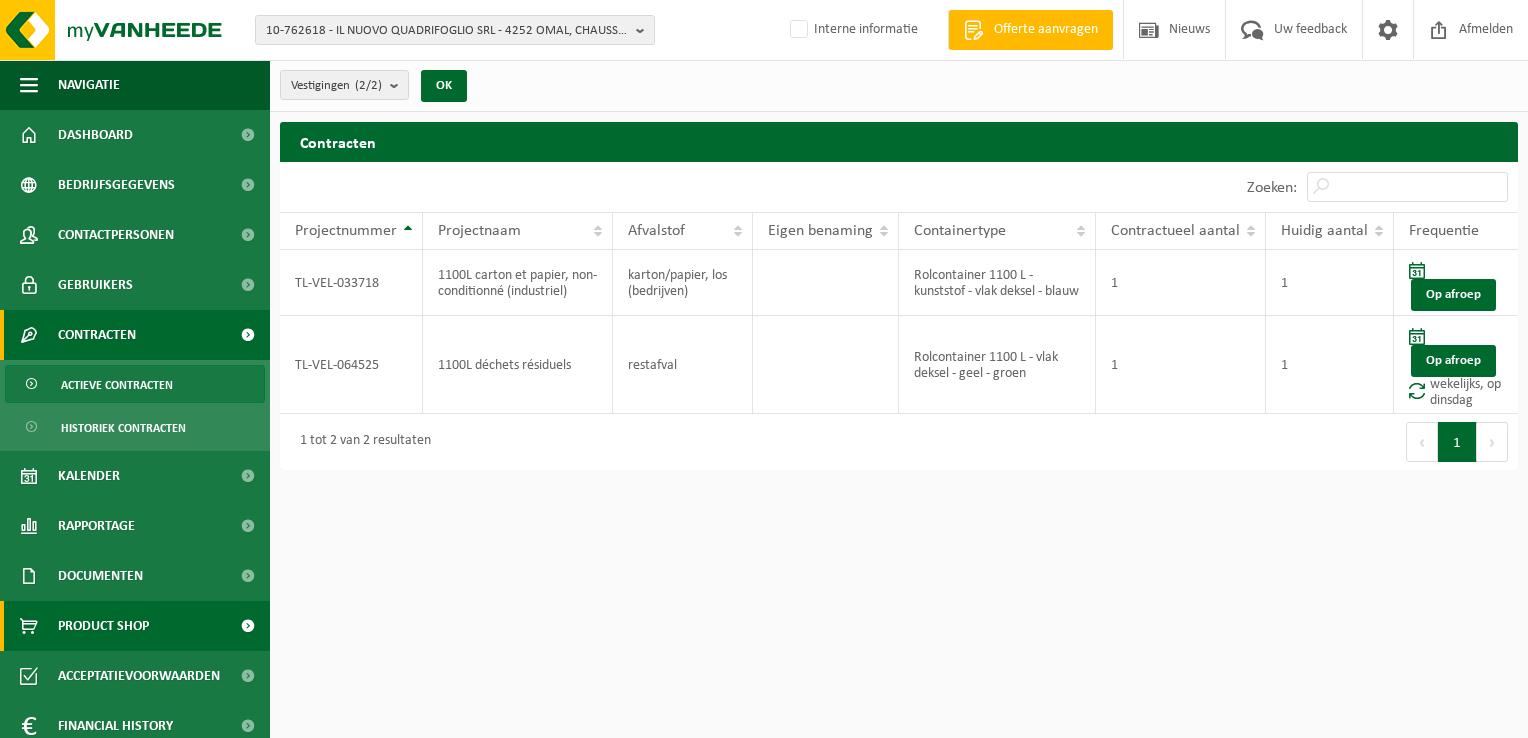 scroll, scrollTop: 0, scrollLeft: 0, axis: both 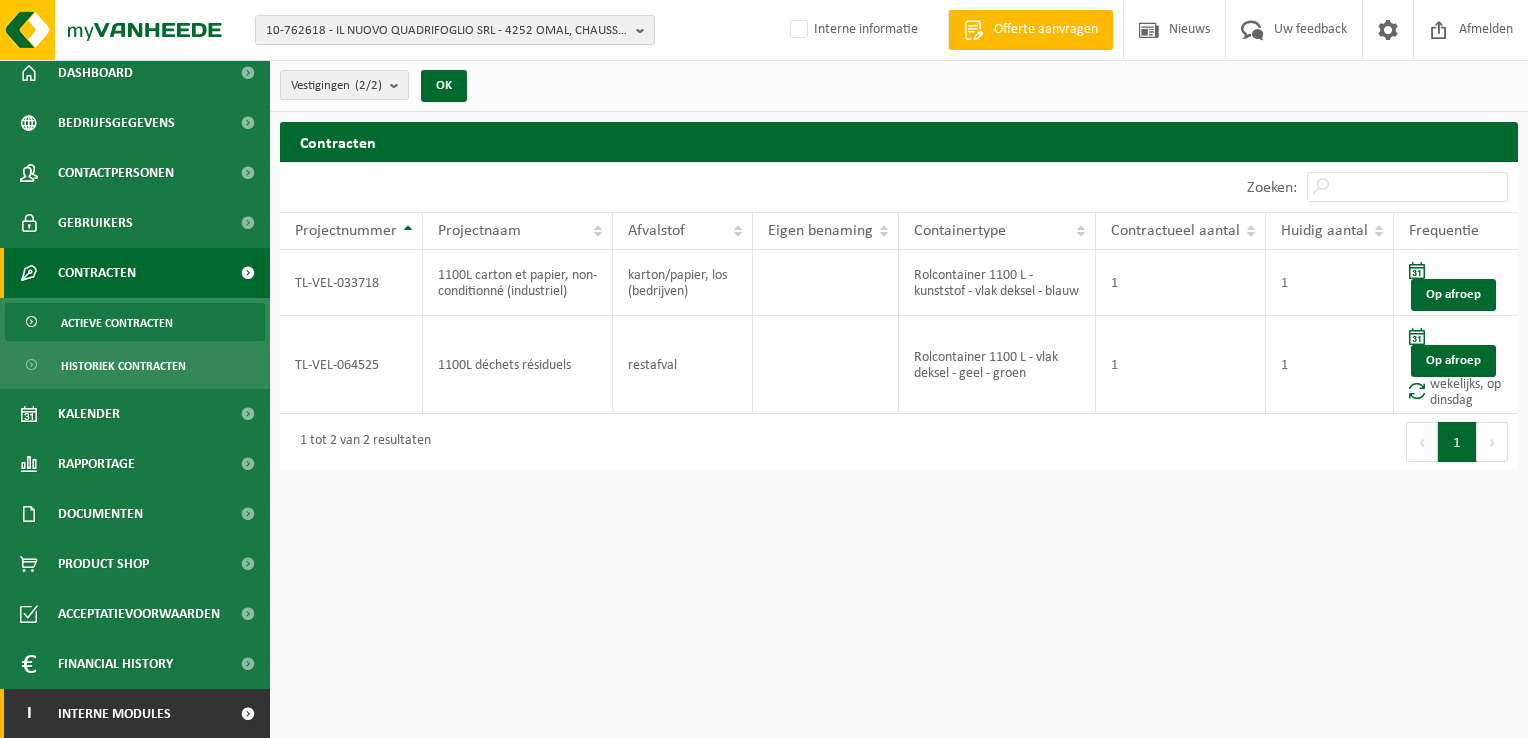 click on "Interne modules" 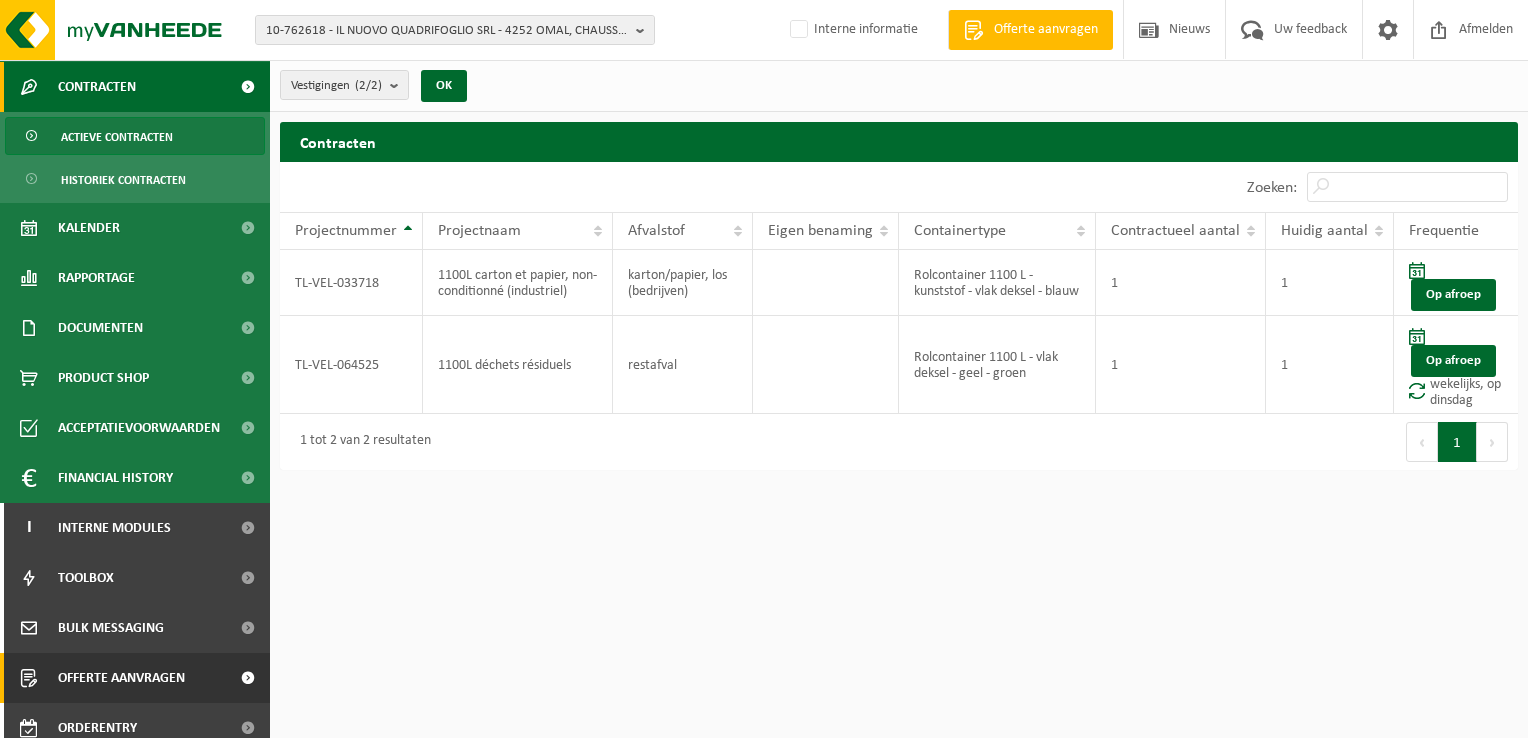 scroll, scrollTop: 262, scrollLeft: 0, axis: vertical 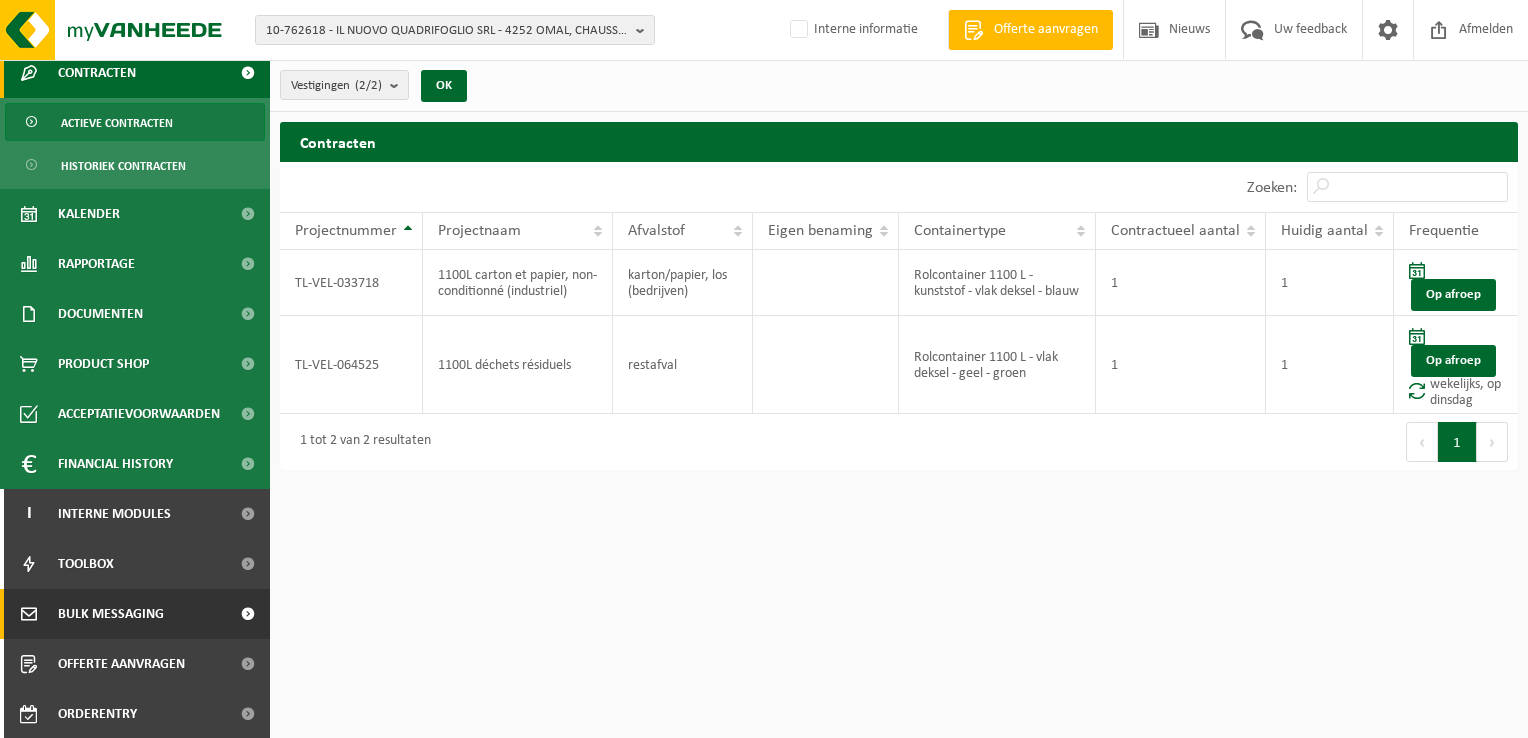 click on "Bulk Messaging" 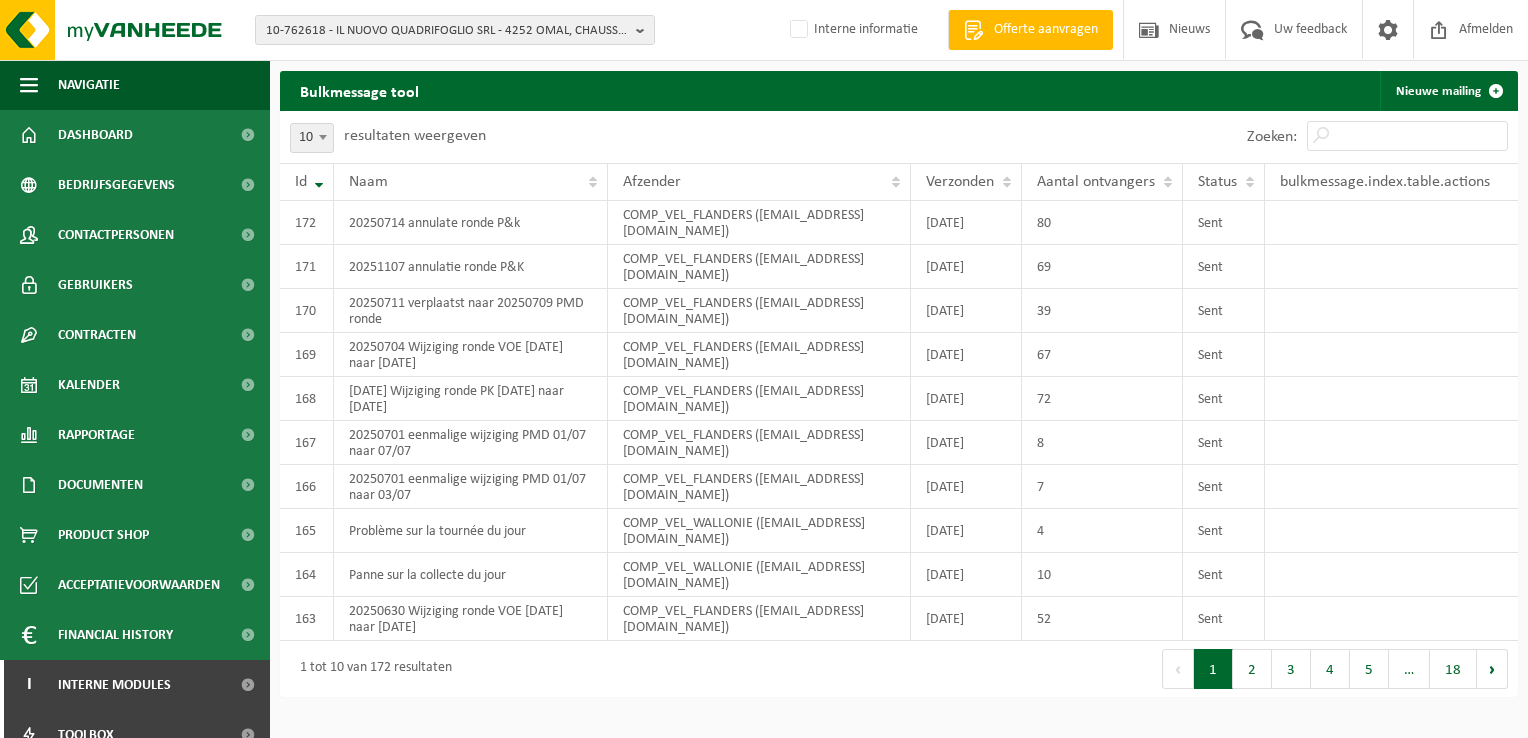 scroll, scrollTop: 0, scrollLeft: 0, axis: both 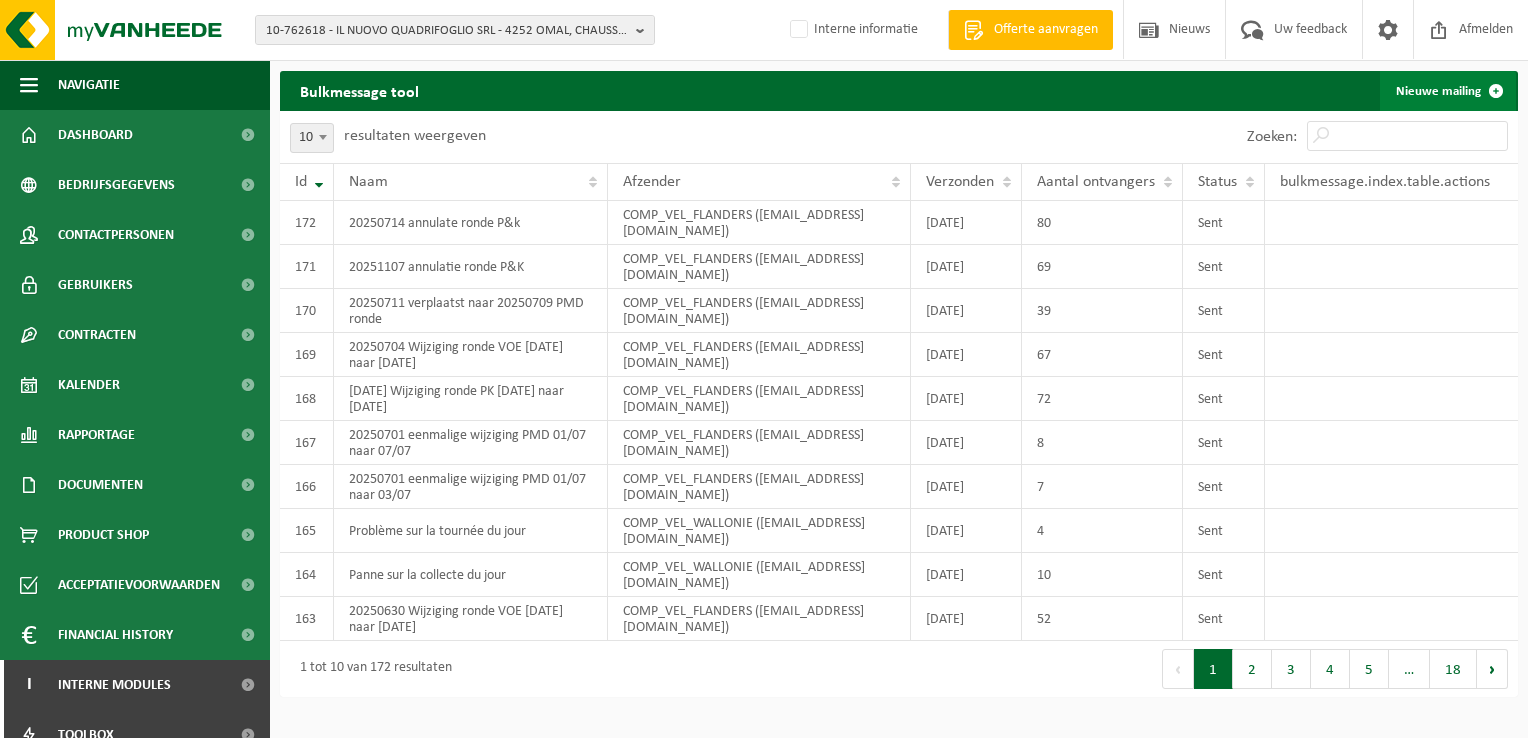 click on "Nieuwe mailing" at bounding box center (1448, 91) 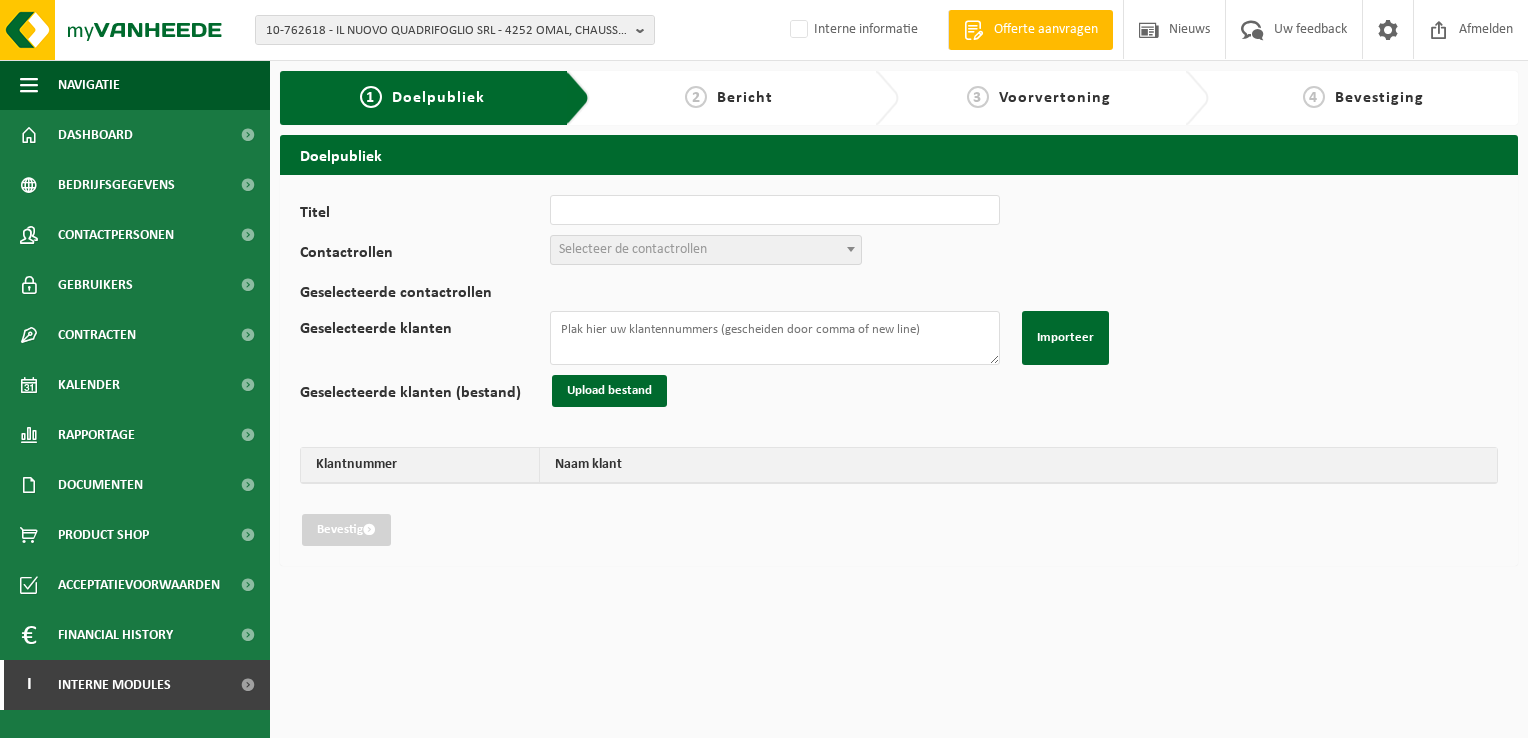scroll, scrollTop: 0, scrollLeft: 0, axis: both 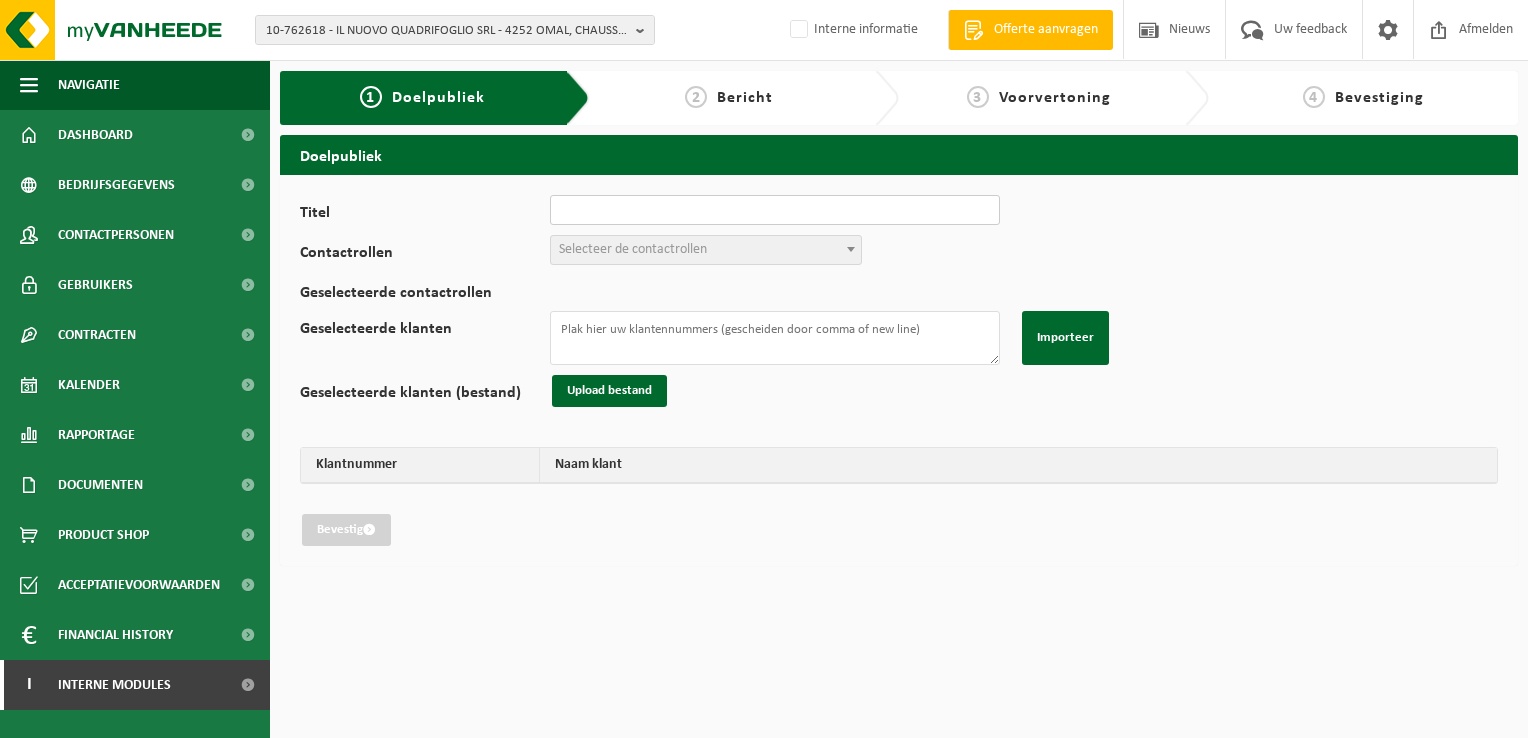click on "Titel" 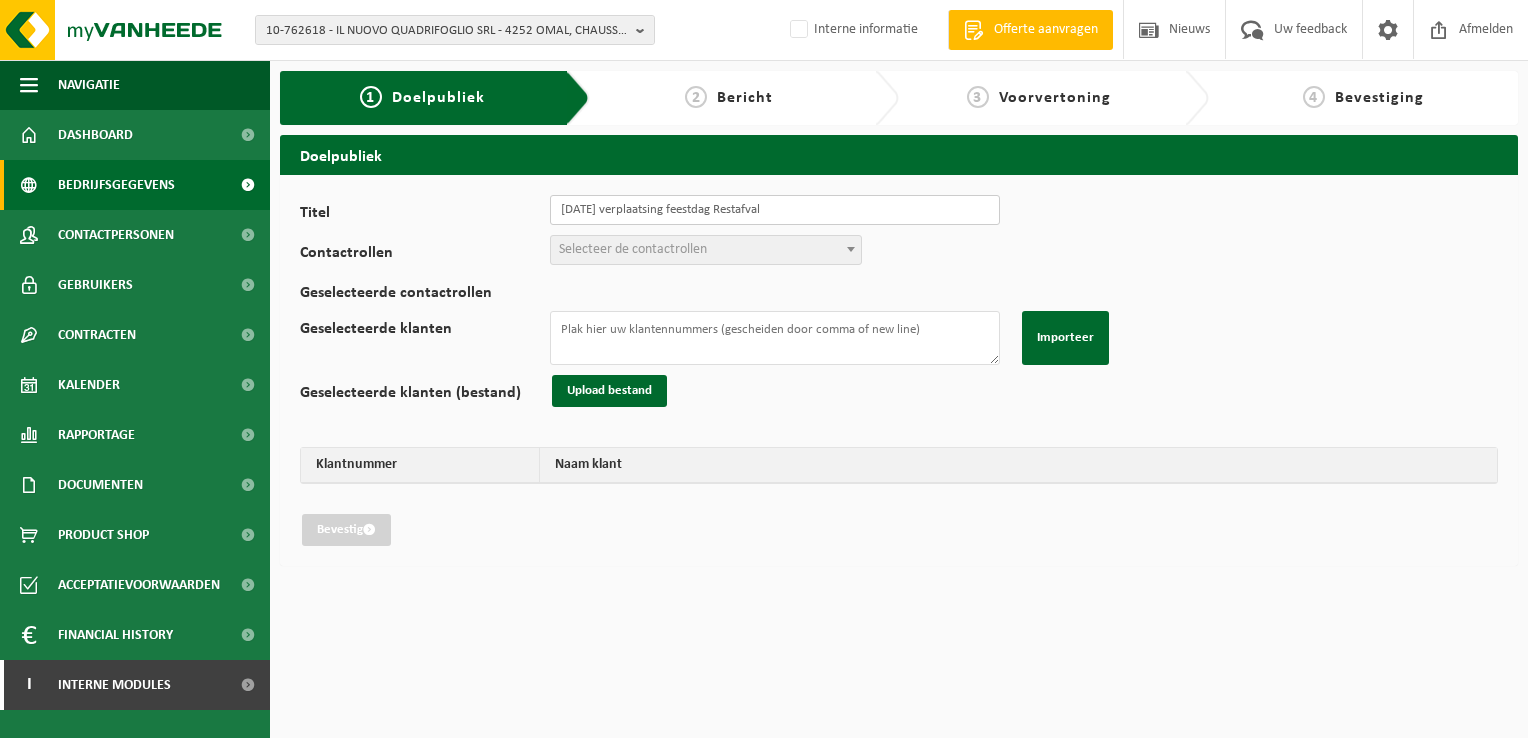 type on "[DATE] verplaatsing feestdag Restafval" 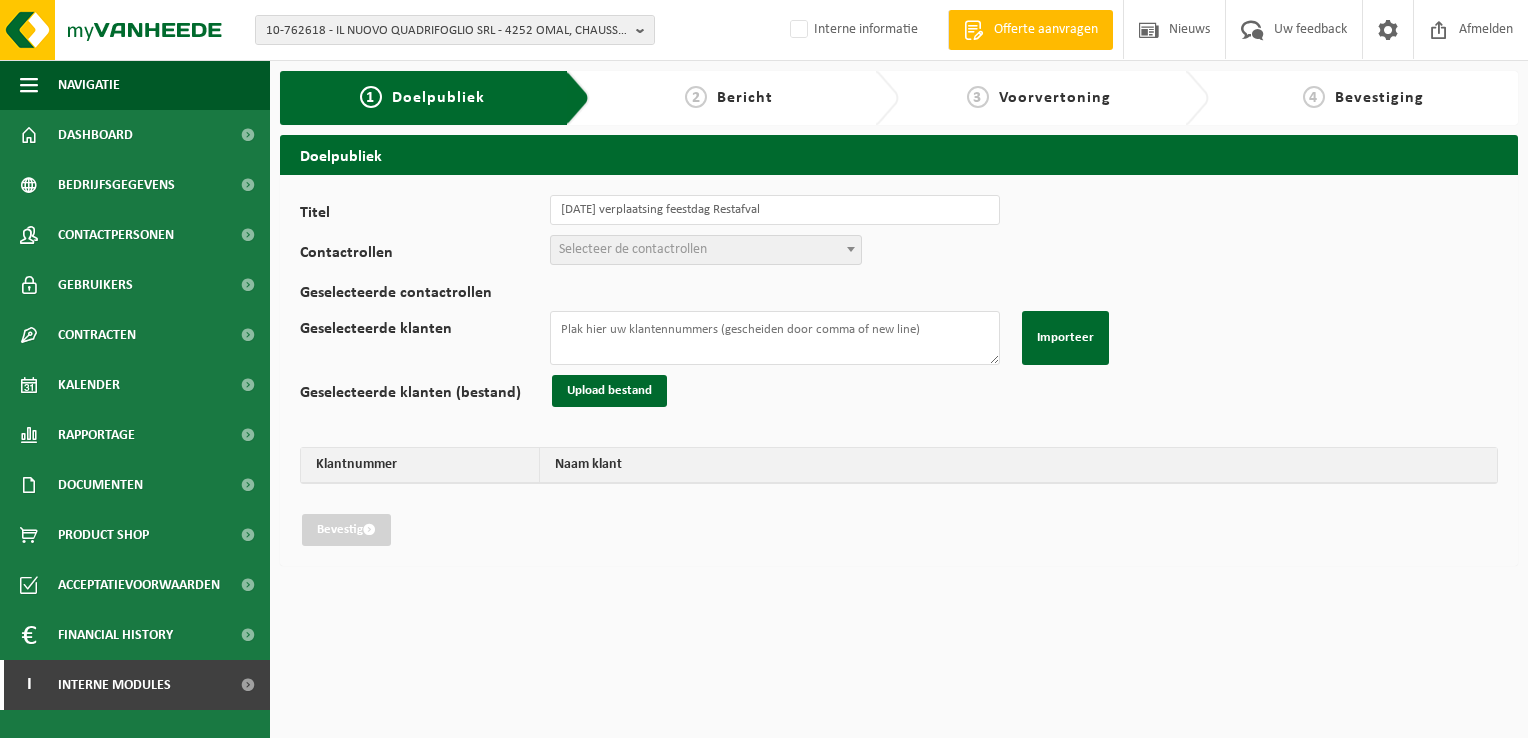 click on "Selecteer de contactrollen" 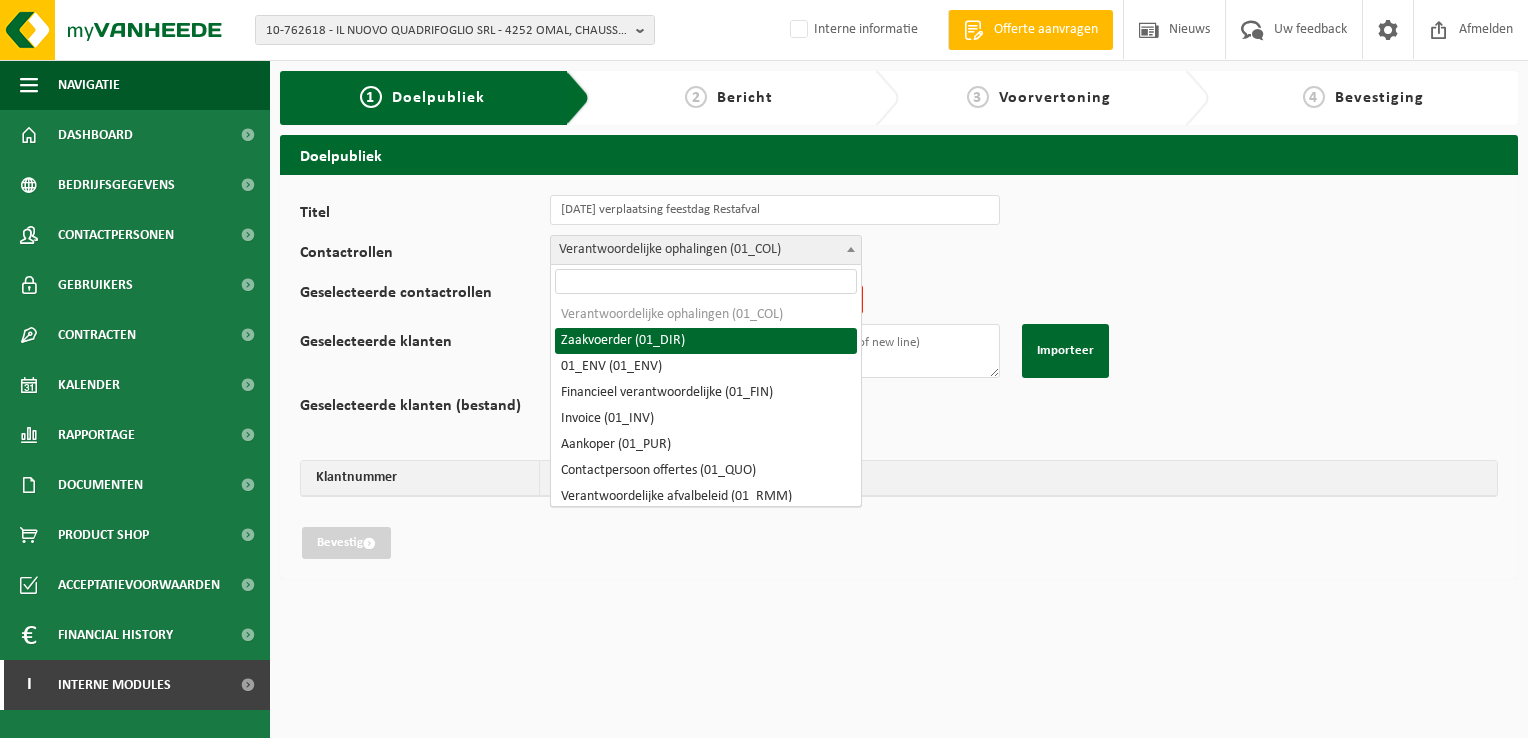 click on "Verantwoordelijke ophalingen (01_COL)" 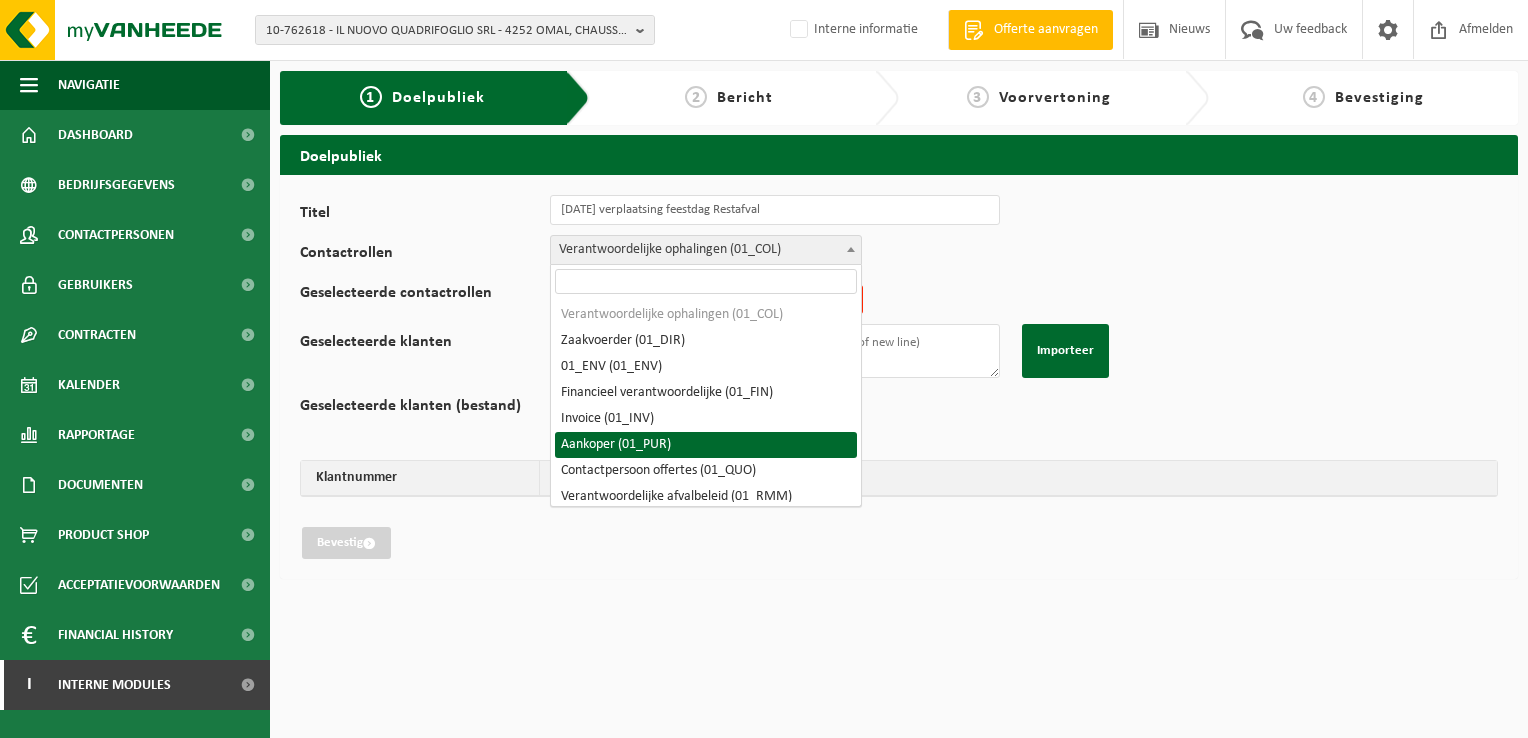scroll, scrollTop: 100, scrollLeft: 0, axis: vertical 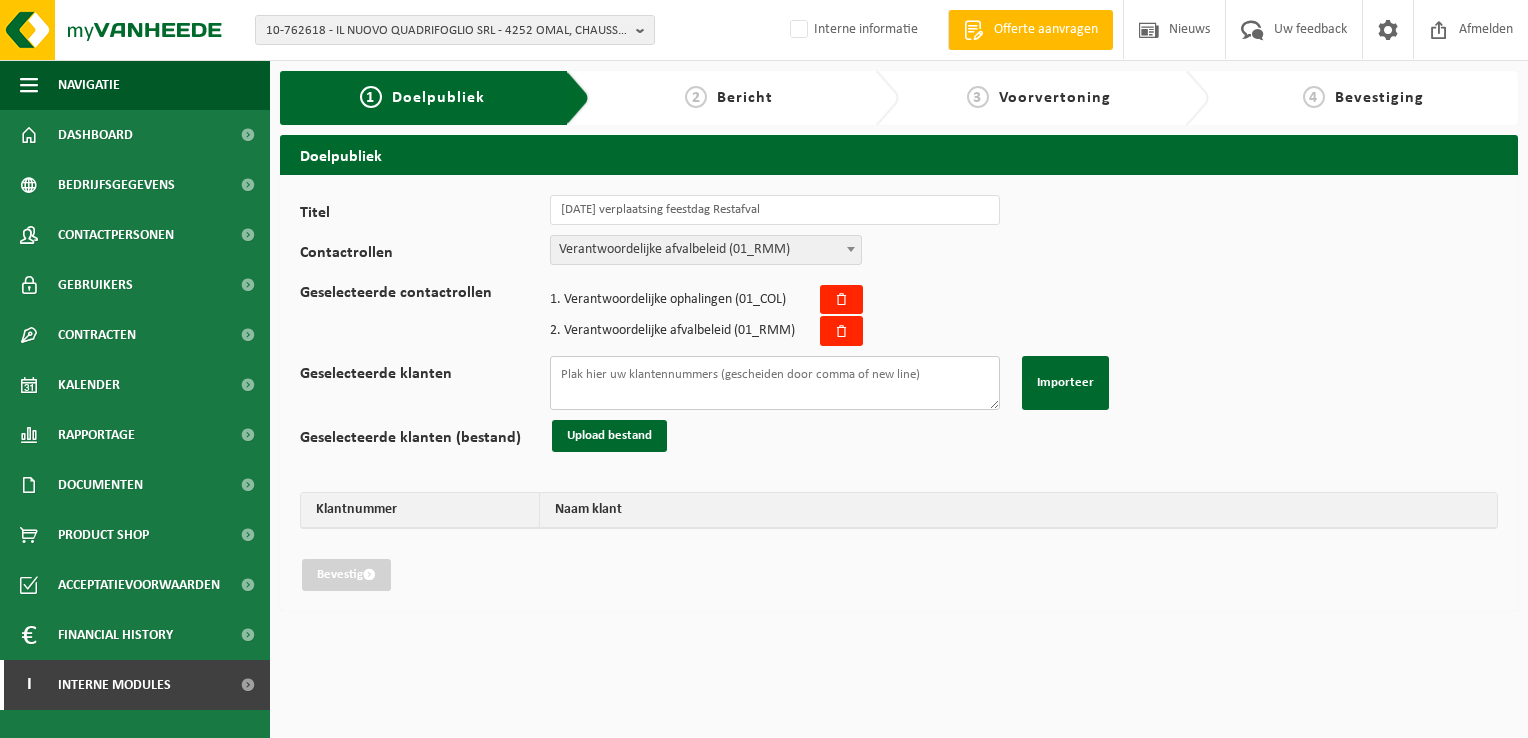 click on "Geselecteerde klanten" 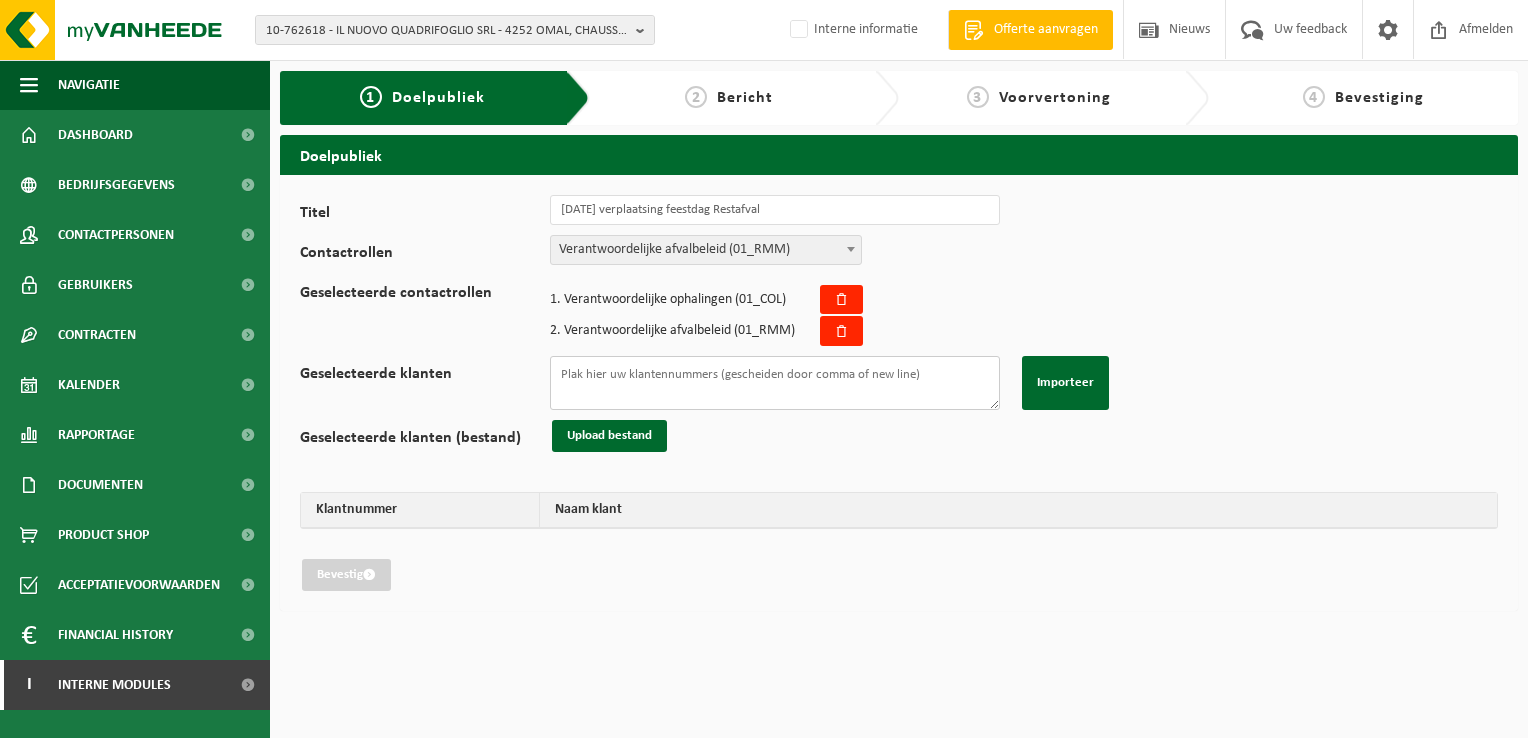 paste on "02-009311
10-961197
01-070541
10-912160
10-821026
10-935414
10-769484
10-776825
10-828084
10-814150
10-886947
10-975679
10-873704
10-912257
10-778415
10-747519
02-007792
10-893315
02-011318
10-819978
10-758888
10-869426
10-799817
02-013813
02-013813
01-099131
01-051255
10-799542
02-013815
02-013815" 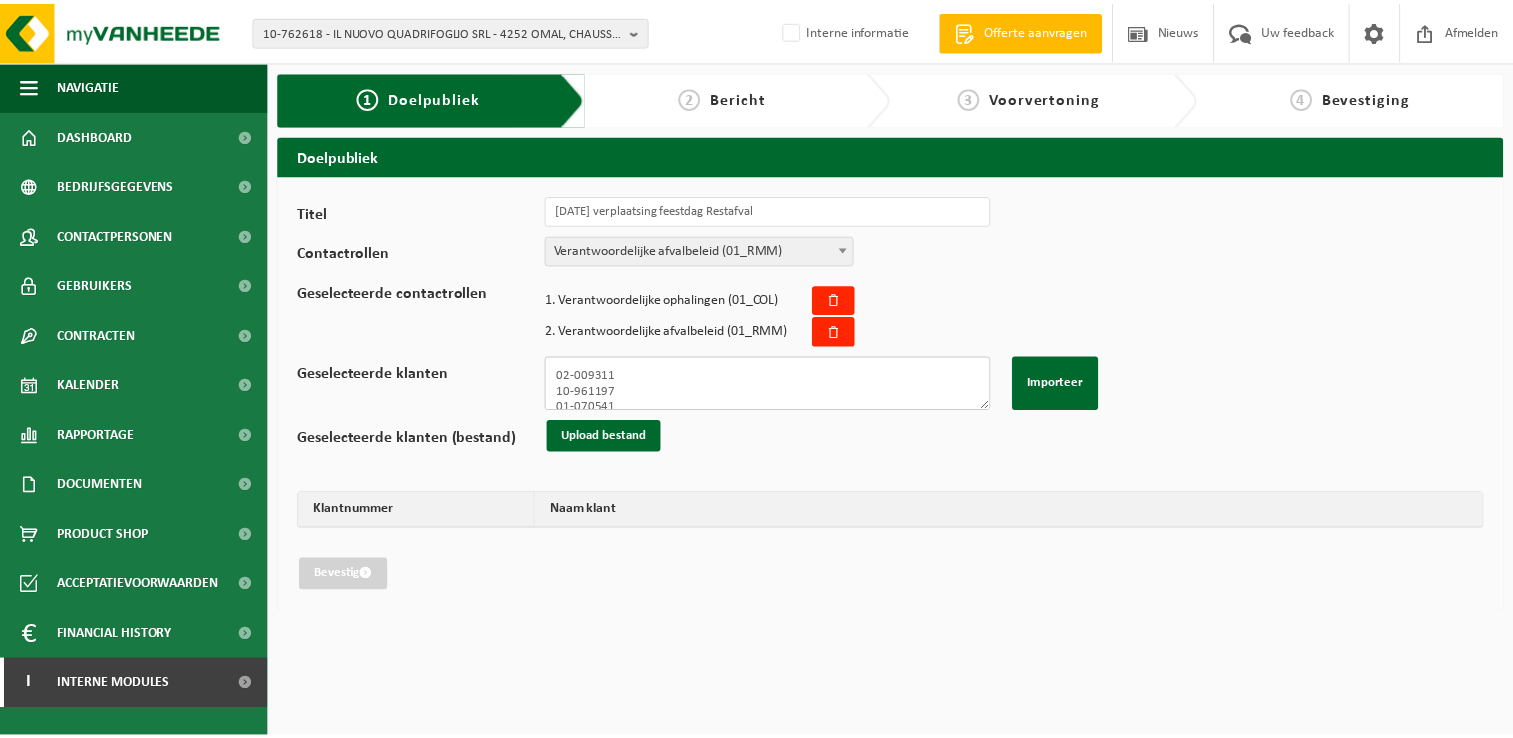 scroll, scrollTop: 431, scrollLeft: 0, axis: vertical 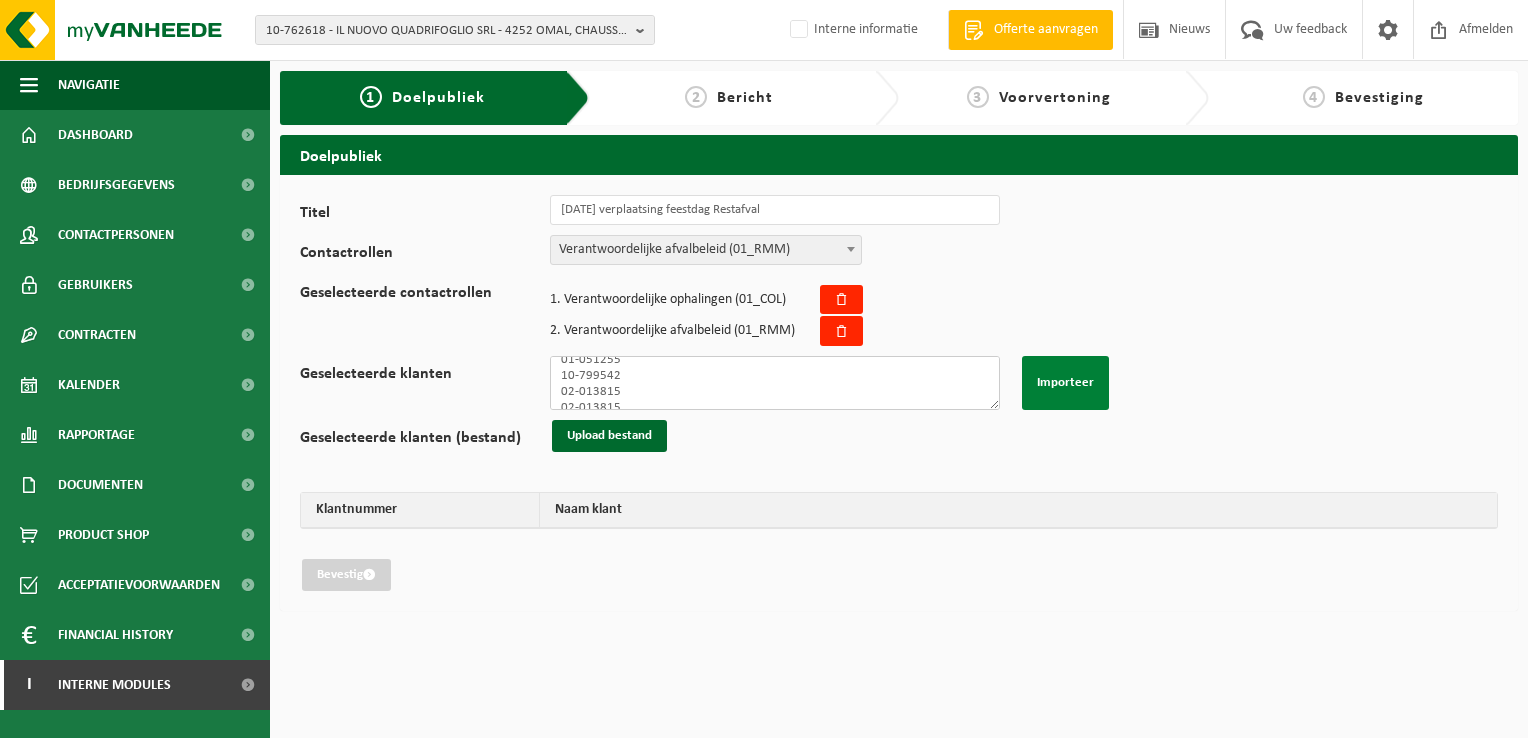 type on "02-009311
10-961197
01-070541
10-912160
10-821026
10-935414
10-769484
10-776825
10-828084
10-814150
10-886947
10-975679
10-873704
10-912257
10-778415
10-747519
02-007792
10-893315
02-011318
10-819978
10-758888
10-869426
10-799817
02-013813
02-013813
01-099131
01-051255
10-799542
02-013815
02-013815" 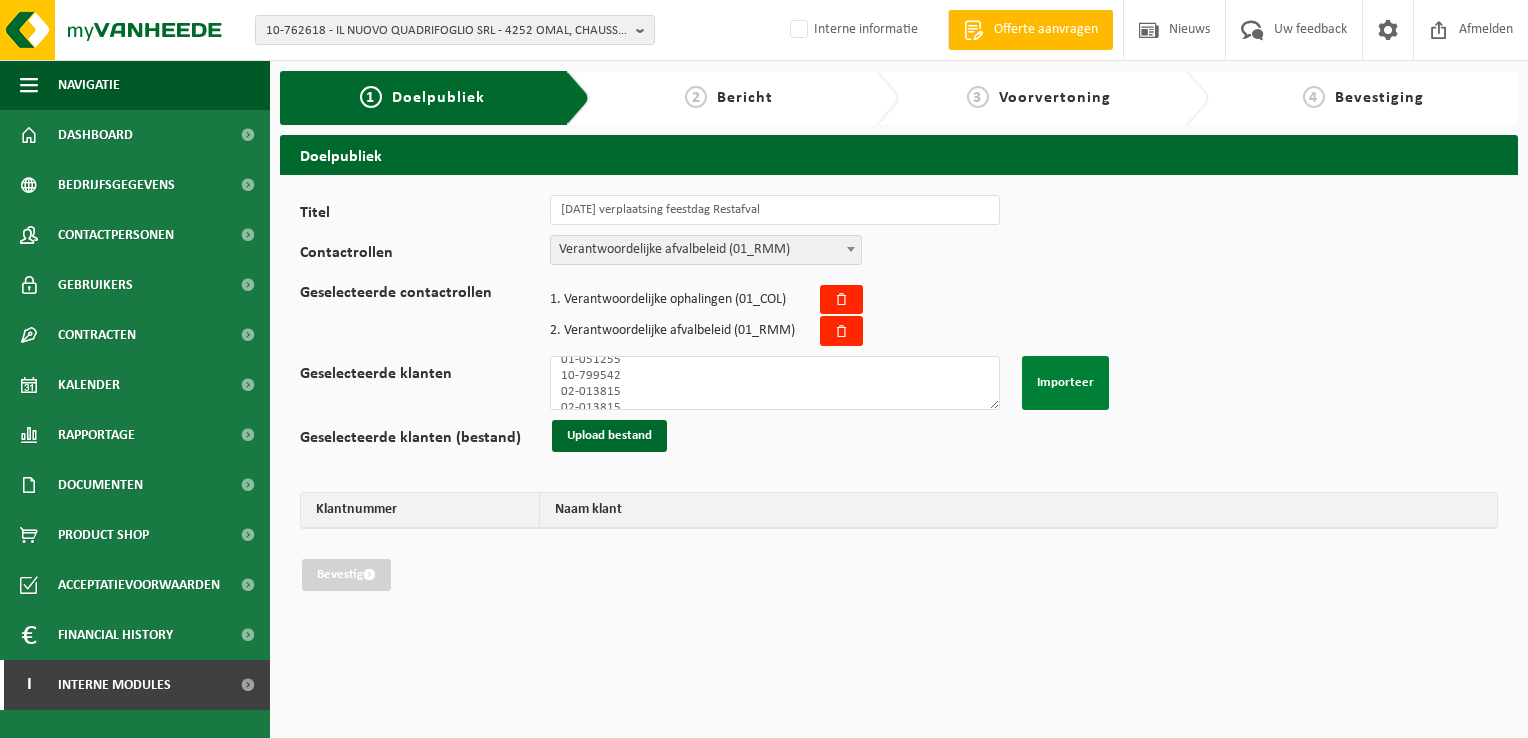 click on "Importeer" 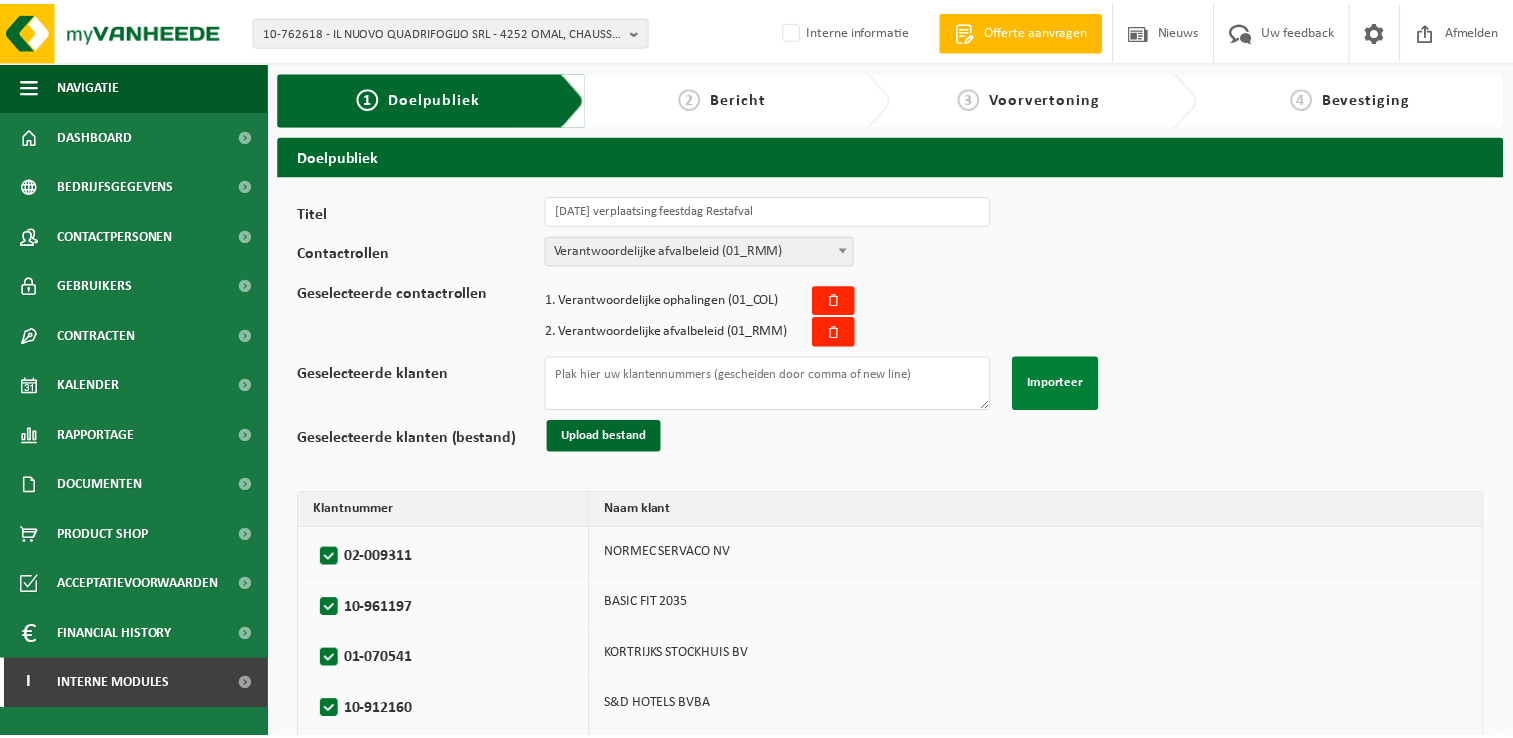 scroll, scrollTop: 0, scrollLeft: 0, axis: both 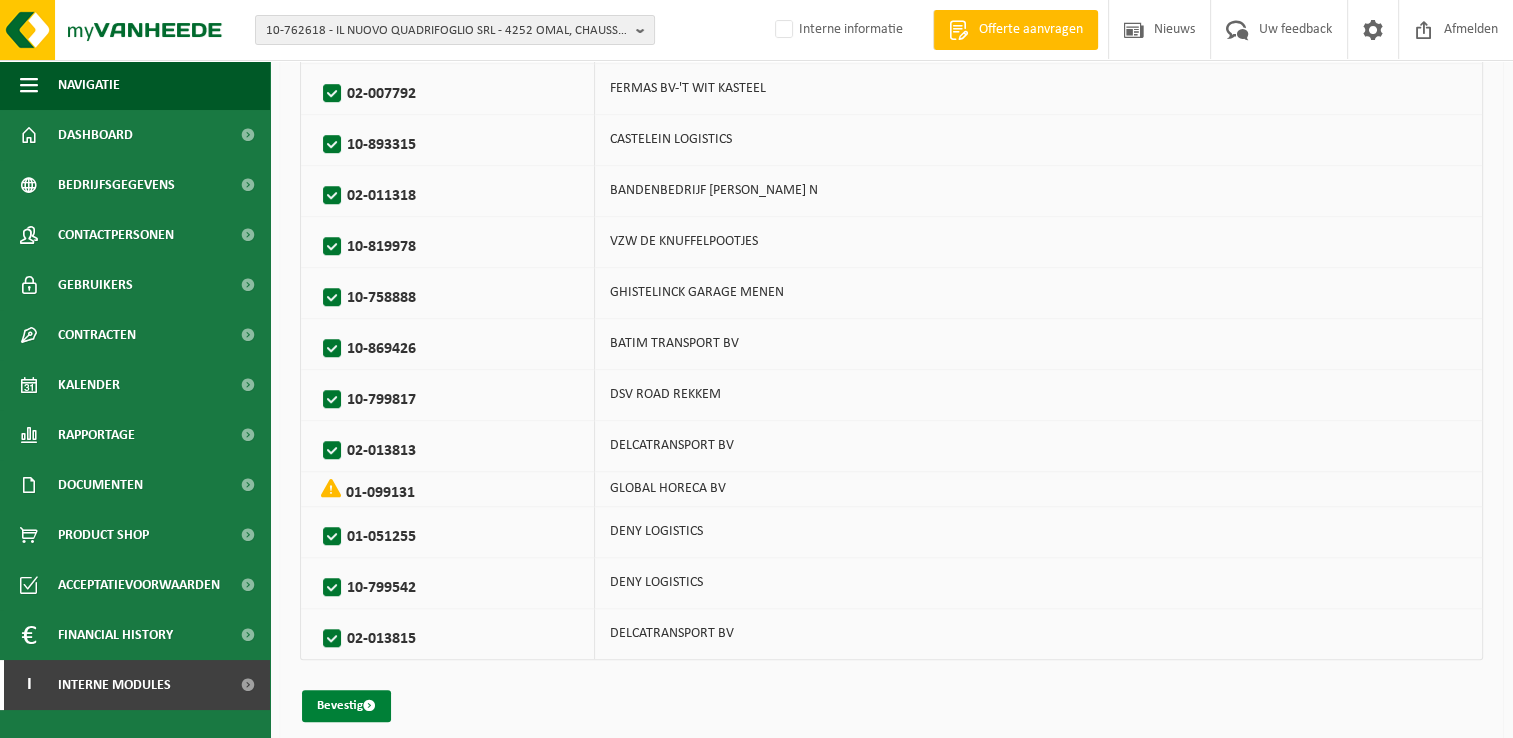 click on "Bevestig" 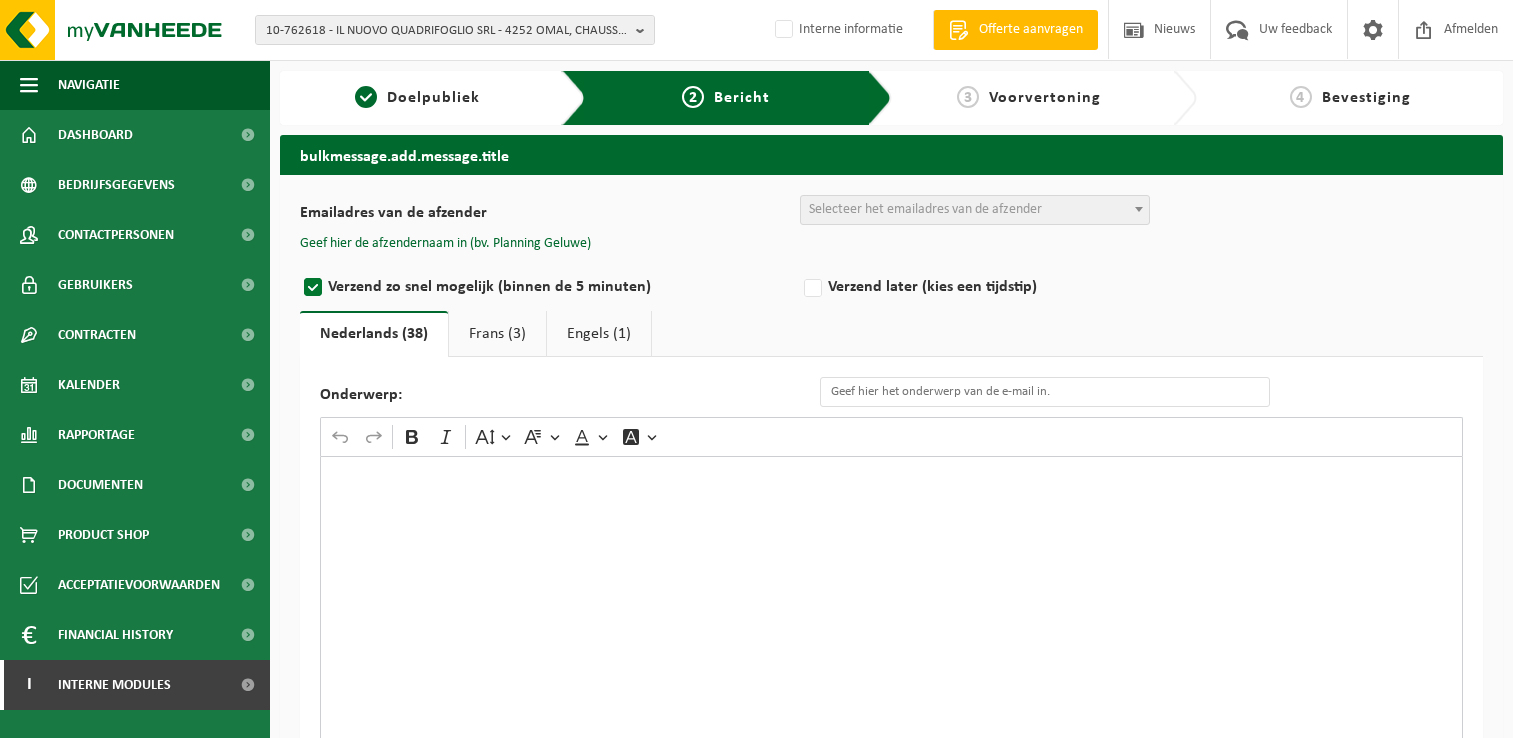 scroll, scrollTop: 0, scrollLeft: 0, axis: both 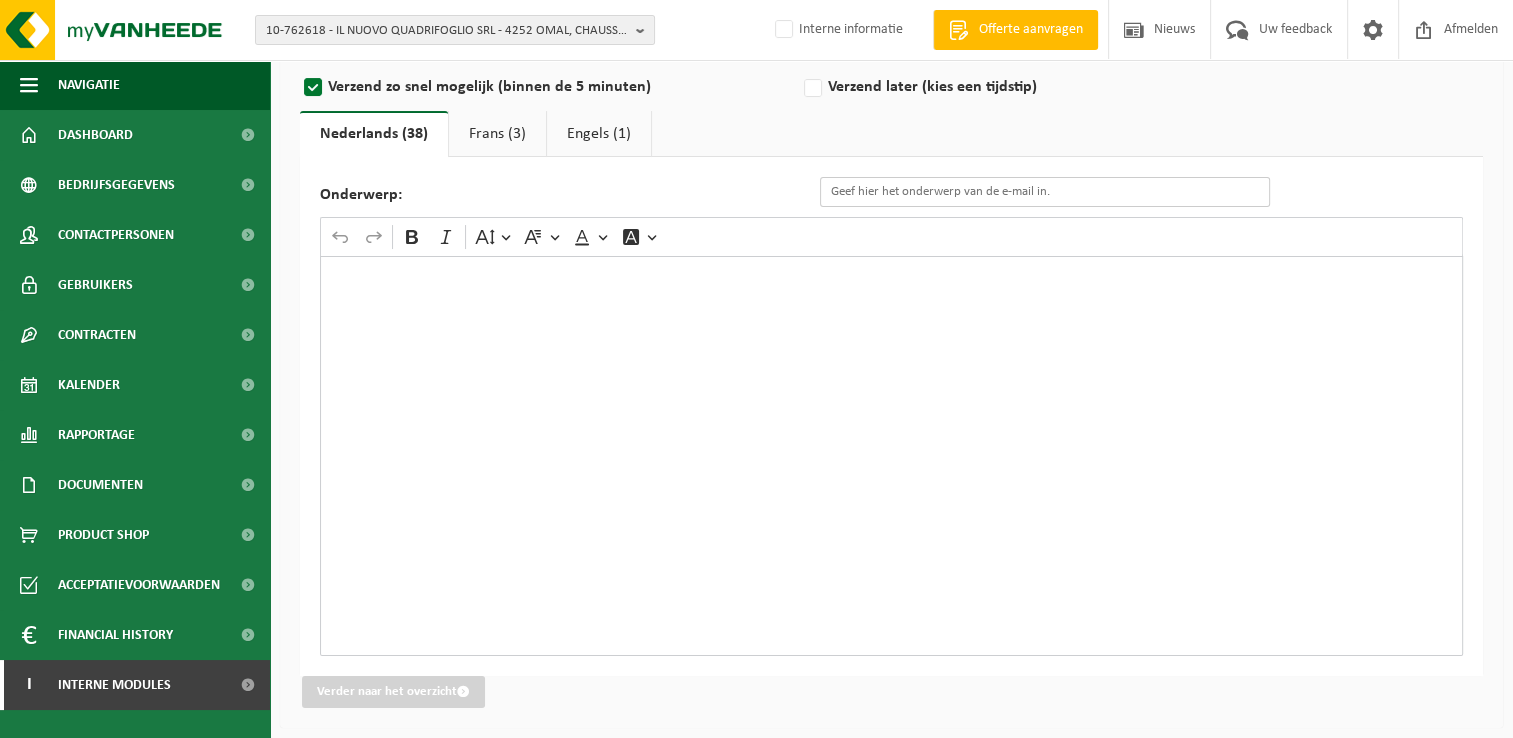 paste on "02-009311 10-961197 01-070541 10-912160 10-821026 10-935414 10-769484 10-776825 10-828084 10-814150 10-886947 10-975679 10-873704 10-912257 10-778415 10-747519 02-007792 10-893315 02-011318 10-819978 10-758888 10-869426 10-799817 02-013813 02-013813 01-099131 01-051255 10-799542 02-013815 02-013815" 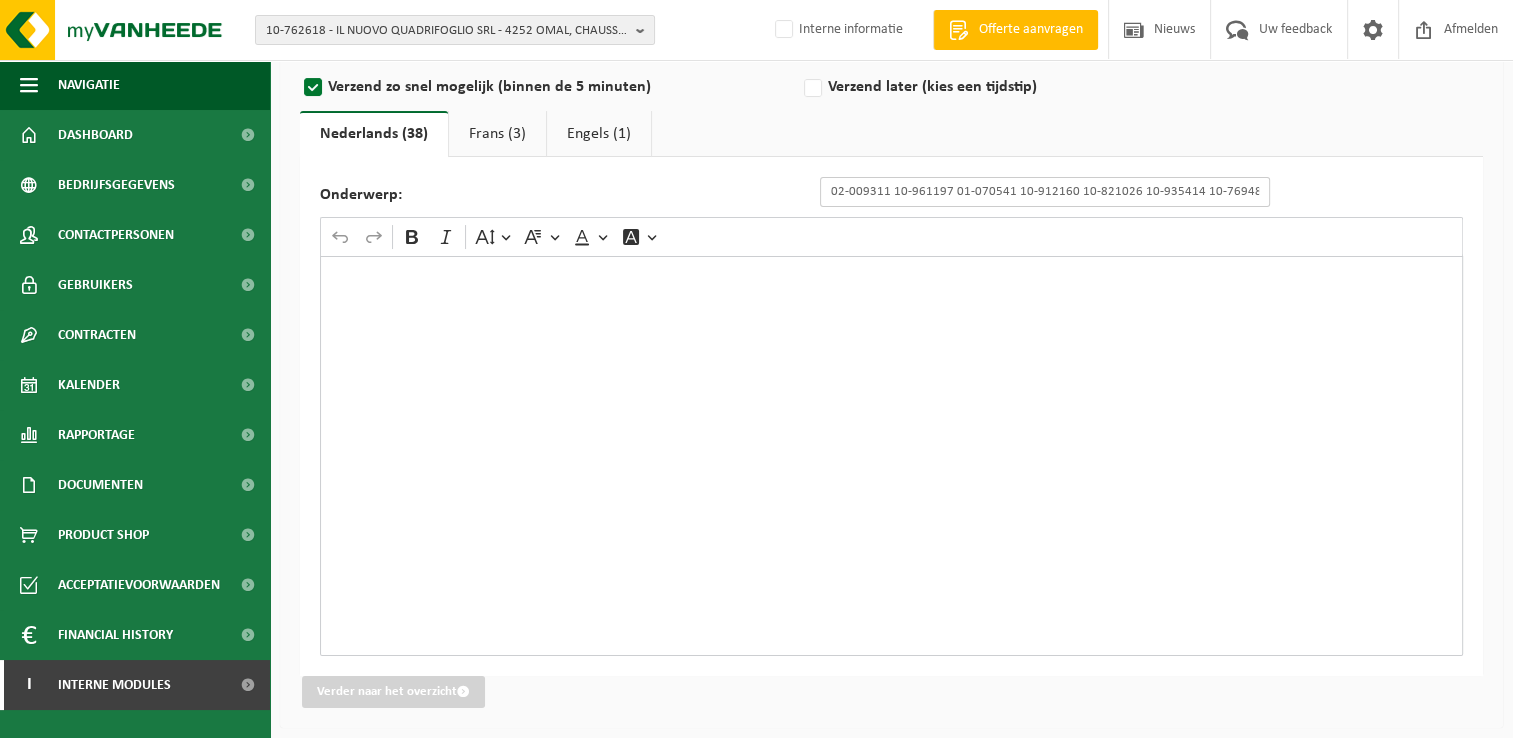 scroll, scrollTop: 0, scrollLeft: 1356, axis: horizontal 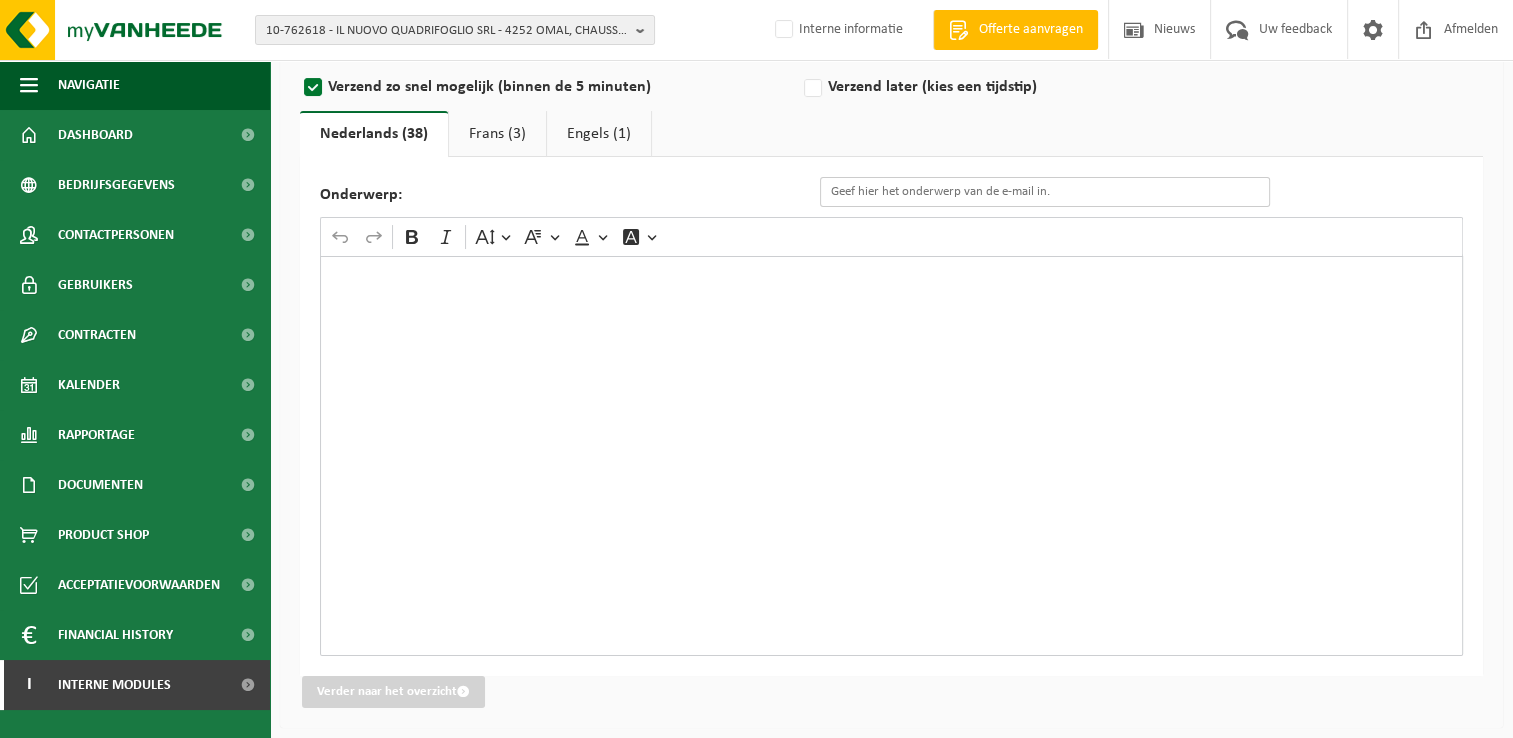 click on "Onderwerp:" at bounding box center (1045, 192) 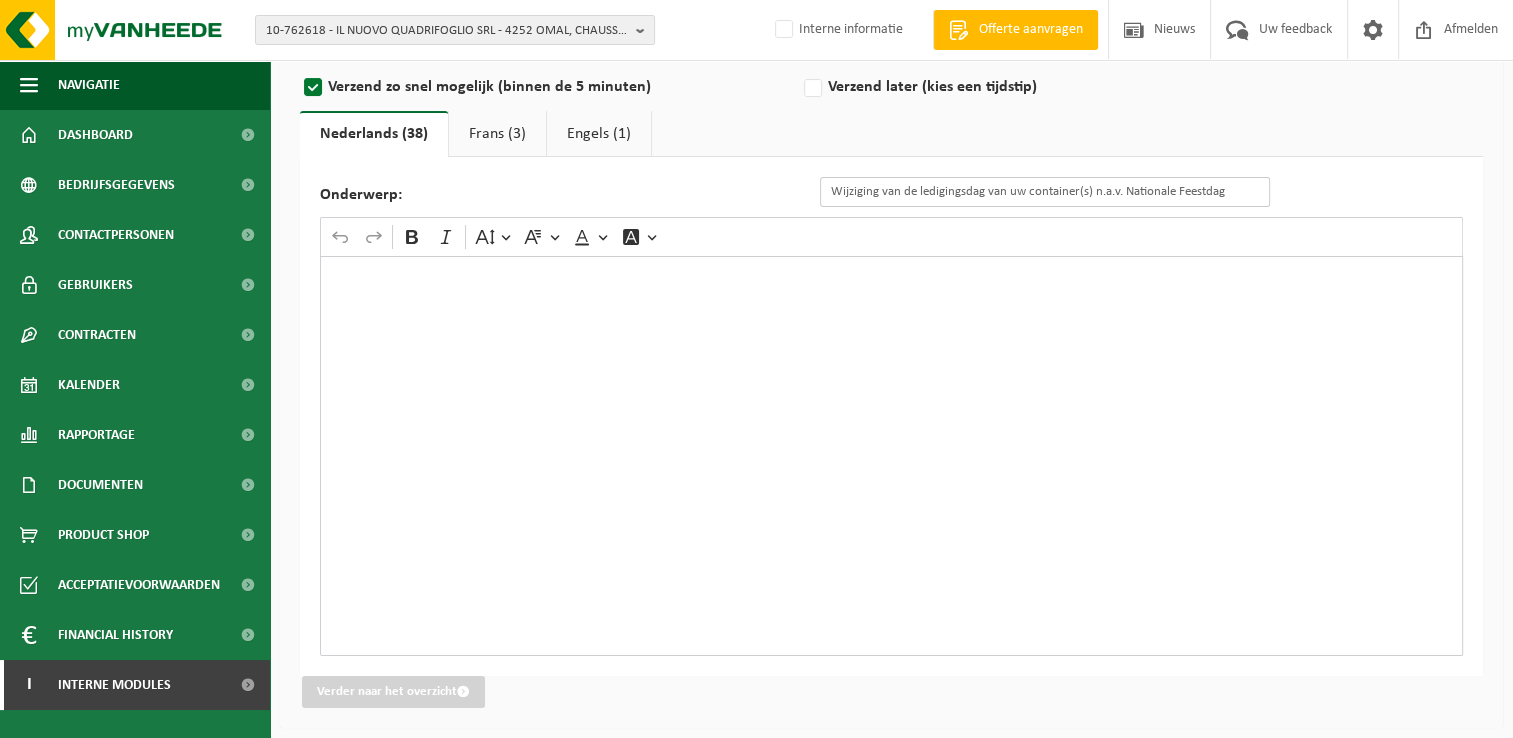 type on "Wijziging van de ledigingsdag van uw container(s) n.a.v. Nationale Feestdag" 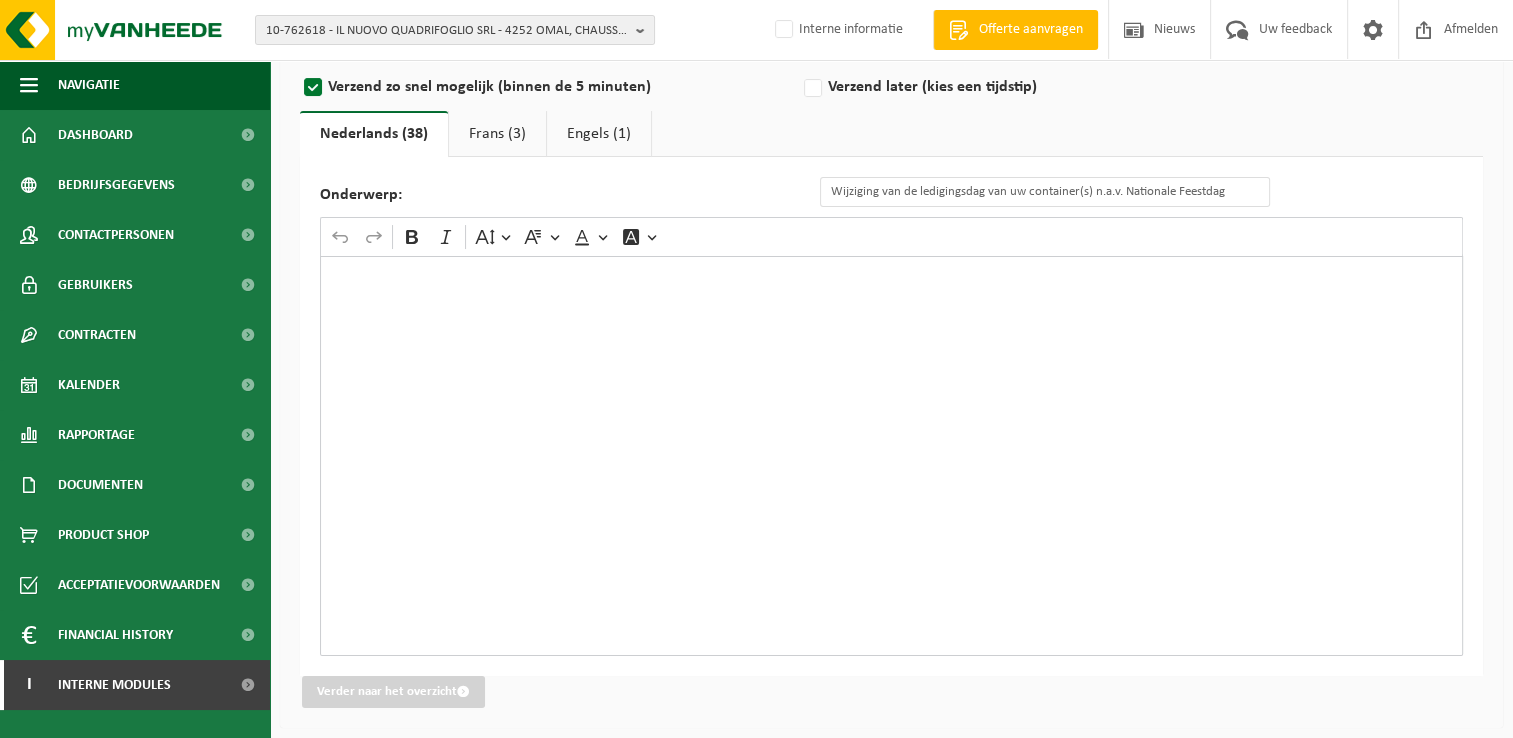 click at bounding box center [891, 456] 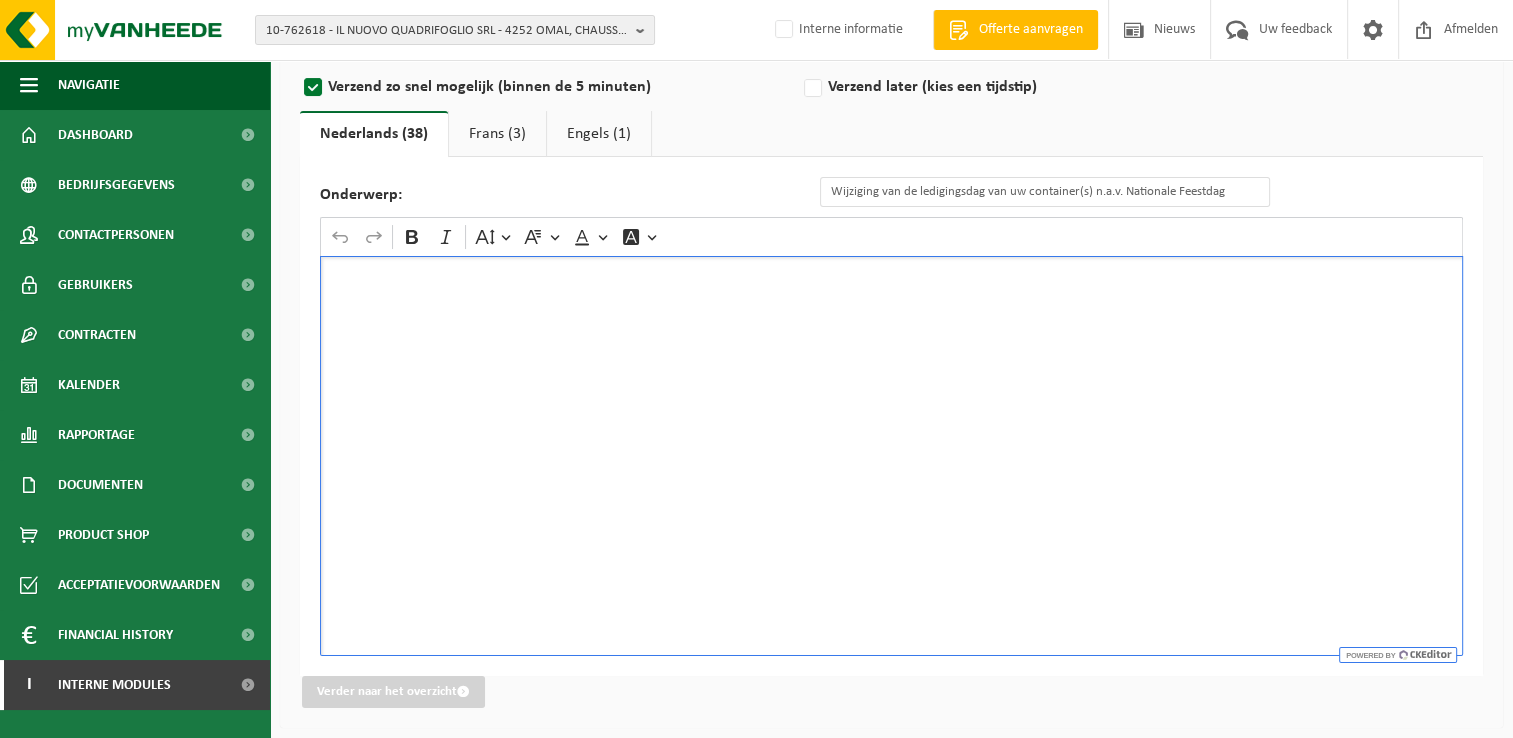 click at bounding box center [891, 456] 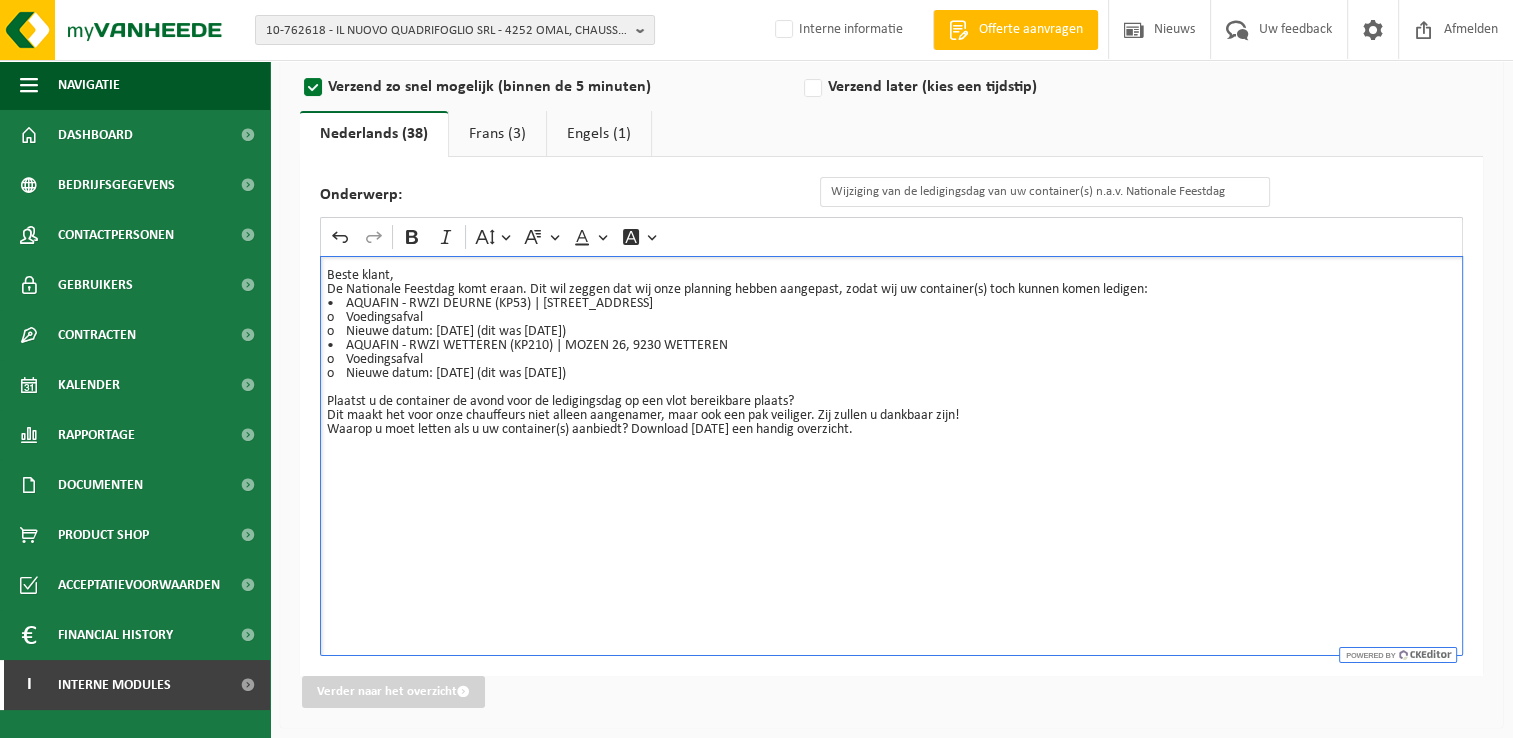 click on "Beste klant," at bounding box center (891, 276) 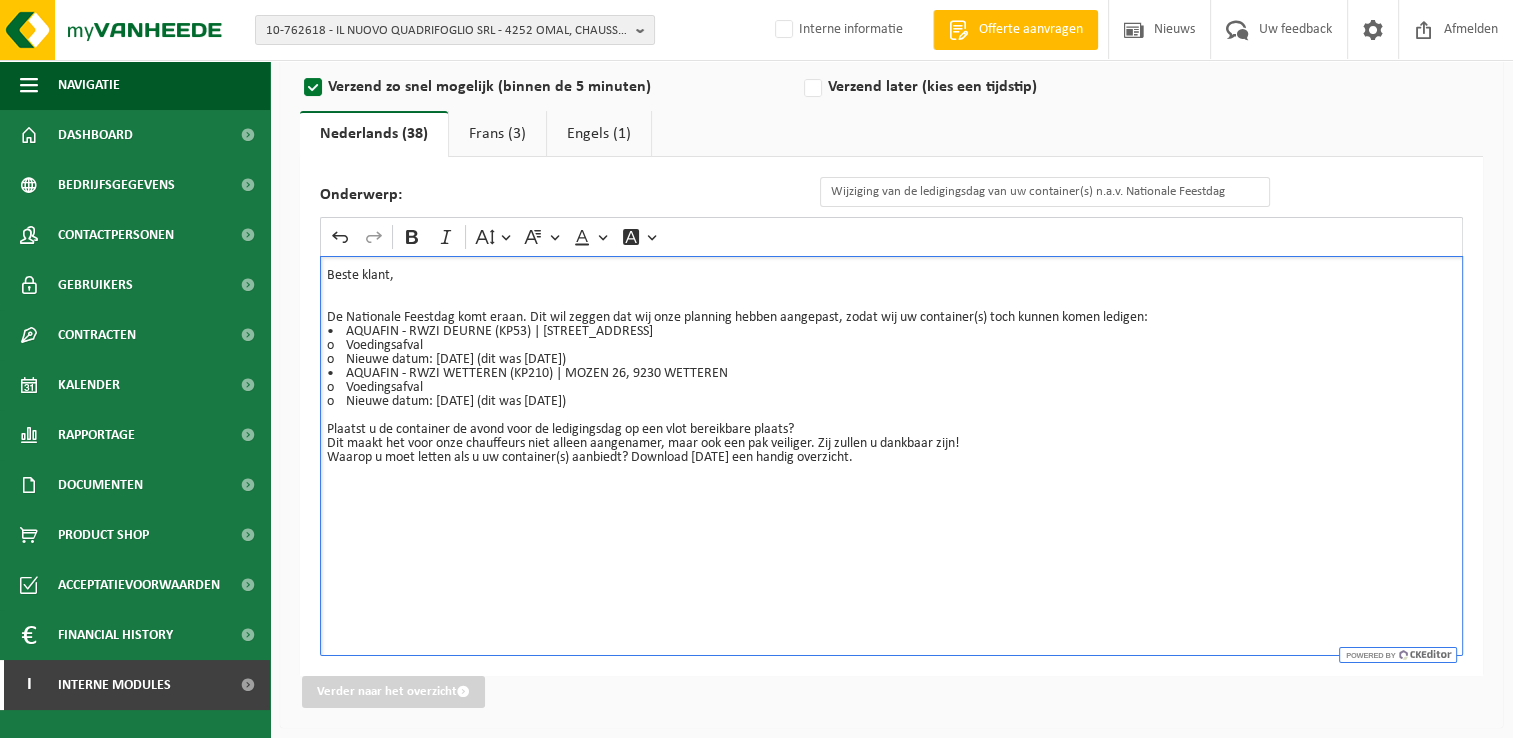 click on "De Nationale Feestdag komt eraan. Dit wil zeggen dat wij onze planning hebben aangepast, zodat wij uw container(s) toch kunnen komen ledigen:" at bounding box center (891, 318) 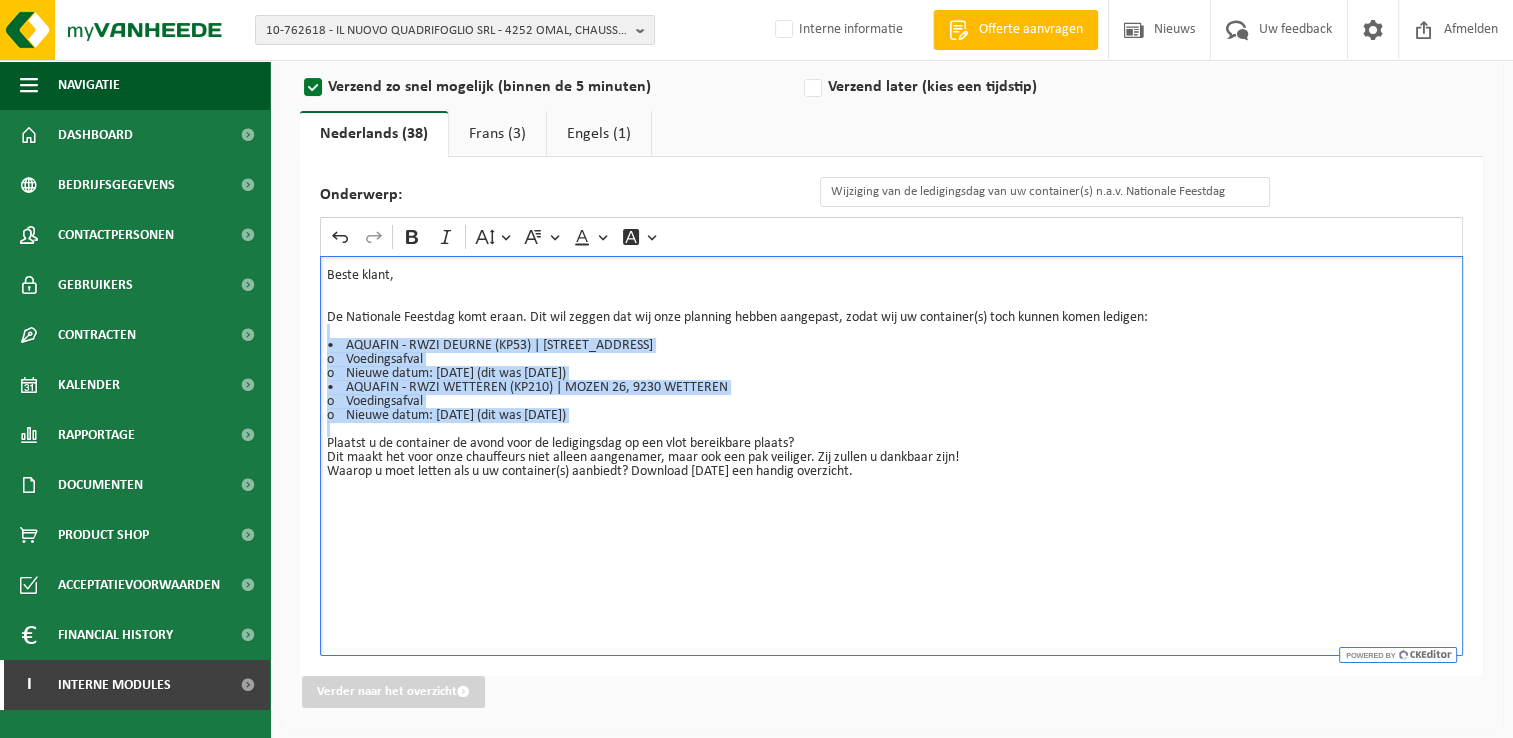 drag, startPoint x: 622, startPoint y: 423, endPoint x: 314, endPoint y: 338, distance: 319.5137 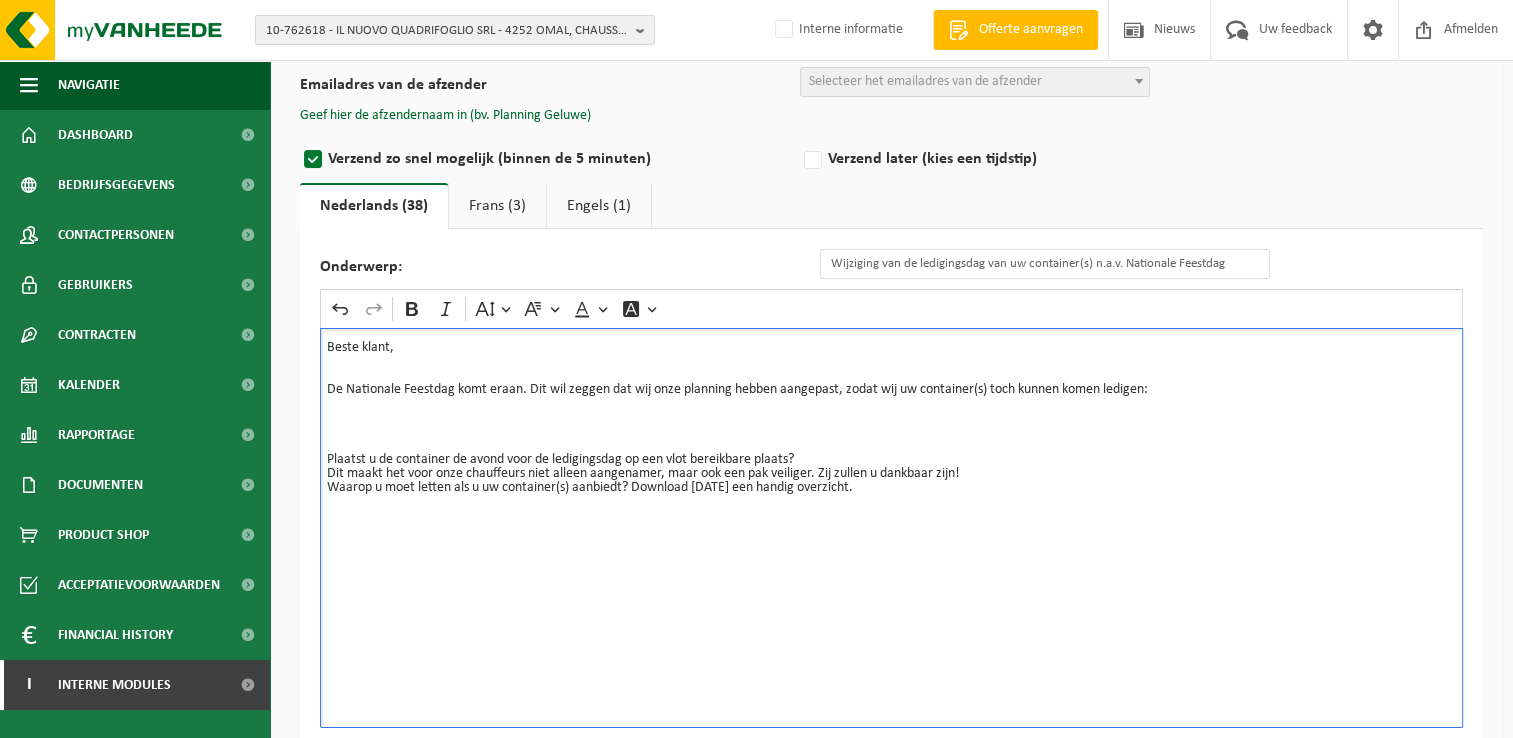 scroll, scrollTop: 100, scrollLeft: 0, axis: vertical 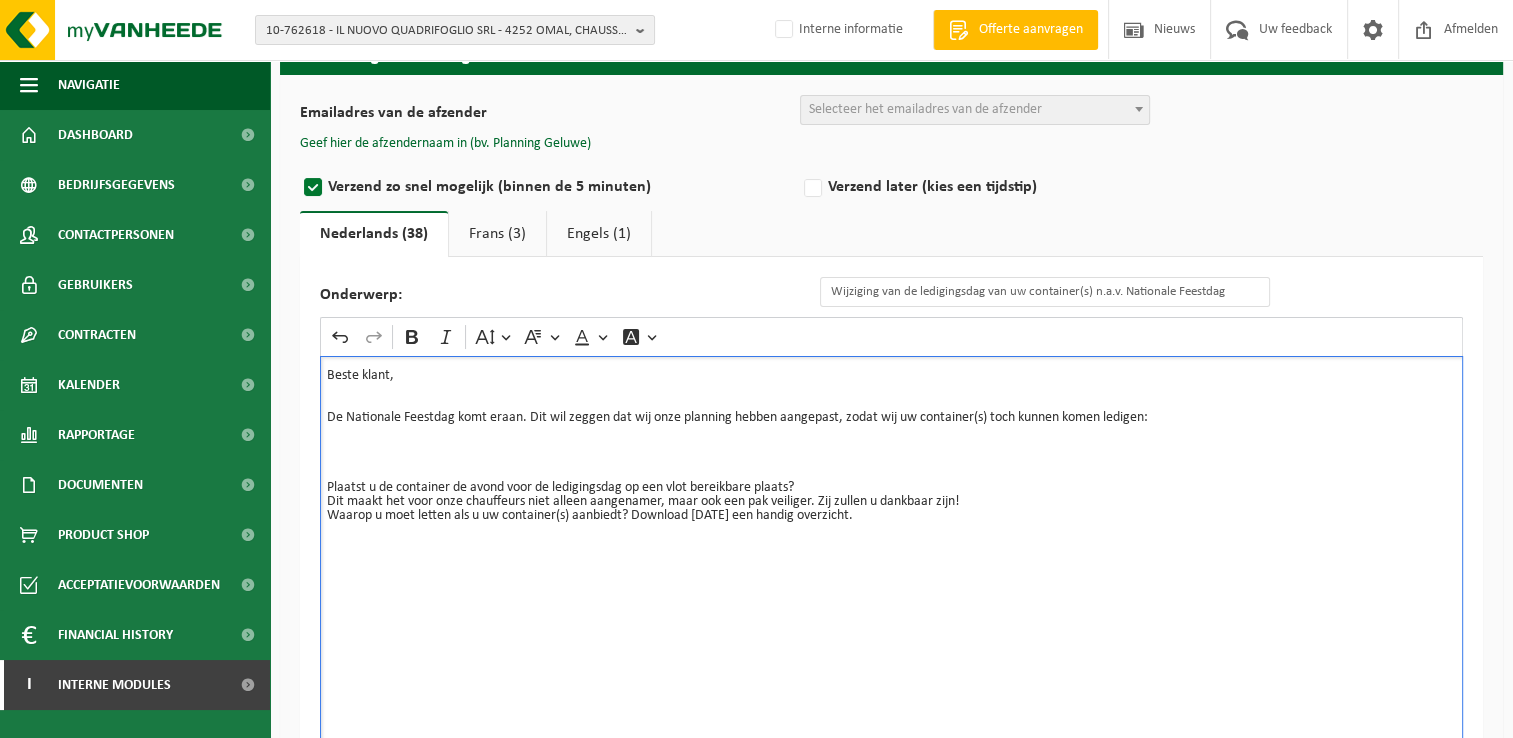click on "Plaatst u de container de avond voor de ledigingsdag op een vlot bereikbare plaats?" at bounding box center [891, 481] 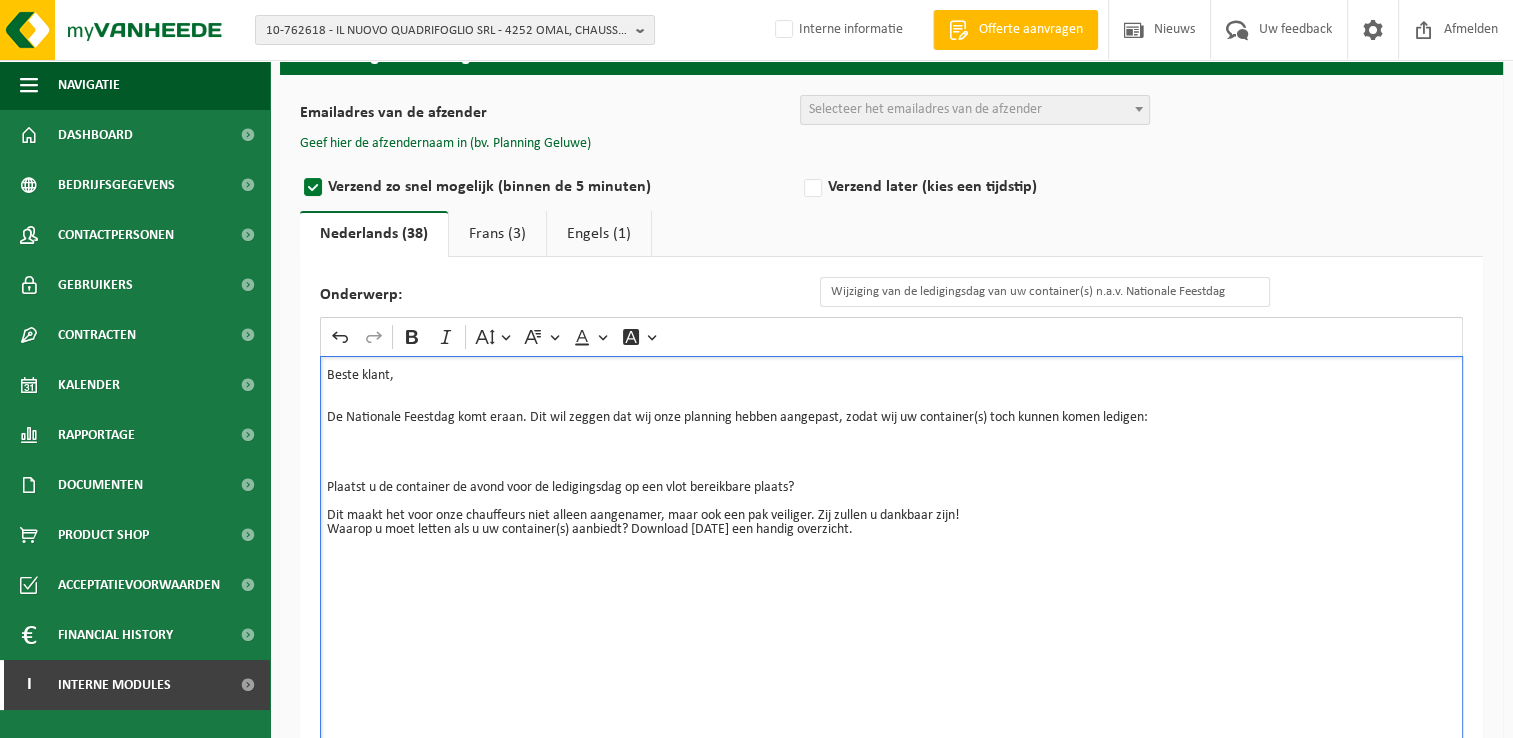 click on "Dit maakt het voor onze chauffeurs niet alleen aangenamer, maar ook een pak veiliger. Zij zullen u dankbaar zijn! Waarop u moet letten als u uw container(s) aanbiedt? Download hier een handig overzicht." at bounding box center [891, 530] 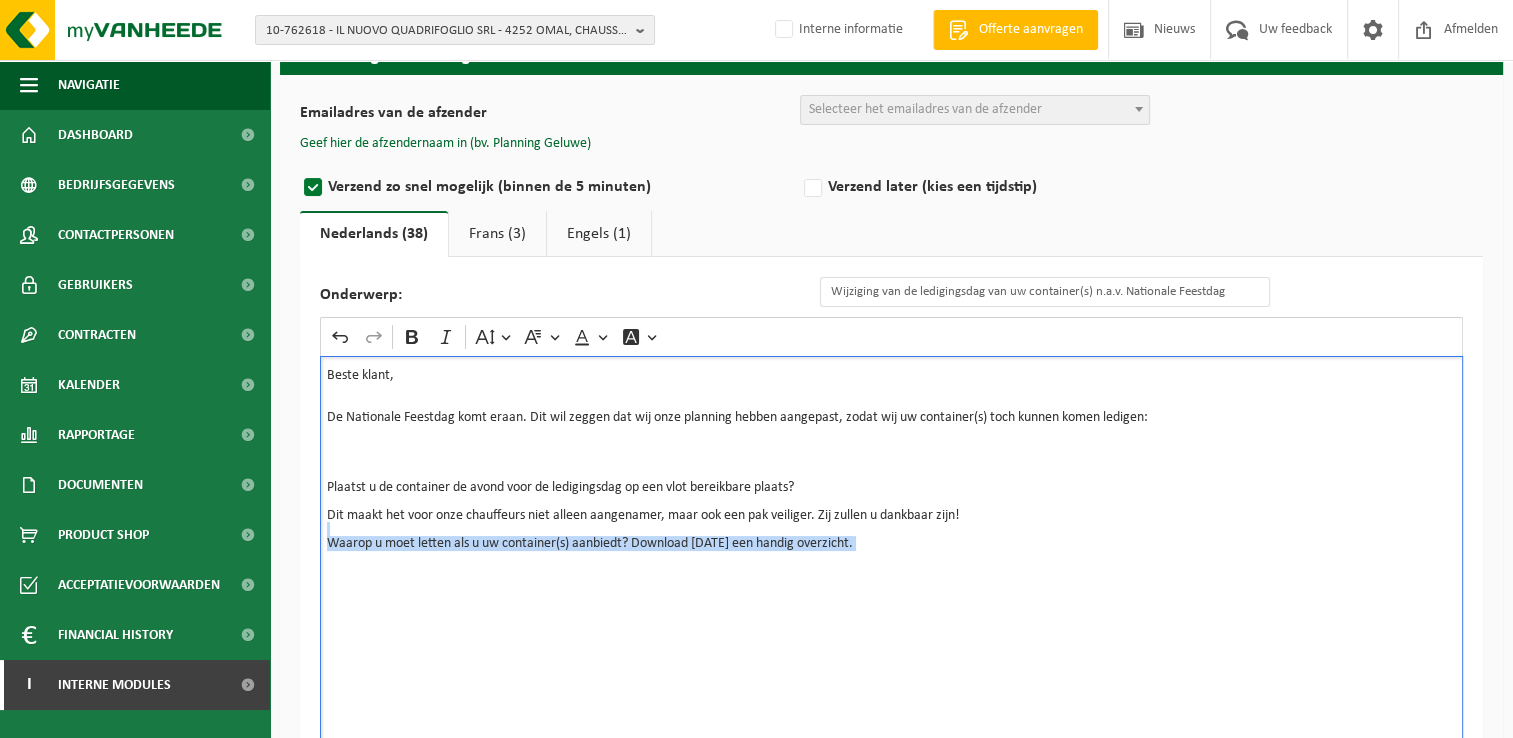 drag, startPoint x: 859, startPoint y: 553, endPoint x: 324, endPoint y: 536, distance: 535.27 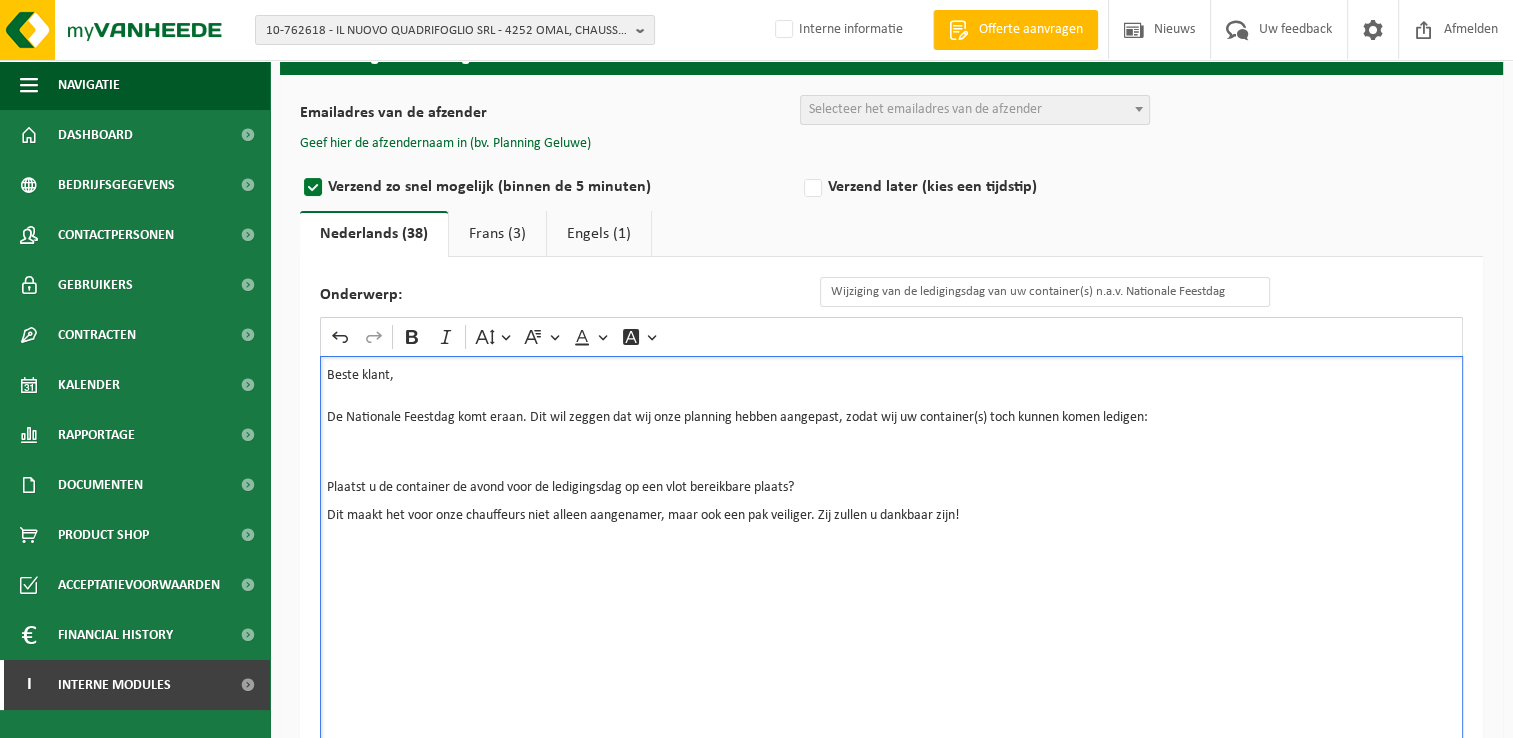 click at bounding box center (891, 558) 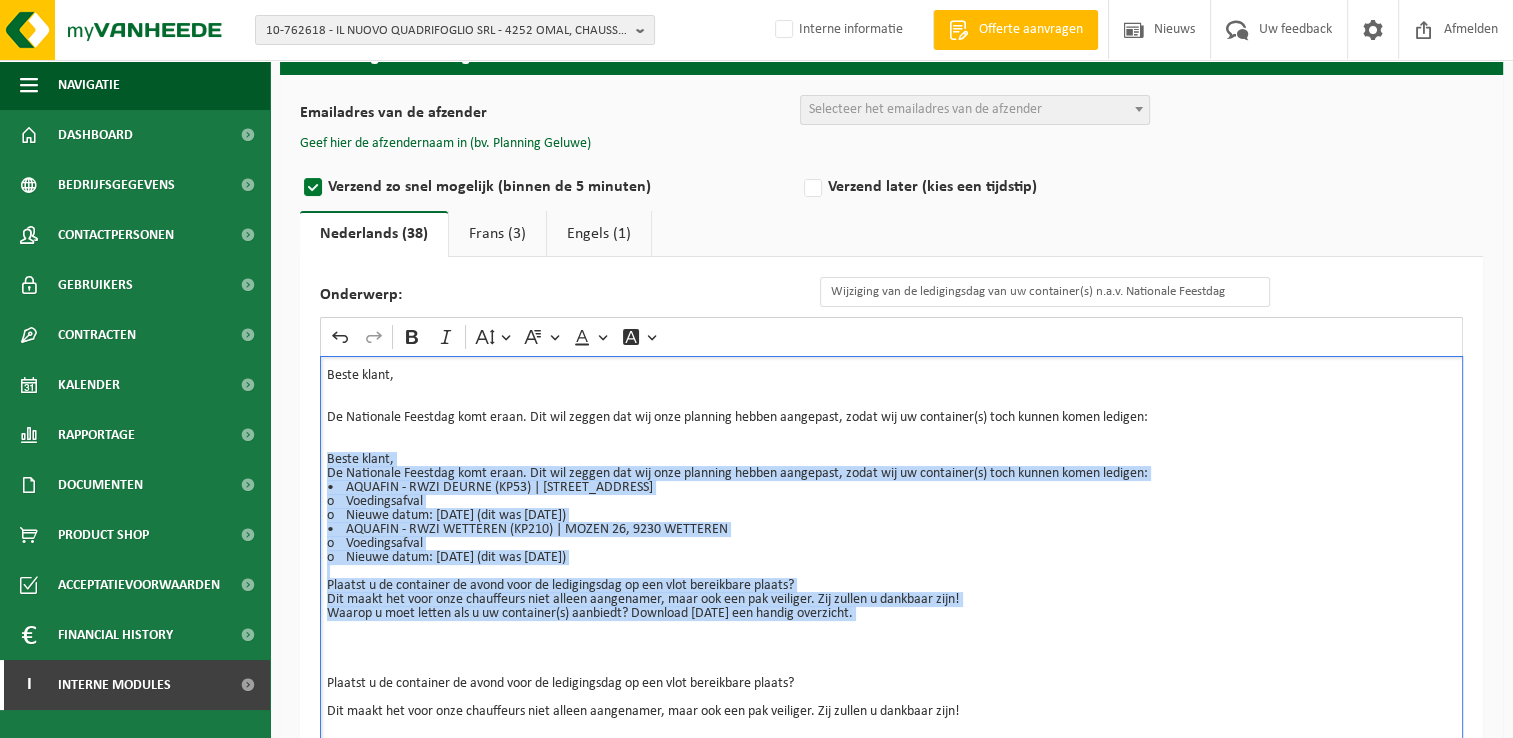 drag, startPoint x: 865, startPoint y: 622, endPoint x: 323, endPoint y: 458, distance: 566.2685 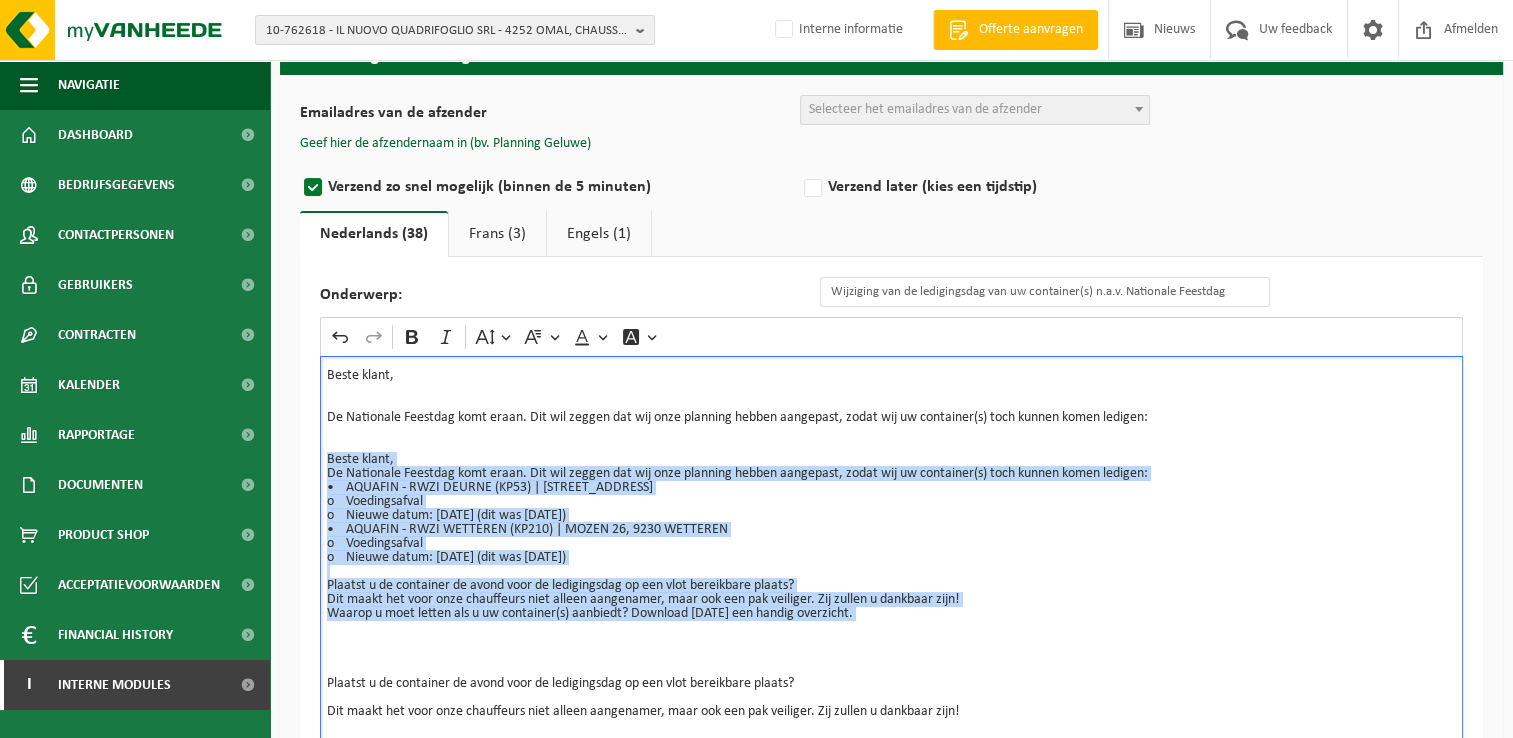 click on "Beste klant, De Nationale Feestdag komt eraan. Dit wil zeggen dat wij onze planning hebben aangepast, zodat wij uw container(s) toch kunnen komen ledigen: Beste klant, De Nationale Feestdag komt eraan. Dit wil zeggen dat wij onze planning hebben aangepast, zodat wij uw container(s) toch kunnen komen ledigen: •    AQUAFIN - RWZI DEURNE (KP53) | NOORDERSINGEL 1, 2060 ANTWERPEN o    Voedingsafval o    Nieuwe datum: 19-07-2025 (dit was 21-07-2025) •    AQUAFIN - RWZI WETTEREN (KP210) | MOZEN 26, 9230 WETTEREN o    Voedingsafval o    Nieuwe datum: 19-07-2025 (dit was 21-07-2025) Plaatst u de container de avond voor de ledigingsdag op een vlot bereikbare plaats? Dit maakt het voor onze chauffeurs niet alleen aangenamer, maar ook een pak veiliger. Zij zullen u dankbaar zijn! Waarop u moet letten als u uw container(s) aanbiedt? Download hier een handig overzicht. Plaatst u de container de avond voor de ledigingsdag op een vlot bereikbare plaats?" at bounding box center (891, 565) 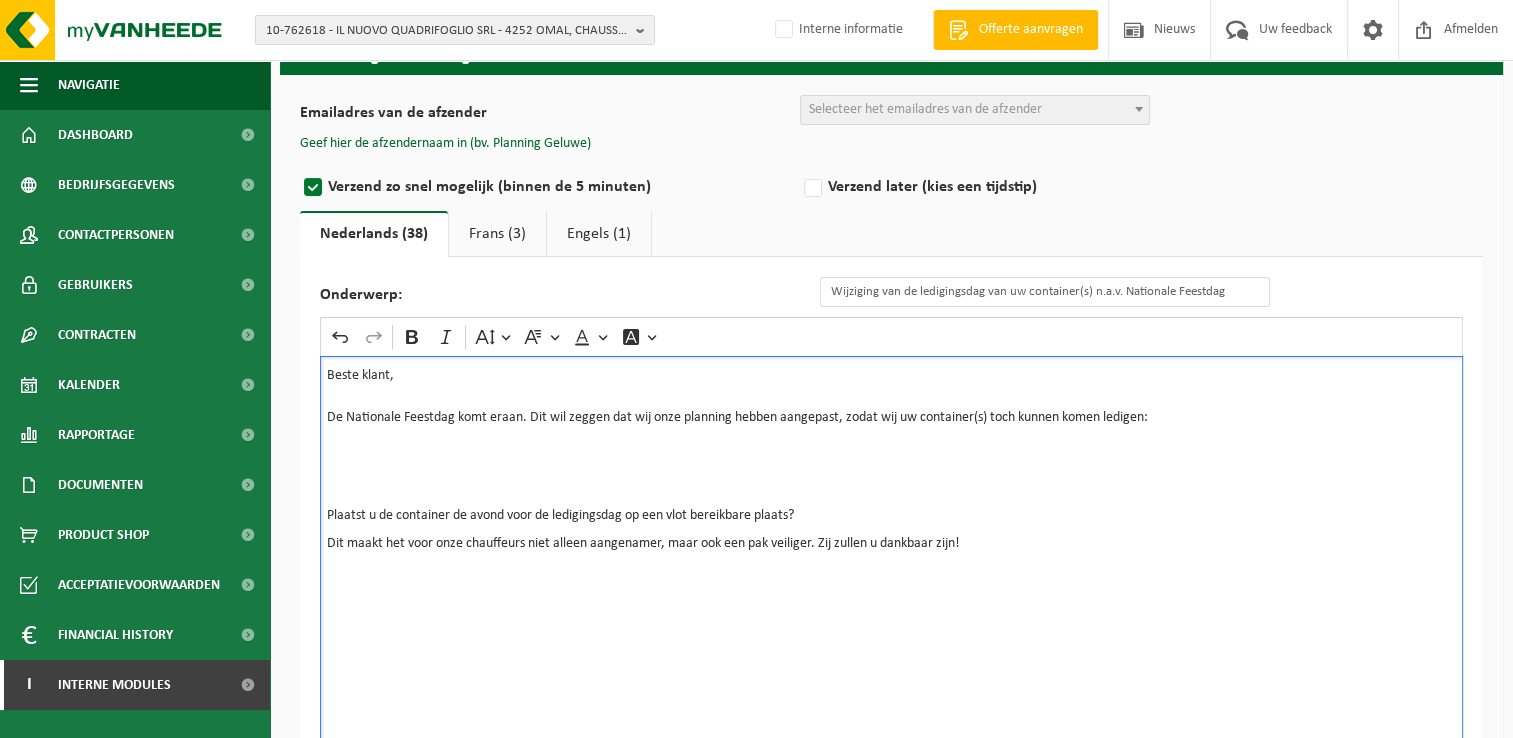 type 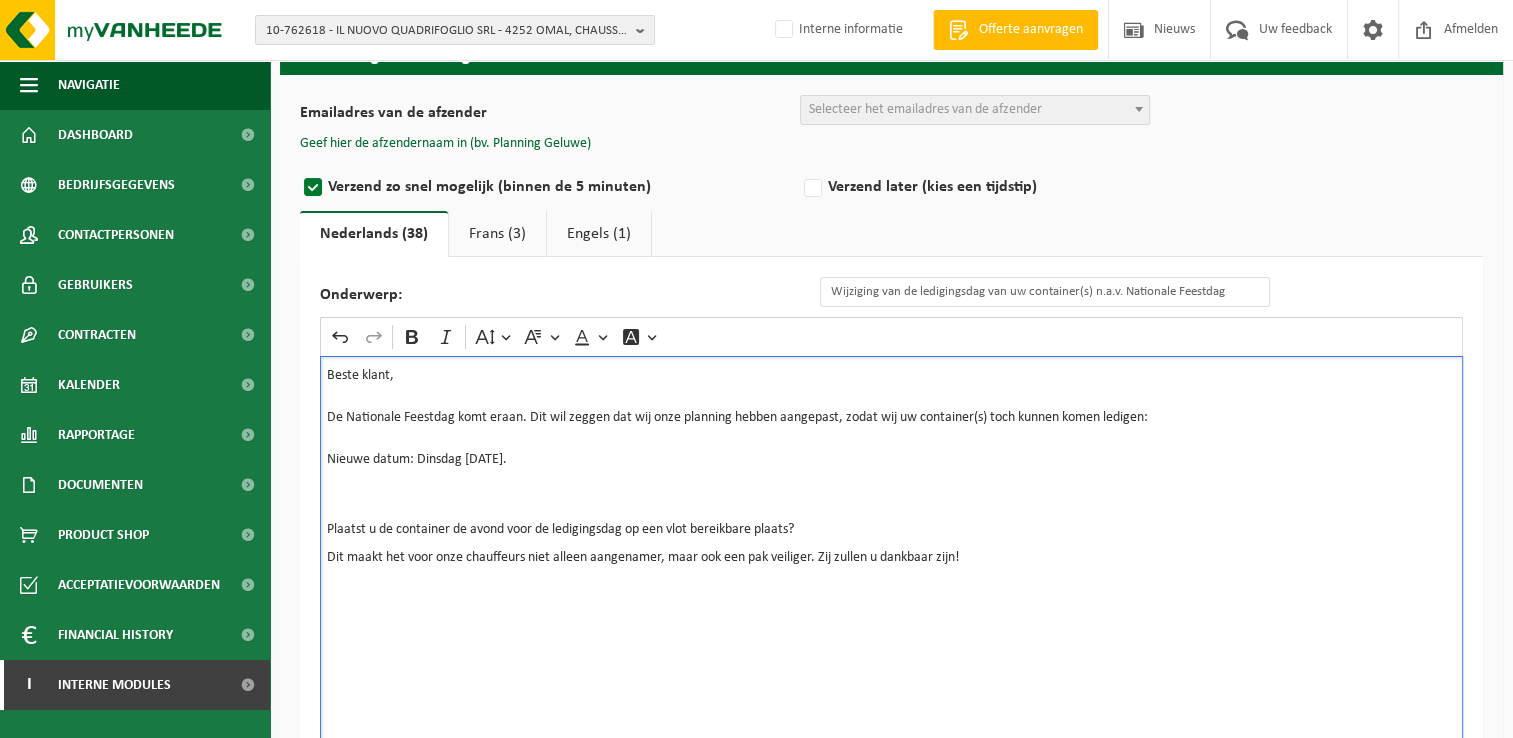 drag, startPoint x: 538, startPoint y: 453, endPoint x: 415, endPoint y: 459, distance: 123.146255 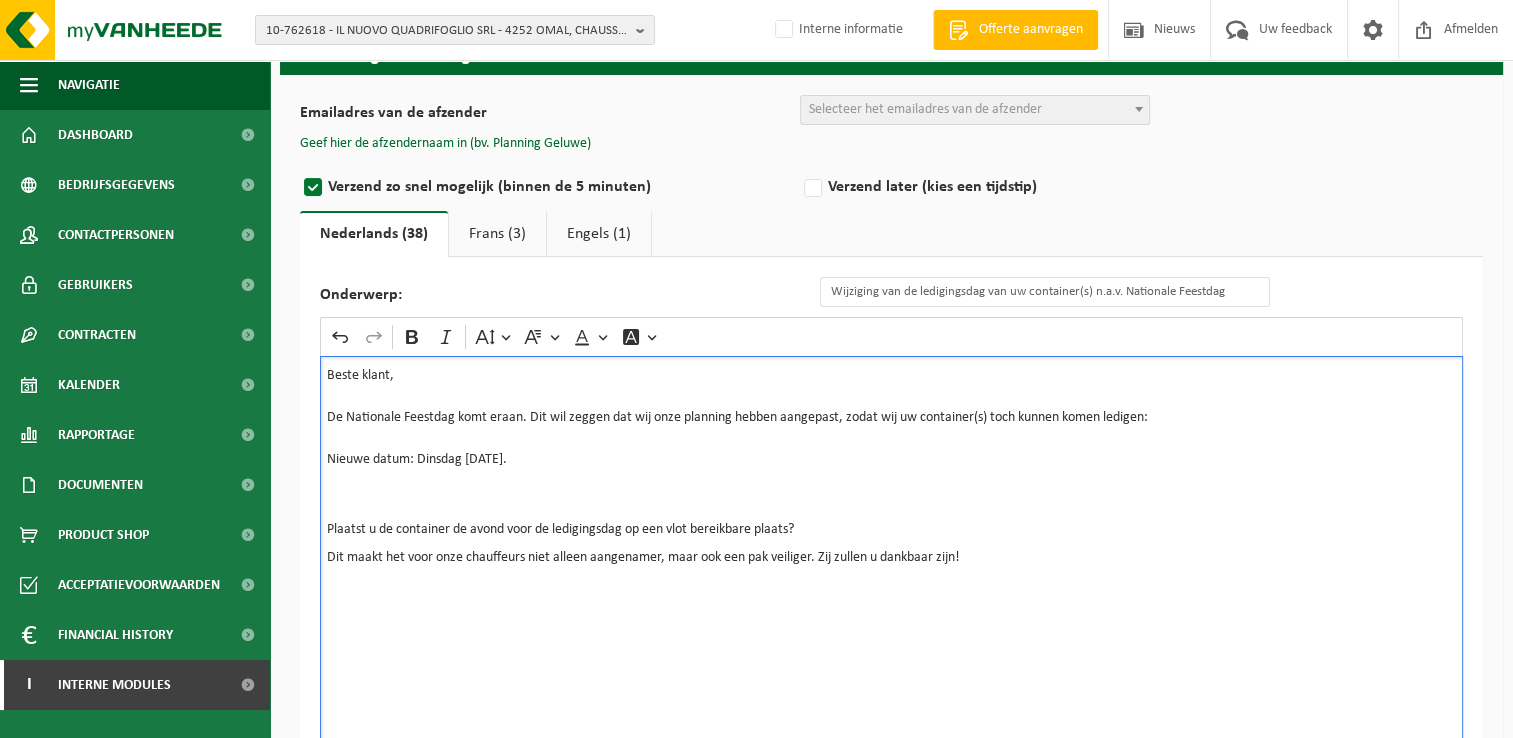 click on "Nieuwe datum: Dinsdag 22/07/2025." at bounding box center [891, 460] 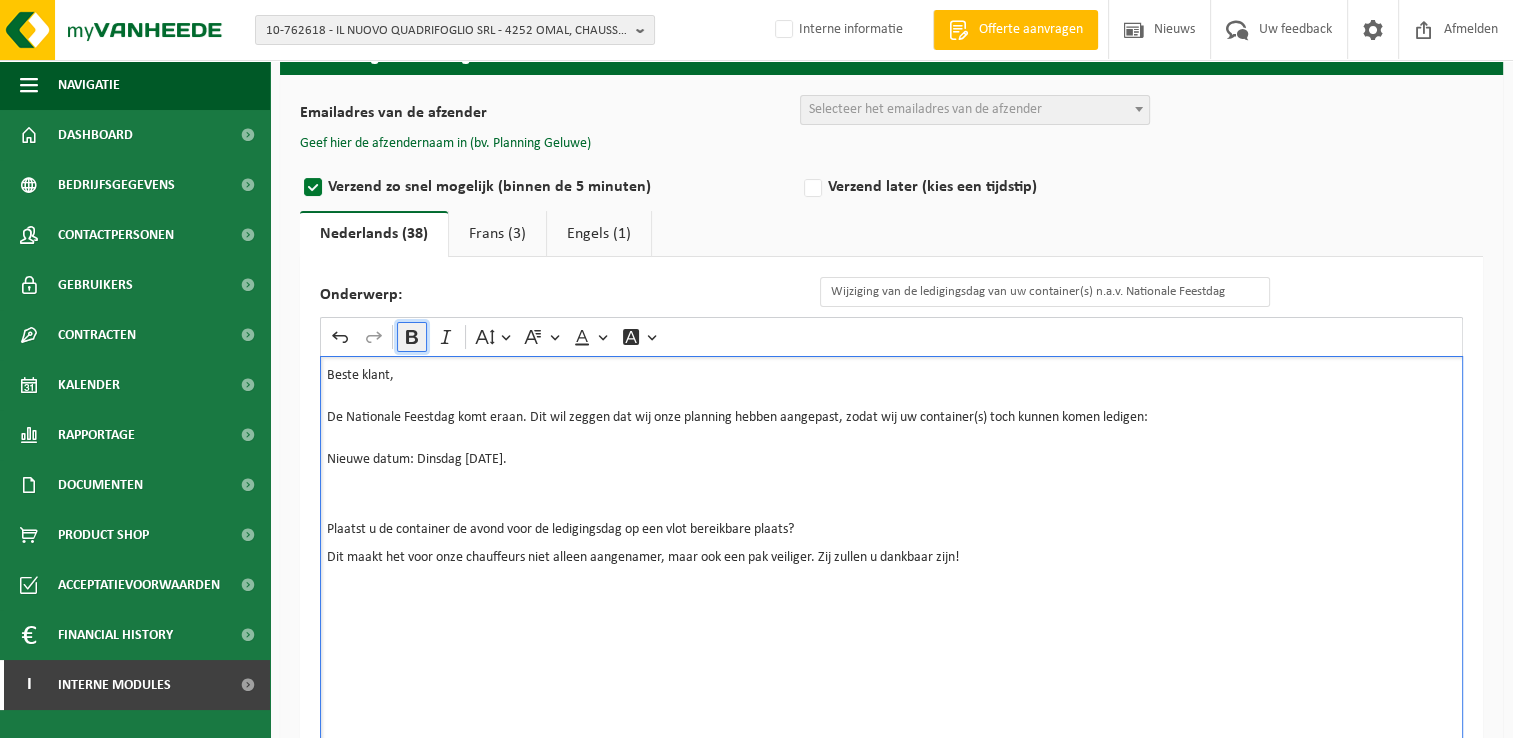 click 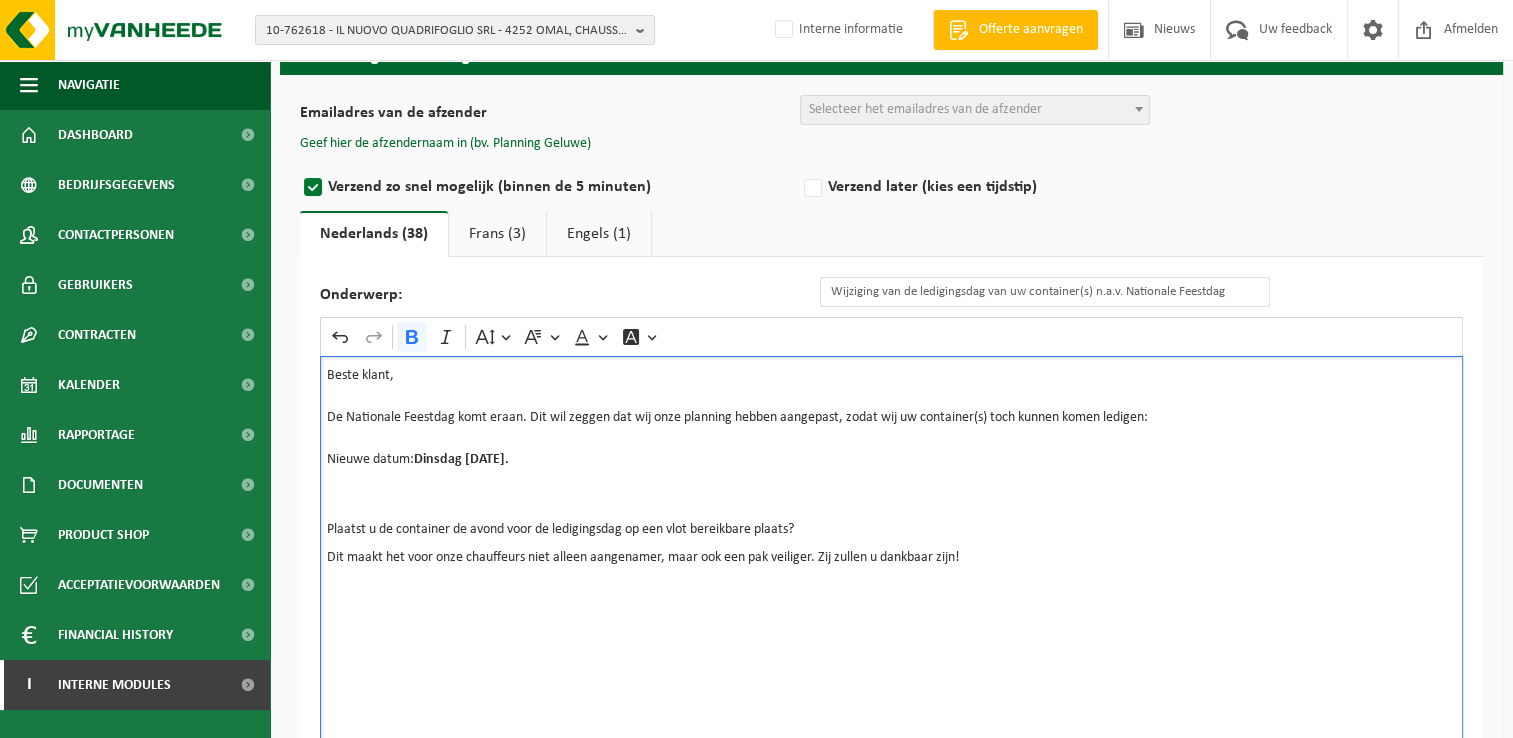click at bounding box center (891, 474) 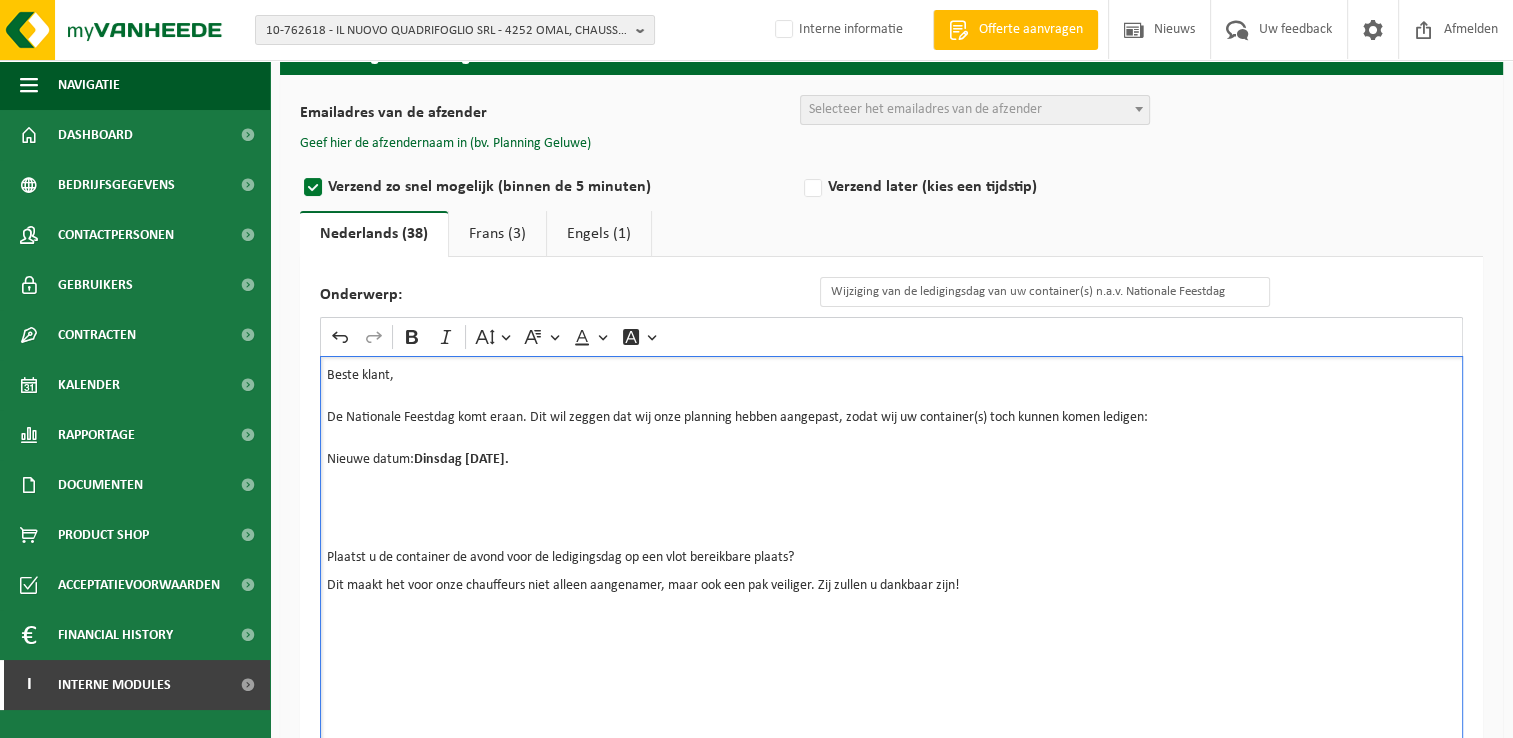 click at bounding box center [891, 516] 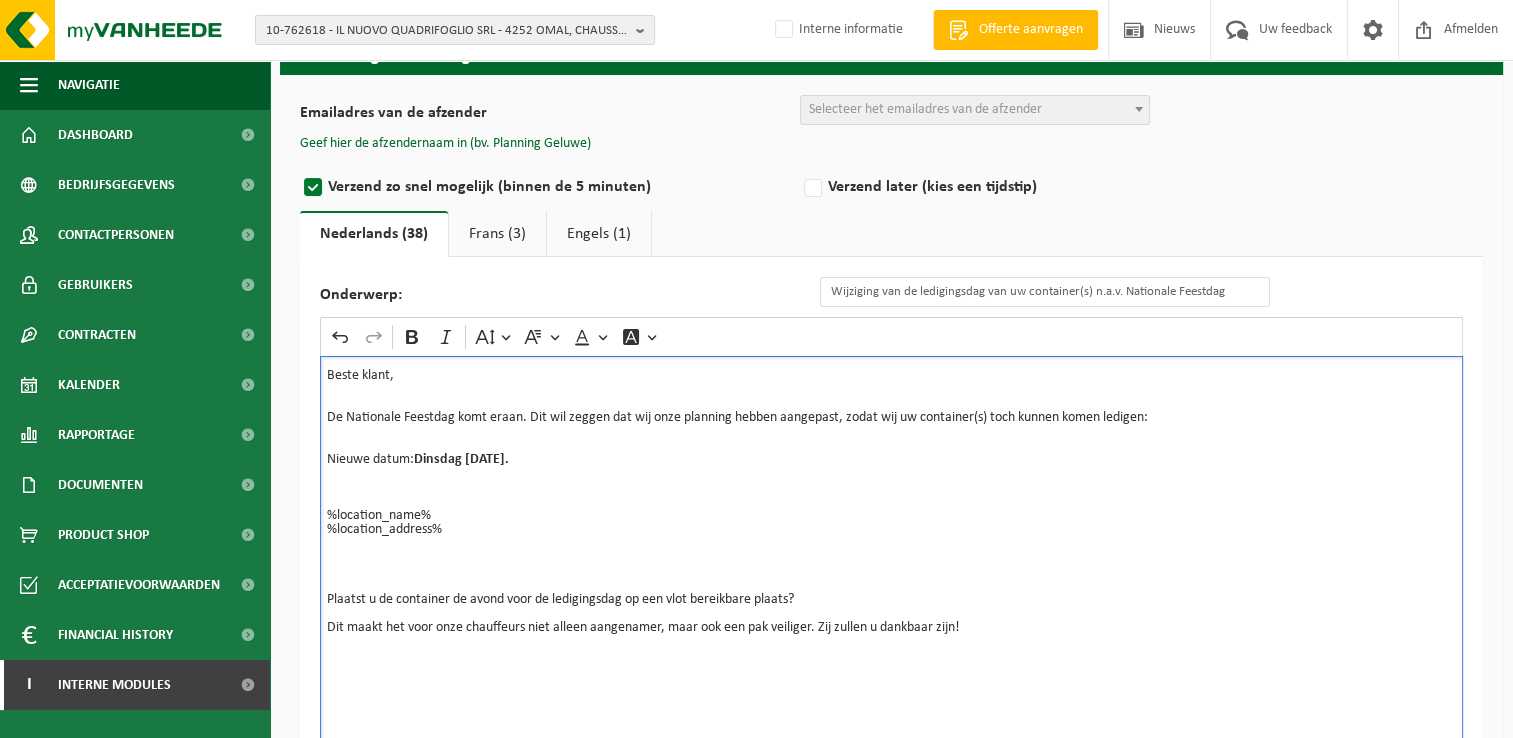 click on "Plaatst u de container de avond voor de ledigingsdag op een vlot bereikbare plaats?" at bounding box center (891, 593) 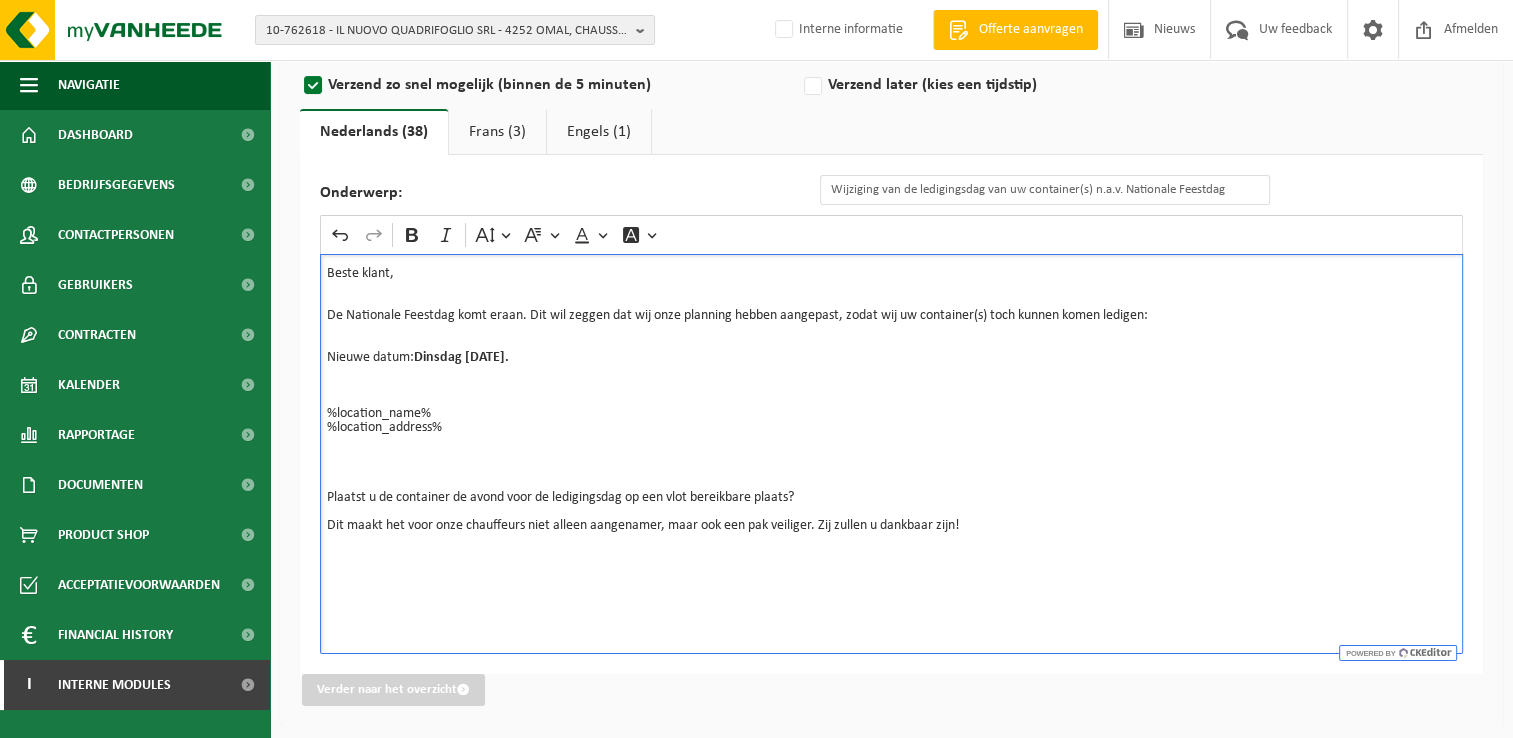 scroll, scrollTop: 208, scrollLeft: 0, axis: vertical 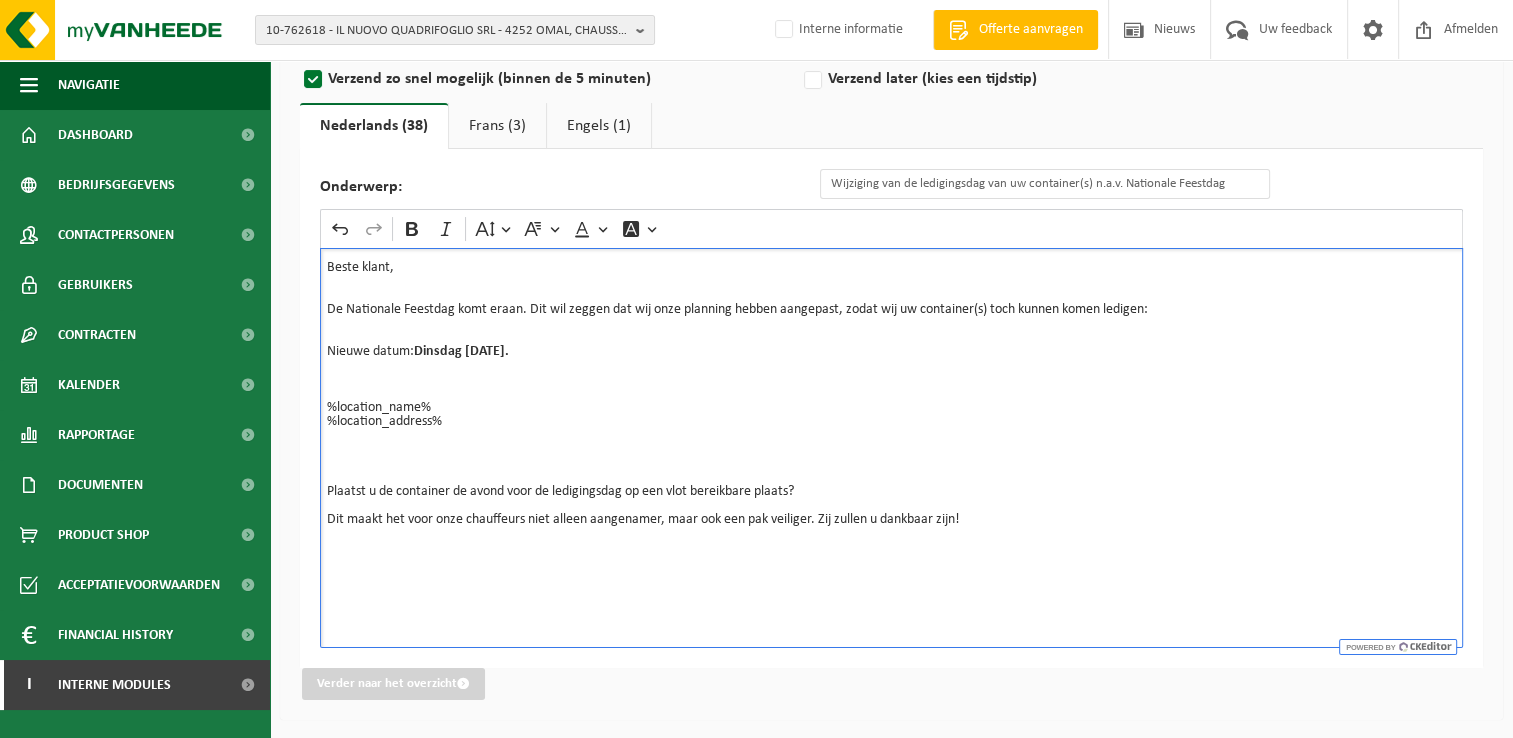 click on "Beste klant, De Nationale Feestdag komt eraan. Dit wil zeggen dat wij onze planning hebben aangepast, zodat wij uw container(s) toch kunnen komen ledigen: Nieuwe datum:  Dinsdag 22/07/2025. %location_name% %location_address% Plaatst u de container de avond voor de ledigingsdag op een vlot bereikbare plaats? Dit maakt het voor onze chauffeurs niet alleen aangenamer, maar ook een pak veiliger. Zij zullen u dankbaar zijn!" at bounding box center [891, 448] 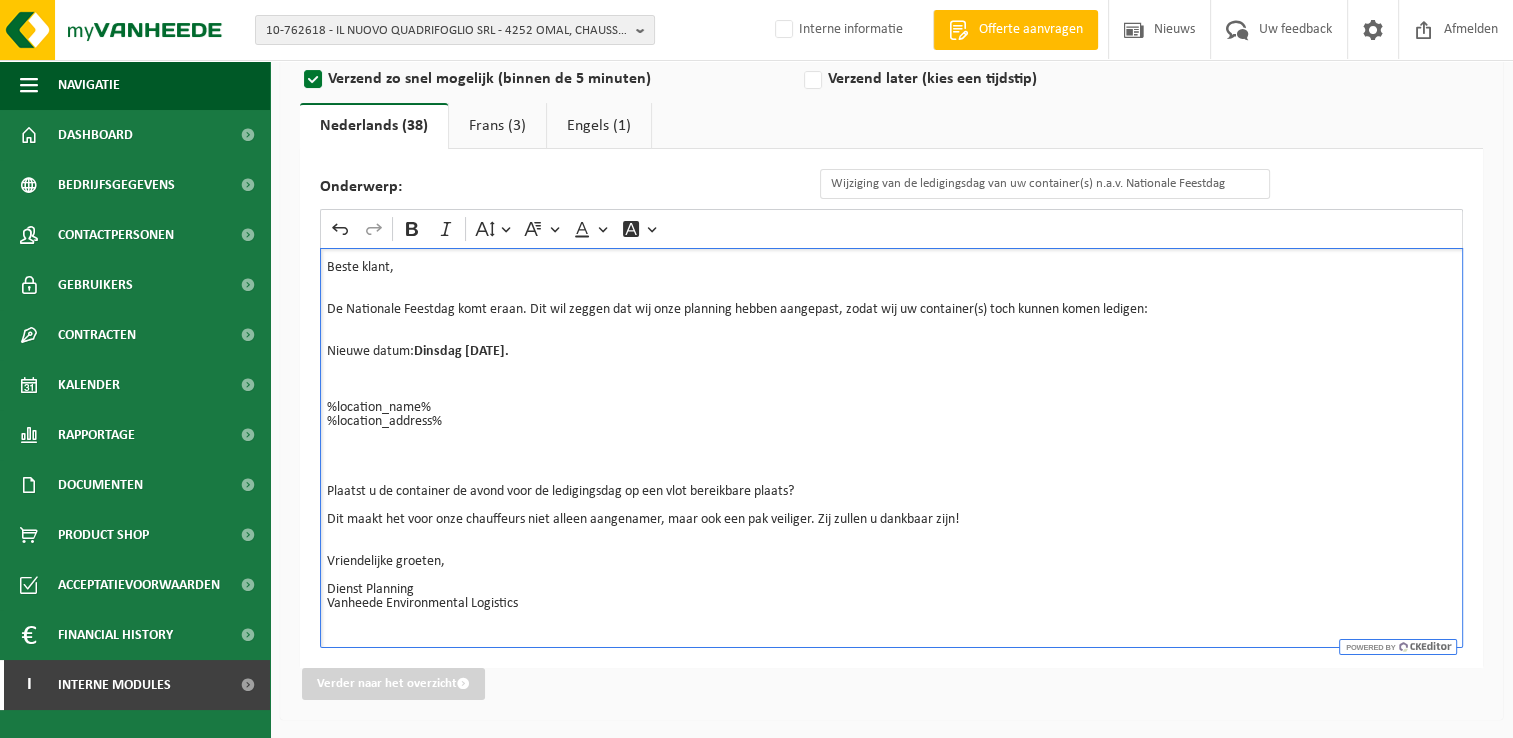 click on "Vriendelijke groeten, Dienst Planning Vanheede Environmental Logistics ⁠⁠⁠⁠⁠⁠⁠" at bounding box center (891, 590) 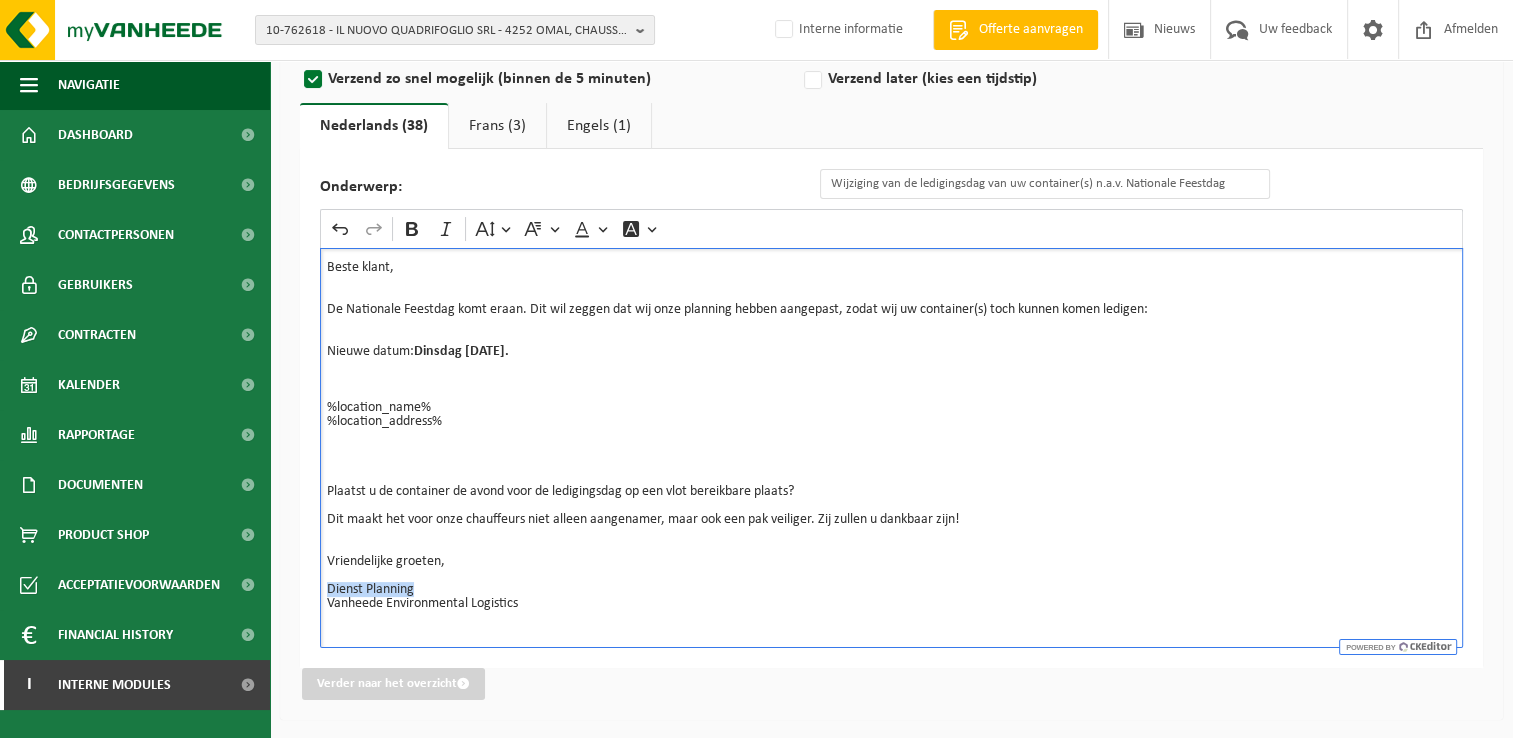 drag, startPoint x: 443, startPoint y: 590, endPoint x: 316, endPoint y: 588, distance: 127.01575 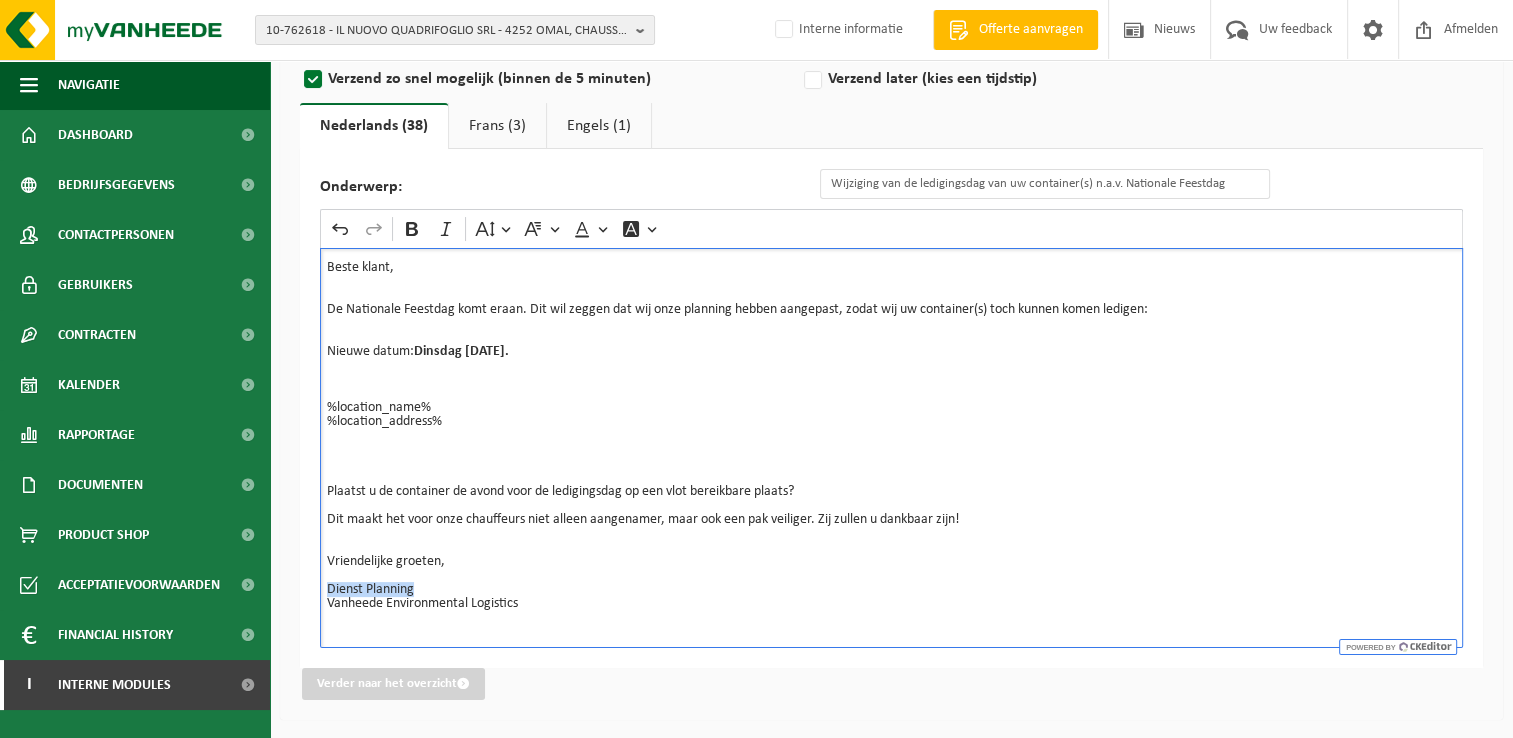 click on "Onderwerp:   Wijziging van de ledigingsdag van uw container(s) n.a.v. Nationale Feestdag     Rich Text Editor Undo Redo Bold Italic Font Size Font Family Font Color Font Background Color Beste klant, De Nationale Feestdag komt eraan. Dit wil zeggen dat wij onze planning hebben aangepast, zodat wij uw container(s) toch kunnen komen ledigen: Nieuwe datum:  Dinsdag 22/07/2025. %location_name% %location_address% Plaatst u de container de avond voor de ledigingsdag op een vlot bereikbare plaats? Dit maakt het voor onze chauffeurs niet alleen aangenamer, maar ook een pak veiliger. Zij zullen u dankbaar zijn! Vriendelijke groeten, Dienst Planning Vanheede Environmental Logistics" at bounding box center (891, 408) 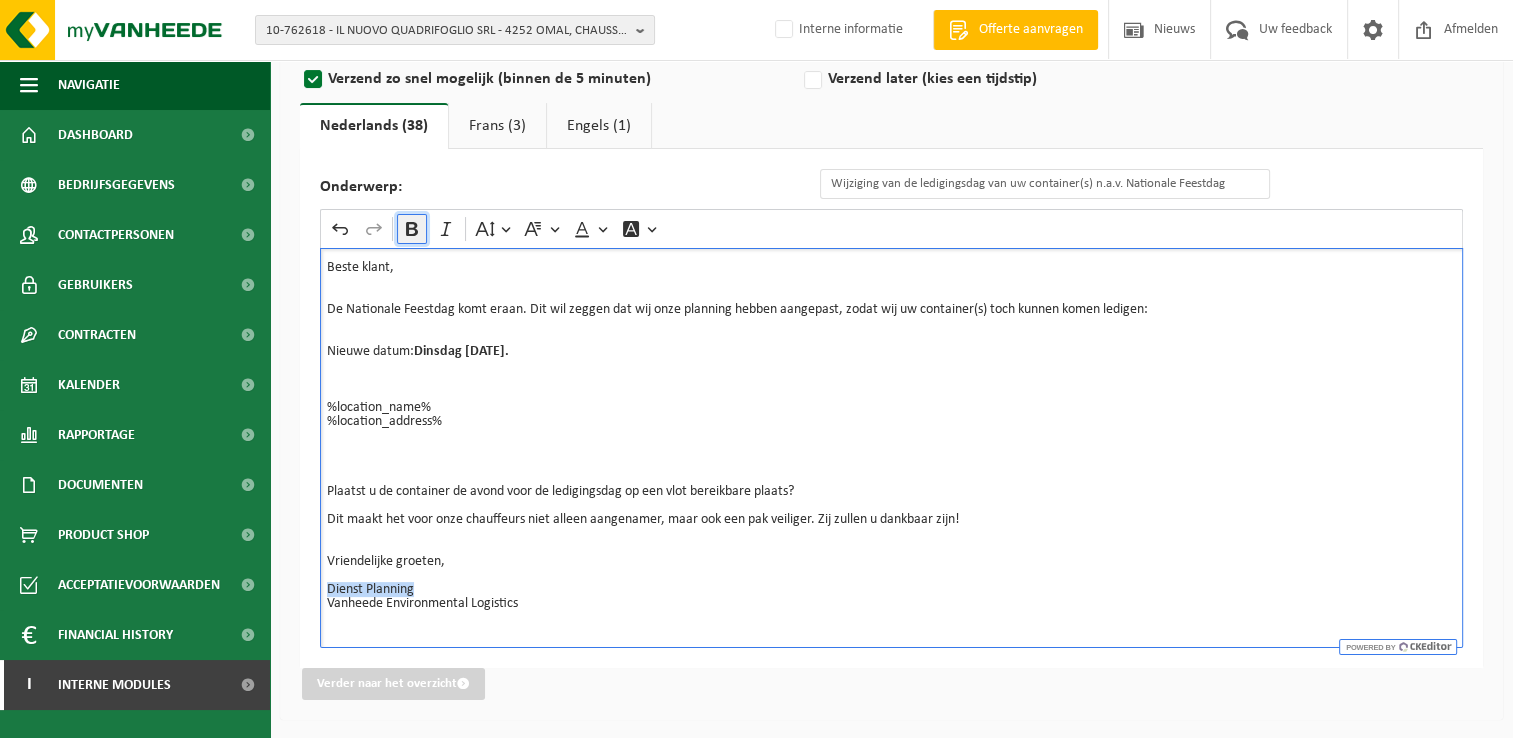 click 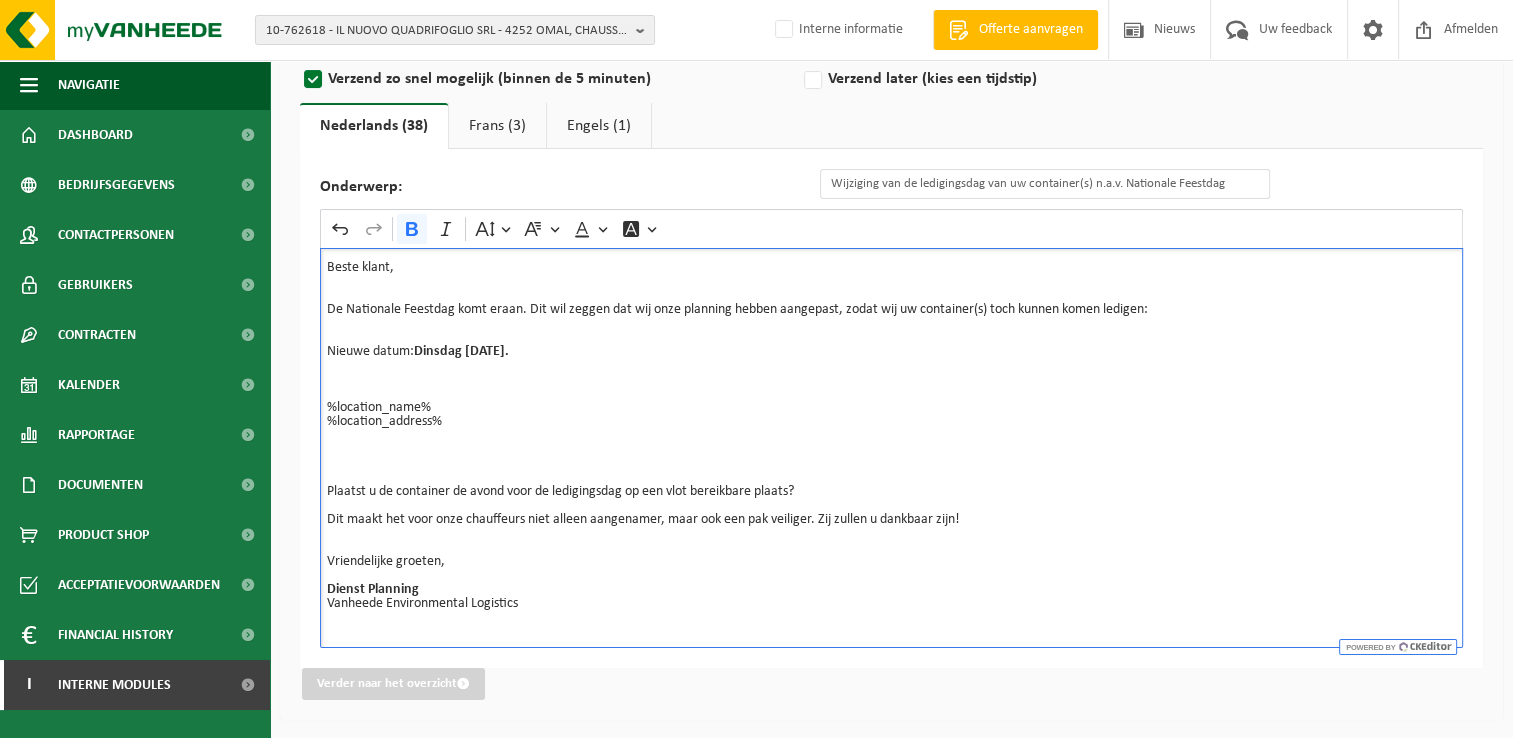 click on "%location_name% %location_address%" at bounding box center (891, 422) 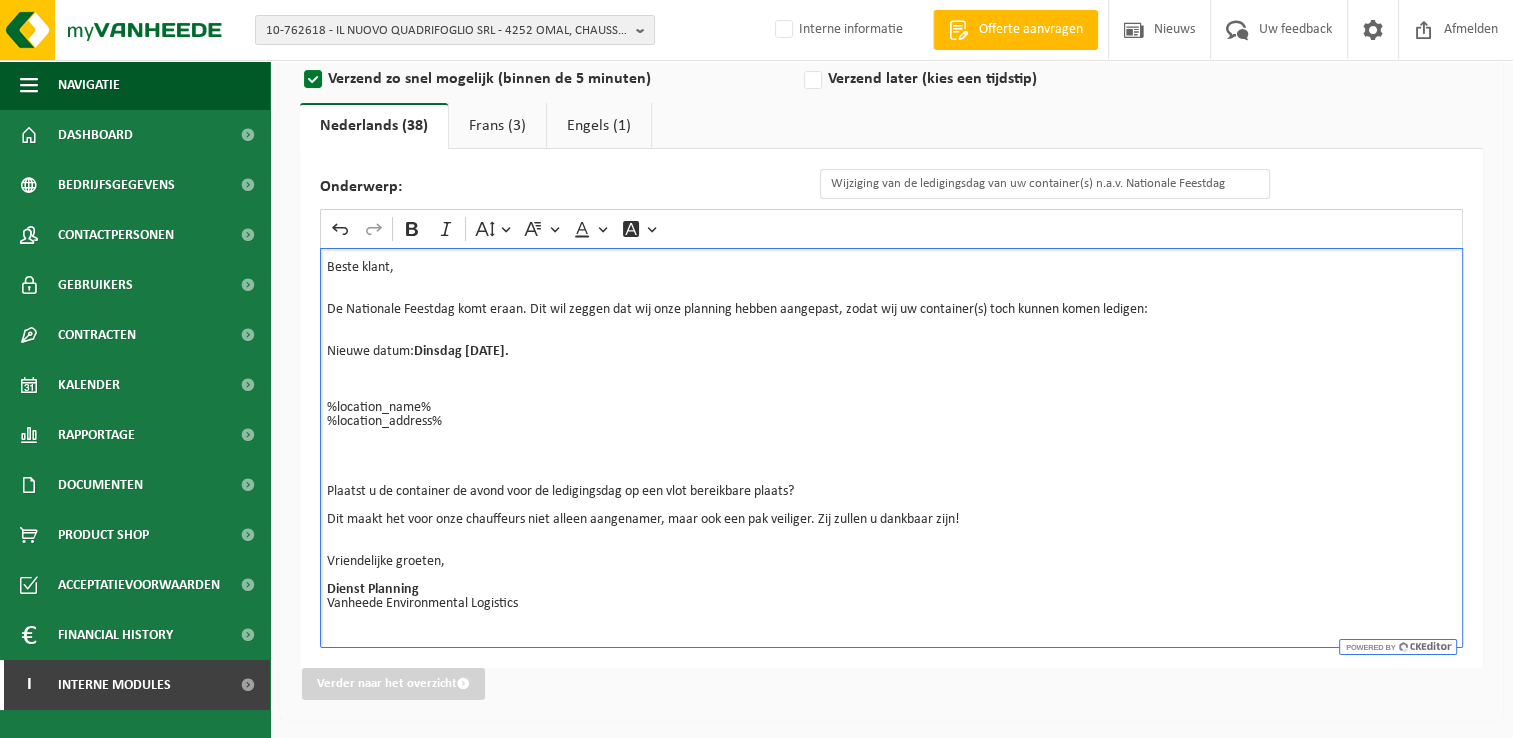 click at bounding box center (891, 450) 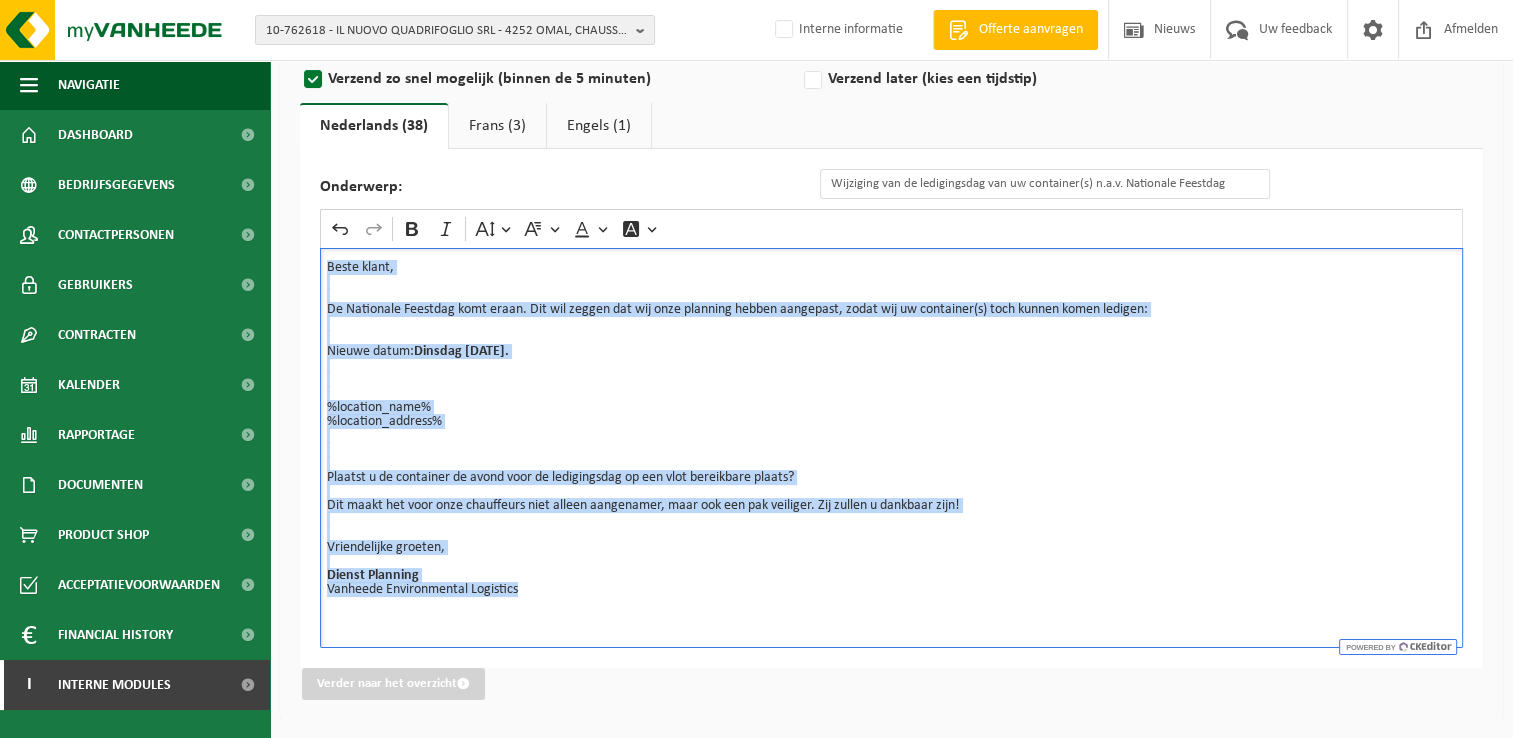 drag, startPoint x: 548, startPoint y: 591, endPoint x: 324, endPoint y: 256, distance: 402.99008 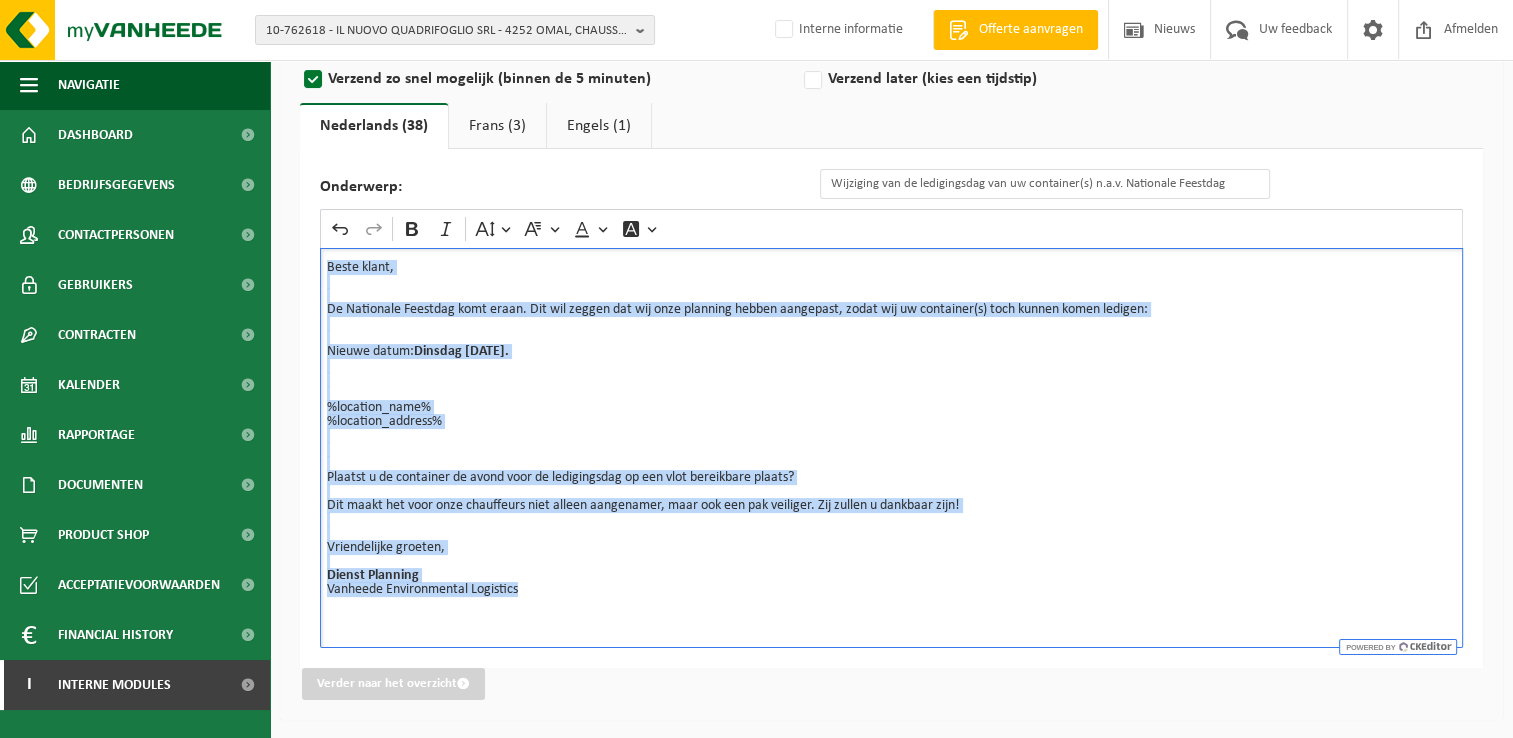 click on "Beste klant, De Nationale Feestdag komt eraan. Dit wil zeggen dat wij onze planning hebben aangepast, zodat wij uw container(s) toch kunnen komen ledigen: Nieuwe datum:  Dinsdag 22/07/2025. %location_name% %location_address% Plaatst u de container de avond voor de ledigingsdag op een vlot bereikbare plaats? Dit maakt het voor onze chauffeurs niet alleen aangenamer, maar ook een pak veiliger. Zij zullen u dankbaar zijn! Vriendelijke groeten, Dienst Planning Vanheede Environmental Logistics" at bounding box center [891, 448] 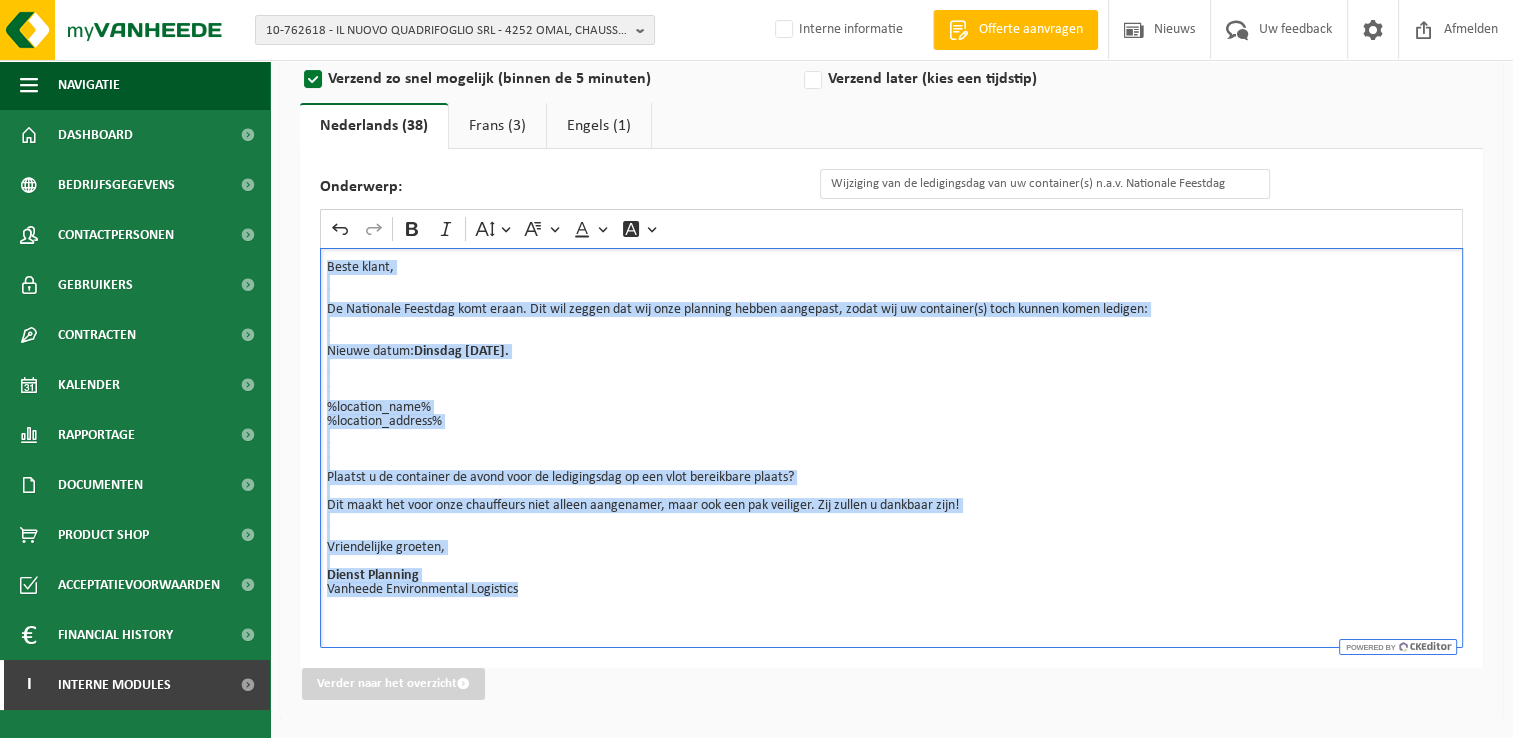 copy on "Beste klant, De Nationale Feestdag komt eraan. Dit wil zeggen dat wij onze planning hebben aangepast, zodat wij uw container(s) toch kunnen komen ledigen: Nieuwe datum:  Dinsdag 22/07/2025. %location_name% %location_address% Plaatst u de container de avond voor de ledigingsdag op een vlot bereikbare plaats? Dit maakt het voor onze chauffeurs niet alleen aangenamer, maar ook een pak veiliger. Zij zullen u dankbaar zijn! Vriendelijke groeten, Dienst Planning Vanheede Environmental Logistics" 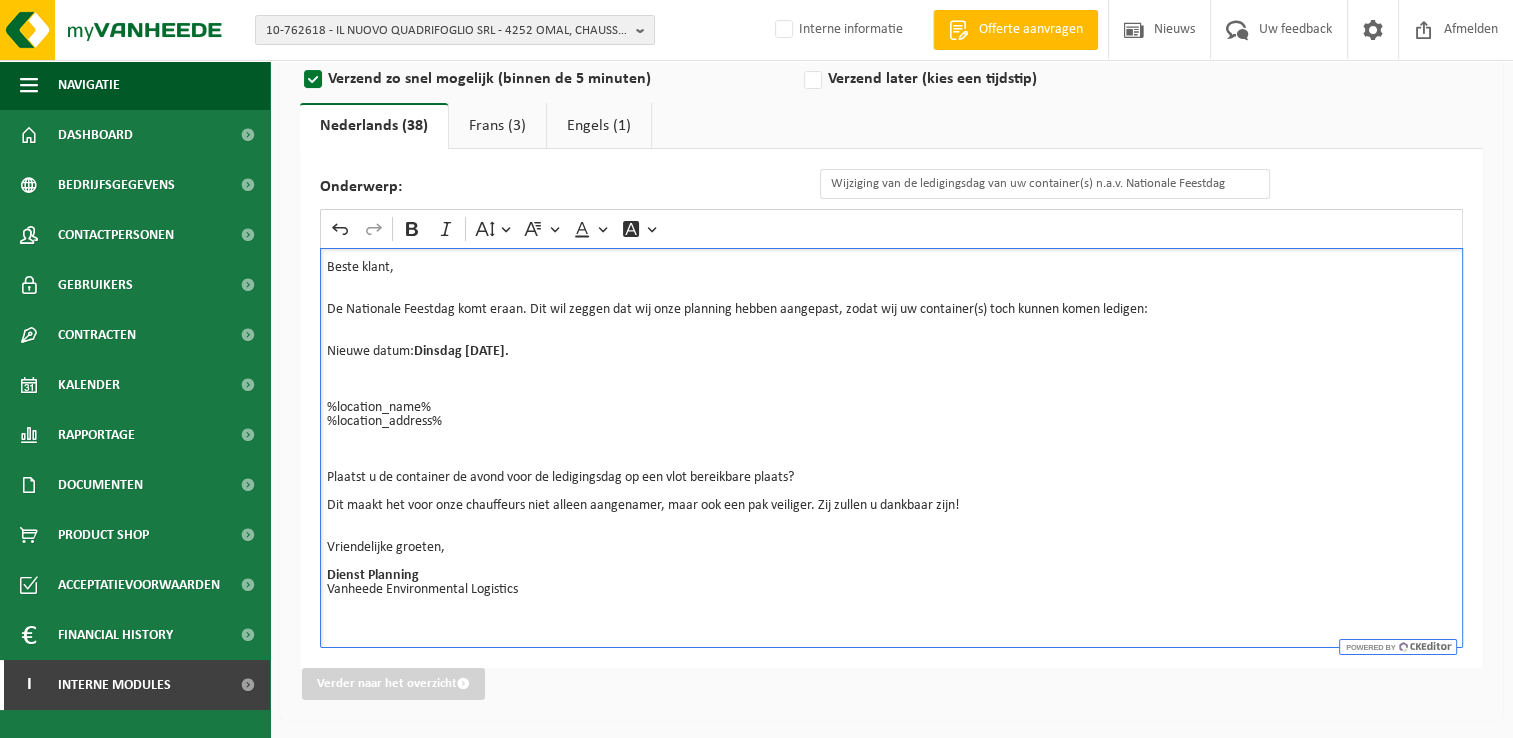 click on "Vriendelijke groeten, Dienst Planning Vanheede Environmental Logistics" at bounding box center [891, 576] 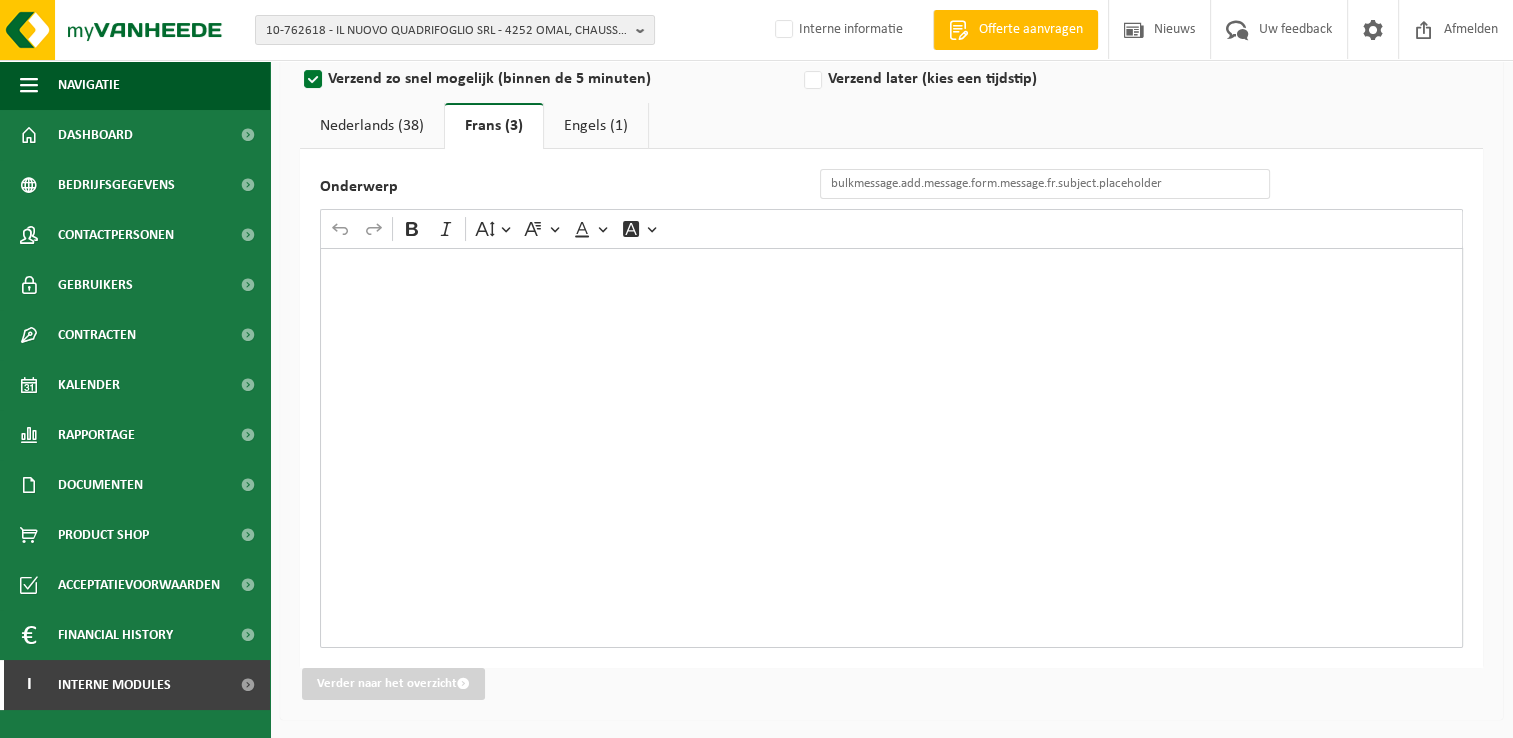 click at bounding box center (891, 448) 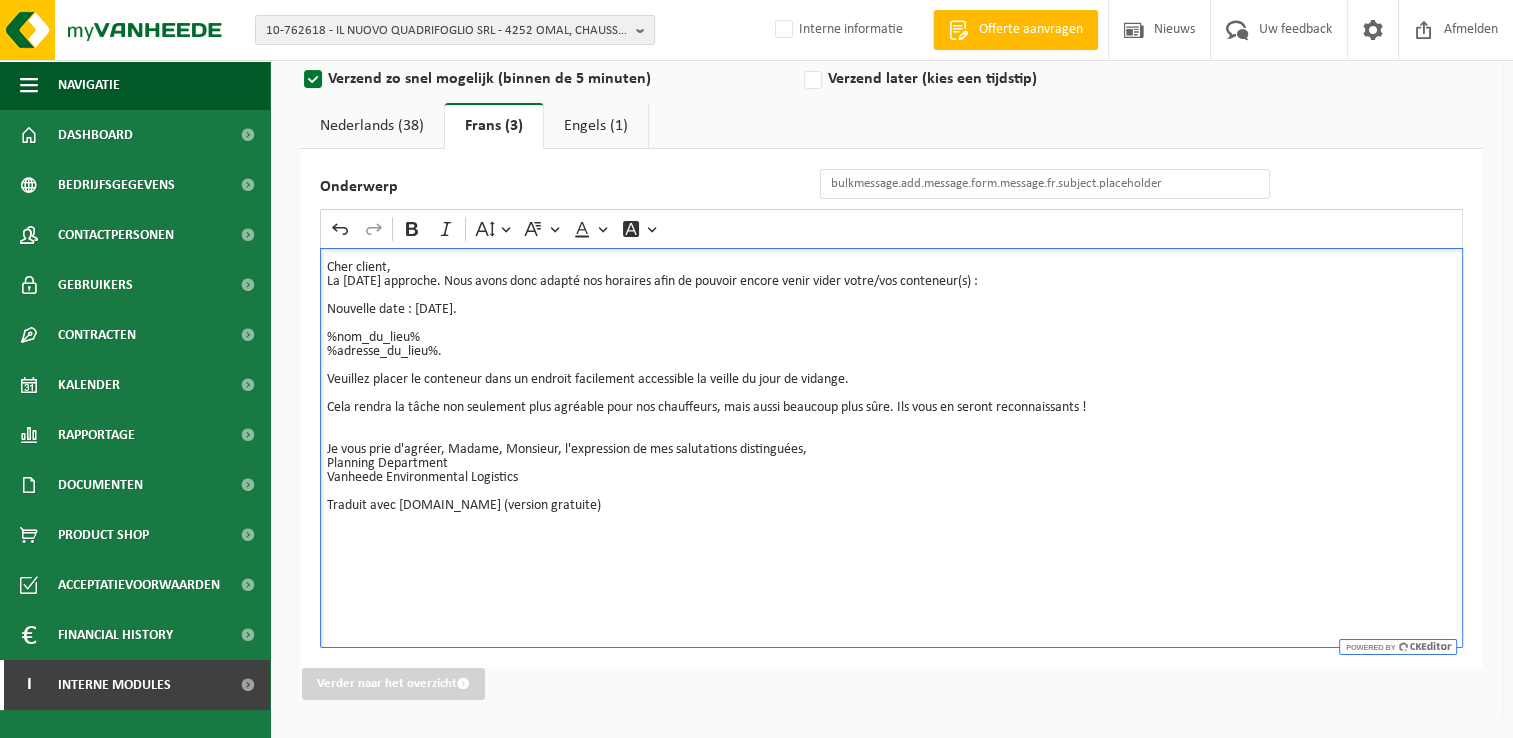 click on "Cher client," at bounding box center (891, 268) 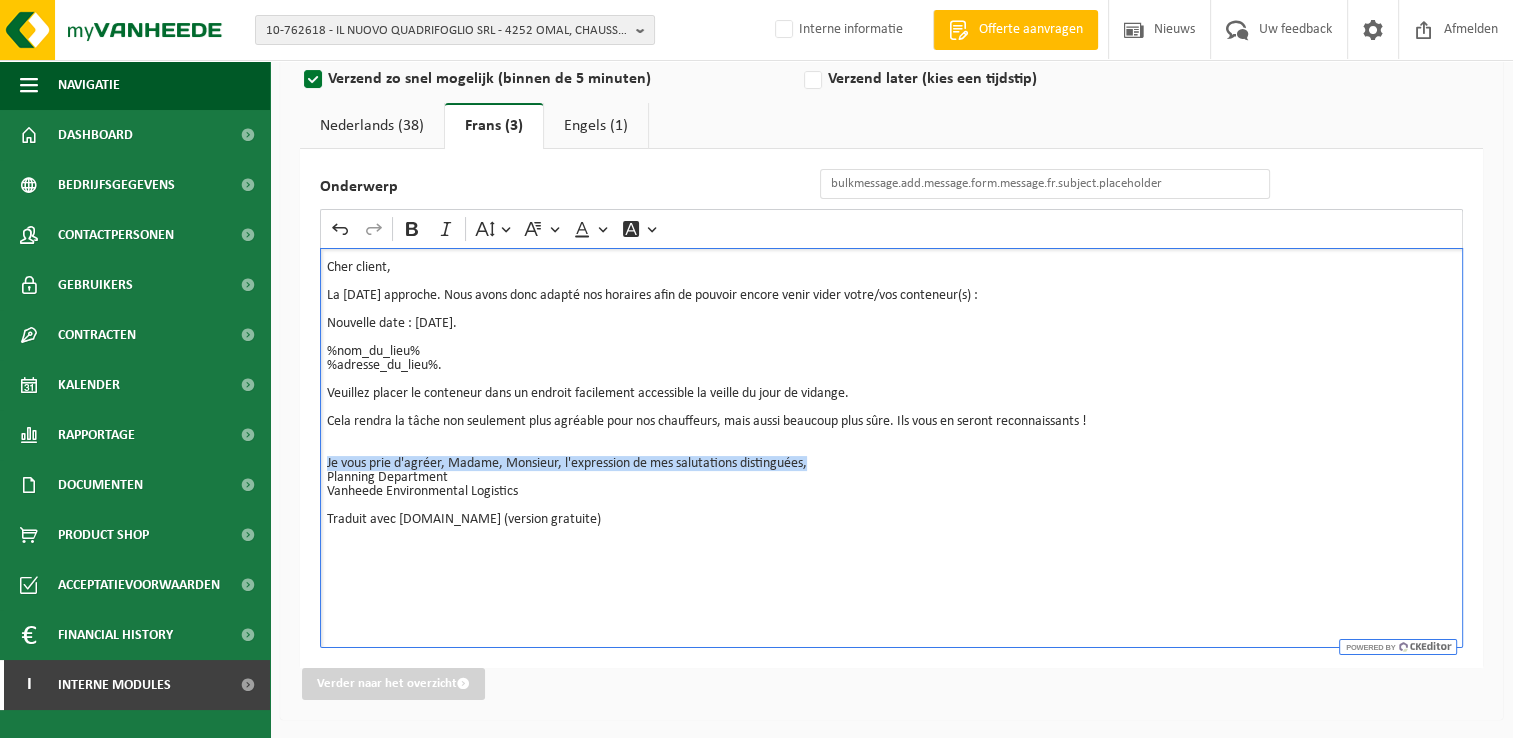 drag, startPoint x: 832, startPoint y: 457, endPoint x: 304, endPoint y: 462, distance: 528.0237 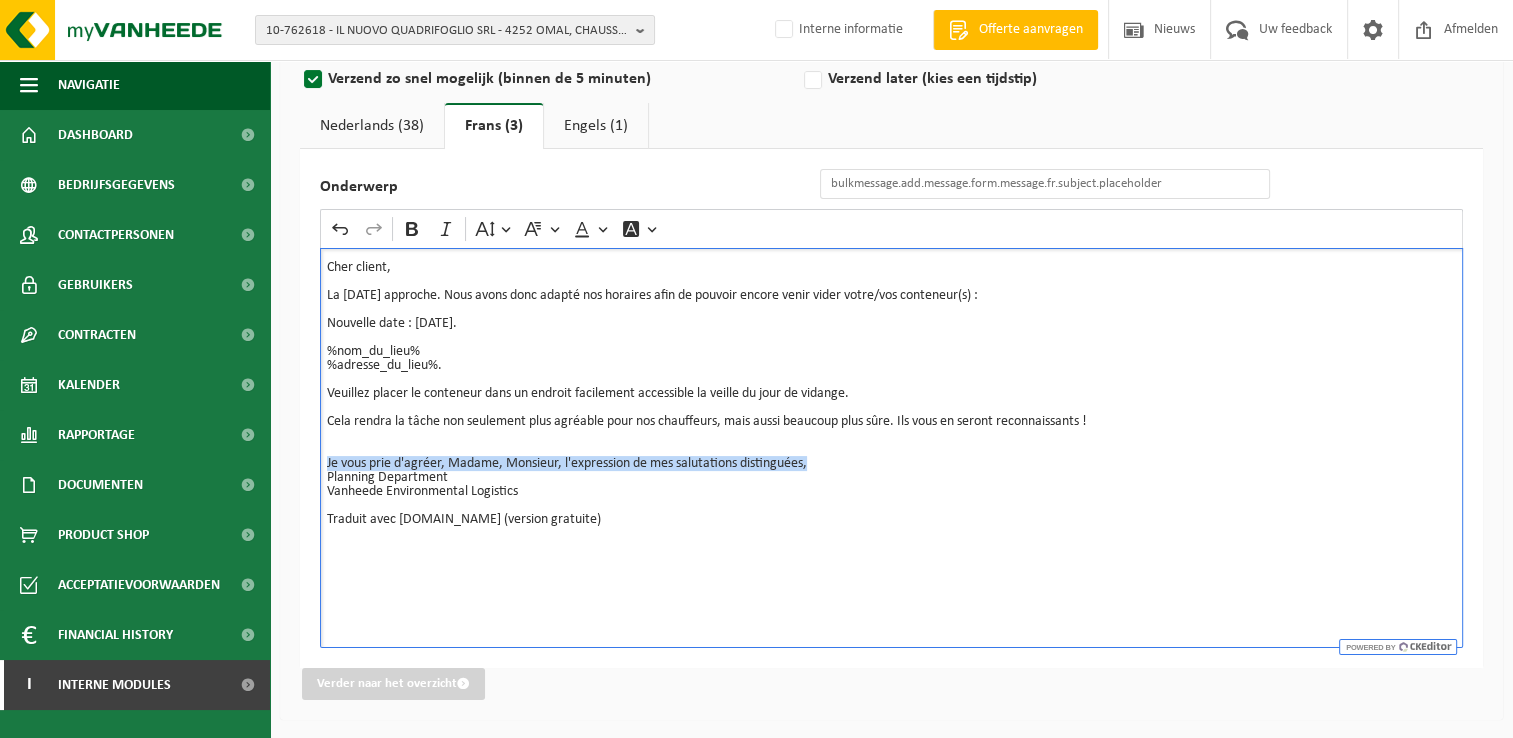 click on "Onderwerp       Rich Text Editor Undo Redo Bold Italic Font Size Font Family Font Color Font Background Color Cher client, La fête nationale approche. Nous avons donc adapté nos horaires afin de pouvoir encore venir vider votre/vos conteneur(s) : Nouvelle date : mardi 22/07/2025. %nom_du_lieu% %adresse_du_lieu%. Veuillez placer le conteneur dans un endroit facilement accessible la veille du jour de vidange. Cela rendra la tâche non seulement plus agréable pour nos chauffeurs, mais aussi beaucoup plus sûre. Ils vous en seront reconnaissants ! Je vous prie d'agréer, Madame, Monsieur, l'expression de mes salutations distinguées, Planning Department Vanheede Environmental Logistics Traduit avec DeepL.com (version gratuite)" at bounding box center [891, 408] 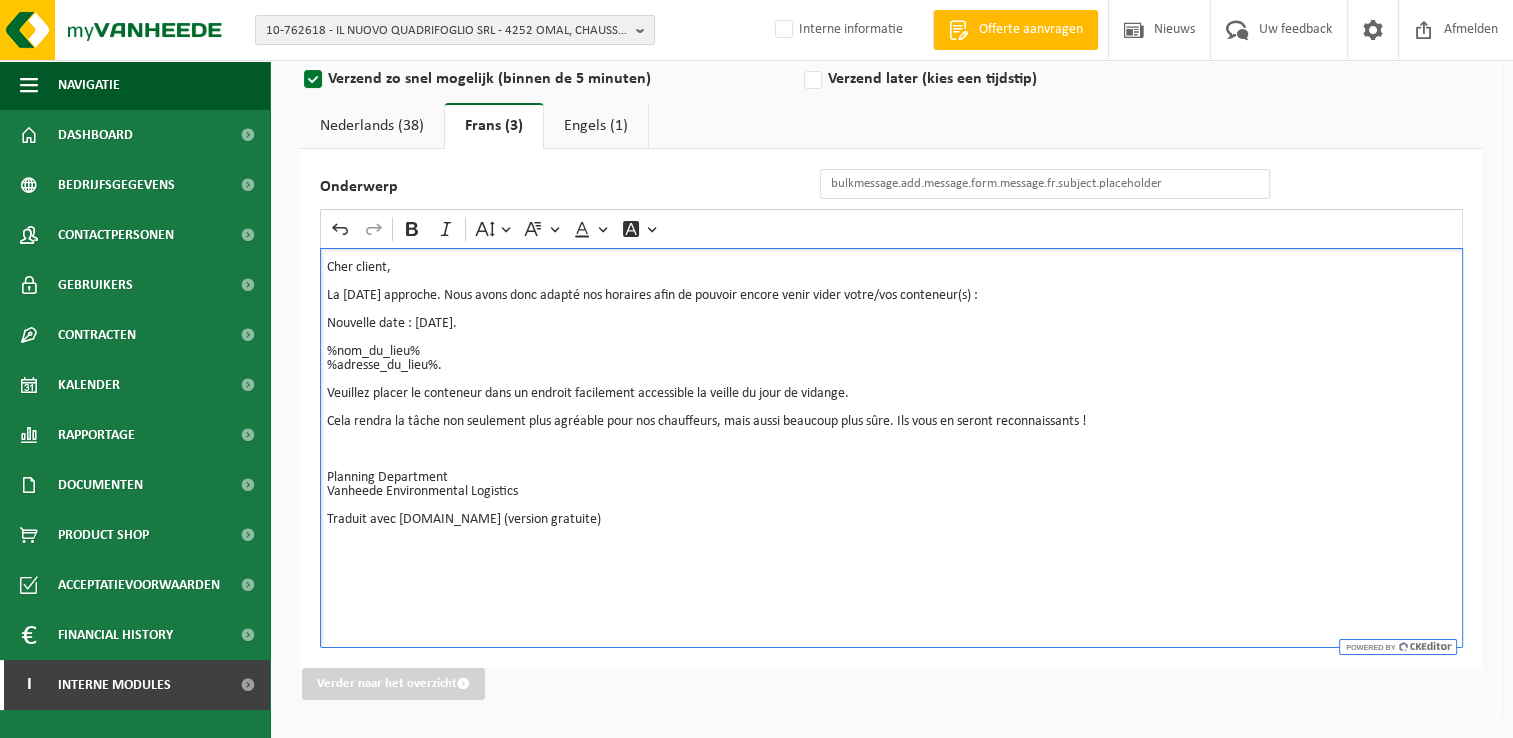 click at bounding box center [891, 436] 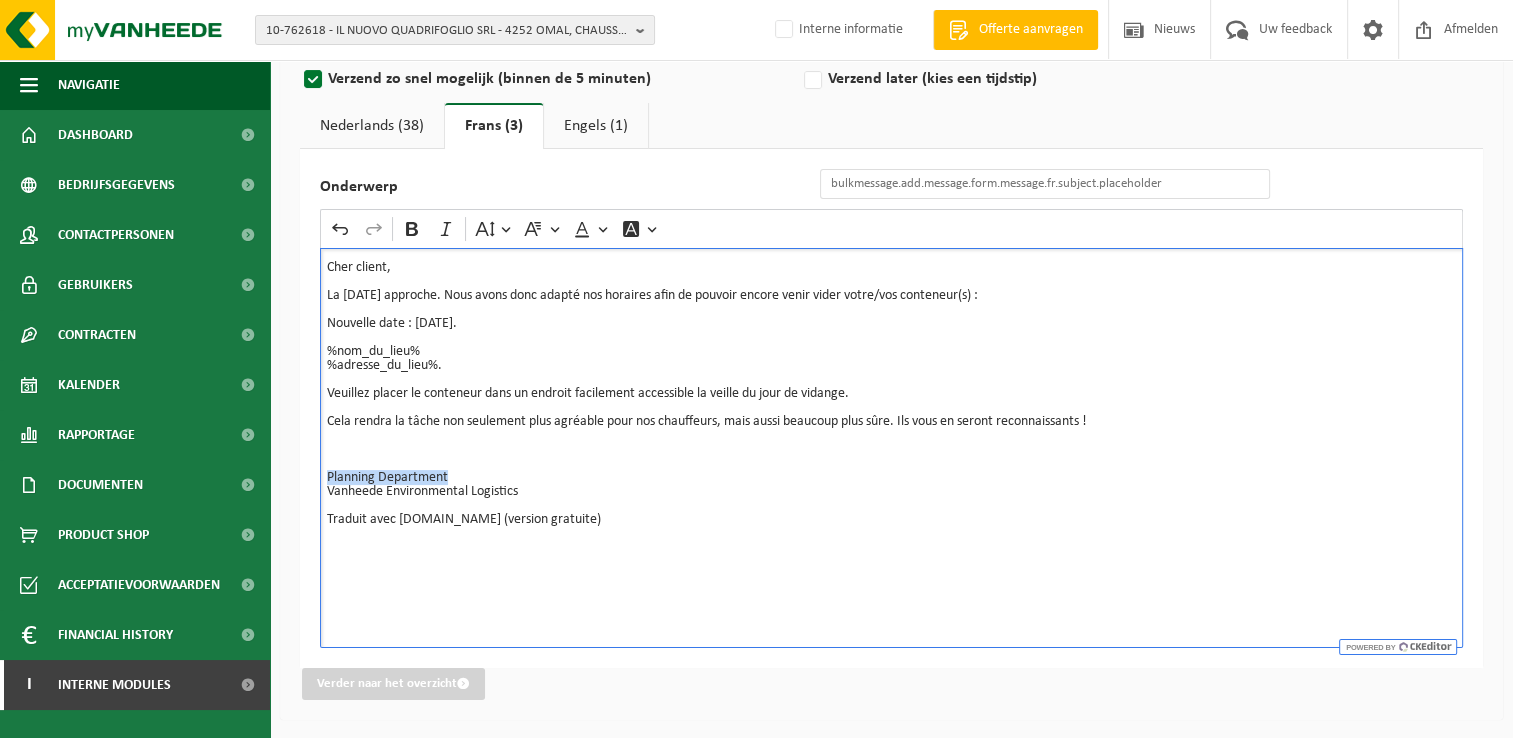 drag, startPoint x: 456, startPoint y: 477, endPoint x: 307, endPoint y: 478, distance: 149.00336 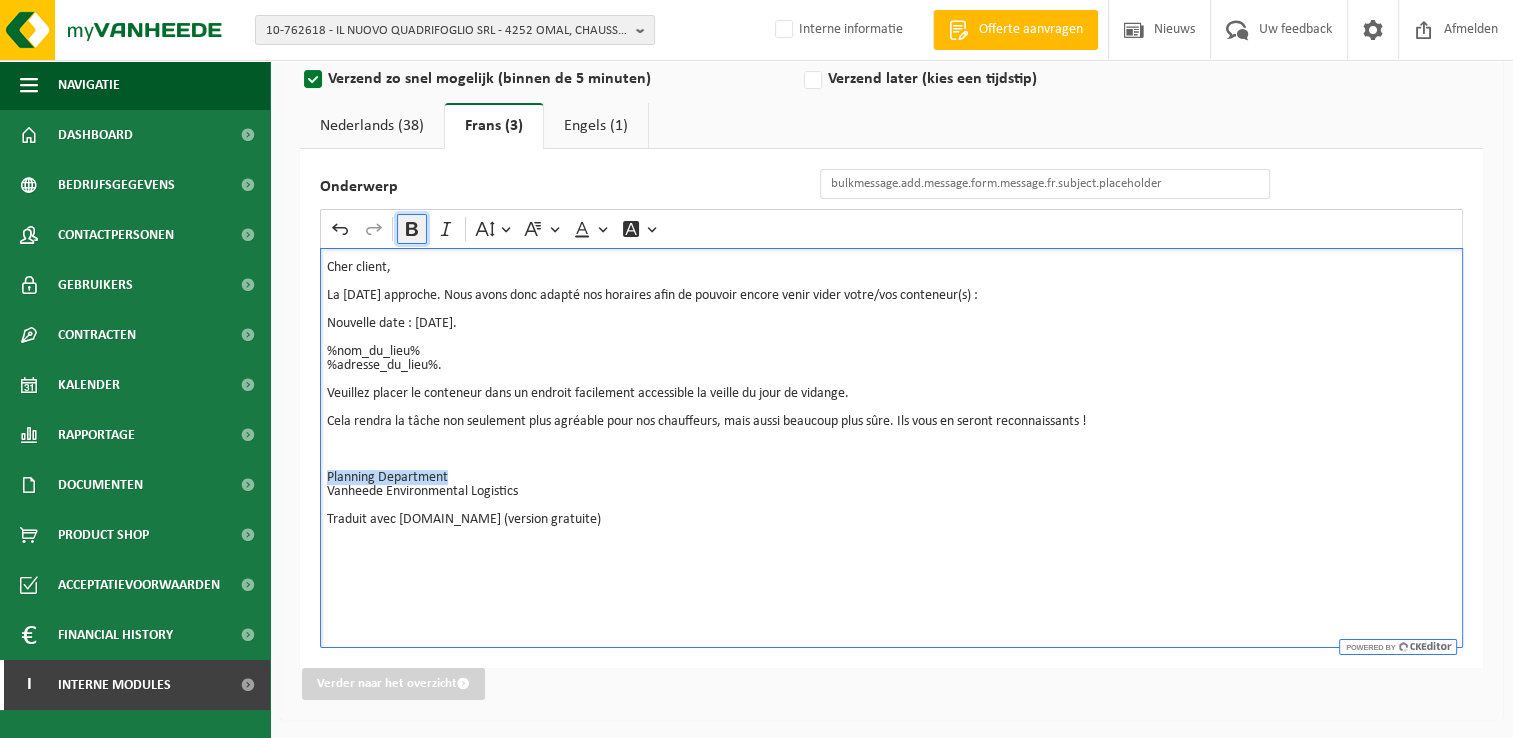 click 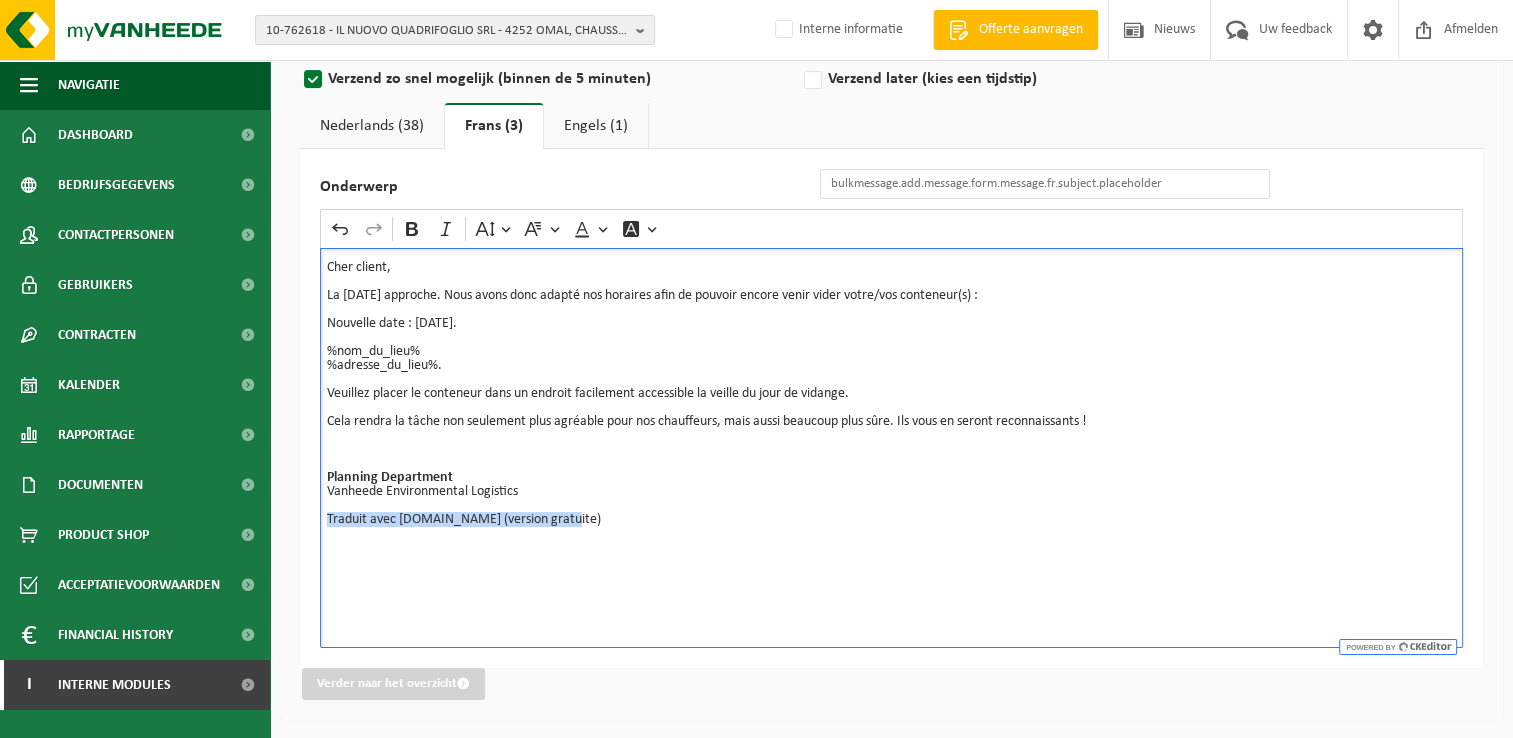 drag, startPoint x: 575, startPoint y: 520, endPoint x: 295, endPoint y: 520, distance: 280 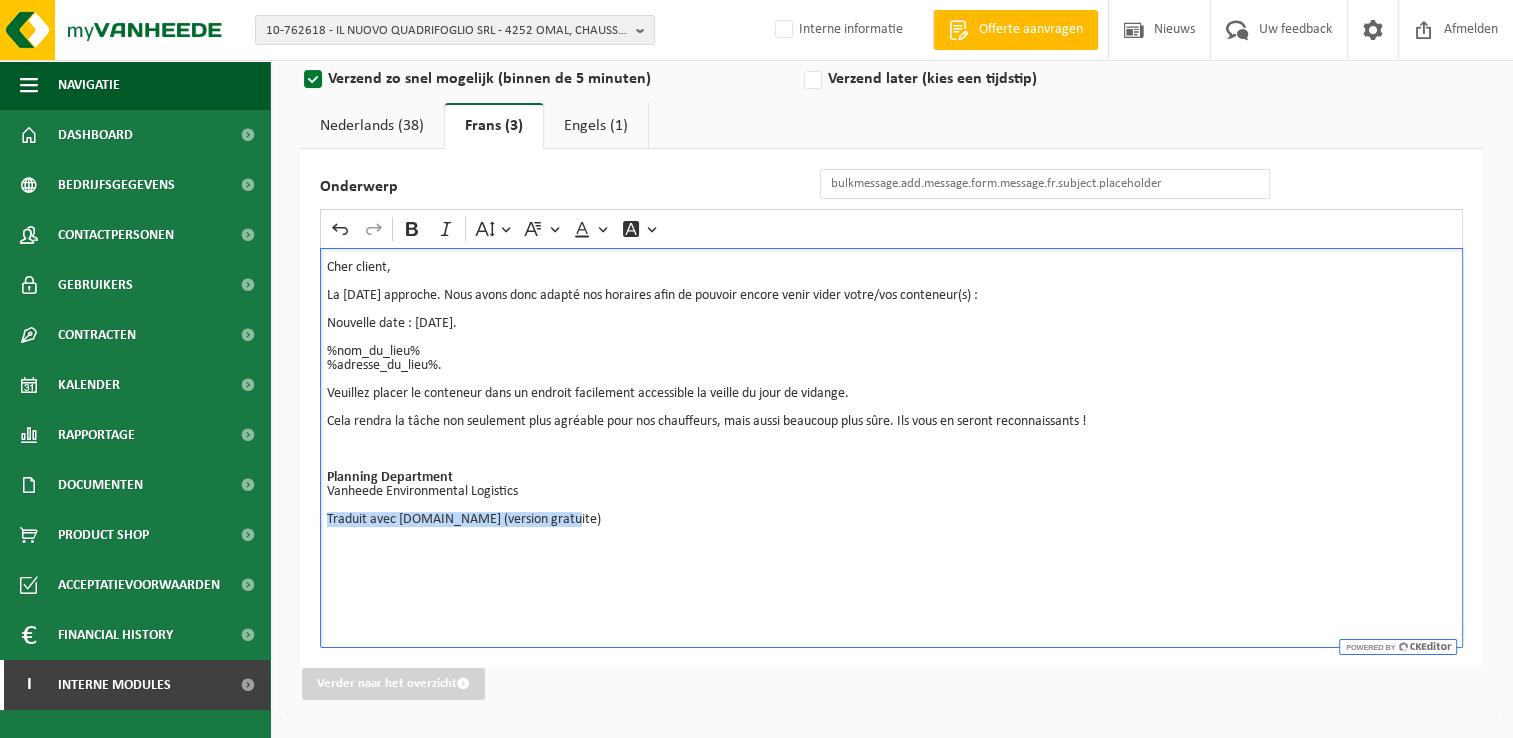 click on "Emailadres van de afzender       BULK_MAR_LUX (planning.messancy@vanheede.com)   BULK_VEL_GEL (planning.dottignies@vanheede.com)   BULK_VEL_LUX (planning.messancy@vanheede.com)   BULK_VFR_BIL (vanheede.france@vanheede.com)   CLEAN_VES_BEL (services@vanheede.com)   CLEAN_VFR_FRA (vanheede.france@vanheede.com)   COLLI_MAR_LUX (planning.messancy@vanheede.com)   COLLI_VES_BEL (services@vanheede.com)   COLLI_VFR_FRA (swvev@vanheede.com)   COMP_MAR_LUX (planning.messancy@vanheede.com)   COMP_VEL_FLANDERS (planning.geluwe@vanheede.com)   COMP_VEL_WALLONIE (planning.quevy@vanheede.com)   COMP_VFR_FNORTH (vanheede.france@vanheede.com)   CRANE_MAR_LUX (planning.messancy@vanheede.com)   CRANE_VEL_BCENEAST (planning.antwerpen@vanheede.com)   CRANE_VEL_BCOAST (planning.oostkamp@vanheede.com)   CRANE_VEL_BSOUTH (planning.quevy@vanheede.com)   CRANE_VEL_BWEST (planning.geluwe@vanheede.com)   CRANE_VEL_LUX (planning.messancy@vanheede.com)   CRANE_VFR_FNORTH (vanheede.france@vanheede.com)" at bounding box center (891, 343) 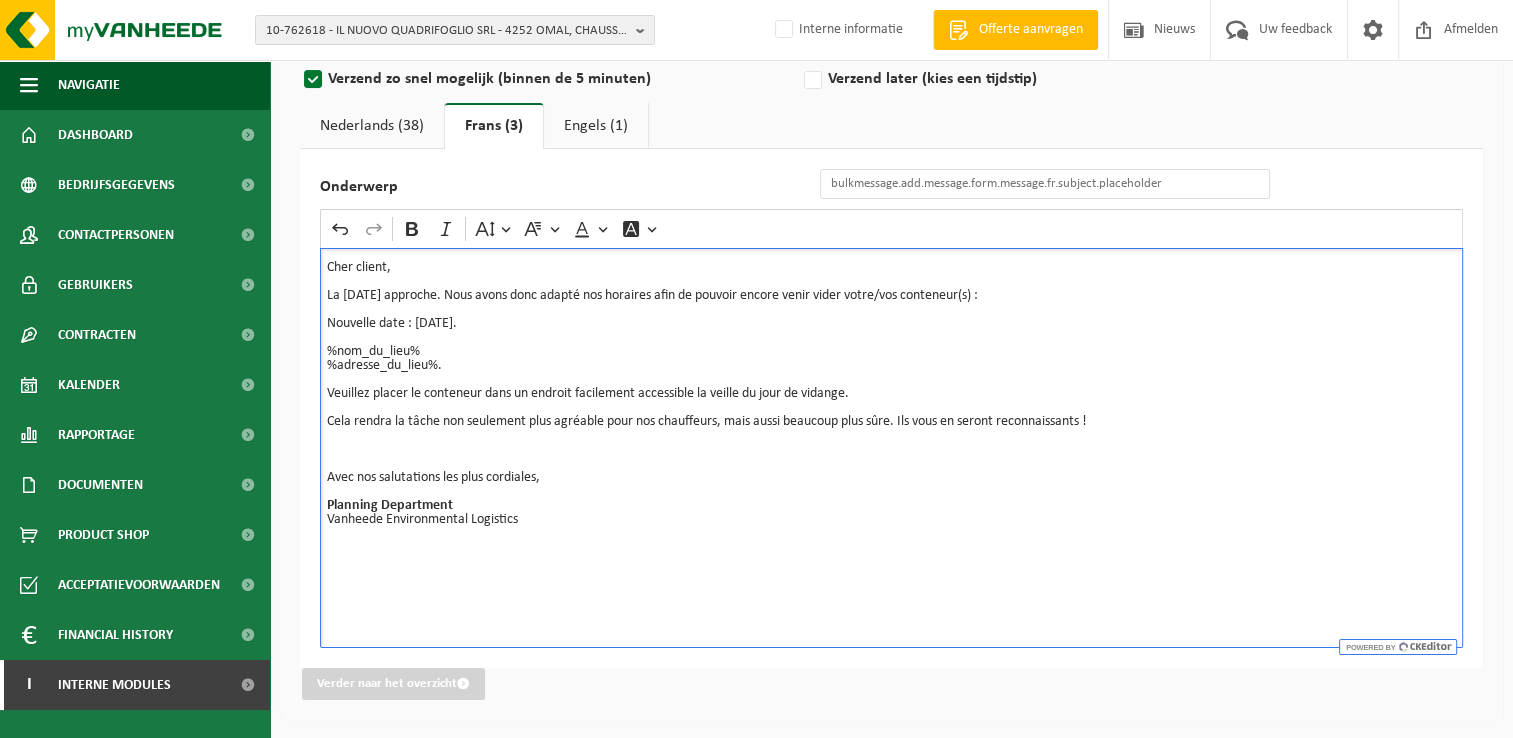 drag, startPoint x: 420, startPoint y: 319, endPoint x: 487, endPoint y: 319, distance: 67 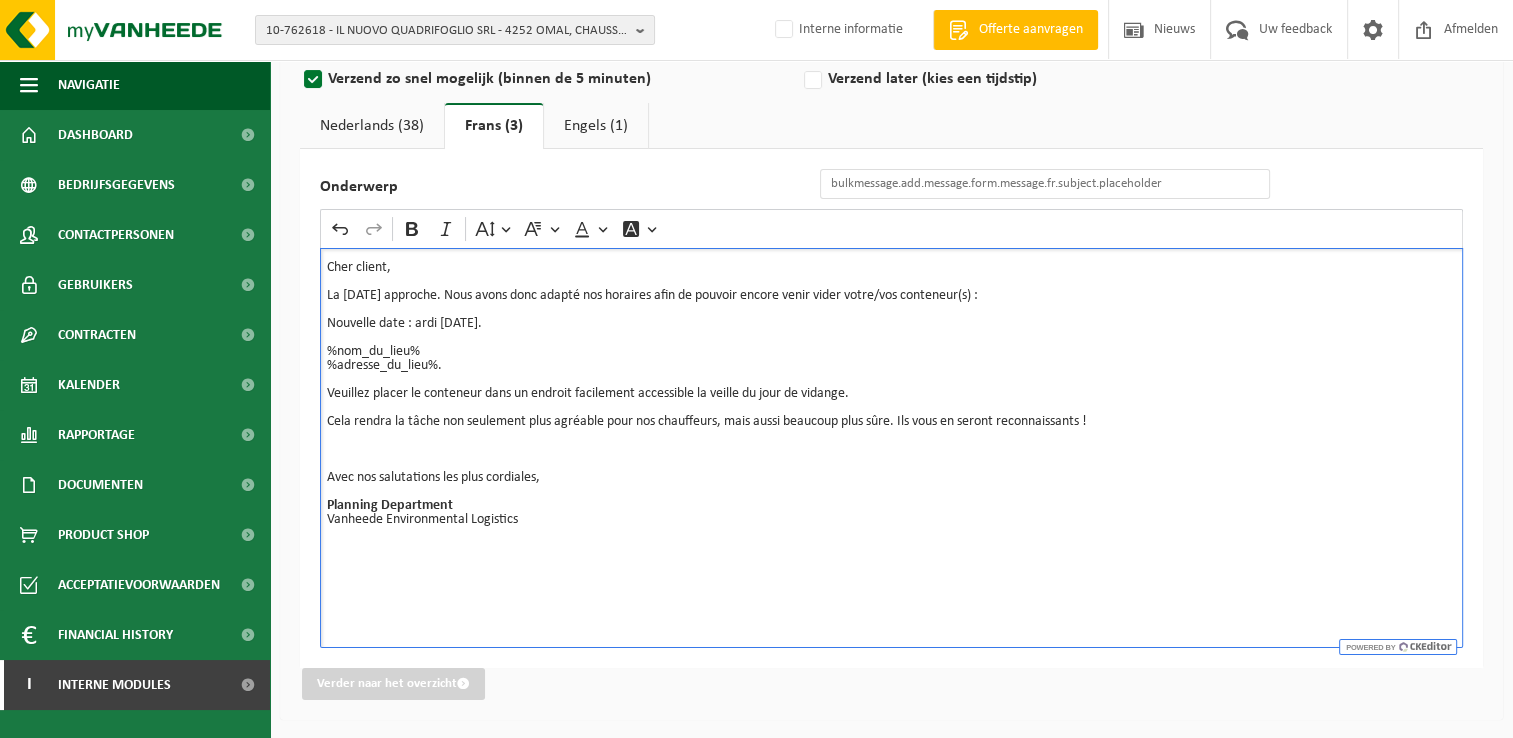 type 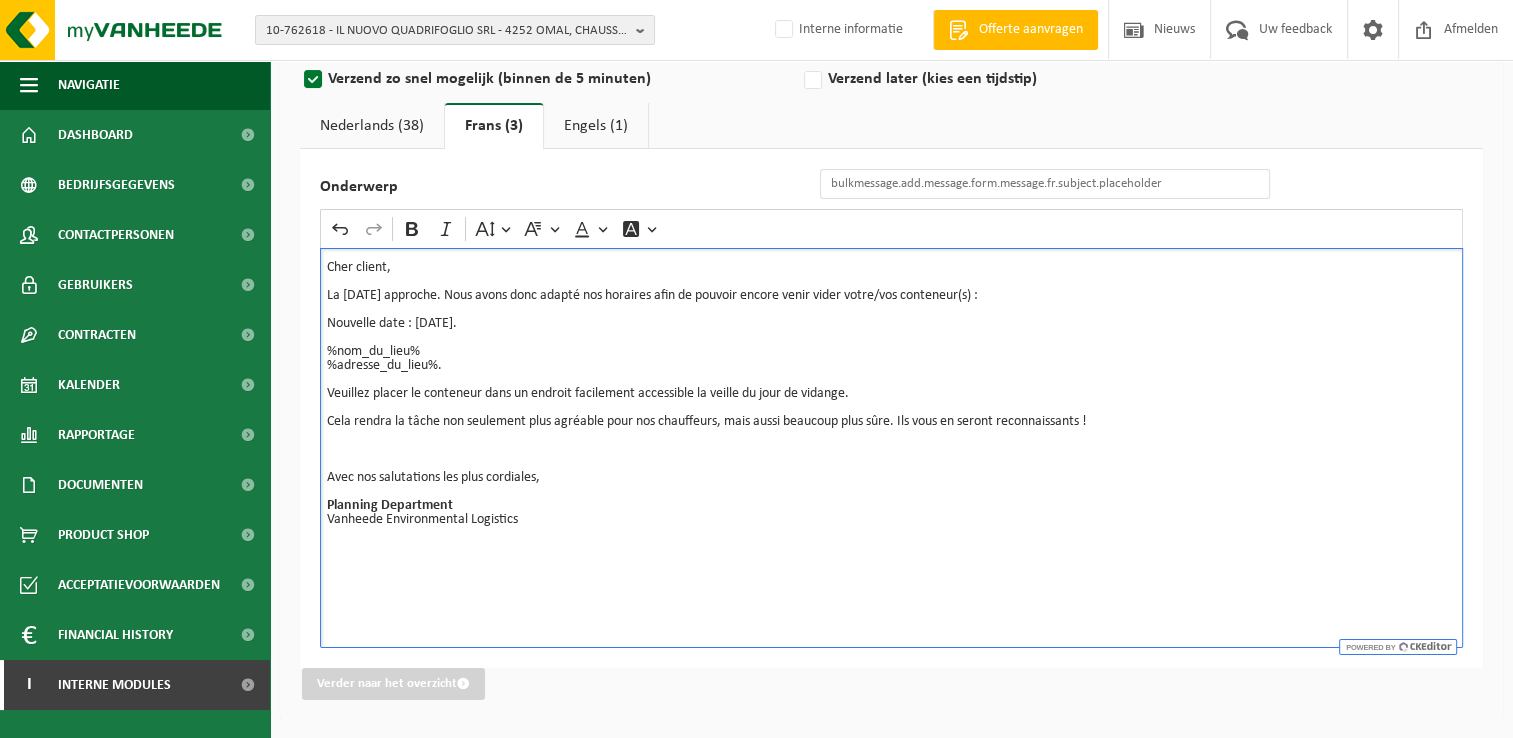 drag, startPoint x: 526, startPoint y: 324, endPoint x: 416, endPoint y: 310, distance: 110.88733 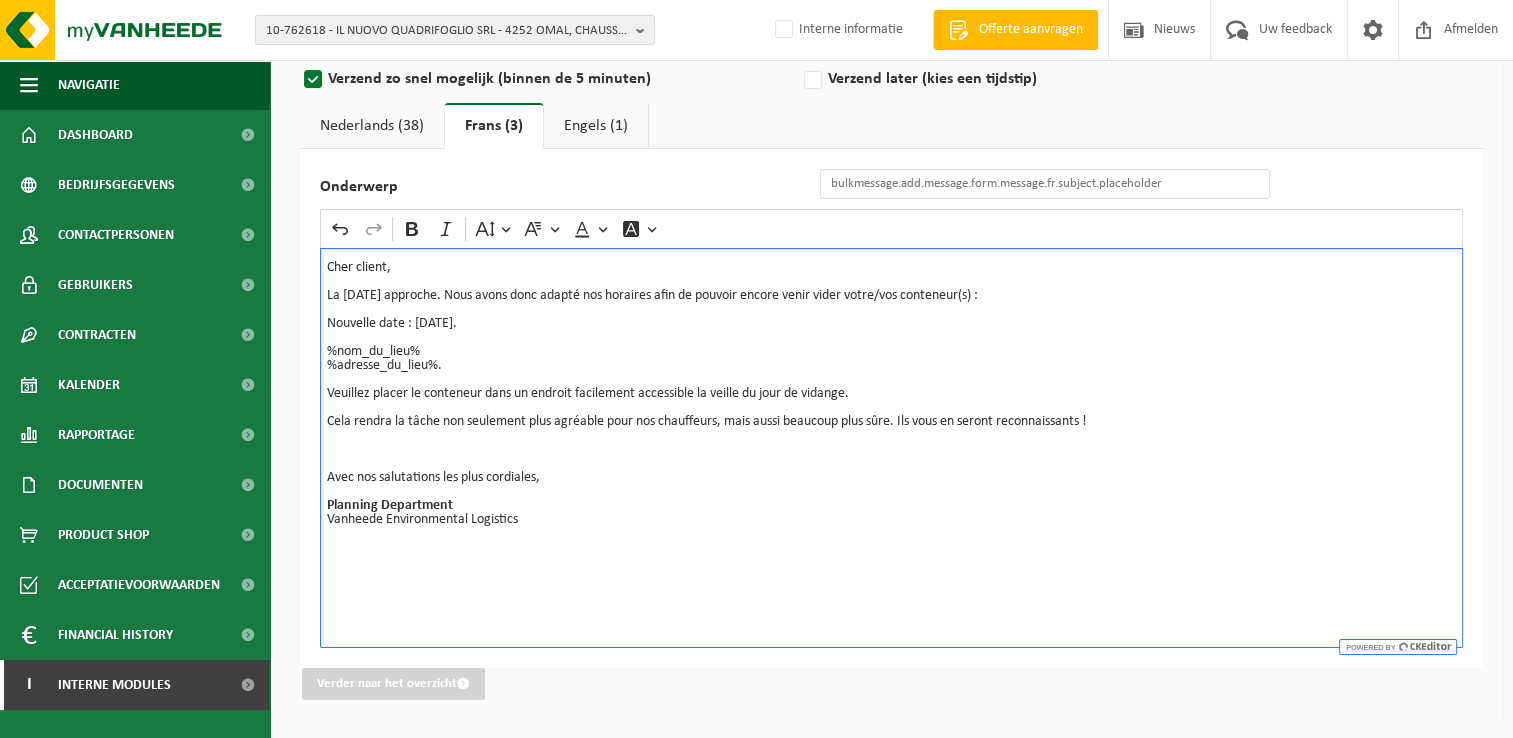 click on "Nouvelle date : Mardi 22/07/2025." at bounding box center [891, 317] 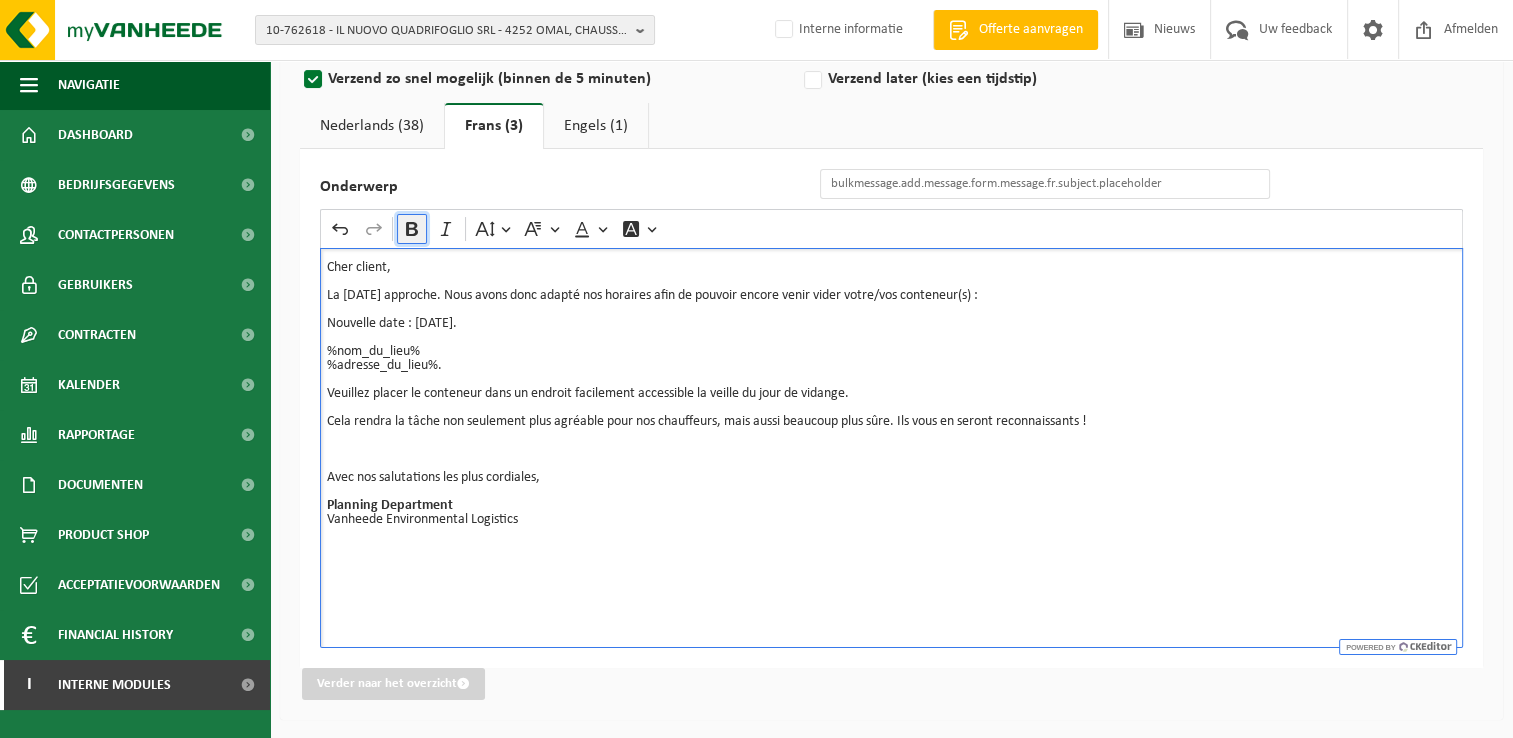 click 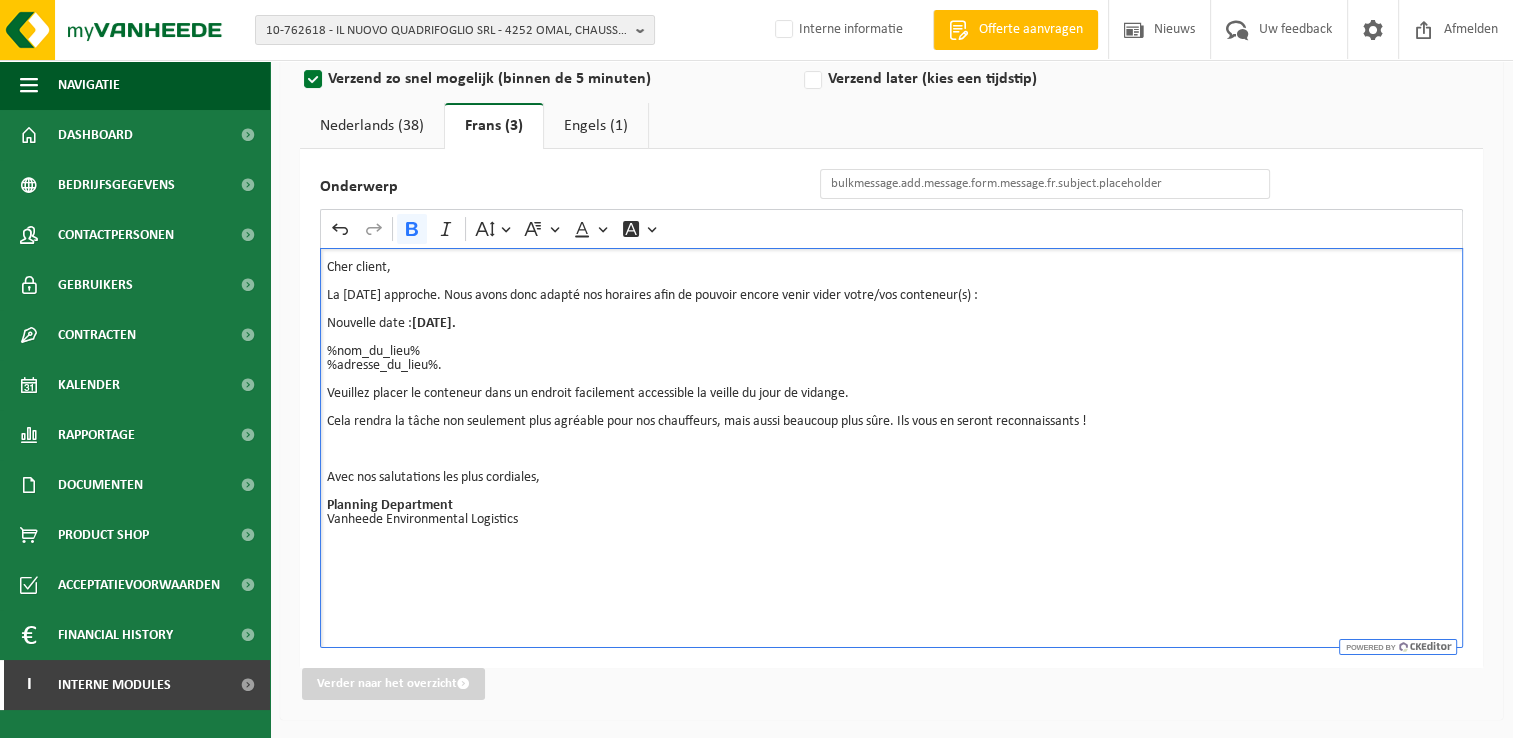 click on "Cher client, La fête nationale approche. Nous avons donc adapté nos horaires afin de pouvoir encore venir vider votre/vos conteneur(s) : Nouvelle date :  Mardi 22/07/2025. %nom_du_lieu% %adresse_du_lieu%. Veuillez placer le conteneur dans un endroit facilement accessible la veille du jour de vidange. Cela rendra la tâche non seulement plus agréable pour nos chauffeurs, mais aussi beaucoup plus sûre. Ils vous en seront reconnaissants ! Avec nos salutations les plus cordiales, Planning Department Vanheede Environmental Logistics" at bounding box center [891, 448] 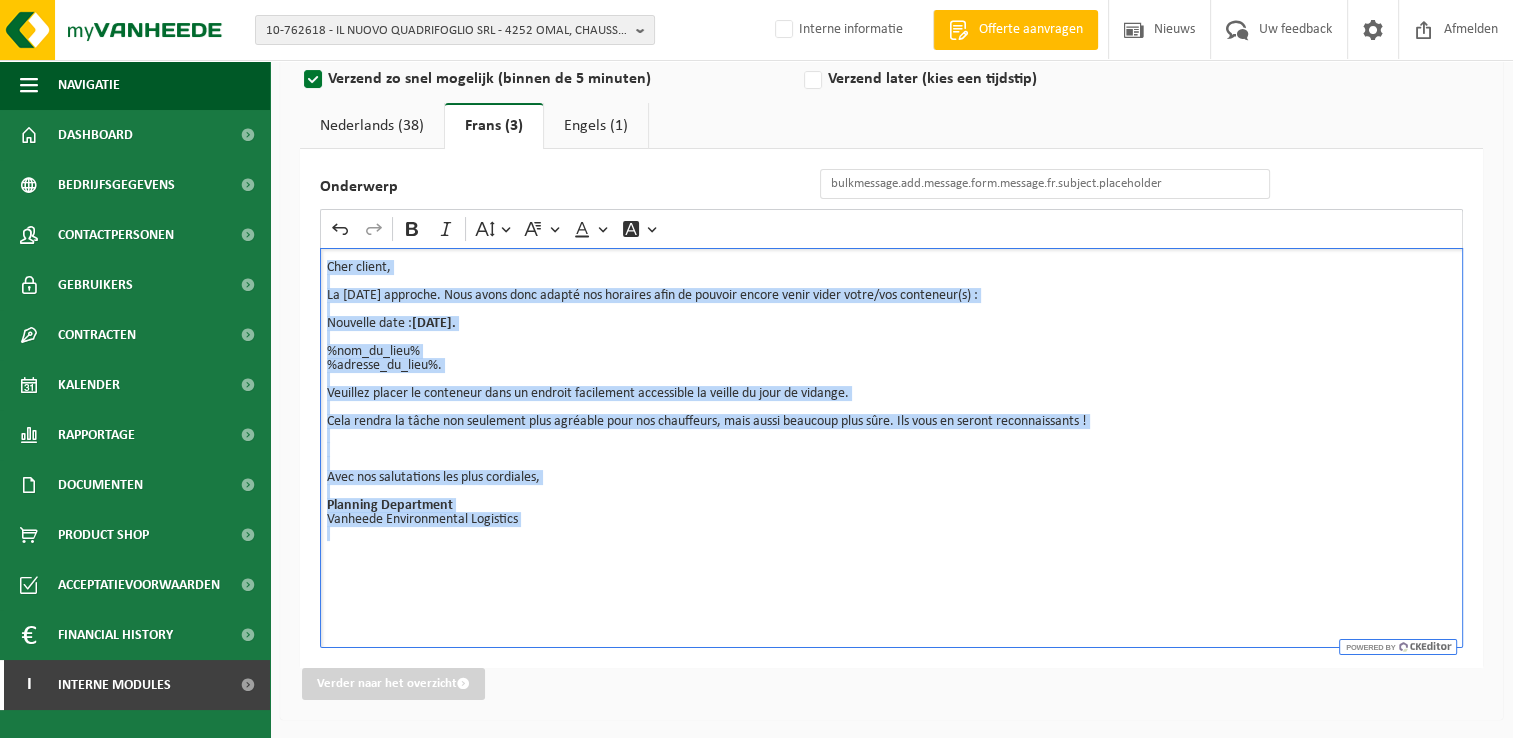 drag, startPoint x: 566, startPoint y: 534, endPoint x: 289, endPoint y: 261, distance: 388.919 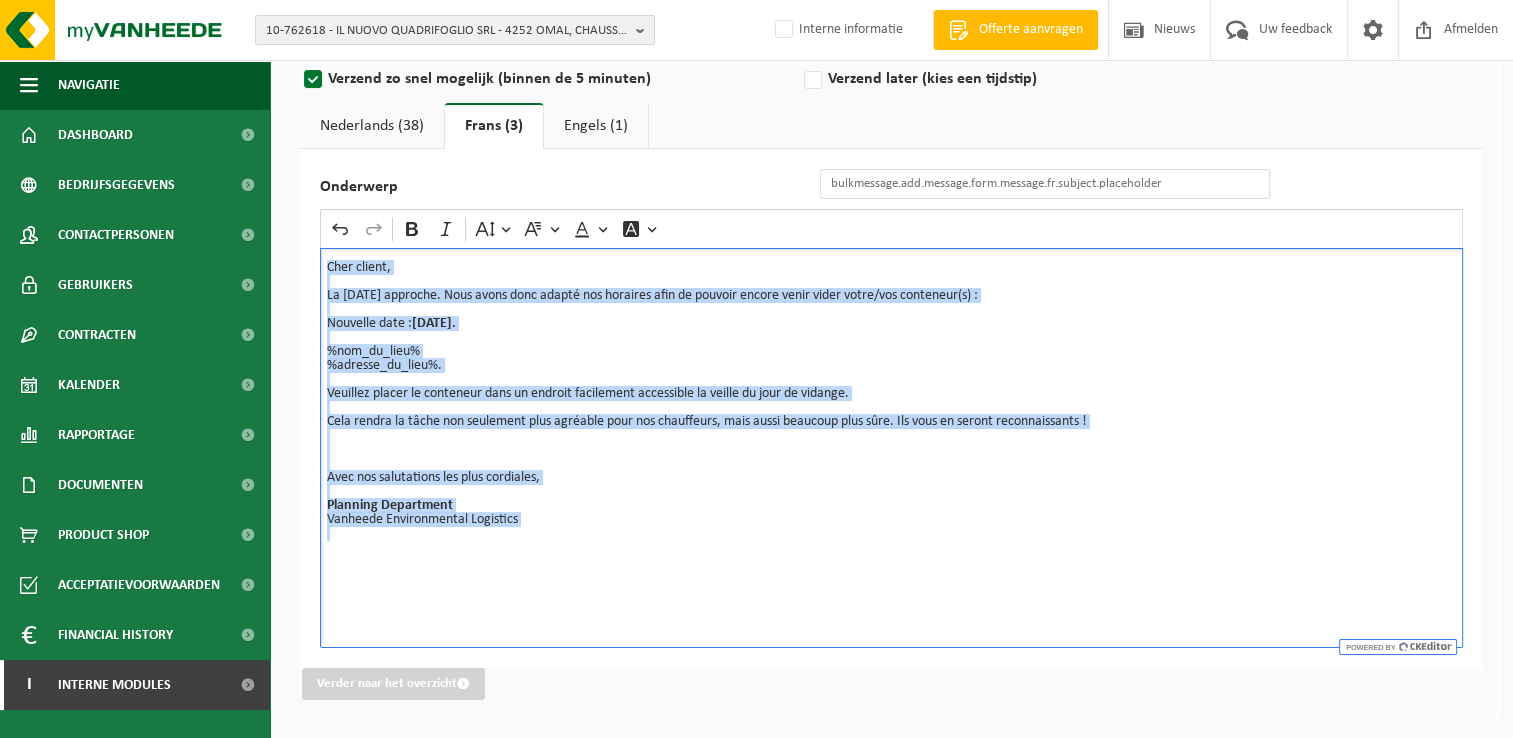click on "Emailadres van de afzender       BULK_MAR_LUX (planning.messancy@vanheede.com)   BULK_VEL_GEL (planning.dottignies@vanheede.com)   BULK_VEL_LUX (planning.messancy@vanheede.com)   BULK_VFR_BIL (vanheede.france@vanheede.com)   CLEAN_VES_BEL (services@vanheede.com)   CLEAN_VFR_FRA (vanheede.france@vanheede.com)   COLLI_MAR_LUX (planning.messancy@vanheede.com)   COLLI_VES_BEL (services@vanheede.com)   COLLI_VFR_FRA (swvev@vanheede.com)   COMP_MAR_LUX (planning.messancy@vanheede.com)   COMP_VEL_FLANDERS (planning.geluwe@vanheede.com)   COMP_VEL_WALLONIE (planning.quevy@vanheede.com)   COMP_VFR_FNORTH (vanheede.france@vanheede.com)   CRANE_MAR_LUX (planning.messancy@vanheede.com)   CRANE_VEL_BCENEAST (planning.antwerpen@vanheede.com)   CRANE_VEL_BCOAST (planning.oostkamp@vanheede.com)   CRANE_VEL_BSOUTH (planning.quevy@vanheede.com)   CRANE_VEL_BWEST (planning.geluwe@vanheede.com)   CRANE_VEL_LUX (planning.messancy@vanheede.com)   CRANE_VFR_FNORTH (vanheede.france@vanheede.com)" at bounding box center (891, 343) 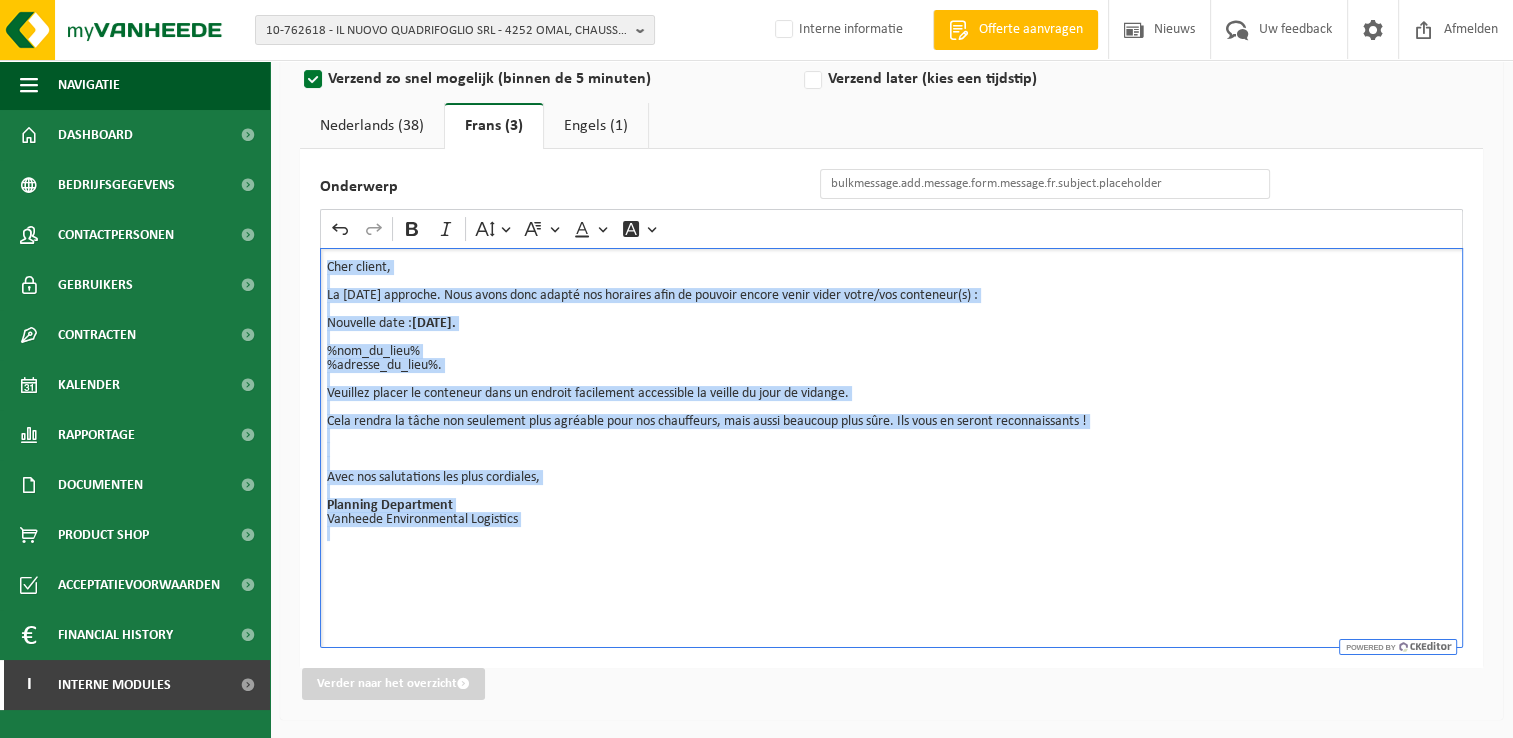 copy on "Cher client, La fête nationale approche. Nous avons donc adapté nos horaires afin de pouvoir encore venir vider votre/vos conteneur(s) : Nouvelle date :  Mardi 22/07/2025. %nom_du_lieu% %adresse_du_lieu%. Veuillez placer le conteneur dans un endroit facilement accessible la veille du jour de vidange. Cela rendra la tâche non seulement plus agréable pour nos chauffeurs, mais aussi beaucoup plus sûre. Ils vous en seront reconnaissants ! Avec nos salutations les plus cordiales, Planning Department Vanheede Environmental Logistics" 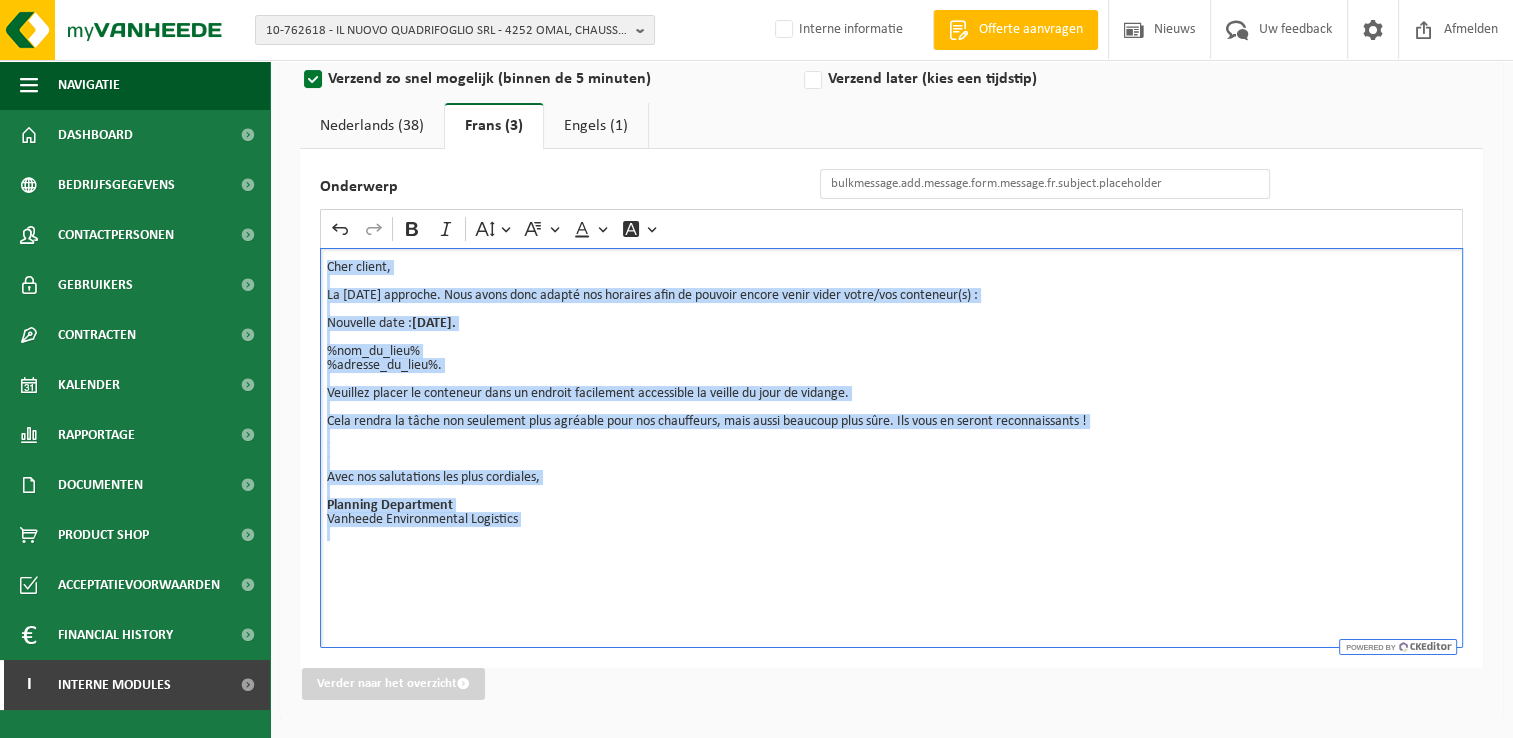 click on "Engels (1)" at bounding box center [596, 126] 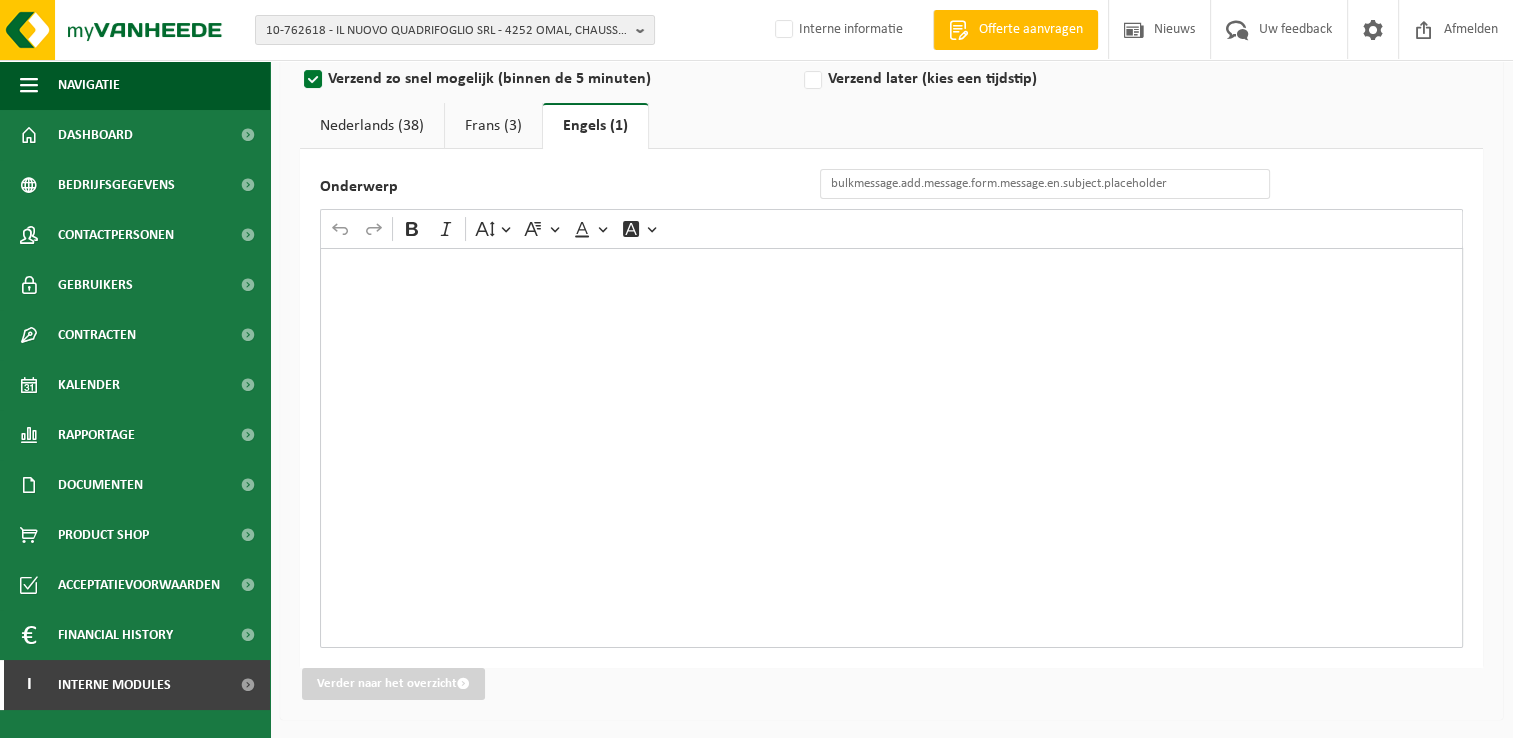 click at bounding box center [891, 268] 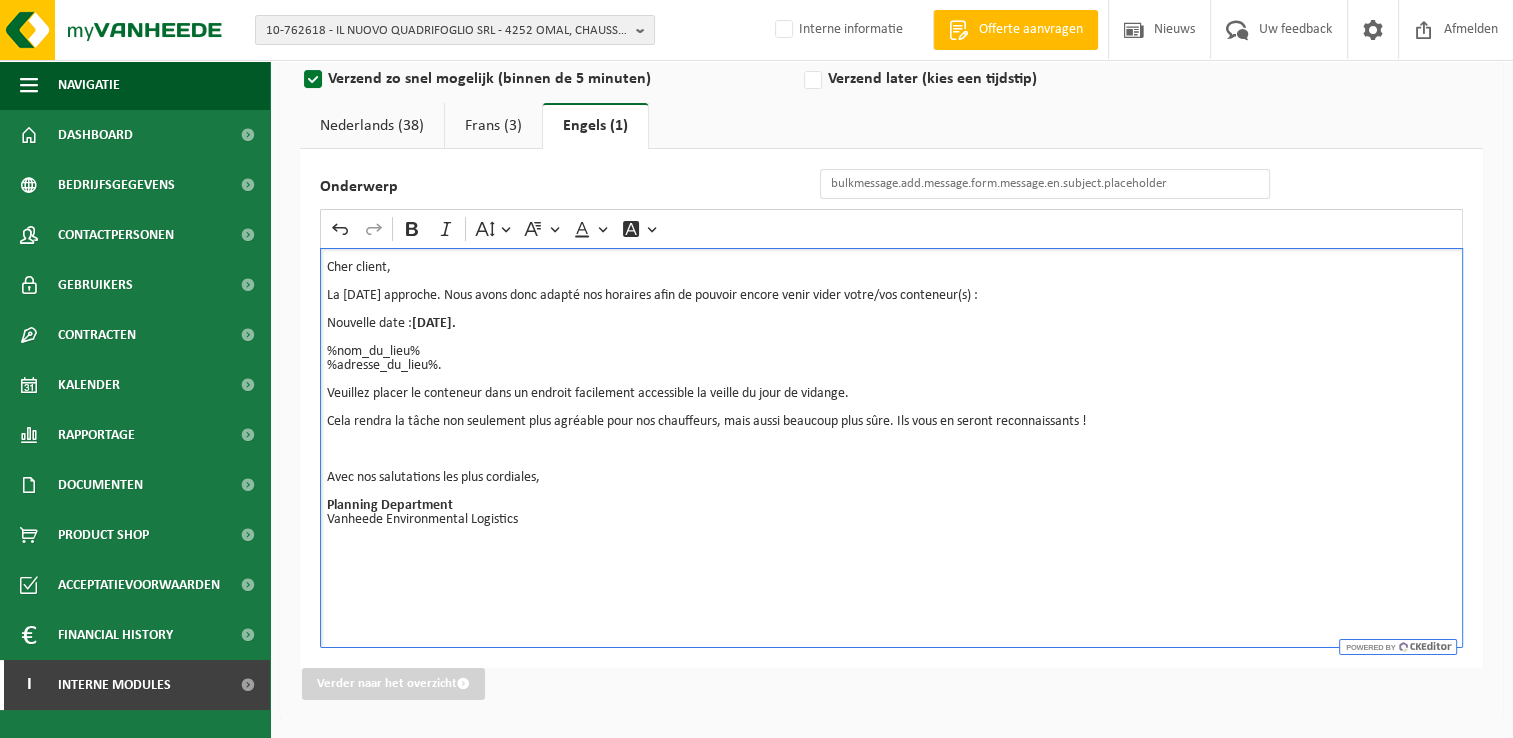 click on "Cher client, La fête nationale approche. Nous avons donc adapté nos horaires afin de pouvoir encore venir vider votre/vos conteneur(s) : Nouvelle date :  Mardi 22/07/2025. %nom_du_lieu% %adresse_du_lieu%. Veuillez placer le conteneur dans un endroit facilement accessible la veille du jour de vidange. Cela rendra la tâche non seulement plus agréable pour nos chauffeurs, mais aussi beaucoup plus sûre. Ils vous en seront reconnaissants ! Avec nos salutations les plus cordiales, Planning Department Vanheede Environmental Logistics" at bounding box center [891, 448] 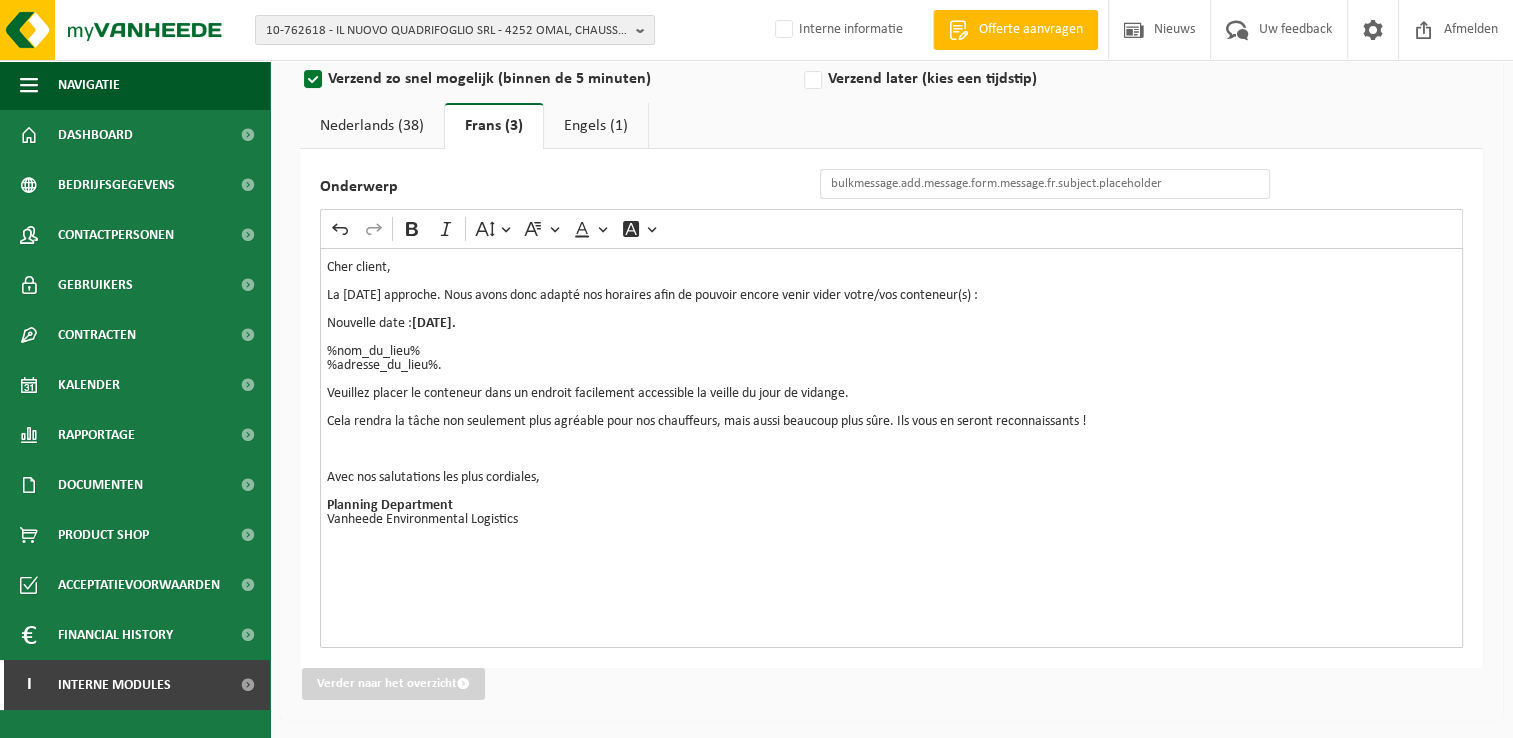 click on "Nederlands (38)" at bounding box center (372, 126) 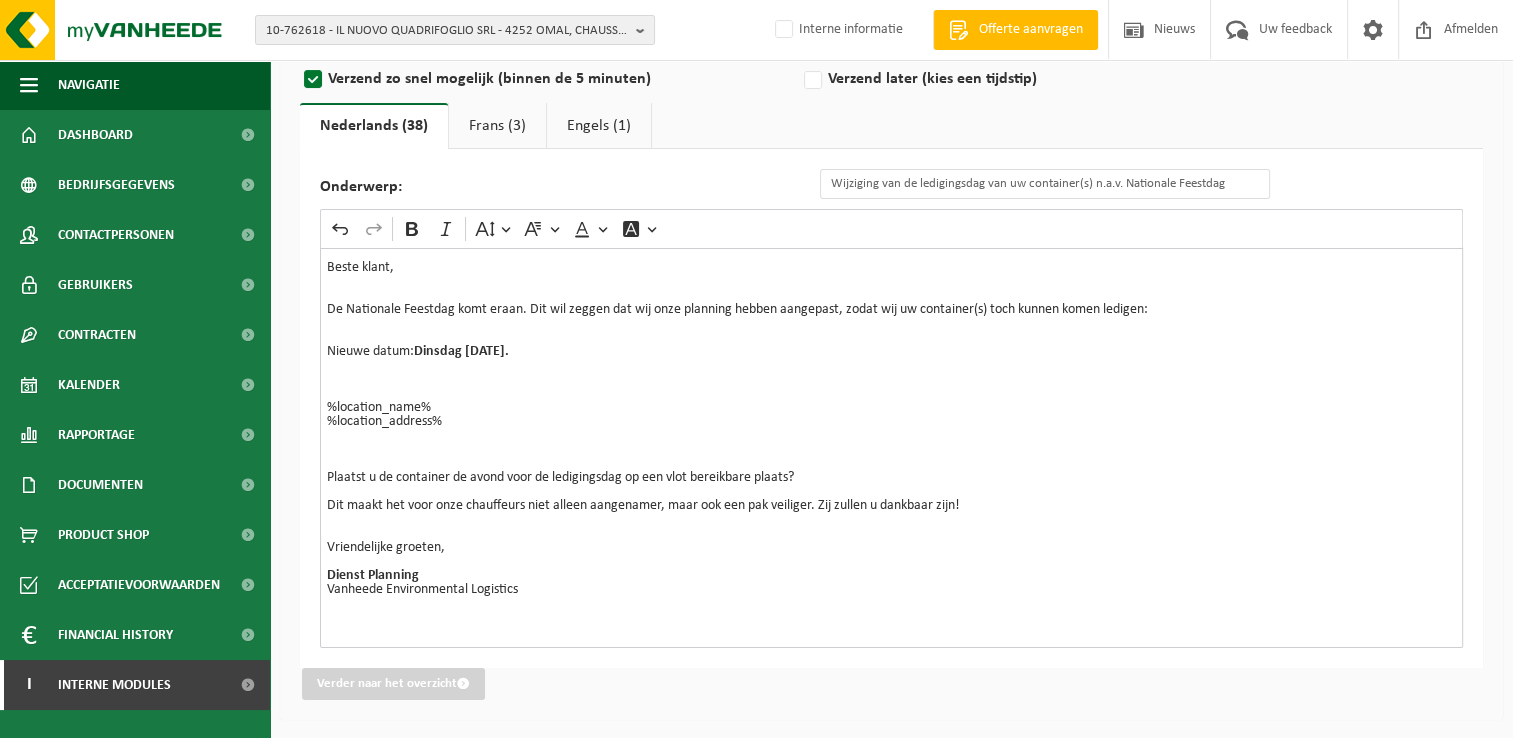drag, startPoint x: 1272, startPoint y: 187, endPoint x: 882, endPoint y: 185, distance: 390.00513 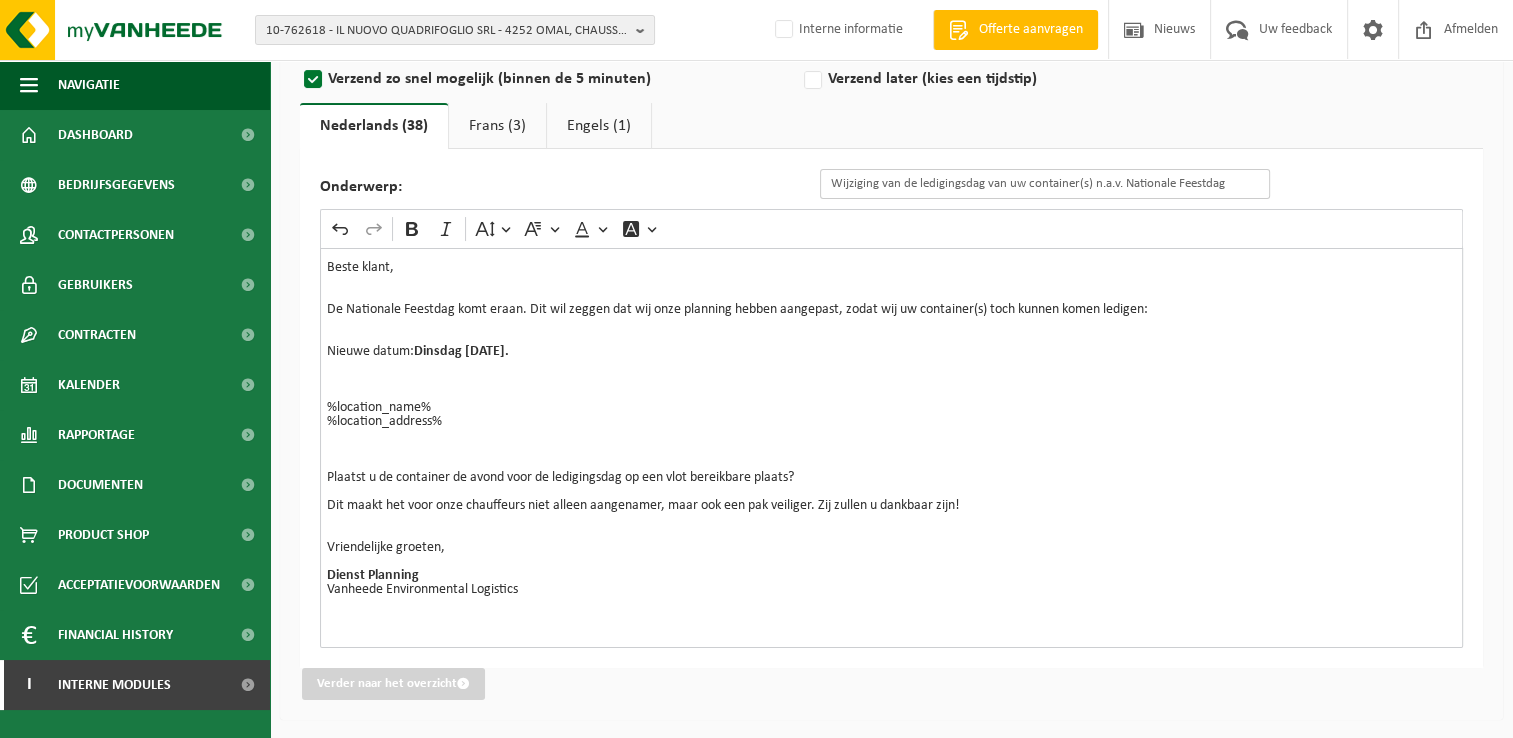 drag, startPoint x: 1233, startPoint y: 182, endPoint x: 808, endPoint y: 183, distance: 425.0012 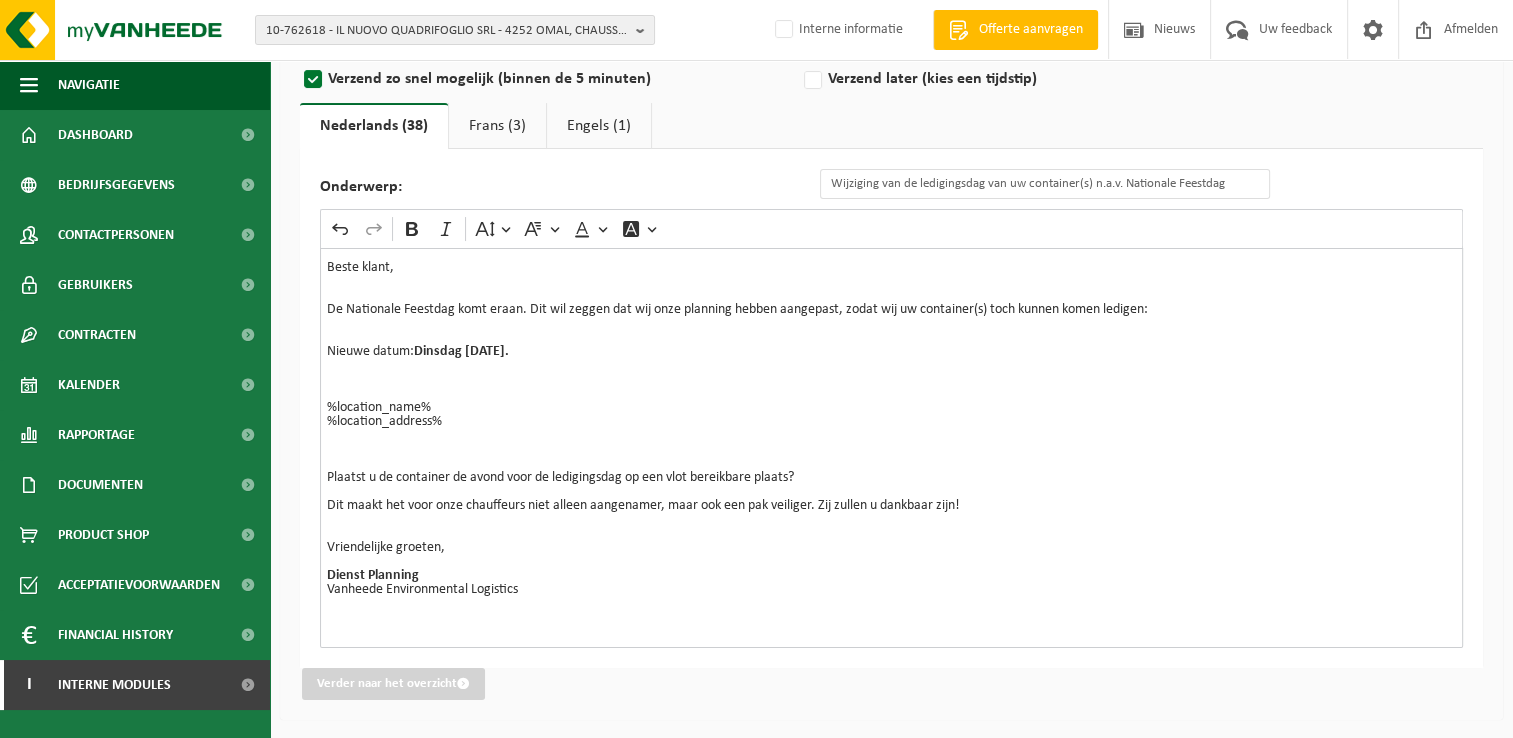 click on "Frans (3)" at bounding box center [497, 126] 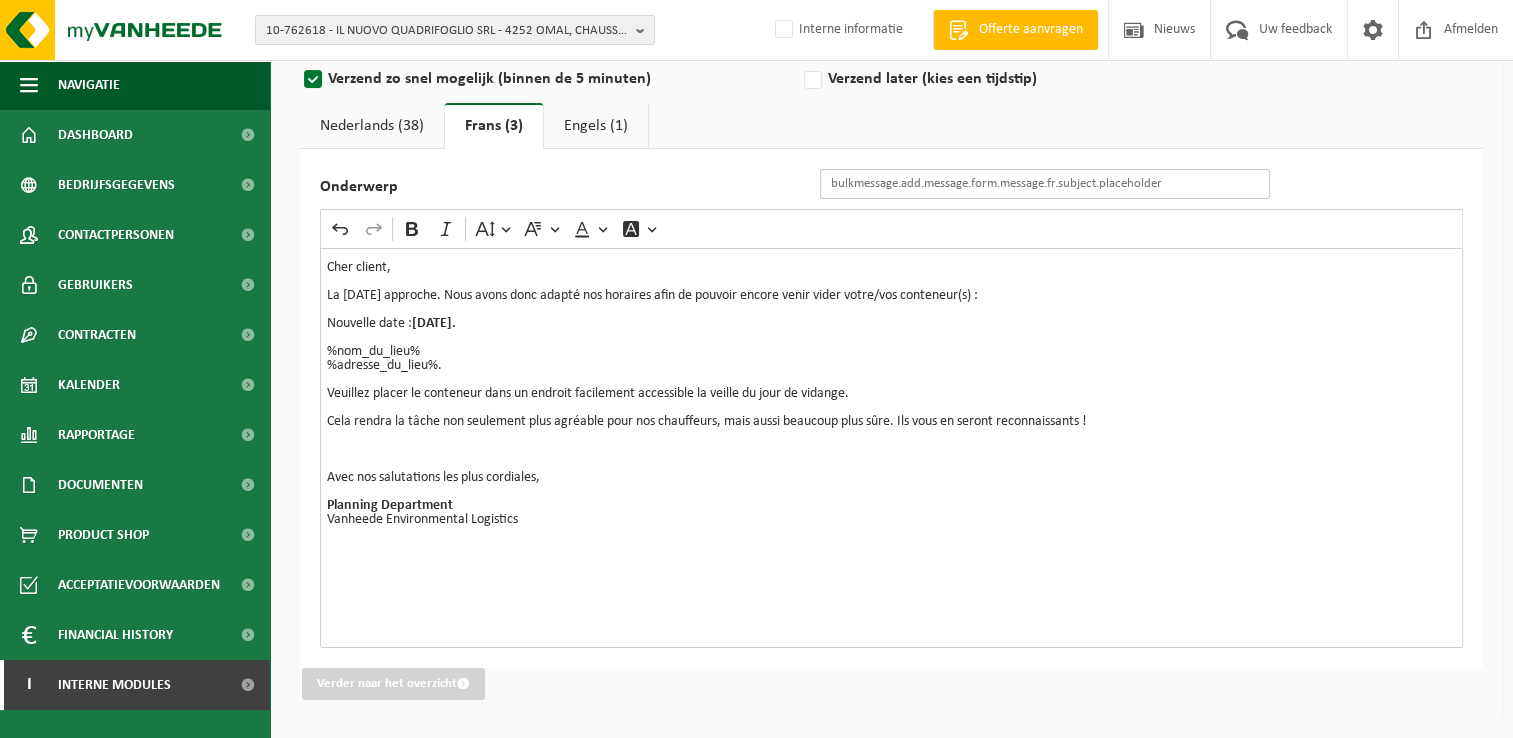 click on "Onderwerp" at bounding box center [1045, 184] 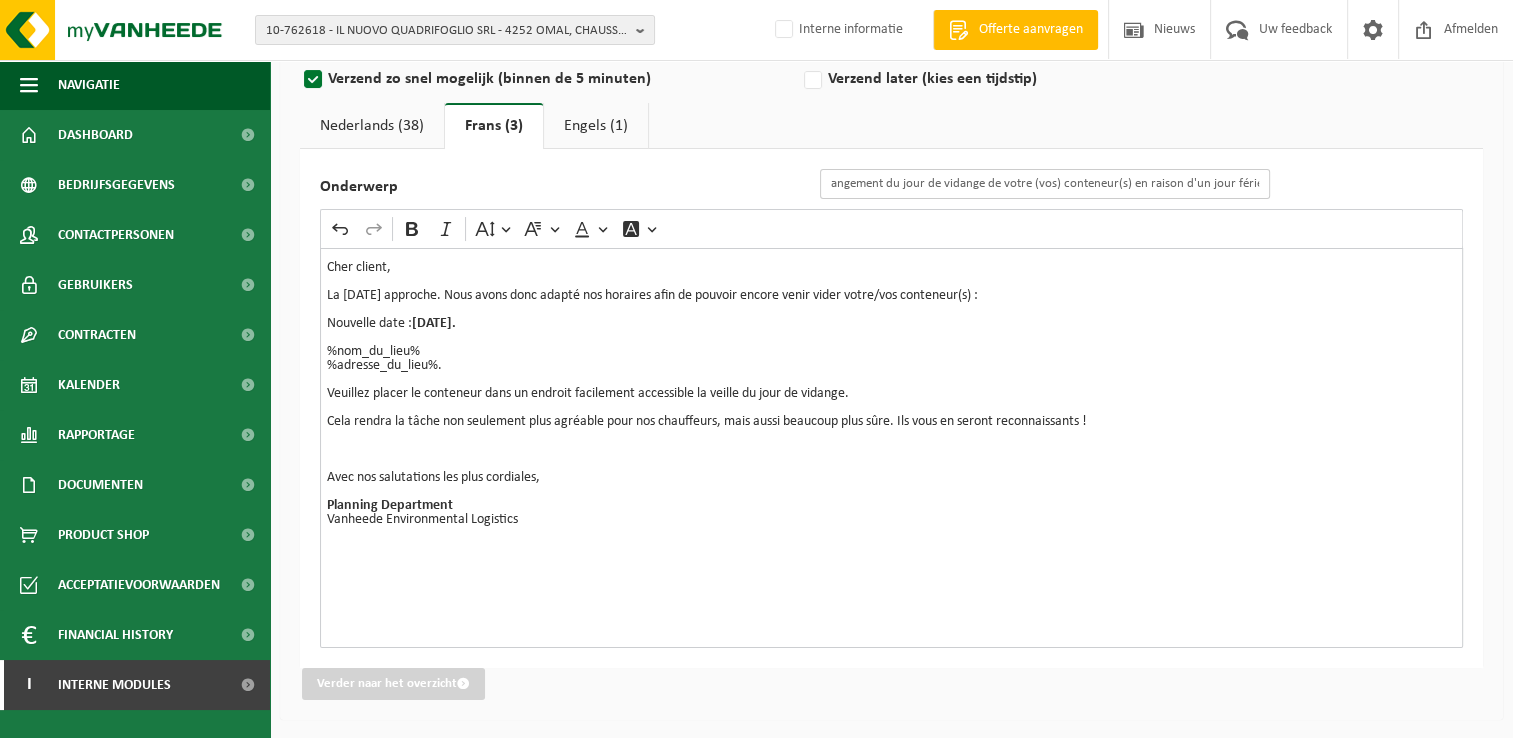 scroll, scrollTop: 0, scrollLeft: 0, axis: both 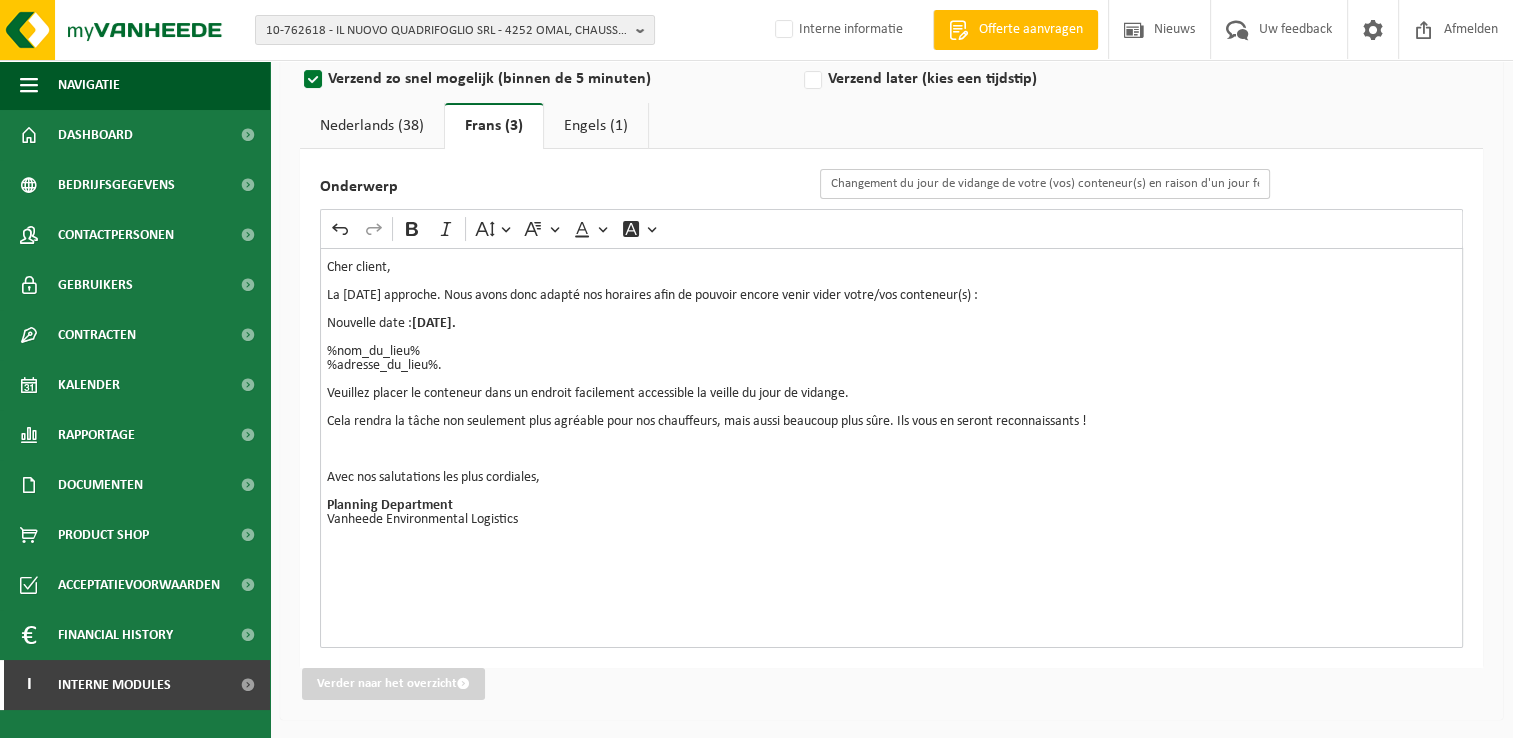 type on "Changement du jour de vidange de votre (vos) conteneur(s) en raison d'un jour férié" 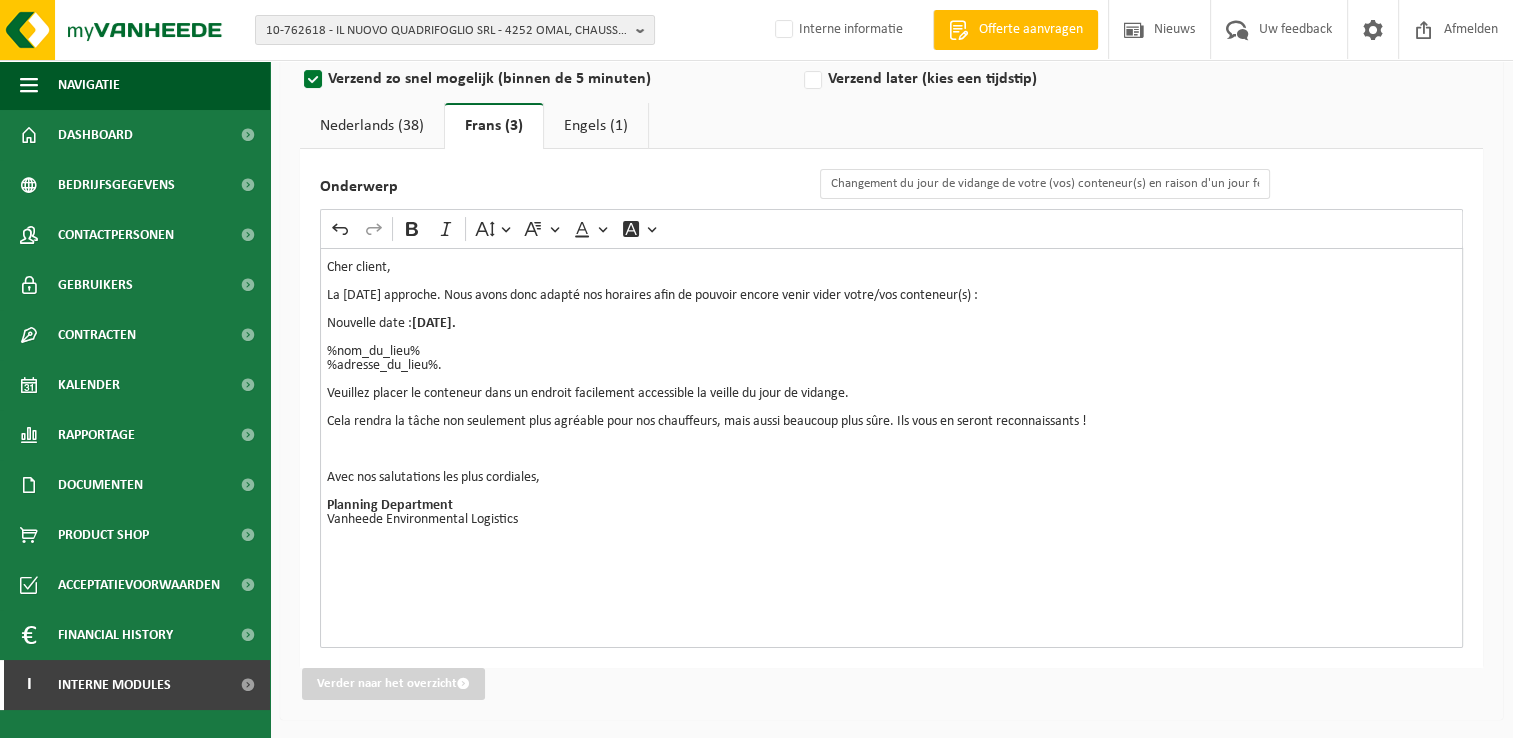 click on "Engels (1)" at bounding box center (596, 126) 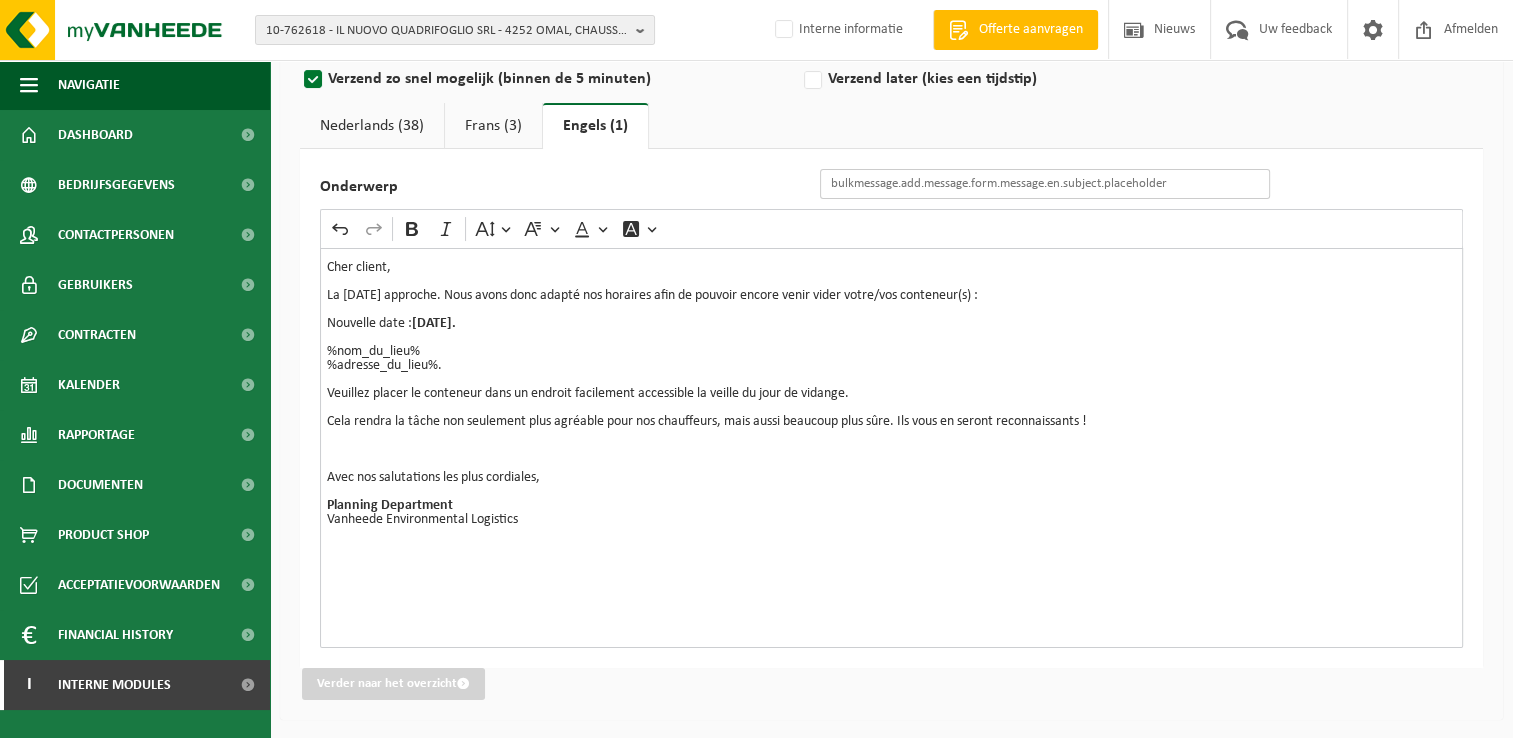 drag, startPoint x: 1204, startPoint y: 186, endPoint x: 503, endPoint y: 167, distance: 701.25745 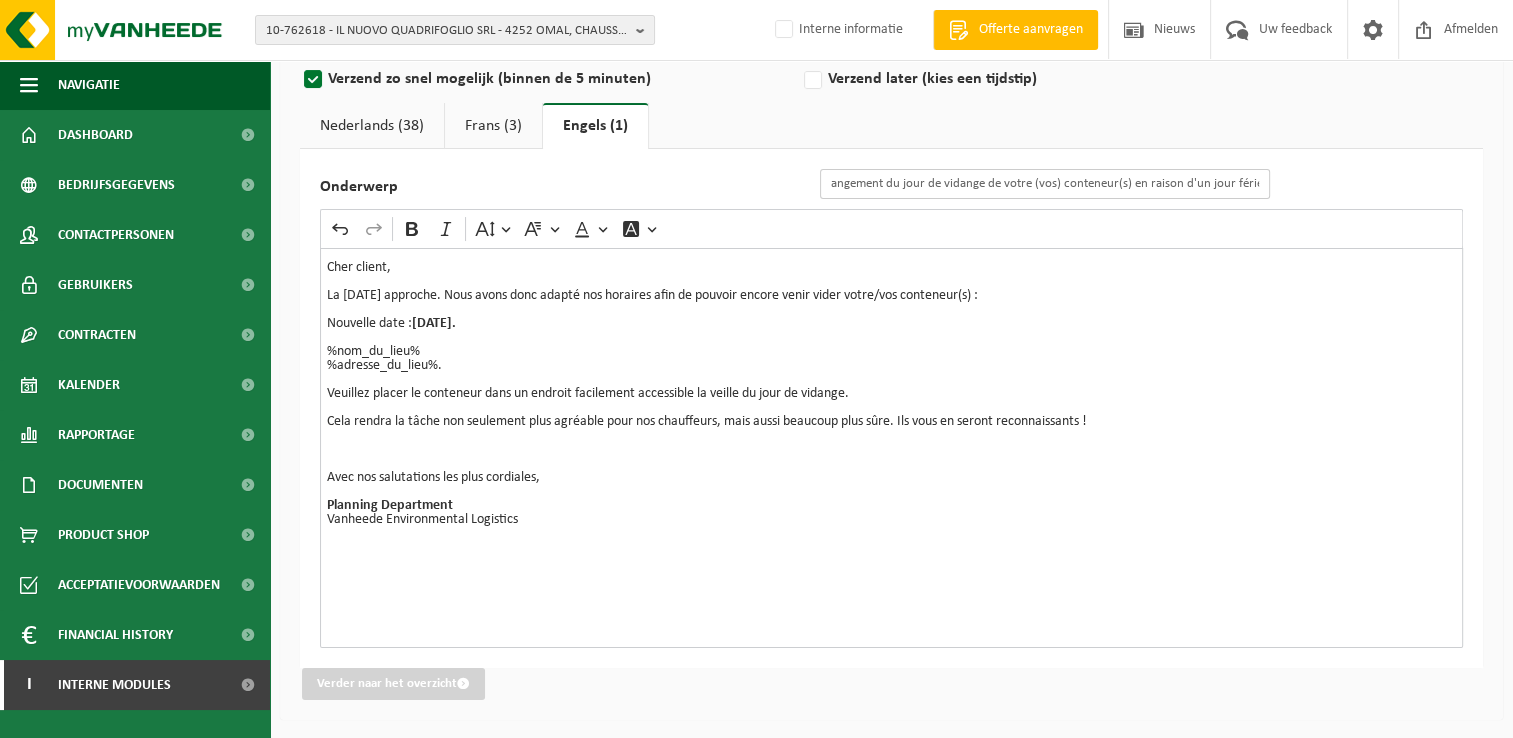 type on "Changement du jour de vidange de votre (vos) conteneur(s) en raison d'un jour férié" 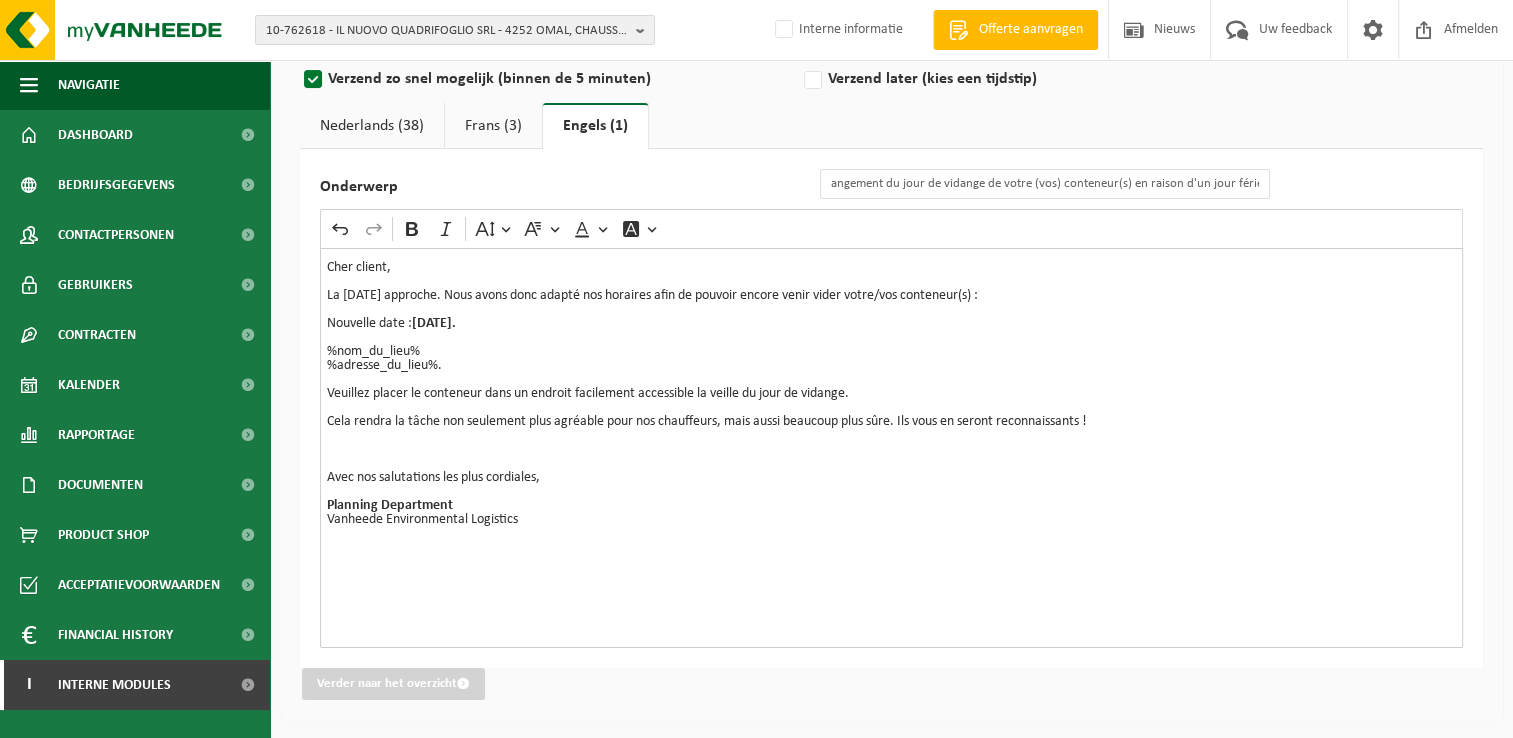 click on "Onderwerp" at bounding box center [570, 189] 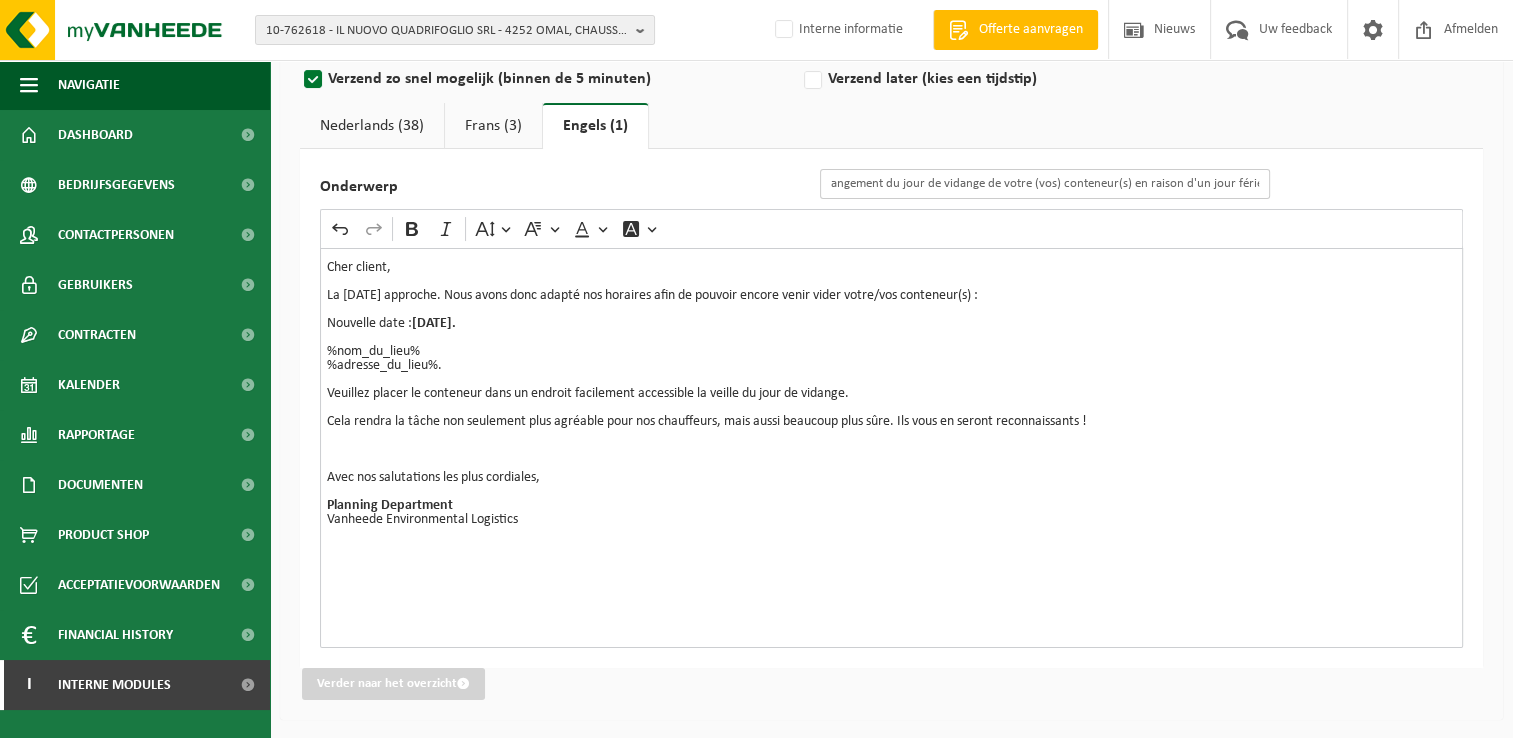 click on "Changement du jour de vidange de votre (vos) conteneur(s) en raison d'un jour férié" at bounding box center [1045, 184] 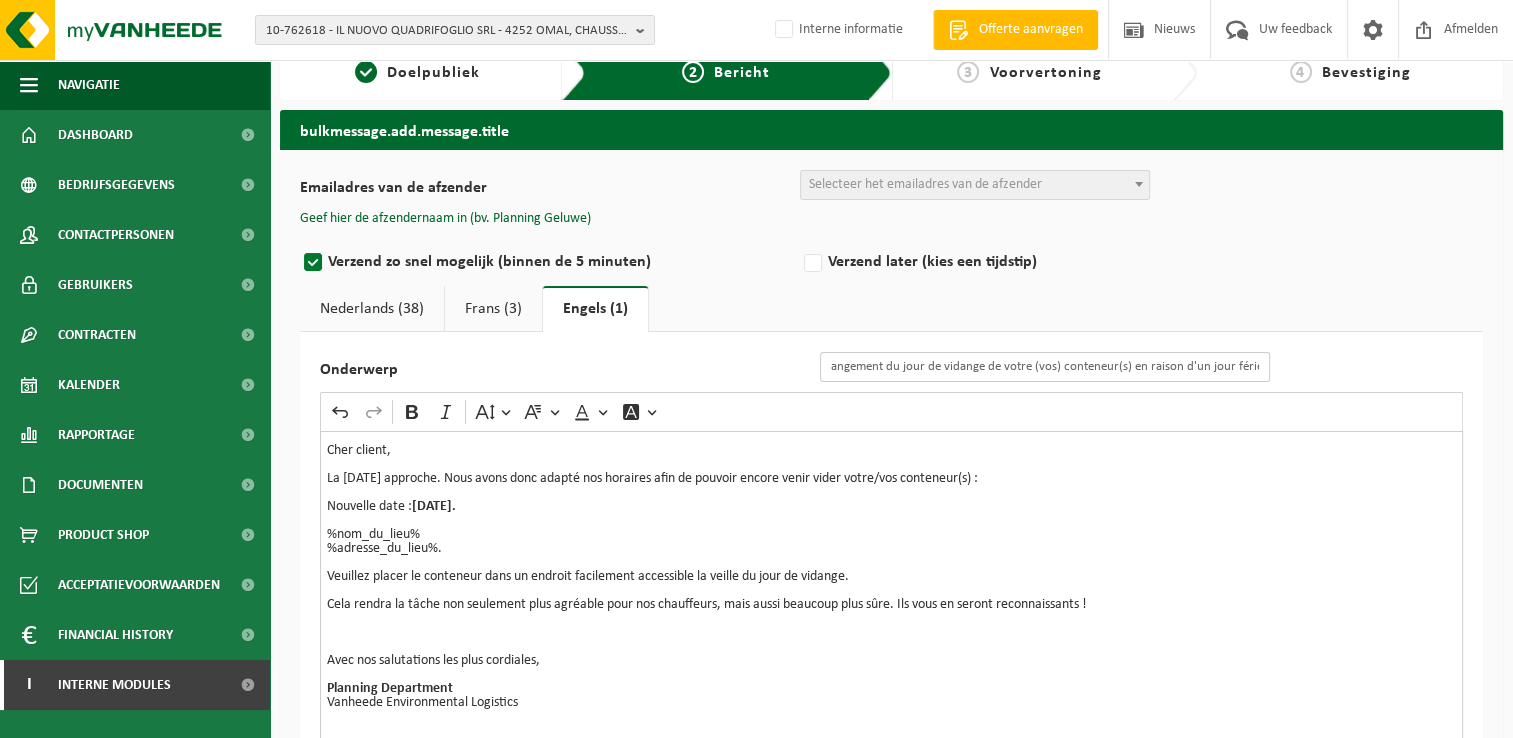 scroll, scrollTop: 8, scrollLeft: 0, axis: vertical 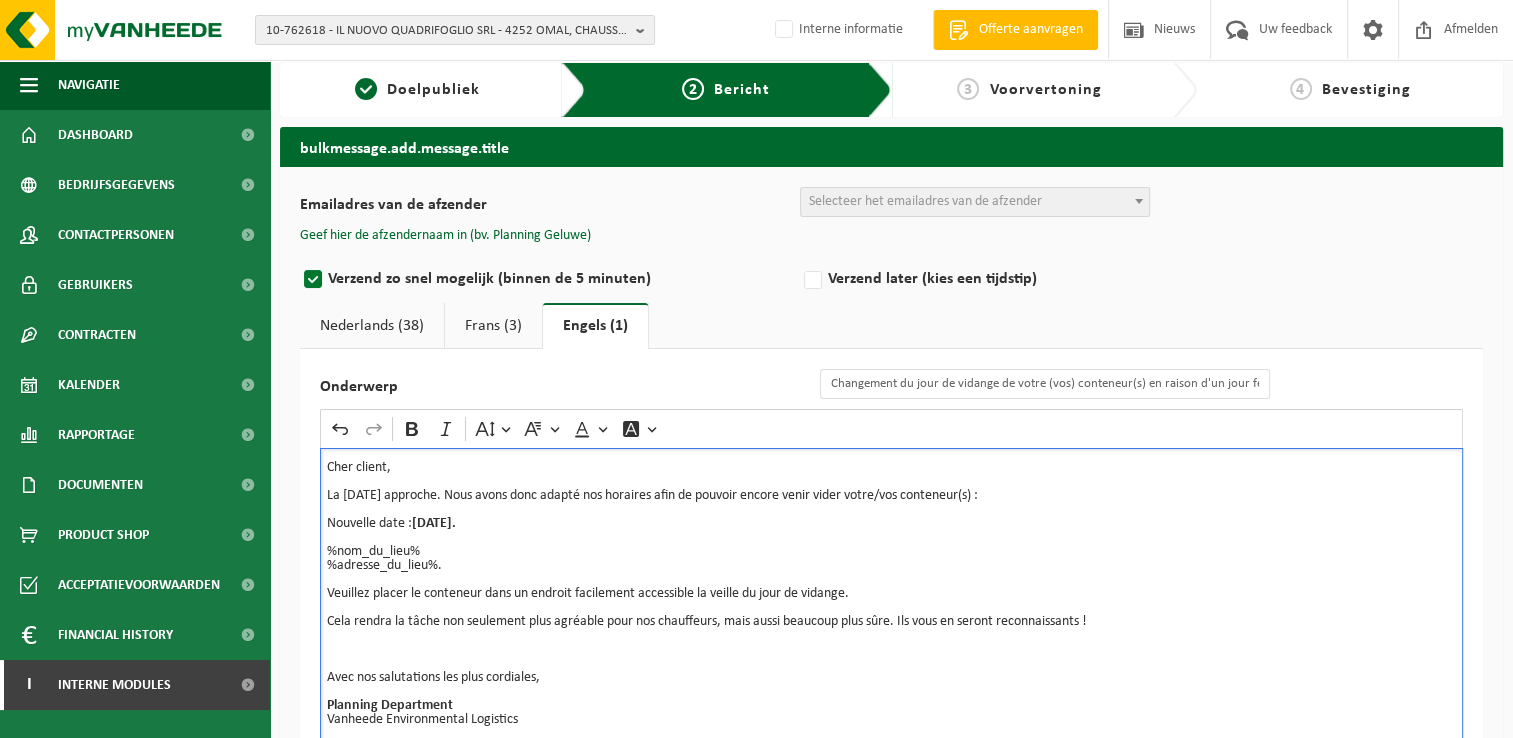 click on "%nom_du_lieu% %adresse_du_lieu%." at bounding box center (891, 552) 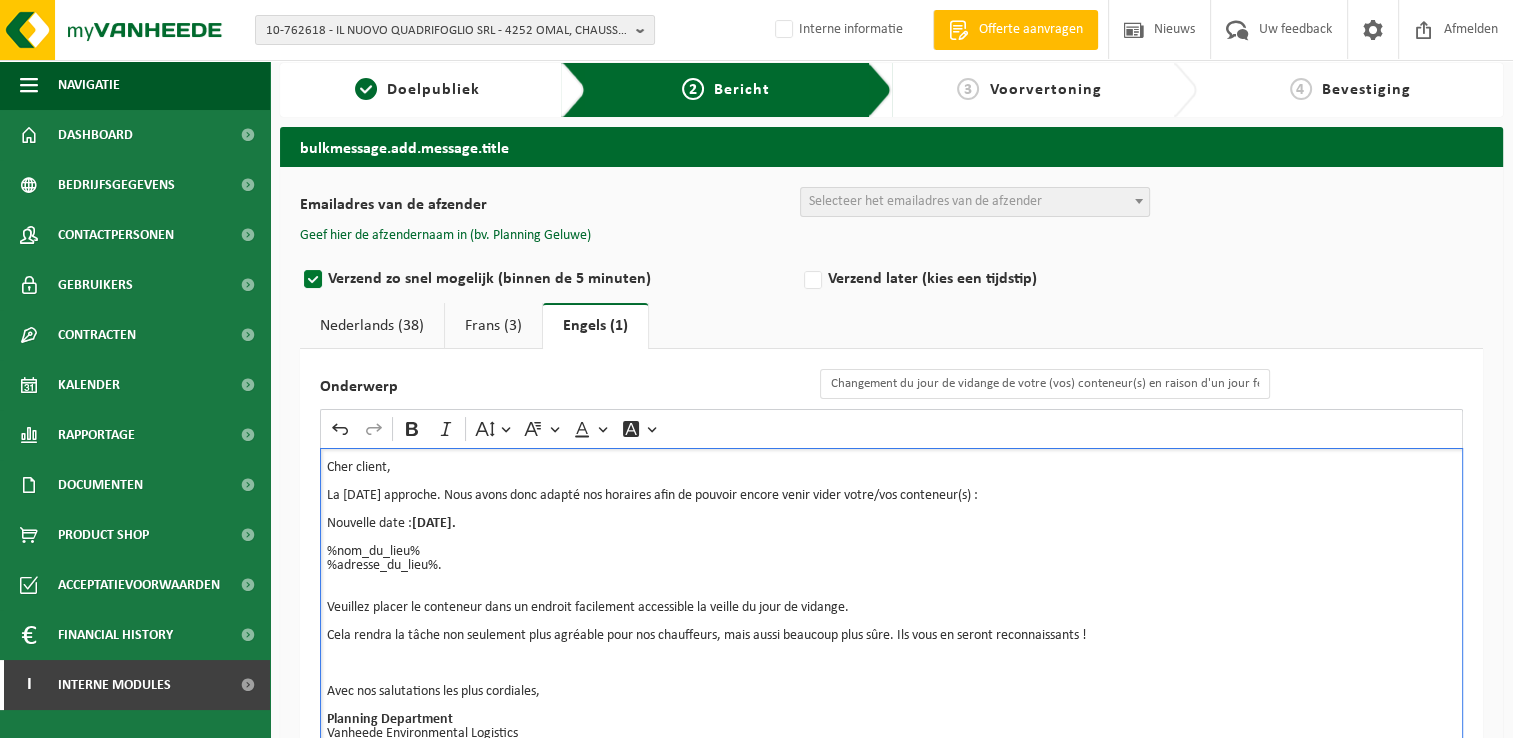 click on "%nom_du_lieu% %adresse_du_lieu%." at bounding box center (891, 552) 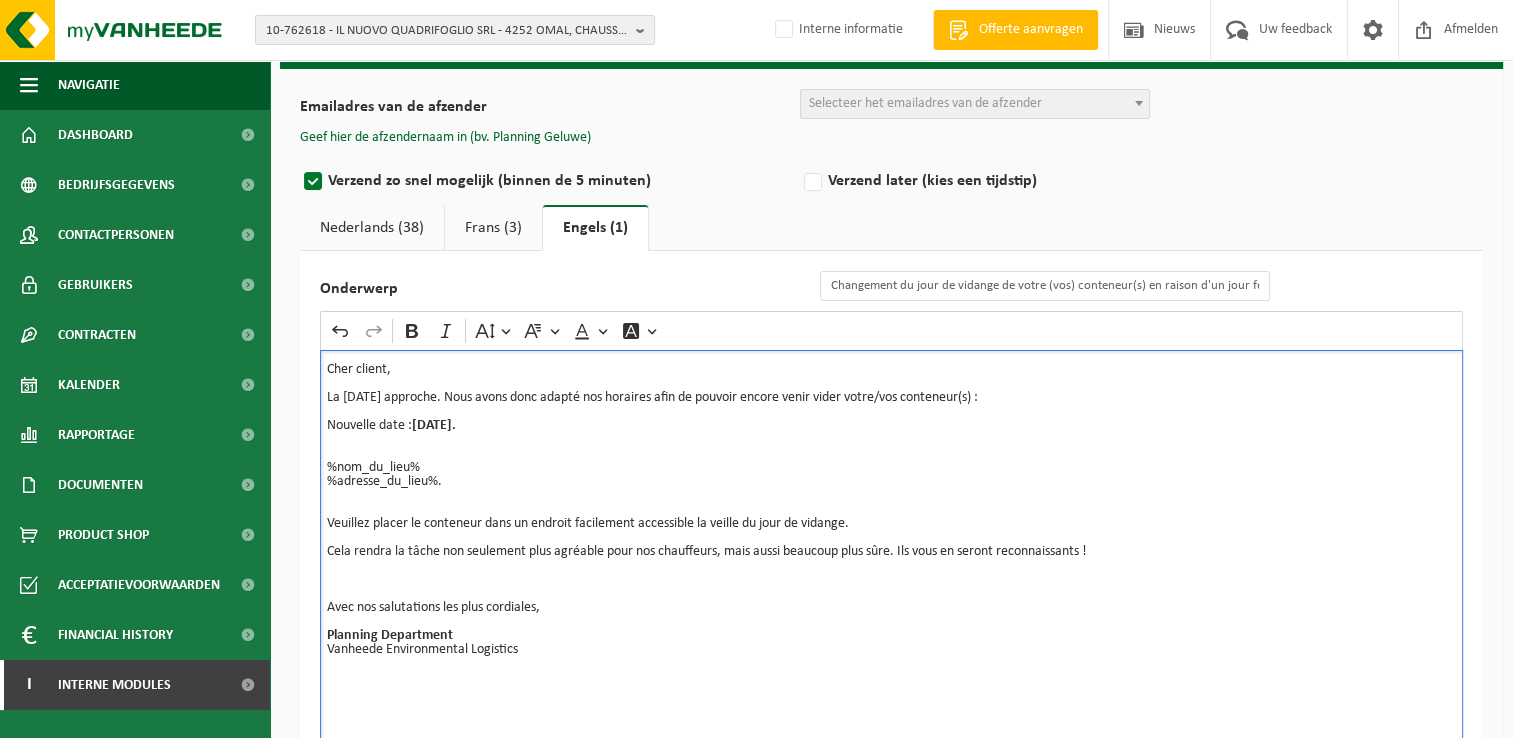 scroll, scrollTop: 0, scrollLeft: 0, axis: both 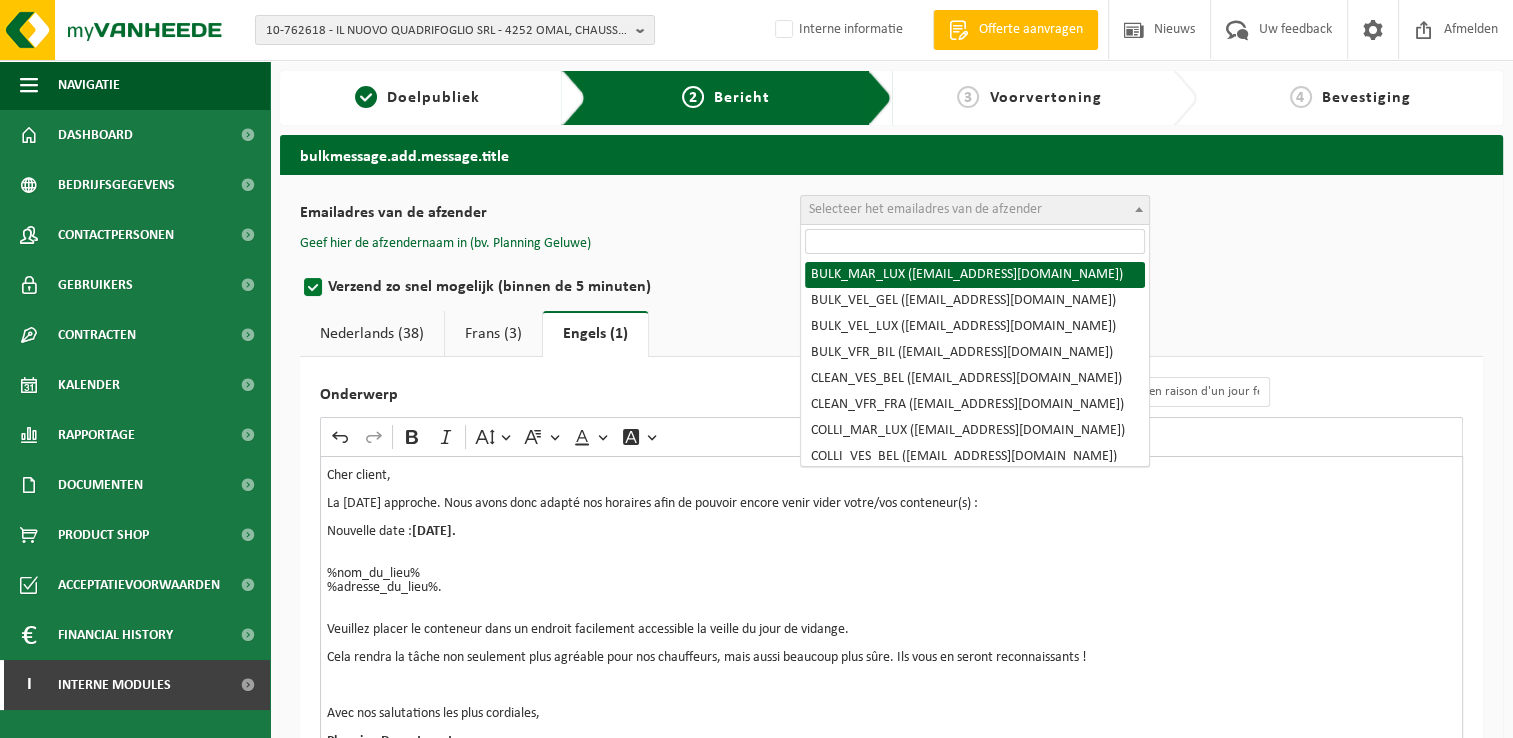 click on "Selecteer het emailadres van de afzender" at bounding box center (975, 210) 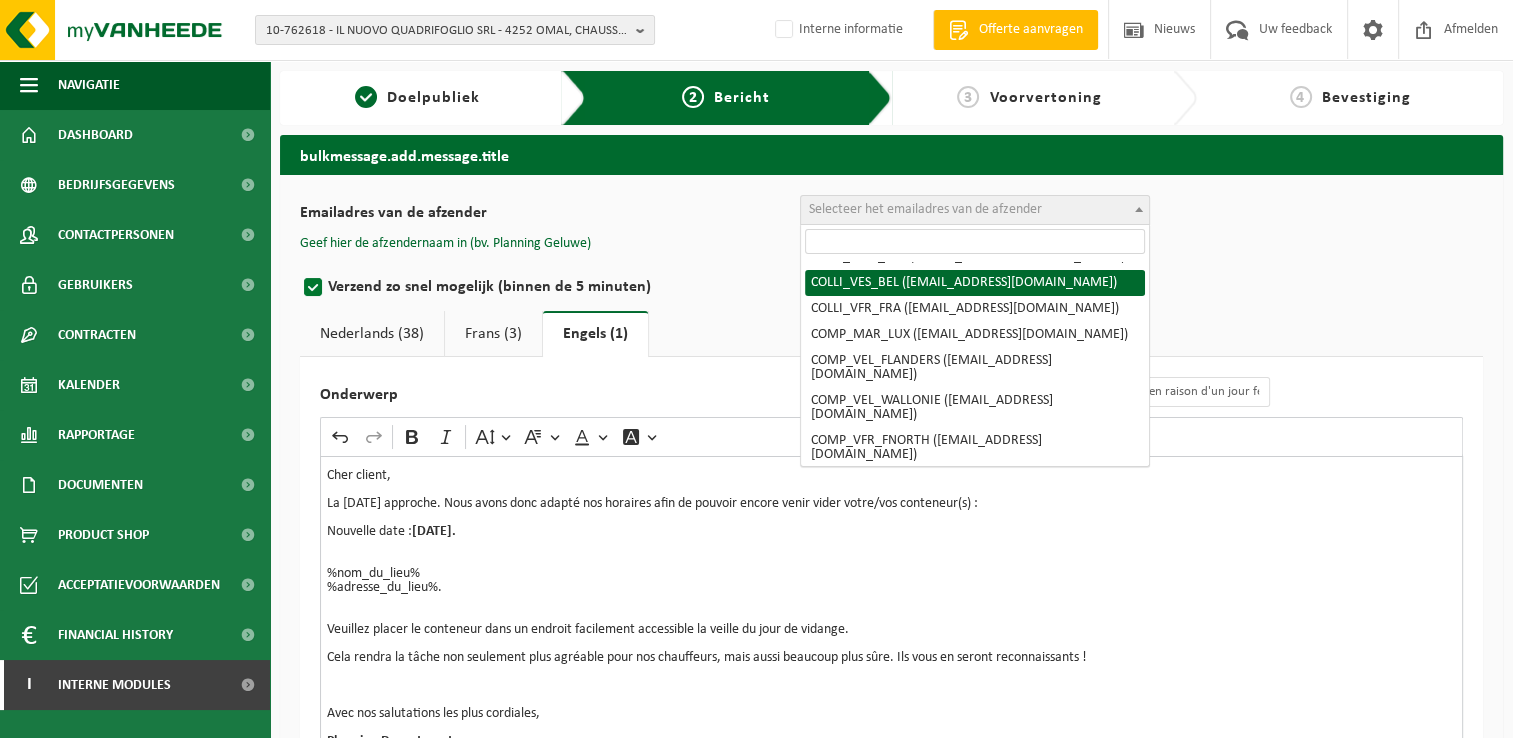 scroll, scrollTop: 200, scrollLeft: 0, axis: vertical 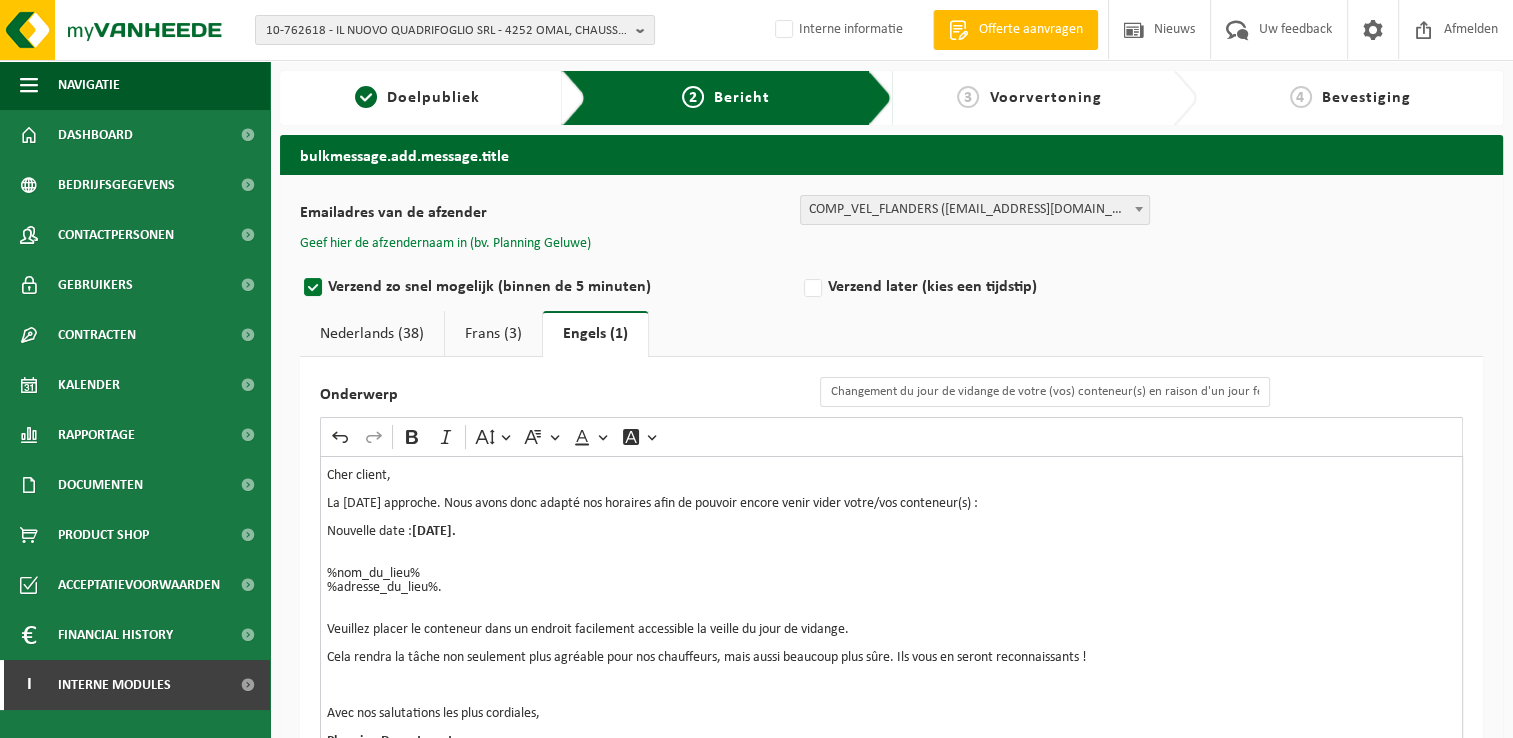 click on "Geef hier de afzendernaam in (bv. Planning Geluwe)" at bounding box center [445, 244] 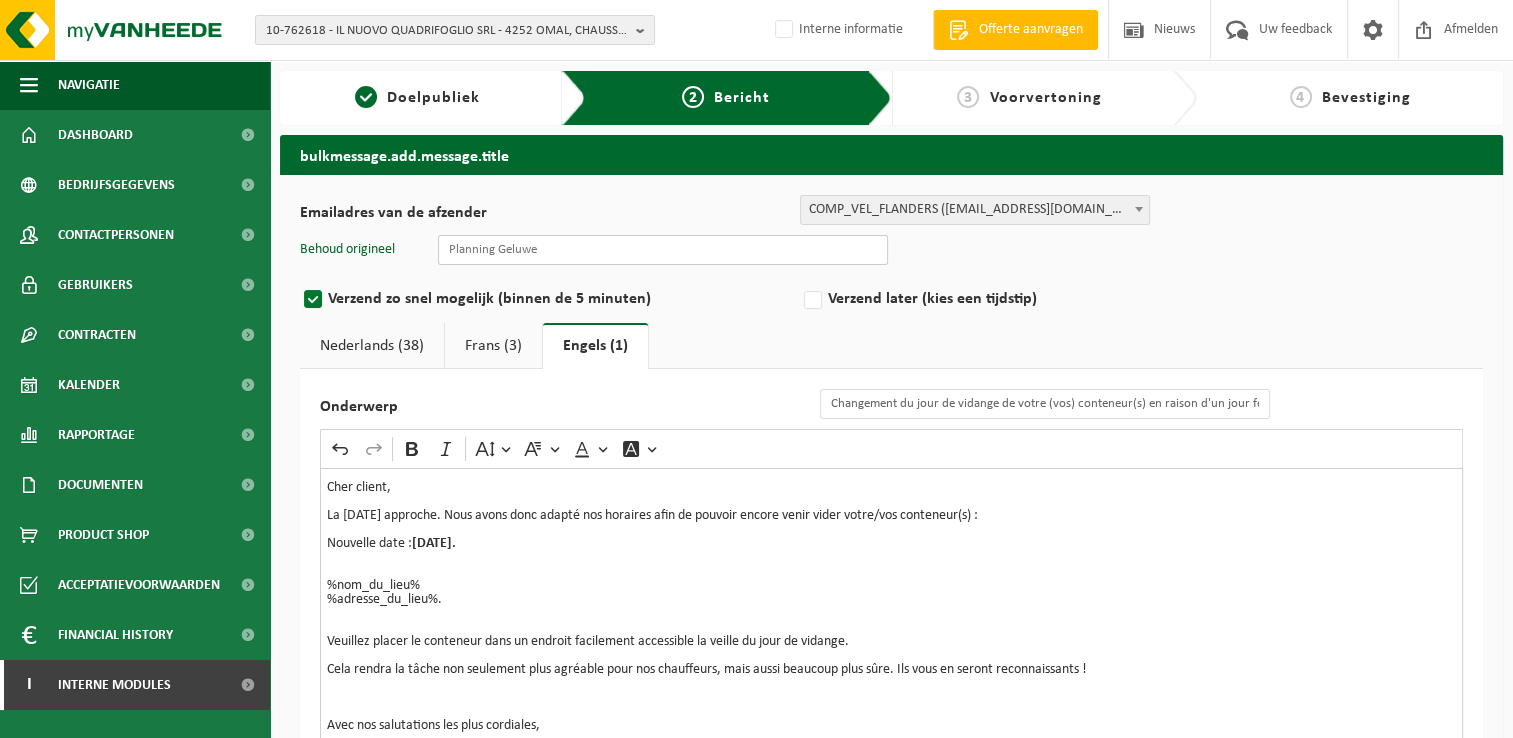click at bounding box center [663, 250] 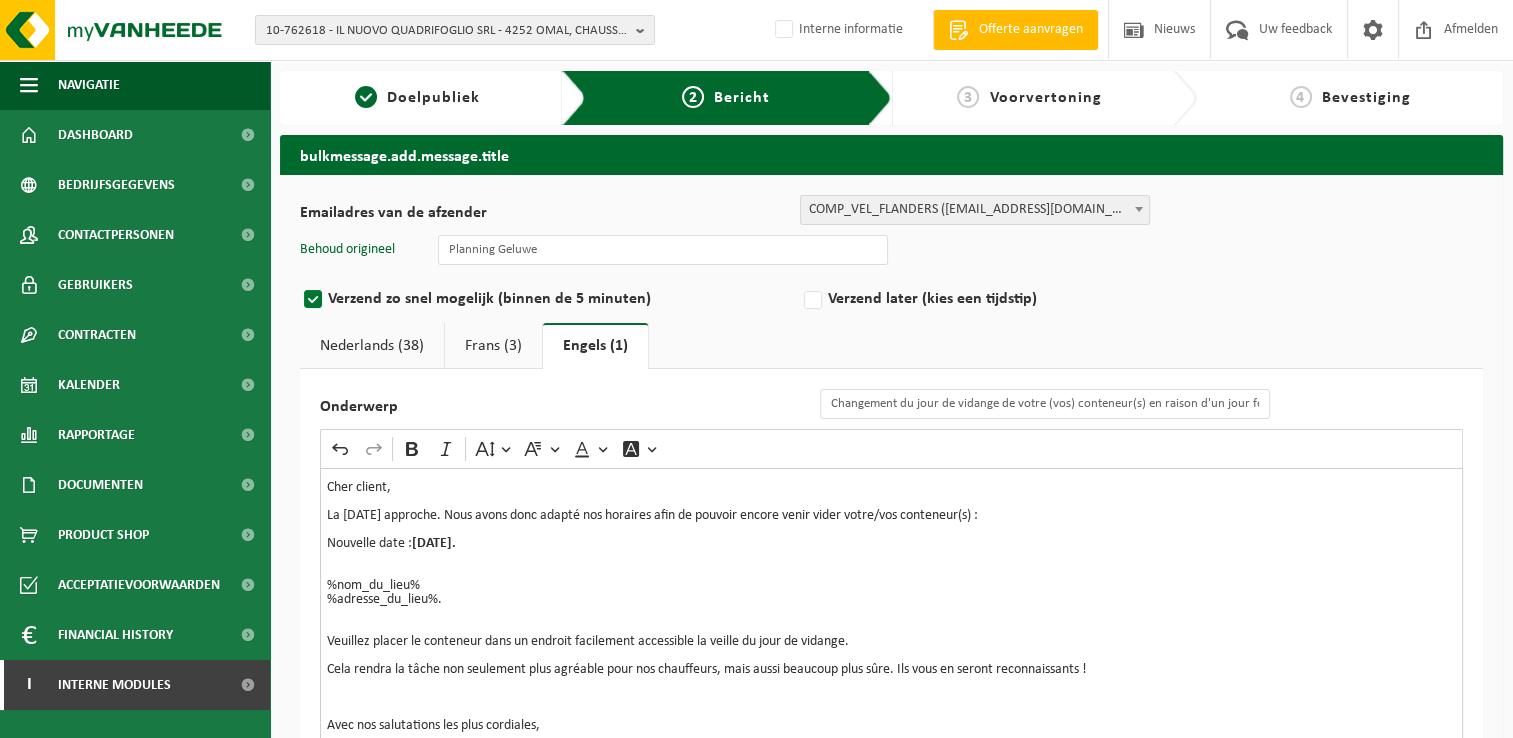 click on "Frans (3)" at bounding box center [493, 346] 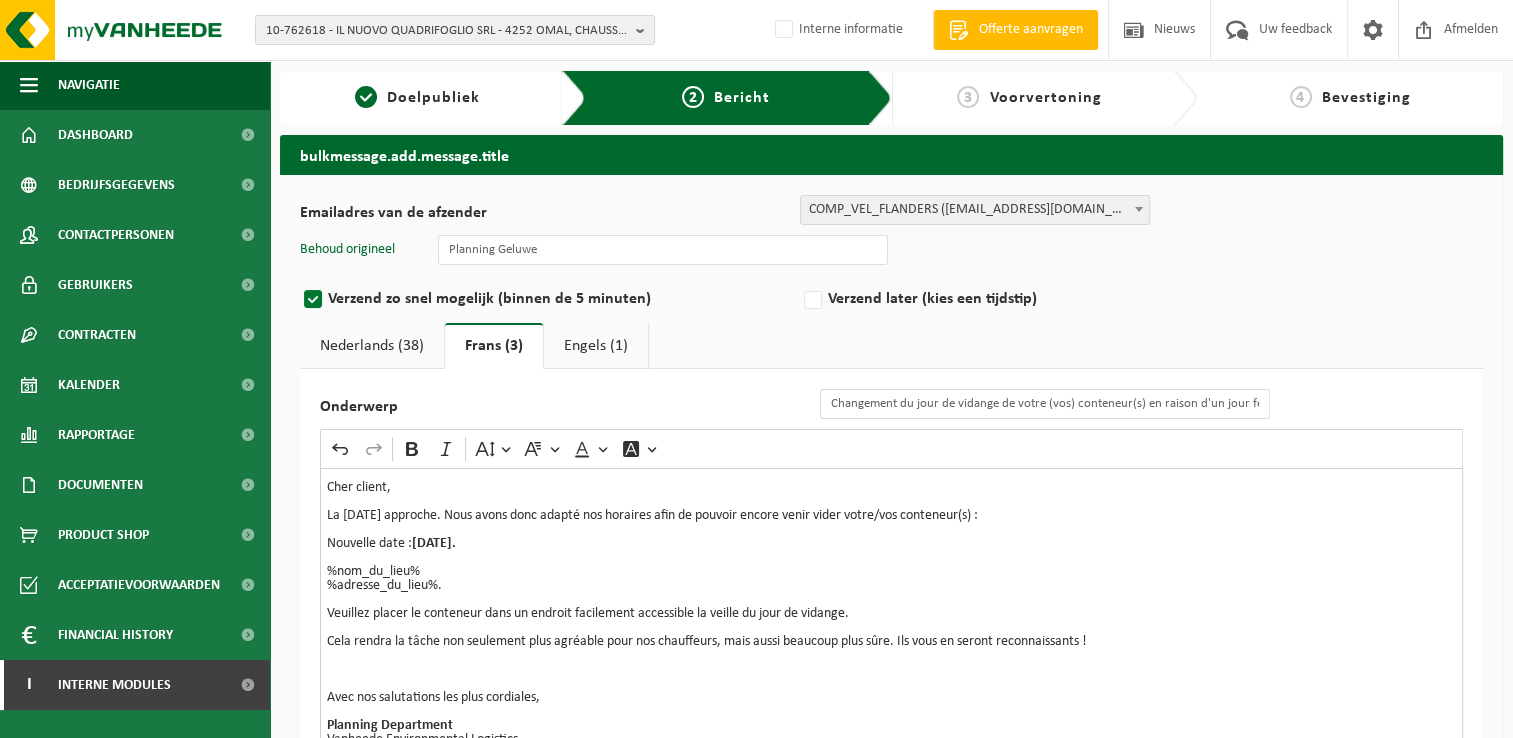 click on "Nederlands (38)" at bounding box center [372, 346] 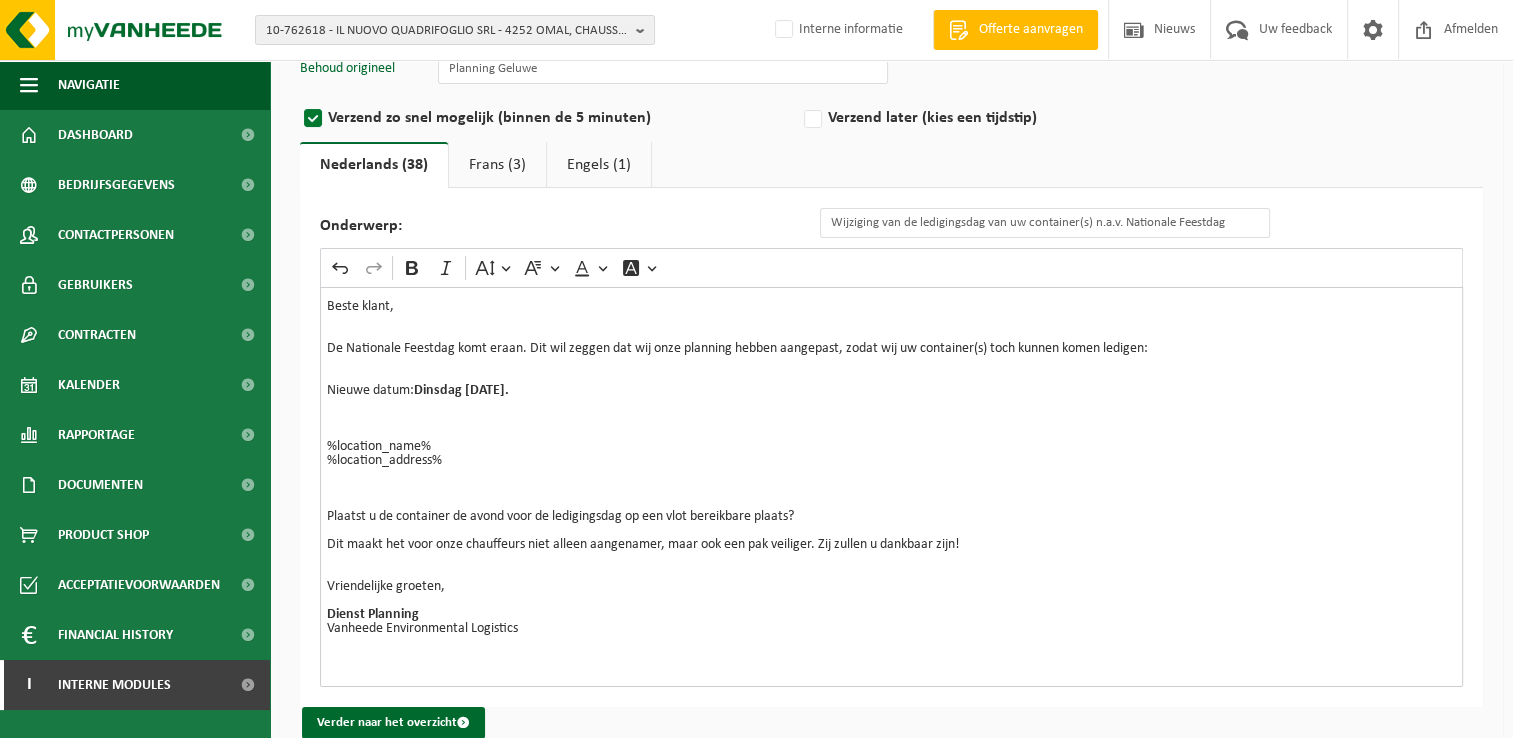 scroll, scrollTop: 220, scrollLeft: 0, axis: vertical 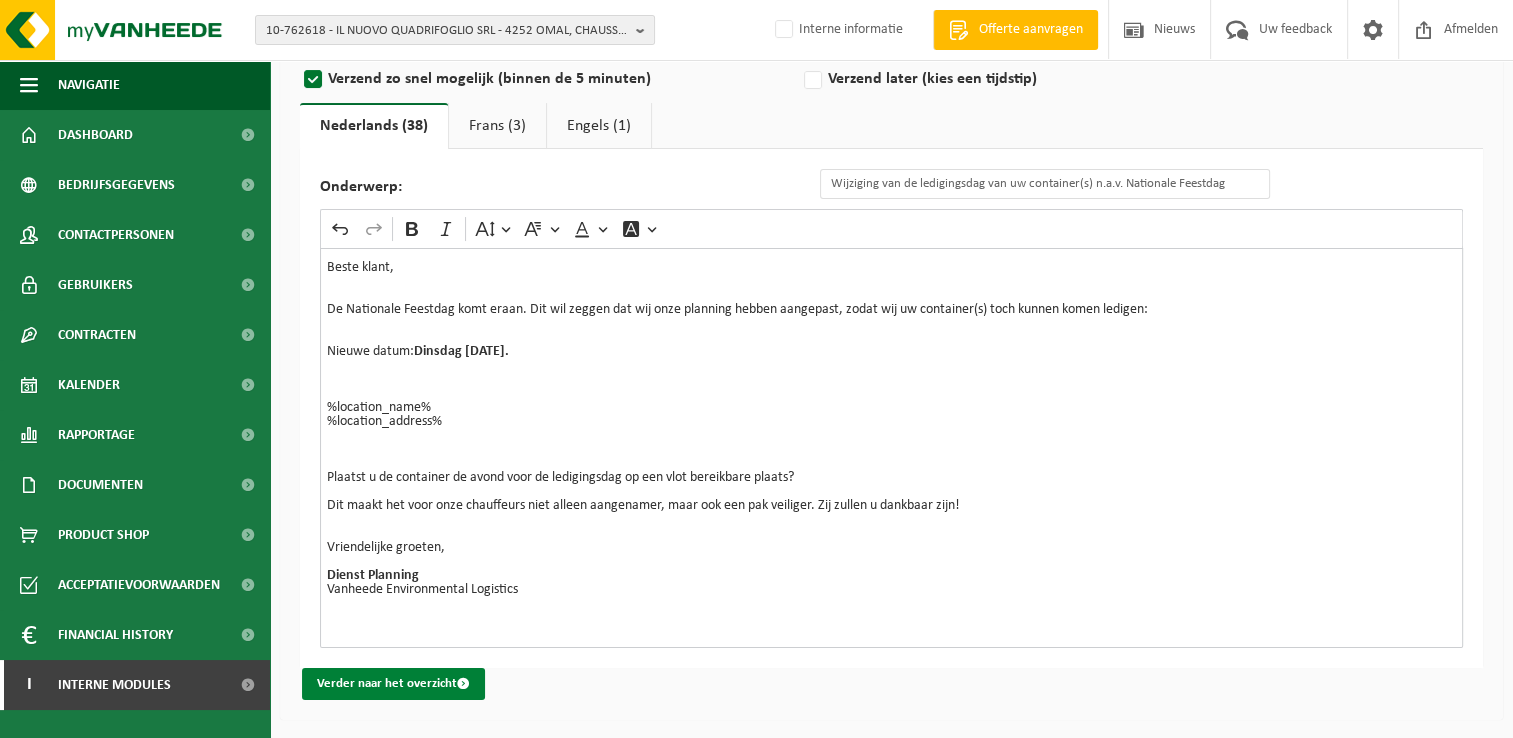 click on "Verder naar het overzicht" at bounding box center [393, 684] 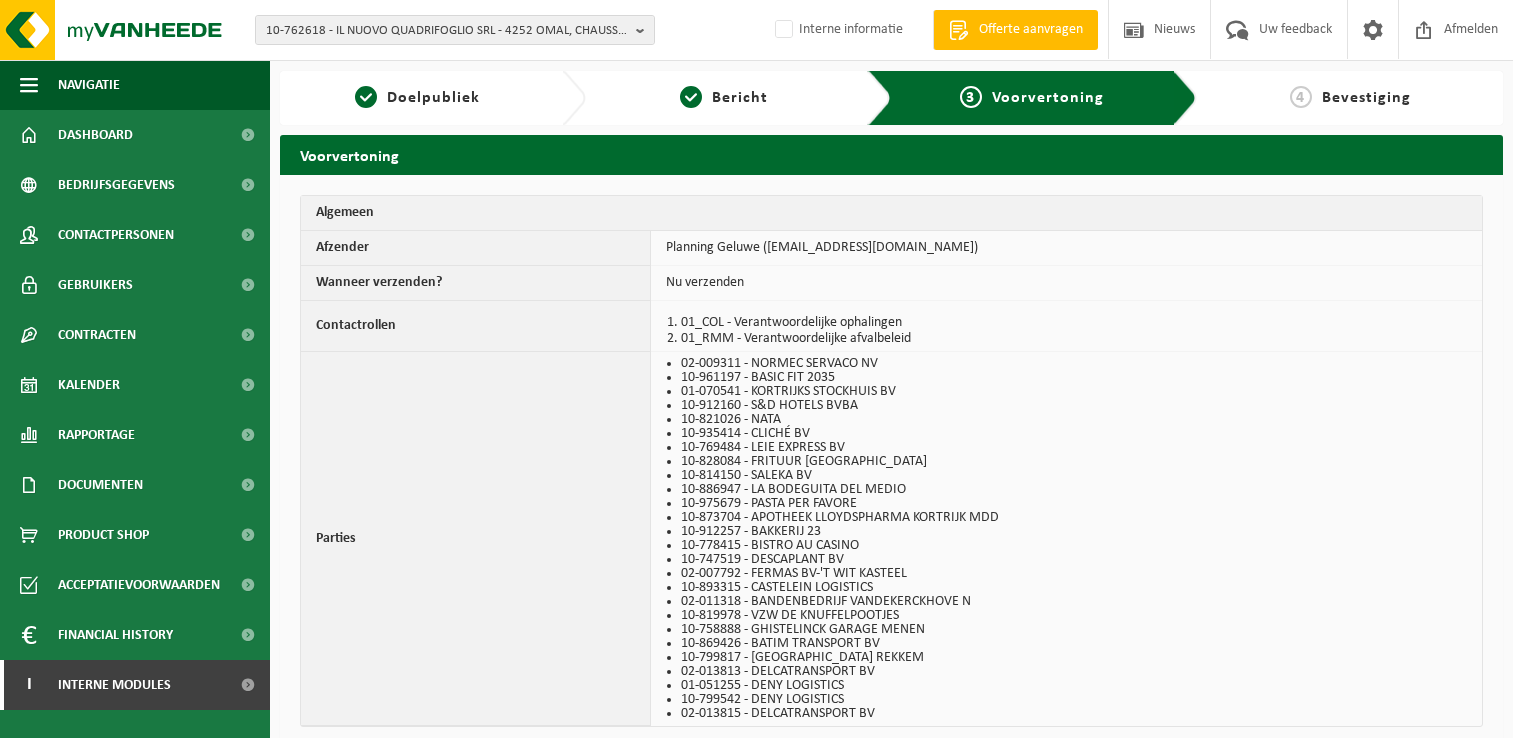 scroll, scrollTop: 0, scrollLeft: 0, axis: both 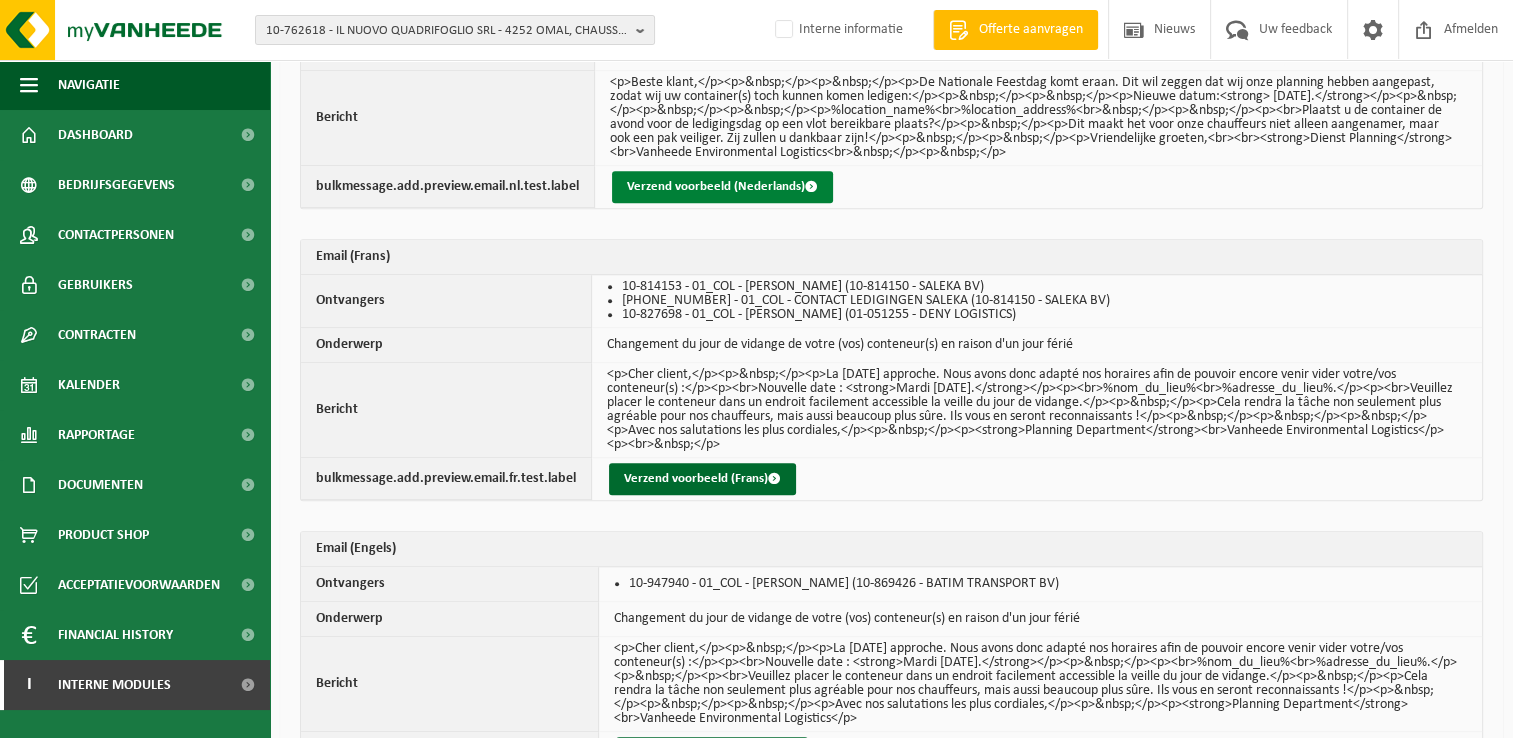 click on "Verzend voorbeeld (Nederlands)" at bounding box center (722, 187) 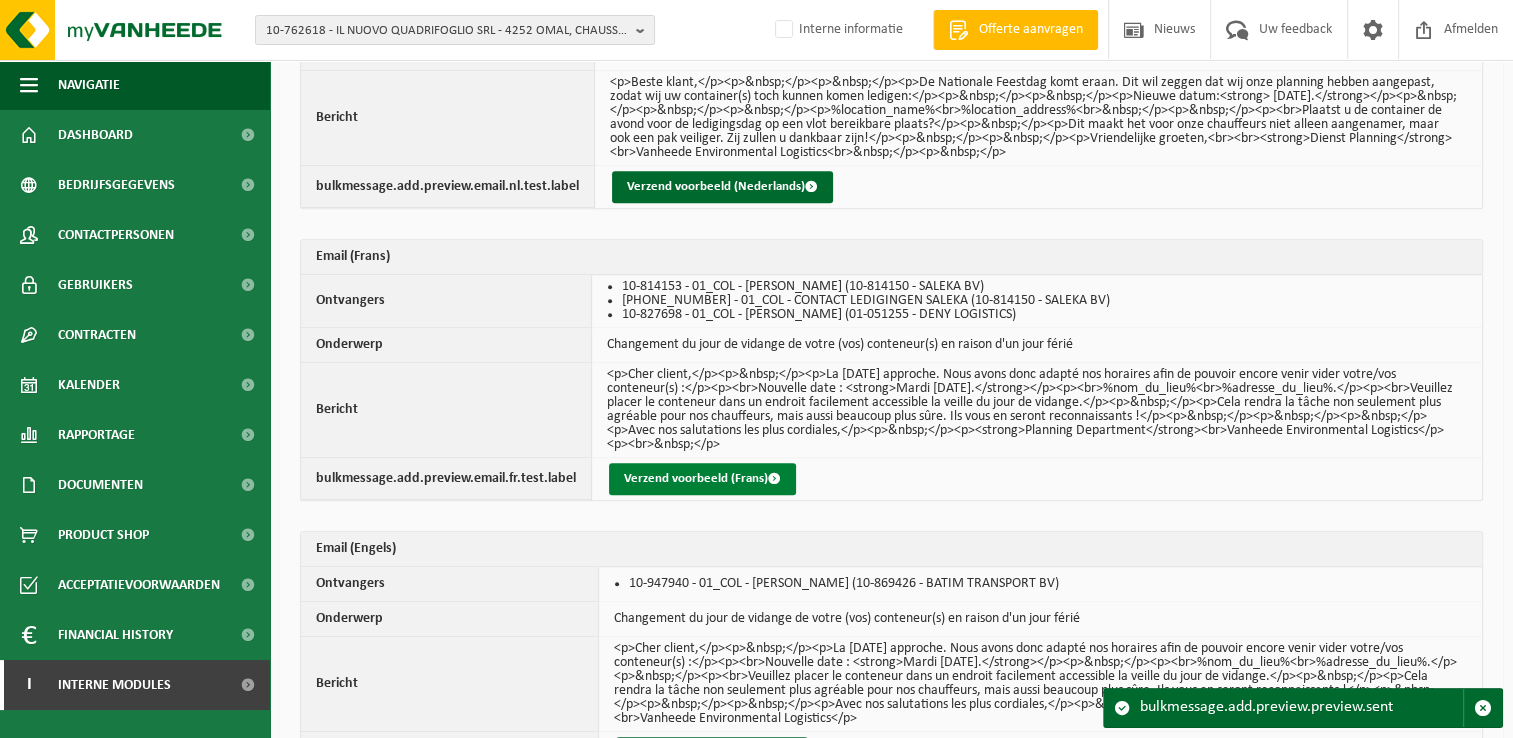 click on "Verzend voorbeeld (Frans)" at bounding box center [702, 479] 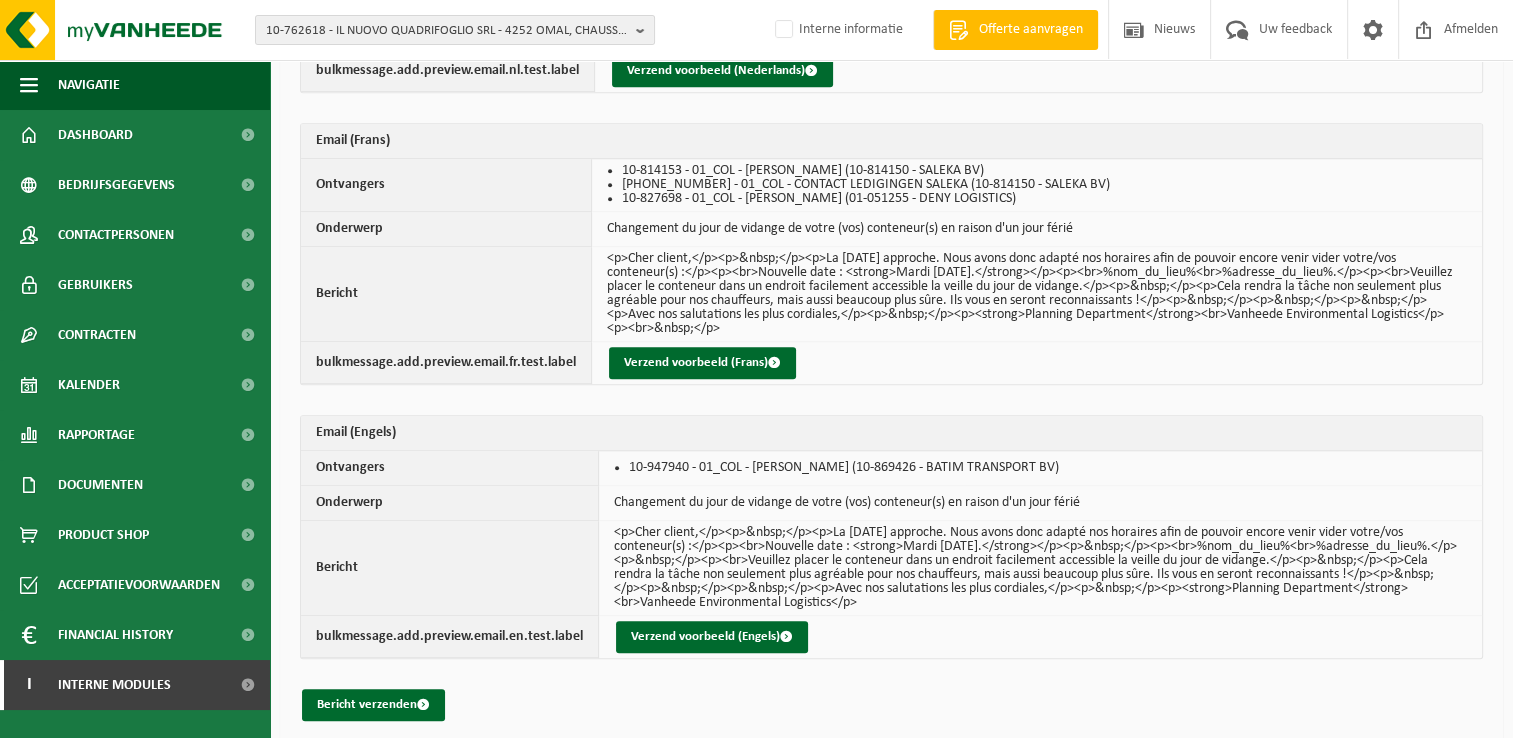 scroll, scrollTop: 1421, scrollLeft: 0, axis: vertical 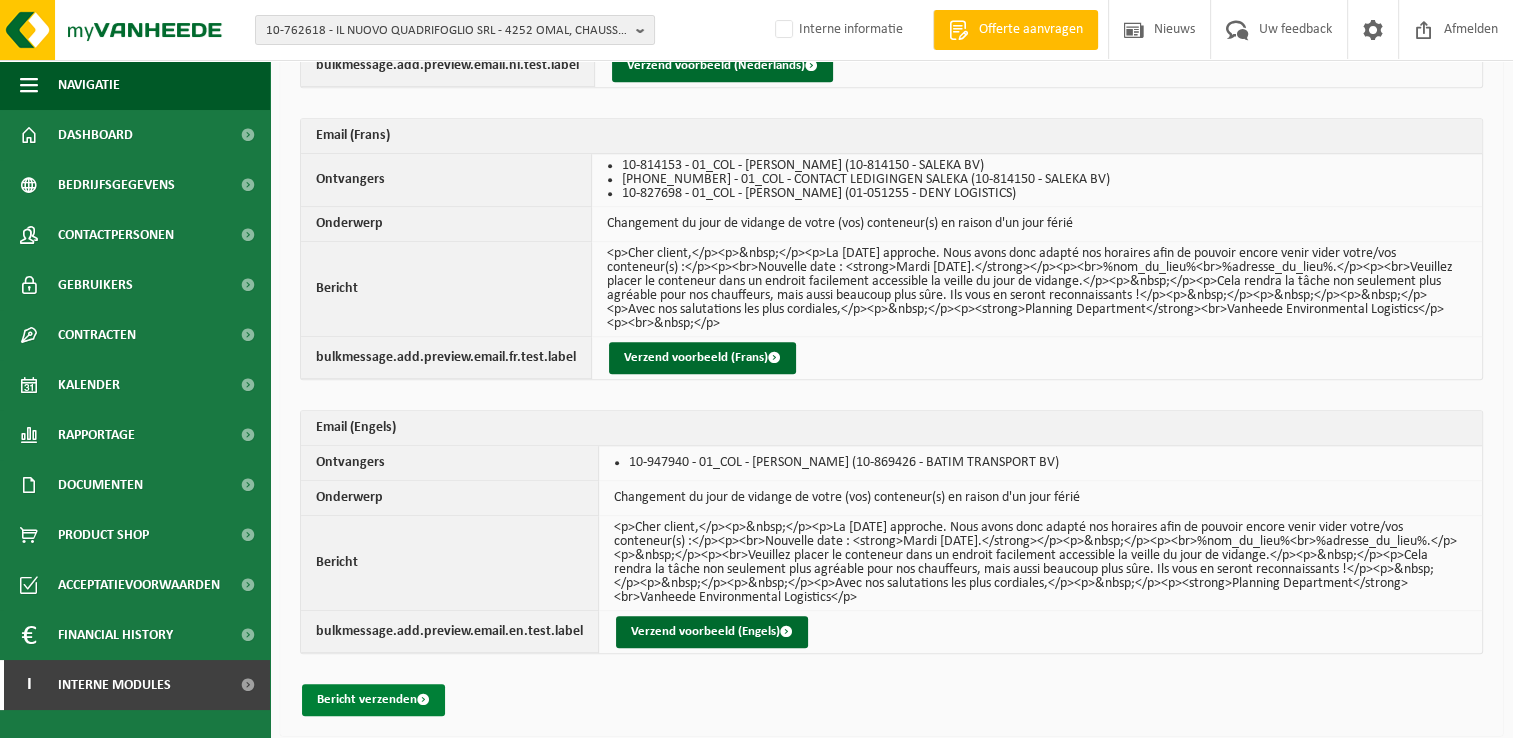 click on "Bericht verzenden" at bounding box center [373, 700] 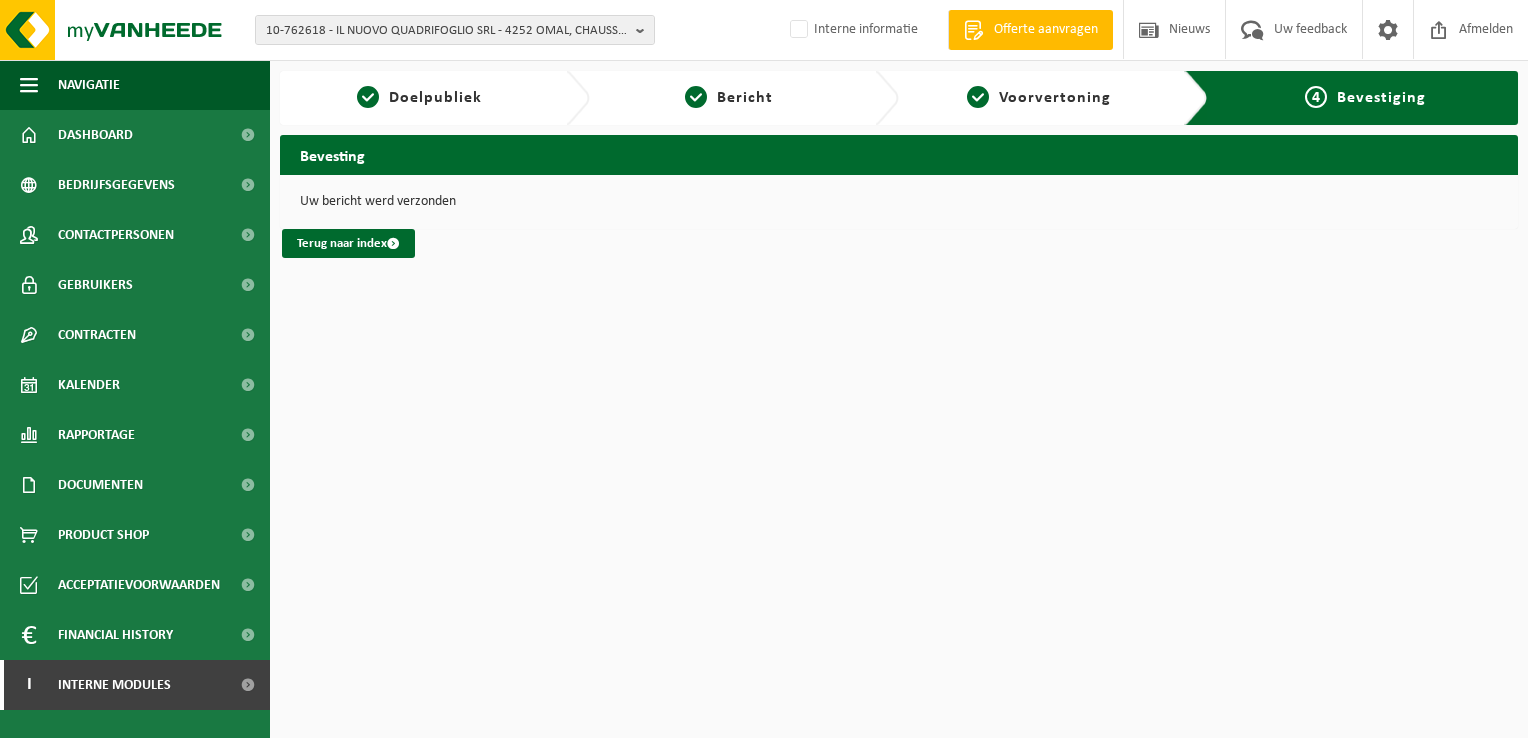 scroll, scrollTop: 0, scrollLeft: 0, axis: both 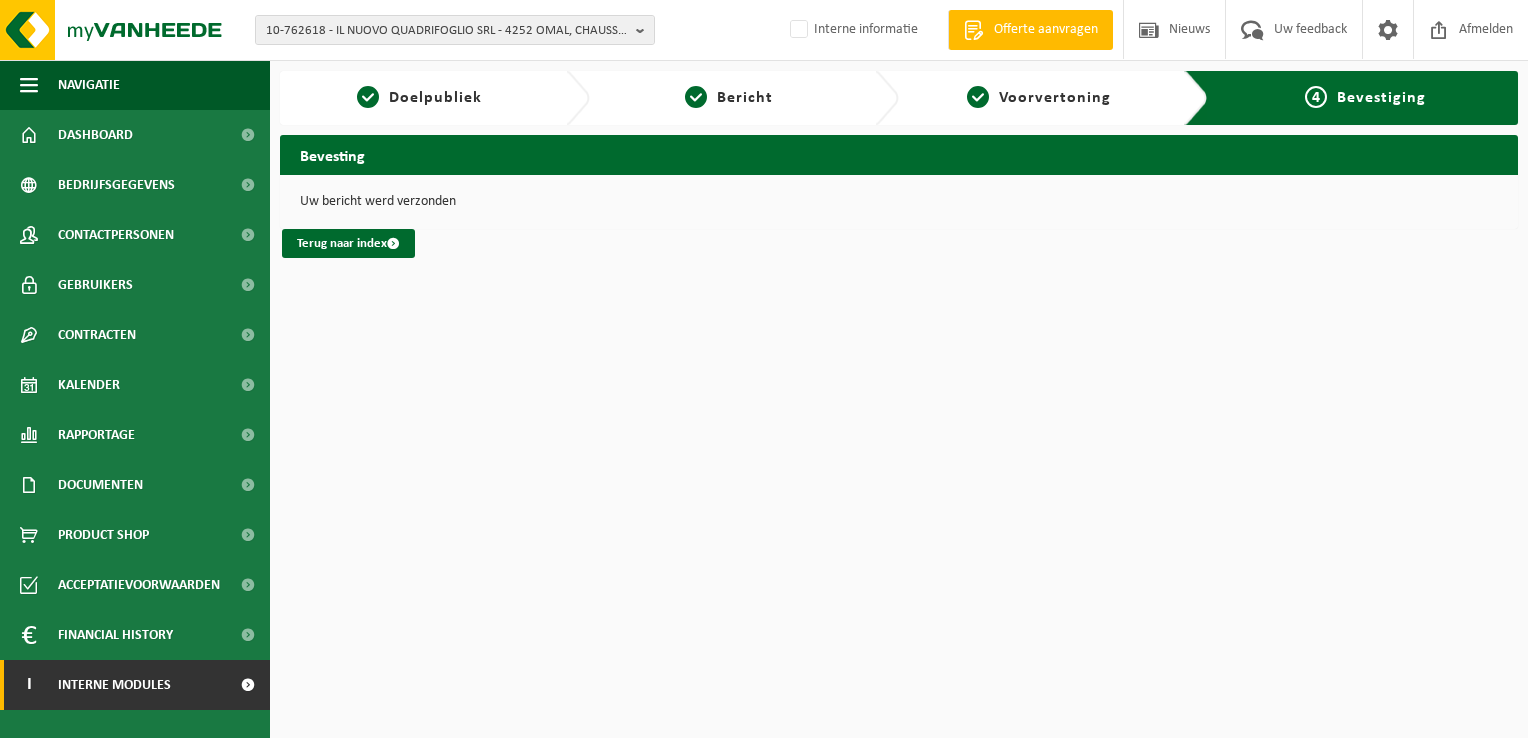 click on "Interne modules" at bounding box center (114, 685) 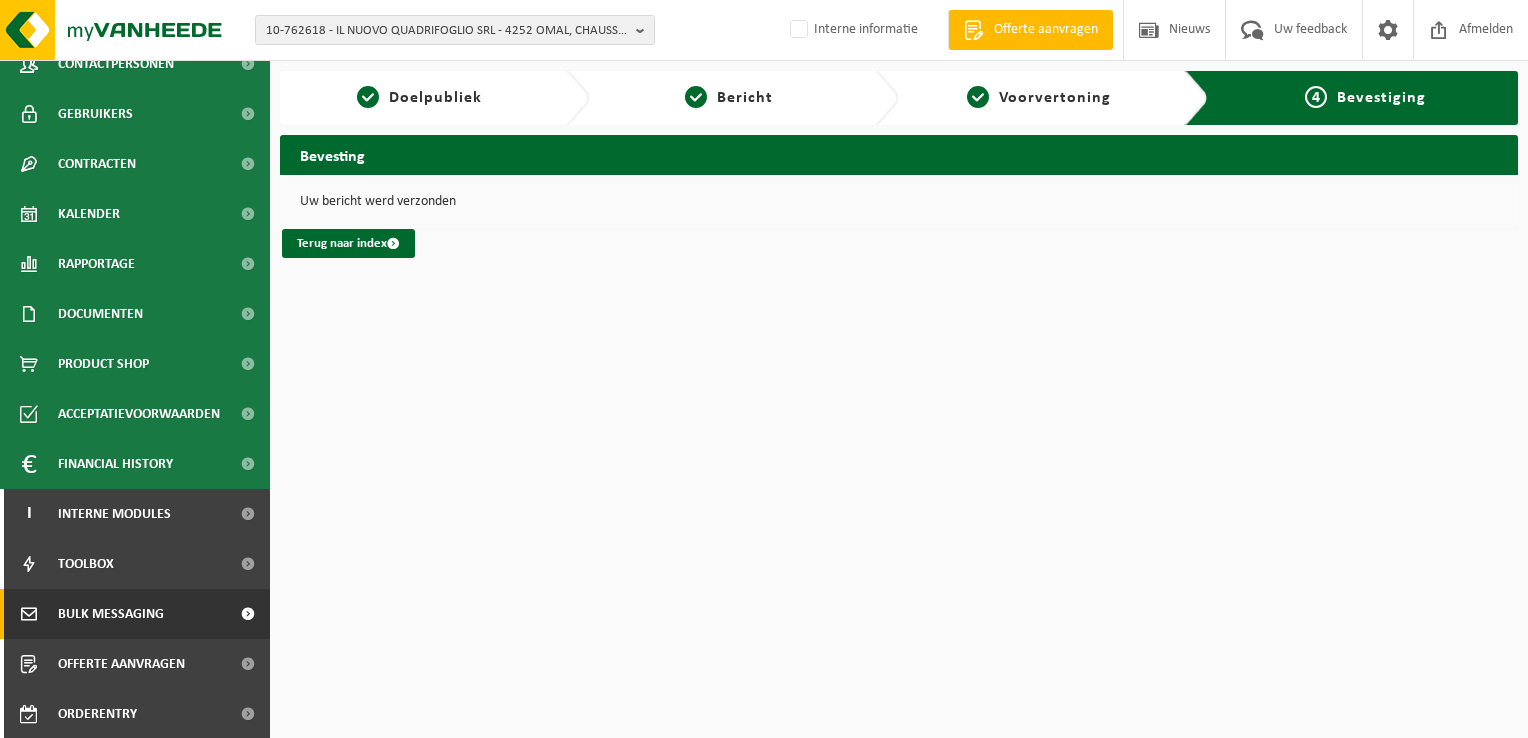 scroll, scrollTop: 172, scrollLeft: 0, axis: vertical 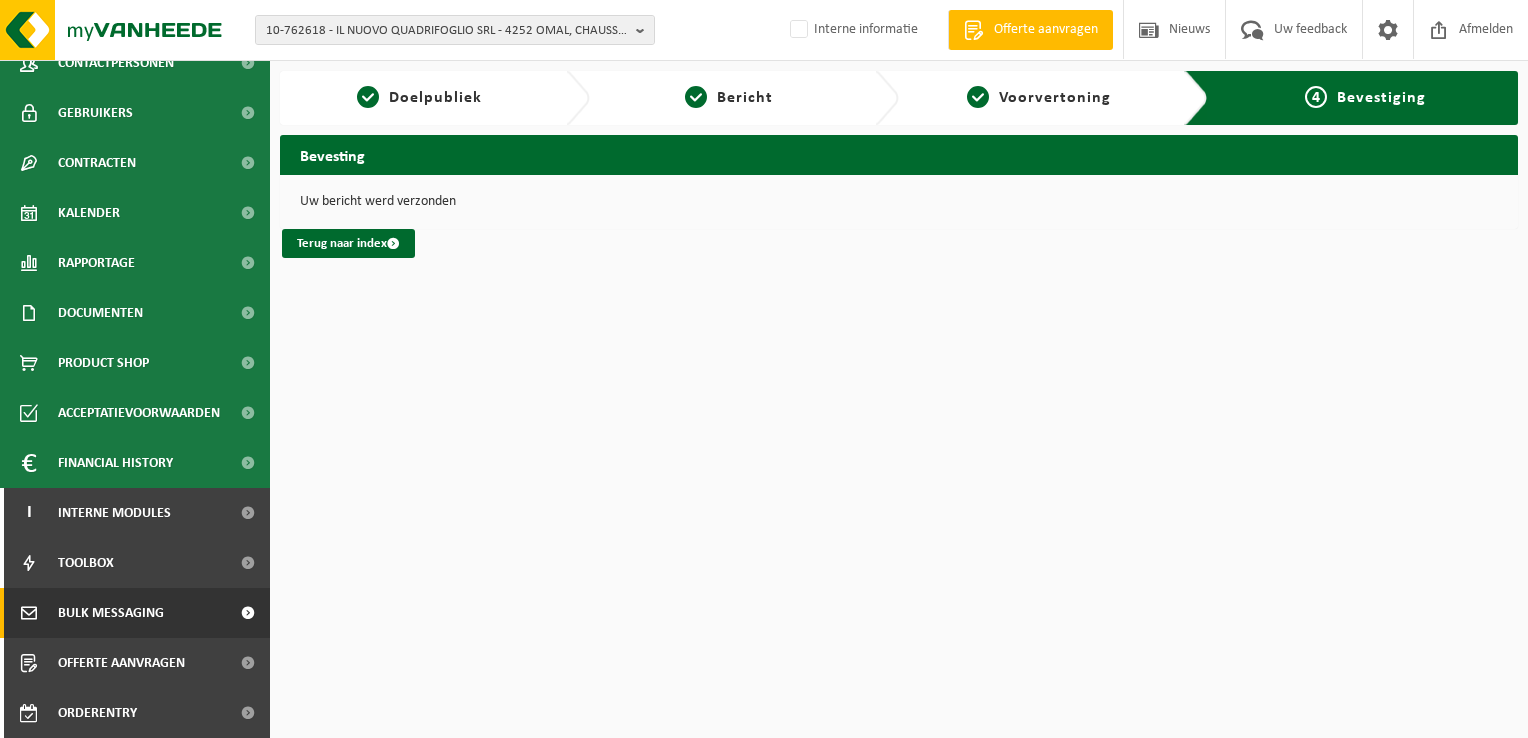 click on "Bulk Messaging" at bounding box center (111, 613) 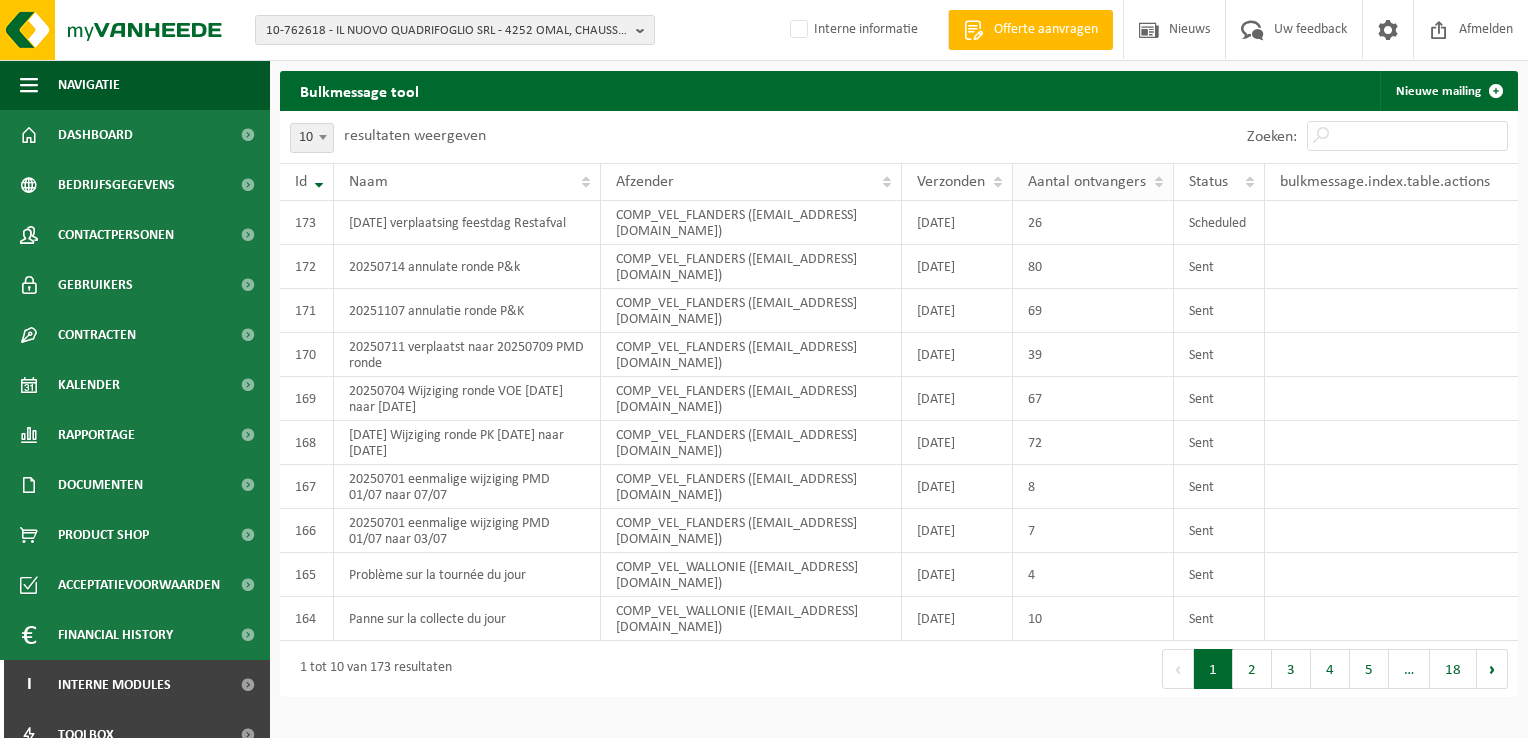 scroll, scrollTop: 0, scrollLeft: 0, axis: both 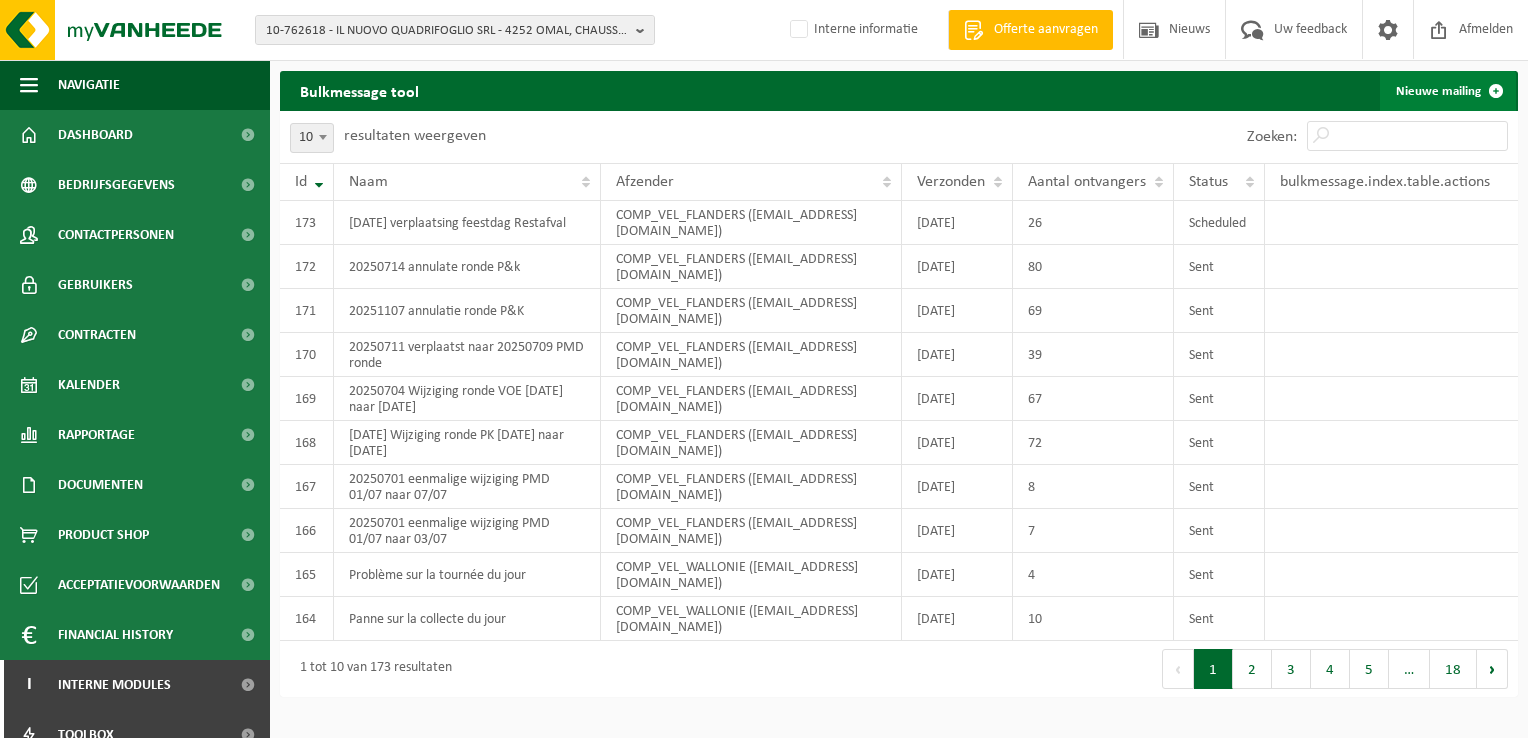 click on "Nieuwe mailing" at bounding box center (1448, 91) 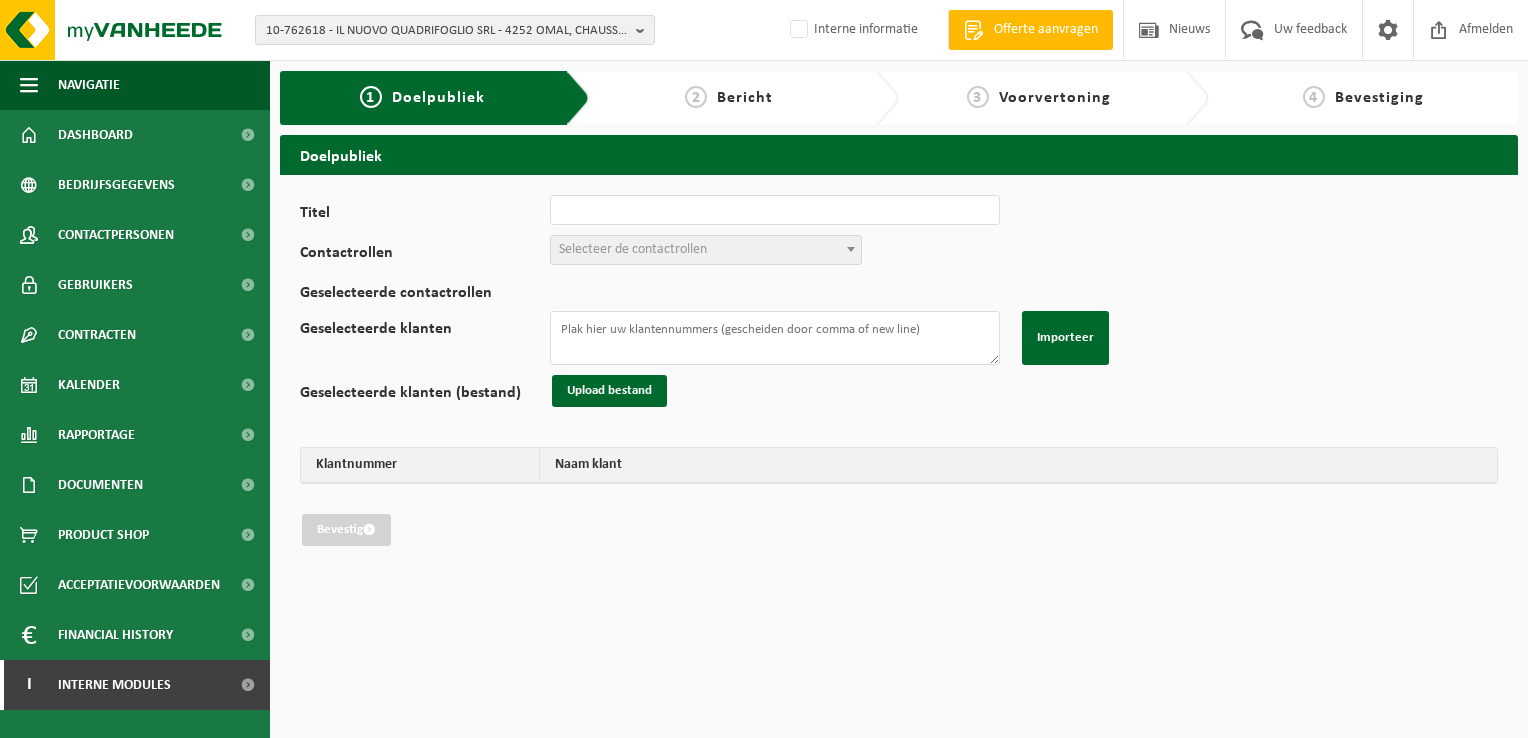 scroll, scrollTop: 0, scrollLeft: 0, axis: both 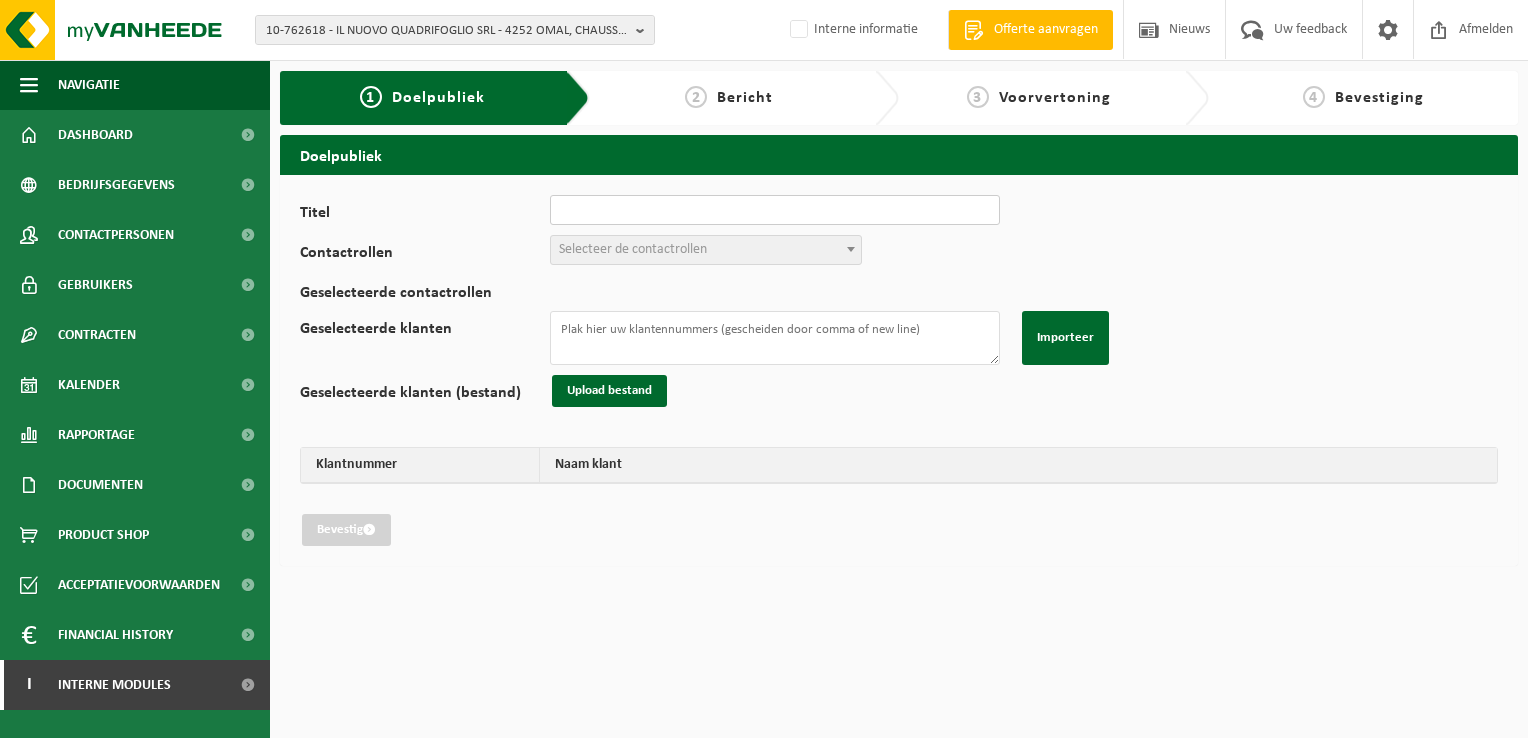 click on "Titel" at bounding box center [775, 210] 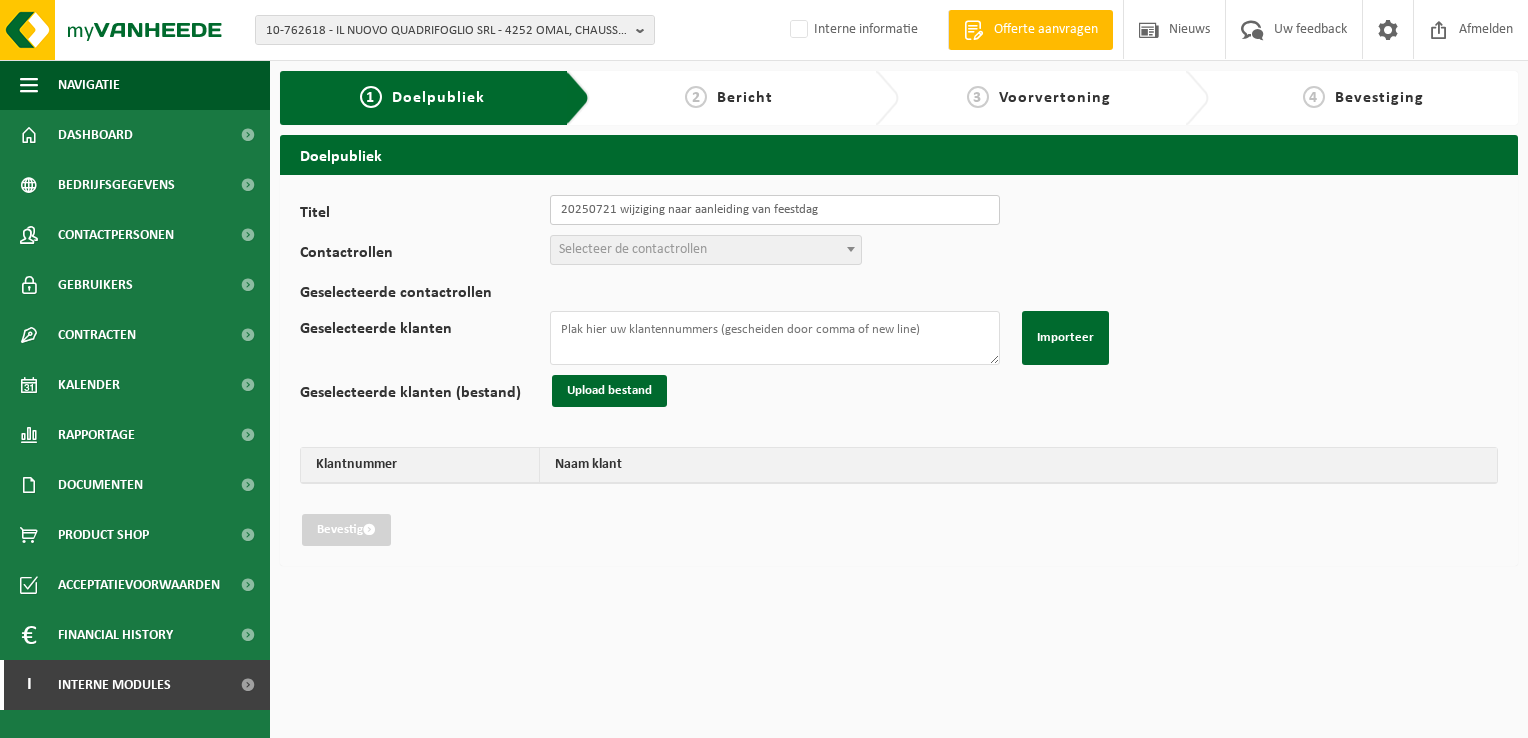 type on "20250721 wijziging naar aanleiding van feestdag" 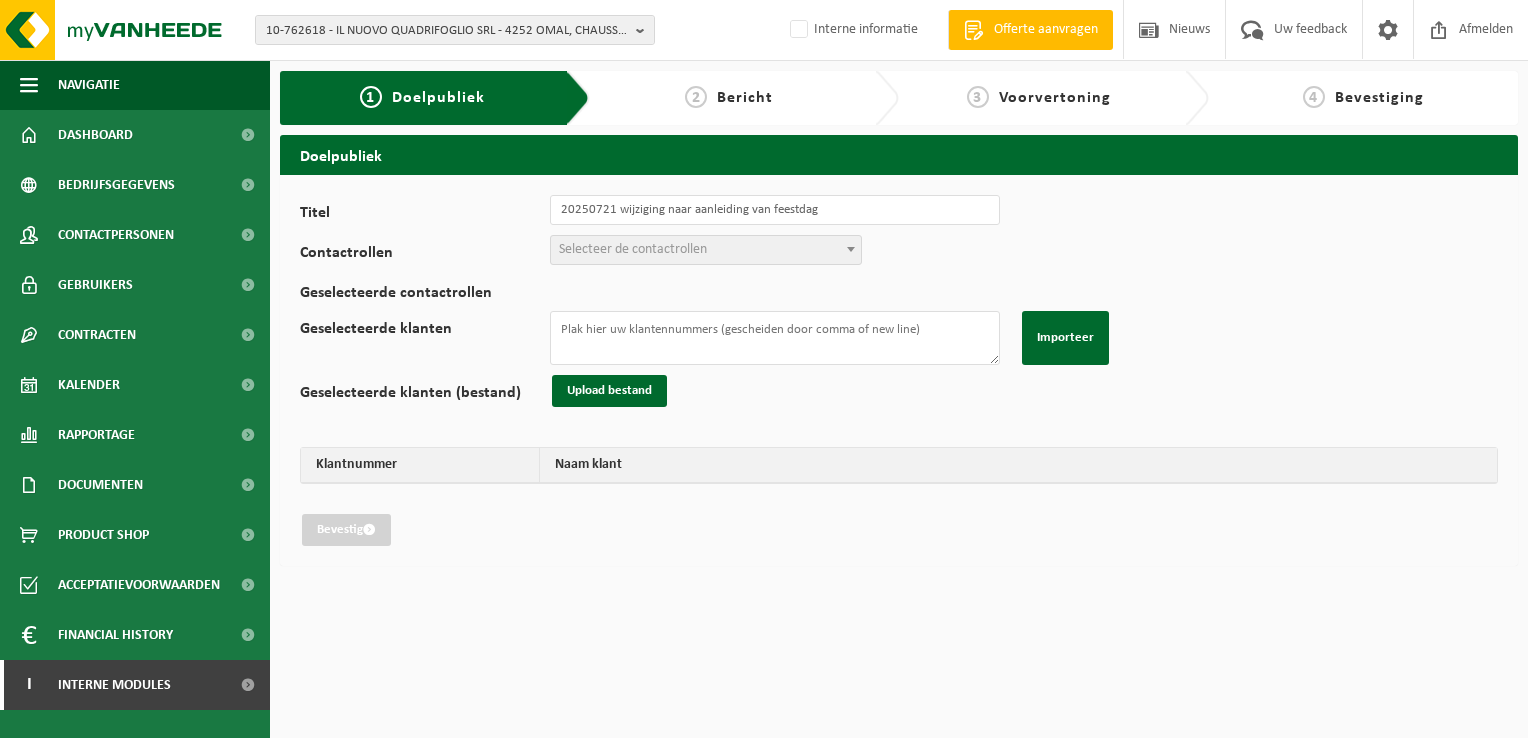 click on "Selecteer de contactrollen" at bounding box center [633, 249] 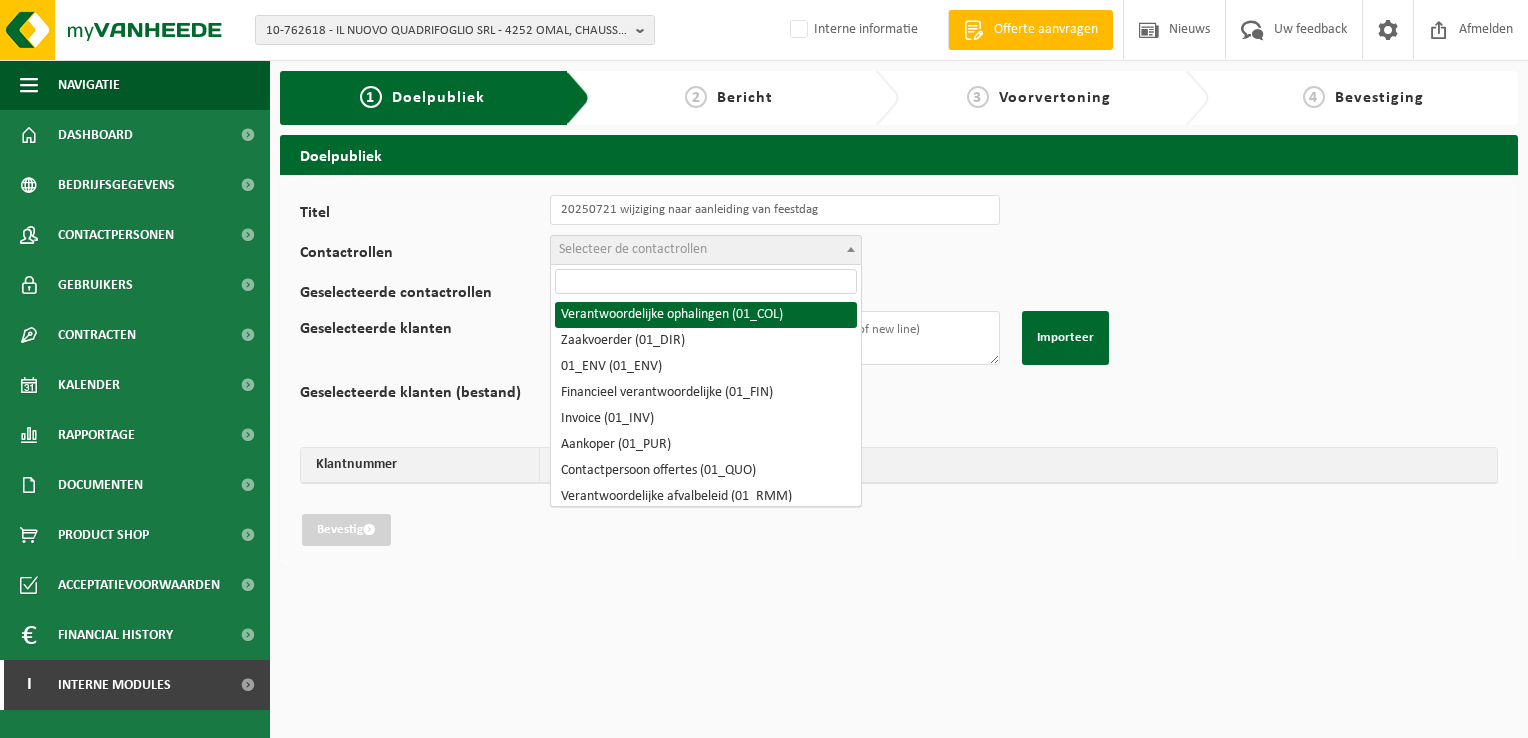 drag, startPoint x: 671, startPoint y: 319, endPoint x: 684, endPoint y: 273, distance: 47.801674 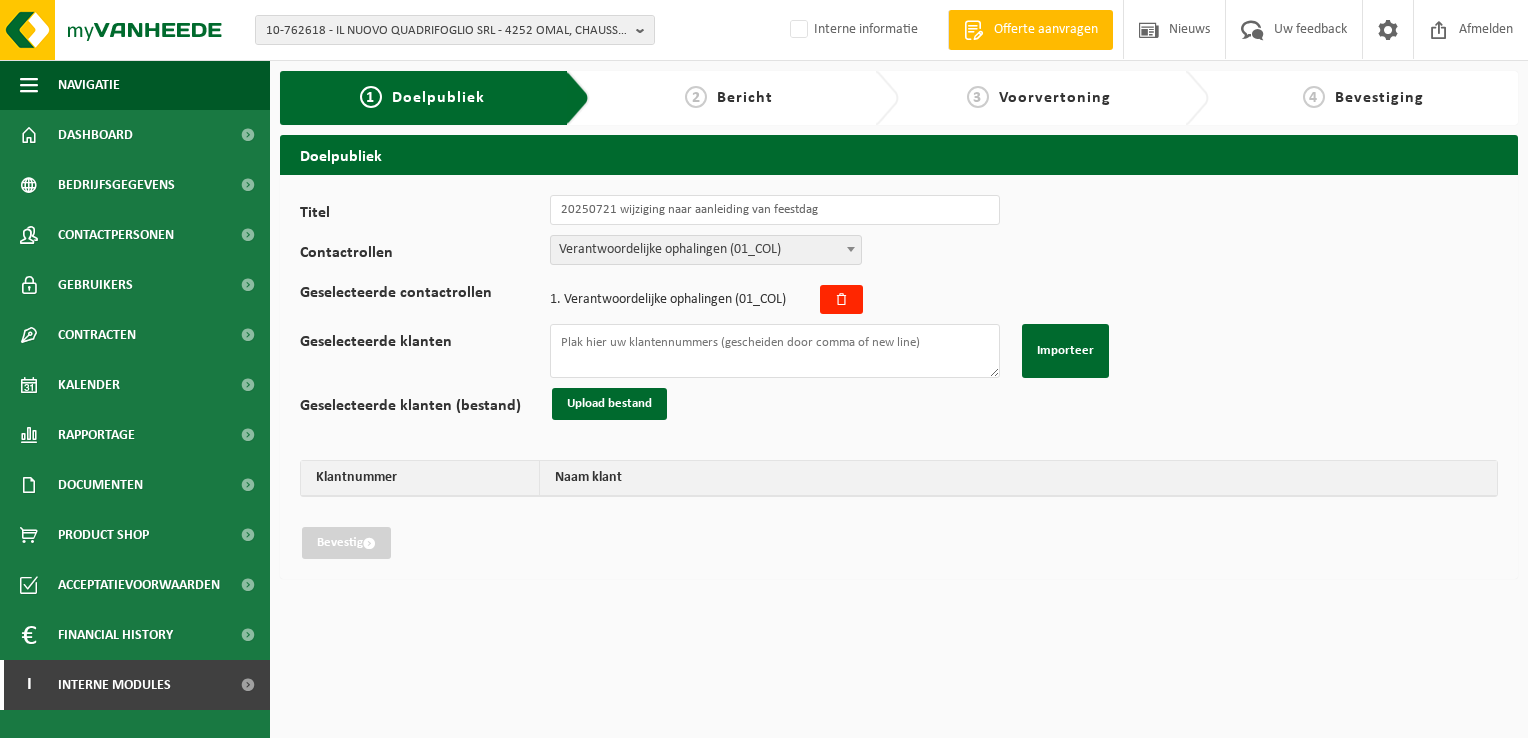 click on "Verantwoordelijke ophalingen (01_COL)" at bounding box center (706, 250) 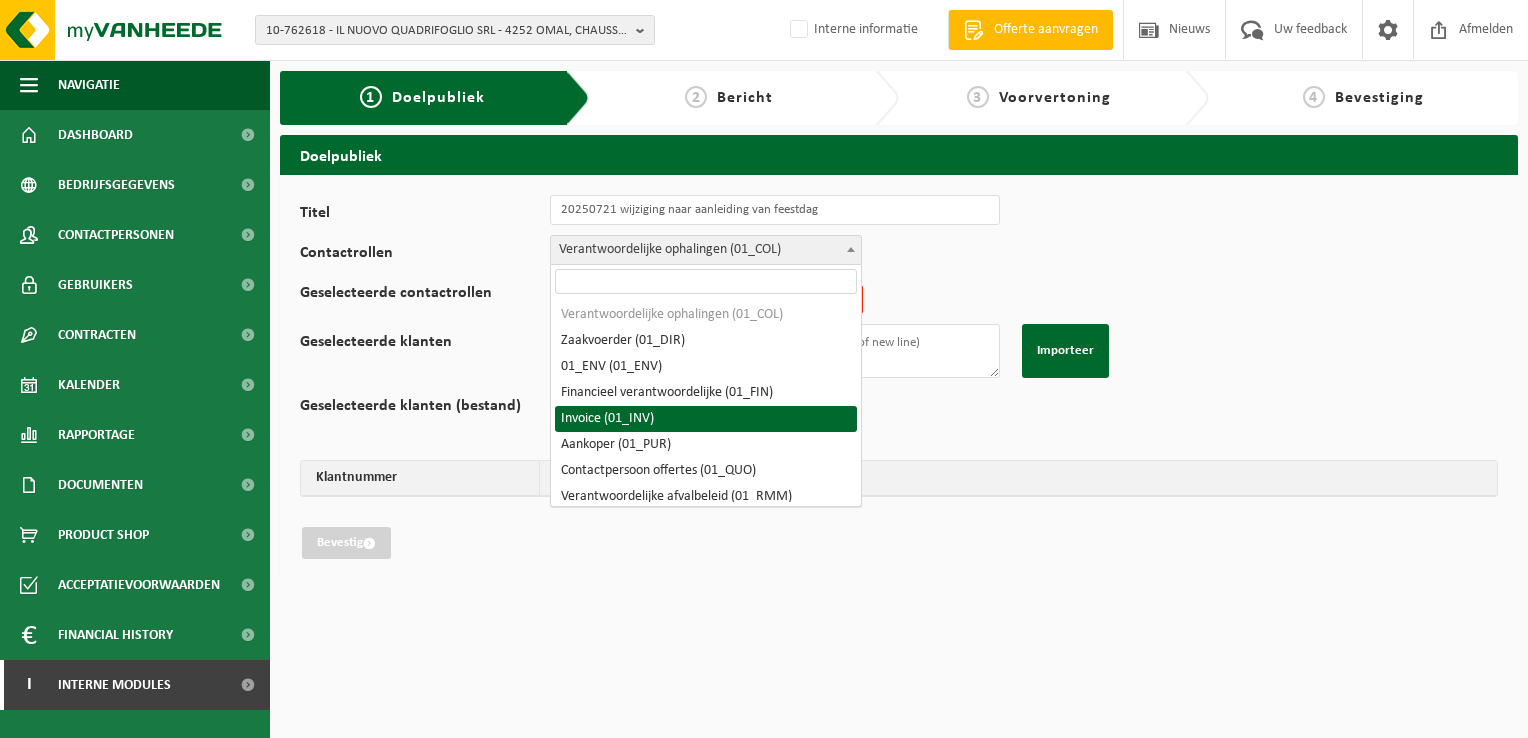 scroll, scrollTop: 100, scrollLeft: 0, axis: vertical 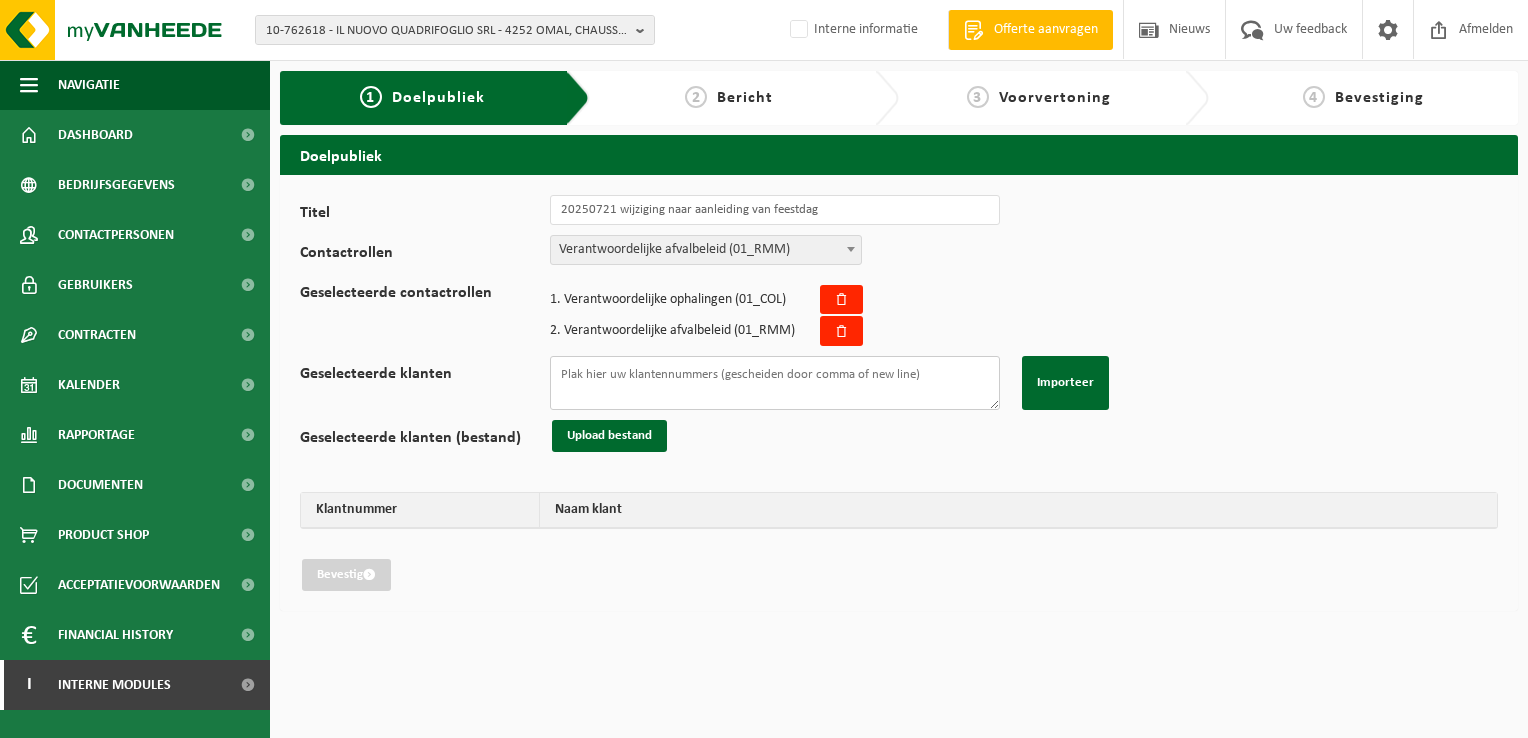 click on "Geselecteerde klanten" at bounding box center [775, 383] 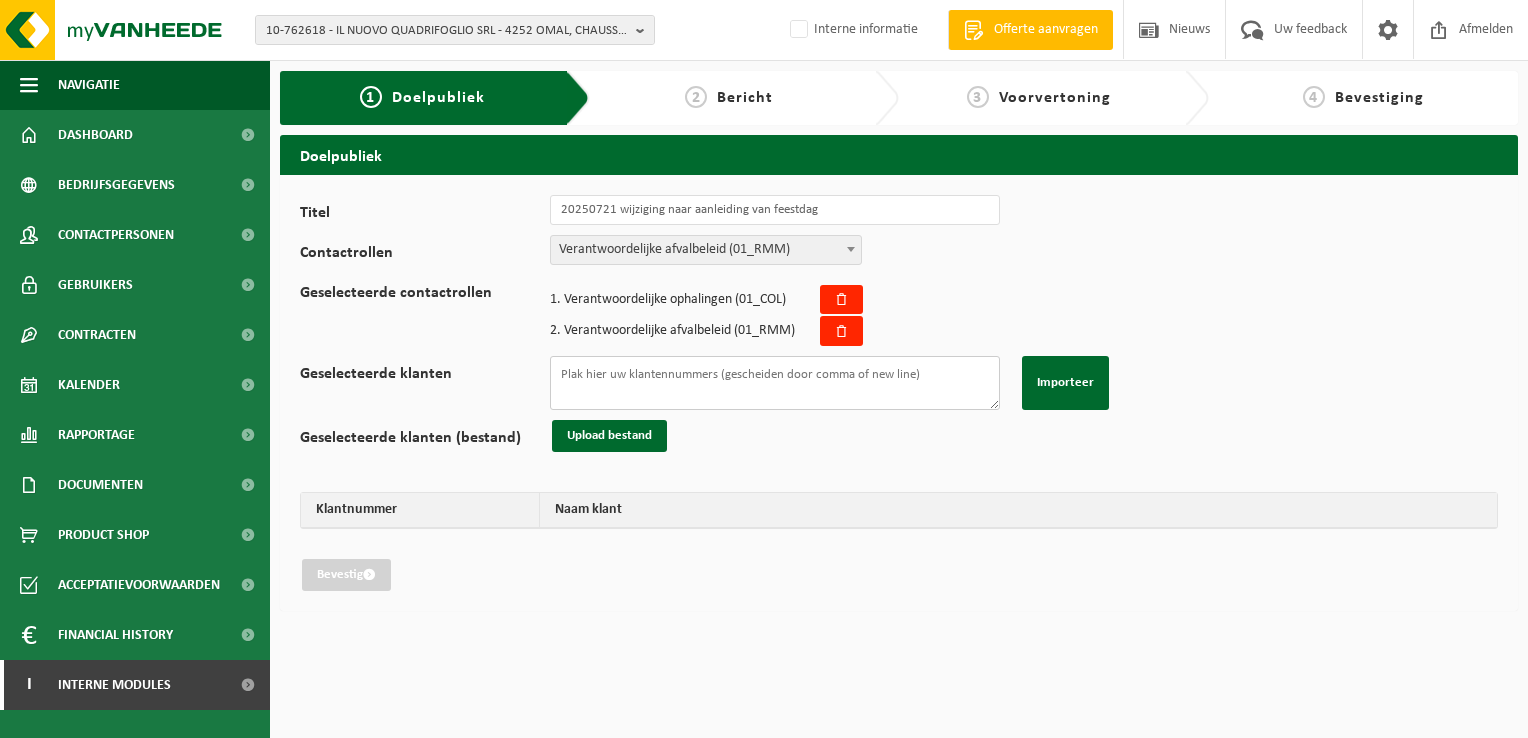 paste on "01-050209
10-753983
10-908616
10-803523
10-811964
10-811964
10-740021
01-900964
10-736237
01-901095
01-901627
10-768906
10-910663
10-758195
10-802459
10-723536
01-903859
10-961203
10-811615
01-082590
01-901548
10-924539" 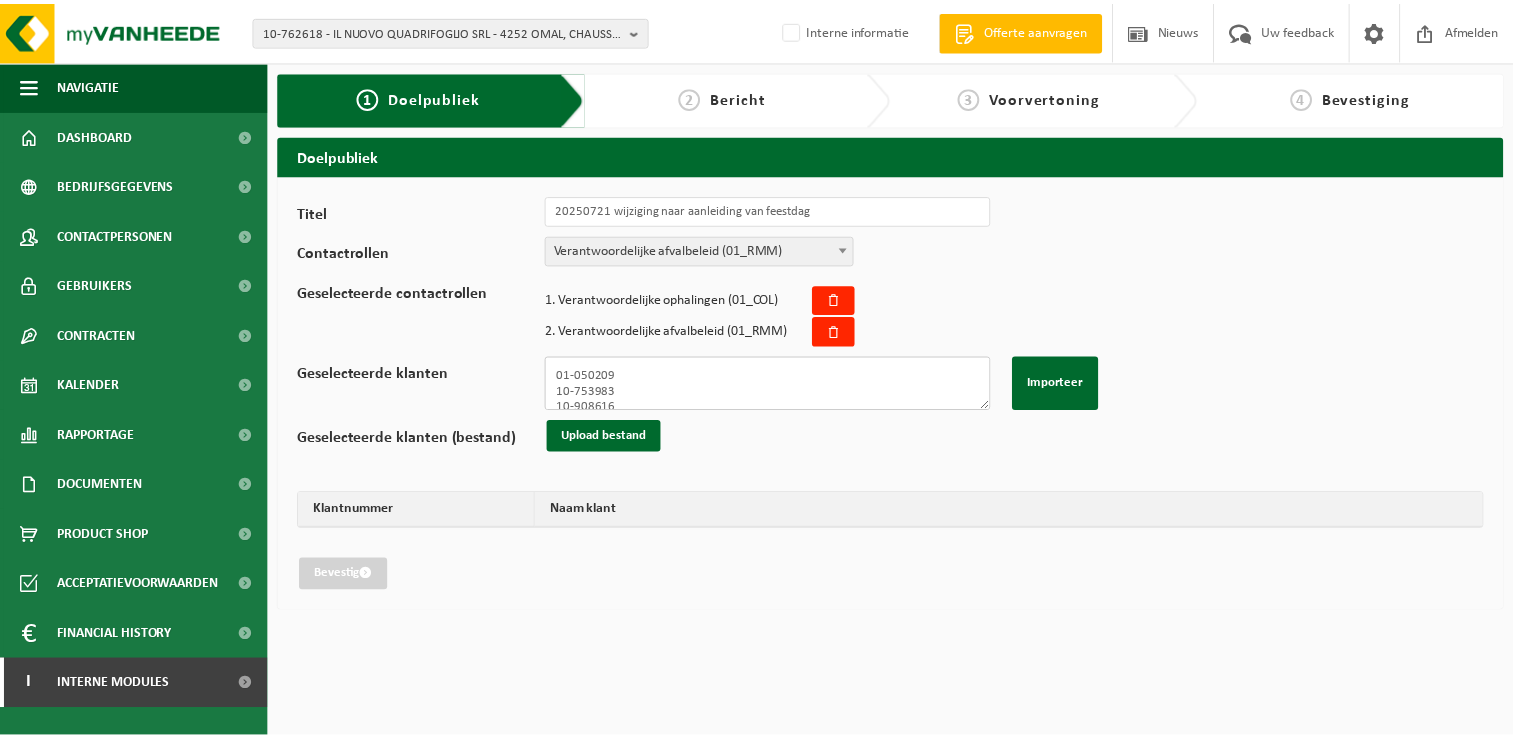 scroll, scrollTop: 309, scrollLeft: 0, axis: vertical 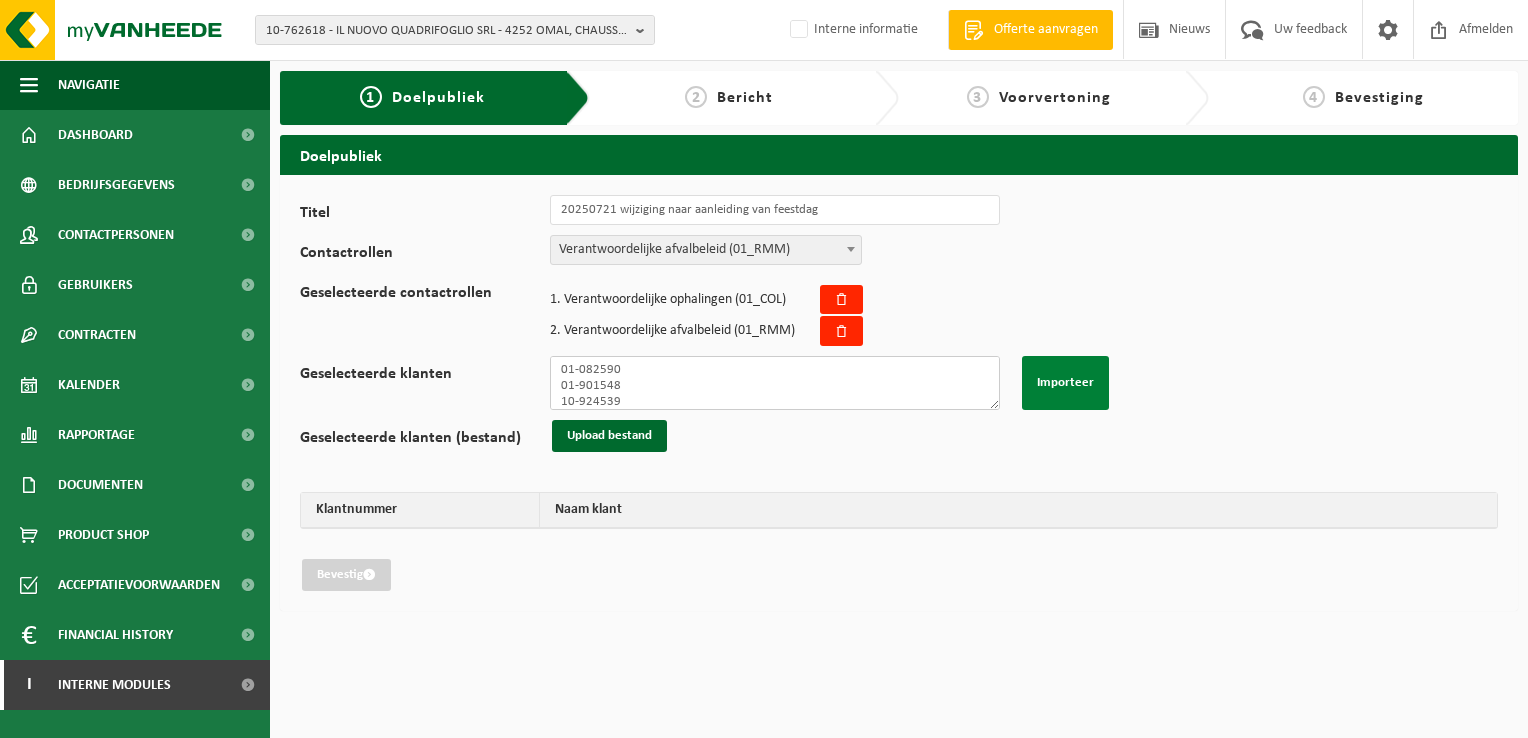 type on "01-050209
10-753983
10-908616
10-803523
10-811964
10-811964
10-740021
01-900964
10-736237
01-901095
01-901627
10-768906
10-910663
10-758195
10-802459
10-723536
01-903859
10-961203
10-811615
01-082590
01-901548
10-924539" 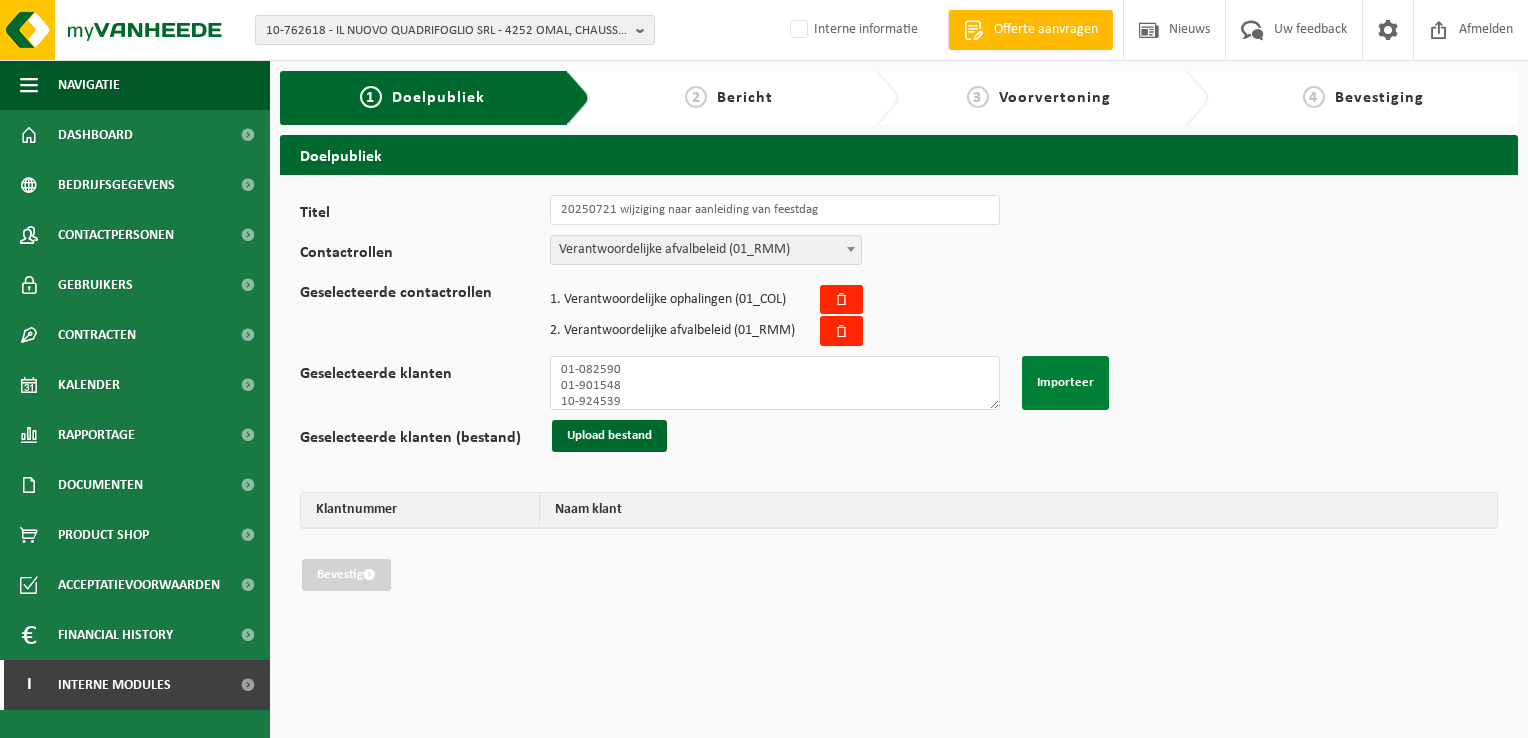 click on "Importeer" at bounding box center [1065, 383] 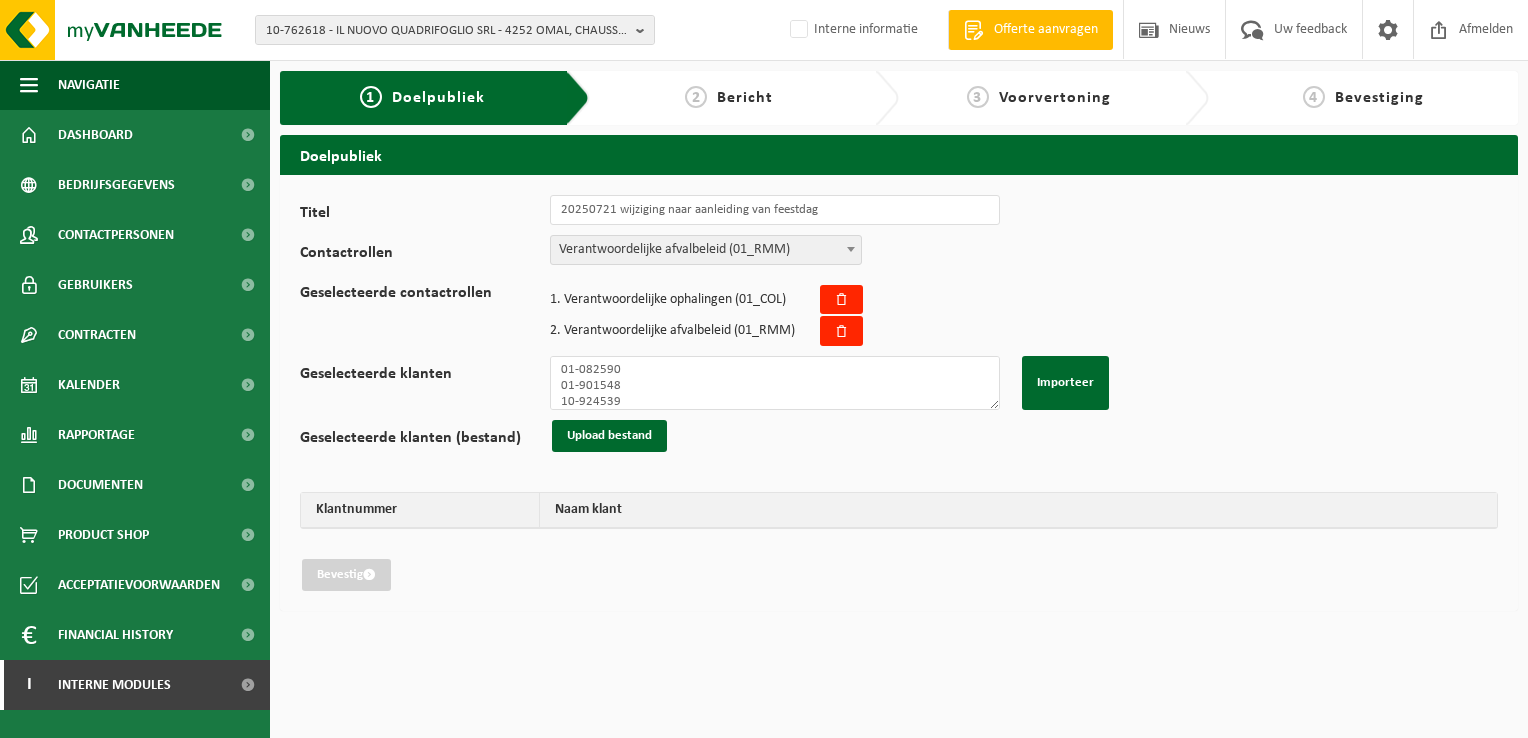 type 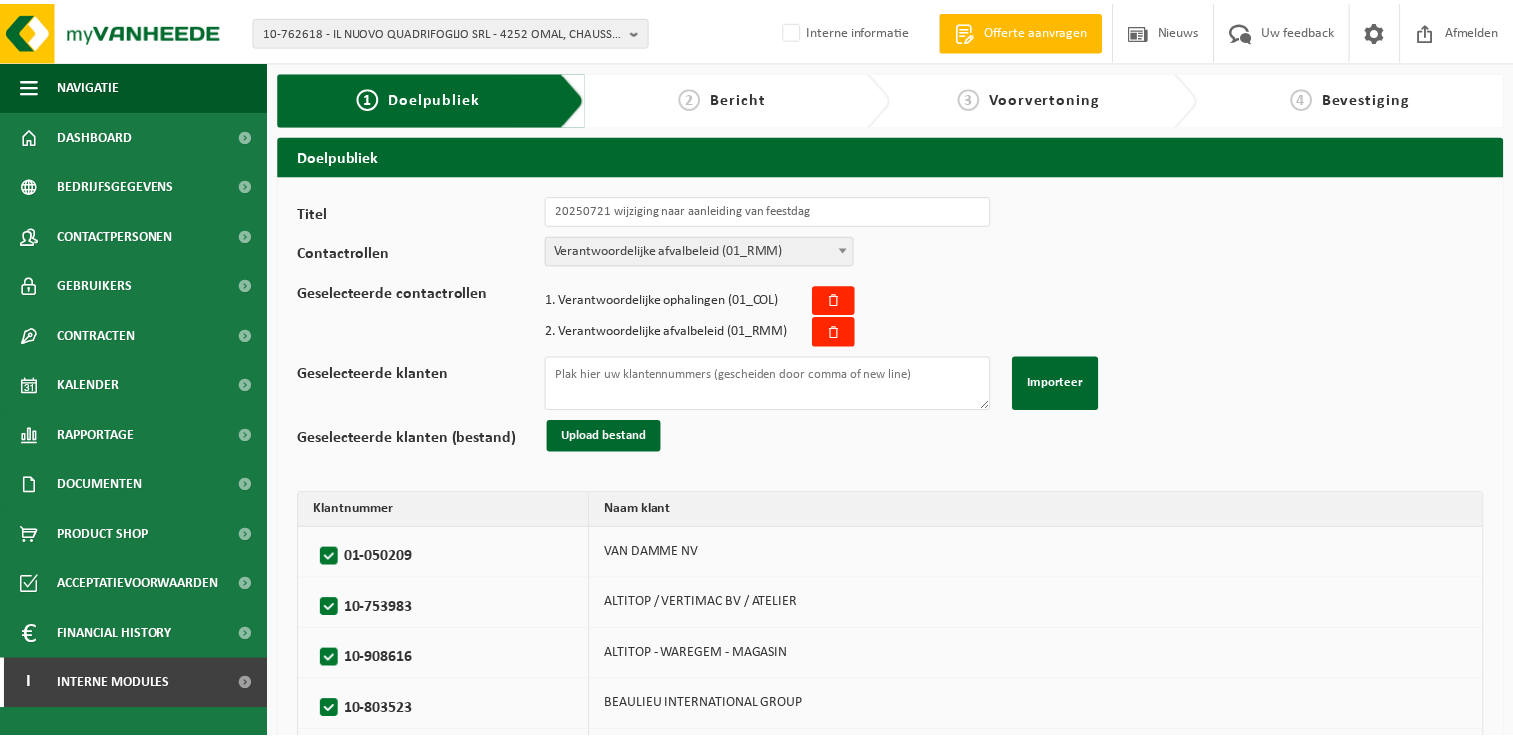 scroll, scrollTop: 0, scrollLeft: 0, axis: both 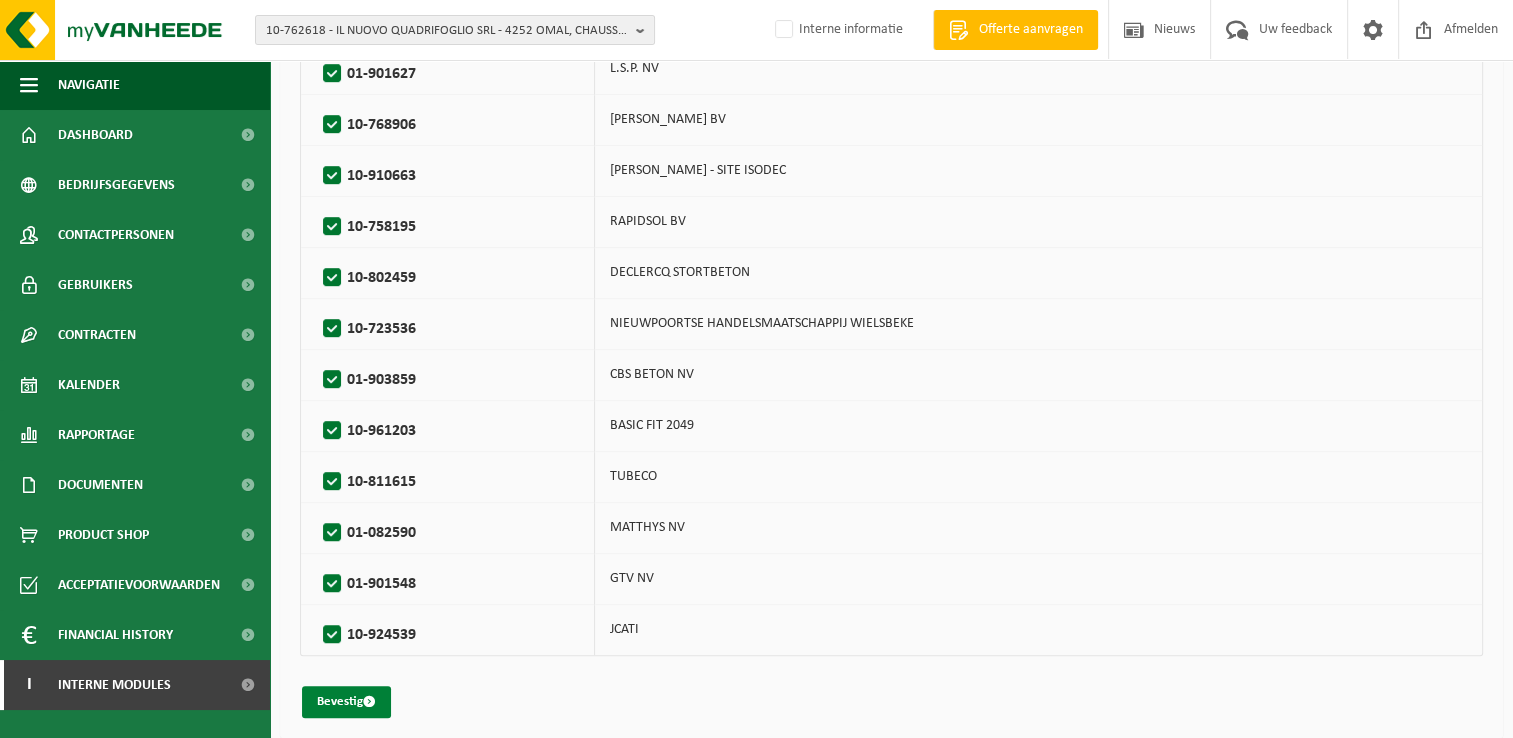click on "Bevestig" at bounding box center (346, 702) 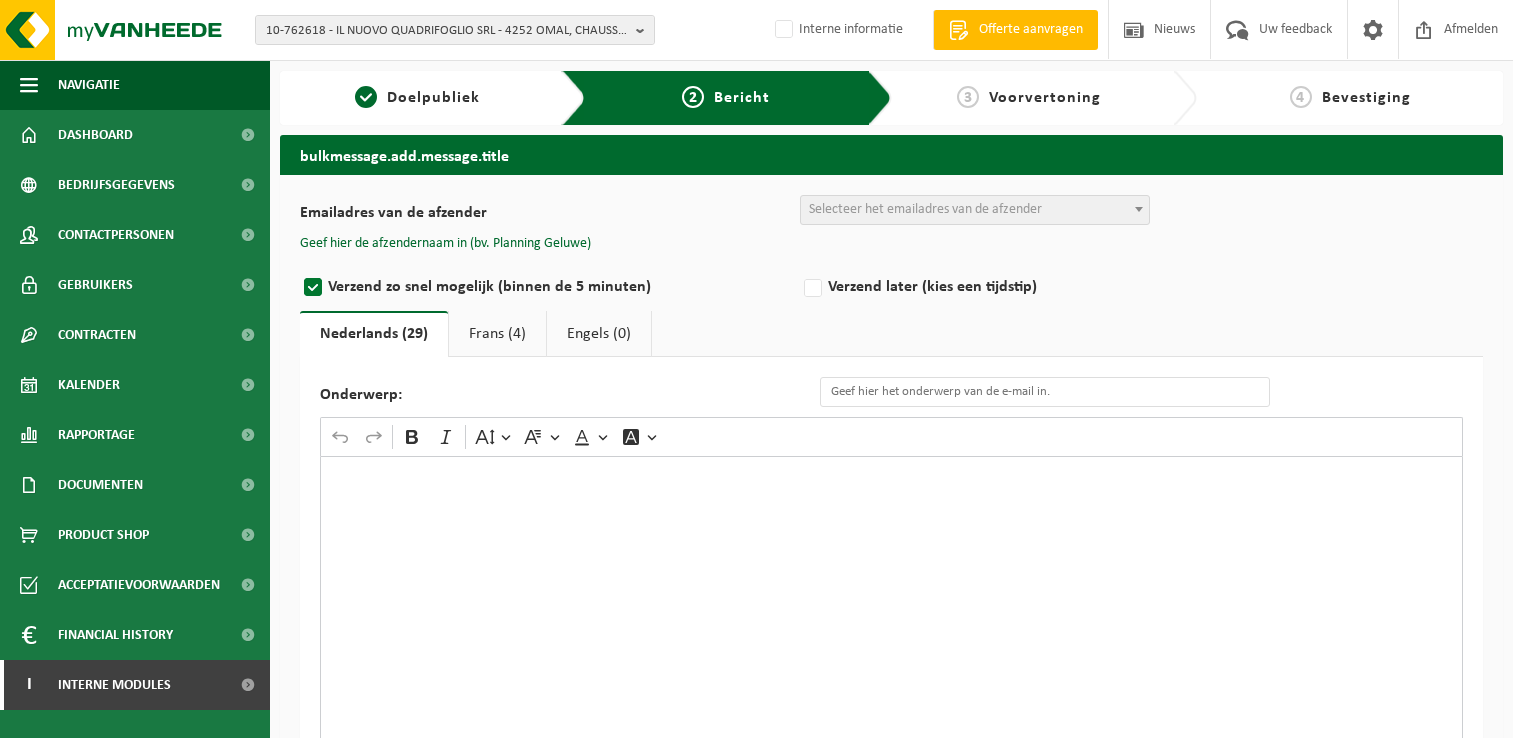 scroll, scrollTop: 0, scrollLeft: 0, axis: both 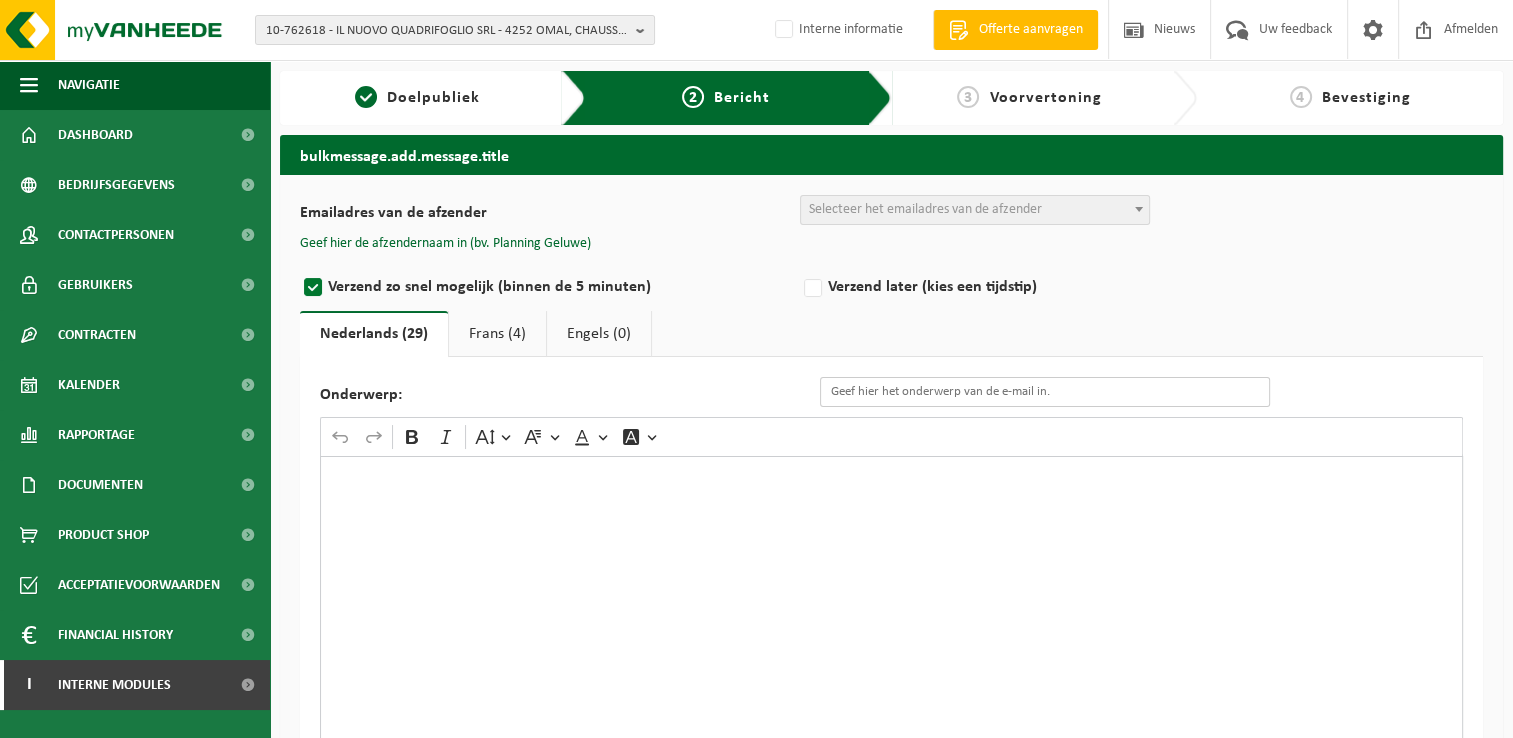 click on "Onderwerp:" at bounding box center [1045, 392] 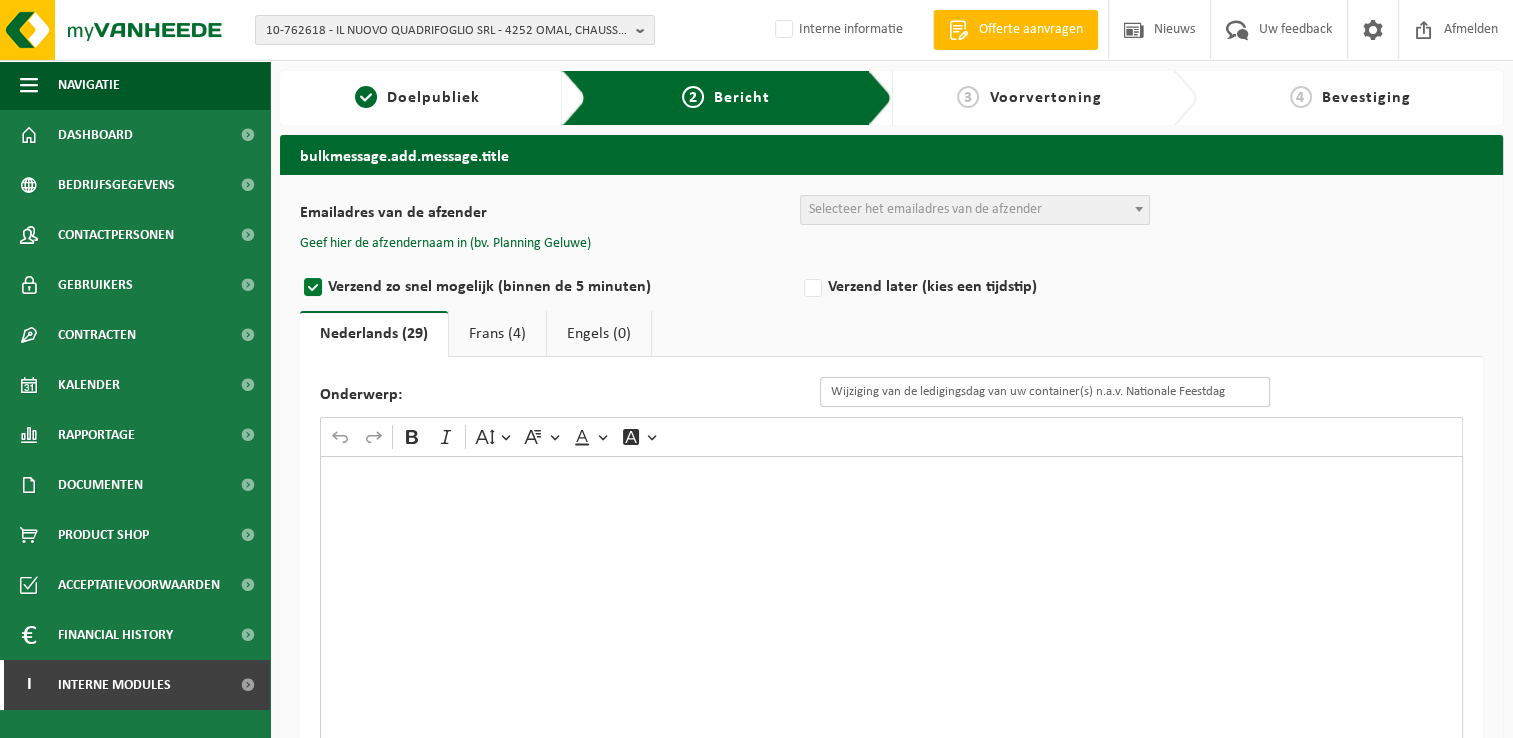type on "Wijziging van de ledigingsdag van uw container(s) n.a.v. Nationale Feestdag" 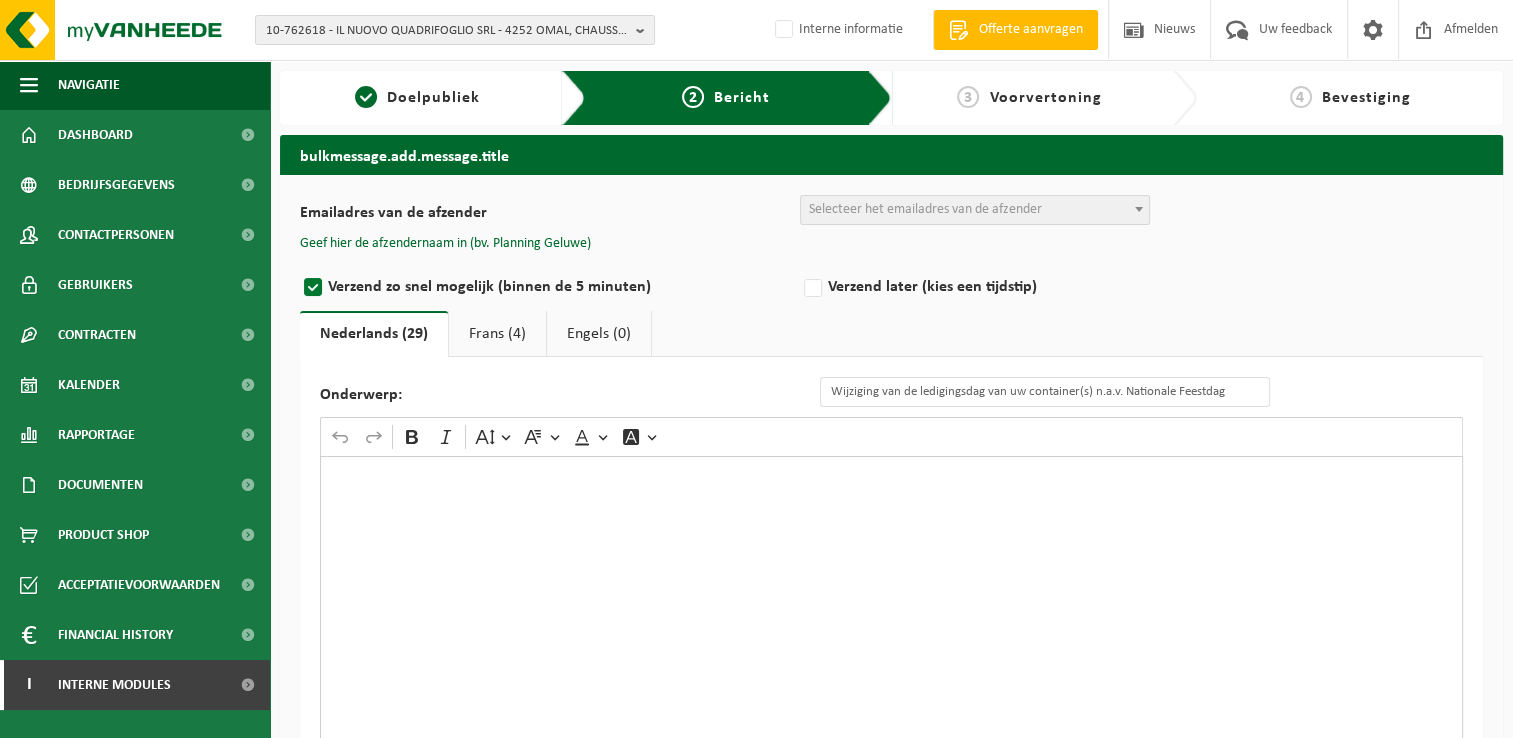 click at bounding box center (891, 656) 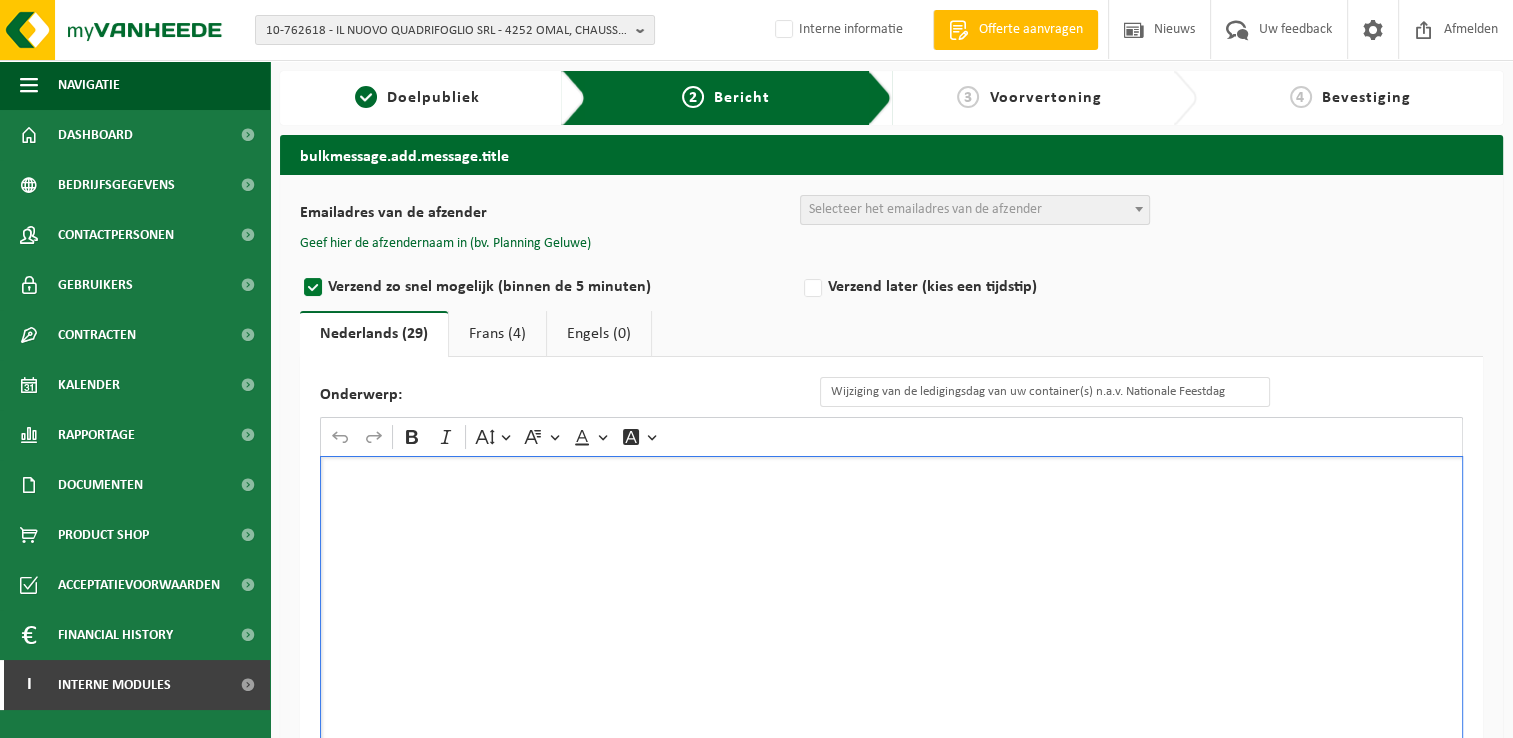 click at bounding box center [891, 656] 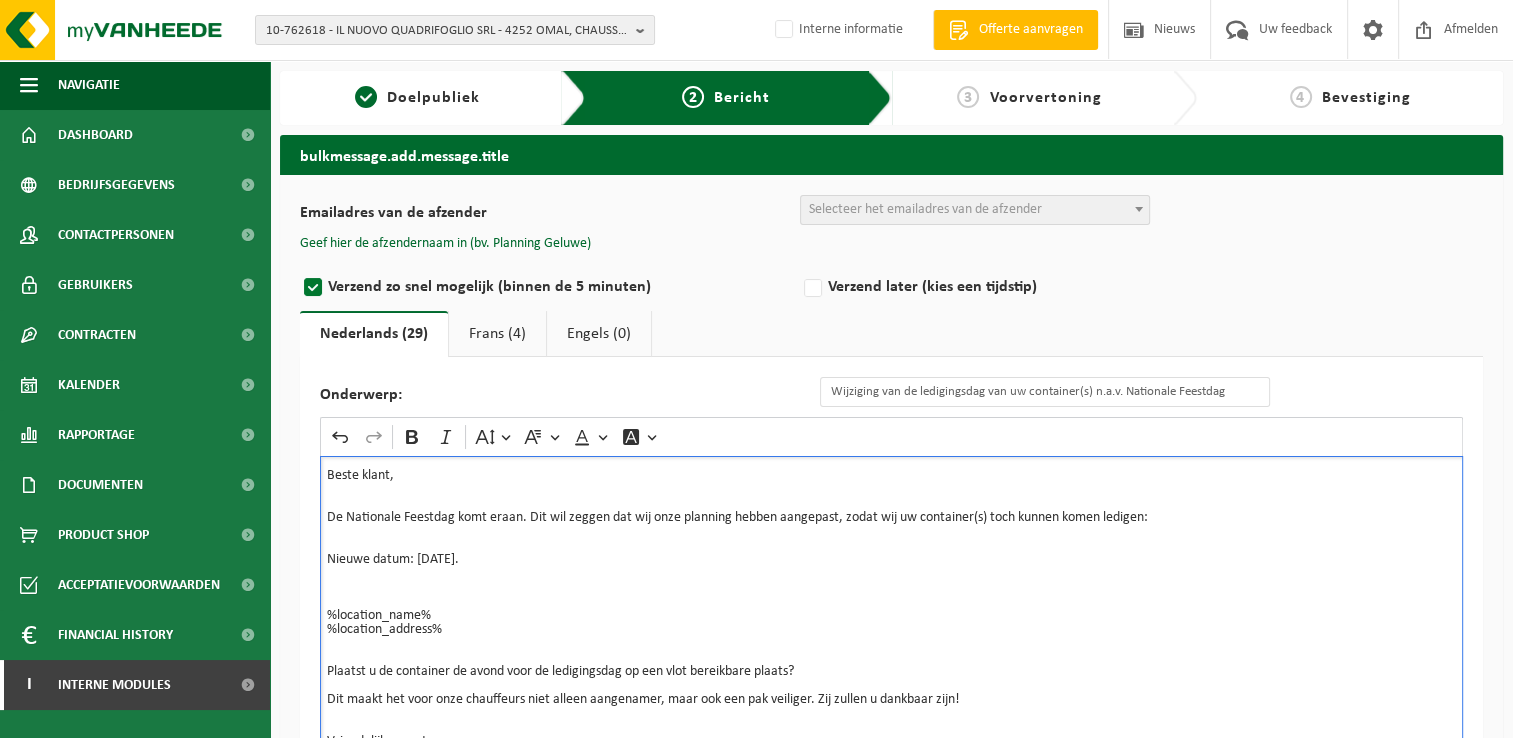 scroll, scrollTop: 114, scrollLeft: 0, axis: vertical 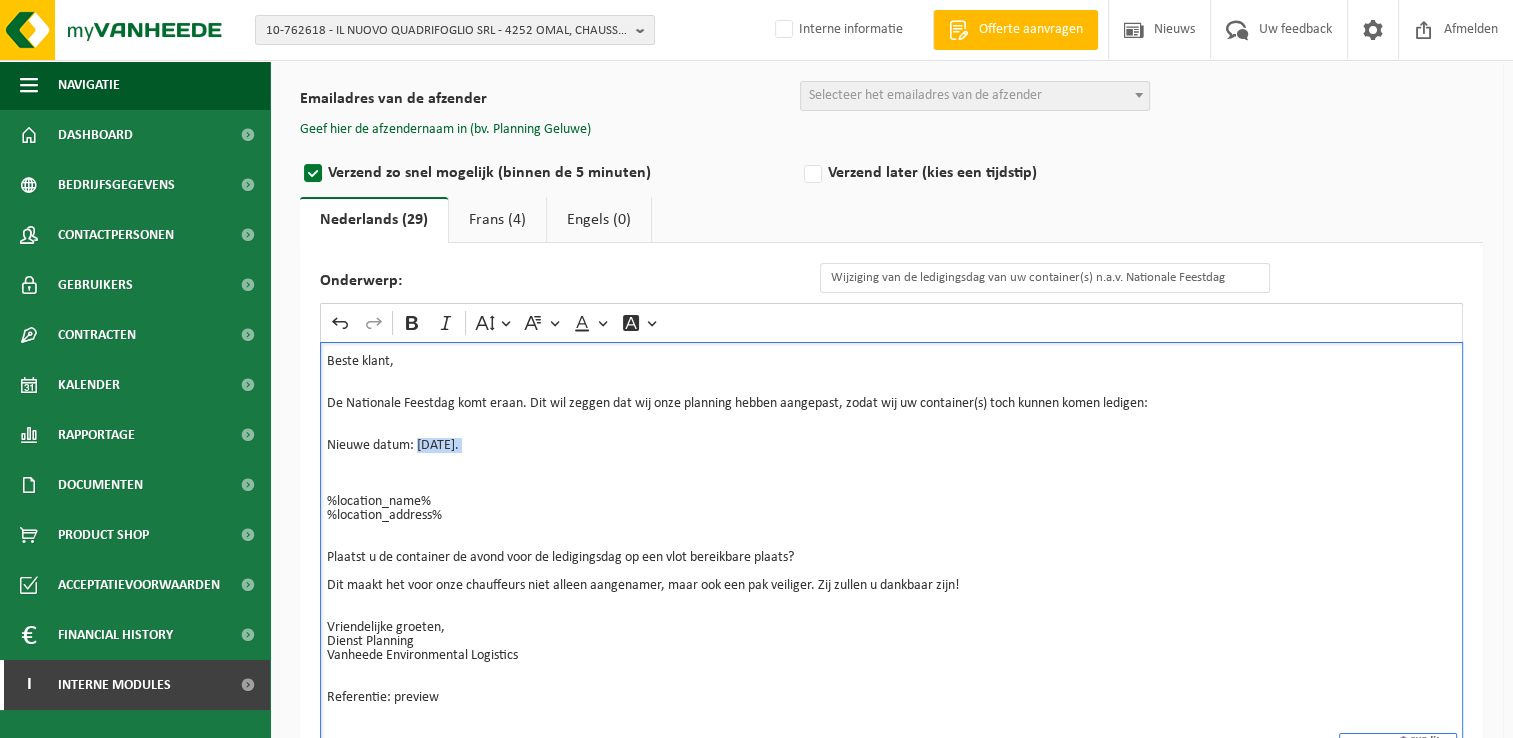 drag, startPoint x: 418, startPoint y: 447, endPoint x: 560, endPoint y: 465, distance: 143.13629 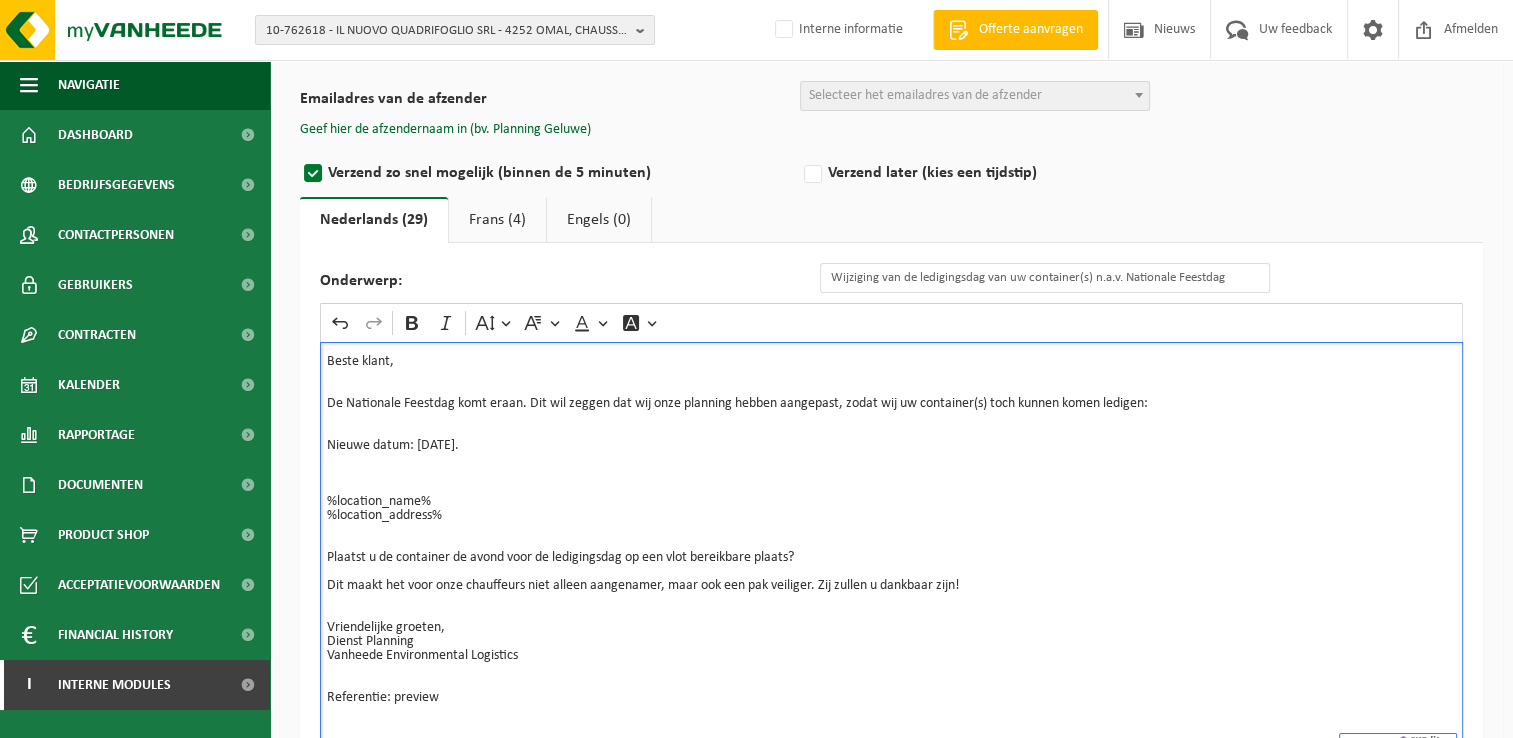 type 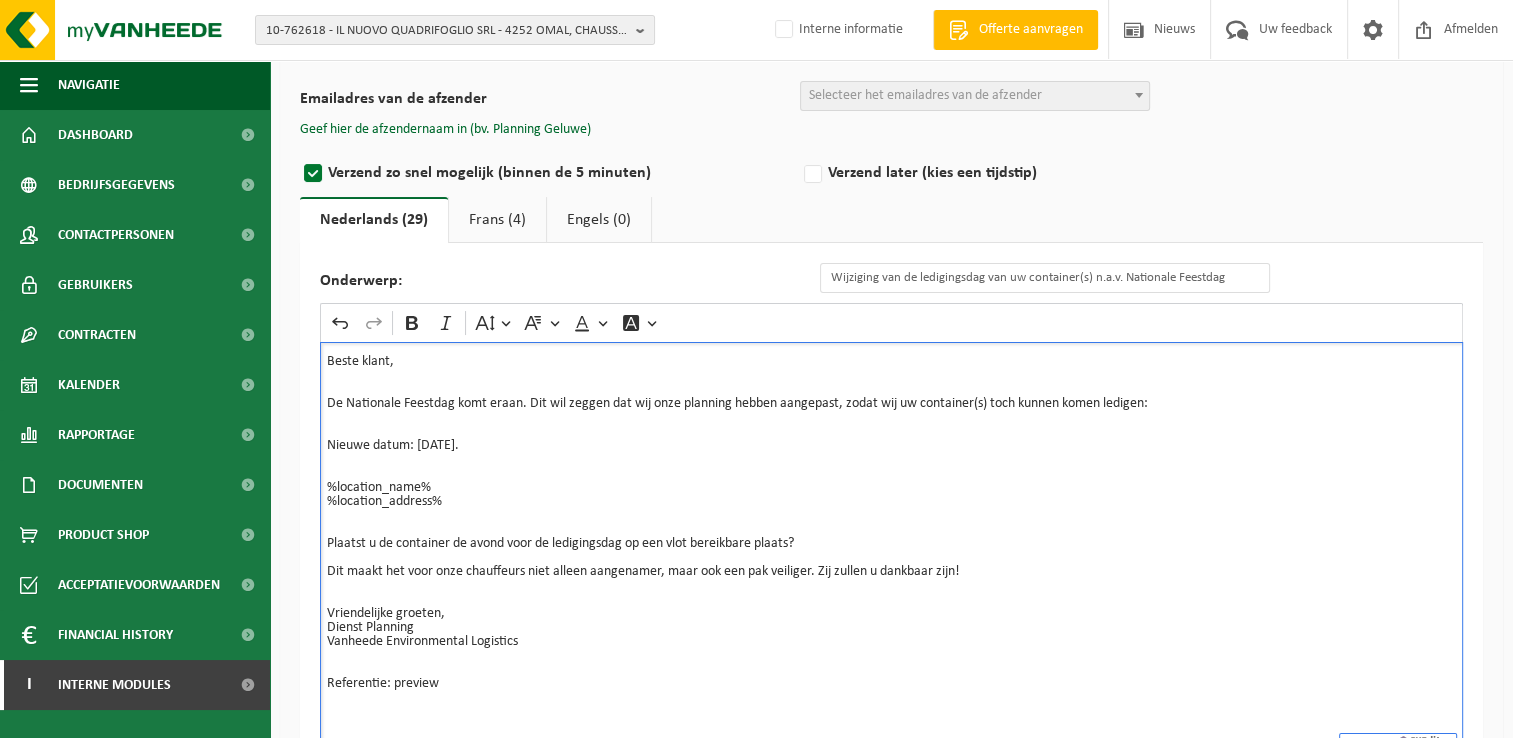drag, startPoint x: 538, startPoint y: 447, endPoint x: 419, endPoint y: 441, distance: 119.15116 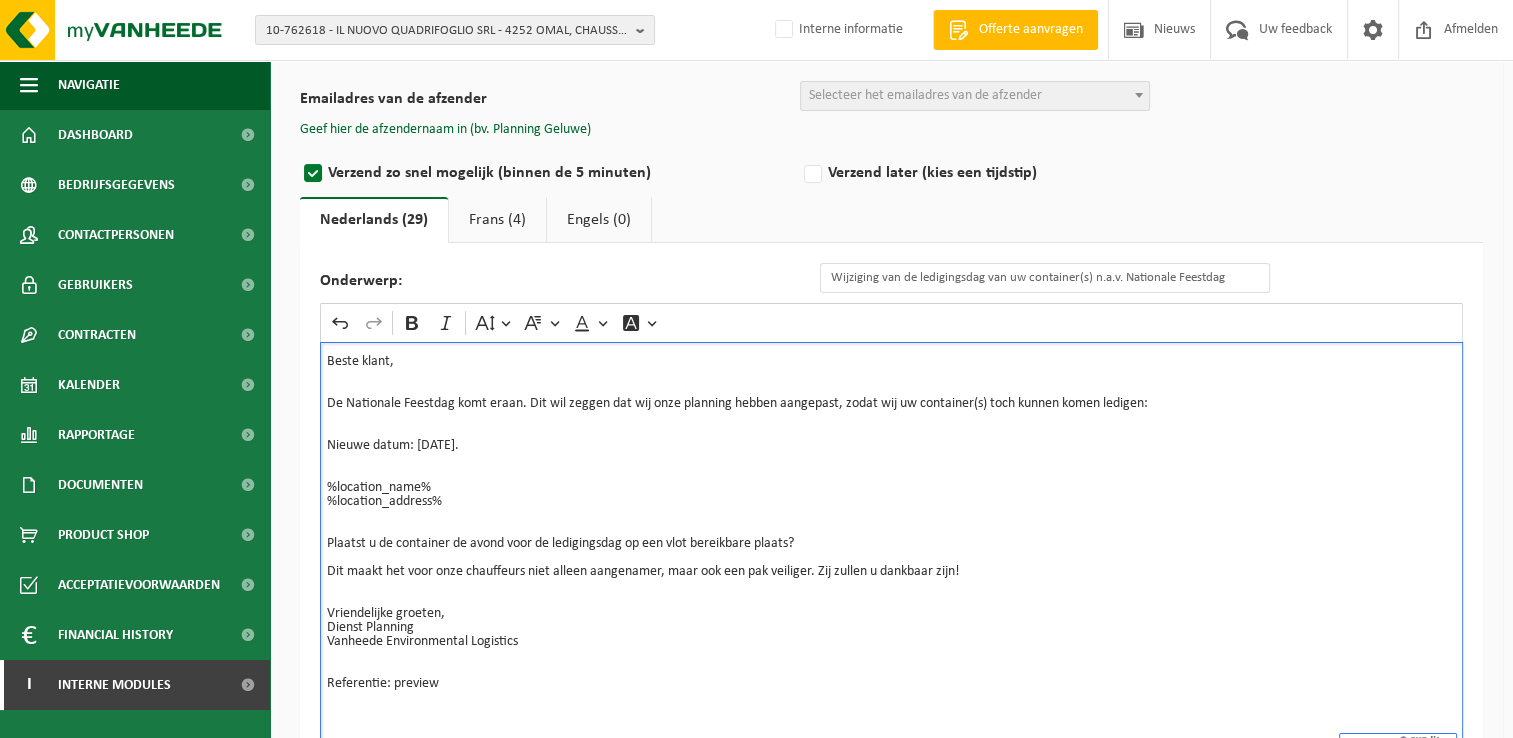 click on "Beste klant, De Nationale Feestdag komt eraan. Dit wil zeggen dat wij onze planning hebben aangepast, zodat wij uw container(s) toch kunnen komen ledigen: Nieuwe datum: Vrijdag 18/07/2025. %location_name% %location_address%" at bounding box center [891, 446] 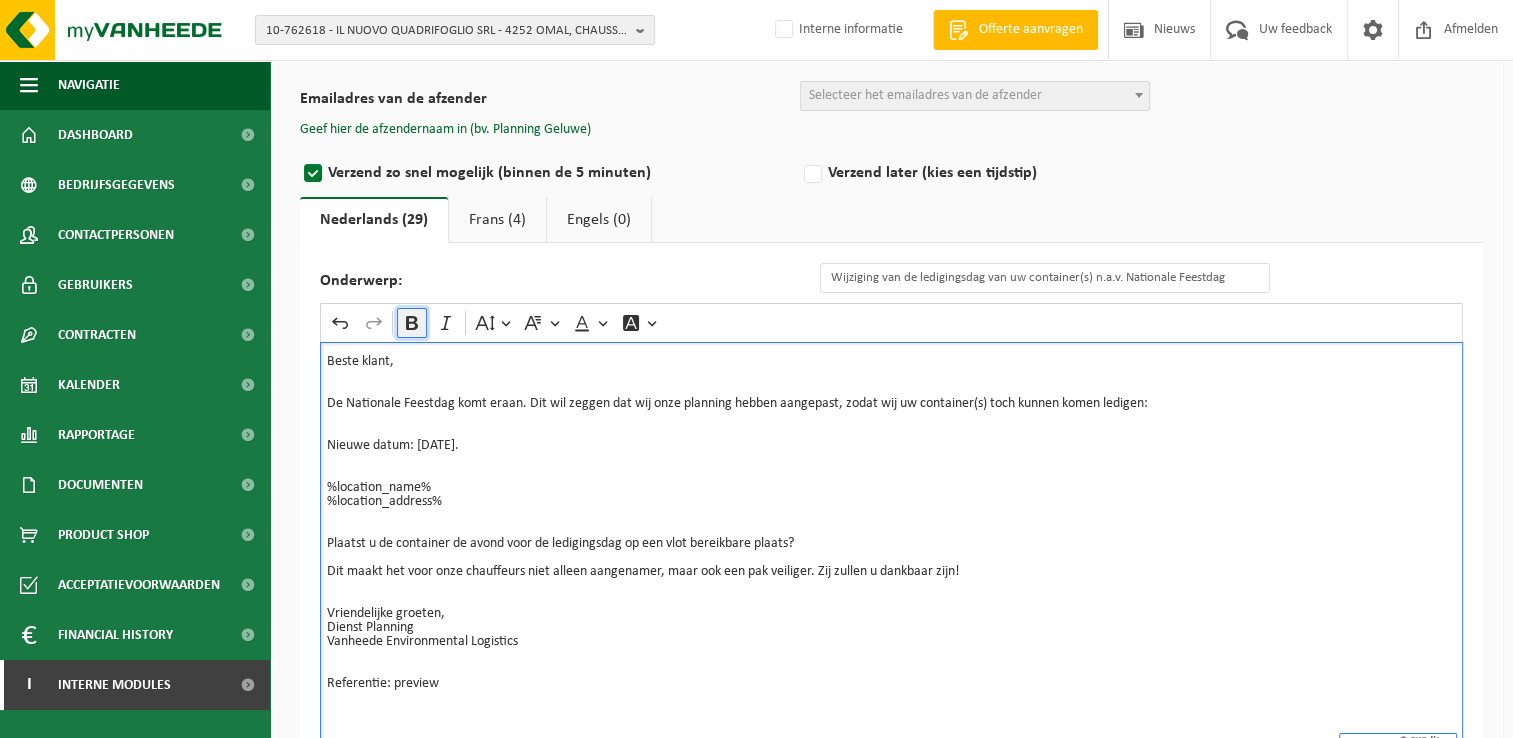click 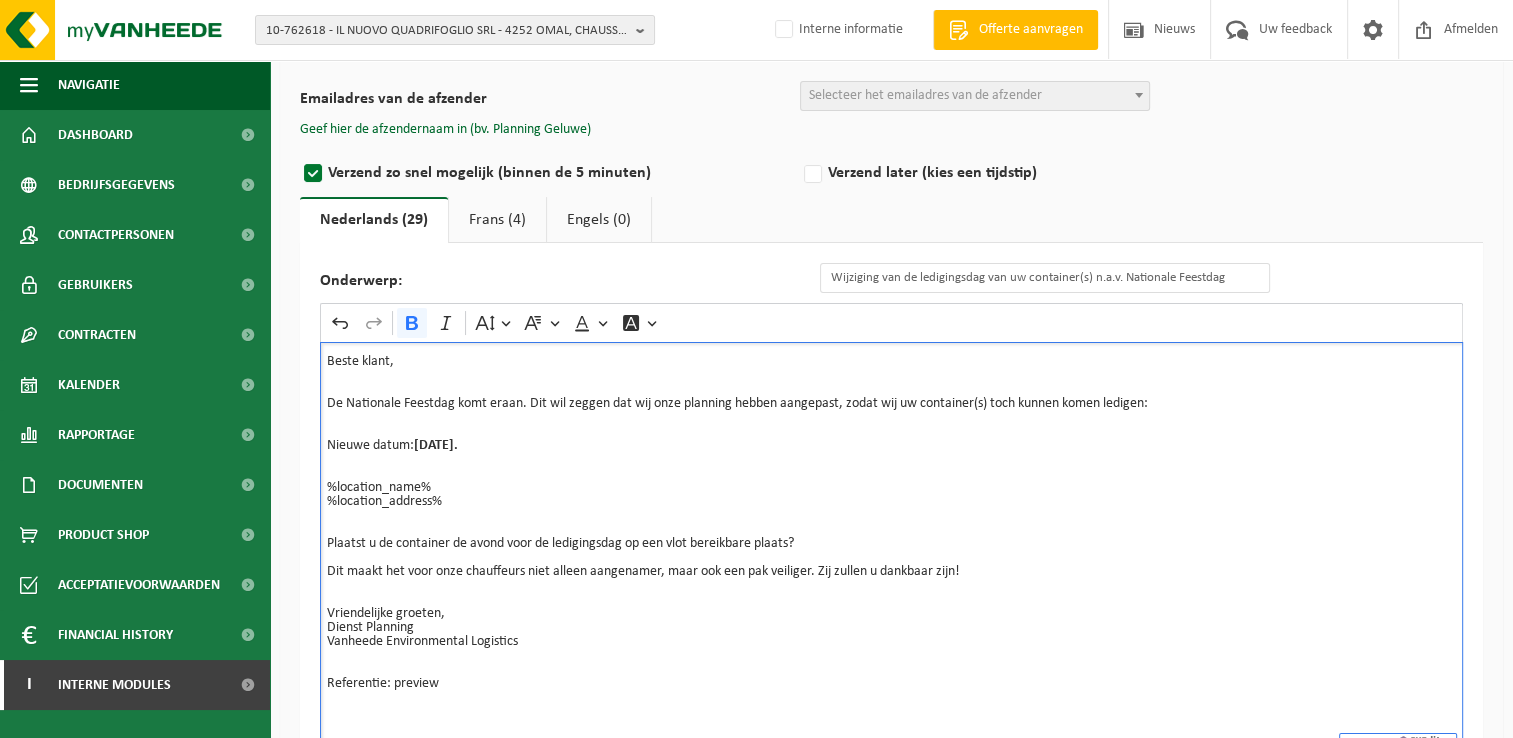 click on "Beste klant, De Nationale Feestdag komt eraan. Dit wil zeggen dat wij onze planning hebben aangepast, zodat wij uw container(s) toch kunnen komen ledigen: Nieuwe datum:  Vrijdag 18/07/2025. %location_name% %location_address%" at bounding box center [891, 446] 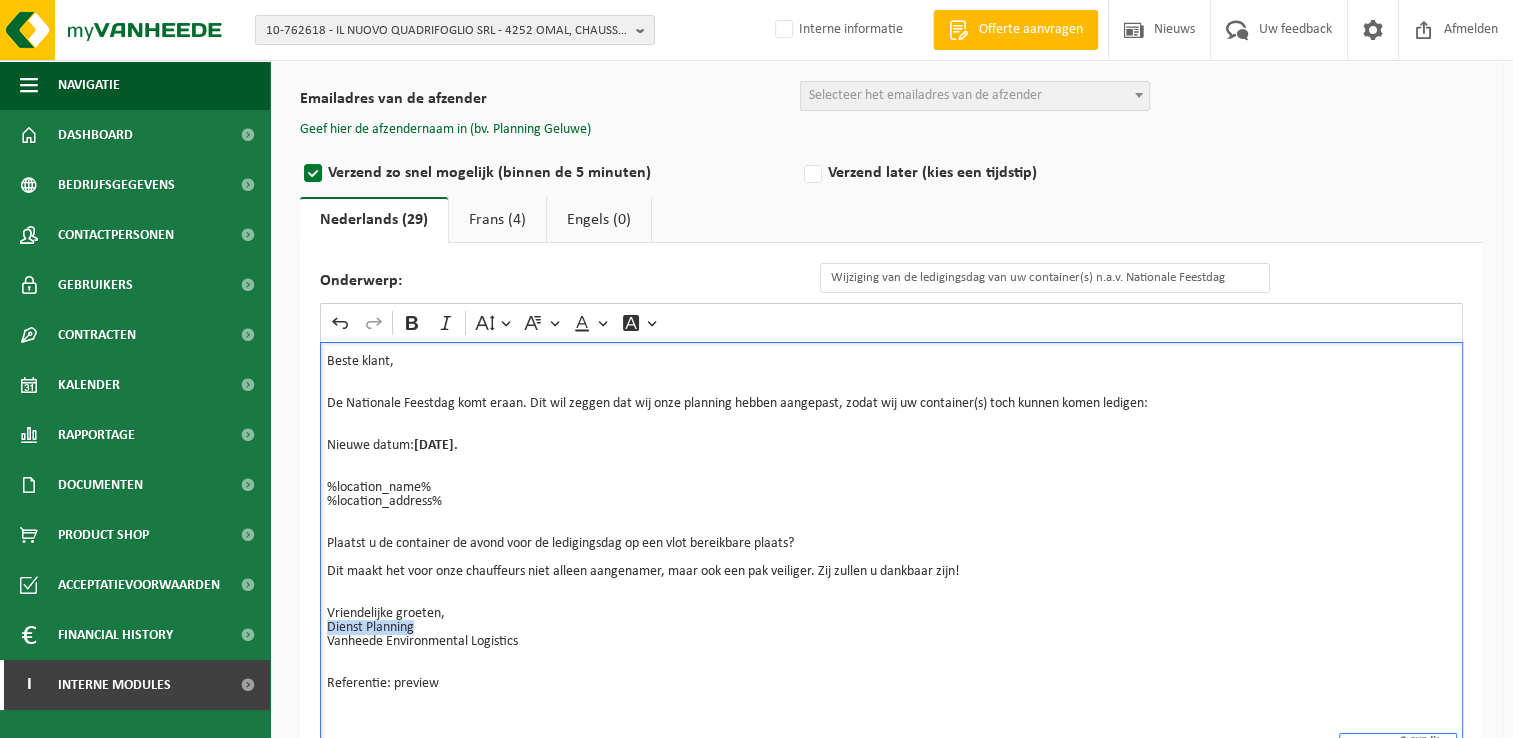 drag, startPoint x: 441, startPoint y: 630, endPoint x: 322, endPoint y: 629, distance: 119.0042 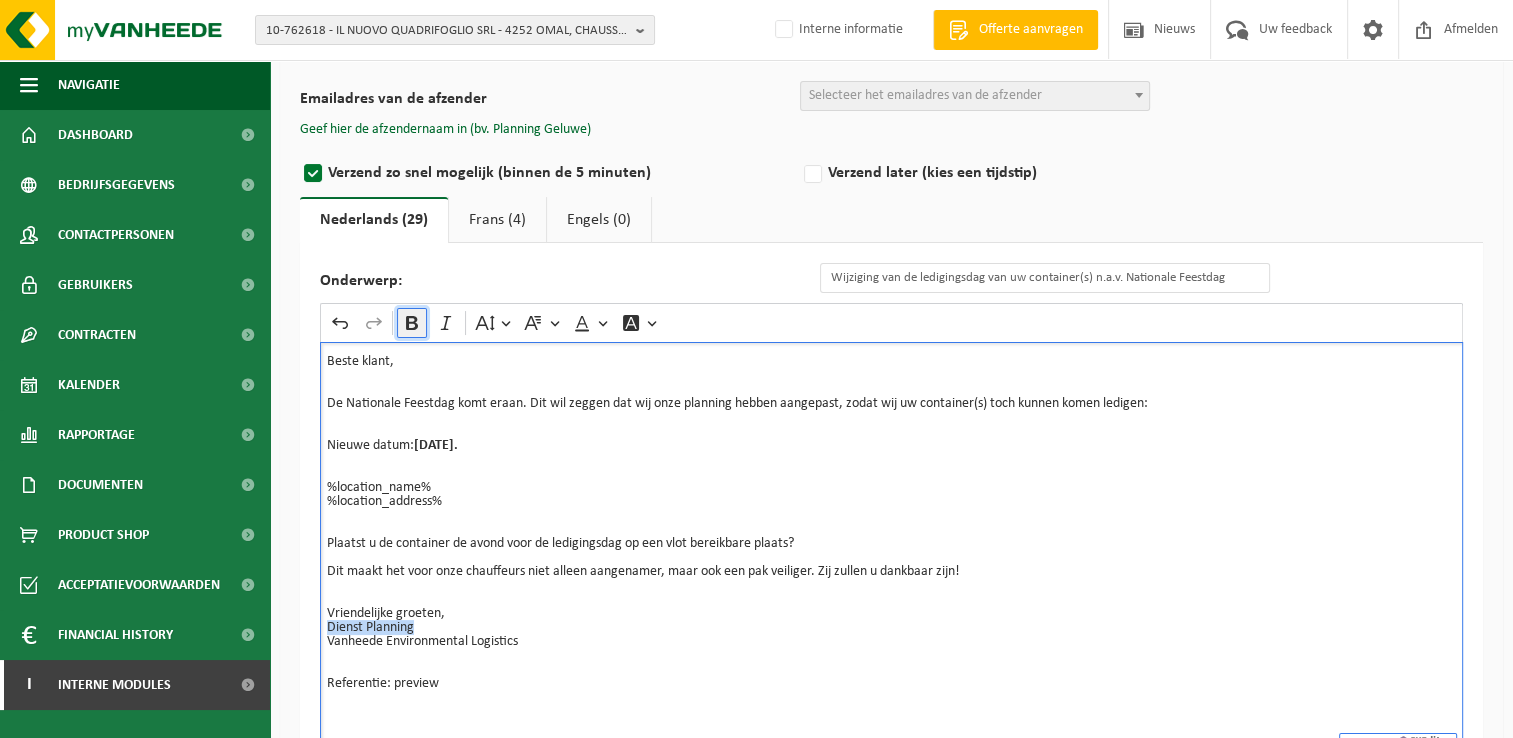 click 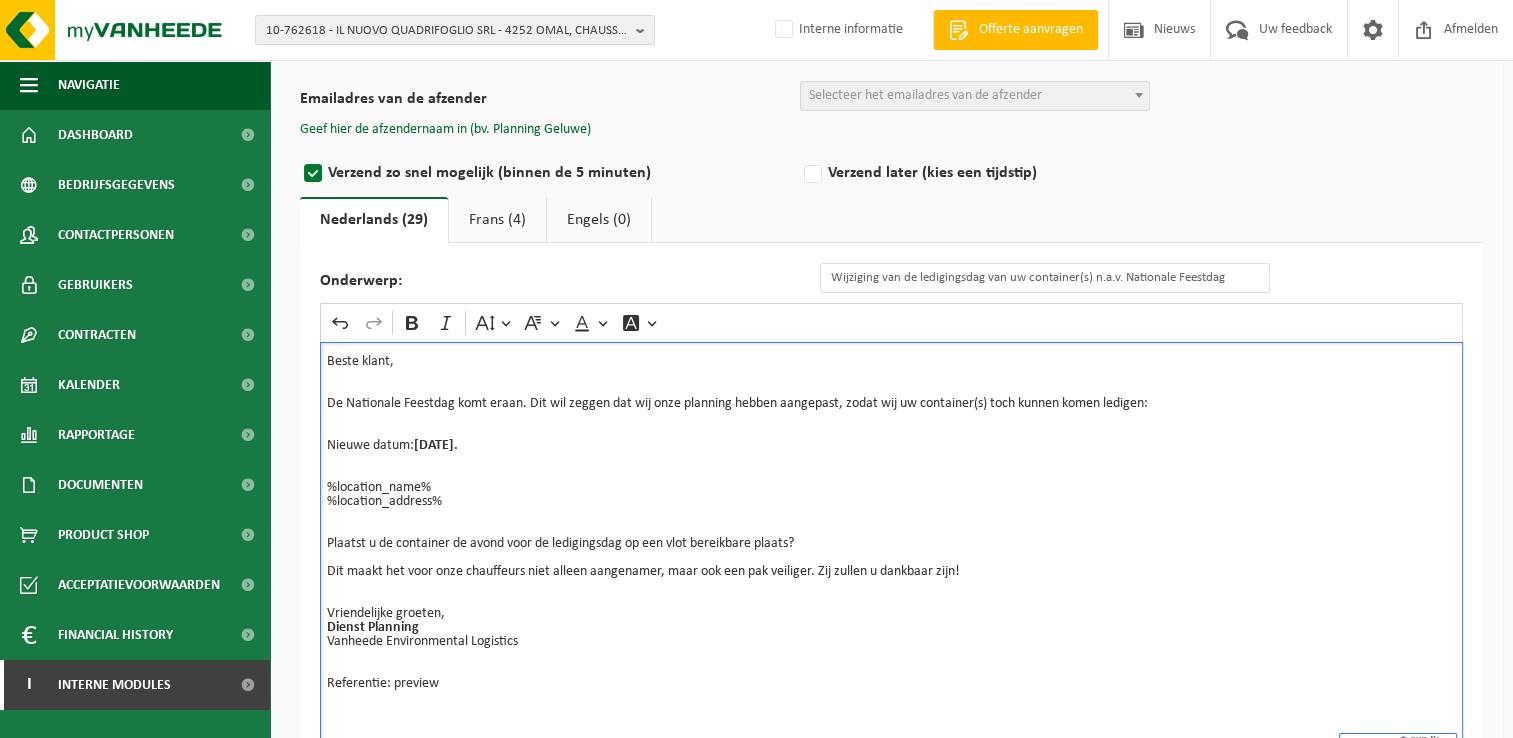 click on "Plaatst u de container de avond voor de ledigingsdag op een vlot bereikbare plaats? Dit maakt het voor onze chauffeurs niet alleen aangenamer, maar ook een pak veiliger. Zij zullen u dankbaar zijn! Vriendelijke groeten," at bounding box center [891, 579] 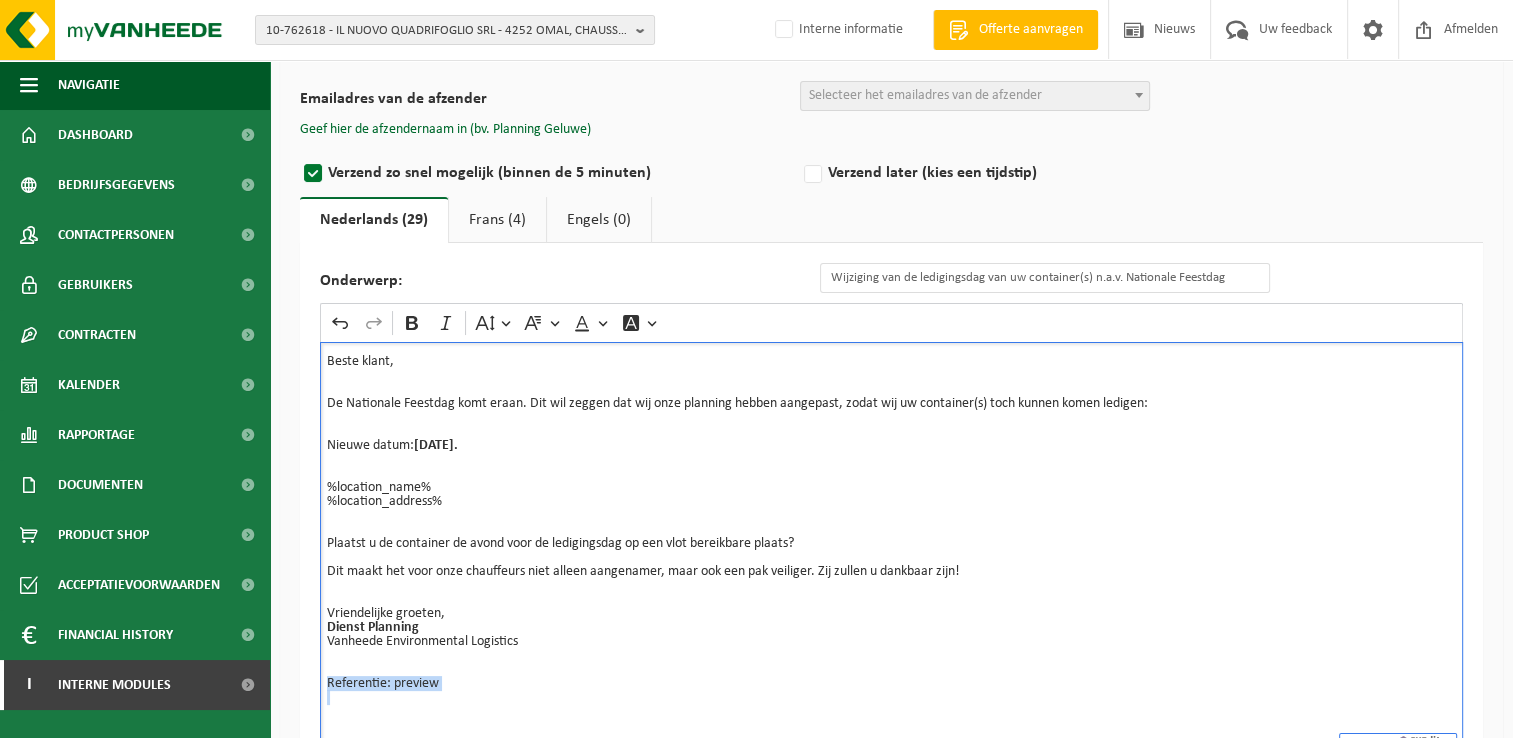 scroll, scrollTop: 208, scrollLeft: 0, axis: vertical 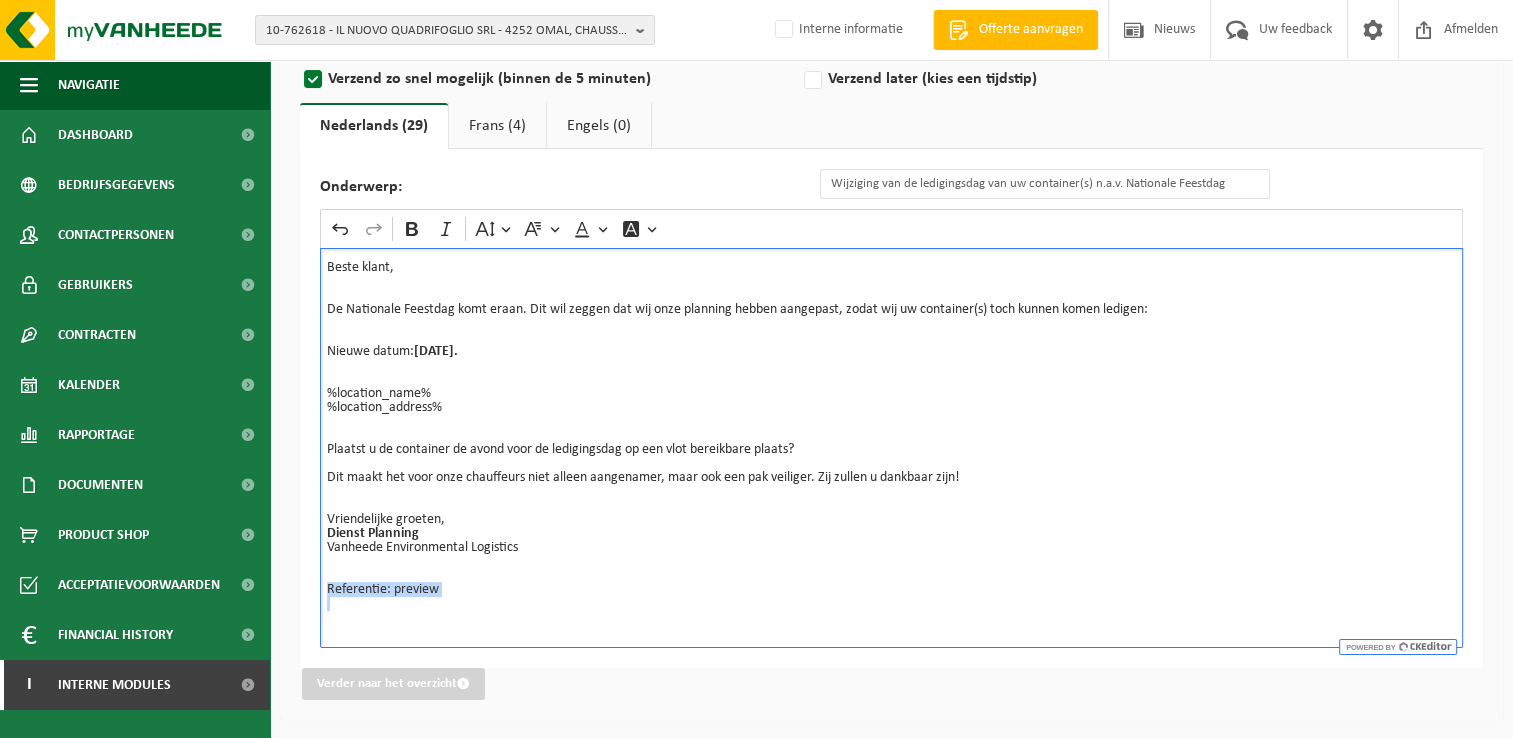 drag, startPoint x: 329, startPoint y: 681, endPoint x: 492, endPoint y: 788, distance: 194.98206 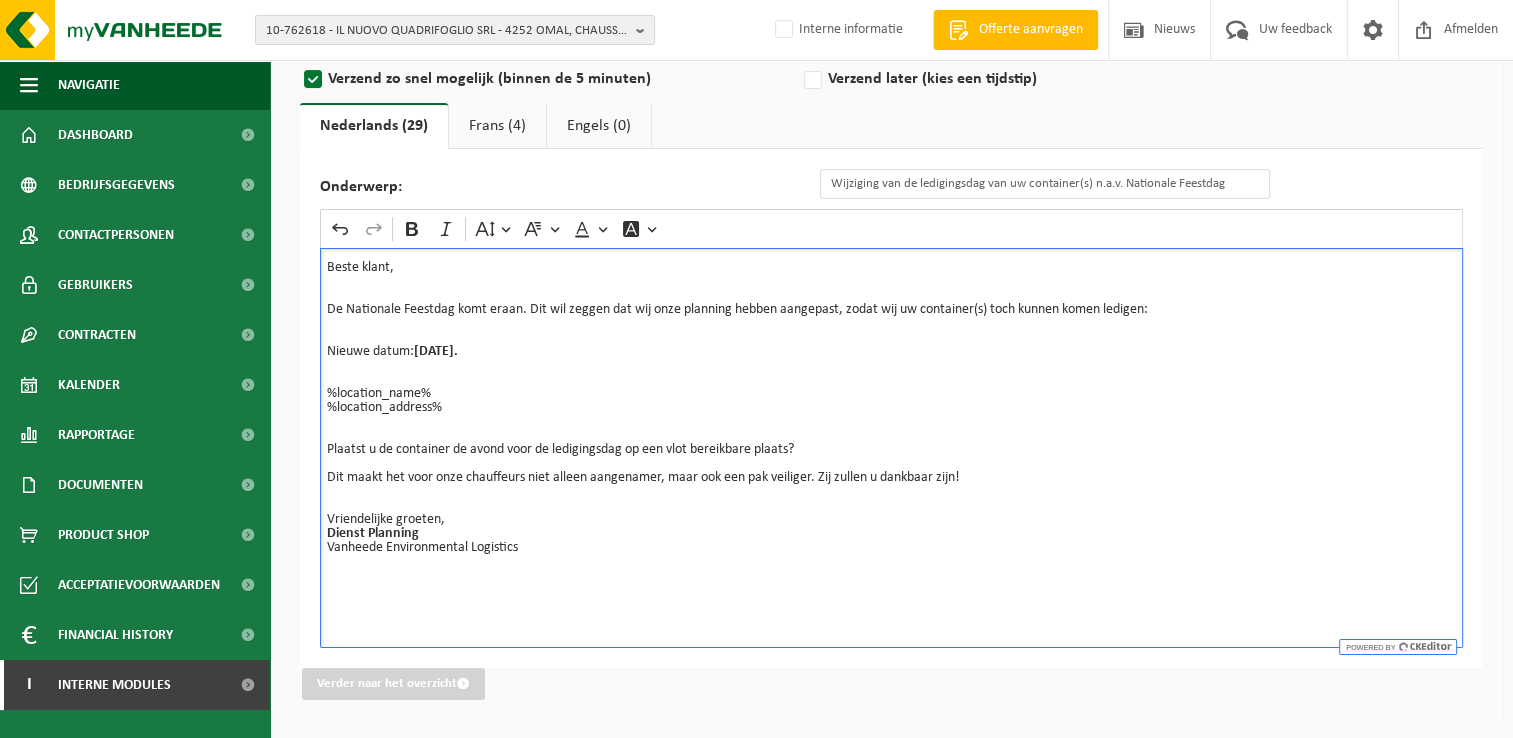 click on "Dienst Planning Vanheede Environmental Logistics ⁠⁠⁠⁠⁠⁠⁠" at bounding box center (891, 562) 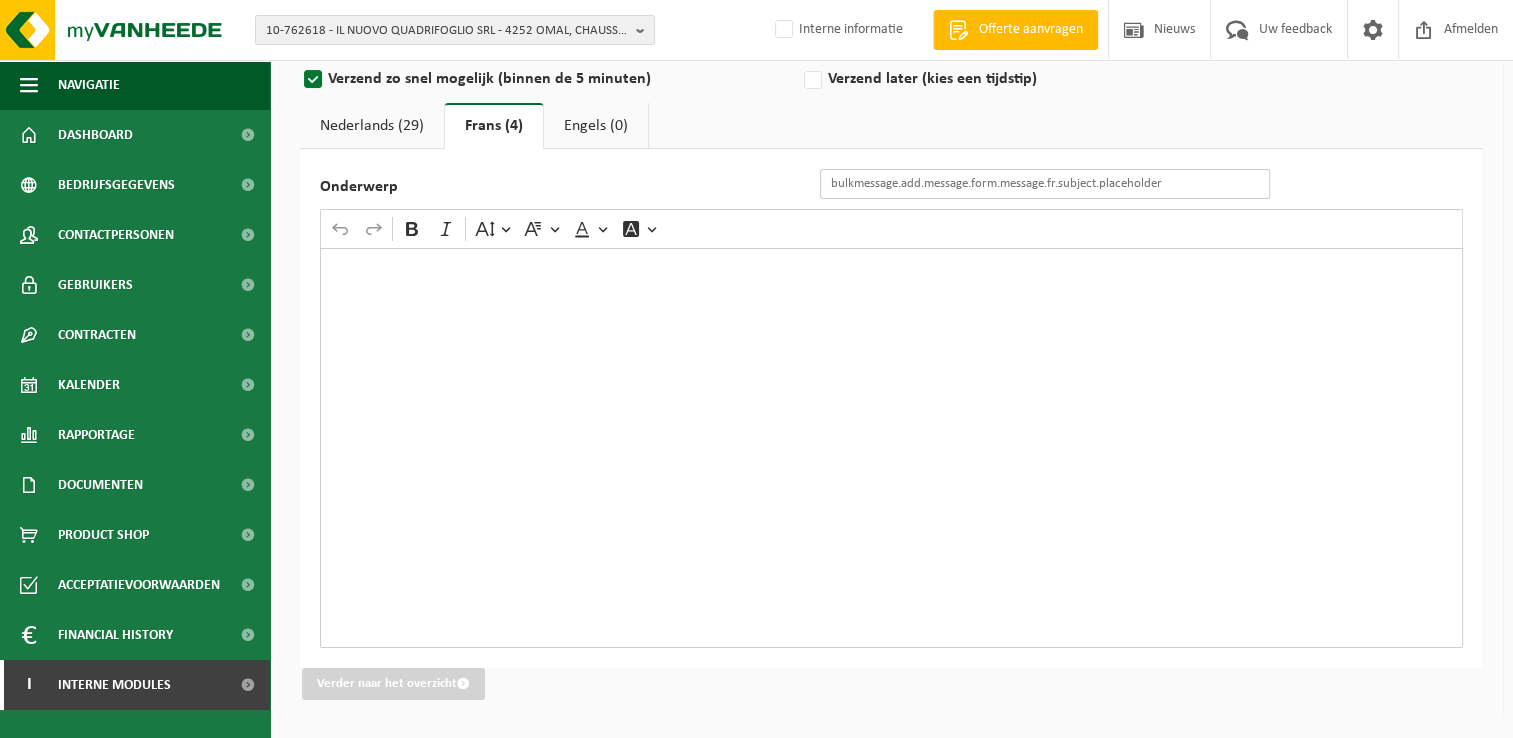 click on "Onderwerp" at bounding box center [1045, 184] 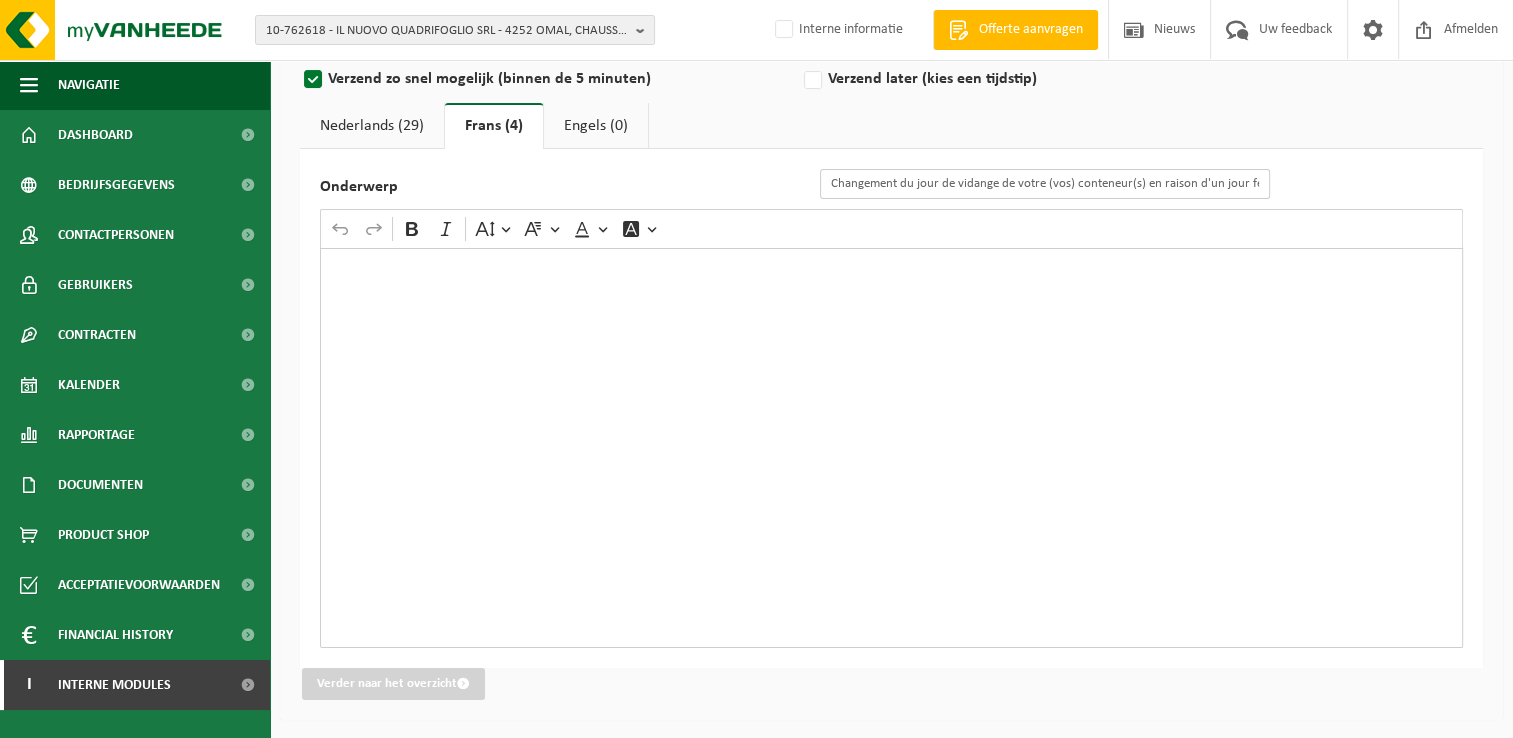 scroll, scrollTop: 0, scrollLeft: 14, axis: horizontal 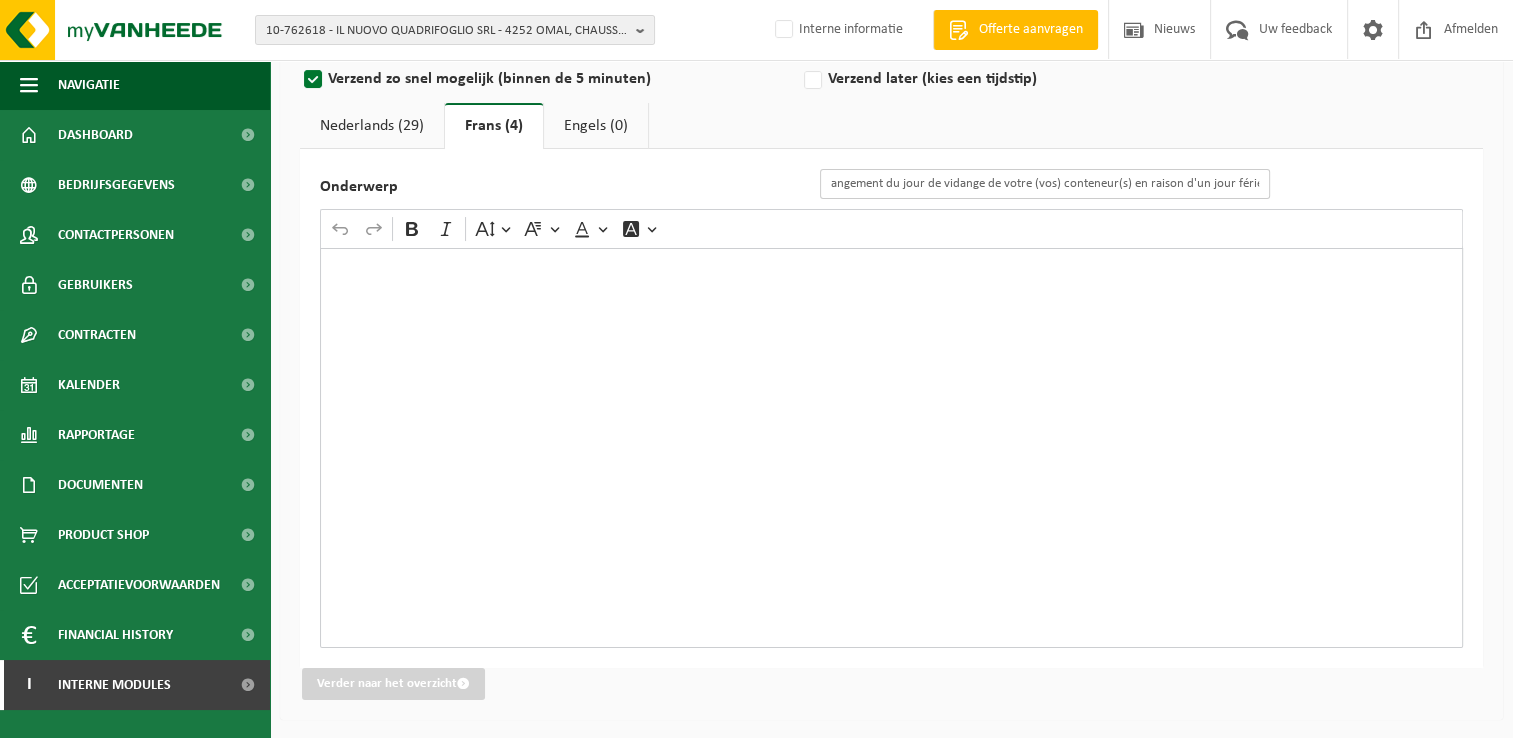 type on "Changement du jour de vidange de votre (vos) conteneur(s) en raison d'un jour férié" 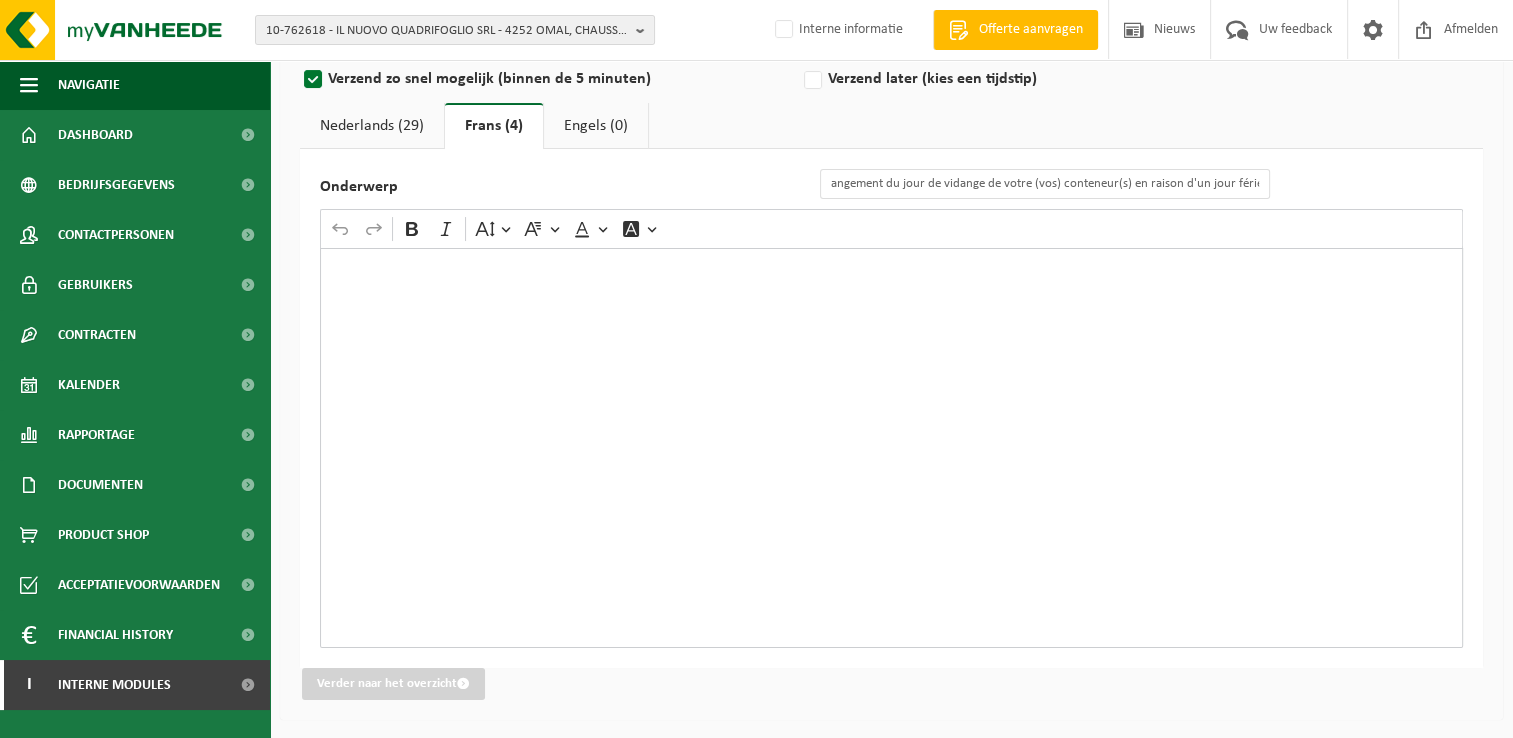 click at bounding box center (891, 448) 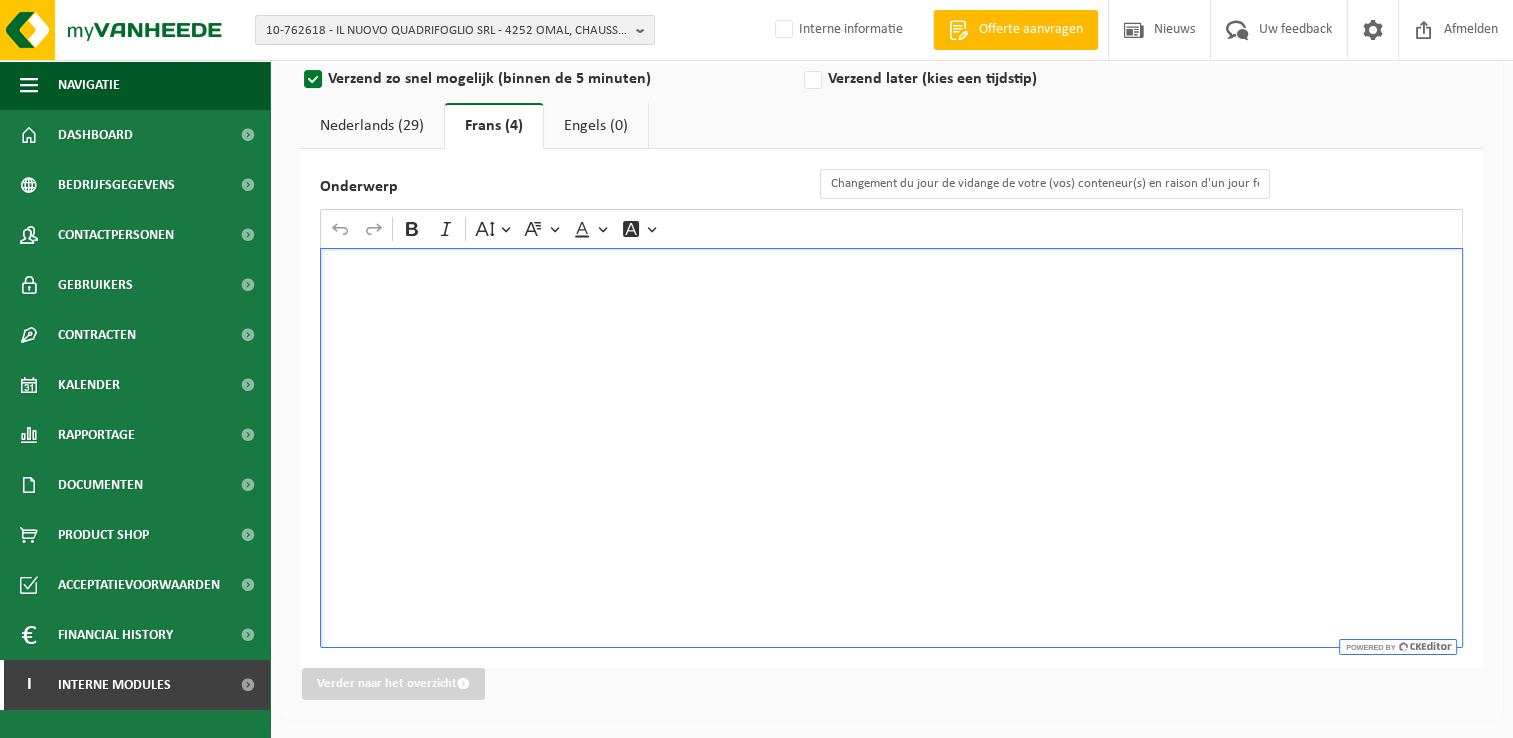 click at bounding box center (891, 448) 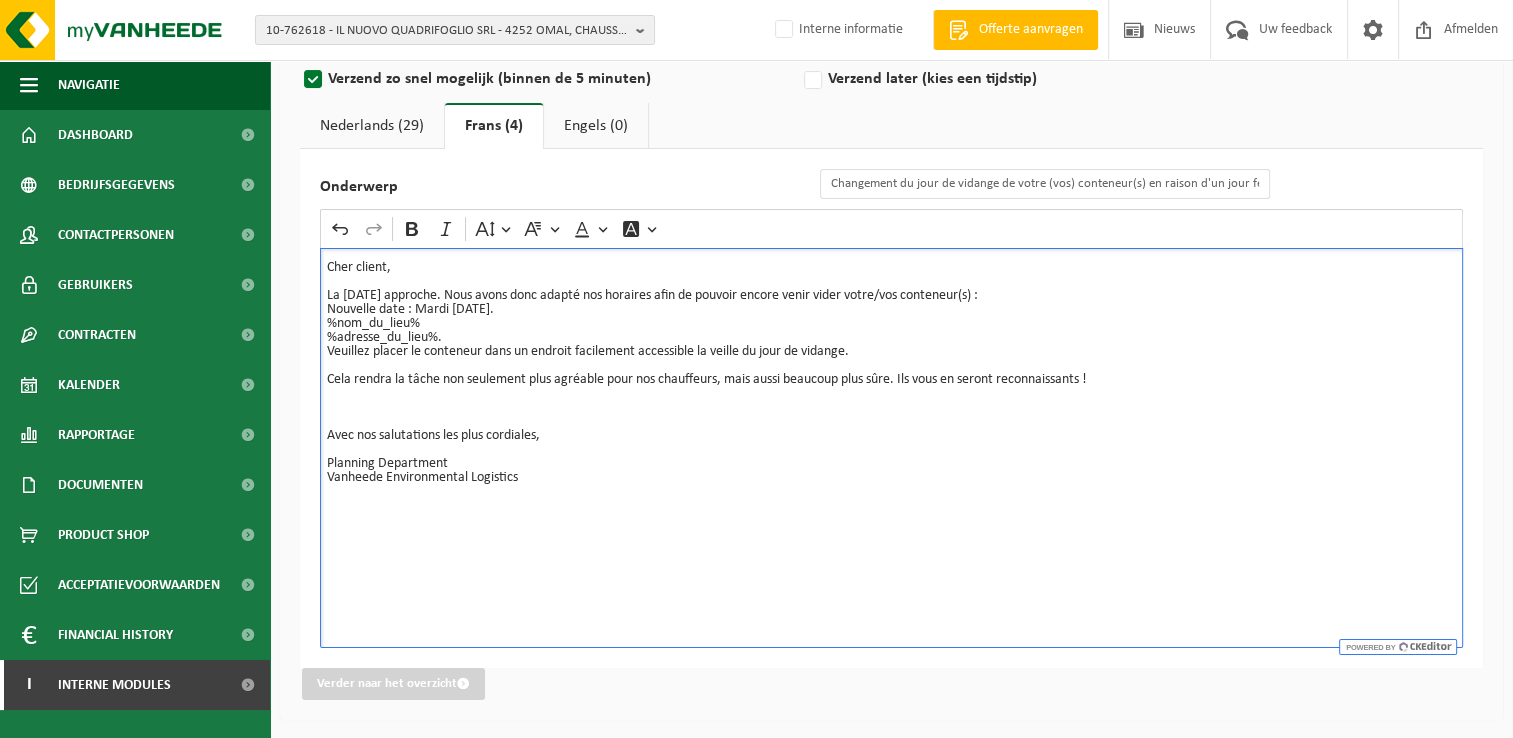 click on "Cher client, La fête nationale approche. Nous avons donc adapté nos horaires afin de pouvoir encore venir vider votre/vos conteneur(s) :" at bounding box center [891, 282] 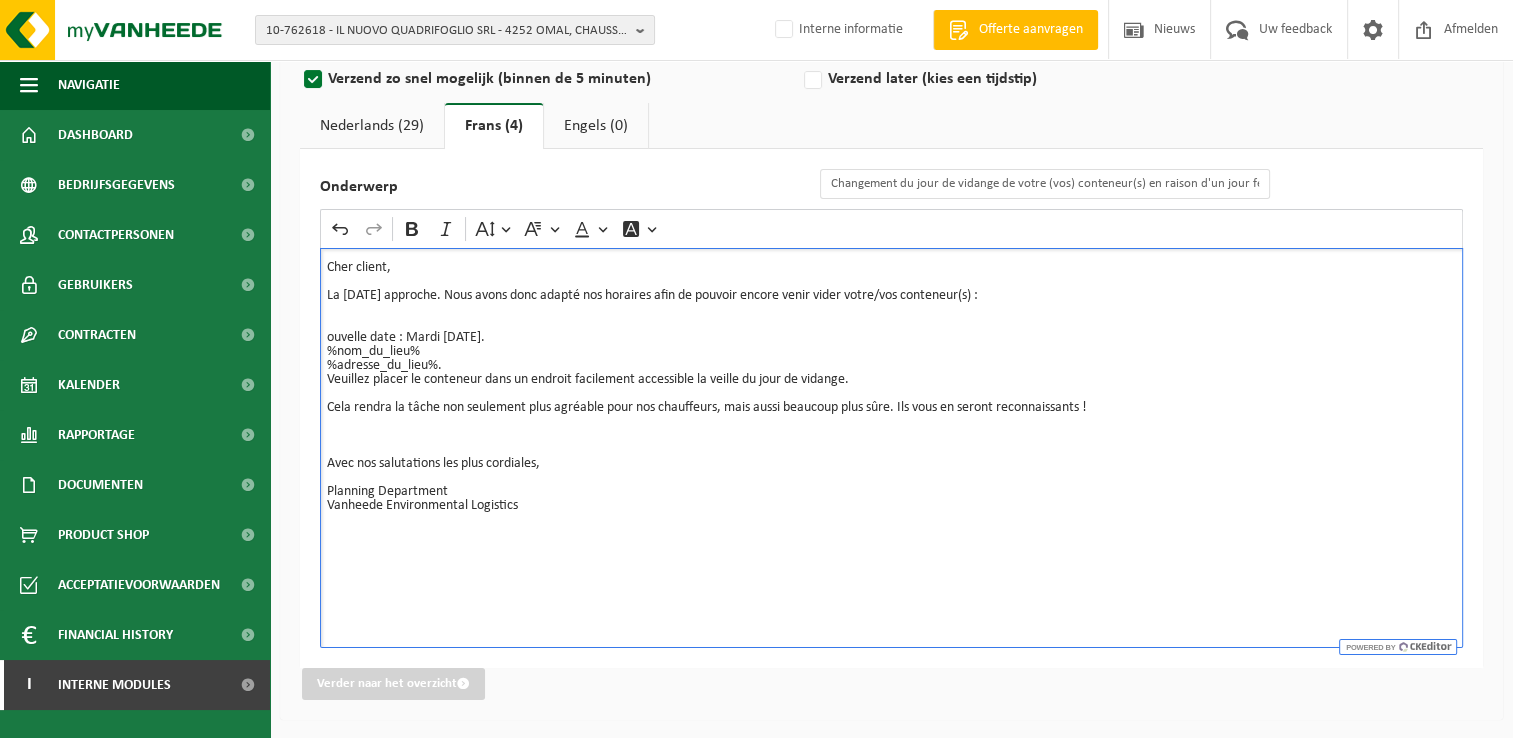 type 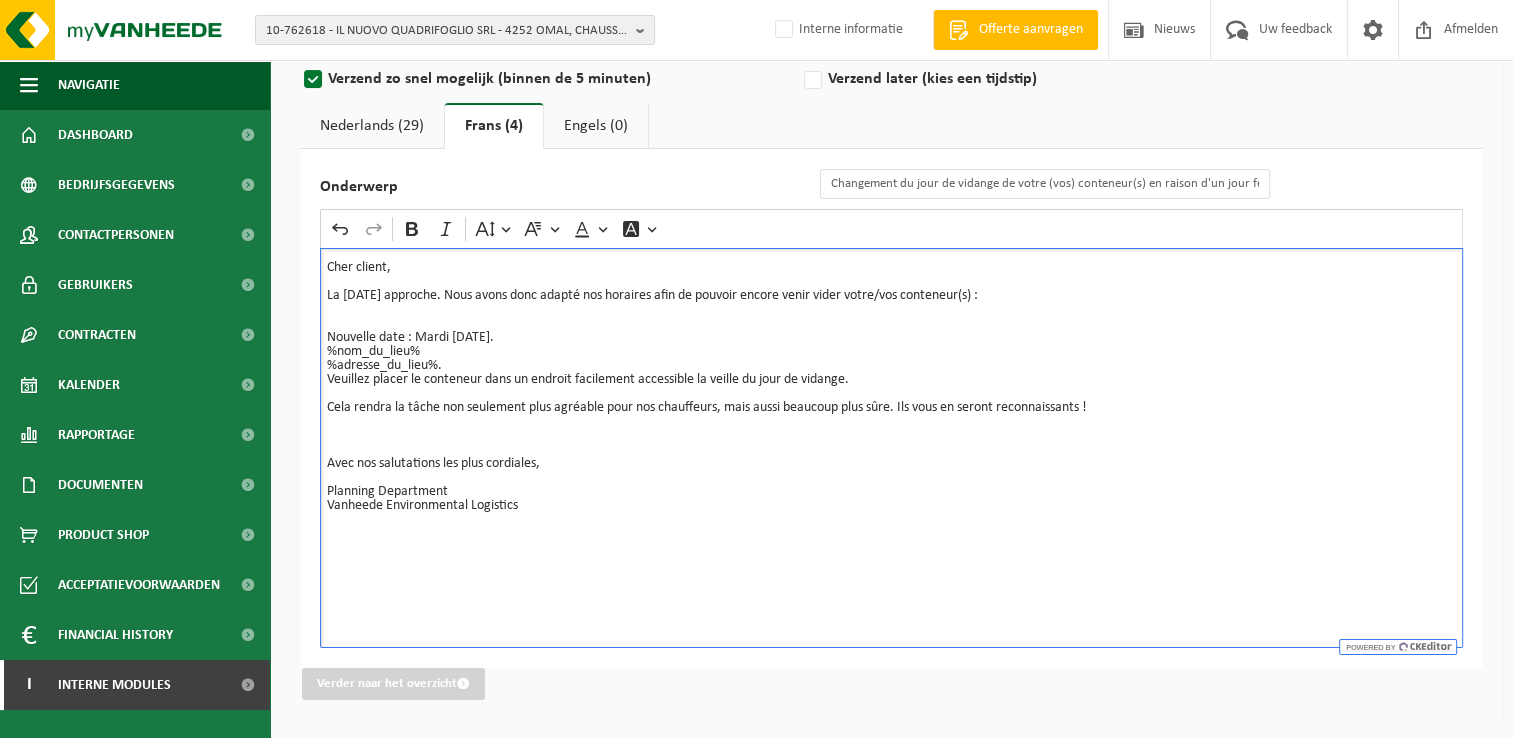 drag, startPoint x: 413, startPoint y: 338, endPoint x: 583, endPoint y: 367, distance: 172.4558 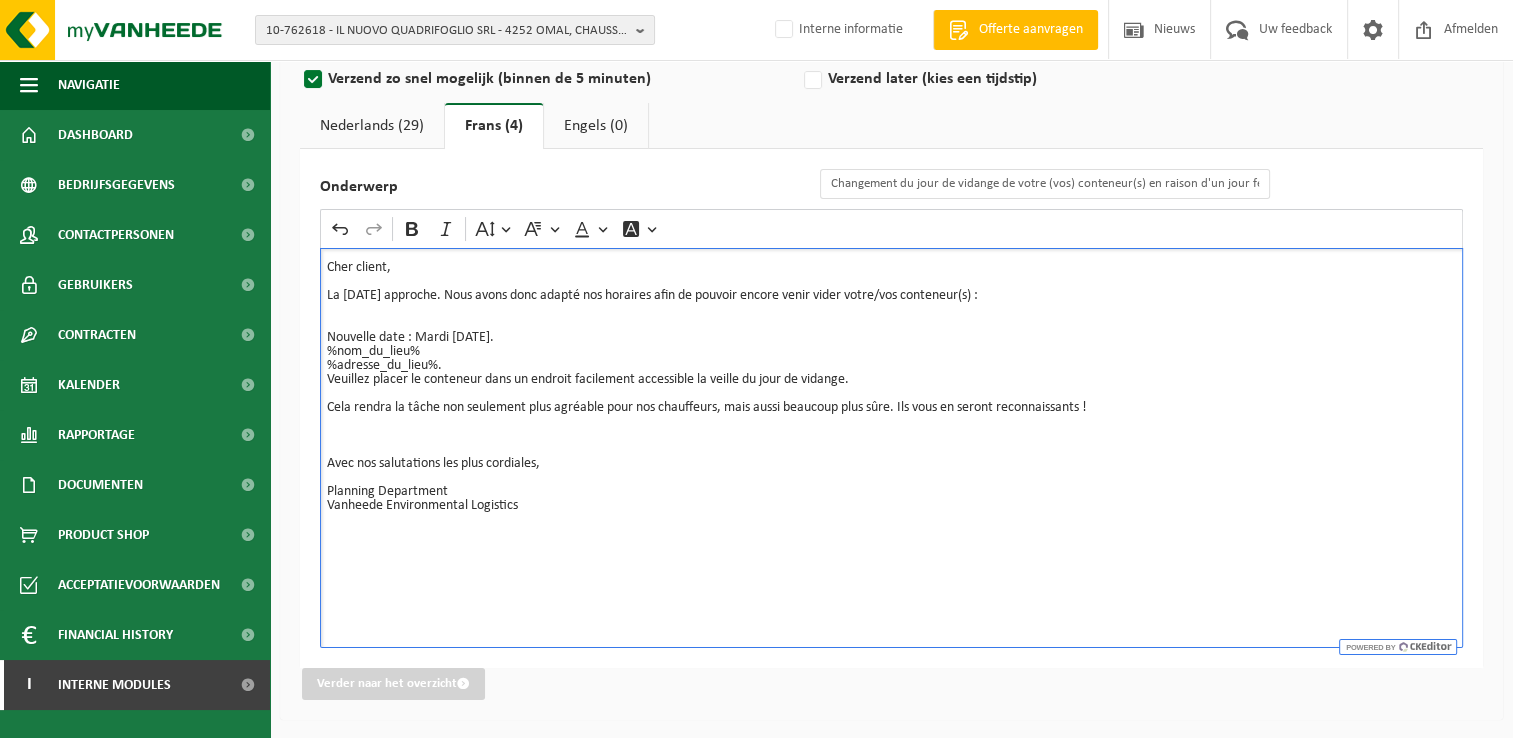 click on "Nouvelle date : Mardi 22/07/2025." at bounding box center [891, 338] 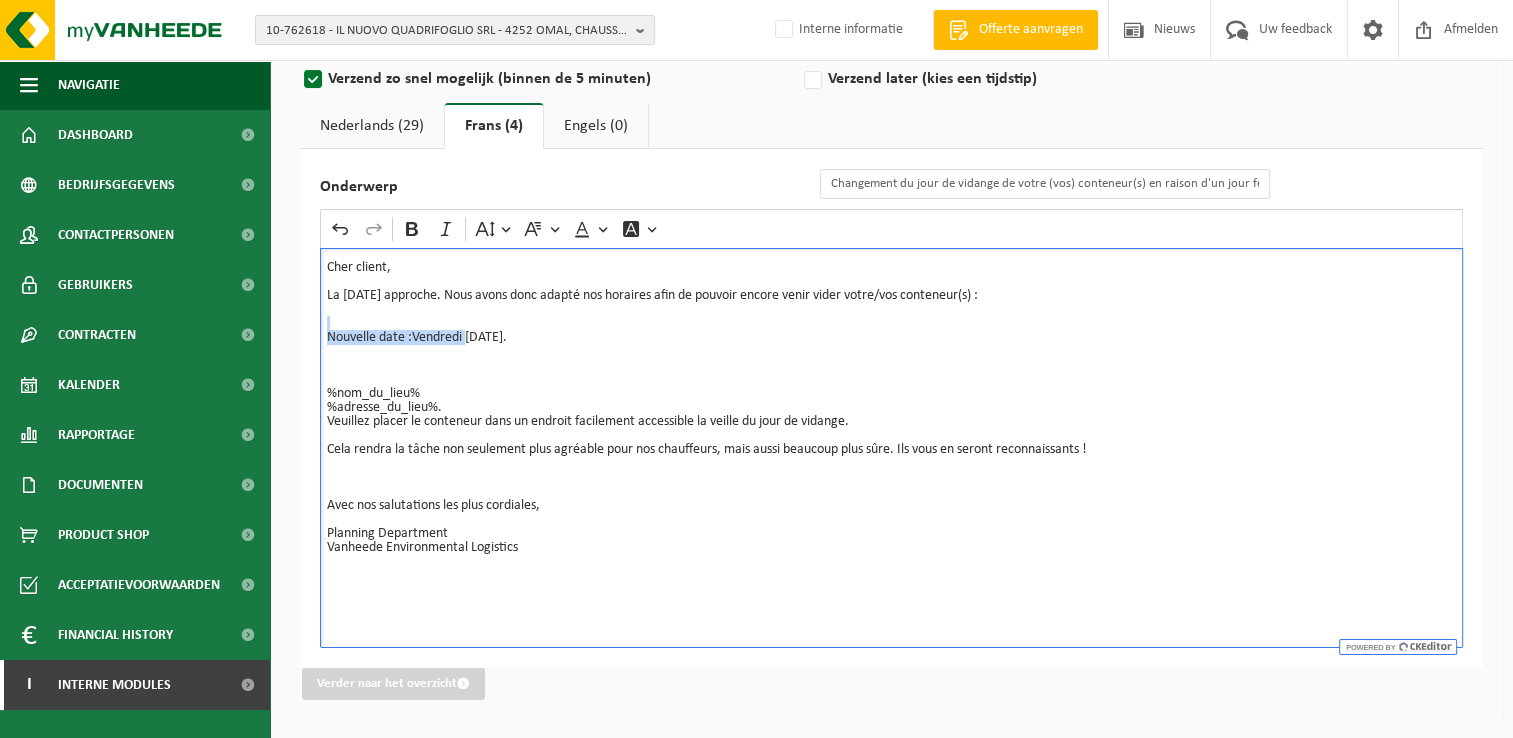 click on "Cher client, La fête nationale approche. Nous avons donc adapté nos horaires afin de pouvoir encore venir vider votre/vos conteneur(s) : Nouvelle date :Vendredi 18.07.2025. %nom_du_lieu% %adresse_du_lieu%. Veuillez placer le conteneur dans un endroit facilement accessible la veille du jour de vidange. Cela rendra la tâche non seulement plus agréable pour nos chauffeurs, mais aussi beaucoup plus sûre. Ils vous en seront reconnaissants ! Avec nos salutations les plus cordiales, Planning Department Vanheede Environmental Logistics" at bounding box center [891, 448] 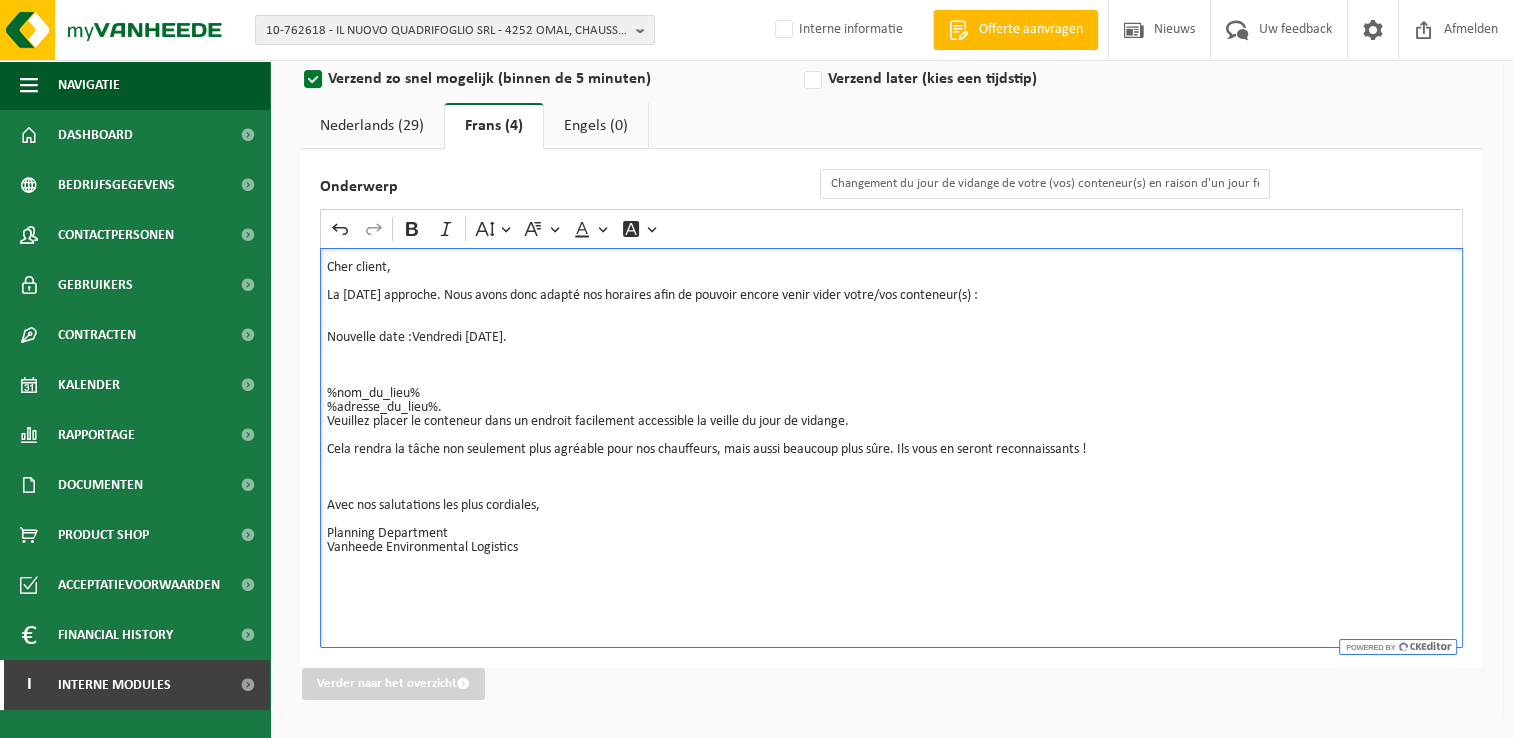 click at bounding box center [891, 352] 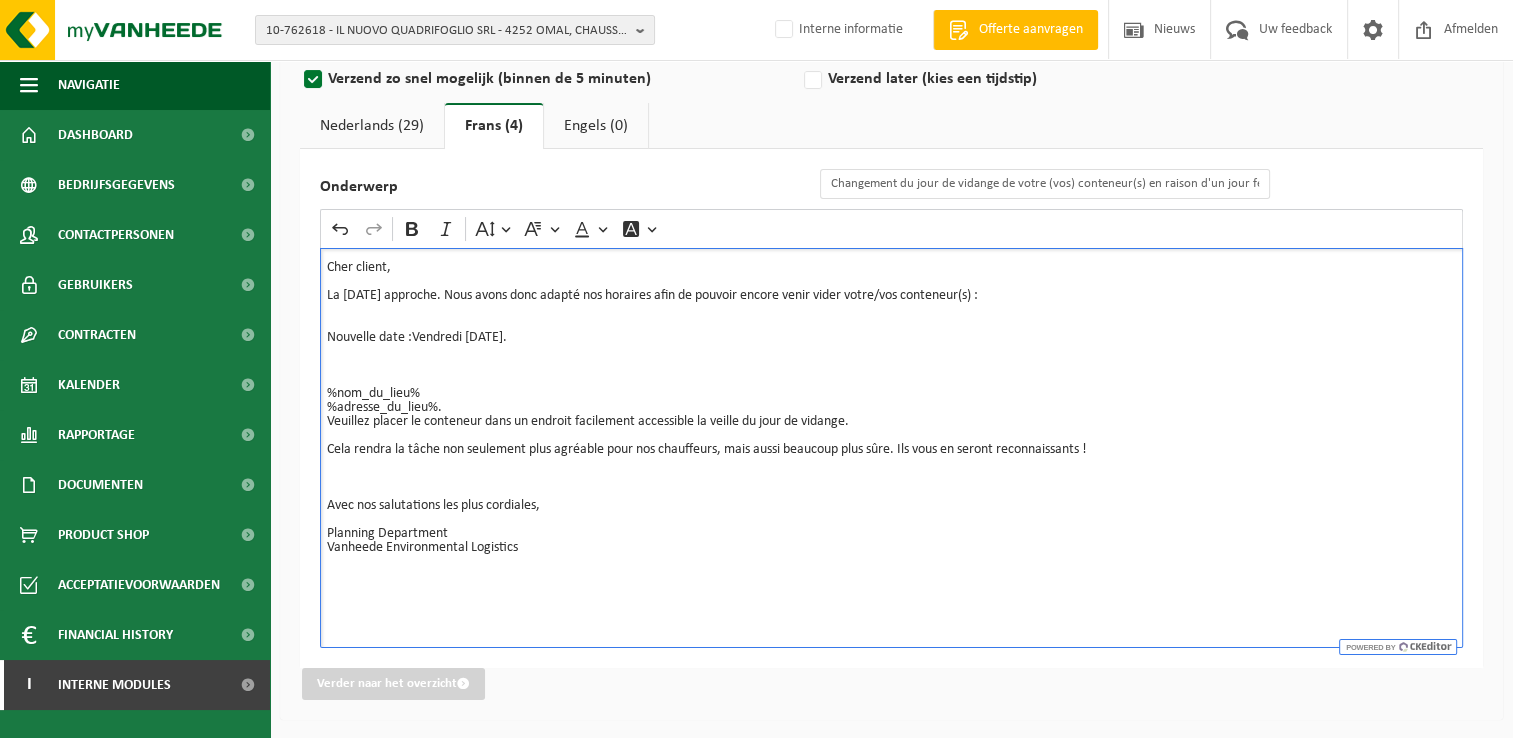 drag, startPoint x: 531, startPoint y: 336, endPoint x: 413, endPoint y: 334, distance: 118.016945 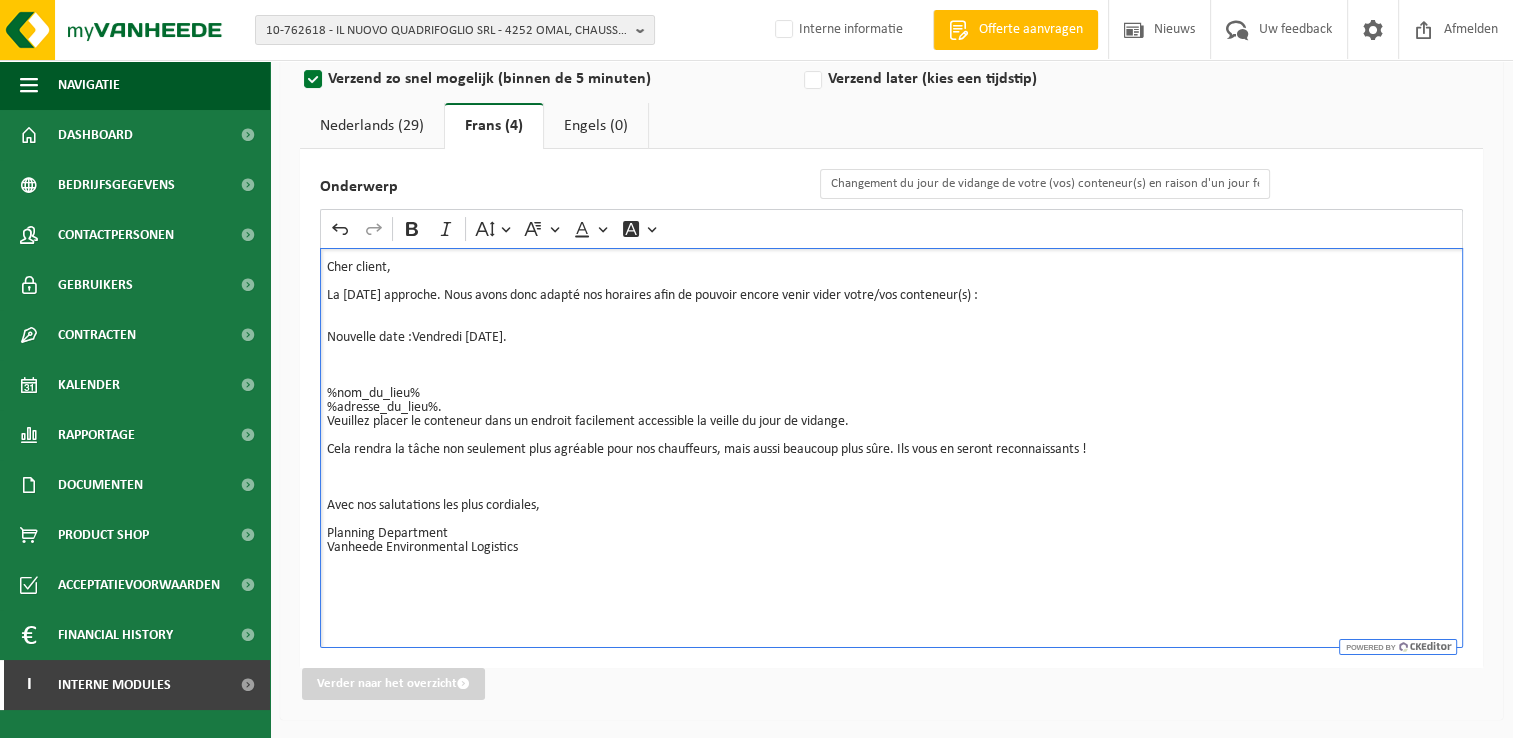 click on "Nouvelle date :Vendredi 18.07.2025." at bounding box center [891, 338] 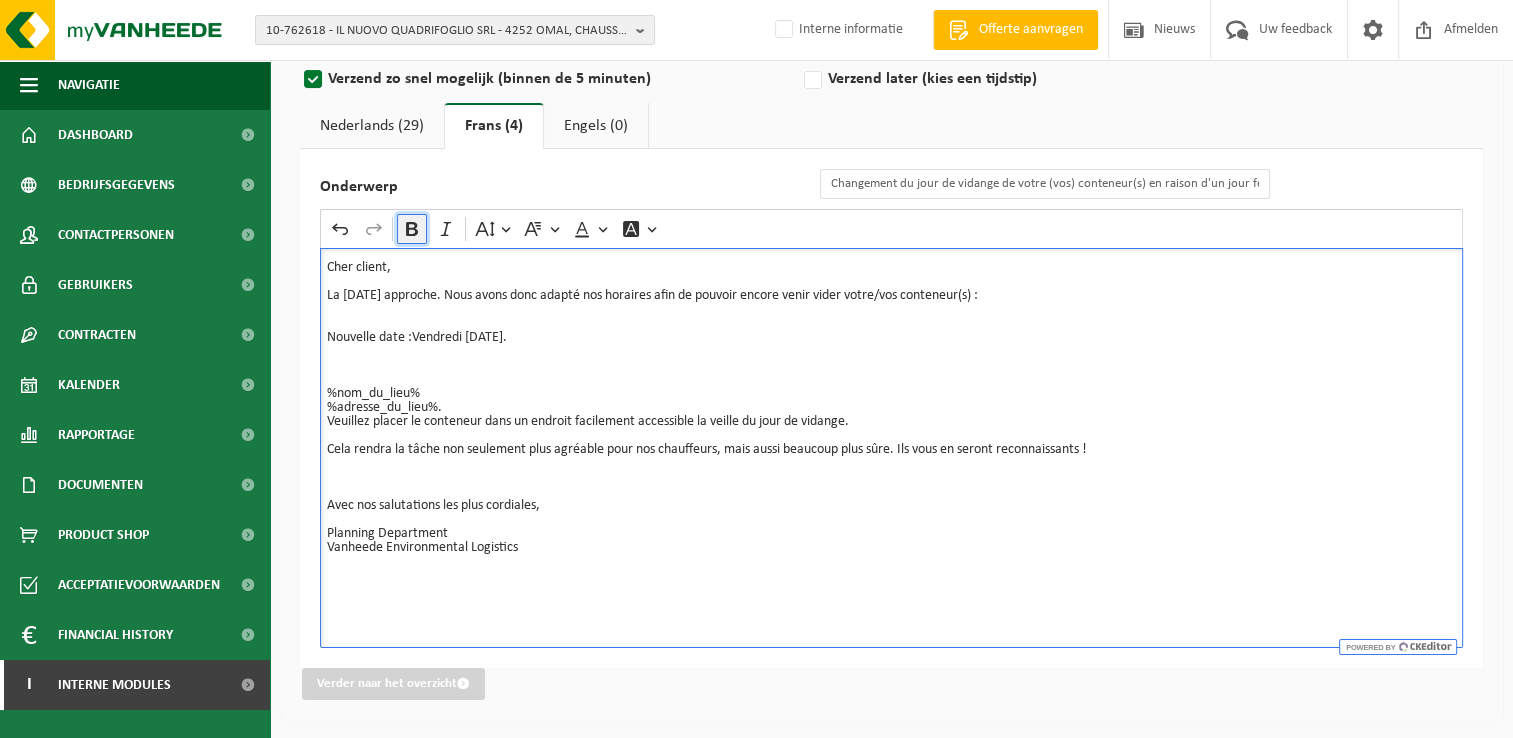 click 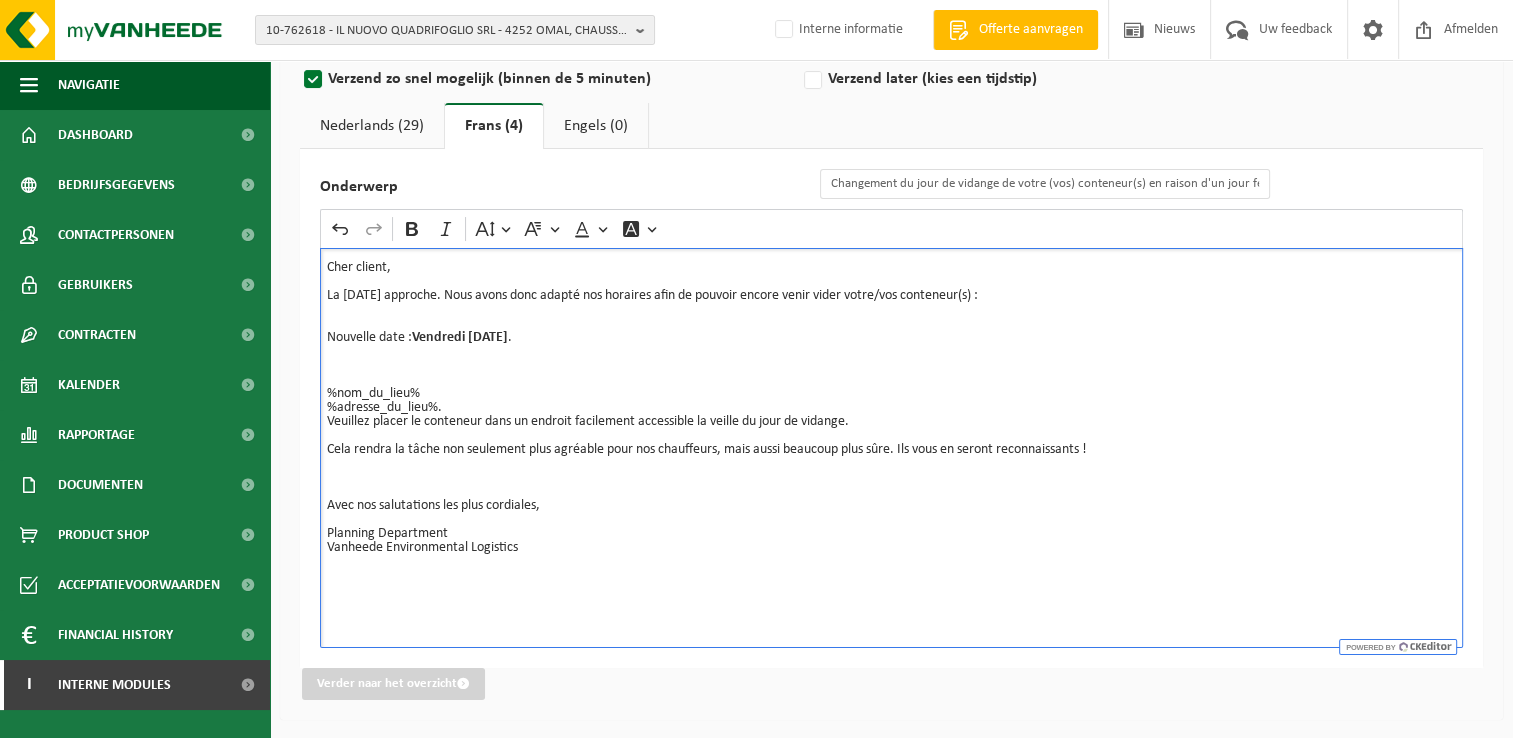 click on "%nom_du_lieu% %adresse_du_lieu%." at bounding box center [891, 401] 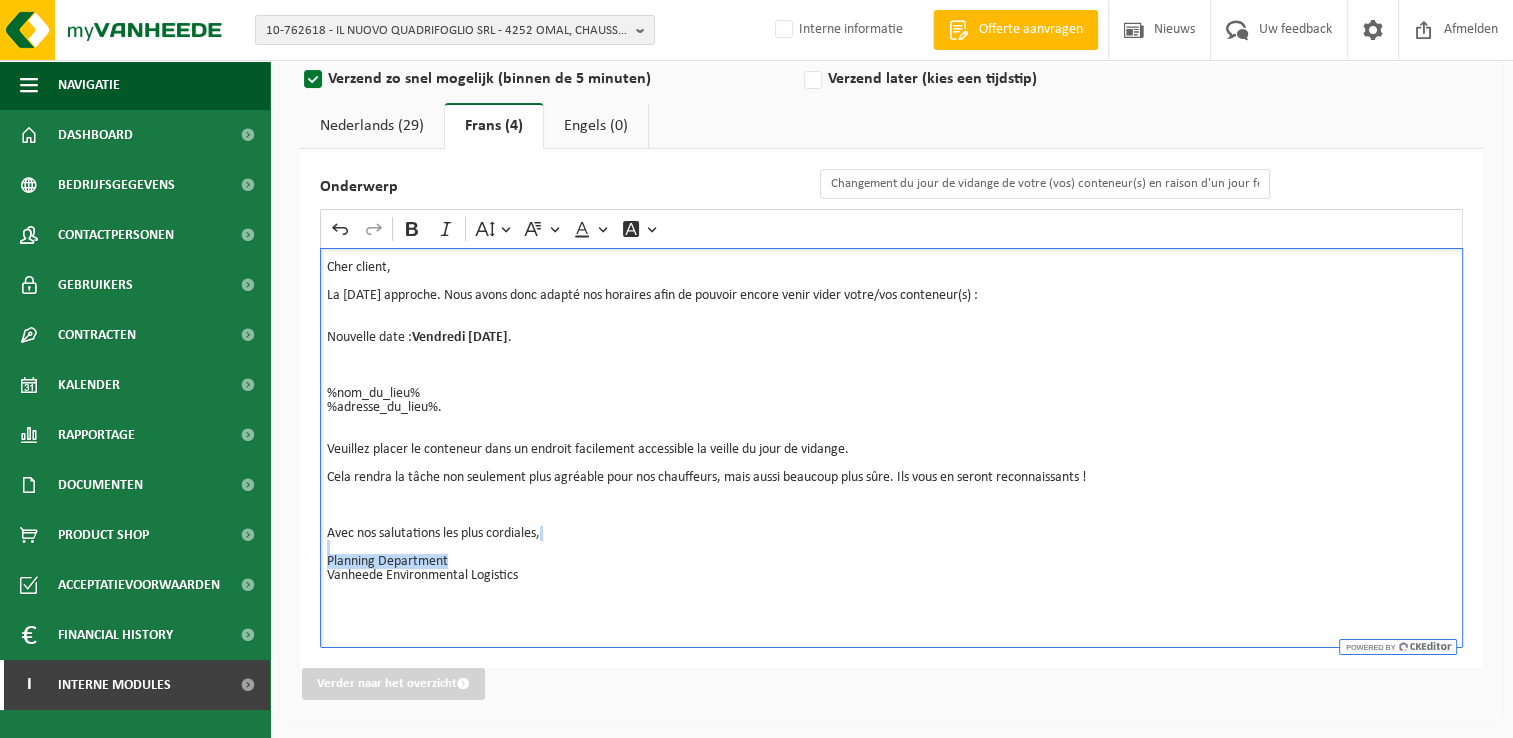 drag, startPoint x: 465, startPoint y: 565, endPoint x: 320, endPoint y: 543, distance: 146.65947 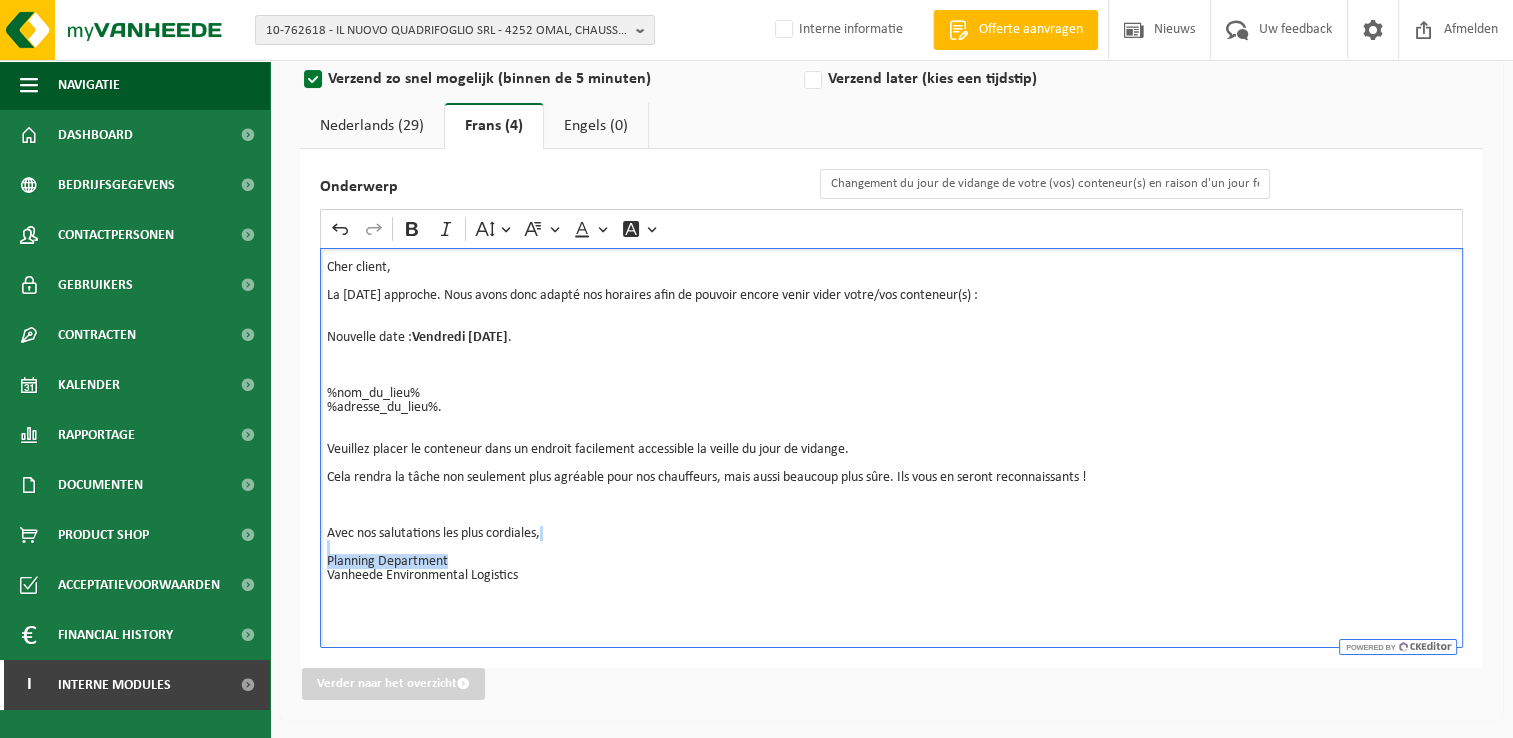 click on "Cher client, La fête nationale approche. Nous avons donc adapté nos horaires afin de pouvoir encore venir vider votre/vos conteneur(s) : Nouvelle date : Vendredi 18.07.2025 . %nom_du_lieu% %adresse_du_lieu%. Veuillez placer le conteneur dans un endroit facilement accessible la veille du jour de vidange. Cela rendra la tâche non seulement plus agréable pour nos chauffeurs, mais aussi beaucoup plus sûre. Ils vous en seront reconnaissants ! Avec nos salutations les plus cordiales, Planning Department Vanheede Environmental Logistics" at bounding box center (891, 448) 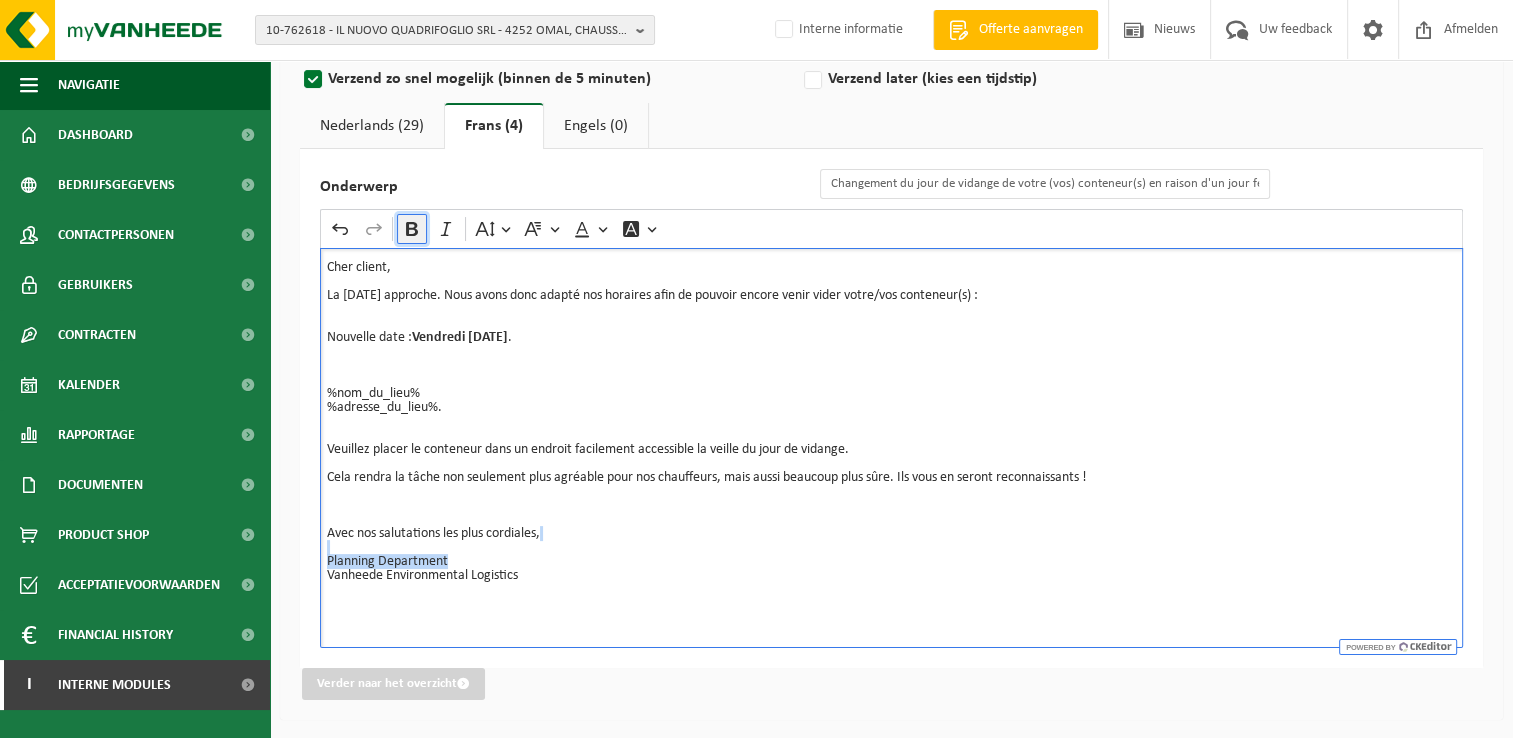 click 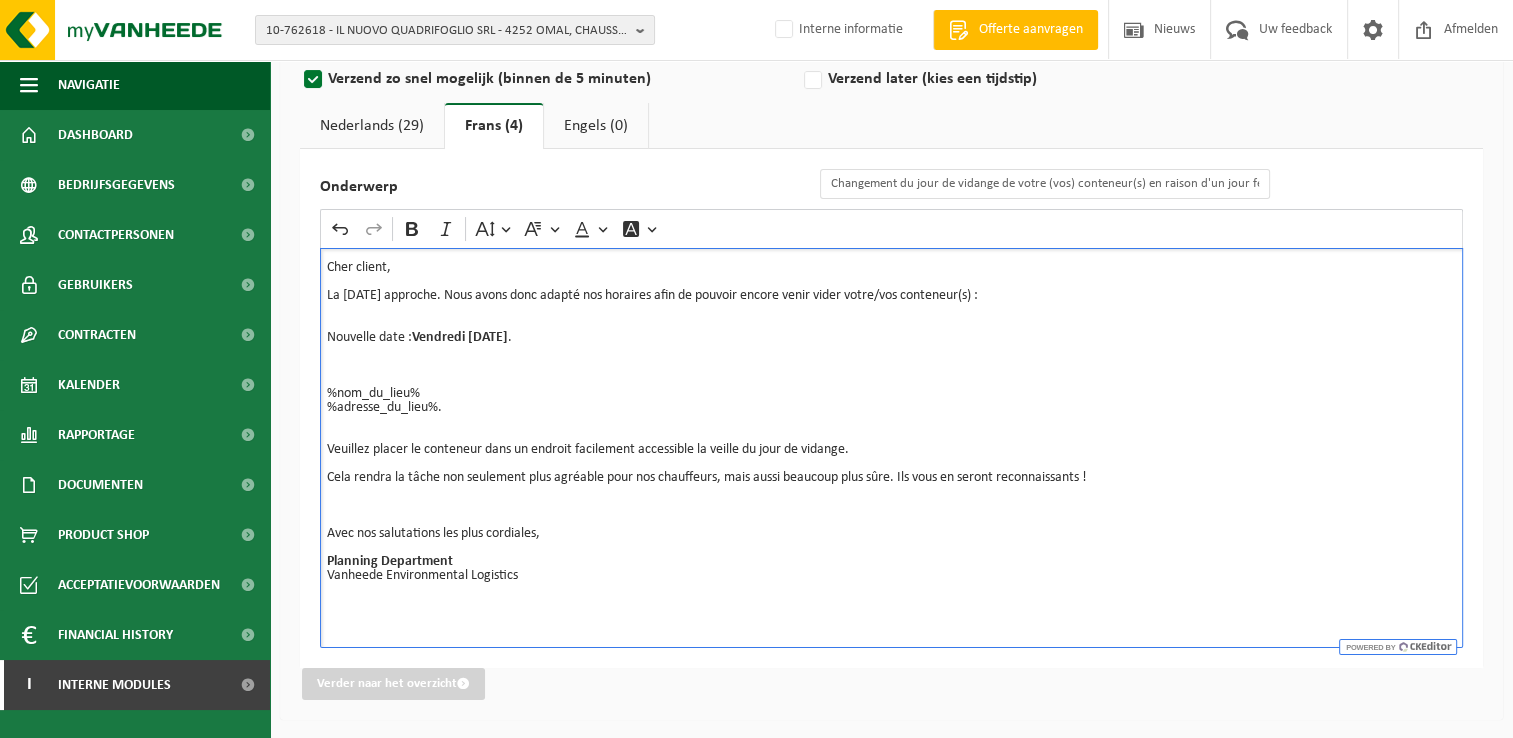 click on "Cher client, La fête nationale approche. Nous avons donc adapté nos horaires afin de pouvoir encore venir vider votre/vos conteneur(s) : Nouvelle date : Vendredi 18.07.2025 . %nom_du_lieu% %adresse_du_lieu%. Veuillez placer le conteneur dans un endroit facilement accessible la veille du jour de vidange. Cela rendra la tâche non seulement plus agréable pour nos chauffeurs, mais aussi beaucoup plus sûre. Ils vous en seront reconnaissants ! Avec nos salutations les plus cordiales, Planning Department Vanheede Environmental Logistics" at bounding box center (891, 448) 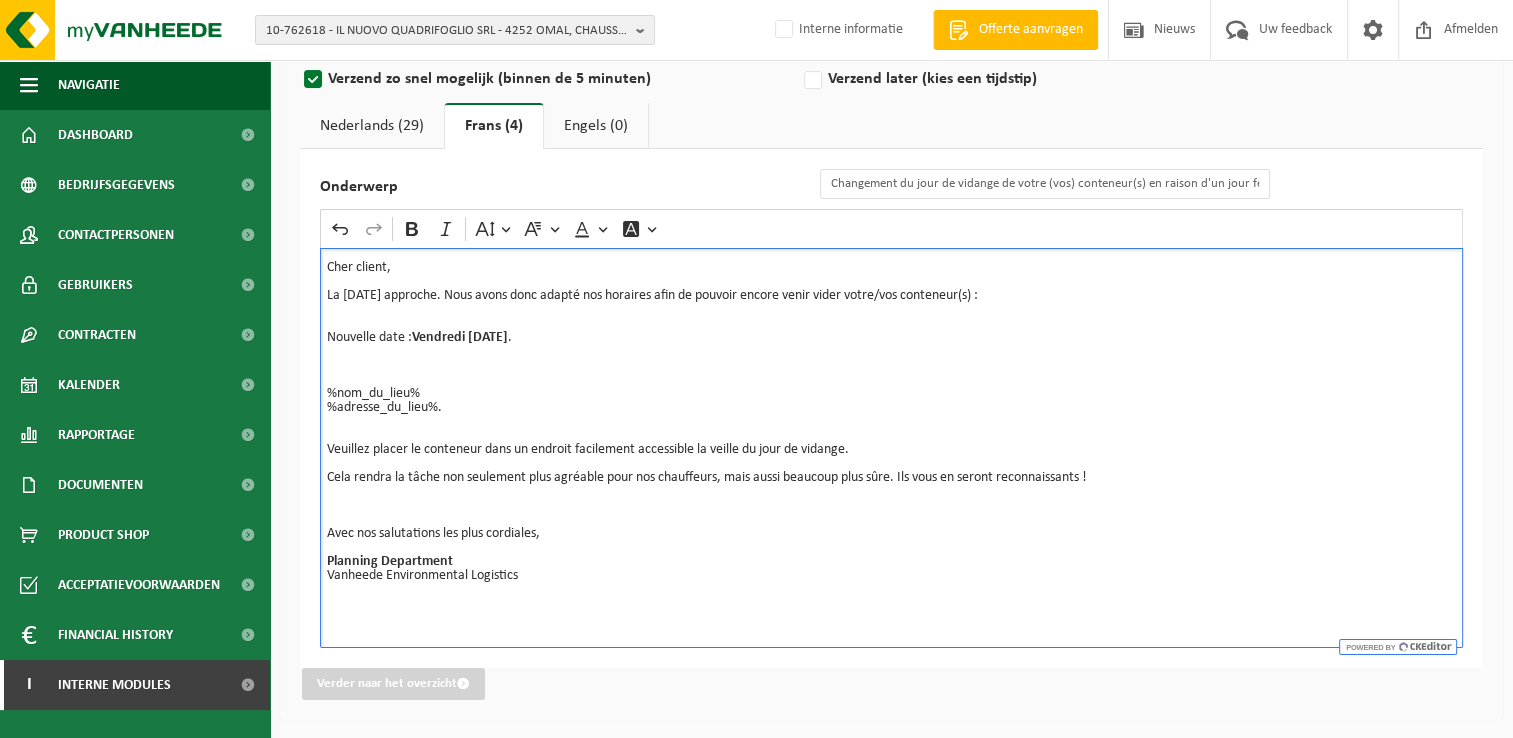 click on "Veuillez placer le conteneur dans un endroit facilement accessible la veille du jour de vidange. Cela rendra la tâche non seulement plus agréable pour nos chauffeurs, mais aussi beaucoup plus sûre. Ils vous en seront reconnaissants ! Avec nos salutations les plus cordiales, Planning Department Vanheede Environmental Logistics ⁠⁠⁠⁠⁠⁠⁠" at bounding box center [891, 520] 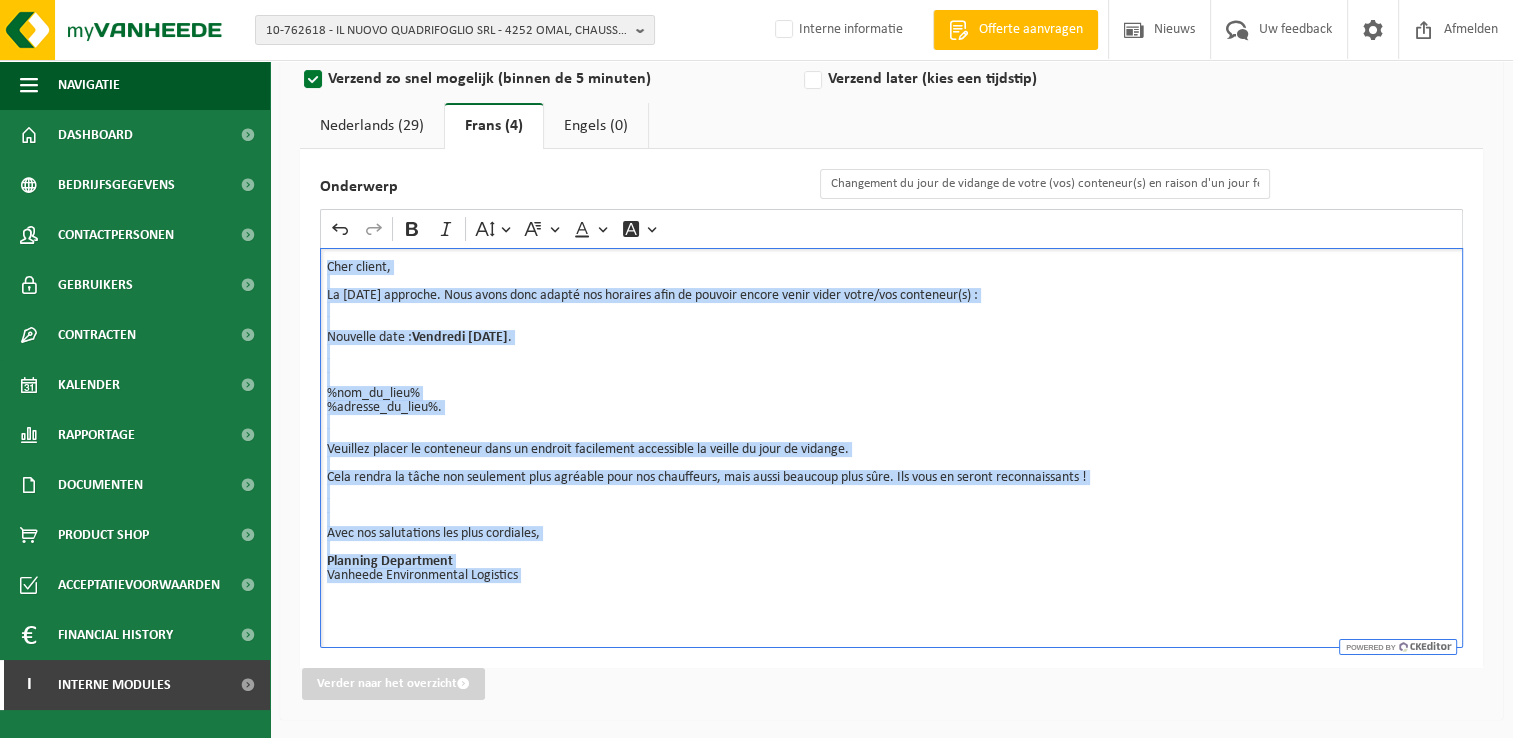 drag, startPoint x: 528, startPoint y: 589, endPoint x: 328, endPoint y: 254, distance: 390.16022 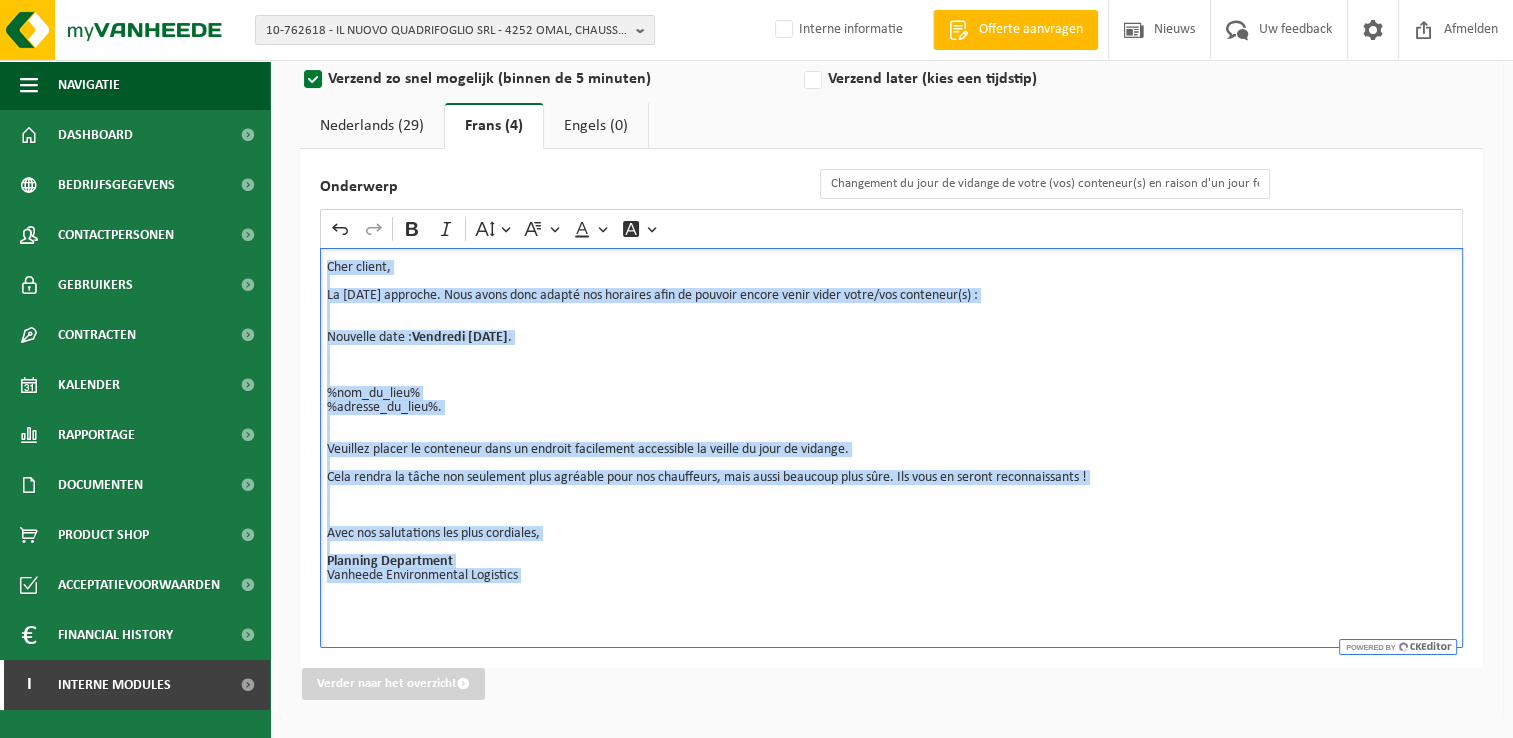 click on "Cher client, La fête nationale approche. Nous avons donc adapté nos horaires afin de pouvoir encore venir vider votre/vos conteneur(s) : Nouvelle date : Vendredi 18.07.2025 . %nom_du_lieu% %adresse_du_lieu%. Veuillez placer le conteneur dans un endroit facilement accessible la veille du jour de vidange. Cela rendra la tâche non seulement plus agréable pour nos chauffeurs, mais aussi beaucoup plus sûre. Ils vous en seront reconnaissants ! ⁠⁠⁠⁠⁠⁠⁠ Avec nos salutations les plus cordiales, Planning Department Vanheede Environmental Logistics" at bounding box center (891, 448) 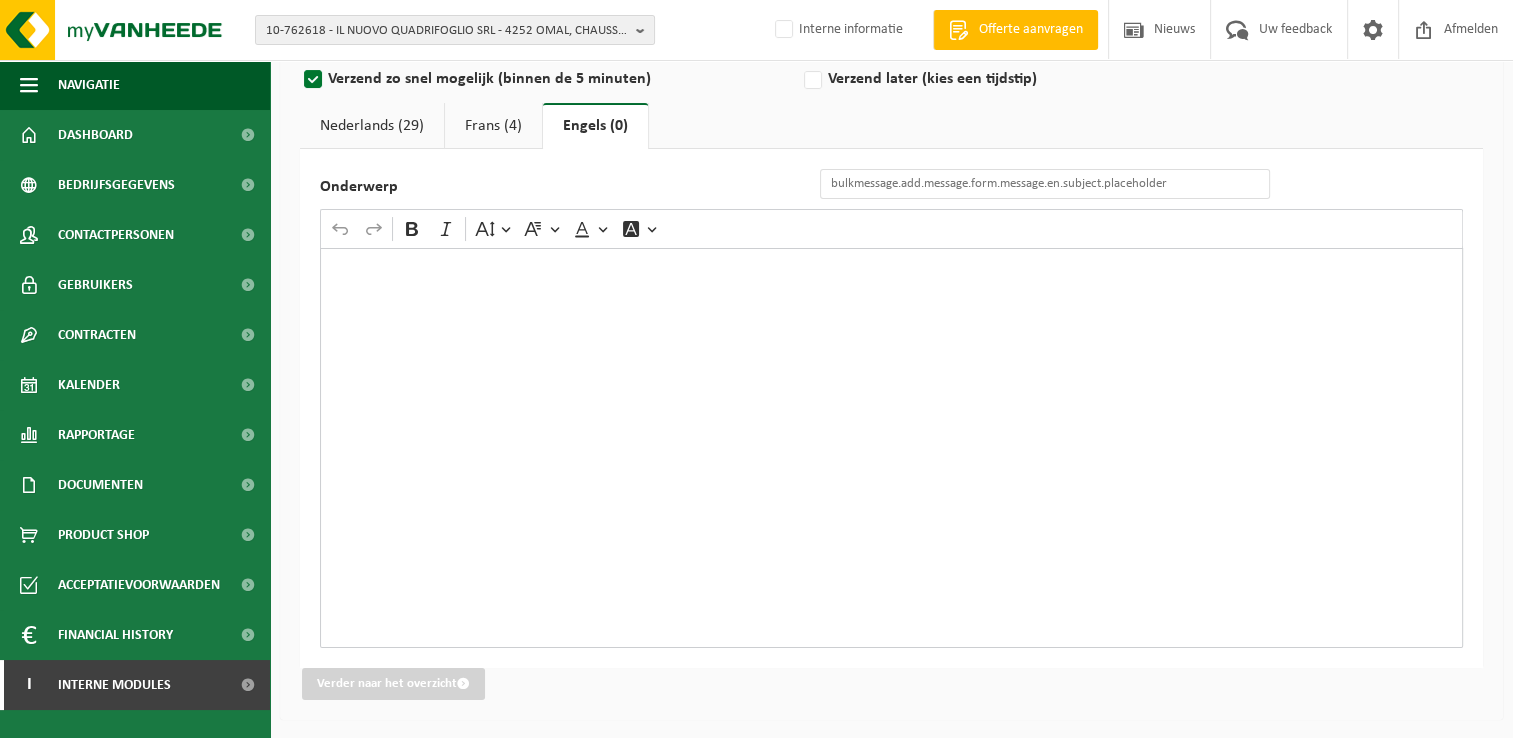 click at bounding box center (891, 448) 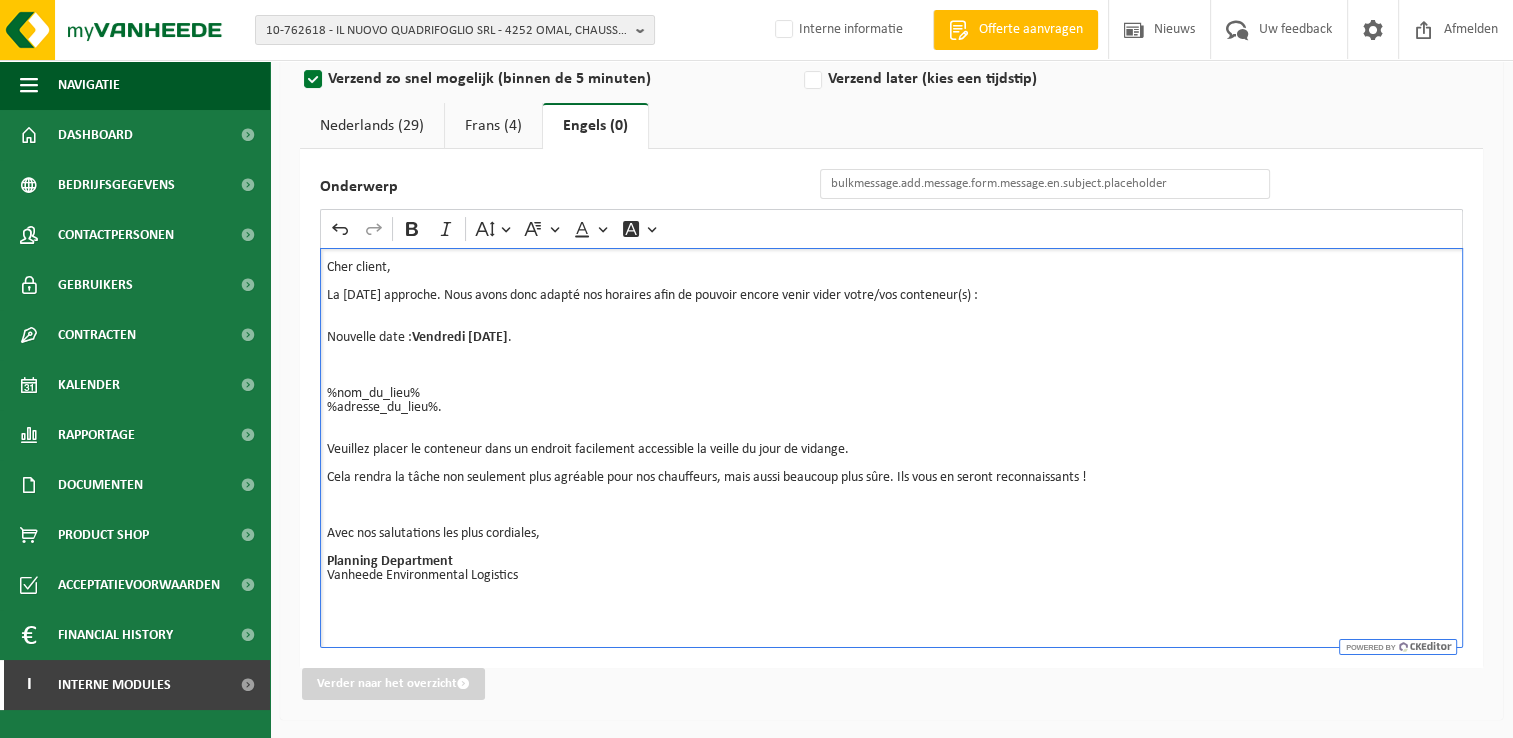 click at bounding box center [891, 380] 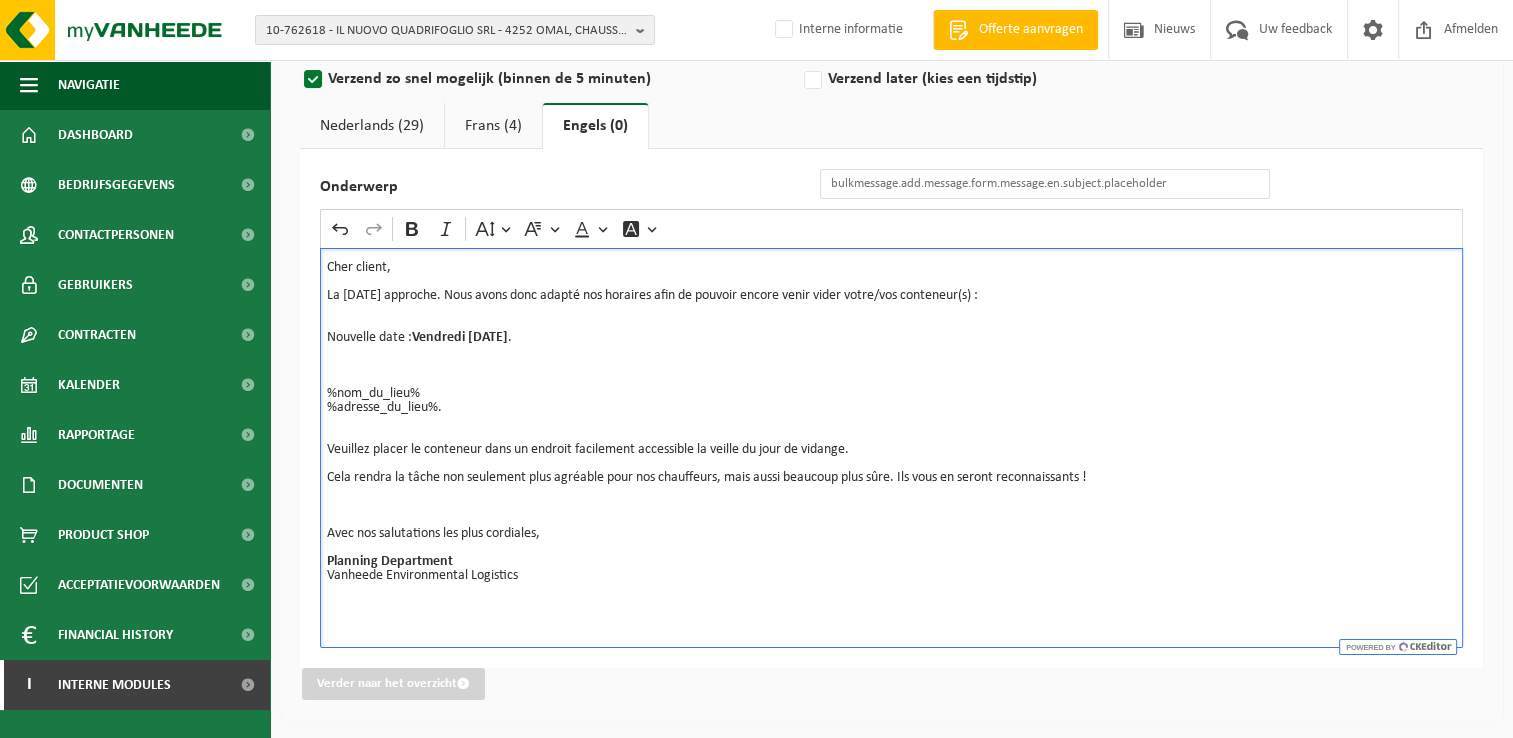 click on "Frans (4)" at bounding box center [493, 126] 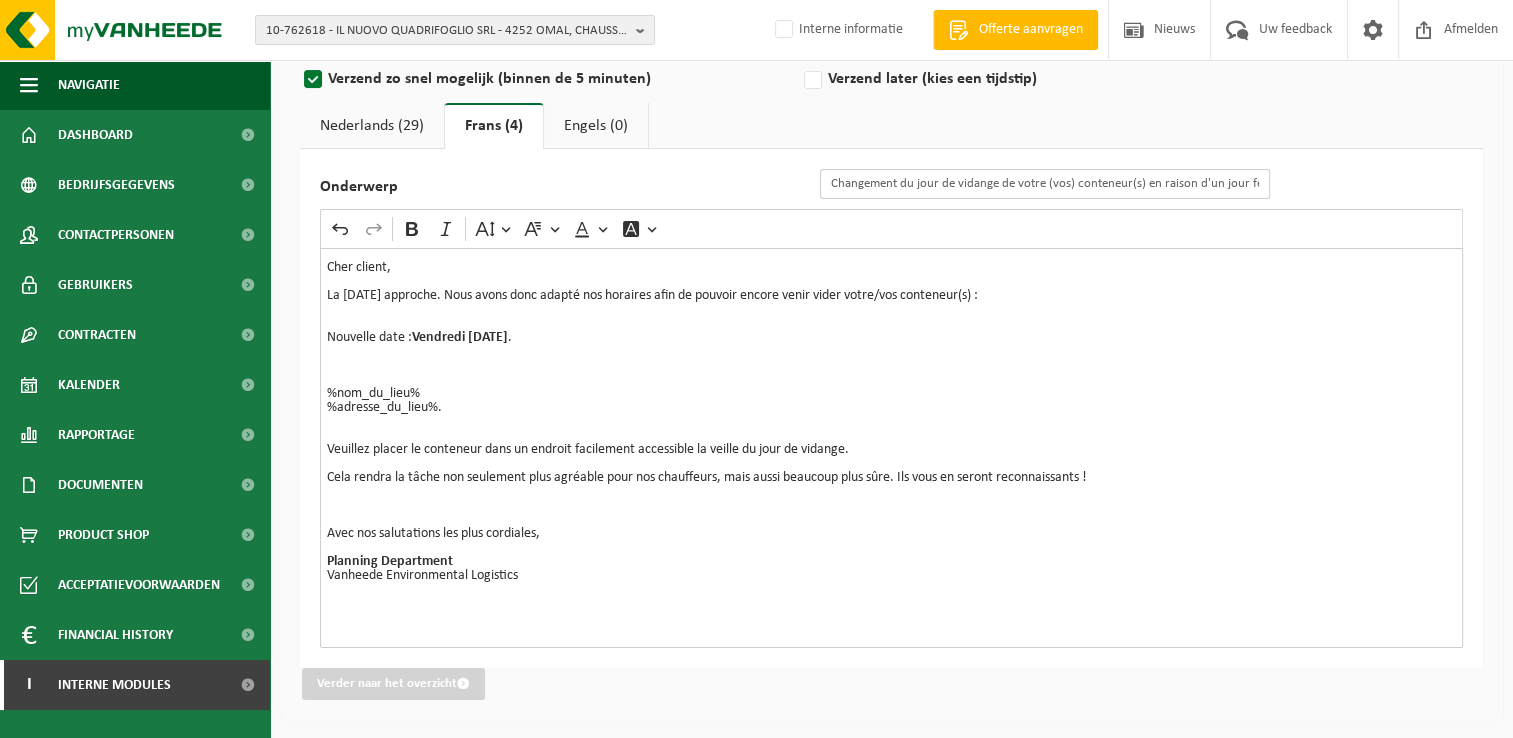 click on "Changement du jour de vidange de votre (vos) conteneur(s) en raison d'un jour férié" at bounding box center (1045, 184) 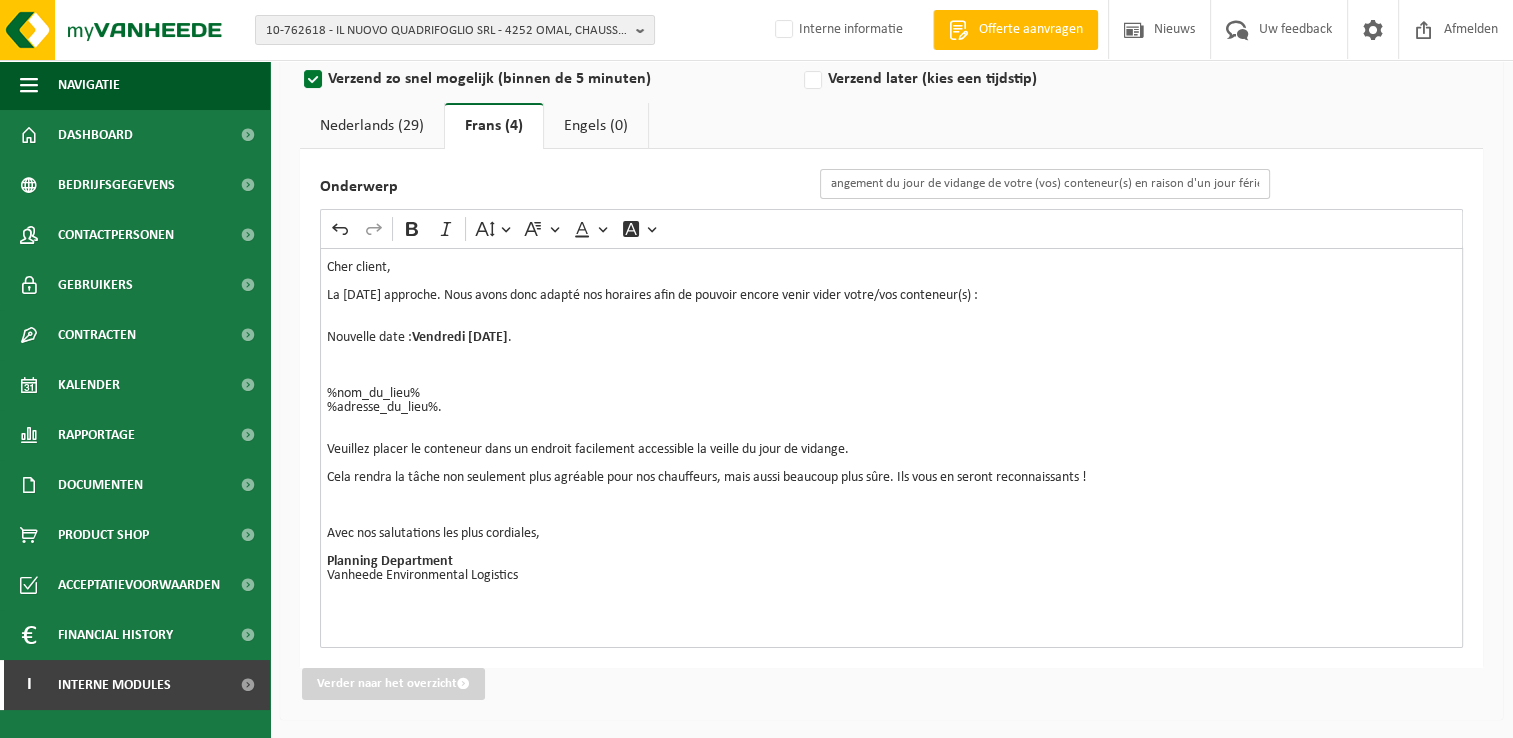 drag, startPoint x: 828, startPoint y: 186, endPoint x: 1531, endPoint y: 202, distance: 703.18207 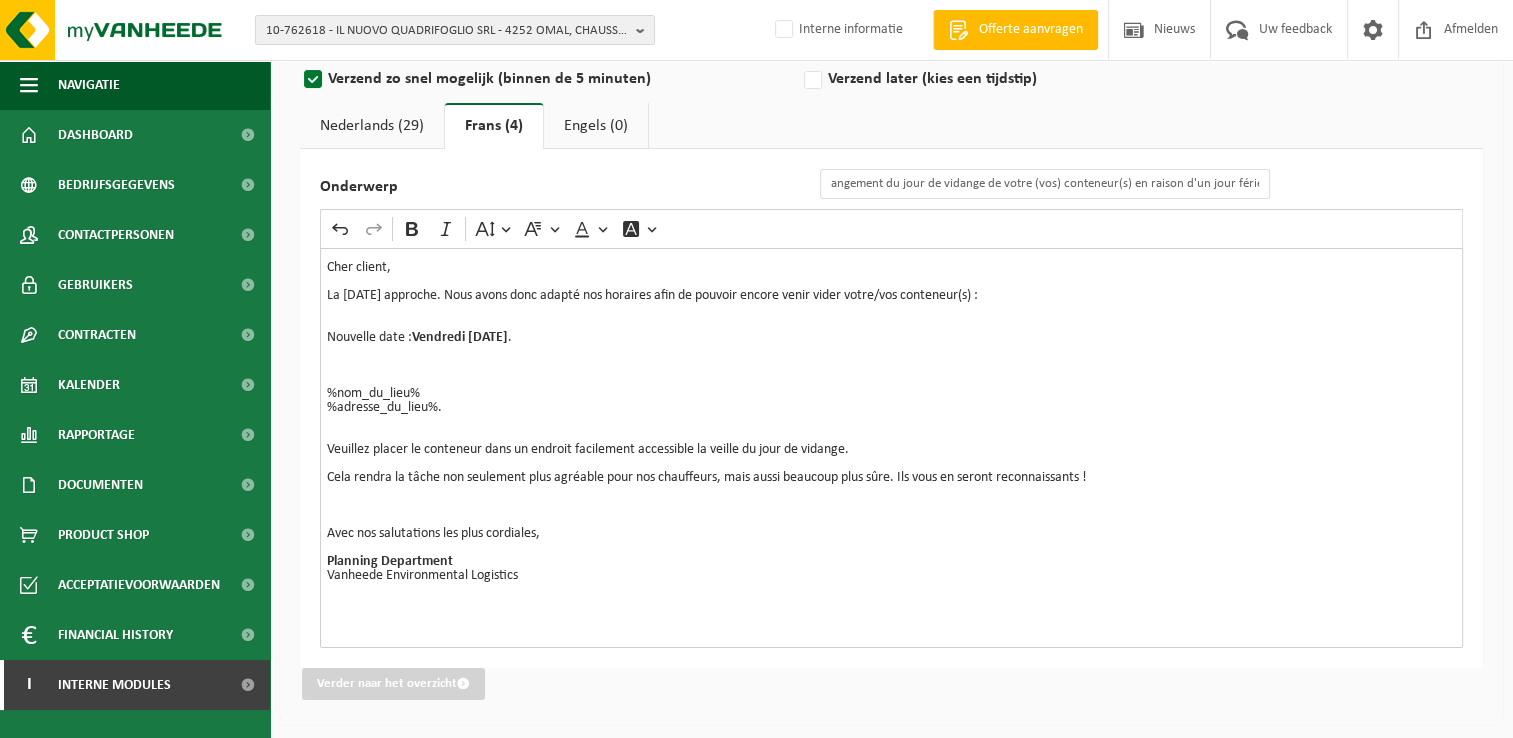 scroll, scrollTop: 0, scrollLeft: 0, axis: both 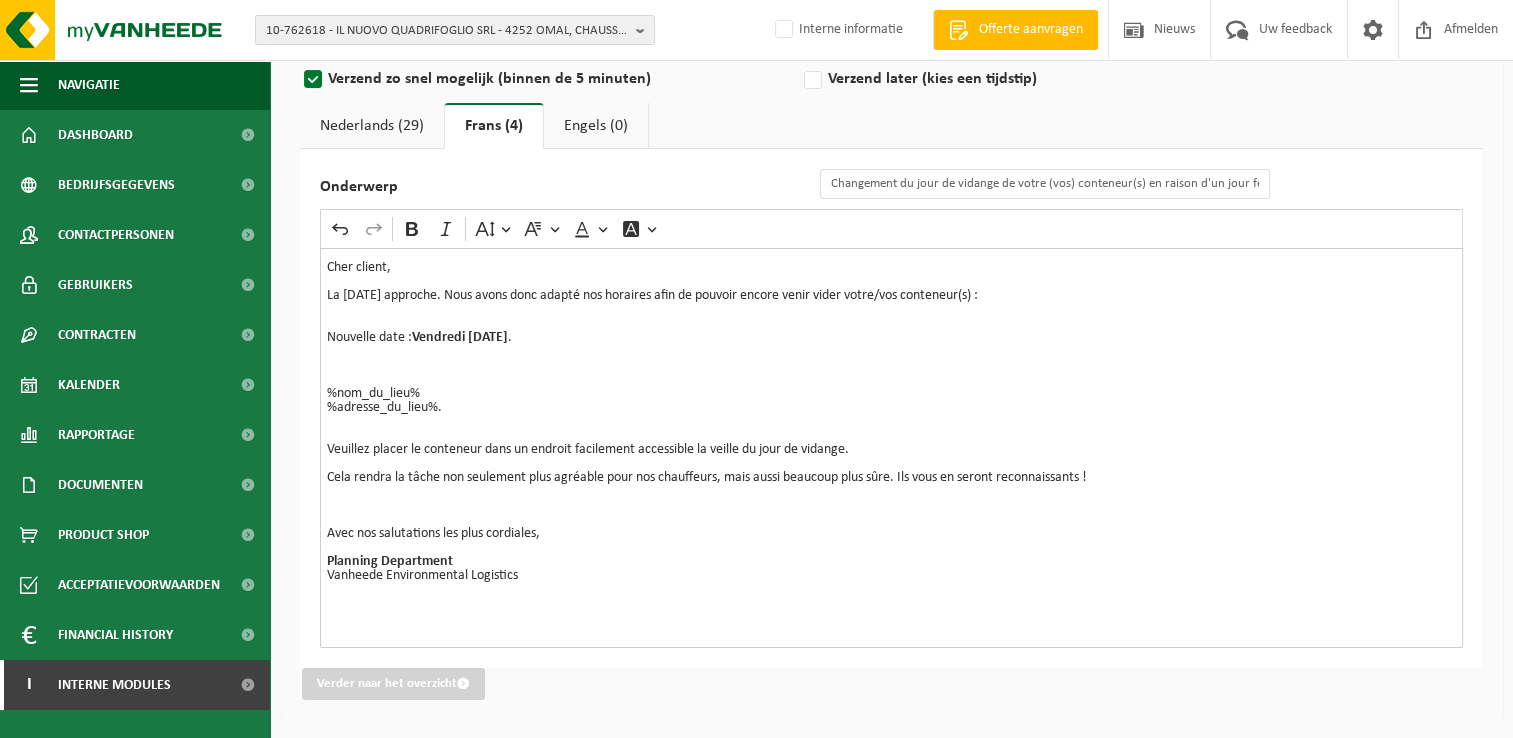 click on "Engels (0)" at bounding box center [596, 126] 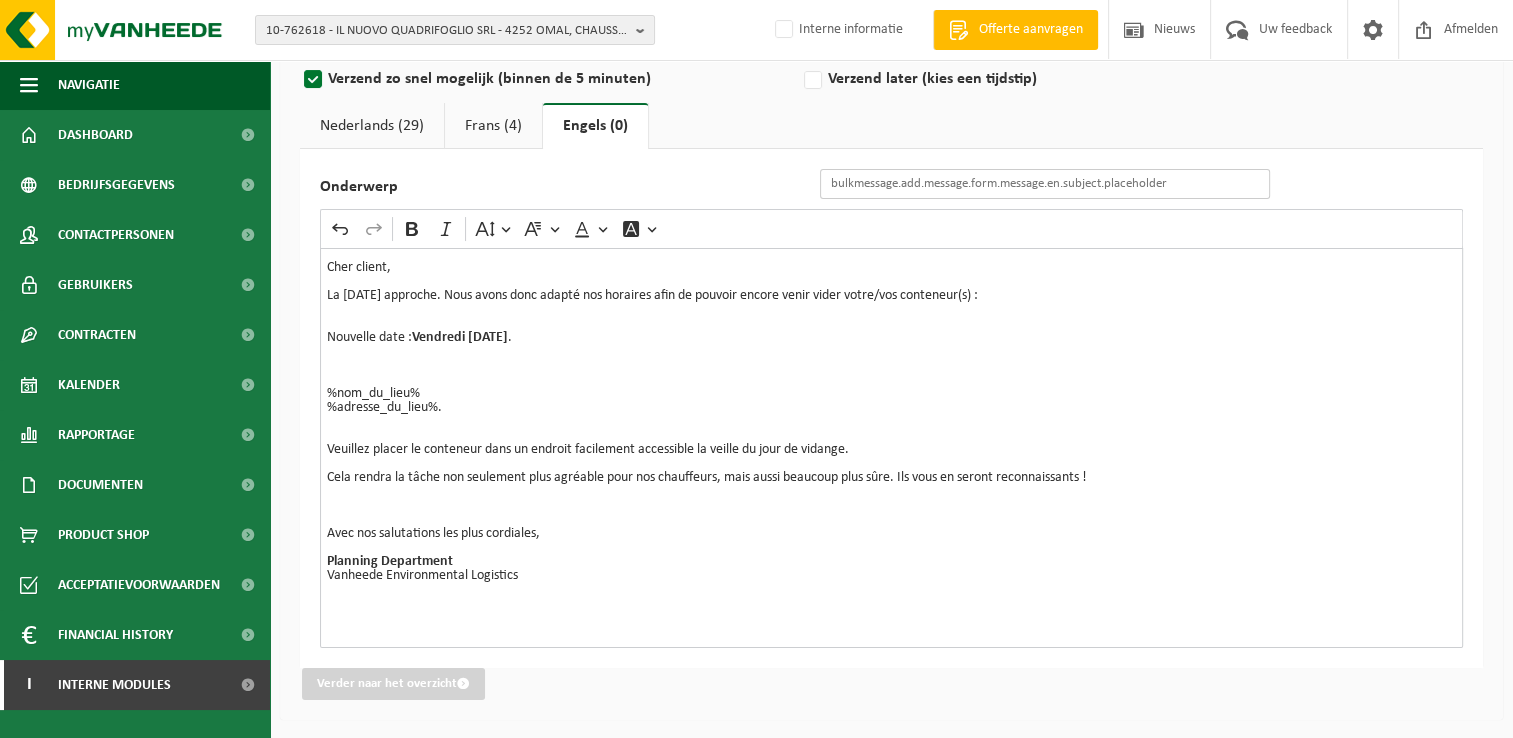 click on "Onderwerp" at bounding box center (1045, 184) 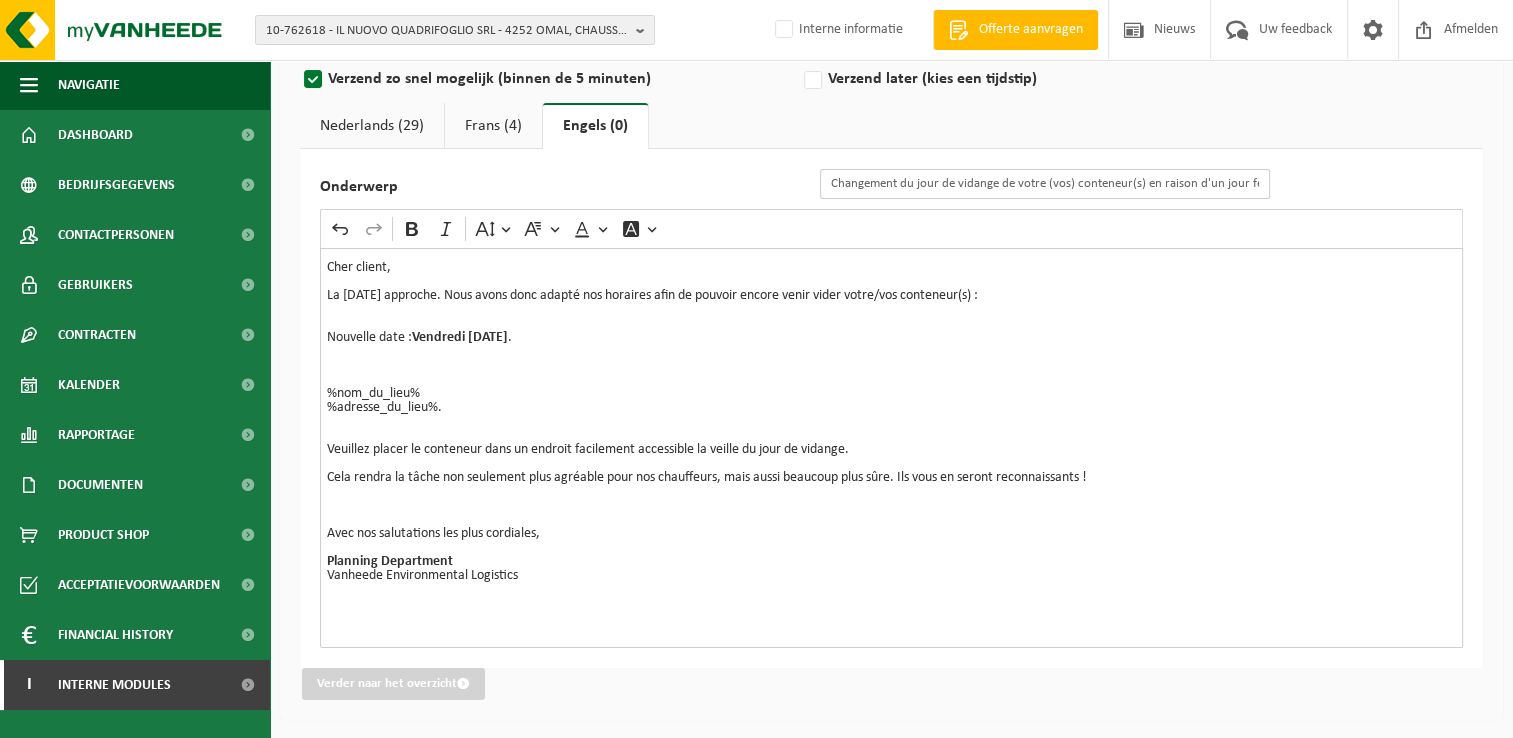 scroll, scrollTop: 0, scrollLeft: 14, axis: horizontal 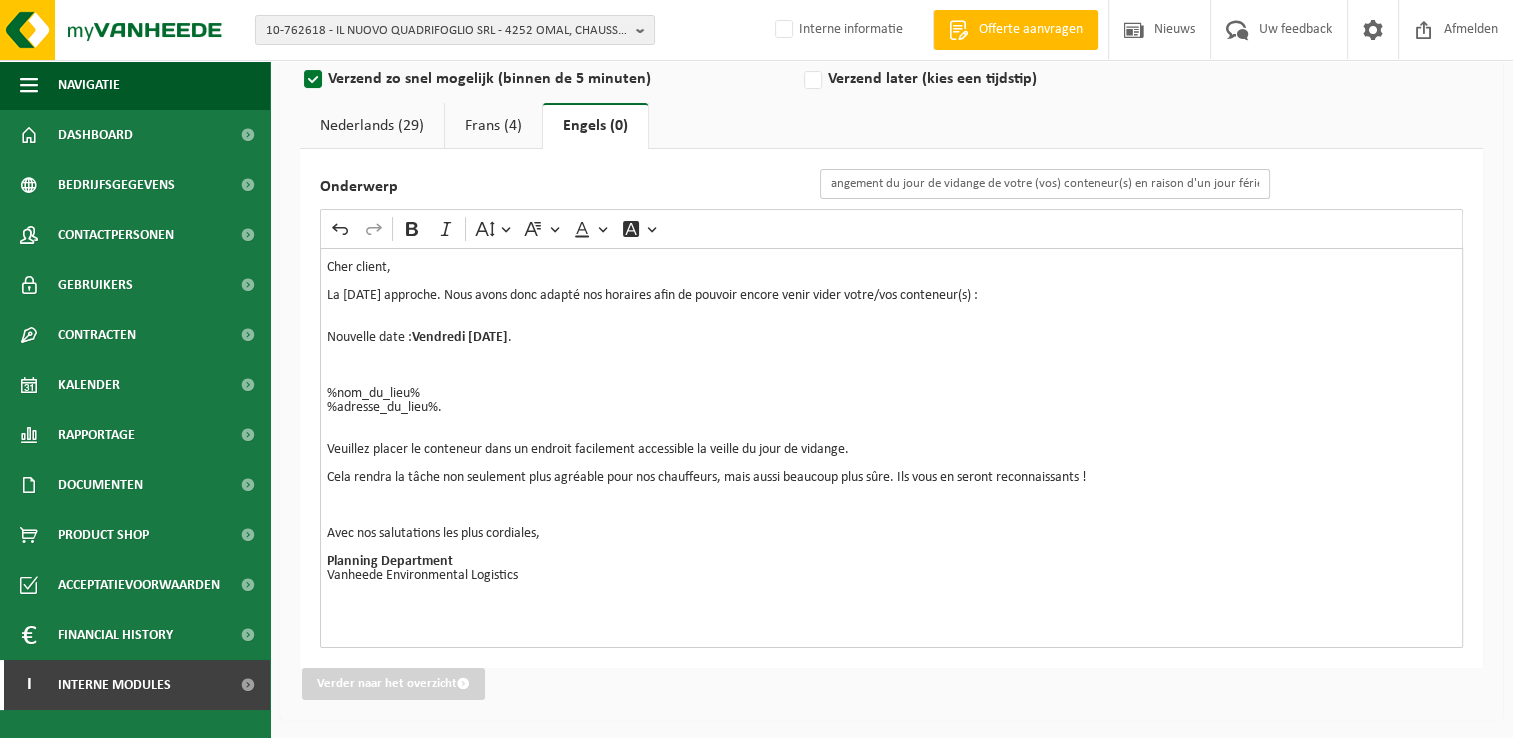 type on "Changement du jour de vidange de votre (vos) conteneur(s) en raison d'un jour férié" 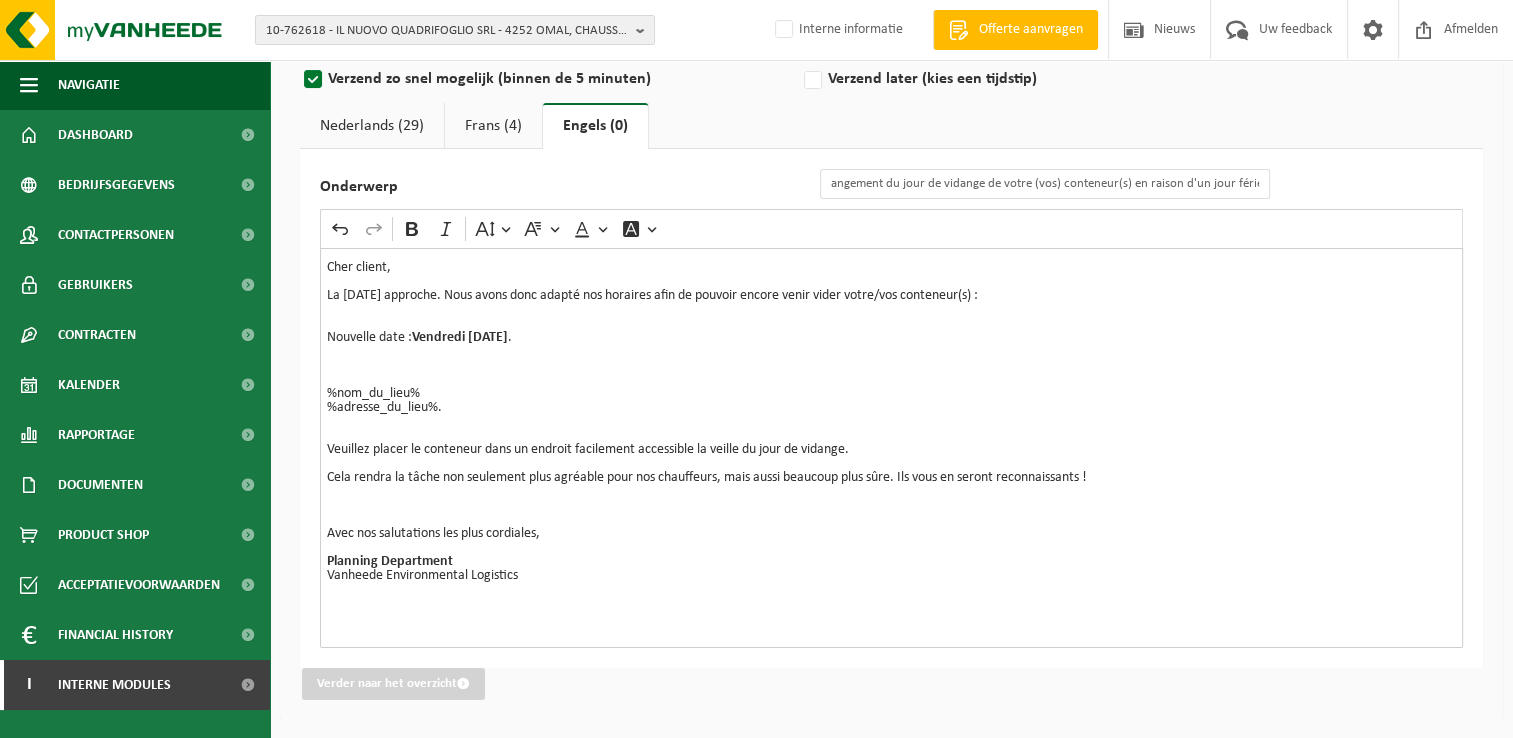click at bounding box center (891, 352) 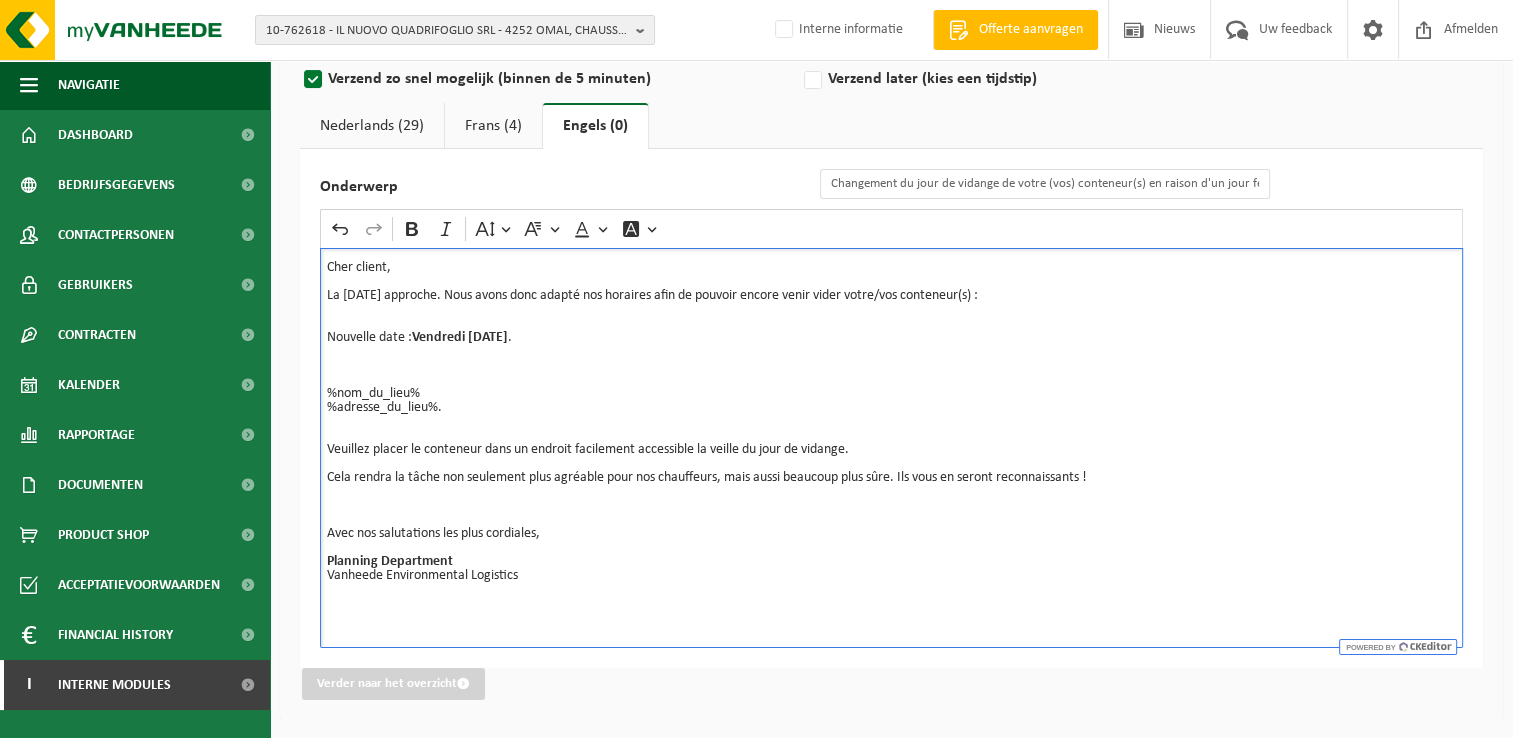 click at bounding box center (891, 422) 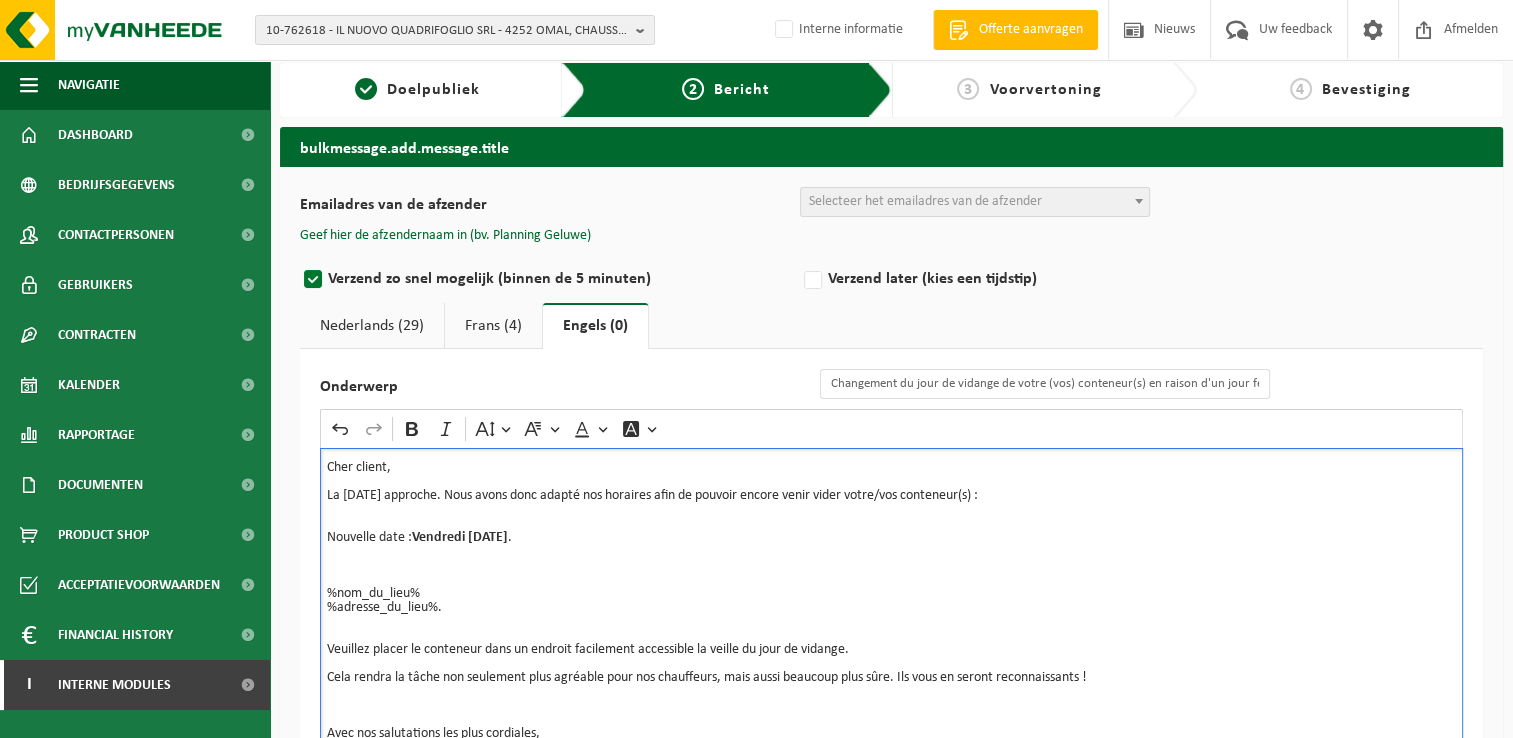 scroll, scrollTop: 0, scrollLeft: 0, axis: both 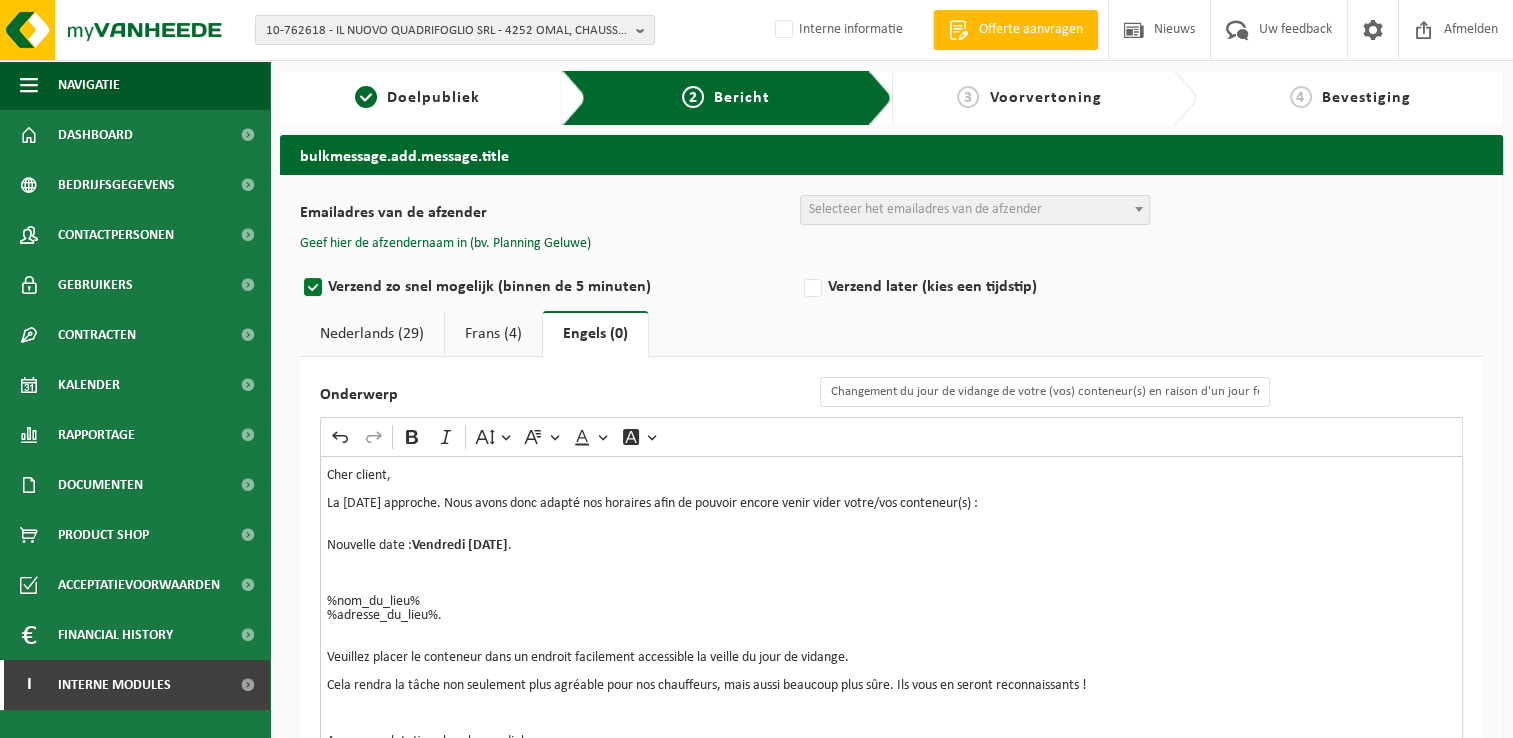 click on "Frans (4)" at bounding box center [493, 334] 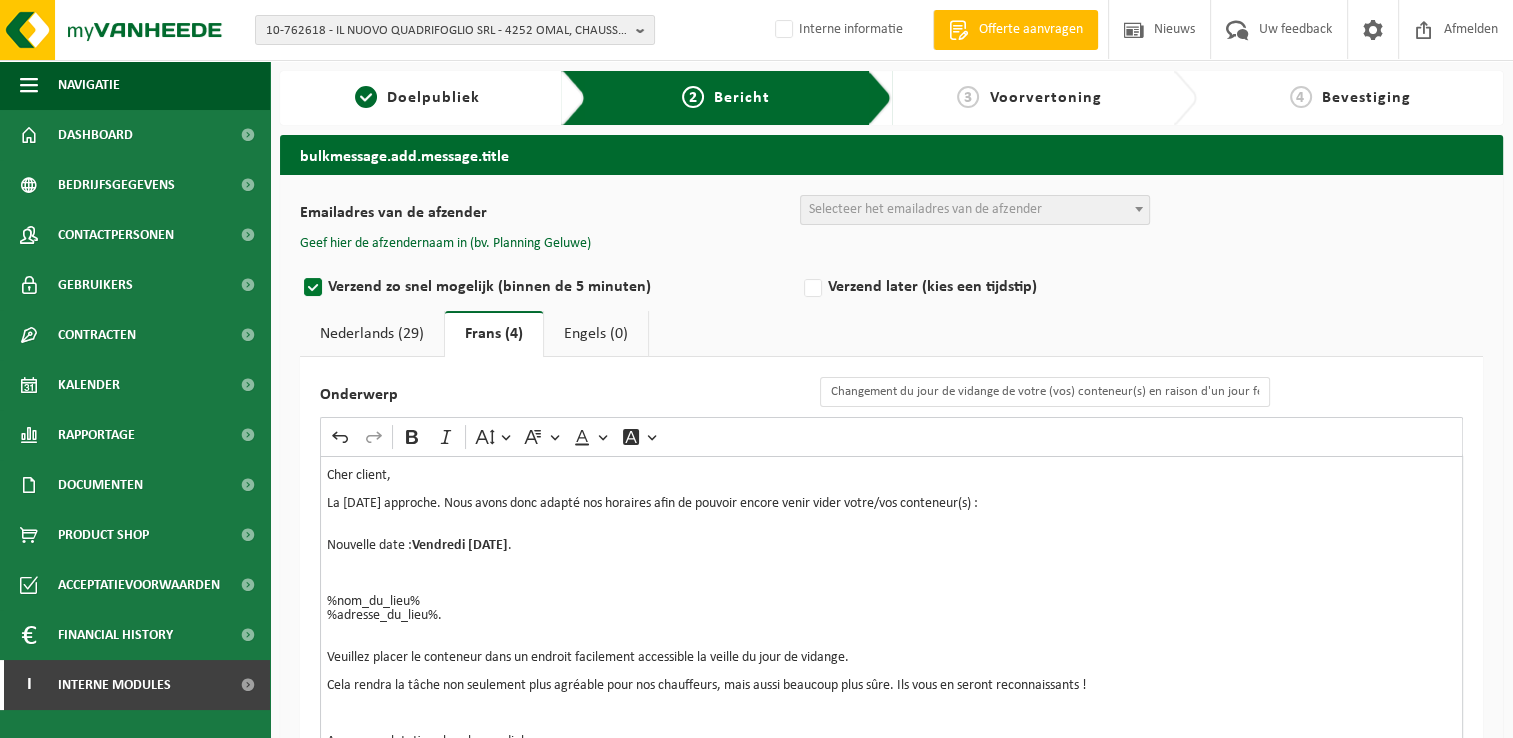 click on "Nederlands (29)" at bounding box center [372, 334] 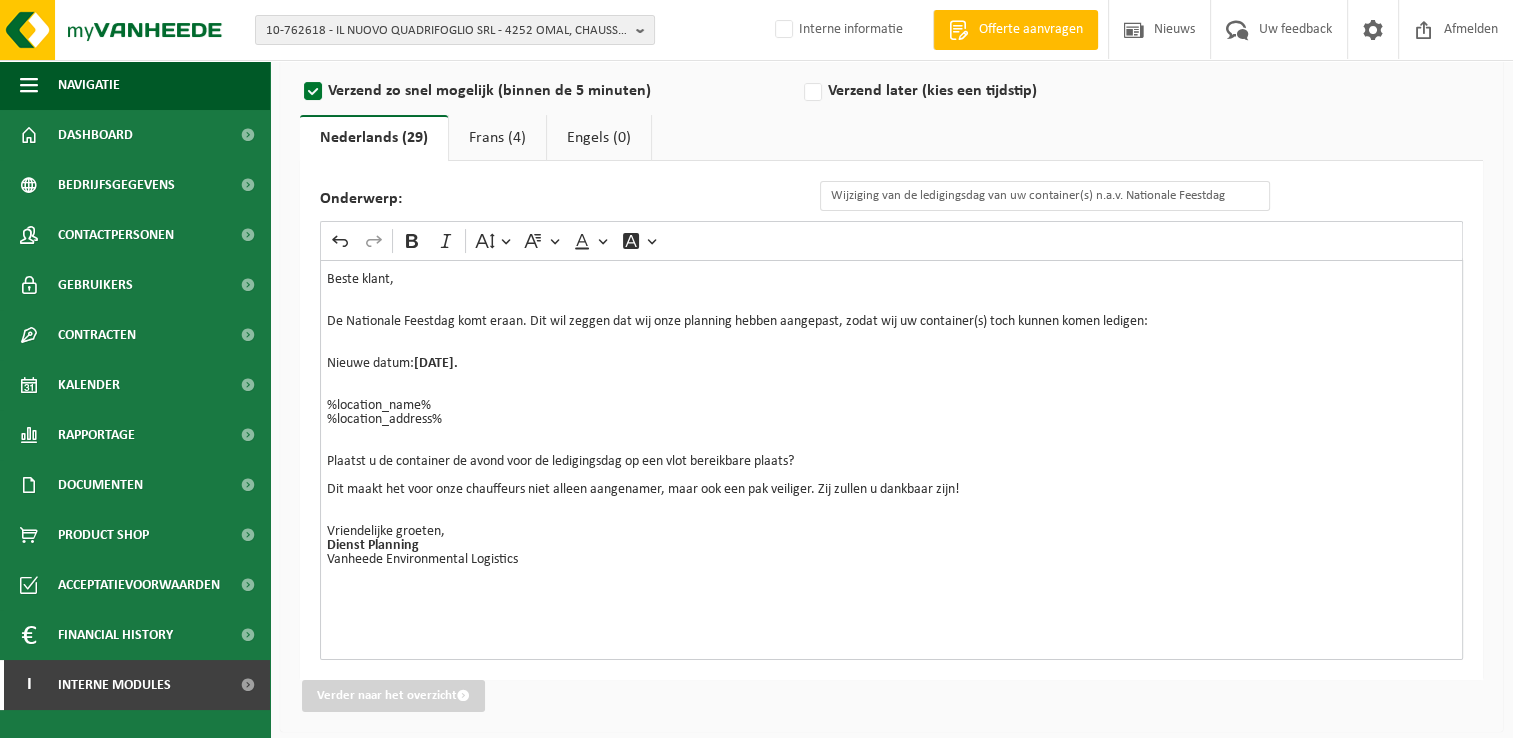 scroll, scrollTop: 200, scrollLeft: 0, axis: vertical 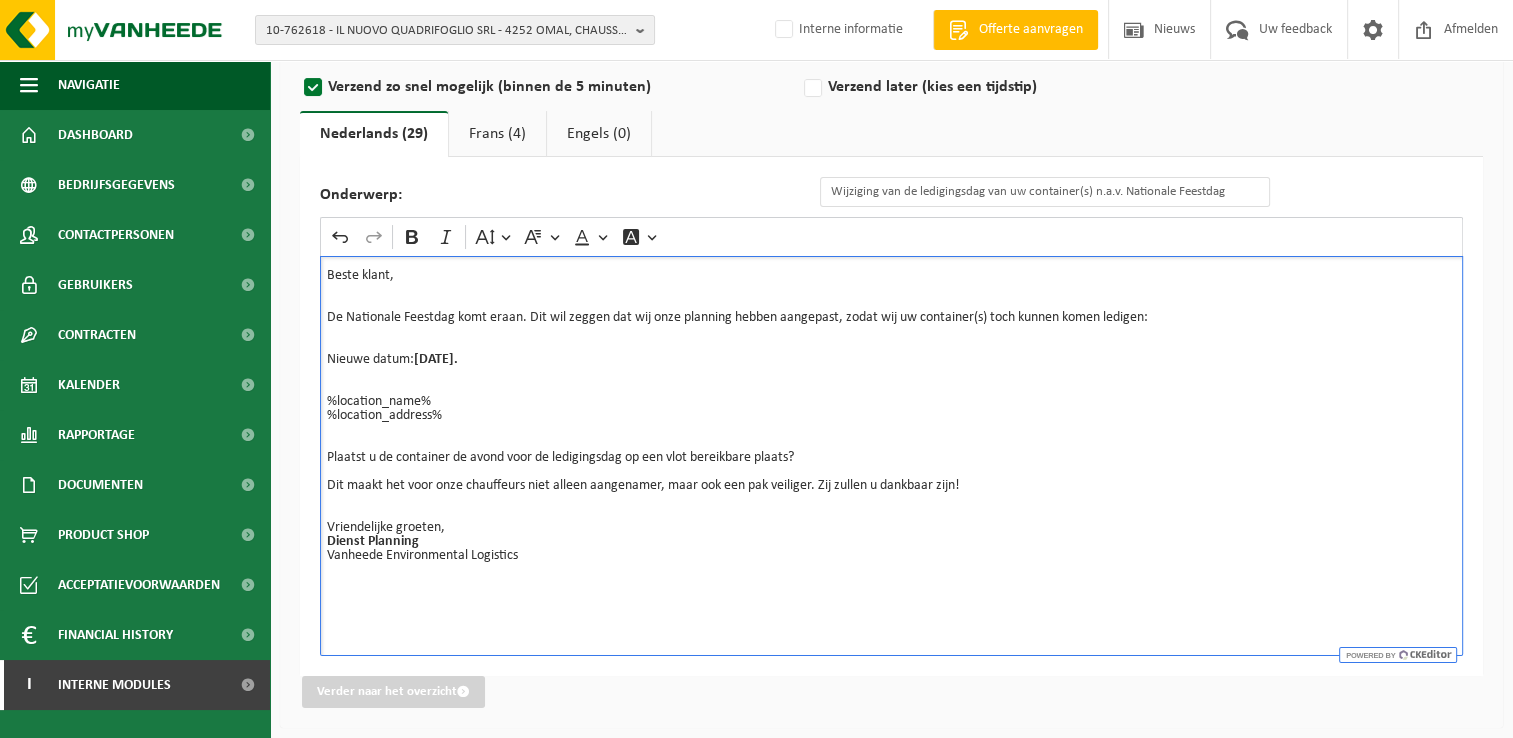 click on "Plaatst u de container de avond voor de ledigingsdag op een vlot bereikbare plaats? Dit maakt het voor onze chauffeurs niet alleen aangenamer, maar ook een pak veiliger. Zij zullen u dankbaar zijn! Vriendelijke groeten," at bounding box center (891, 493) 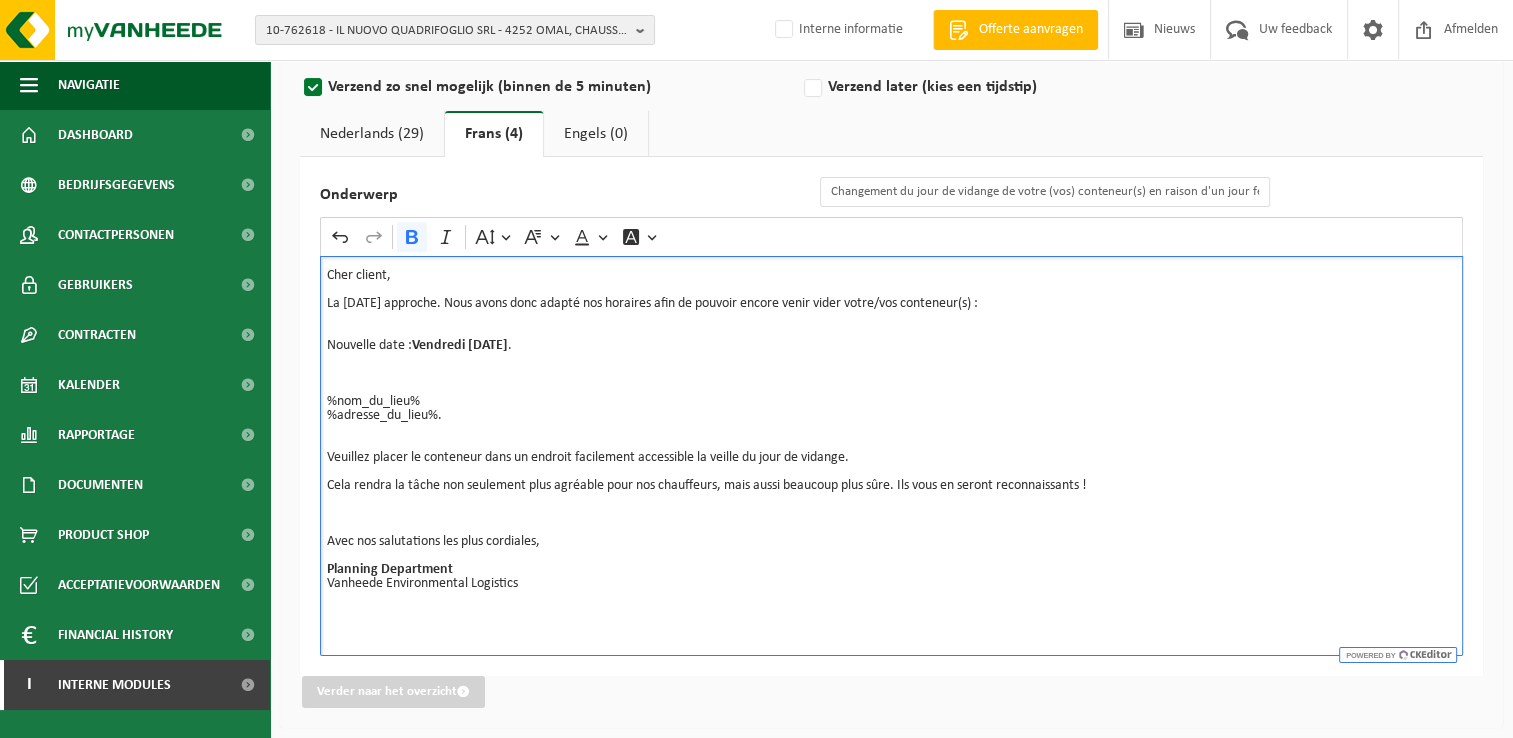 click on "Veuillez placer le conteneur dans un endroit facilement accessible la veille du jour de vidange. Cela rendra la tâche non seulement plus agréable pour nos chauffeurs, mais aussi beaucoup plus sûre. Ils vous en seront reconnaissants ! Avec nos salutations les plus cordiales, Planning Department Vanheede Environmental Logistics" at bounding box center [891, 528] 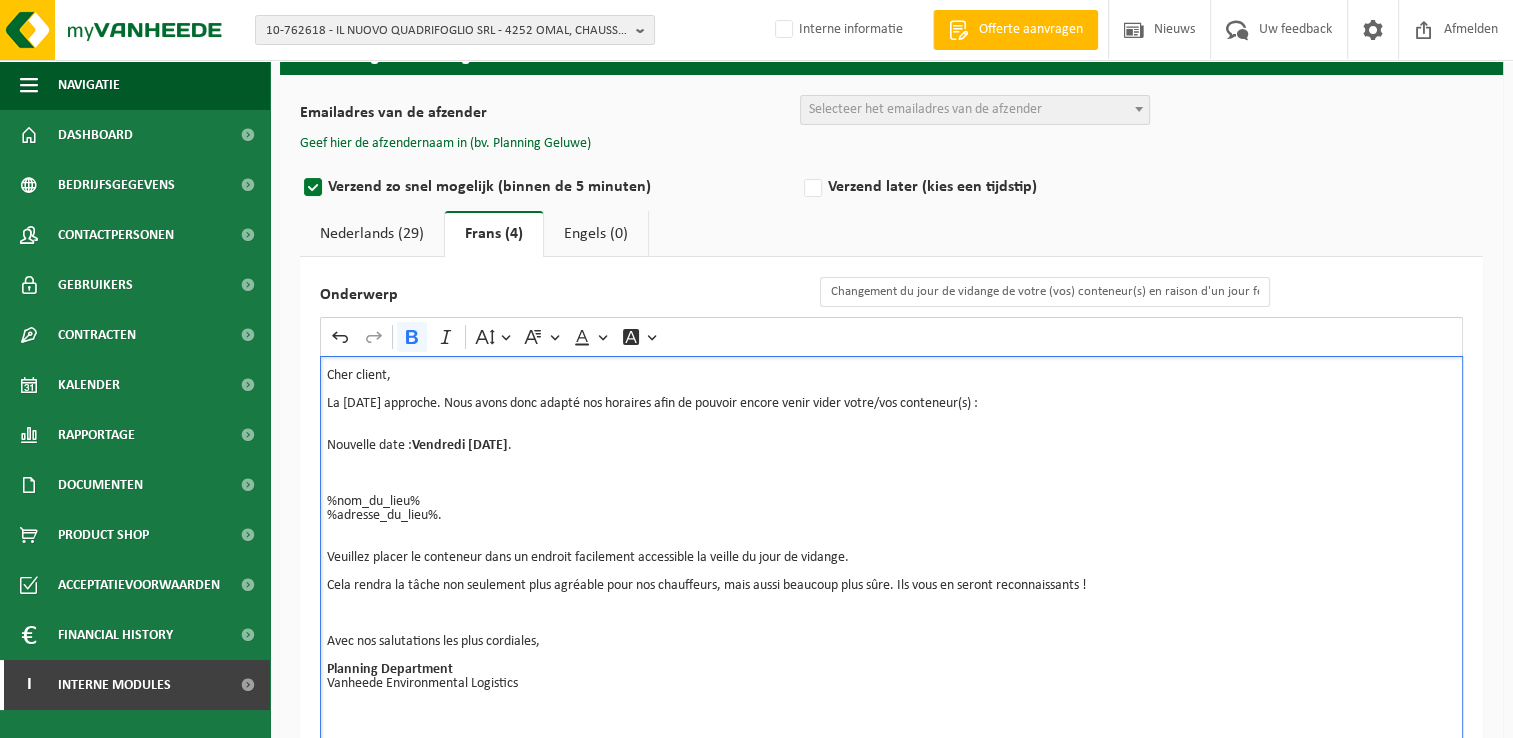 scroll, scrollTop: 0, scrollLeft: 0, axis: both 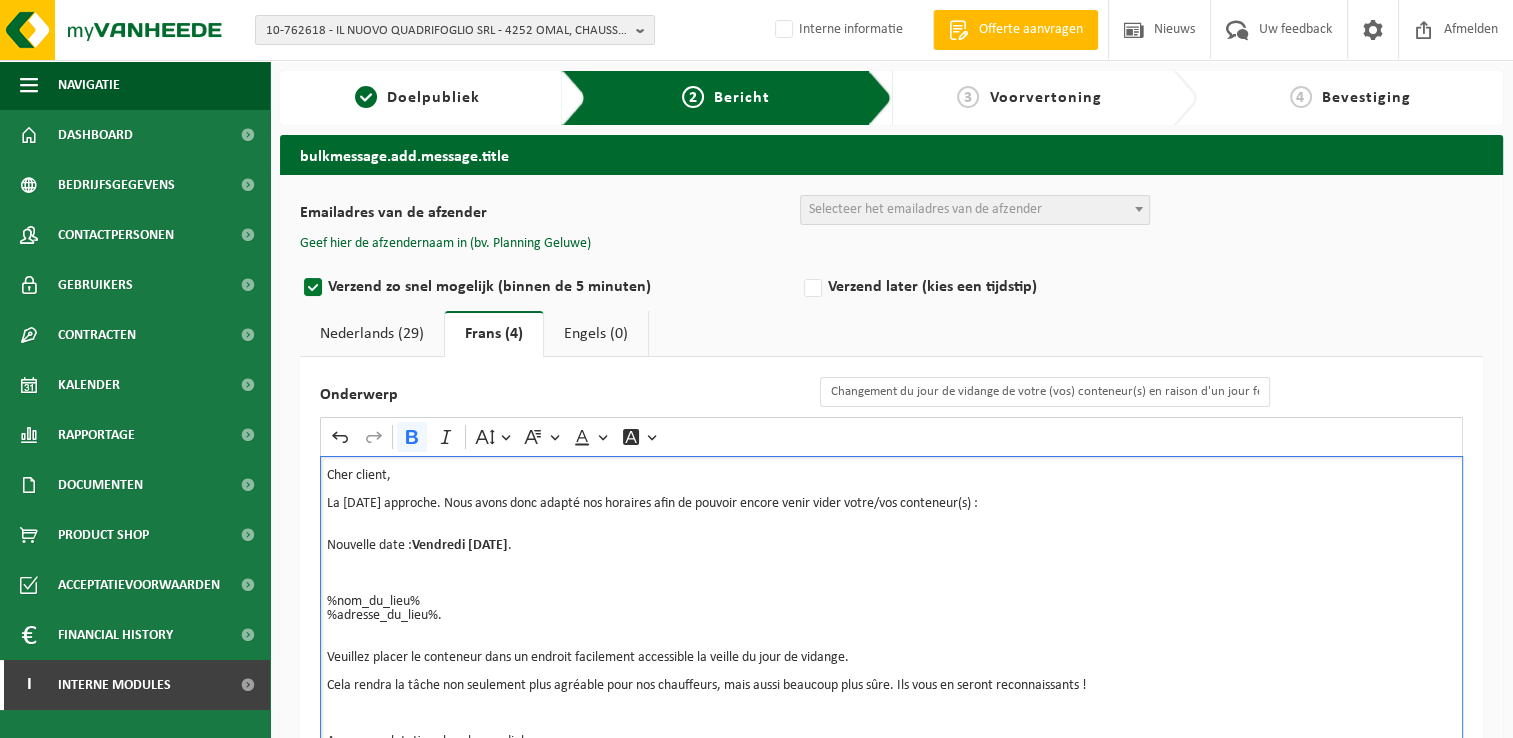 click on "Selecteer het emailadres van de afzender" at bounding box center (925, 209) 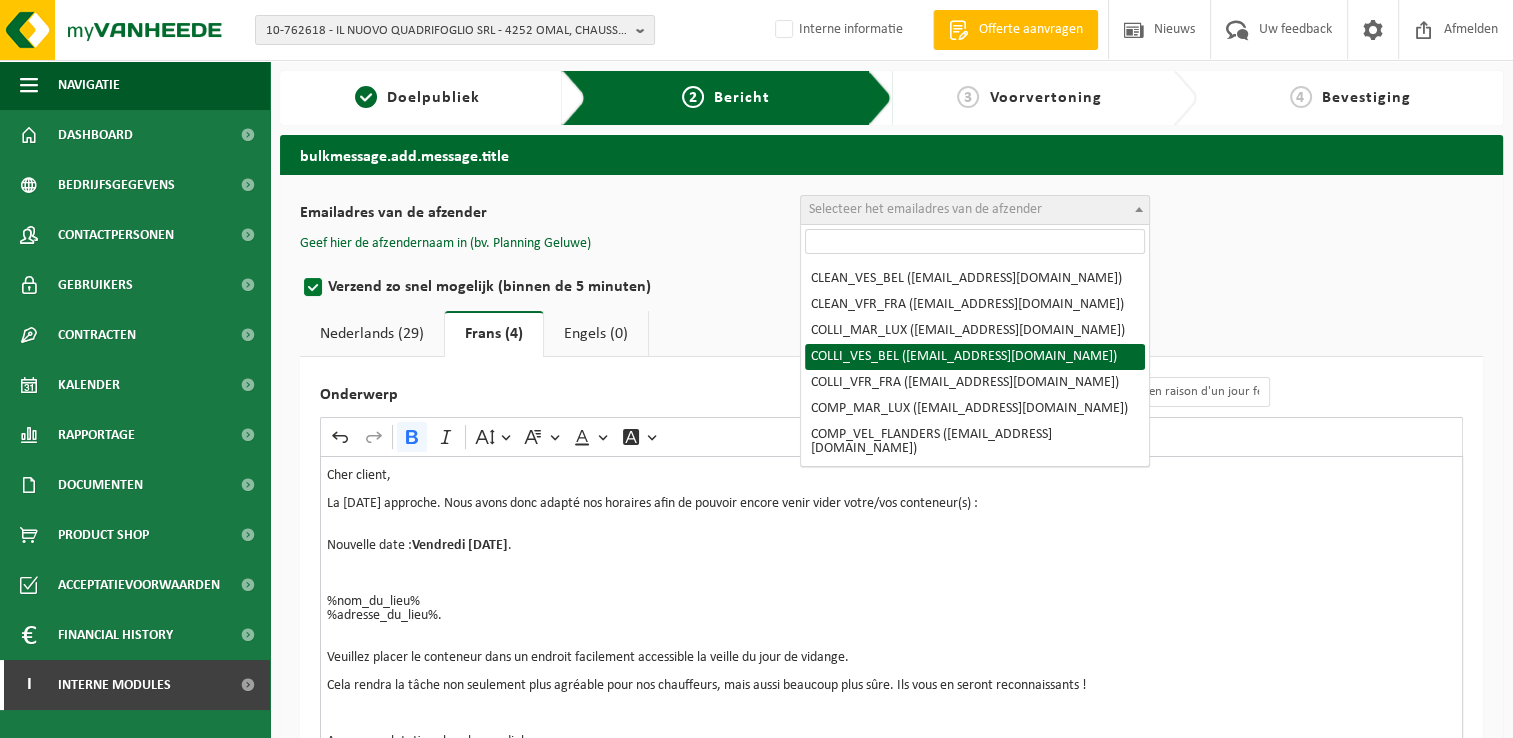scroll, scrollTop: 200, scrollLeft: 0, axis: vertical 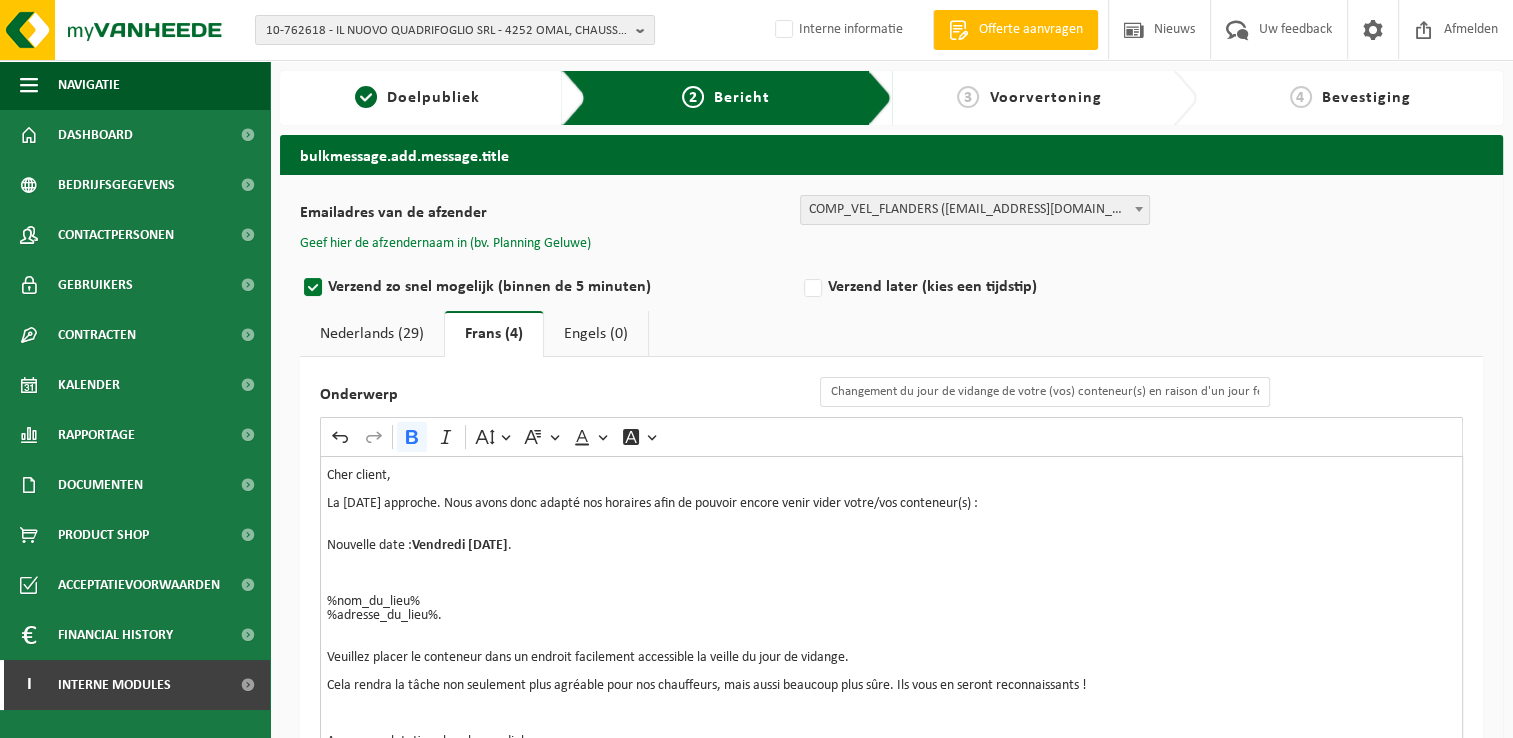 click on "Geef hier de afzendernaam in (bv. Planning Geluwe)" at bounding box center (445, 244) 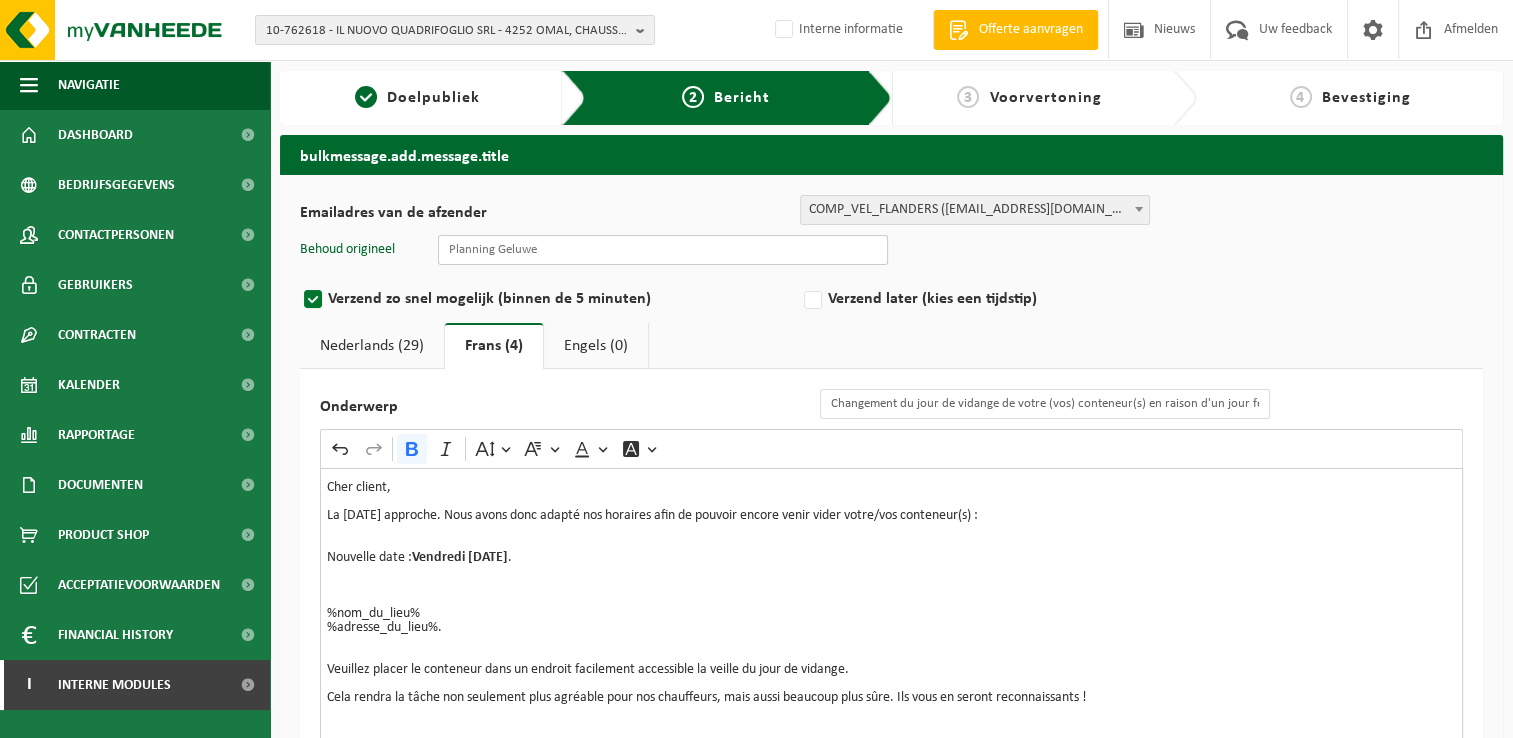 click at bounding box center [663, 250] 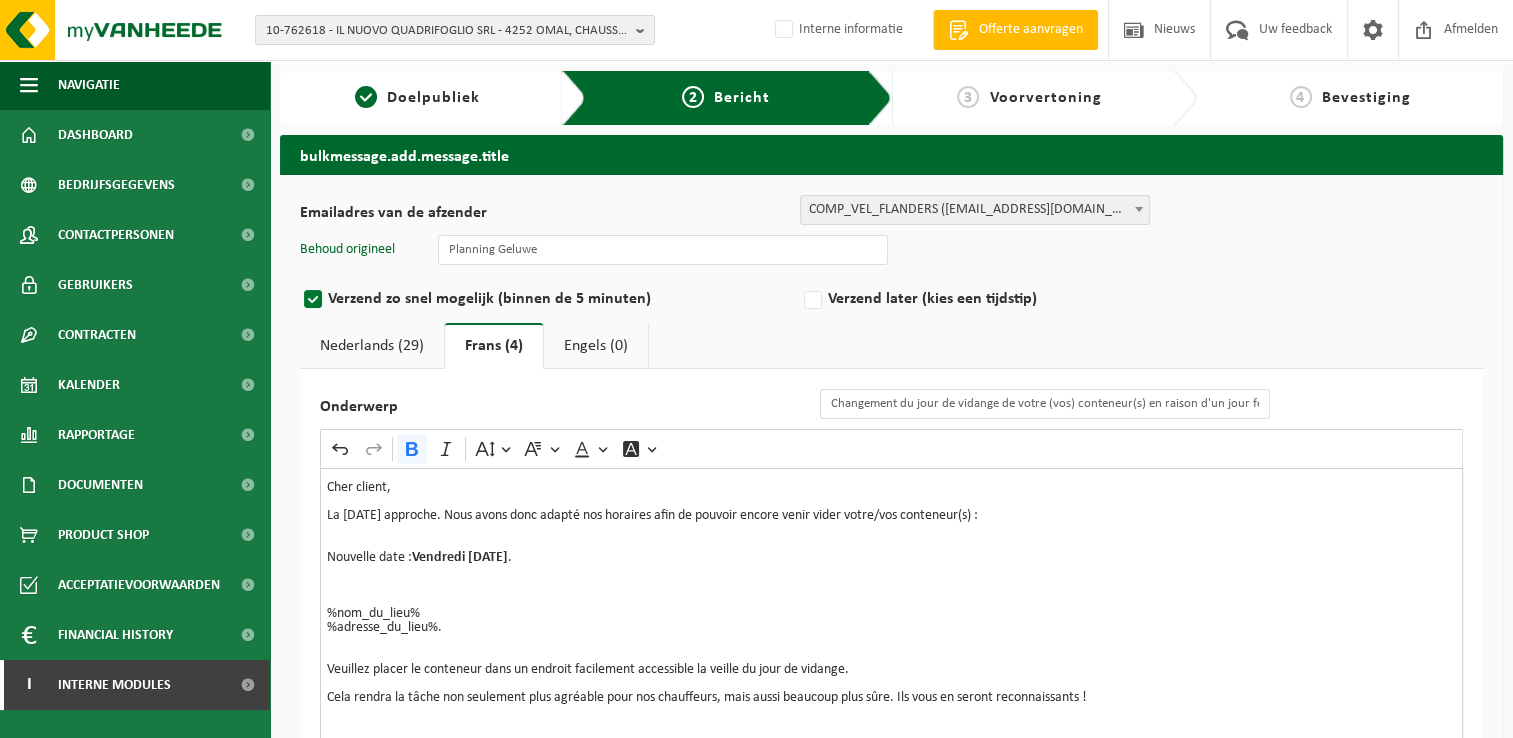 click on "Verzend zo snel mogelijk (binnen de 5 minuten)" at bounding box center (550, 299) 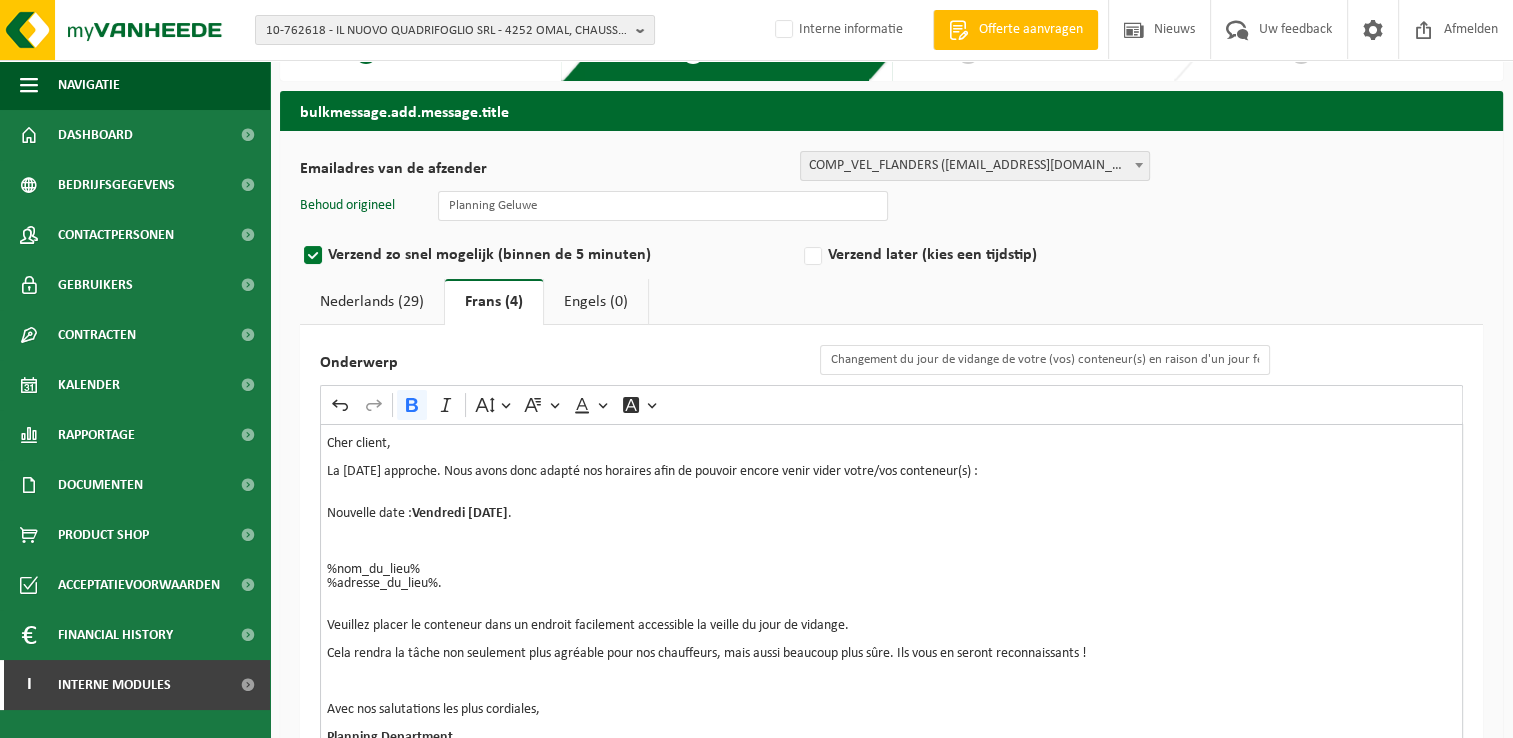 scroll, scrollTop: 0, scrollLeft: 0, axis: both 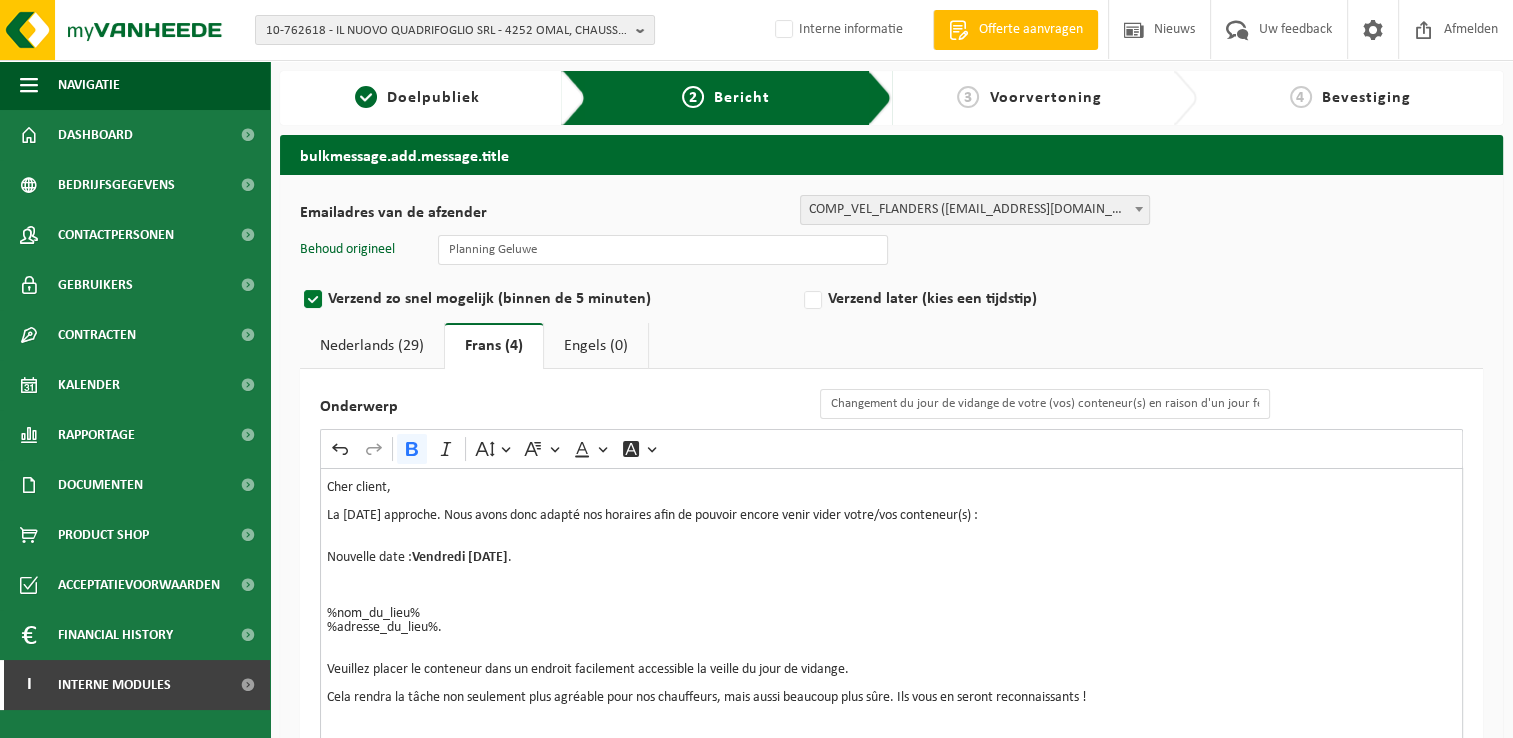 click on "Nederlands (29)" at bounding box center (372, 346) 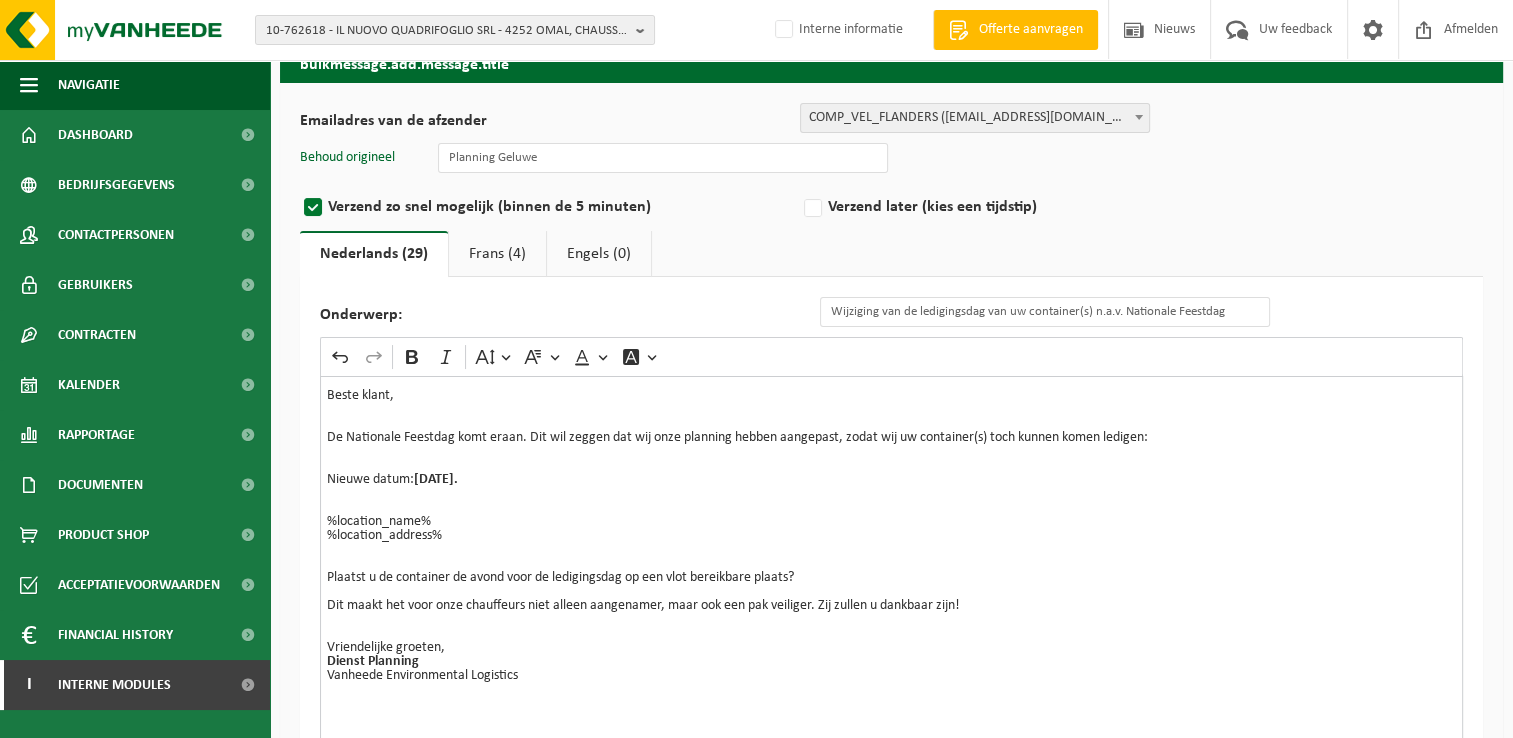 scroll, scrollTop: 220, scrollLeft: 0, axis: vertical 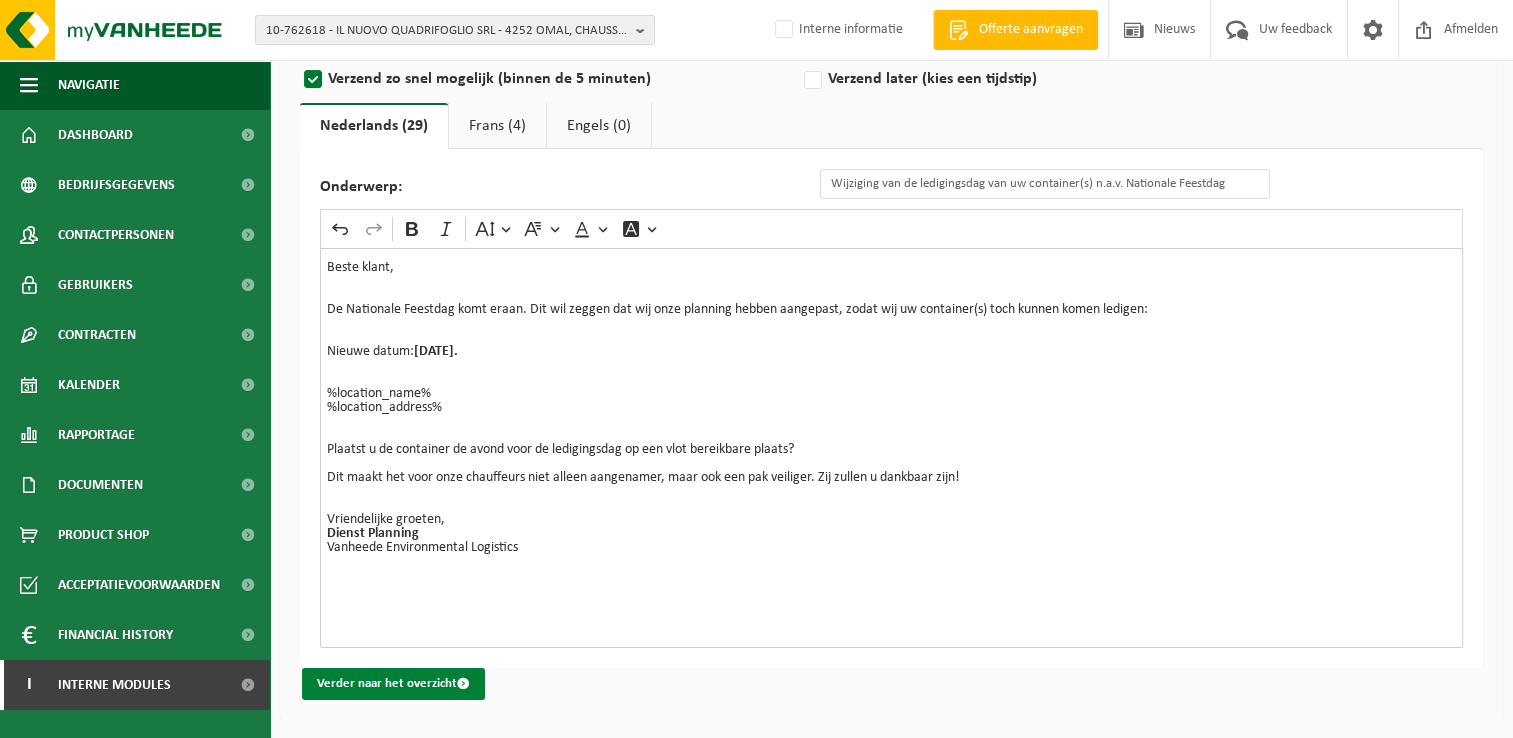 click on "Verder naar het overzicht" at bounding box center (393, 684) 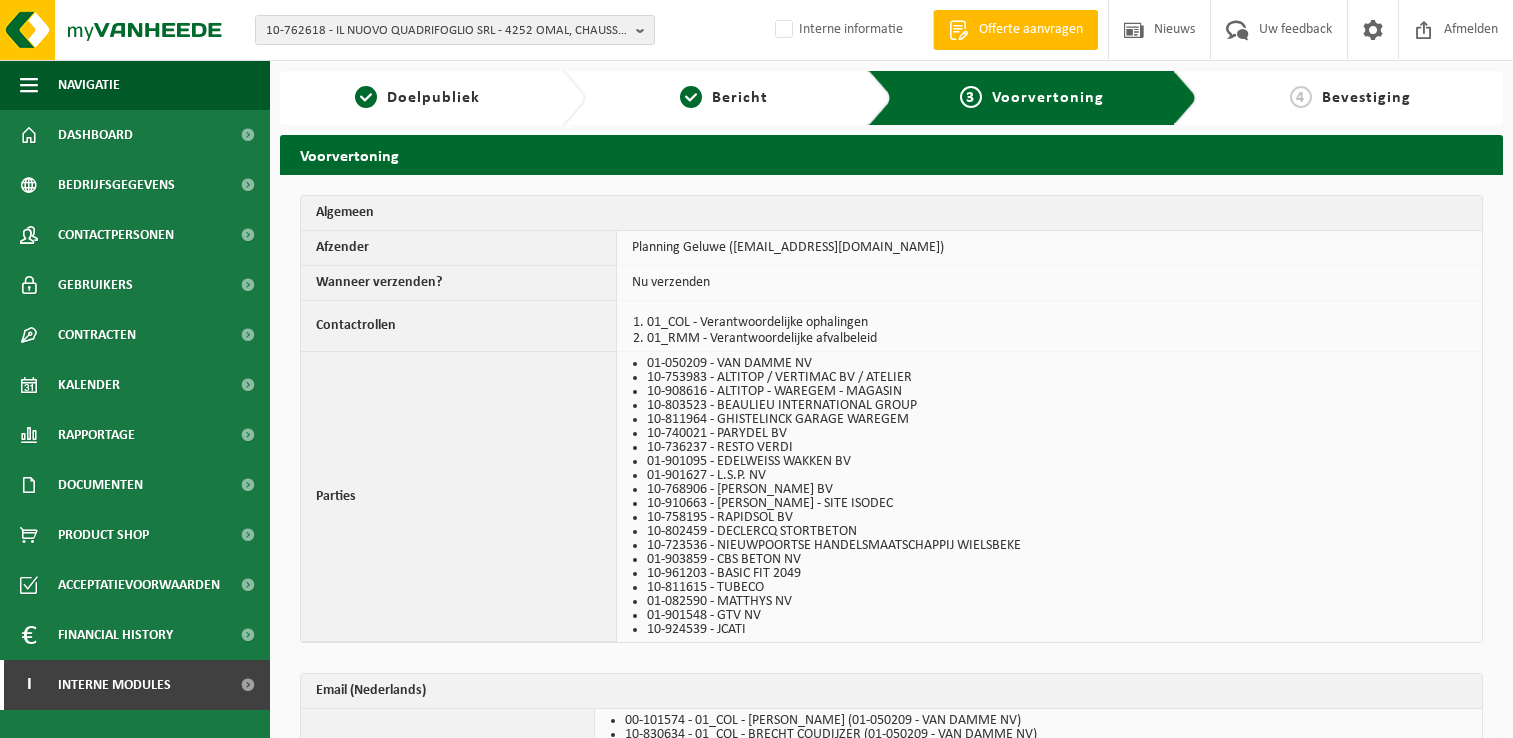 scroll, scrollTop: 0, scrollLeft: 0, axis: both 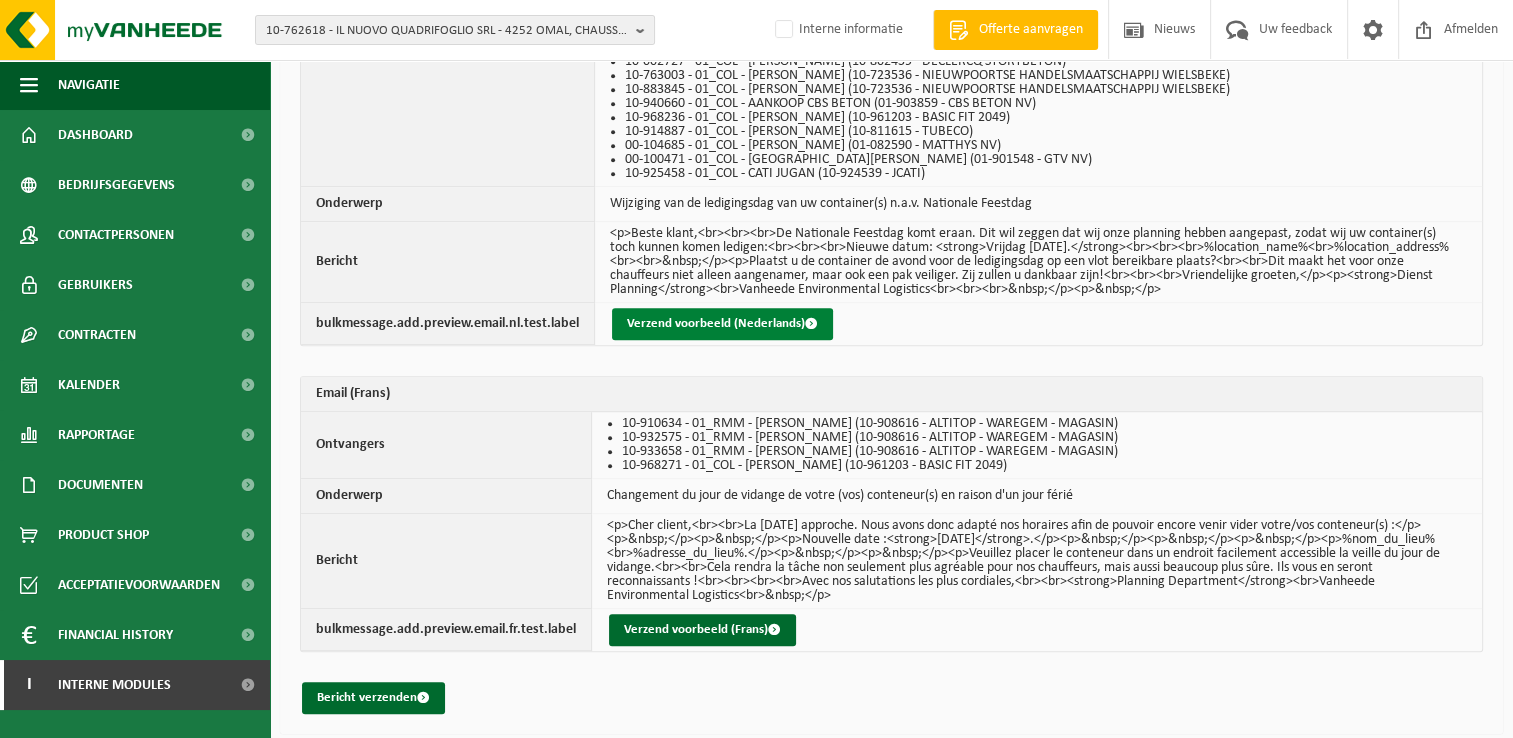 click on "Verzend voorbeeld (Nederlands)" at bounding box center (722, 324) 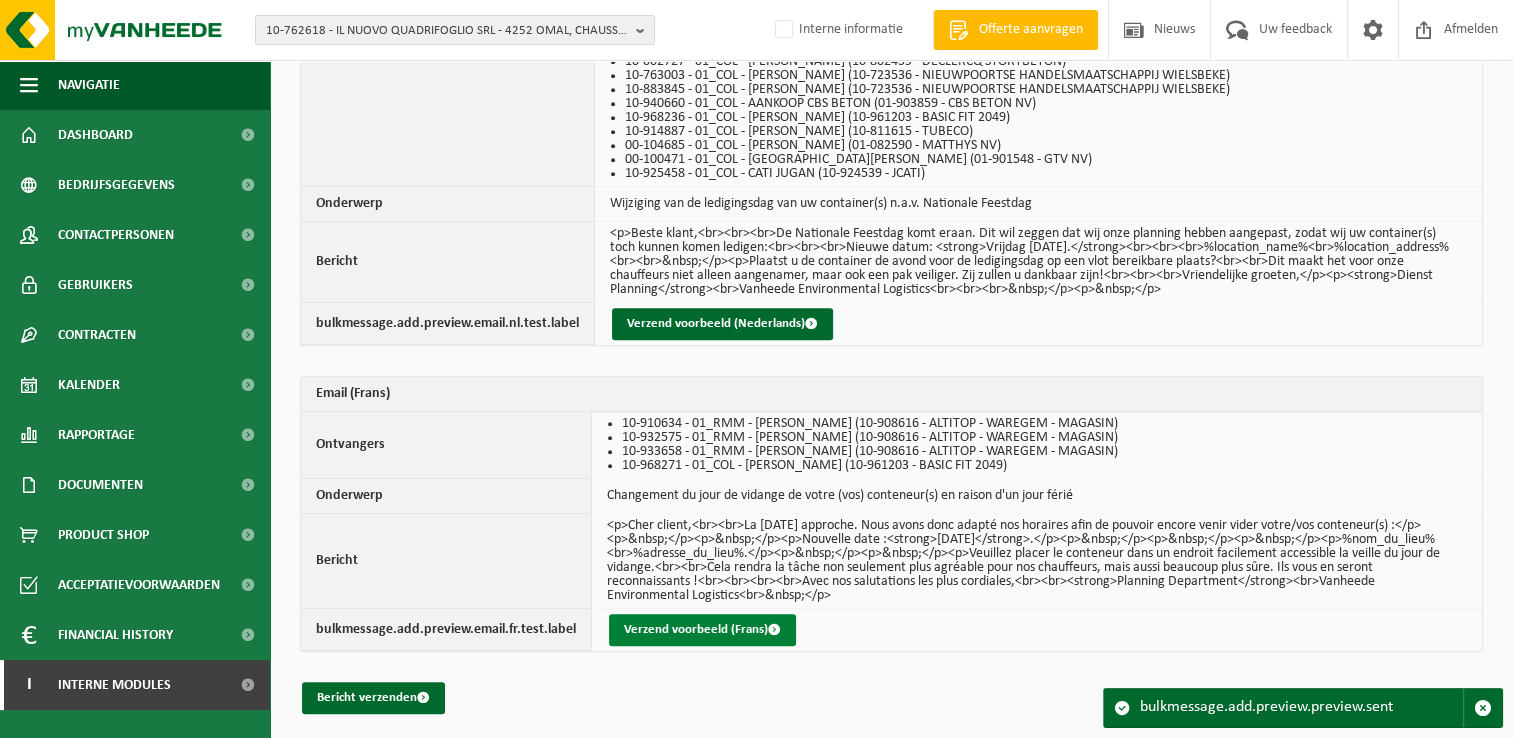 click on "Verzend voorbeeld (Frans)" at bounding box center [702, 630] 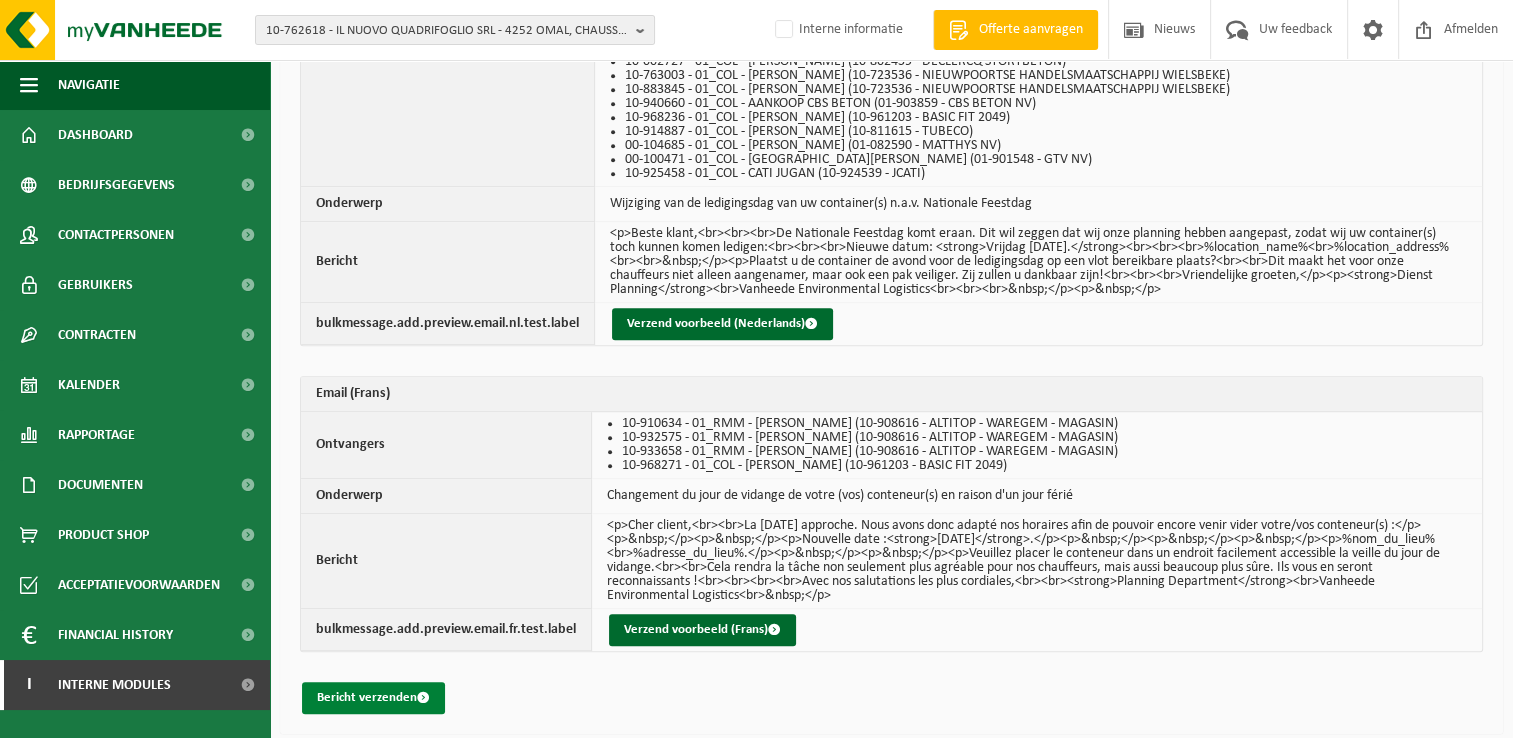 click on "Bericht verzenden" at bounding box center [373, 698] 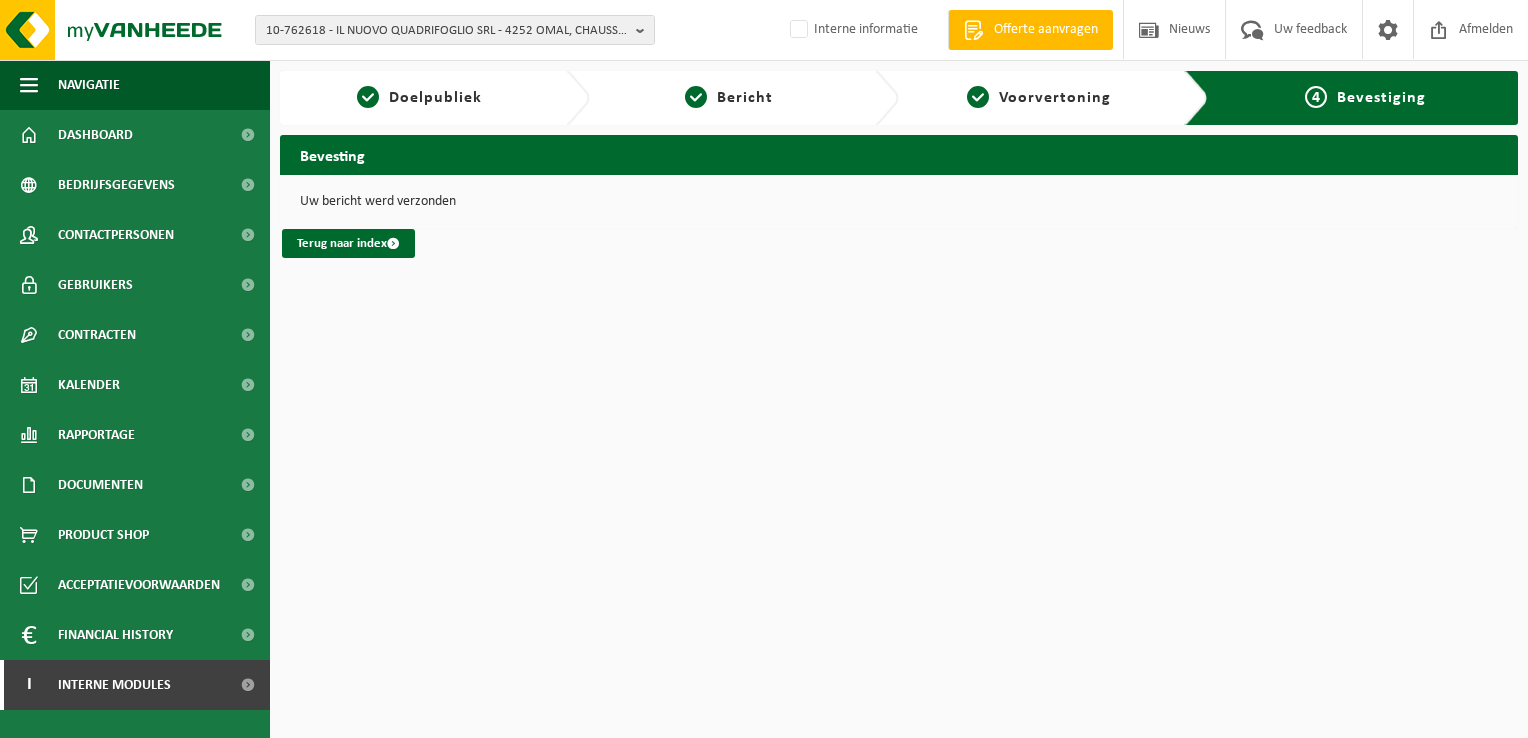 scroll, scrollTop: 0, scrollLeft: 0, axis: both 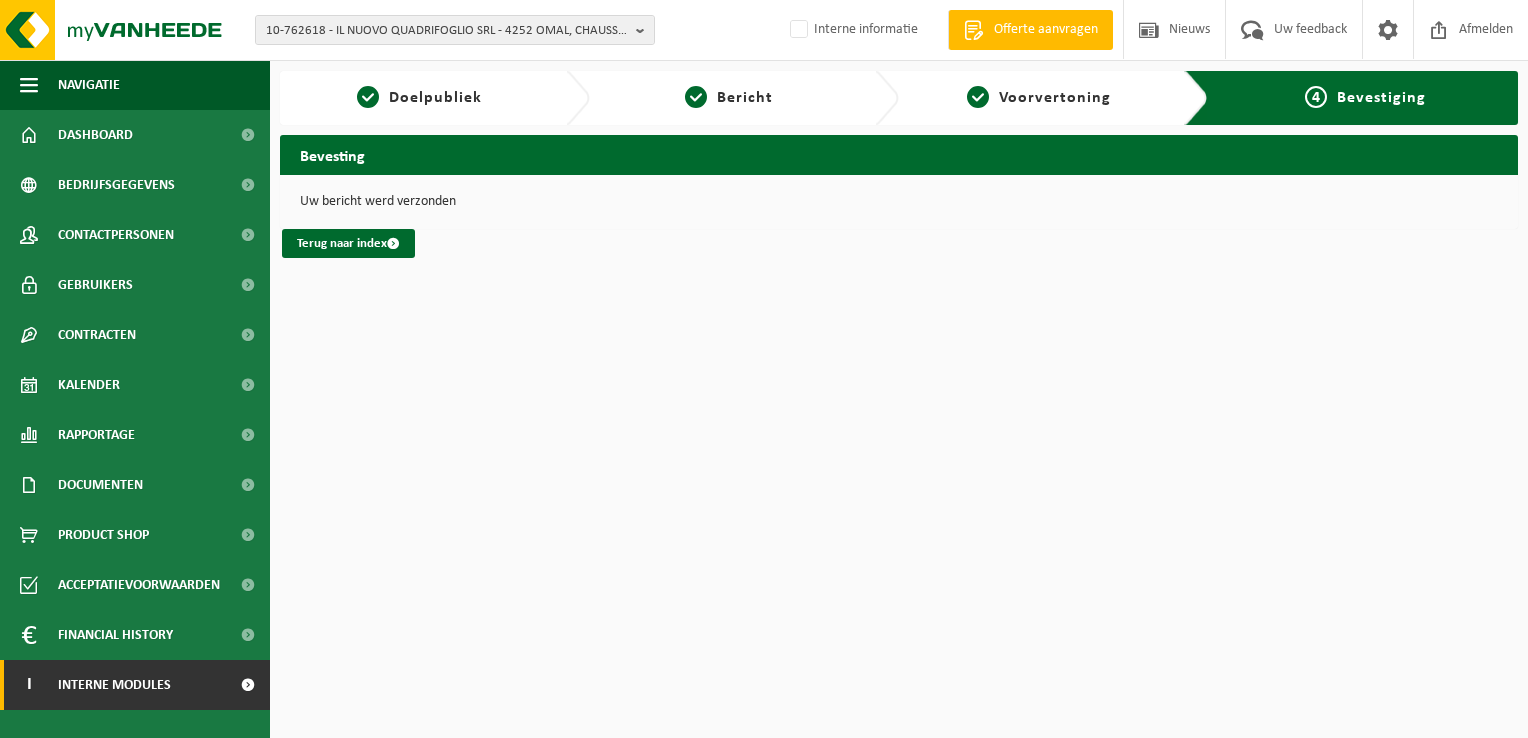 click on "Interne modules" at bounding box center [114, 685] 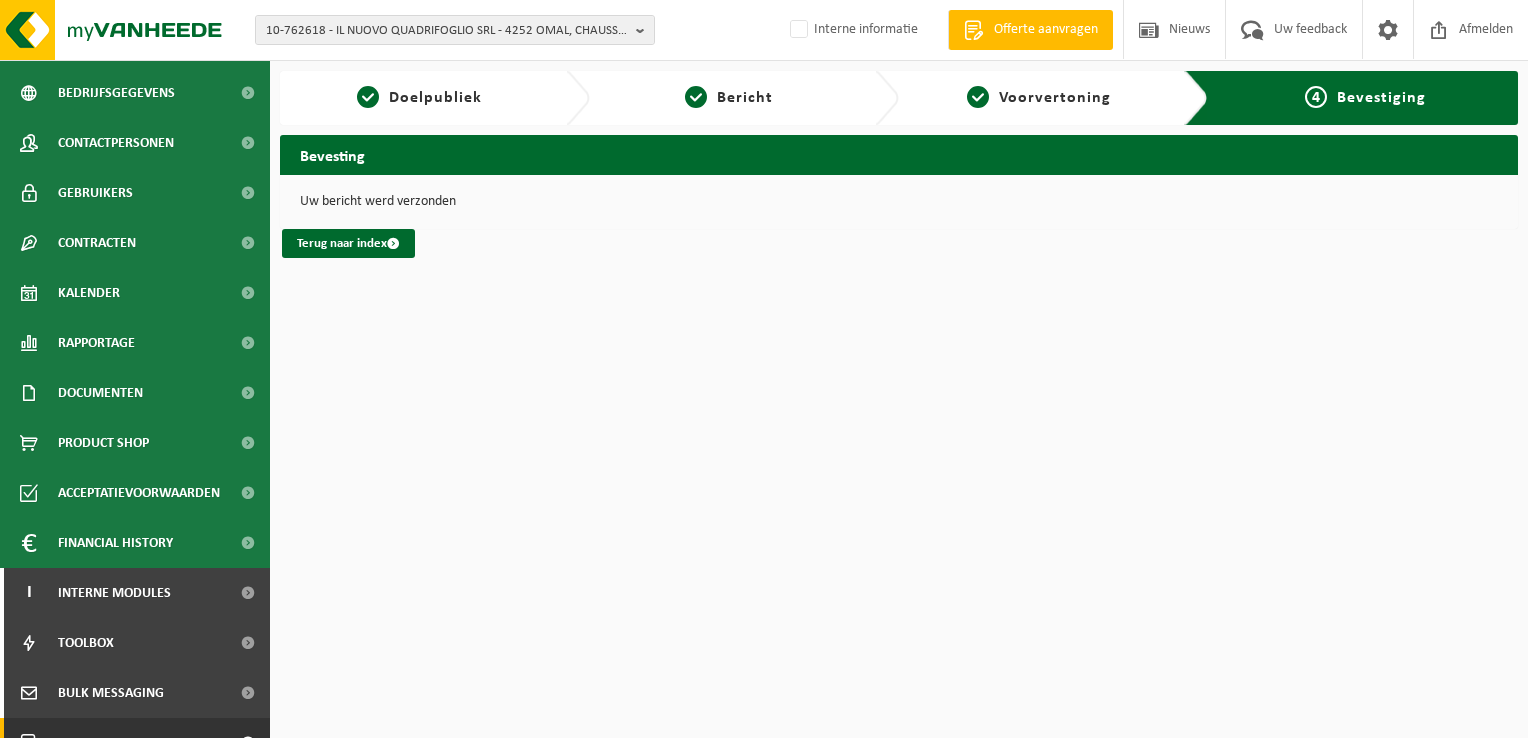 scroll, scrollTop: 172, scrollLeft: 0, axis: vertical 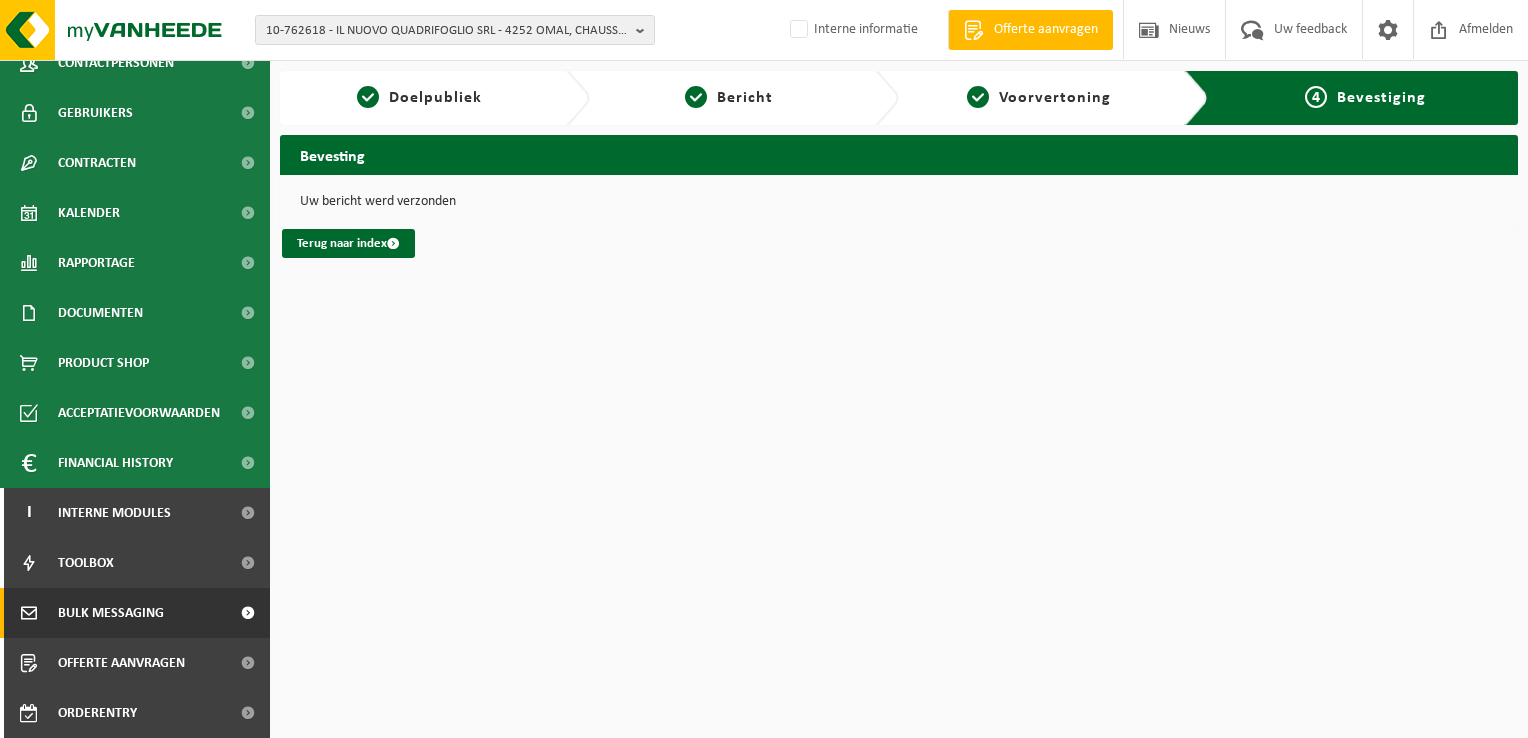 click on "Bulk Messaging" at bounding box center [111, 613] 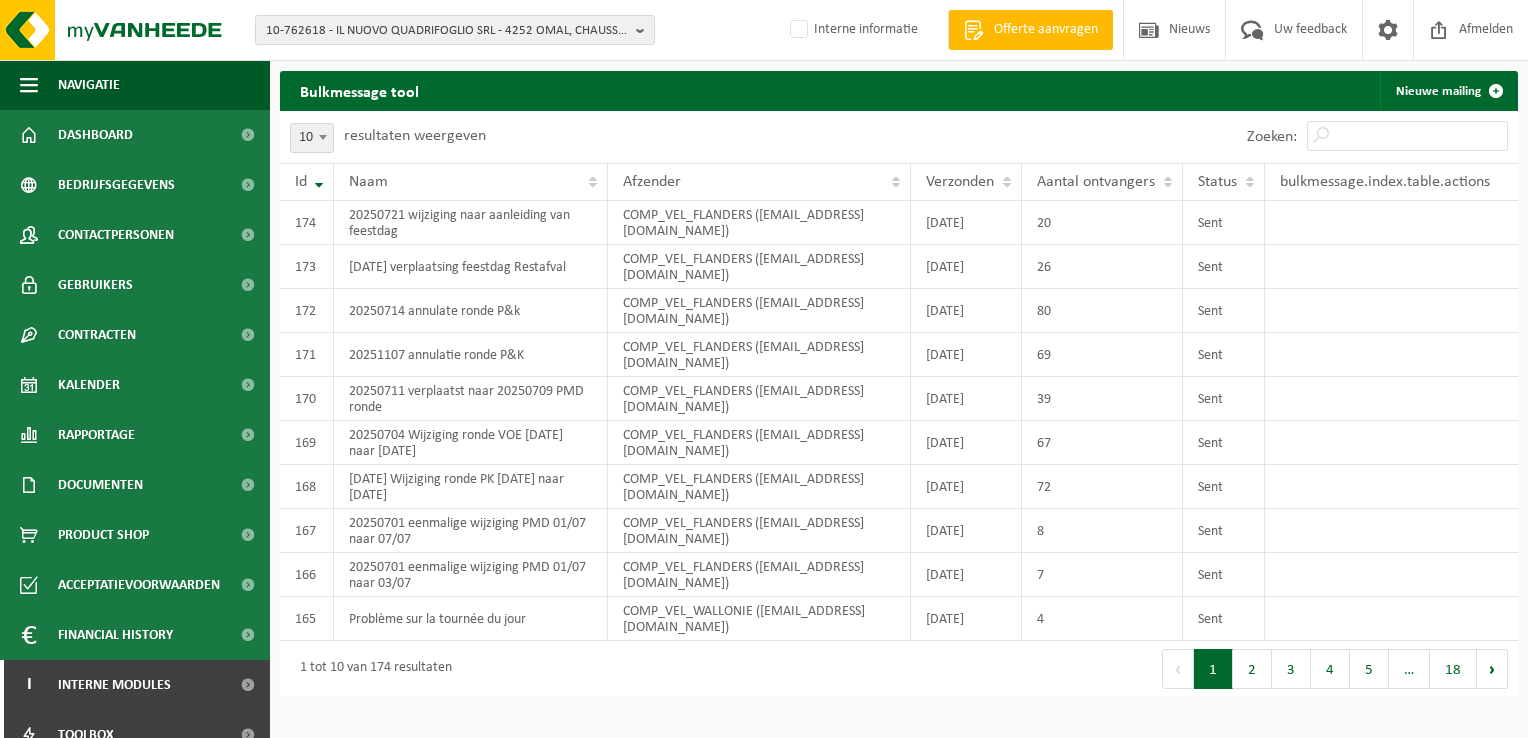 scroll, scrollTop: 0, scrollLeft: 0, axis: both 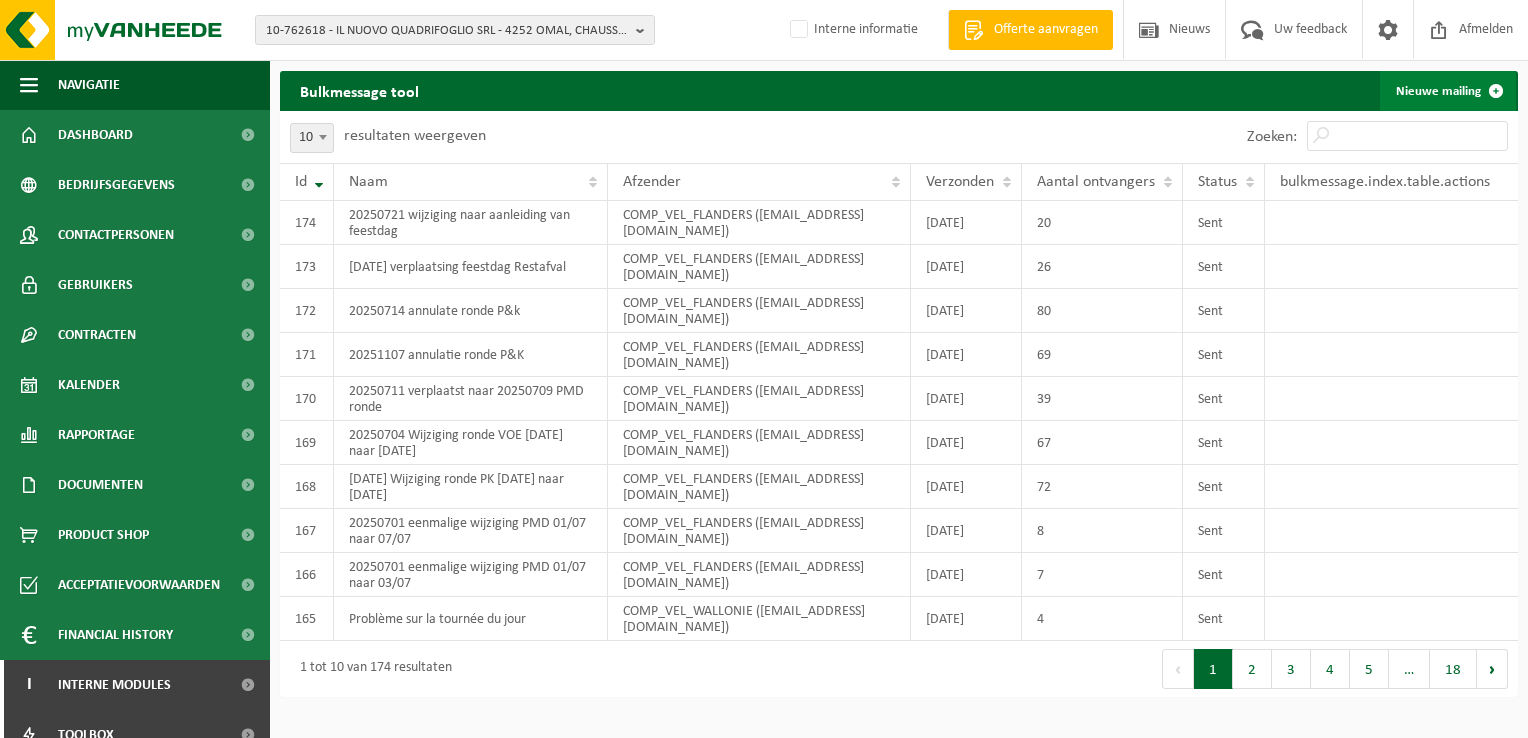 click on "Nieuwe mailing" at bounding box center [1448, 91] 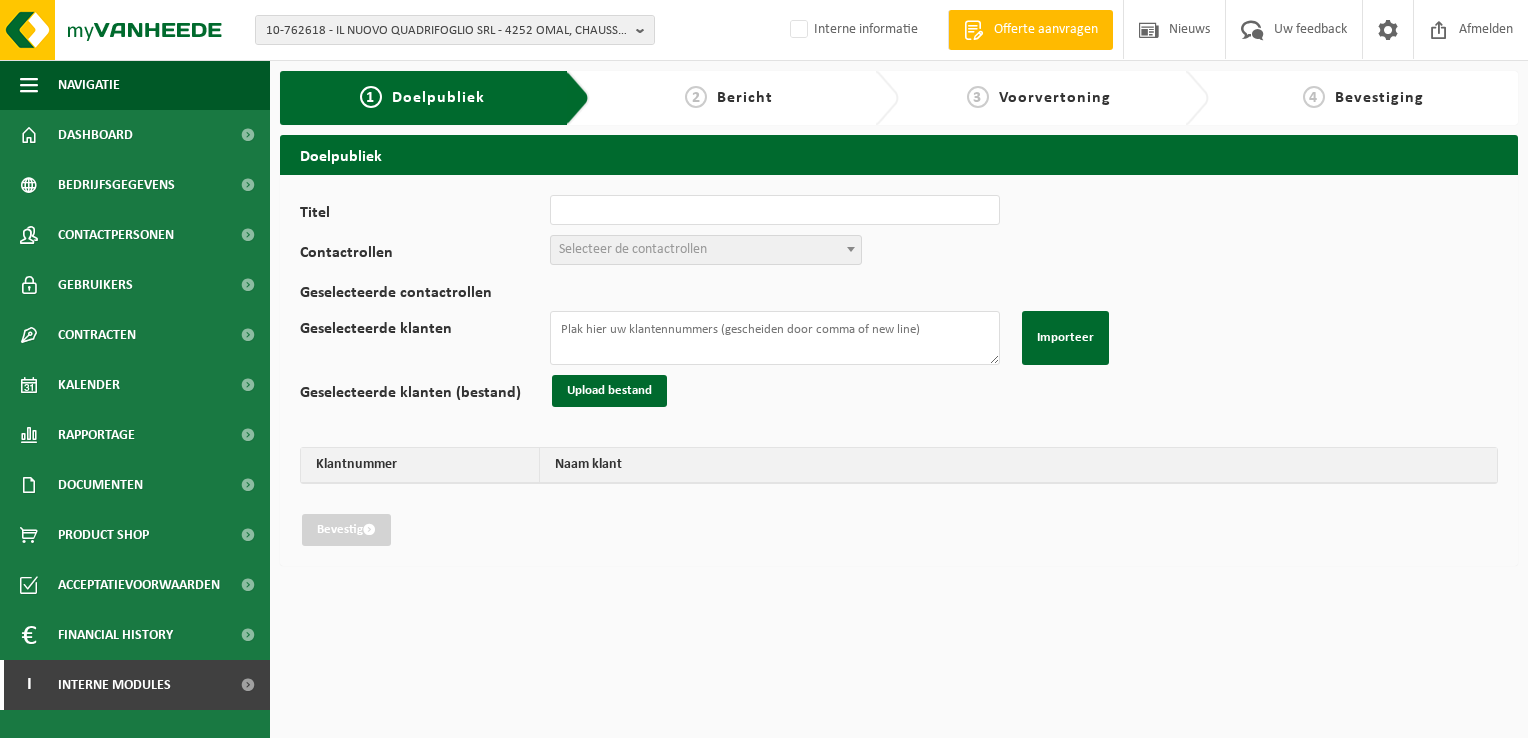 scroll, scrollTop: 0, scrollLeft: 0, axis: both 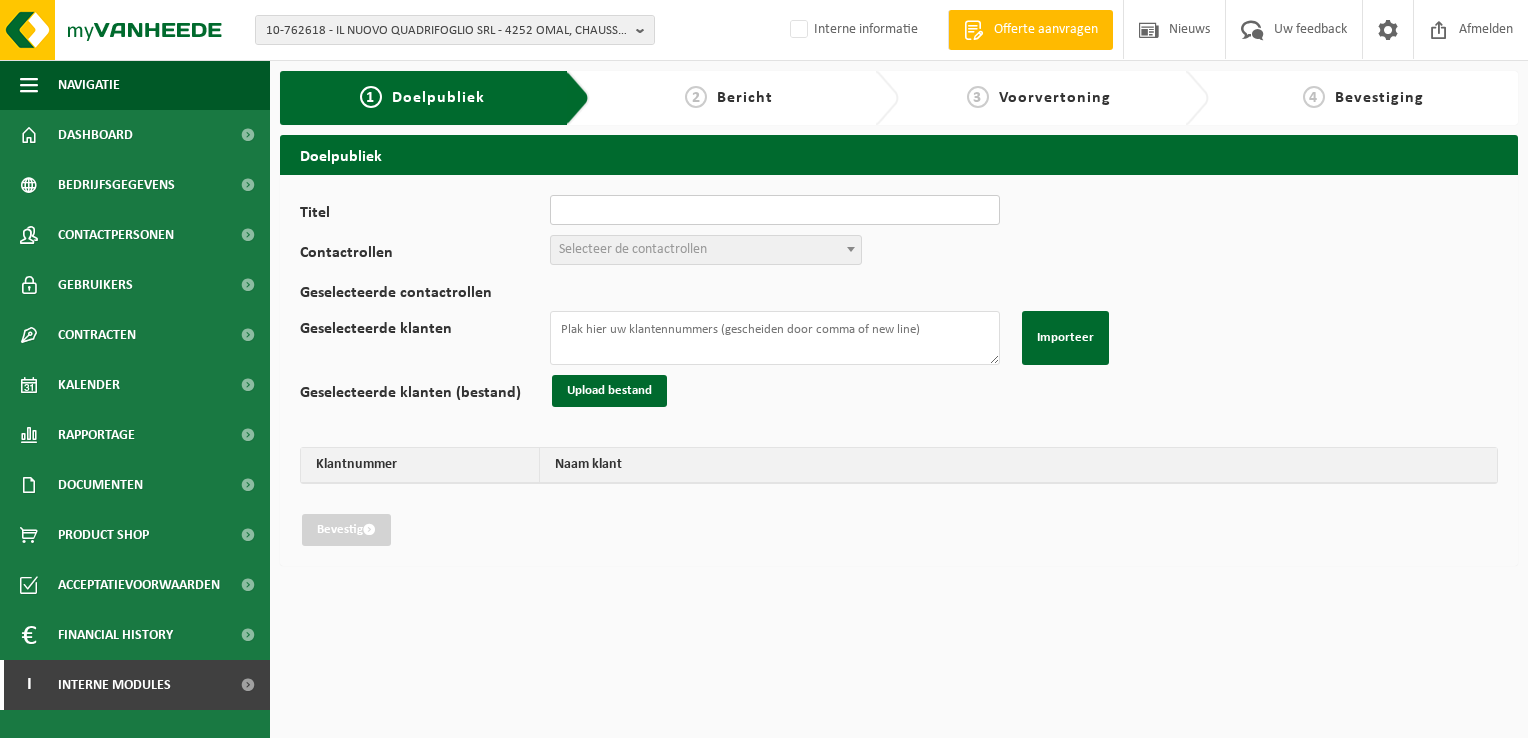 click on "Titel" at bounding box center [775, 210] 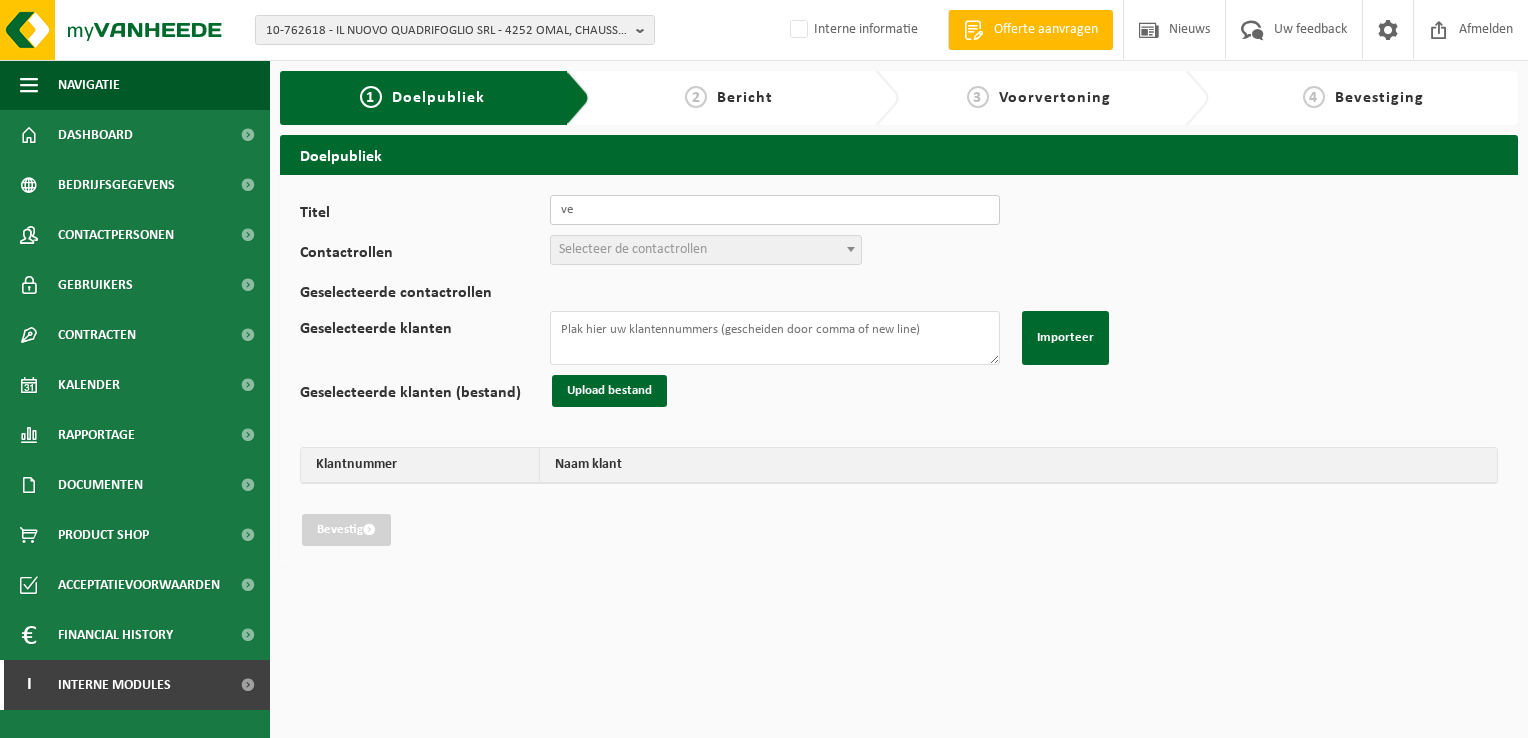 type on "v" 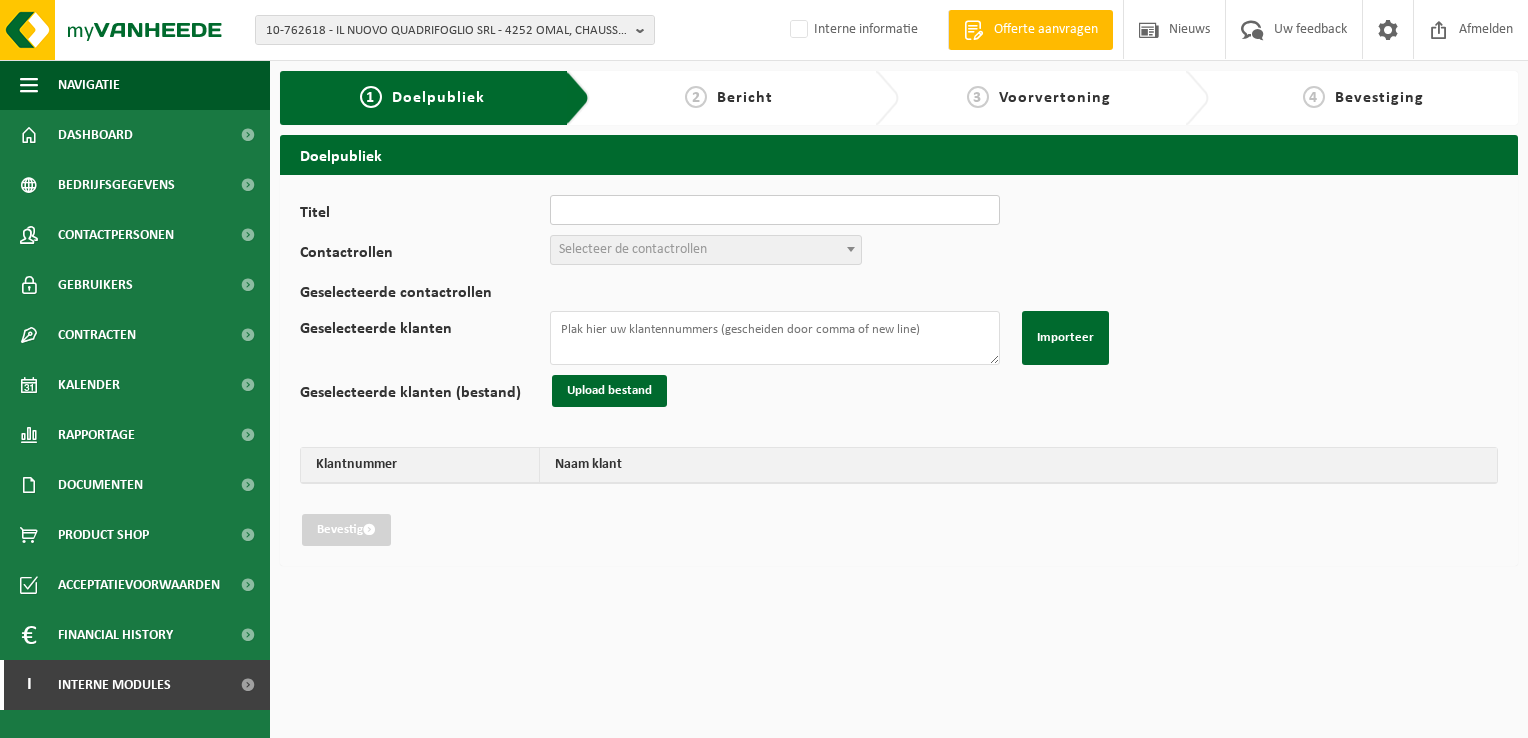 click on "Titel" at bounding box center (775, 210) 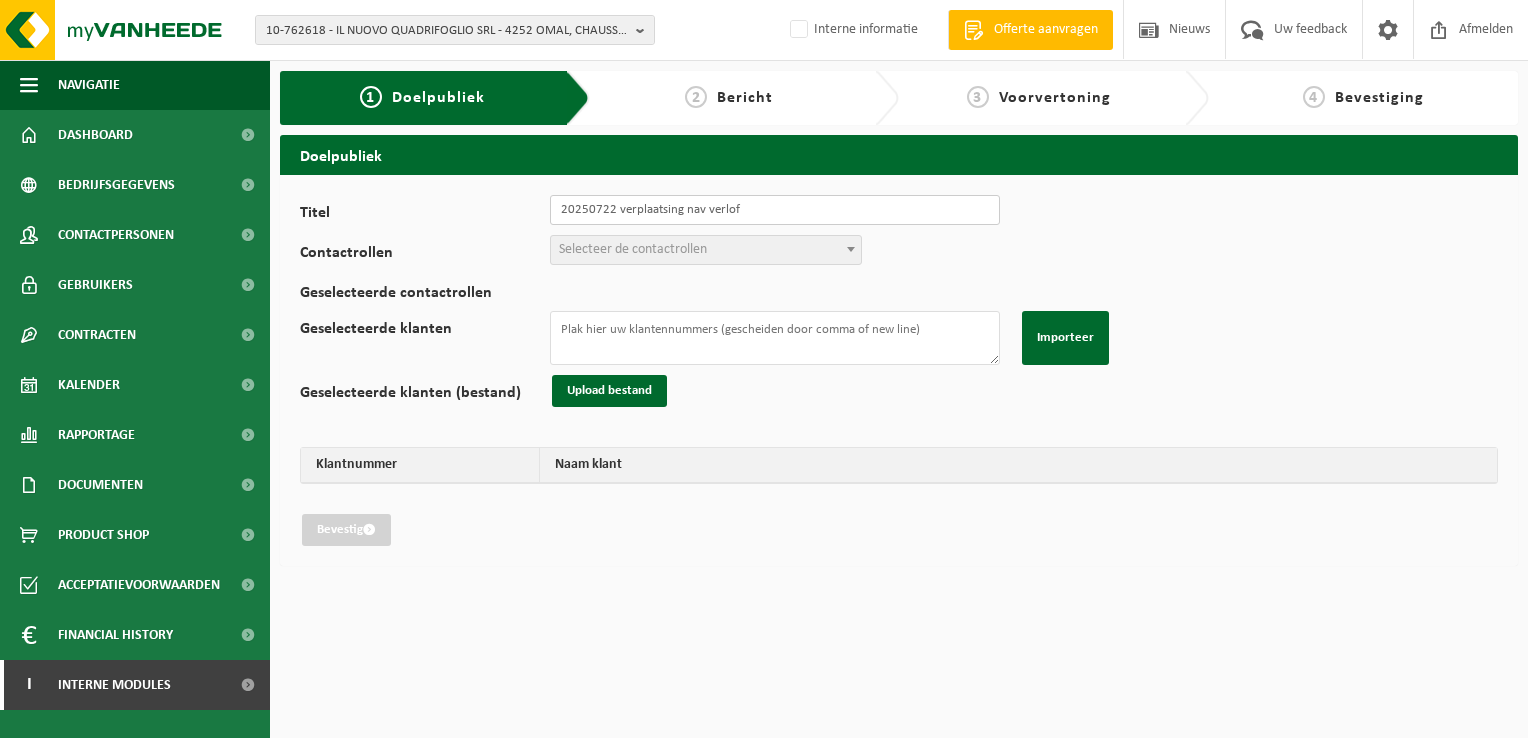 type on "20250722 verplaatsing nav verlof" 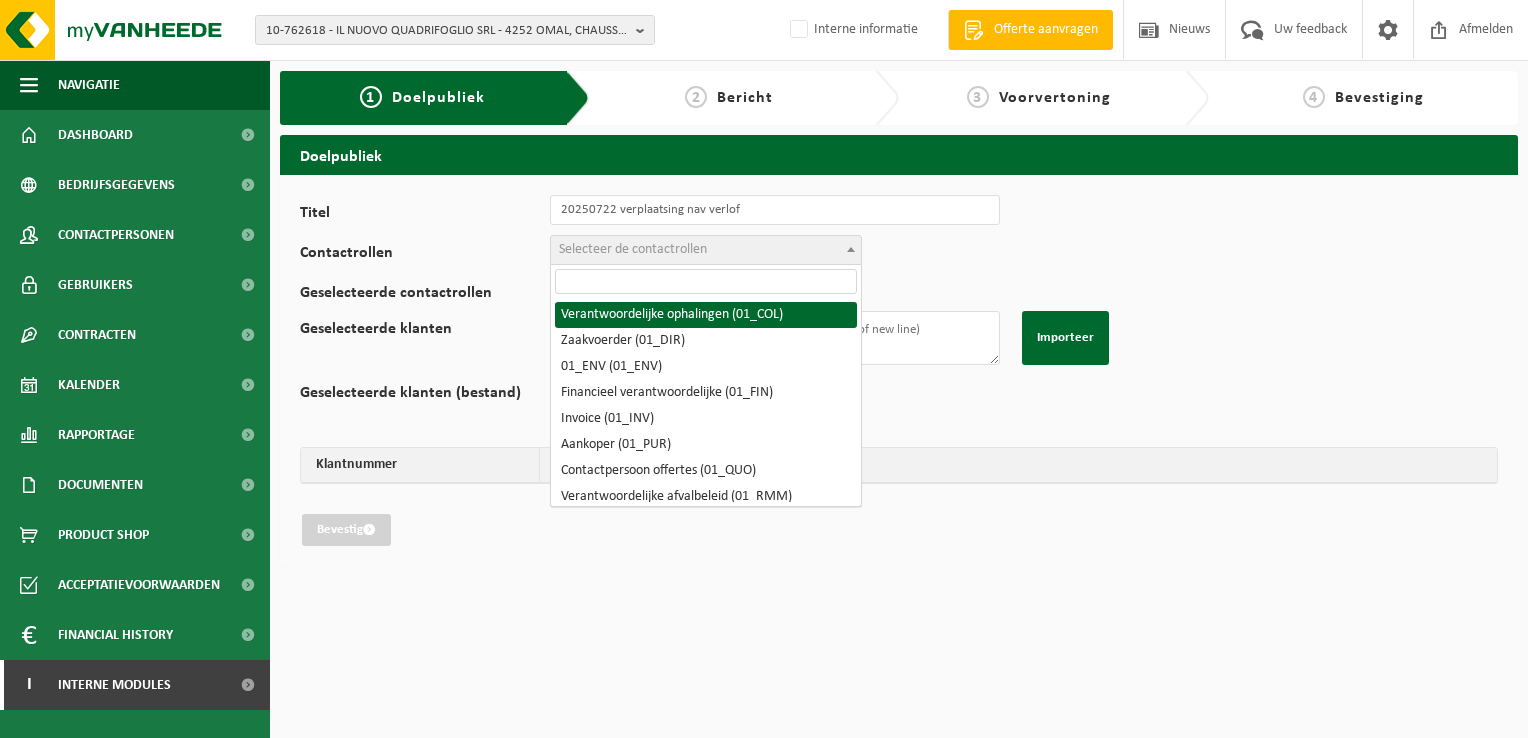 click on "Selecteer de contactrollen" at bounding box center [633, 249] 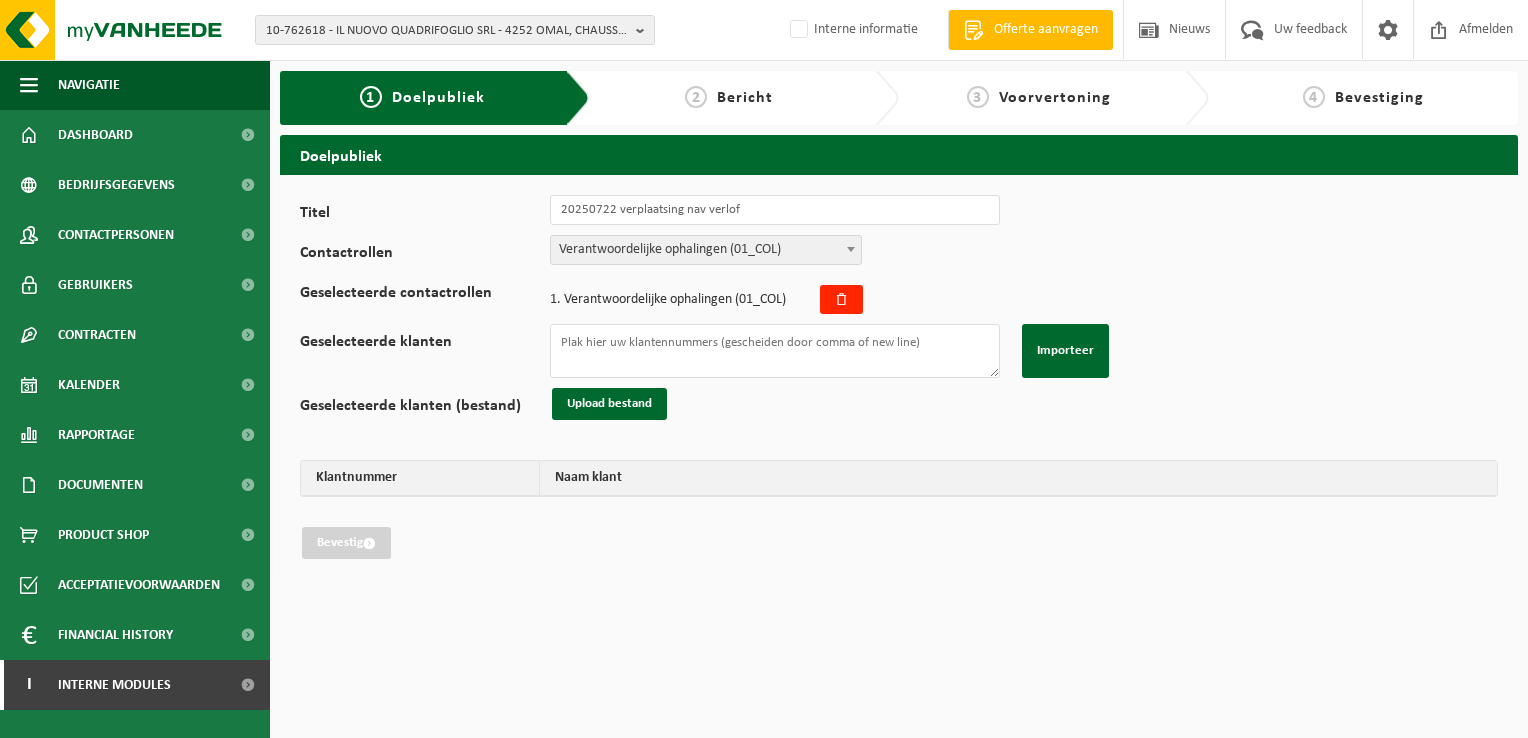 click on "Verantwoordelijke ophalingen (01_COL)" at bounding box center [706, 250] 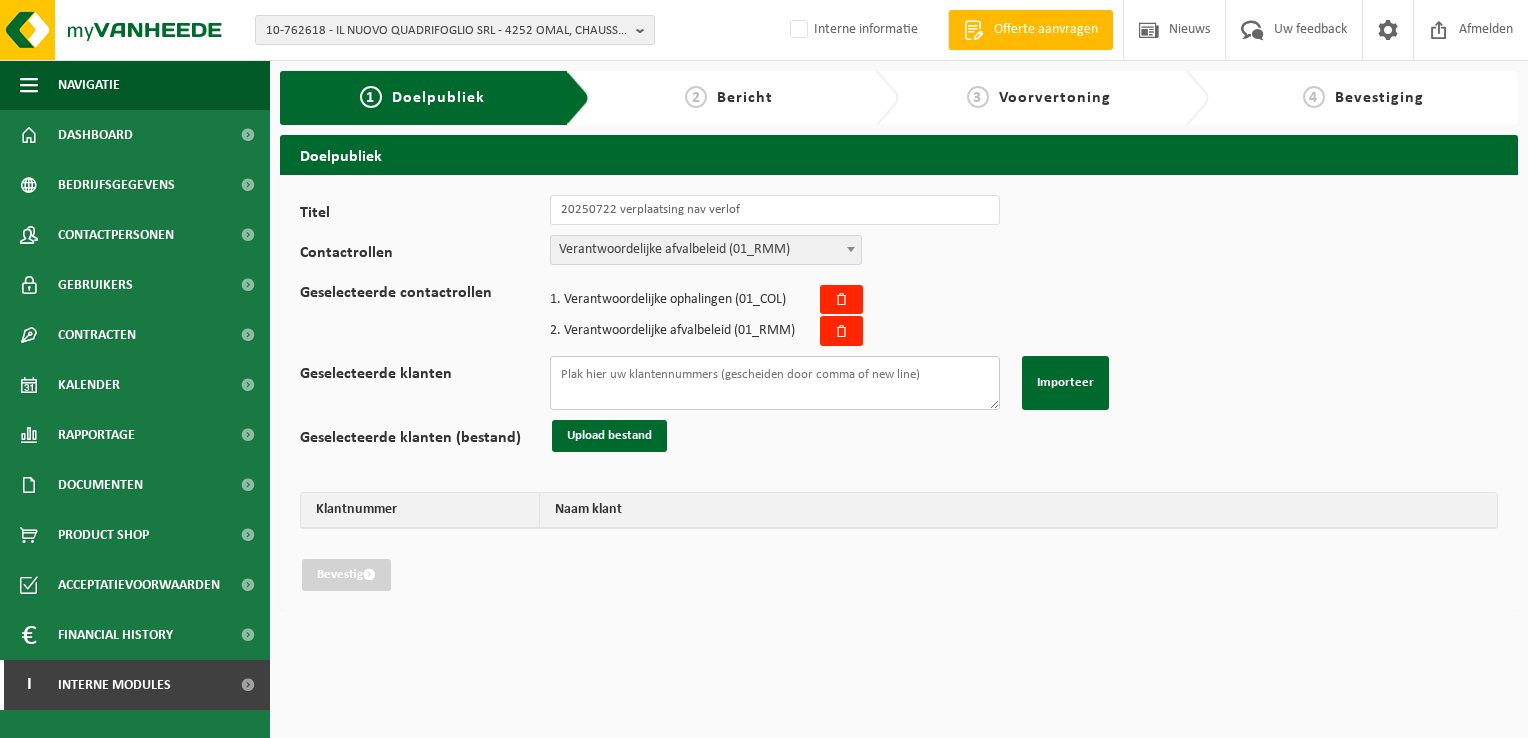 click on "Geselecteerde klanten" at bounding box center [775, 383] 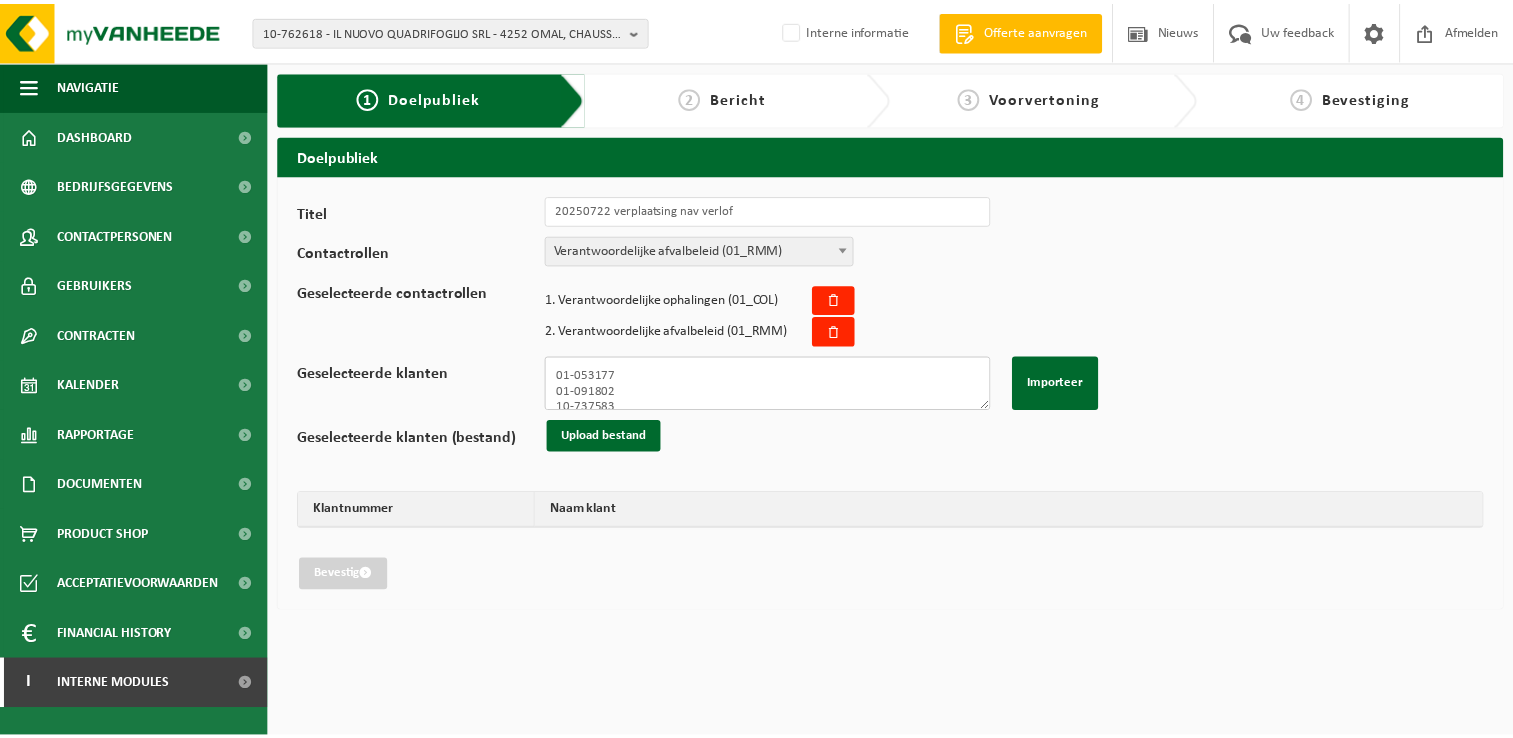 scroll, scrollTop: 416, scrollLeft: 0, axis: vertical 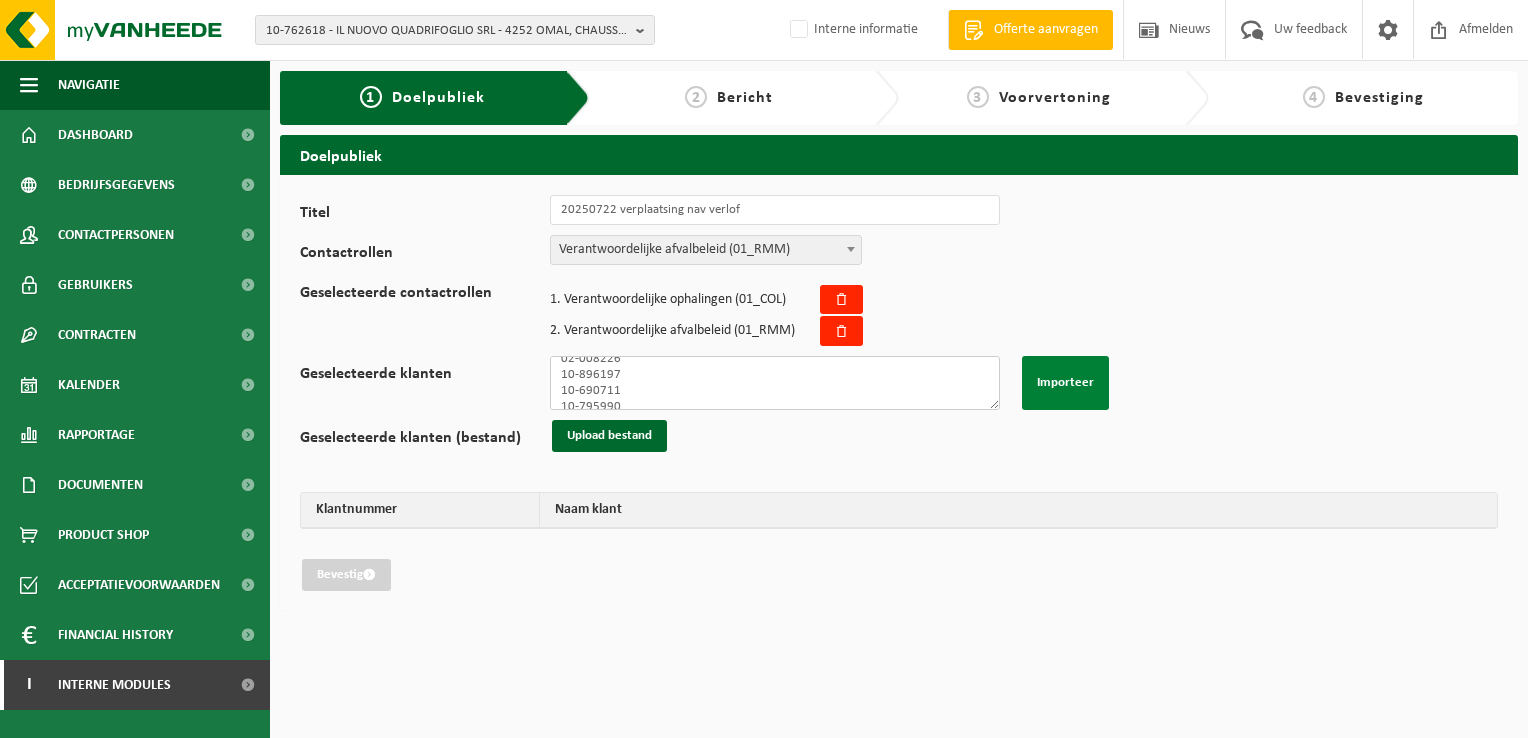 type on "01-053177
01-091802
10-737583
10-962279
10-831304
10-881907
01-097738
10-743396
02-008121
01-905312
10-924494
10-962212
10-901832
01-003731
02-014343
10-826663
10-819725
10-780728
10-750379
10-817097
10-828992
10-836233
01-081198
10-886368
10-854587
02-008226
10-896197
10-690711
10-795990" 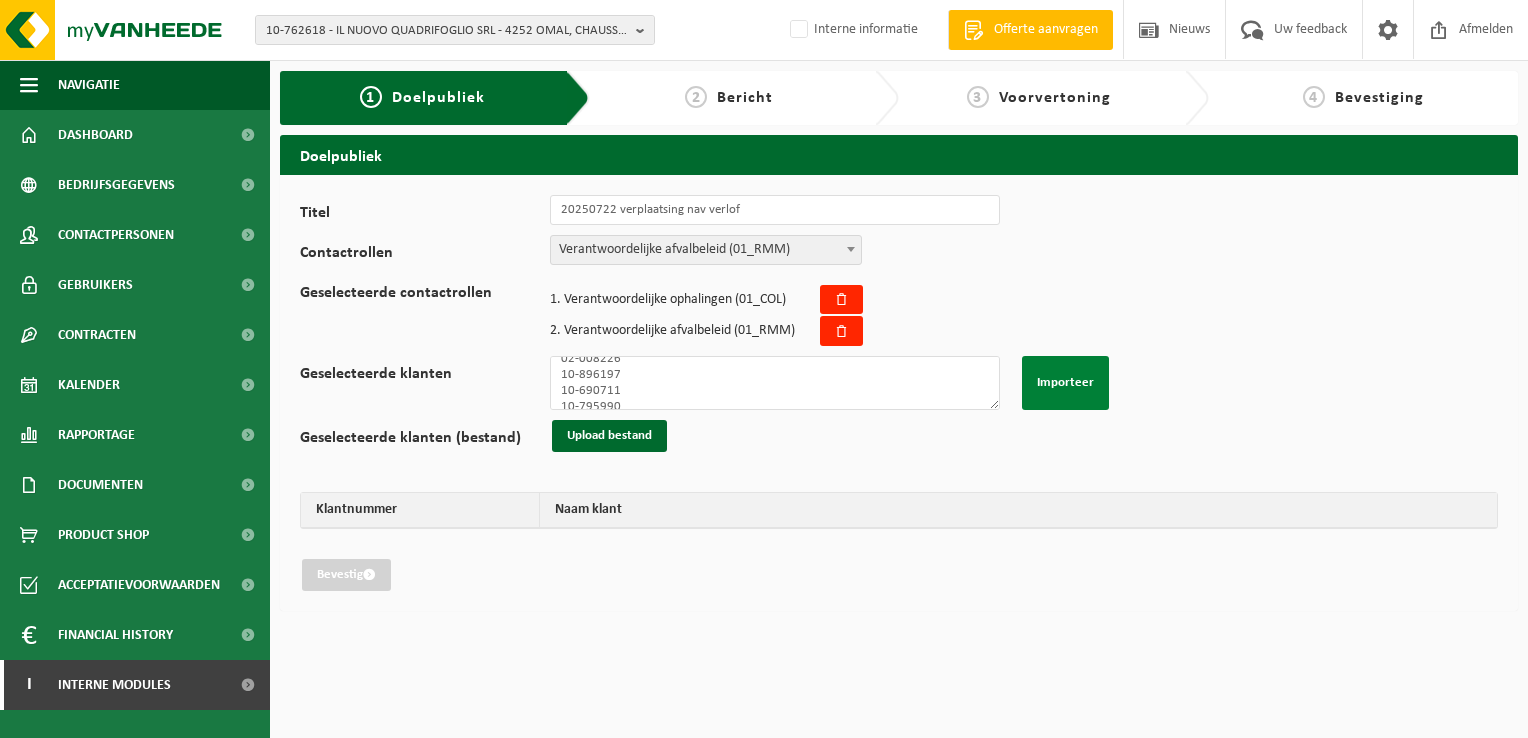 click on "Importeer" at bounding box center [1065, 383] 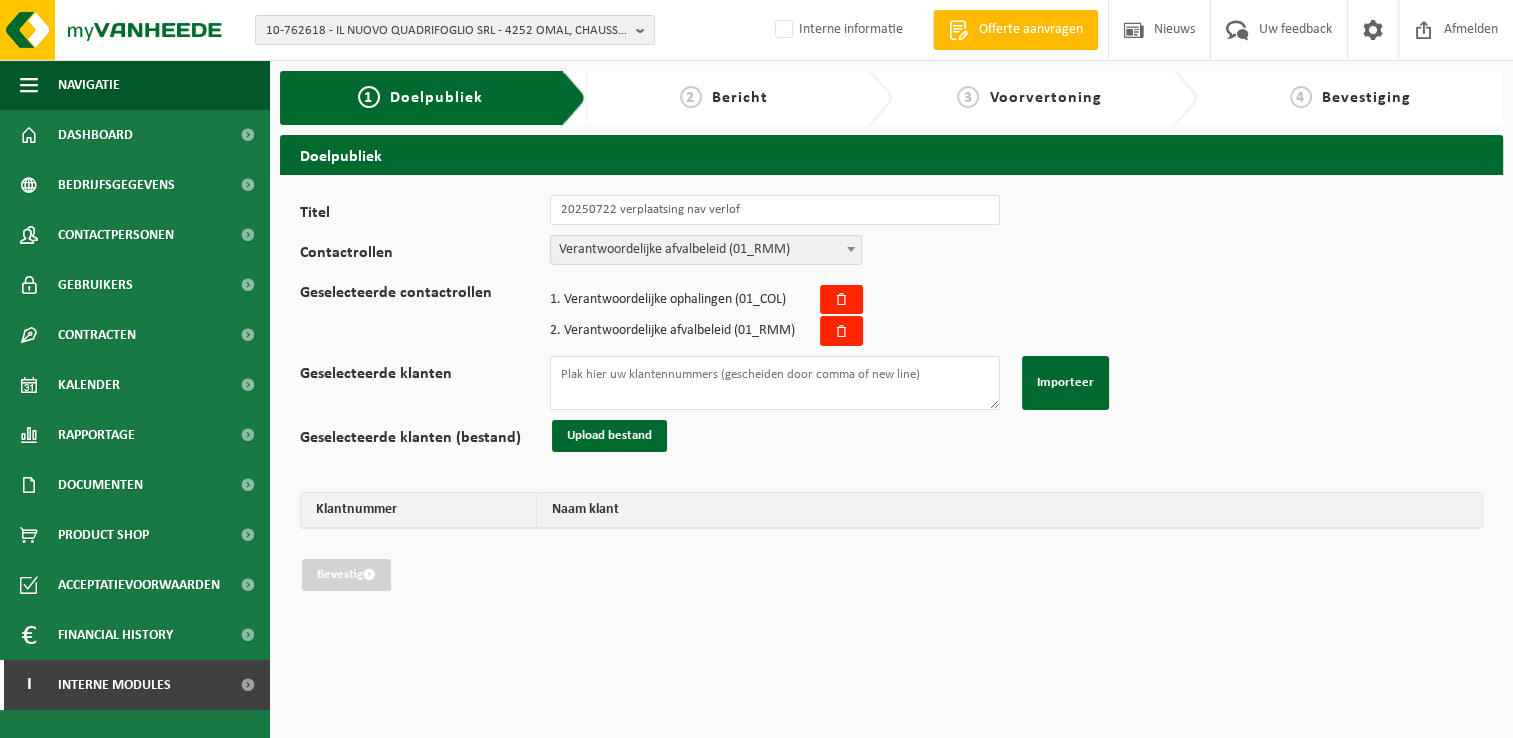 scroll, scrollTop: 0, scrollLeft: 0, axis: both 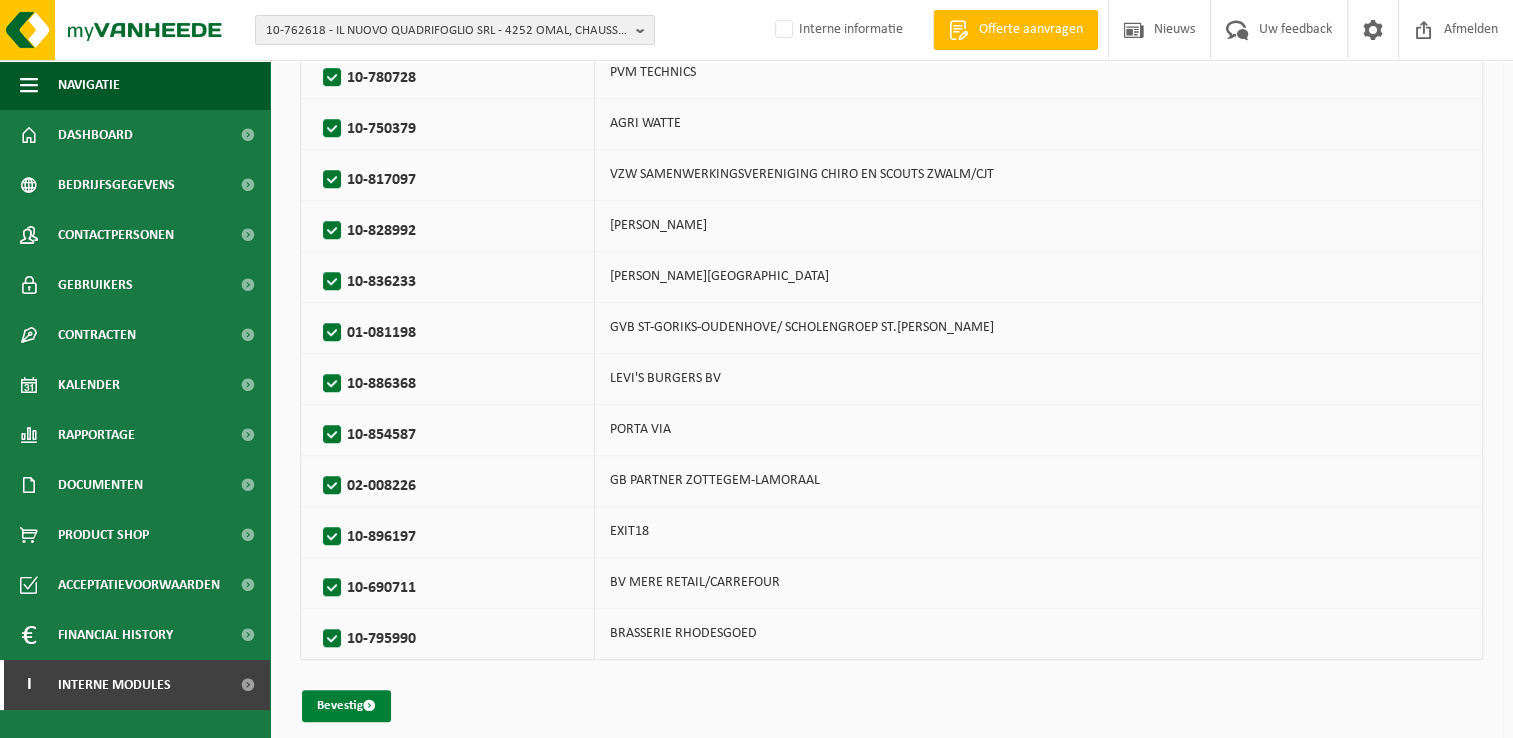 click on "Bevestig" at bounding box center [346, 706] 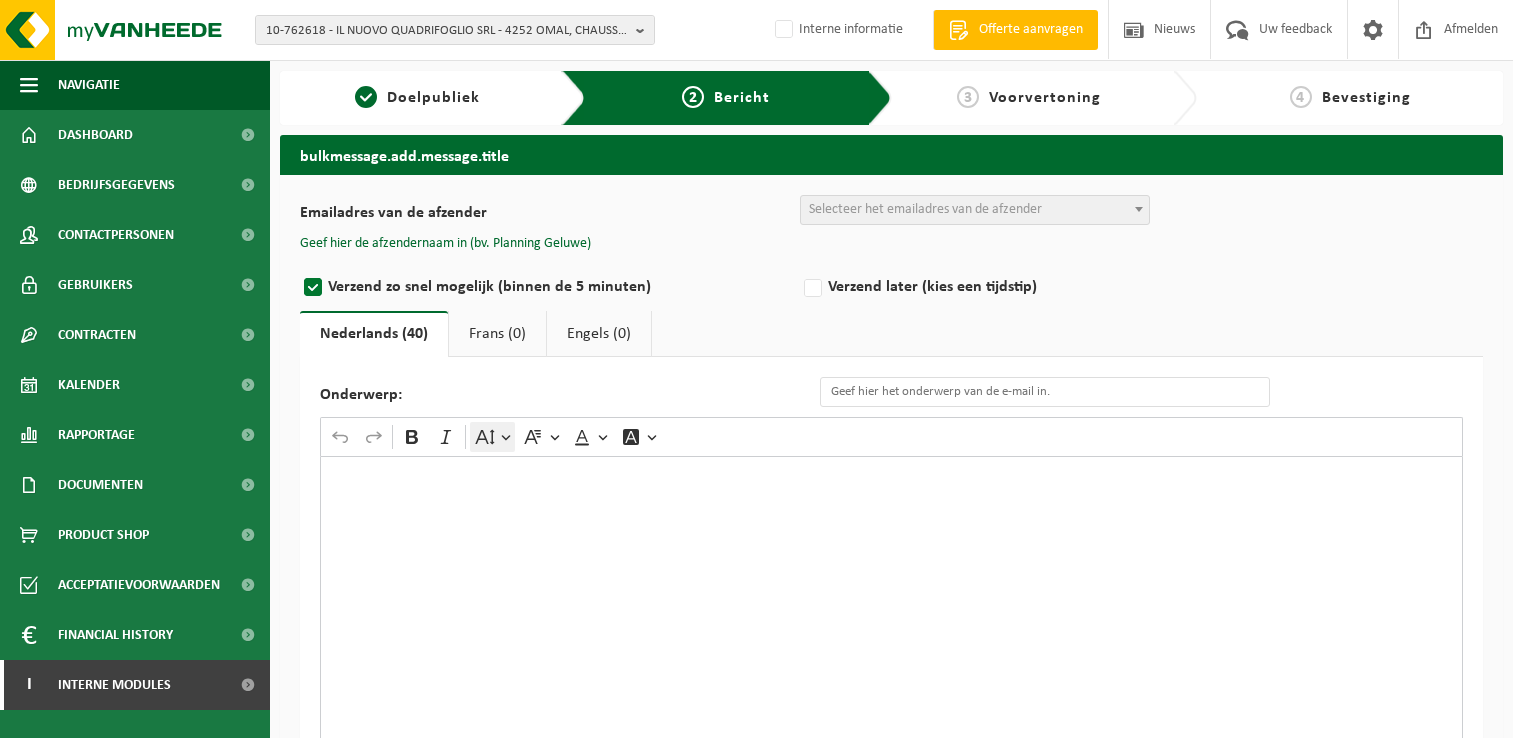scroll, scrollTop: 0, scrollLeft: 0, axis: both 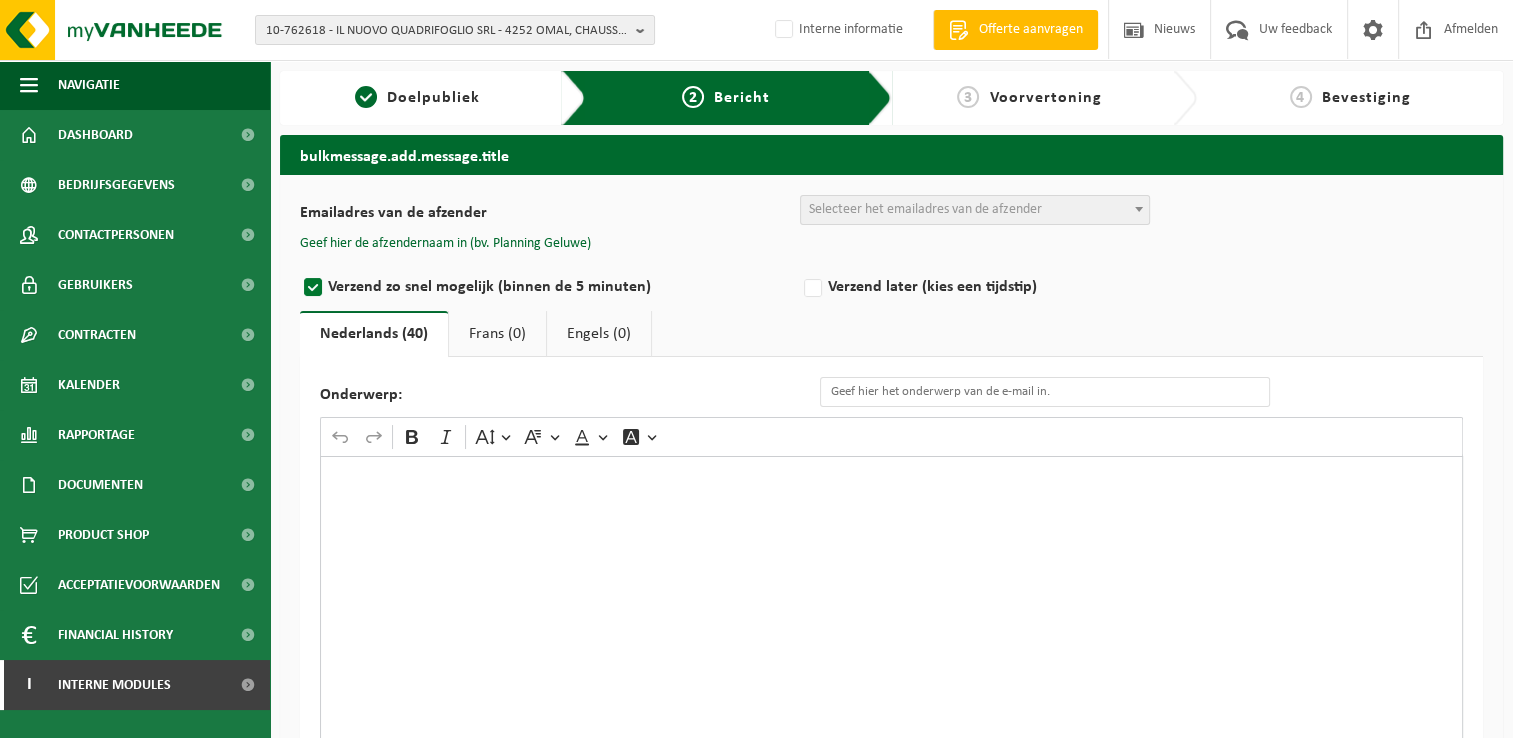 click at bounding box center [891, 656] 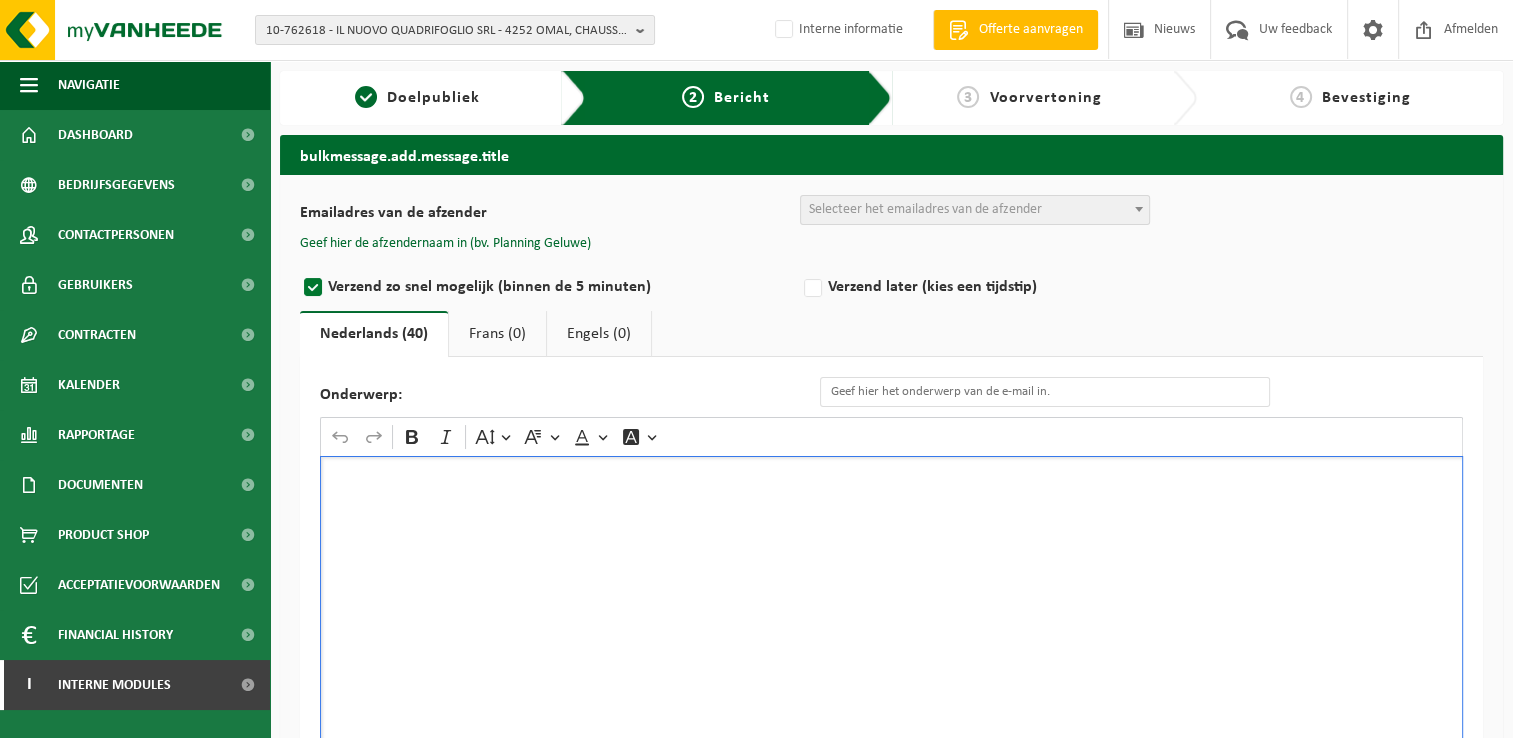 click at bounding box center (891, 656) 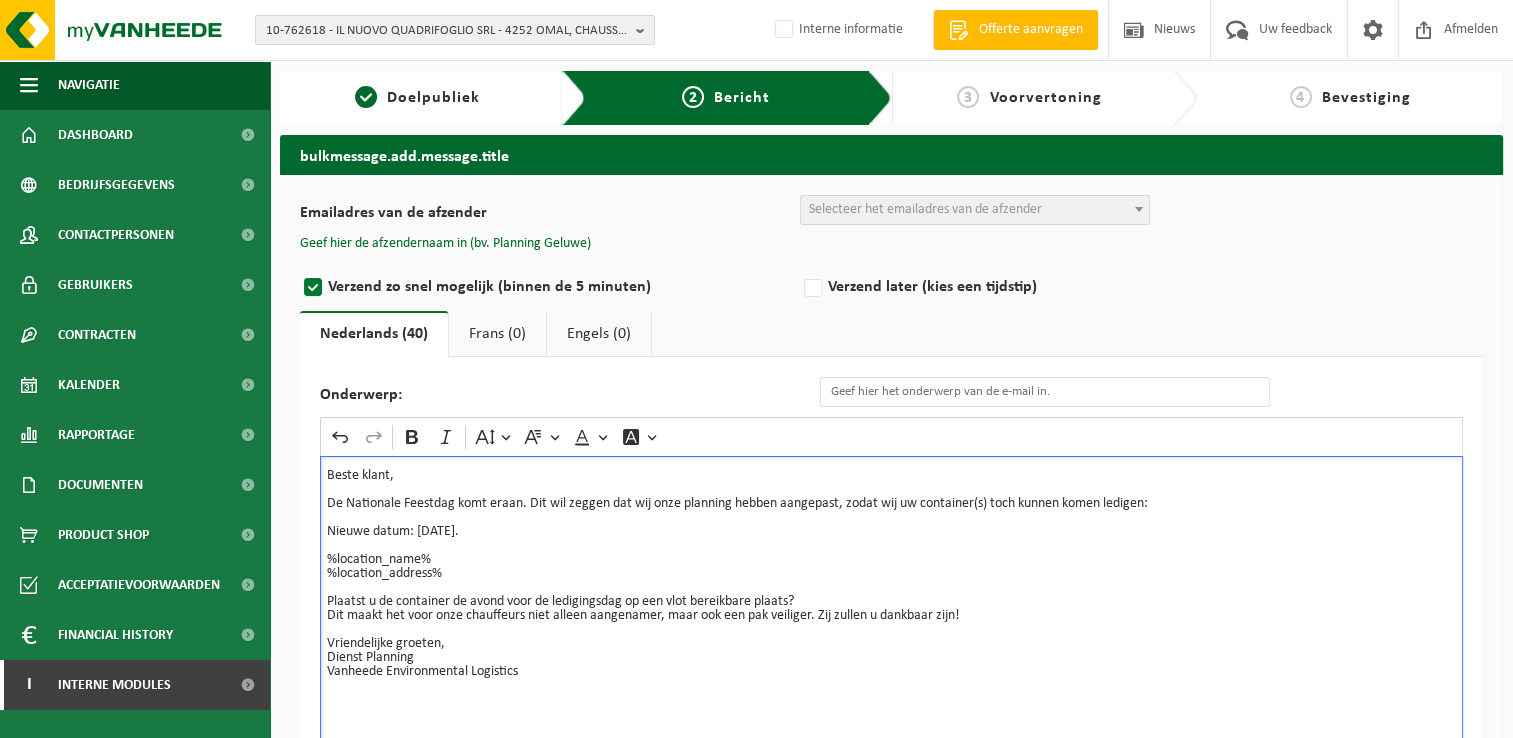 drag, startPoint x: 416, startPoint y: 527, endPoint x: 553, endPoint y: 525, distance: 137.0146 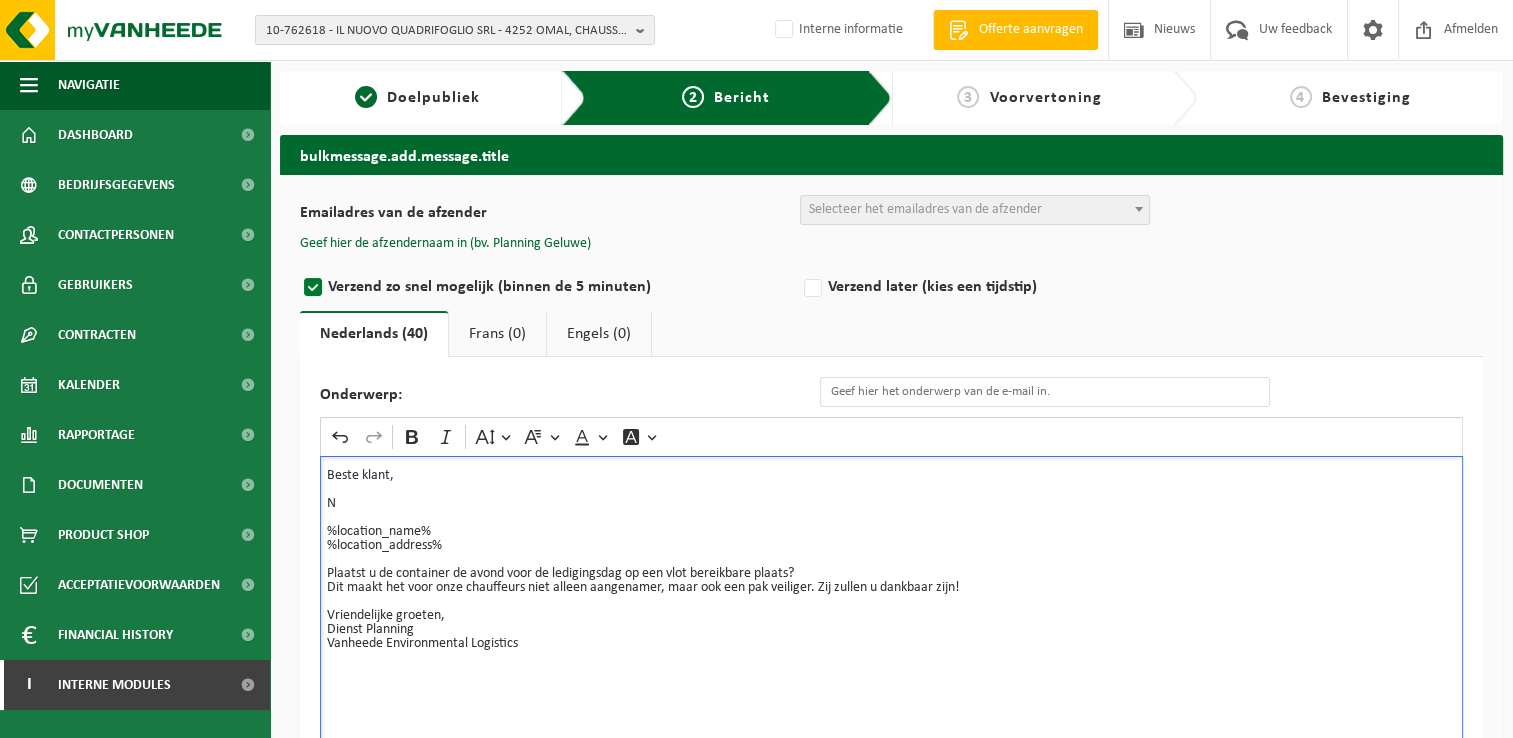 type 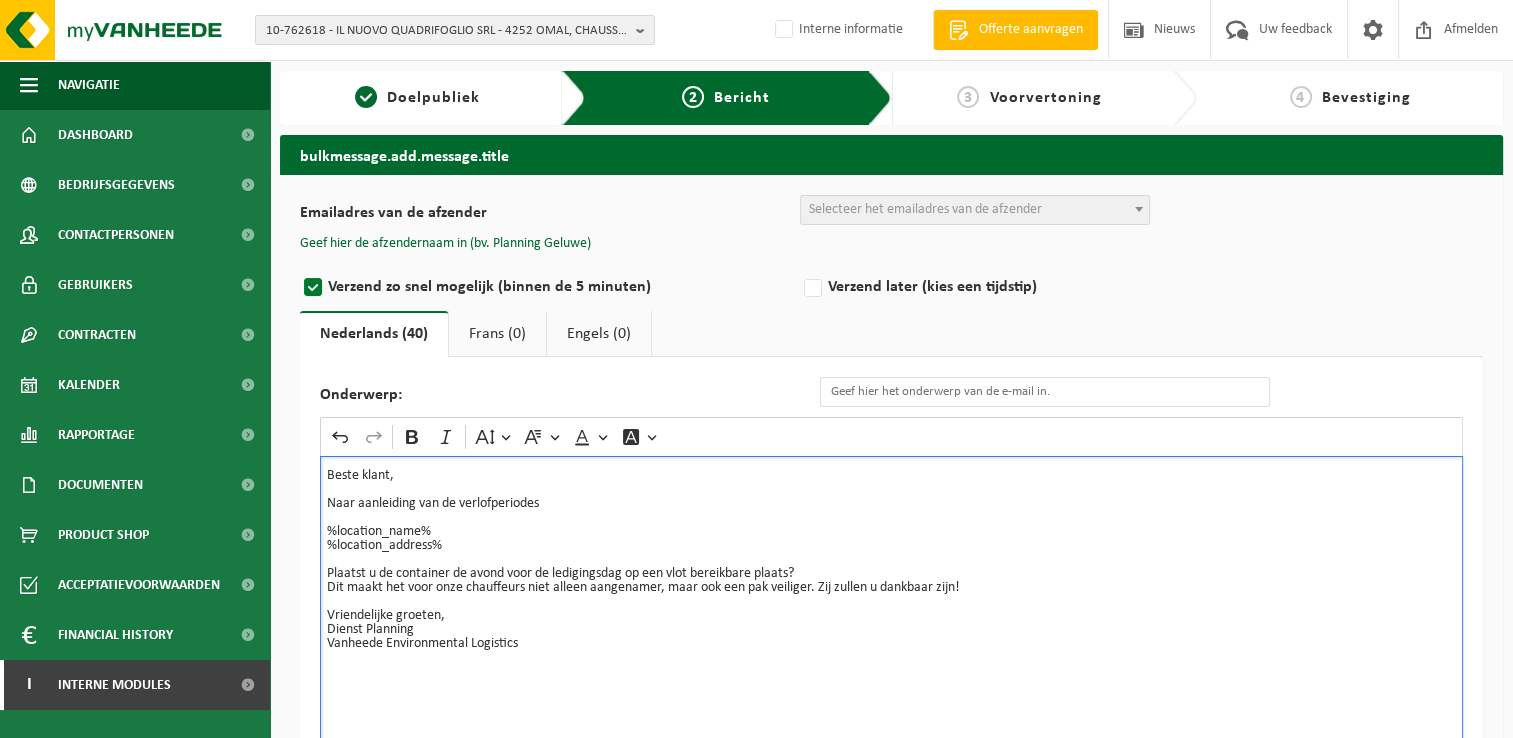 drag, startPoint x: 553, startPoint y: 509, endPoint x: 312, endPoint y: 506, distance: 241.01868 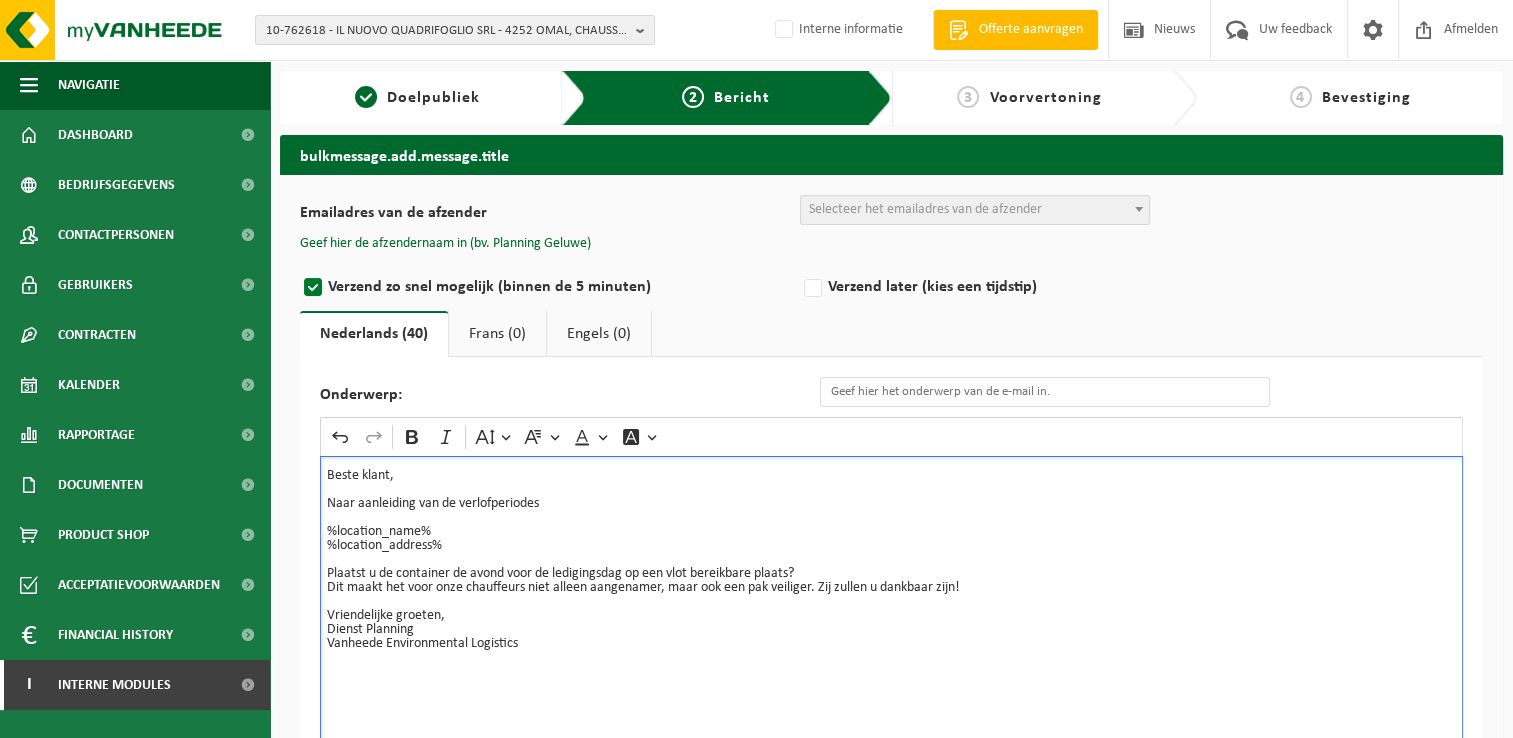click on "Onderwerp:       Rich Text Editor Undo Redo Bold Italic Font Size Font Family Font Color Font Background Color Beste klant, Naar aanleiding van de verlofperiodes  %location_name% %location_address% Plaatst u de container de avond voor de ledigingsdag op een vlot bereikbare plaats? Dit maakt het voor onze chauffeurs niet alleen aangenamer, maar ook een pak veiliger. Zij zullen u dankbaar zijn! Vriendelijke groeten, Dienst Planning Vanheede Environmental Logistics" at bounding box center (891, 616) 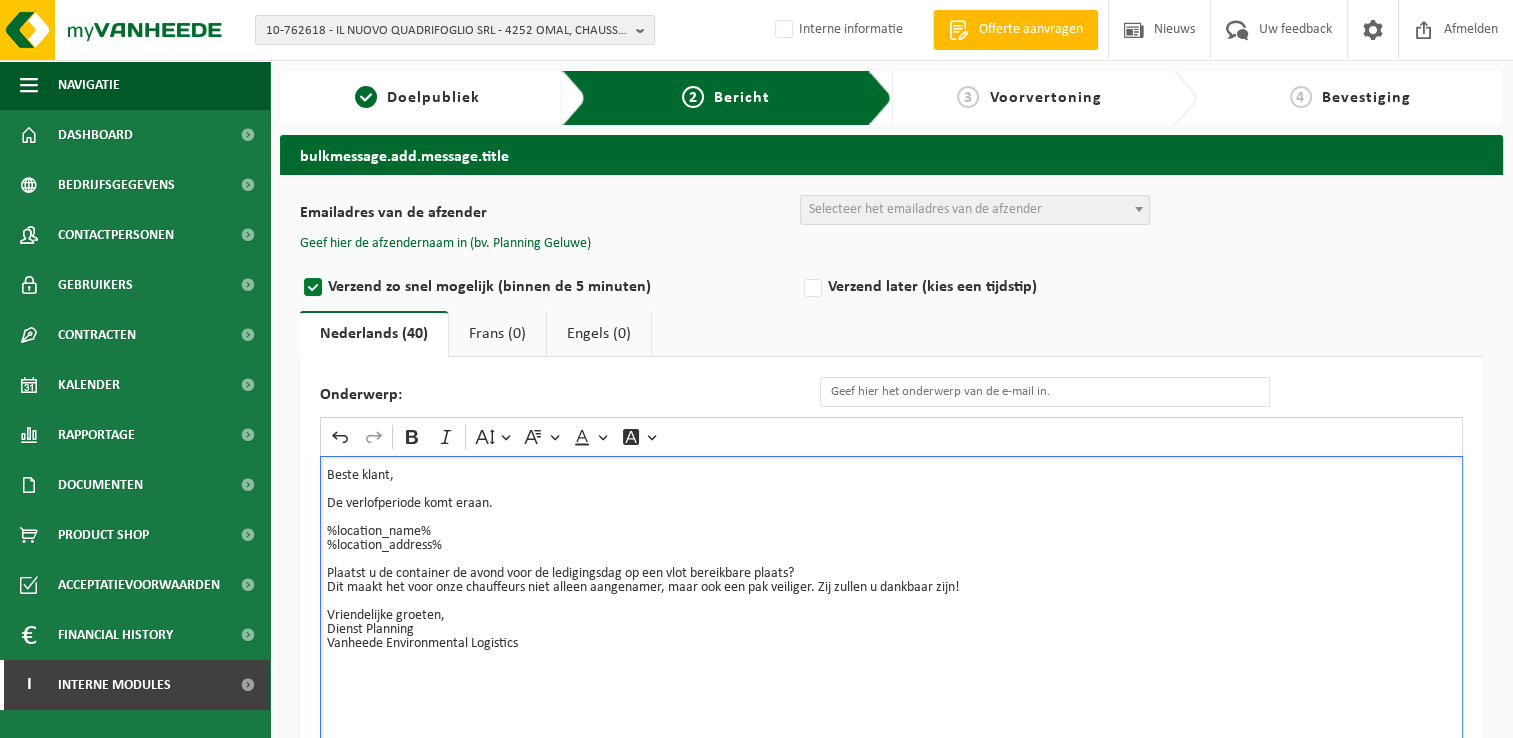 click on "⁠⁠⁠⁠⁠⁠⁠De verlofperiode komt eraan." at bounding box center [891, 497] 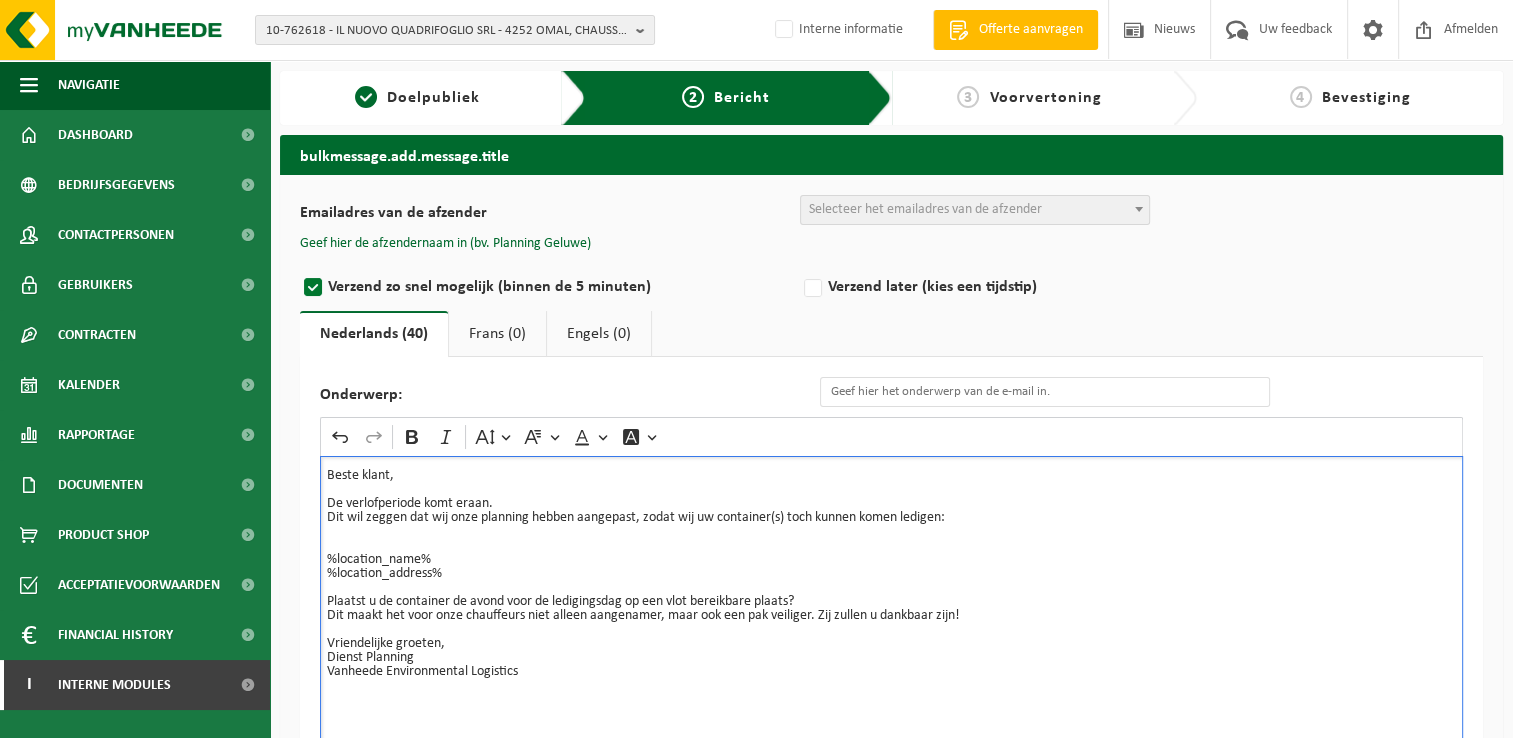 click on "%location_name% %location_address%" at bounding box center (891, 560) 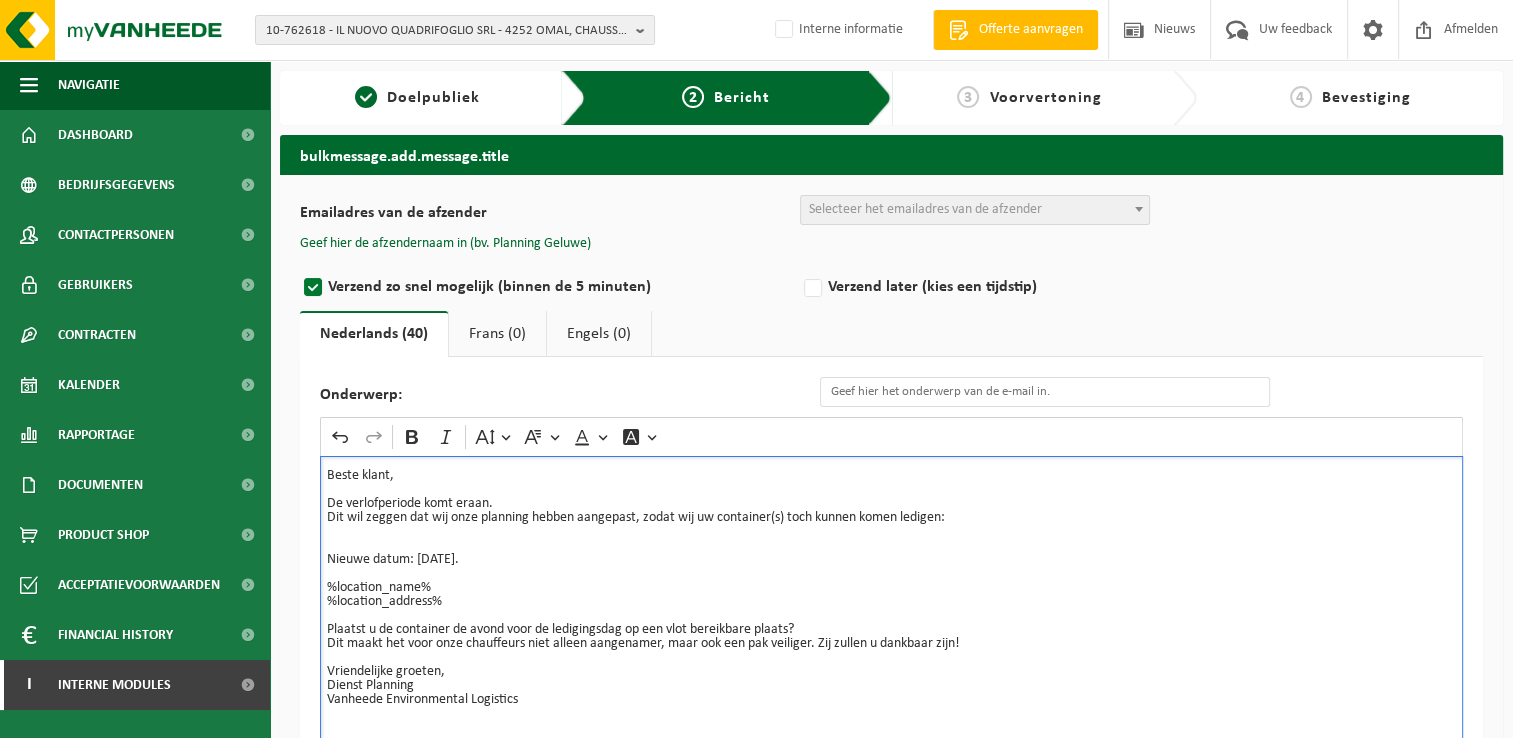 drag, startPoint x: 418, startPoint y: 557, endPoint x: 552, endPoint y: 557, distance: 134 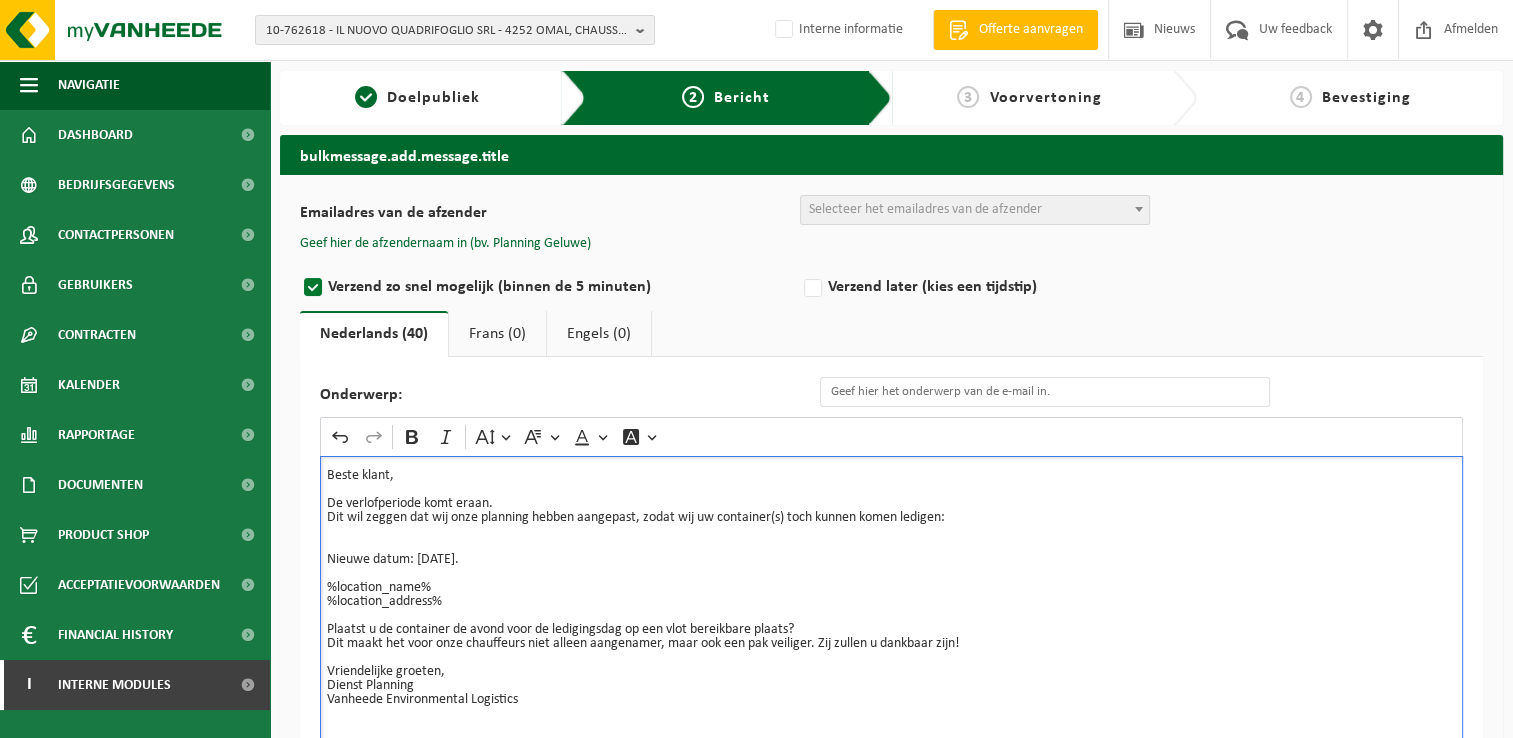drag, startPoint x: 559, startPoint y: 560, endPoint x: 418, endPoint y: 554, distance: 141.12761 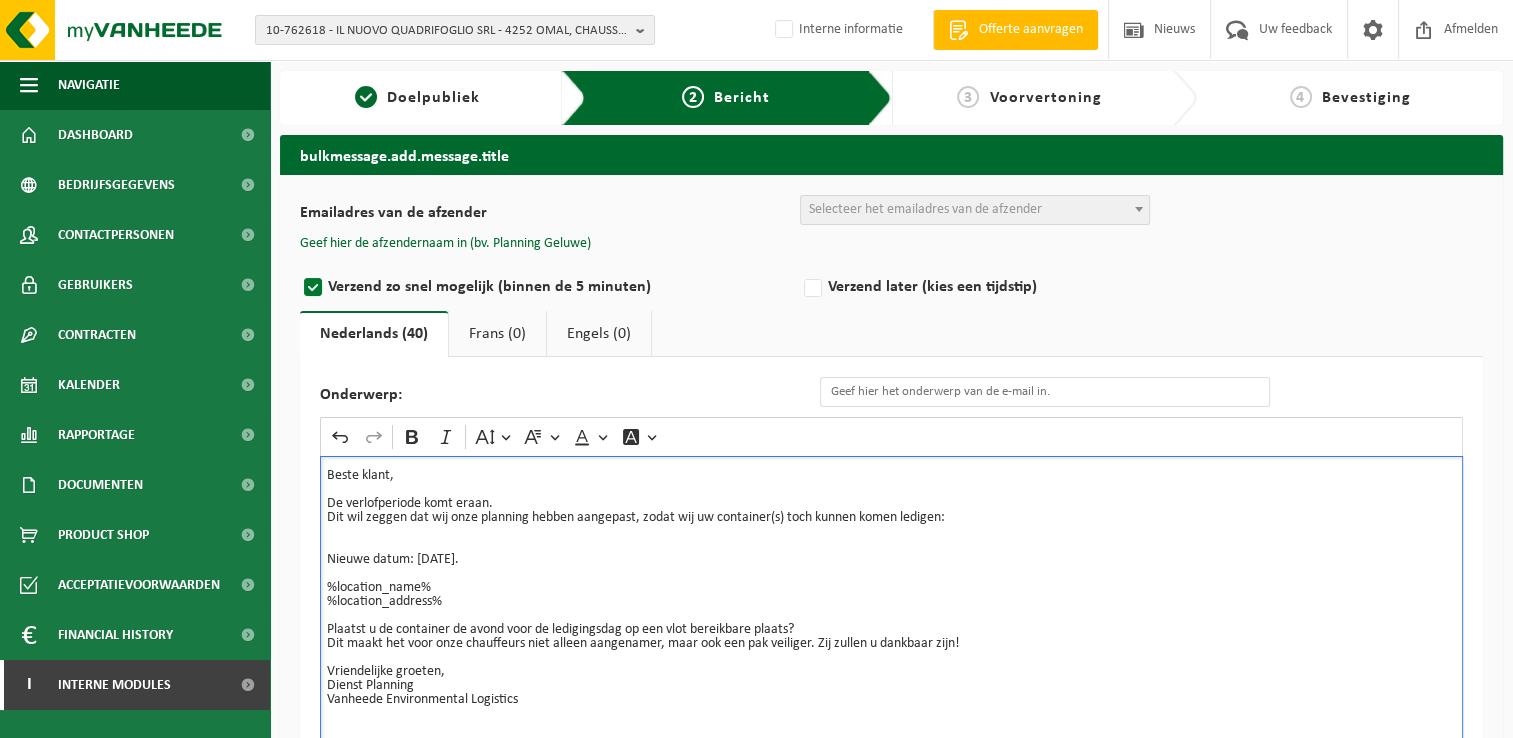 click on "Nieuwe datum: Woensdag 23/07/2025." at bounding box center [891, 560] 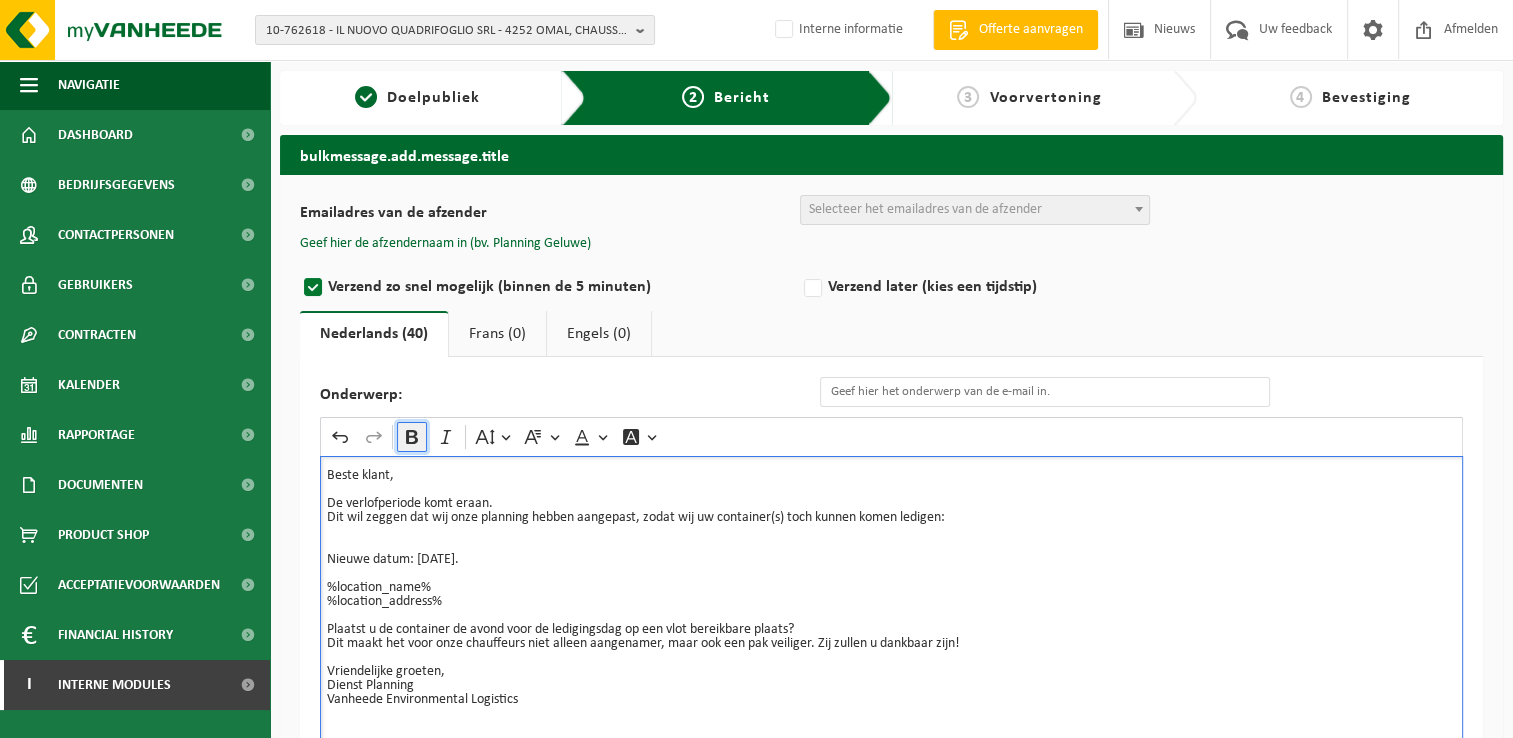 click 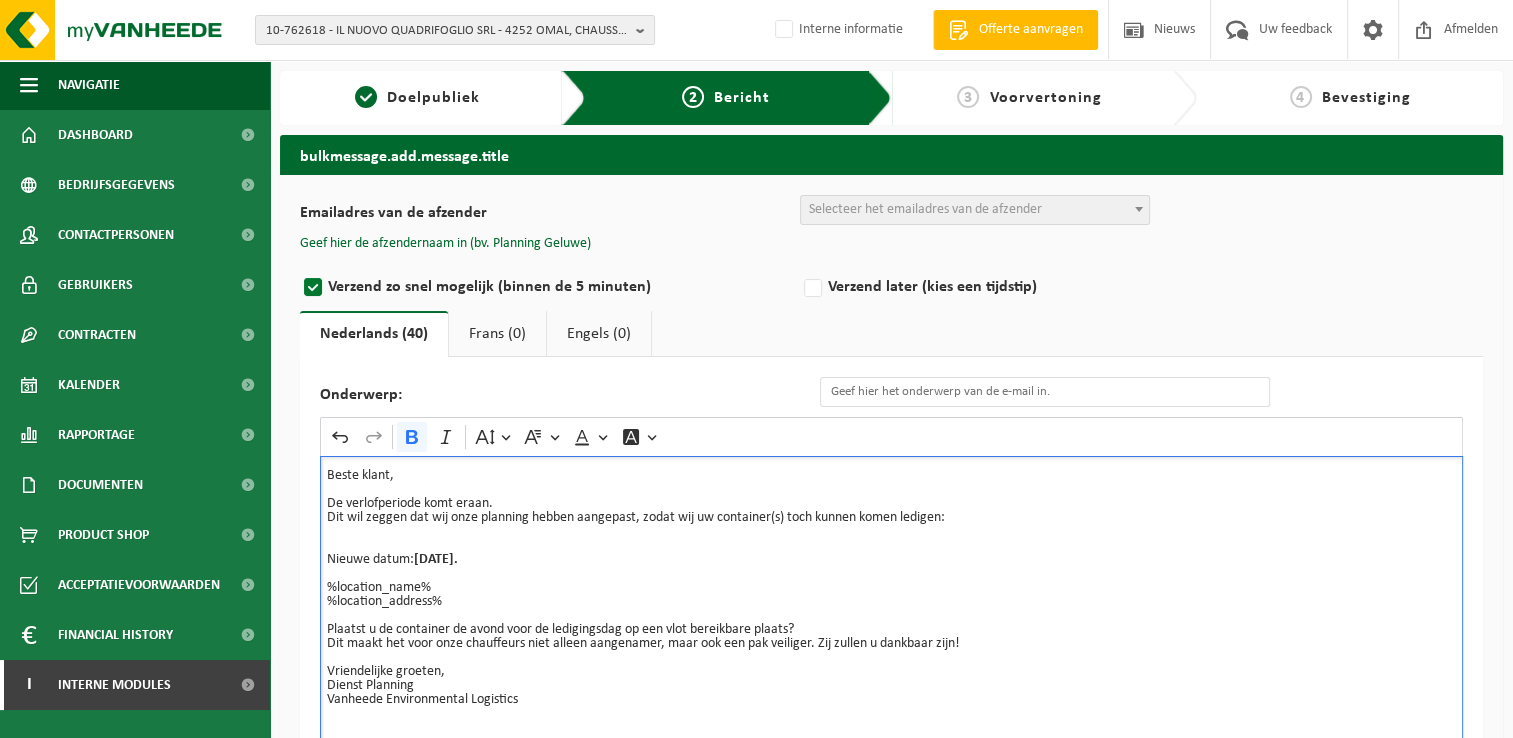 drag, startPoint x: 615, startPoint y: 585, endPoint x: 631, endPoint y: 585, distance: 16 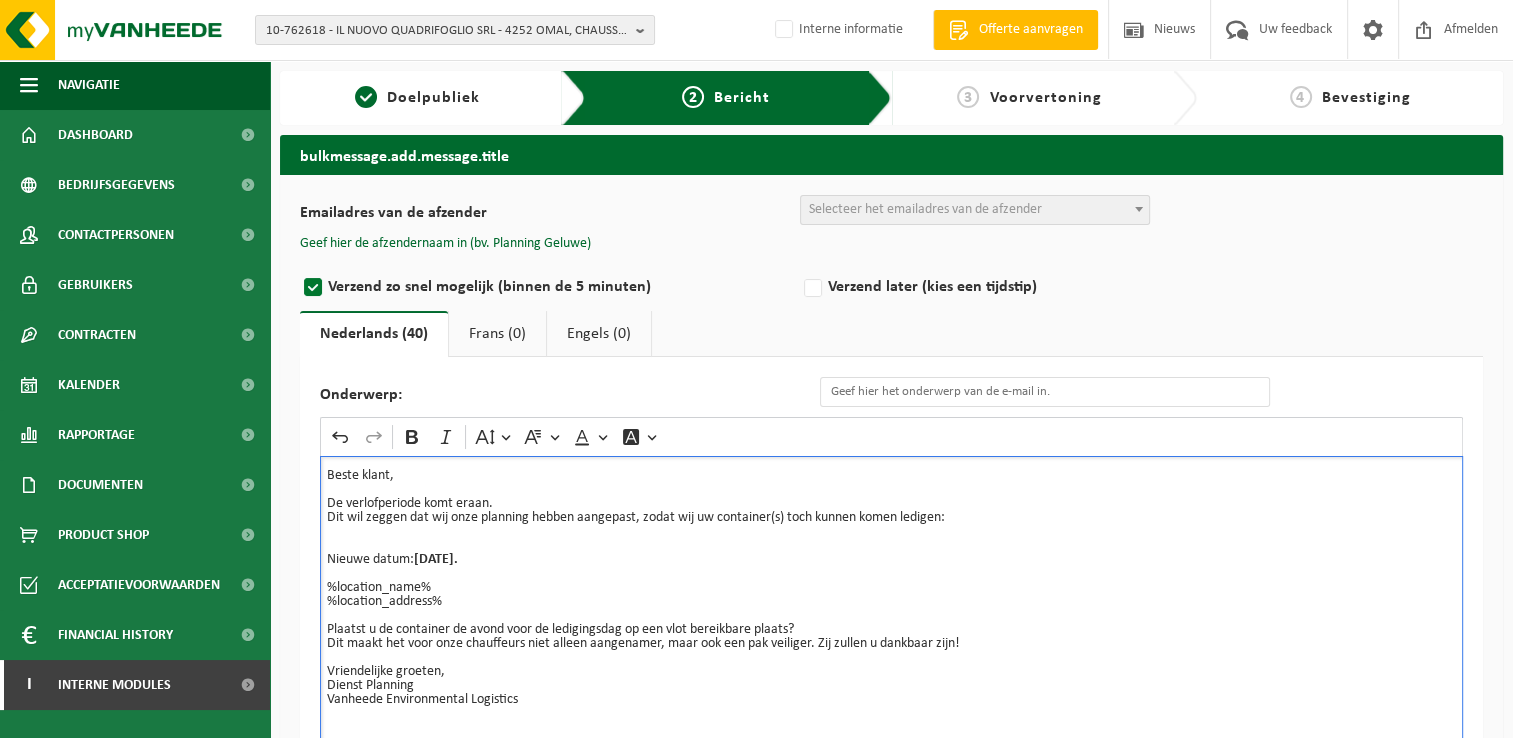 click on "%location_name% %location_address%" at bounding box center [891, 588] 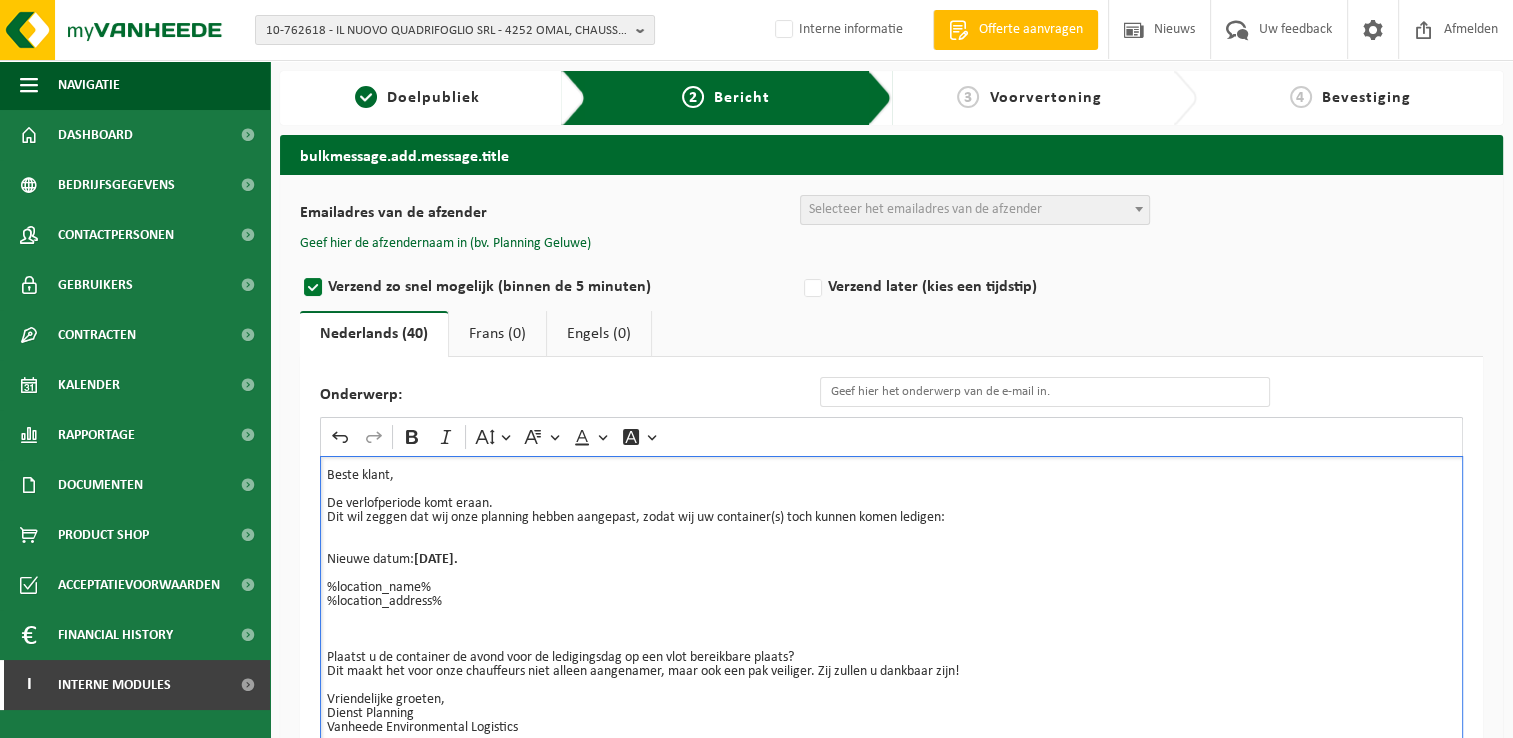 click at bounding box center (891, 630) 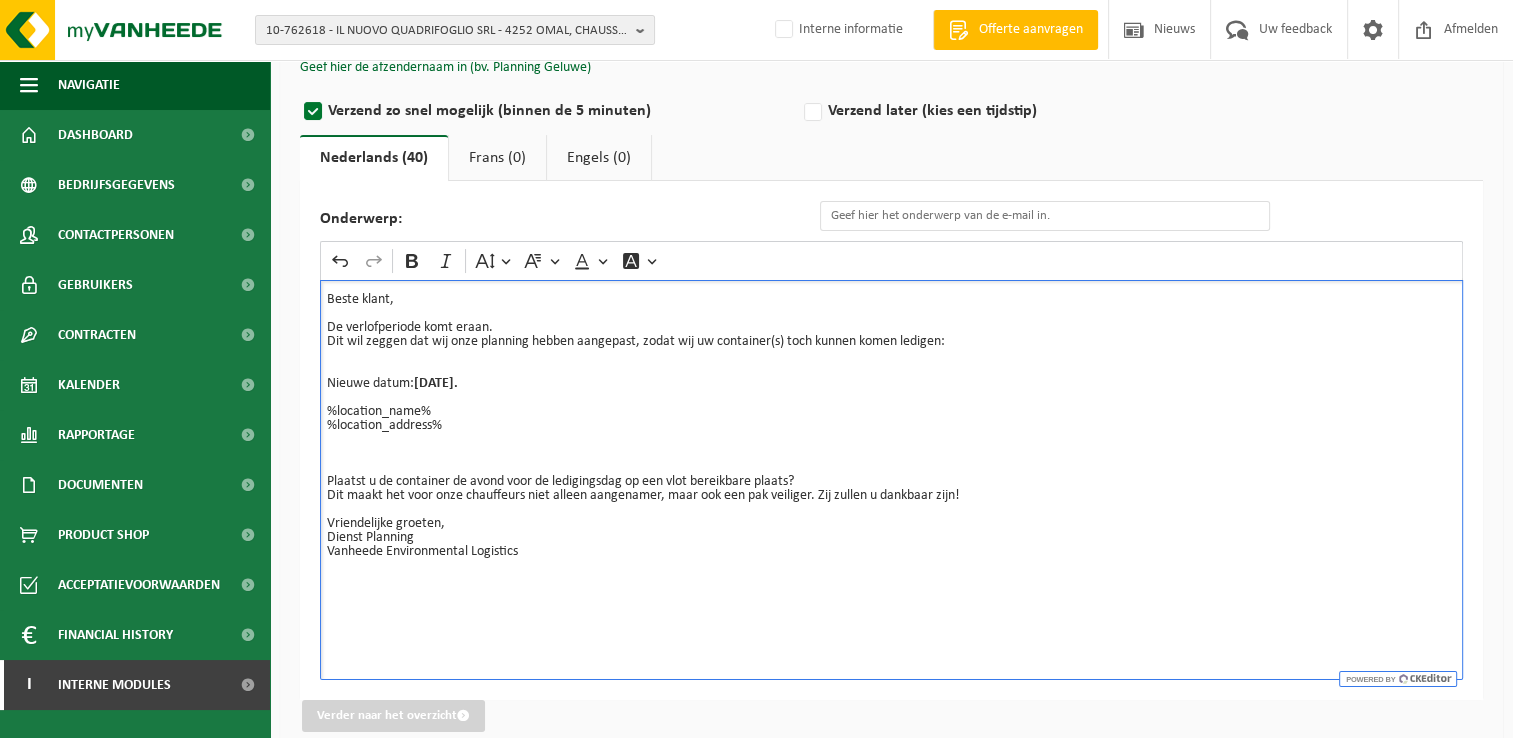 scroll, scrollTop: 200, scrollLeft: 0, axis: vertical 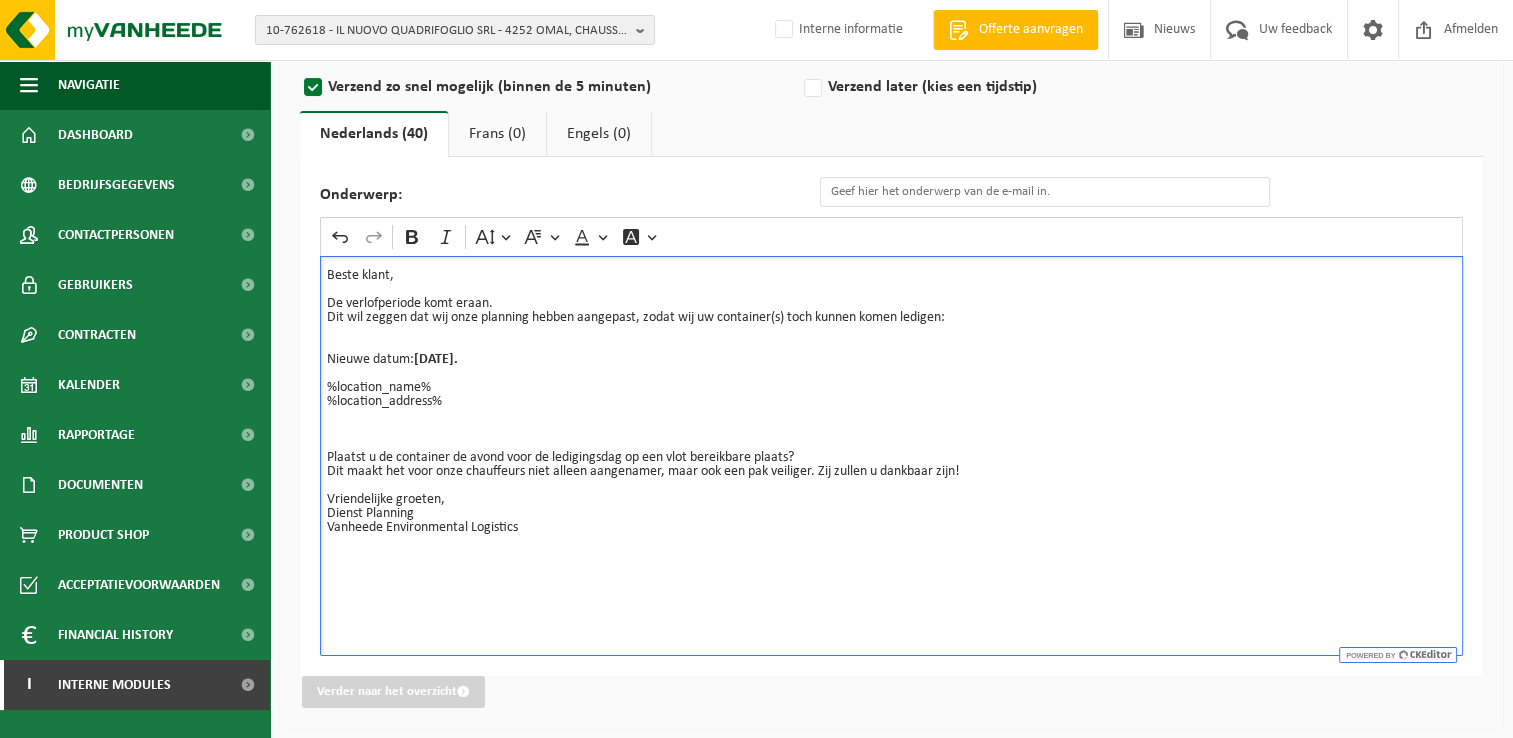 click on "Dit maakt het voor onze chauffeurs niet alleen aangenamer, maar ook een pak veiliger. Zij zullen u dankbaar zijn!" at bounding box center [891, 472] 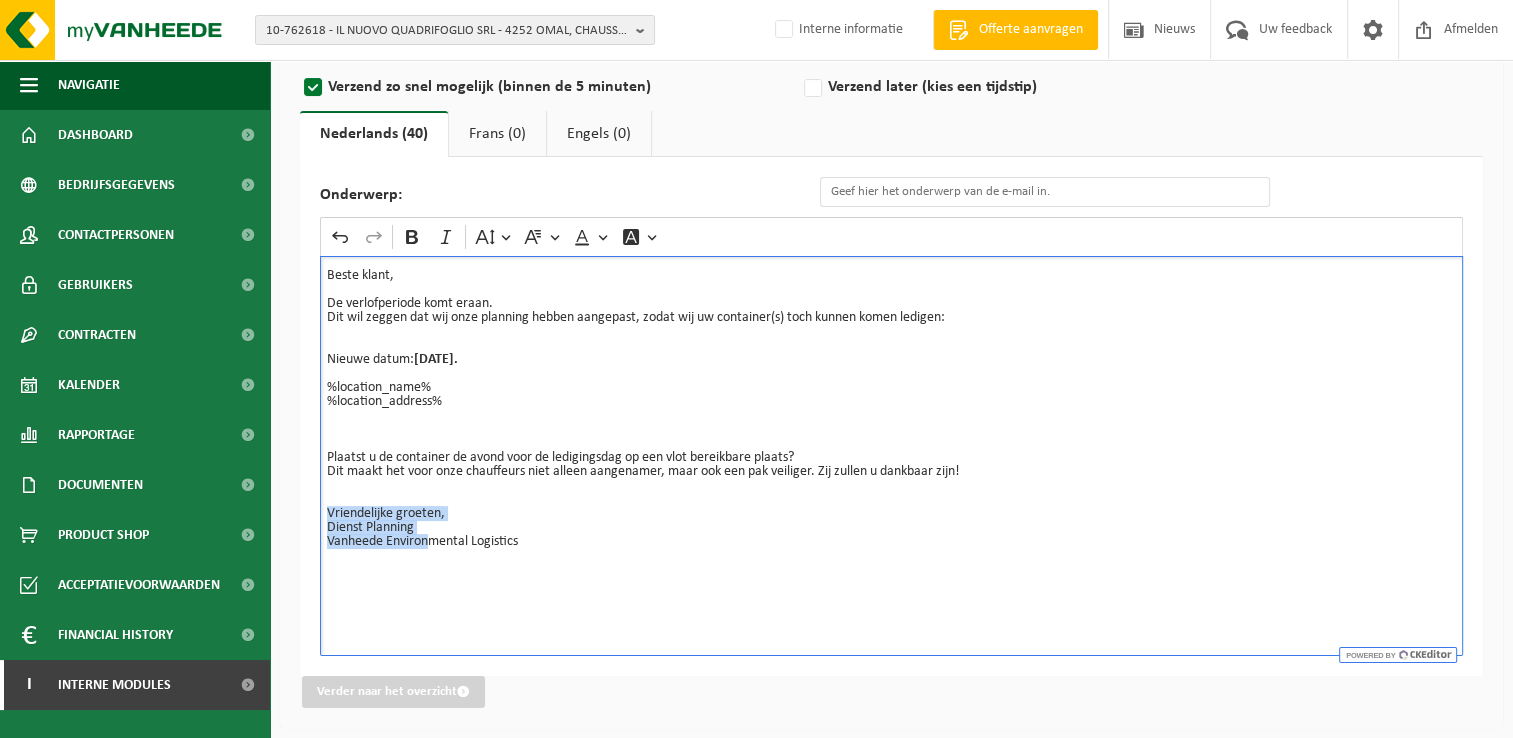 drag, startPoint x: 432, startPoint y: 534, endPoint x: 302, endPoint y: 520, distance: 130.75168 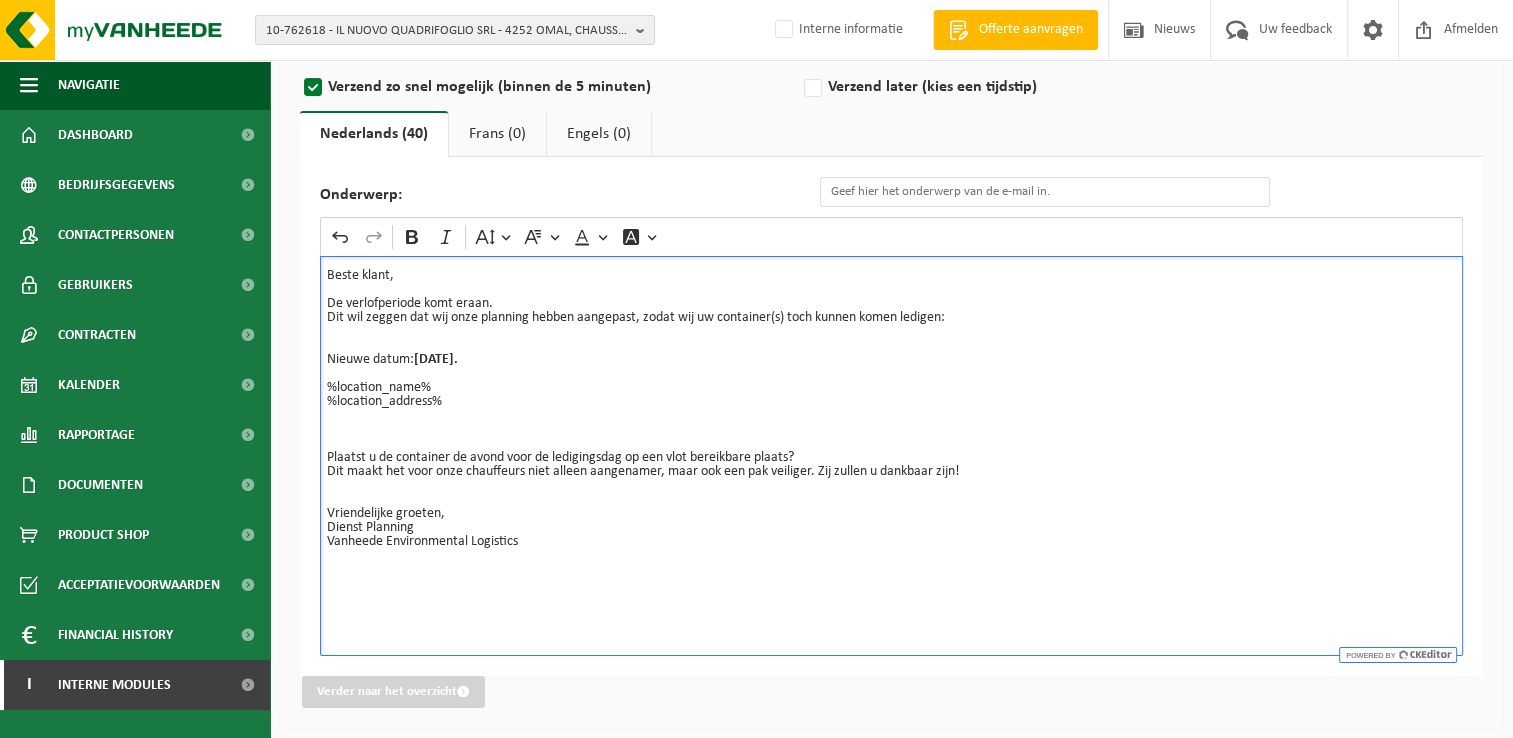 drag, startPoint x: 370, startPoint y: 574, endPoint x: 403, endPoint y: 532, distance: 53.413483 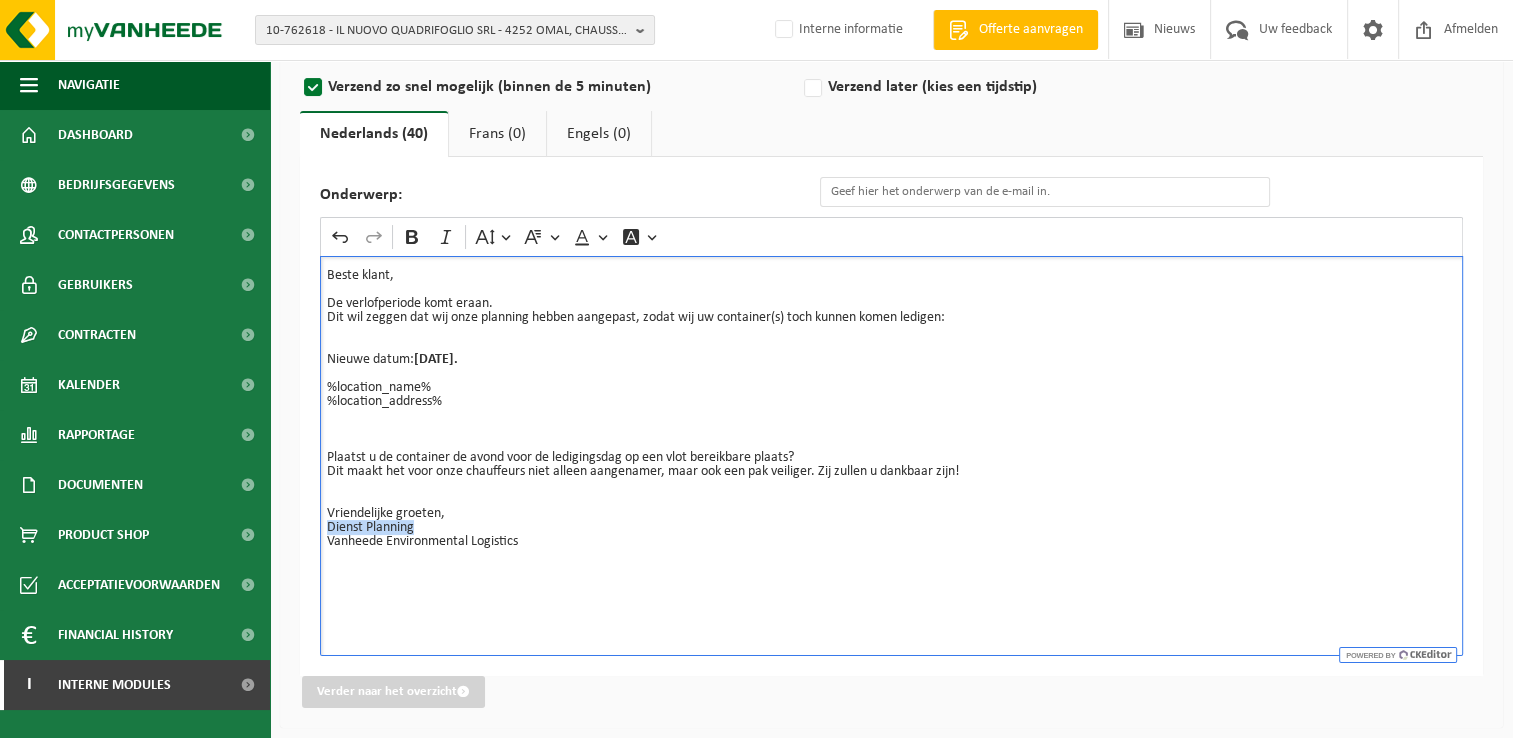drag, startPoint x: 417, startPoint y: 522, endPoint x: 305, endPoint y: 522, distance: 112 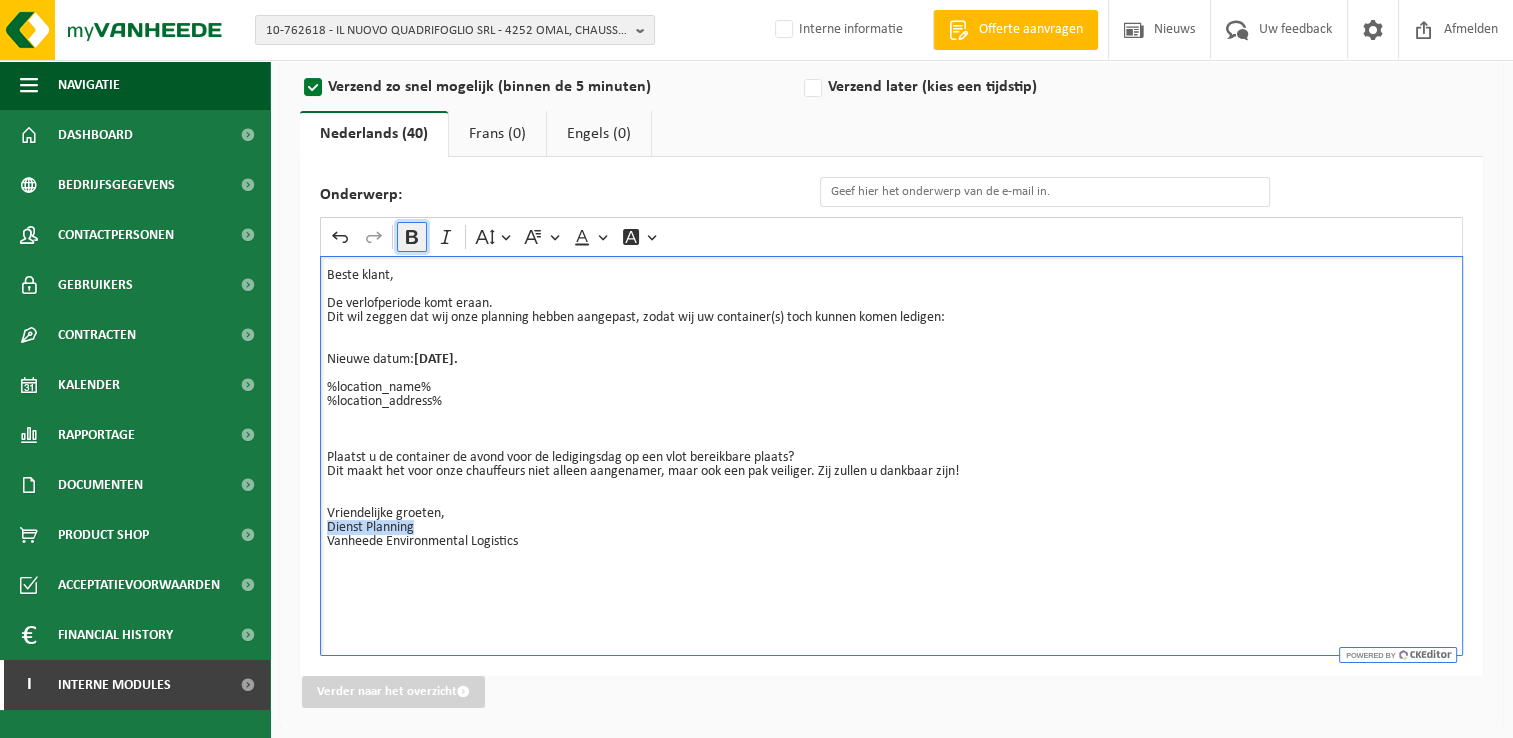 click 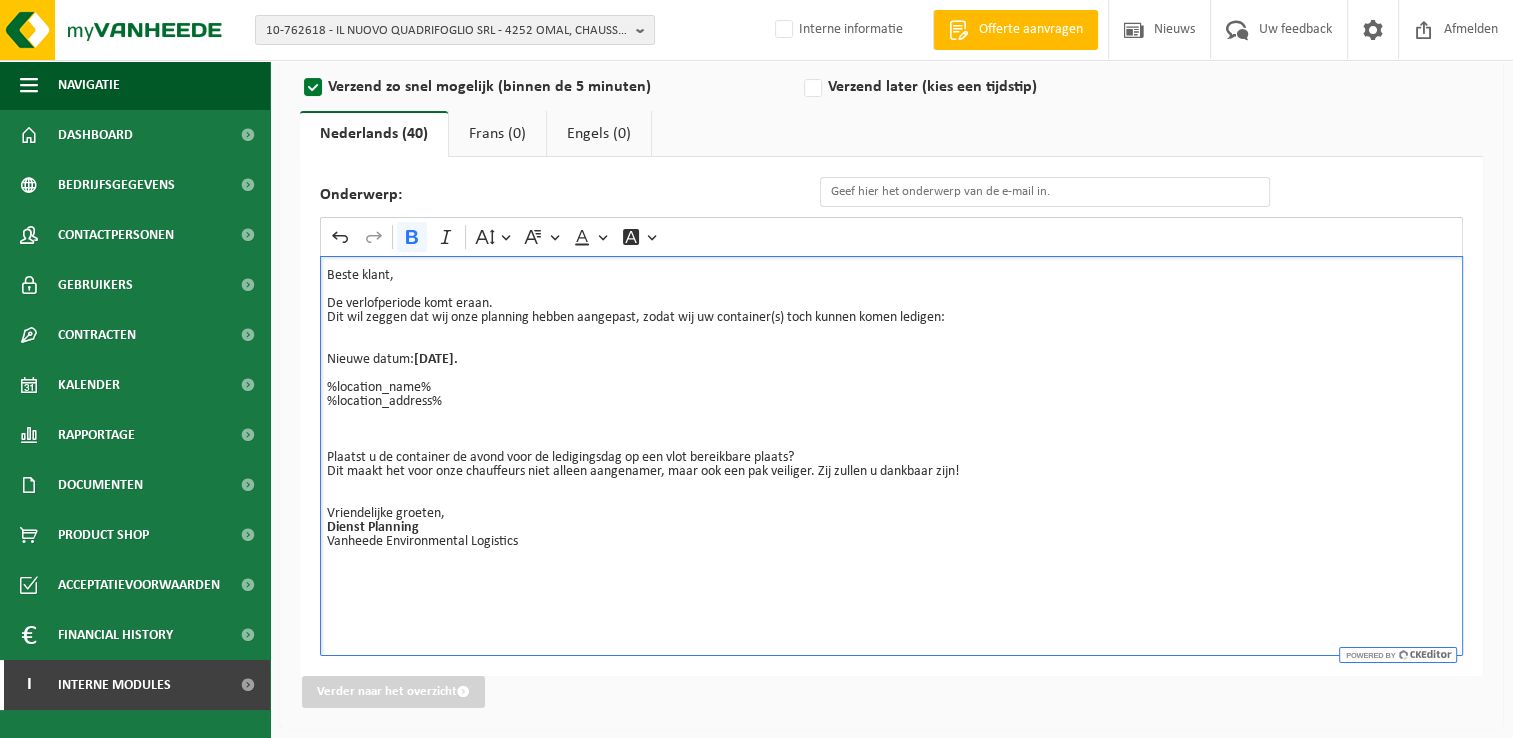 click on "Beste klant, De verlofperiode komt eraan.  Dit wil zeggen dat wij onze planning hebben aangepast, zodat wij uw container(s) toch kunnen komen ledigen: Nieuwe datum:  Woensdag 23/07/2025. %location_name% %location_address% Plaatst u de container de avond voor de ledigingsdag op een vlot bereikbare plaats? Dit maakt het voor onze chauffeurs niet alleen aangenamer, maar ook een pak veiliger. Zij zullen u dankbaar zijn! Vriendelijke groeten, Dienst Planning Vanheede Environmental Logistics" at bounding box center [891, 456] 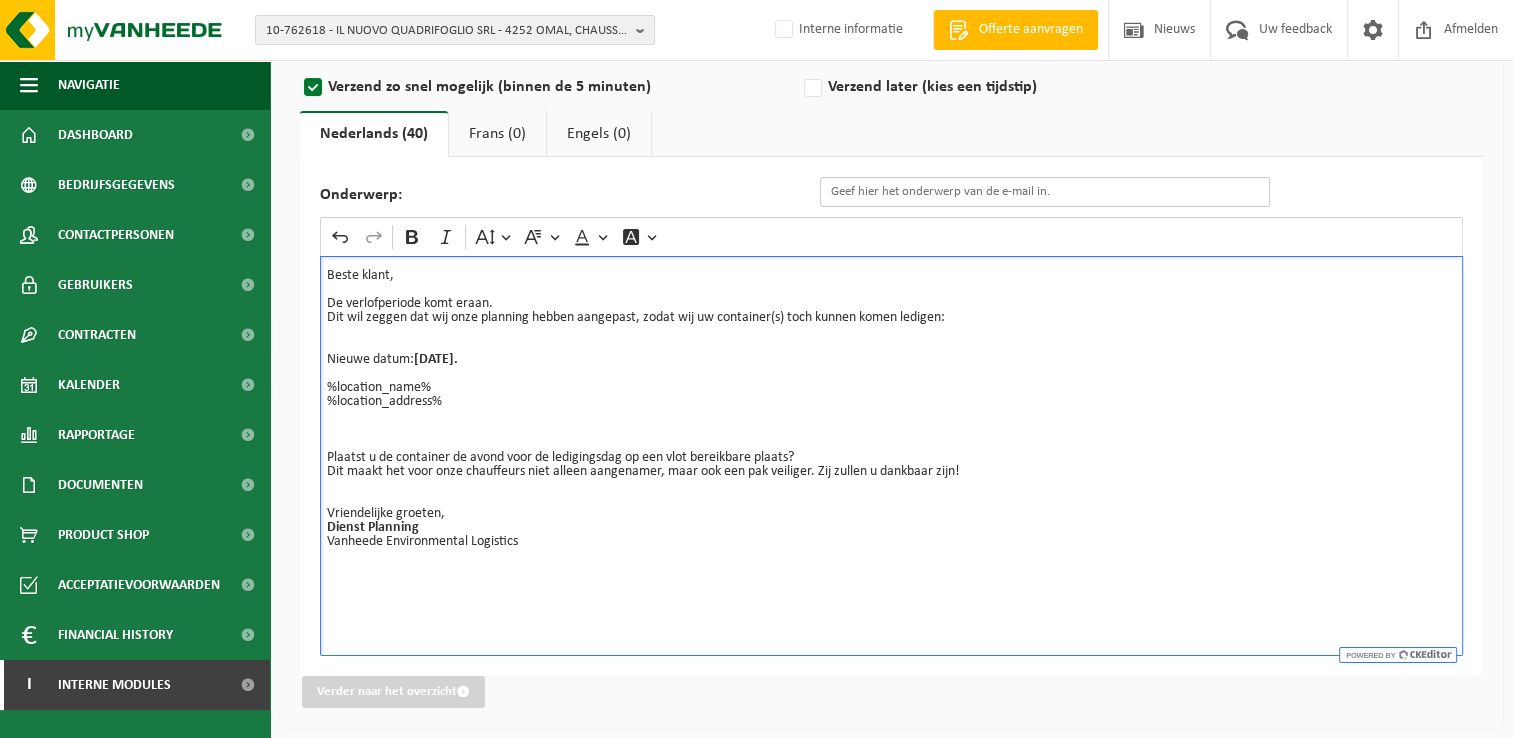 click on "Onderwerp:" at bounding box center (1045, 192) 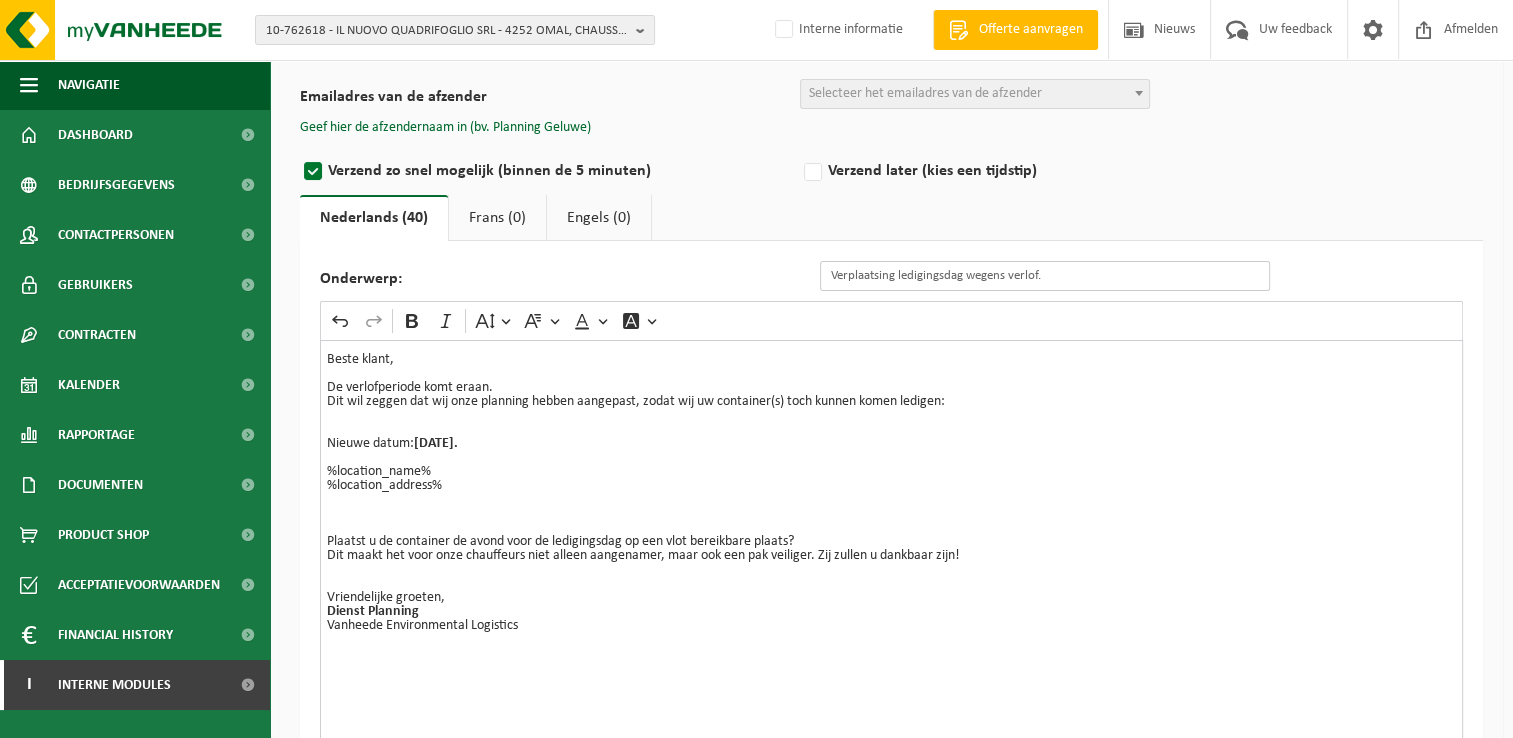 scroll, scrollTop: 0, scrollLeft: 0, axis: both 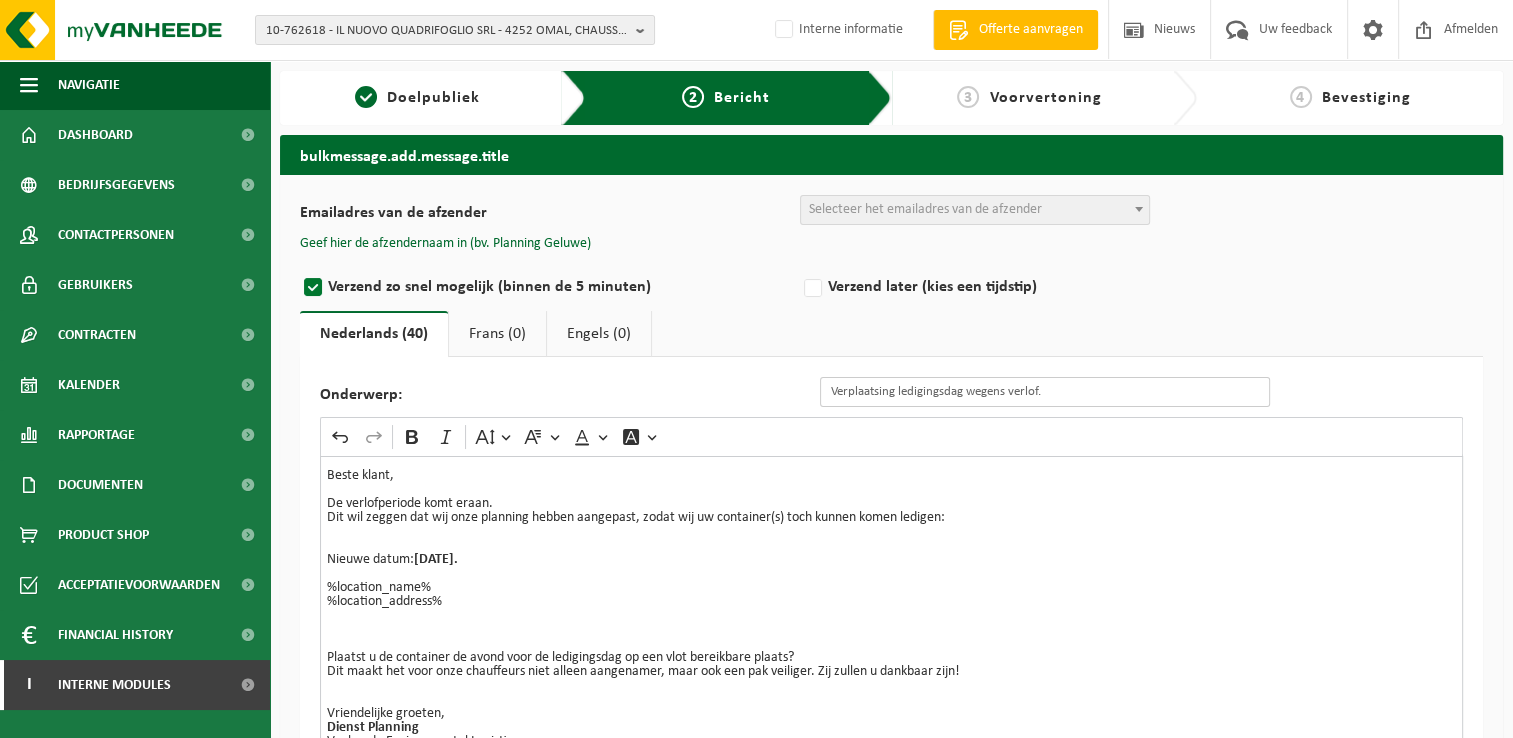 type on "Verplaatsing ledigingsdag wegens verlof." 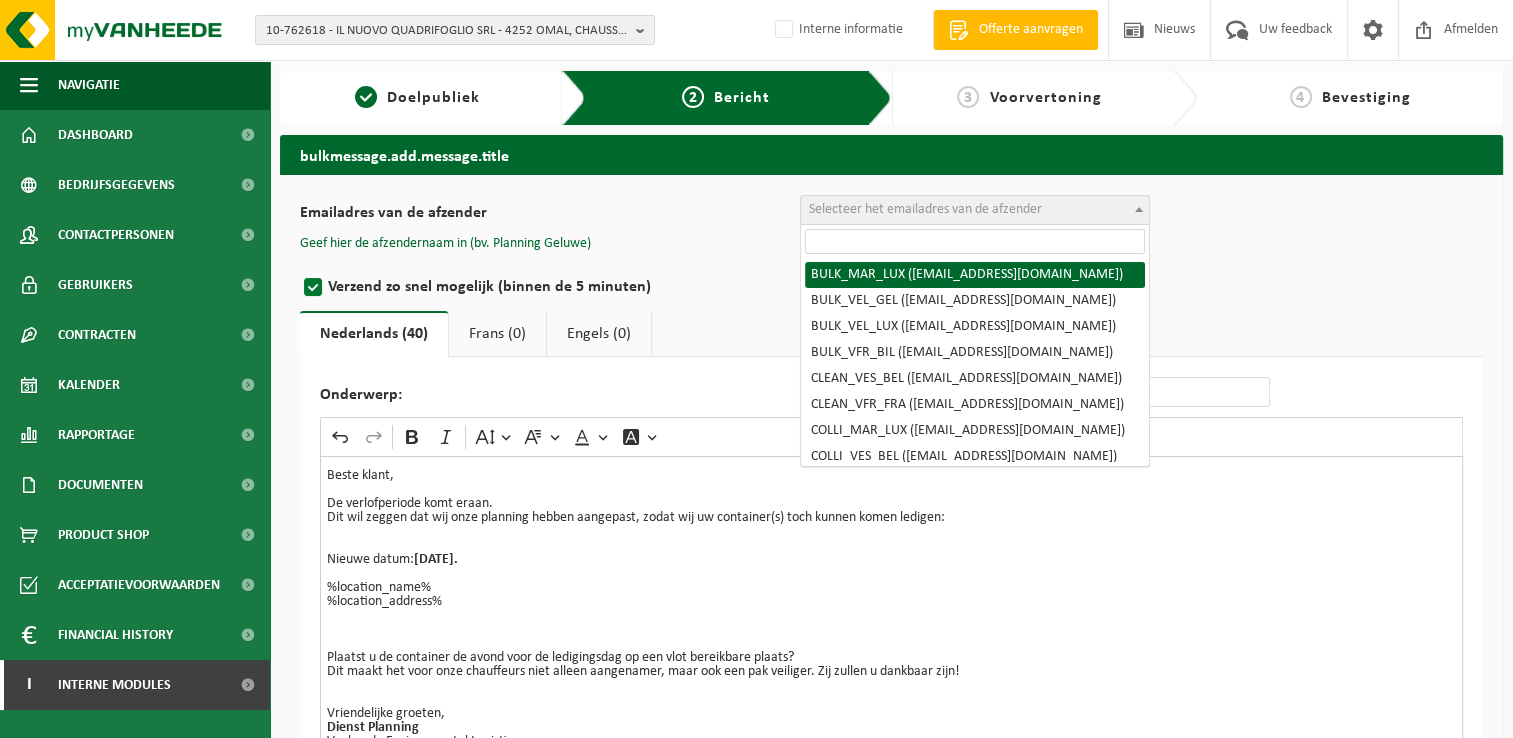 click on "Selecteer het emailadres van de afzender" at bounding box center [925, 209] 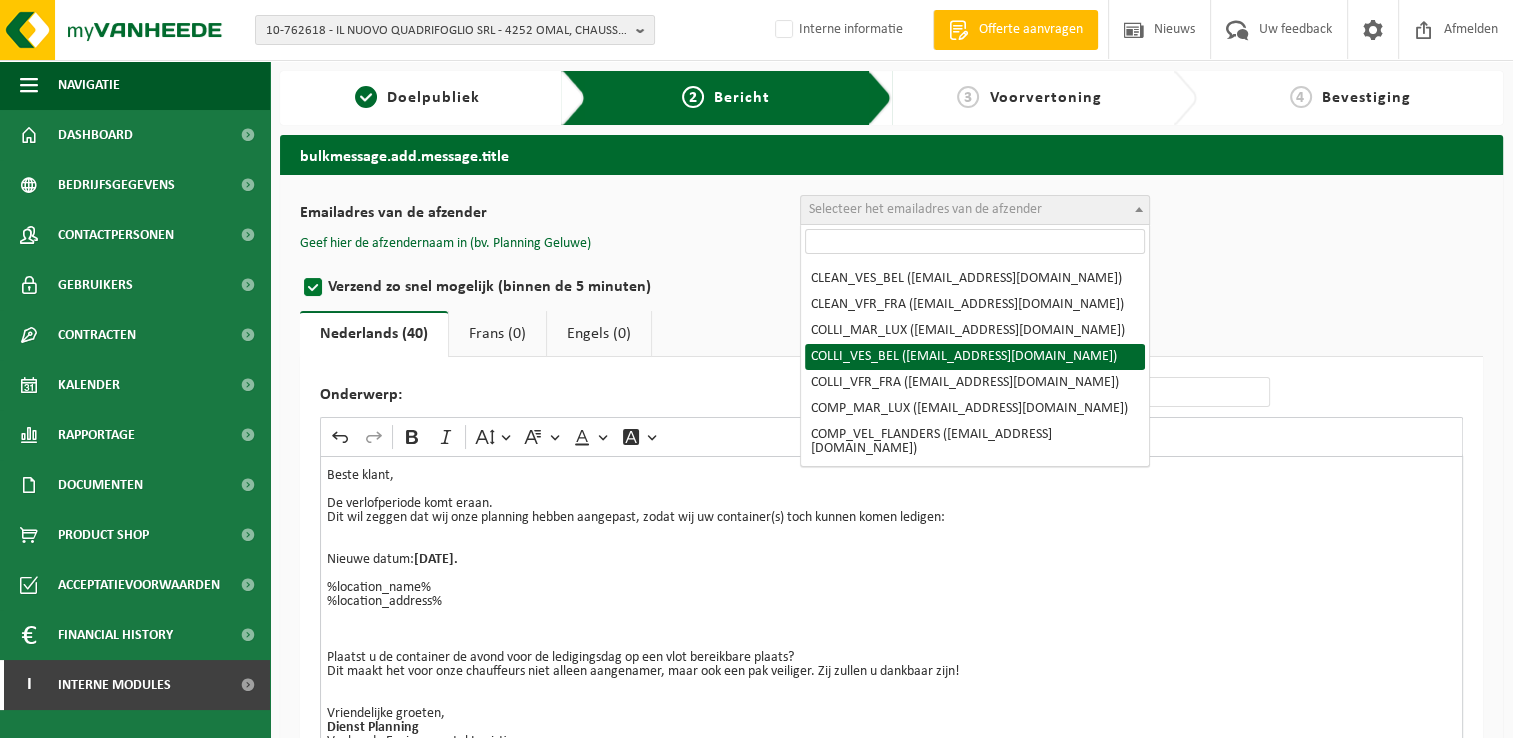 scroll, scrollTop: 200, scrollLeft: 0, axis: vertical 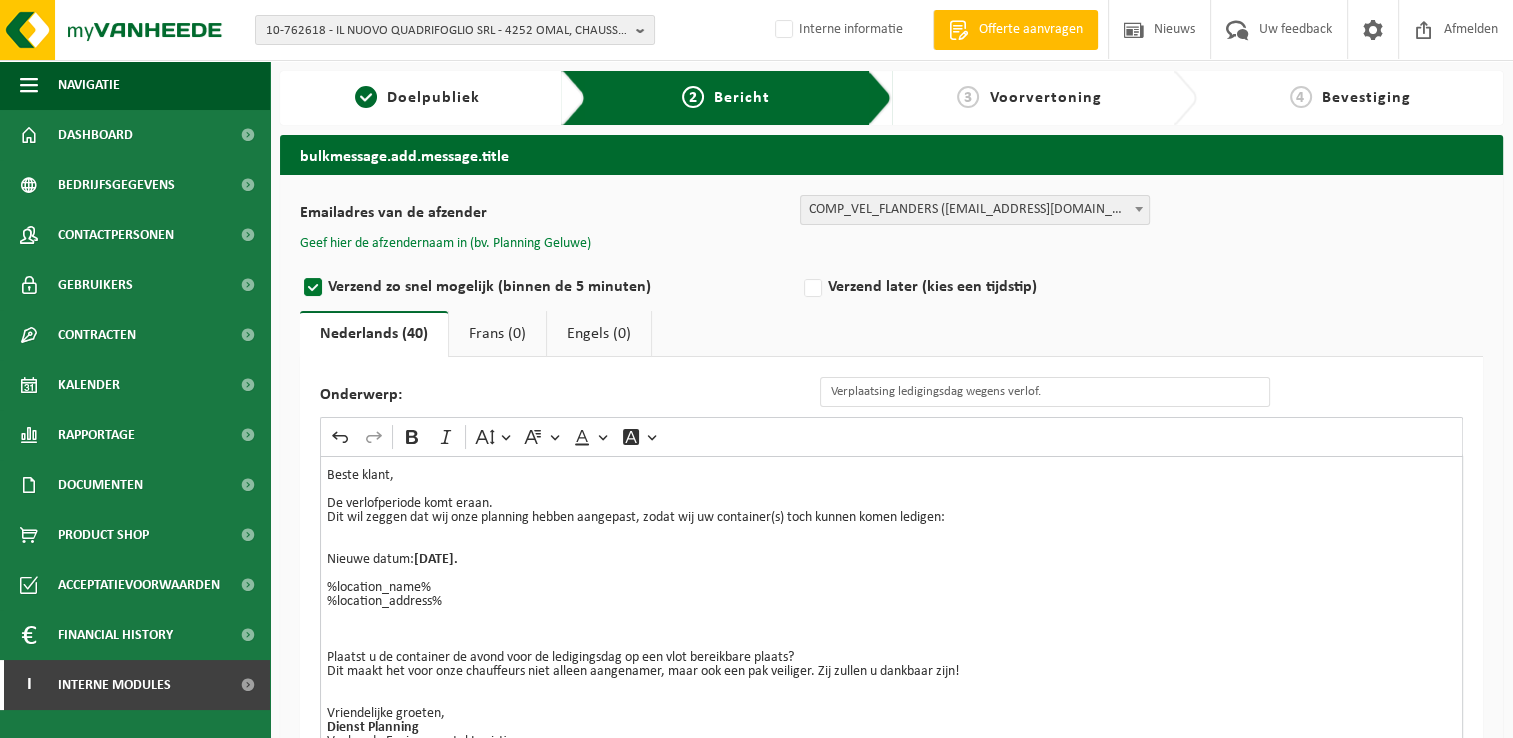 click on "Geef hier de afzendernaam in (bv. Planning Geluwe)" at bounding box center (445, 244) 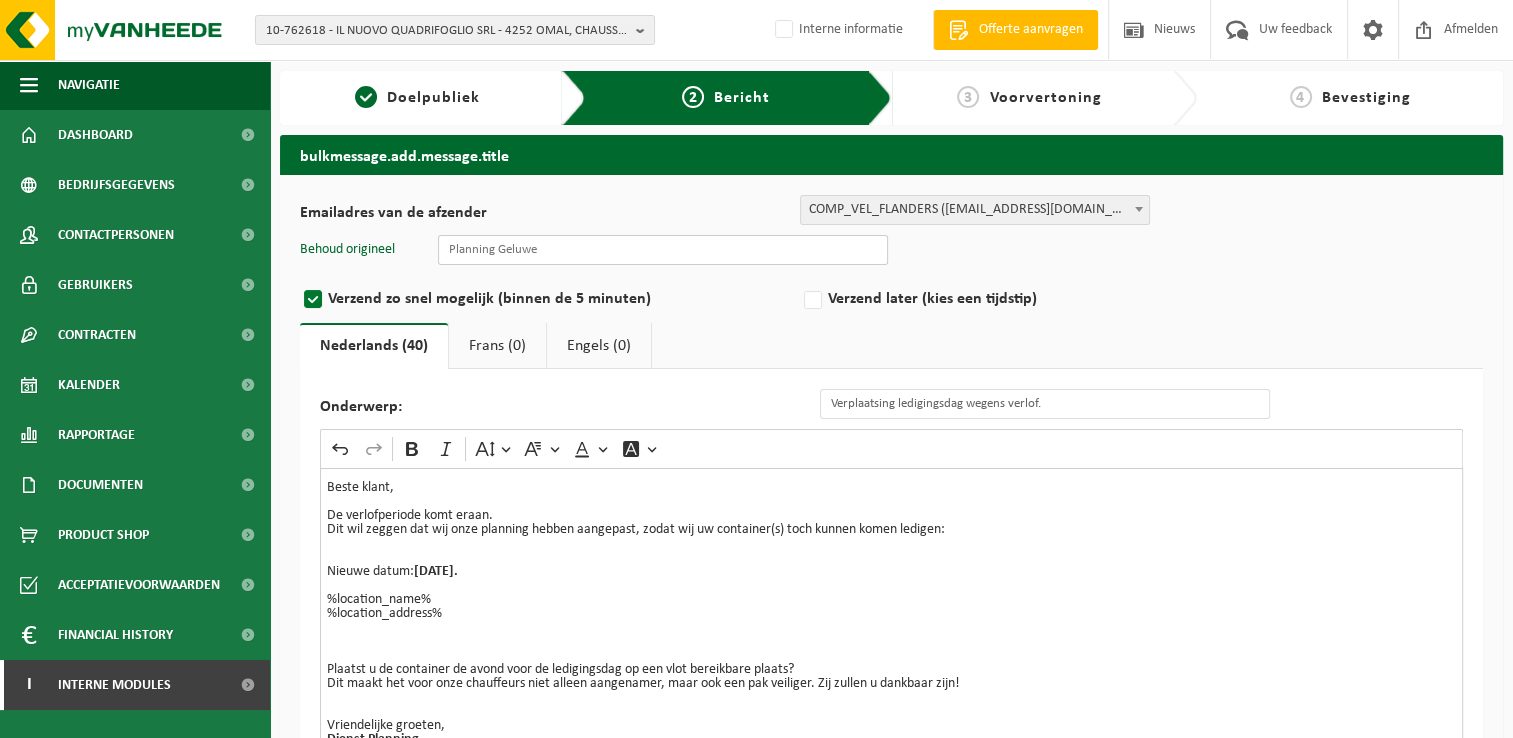 click at bounding box center (663, 250) 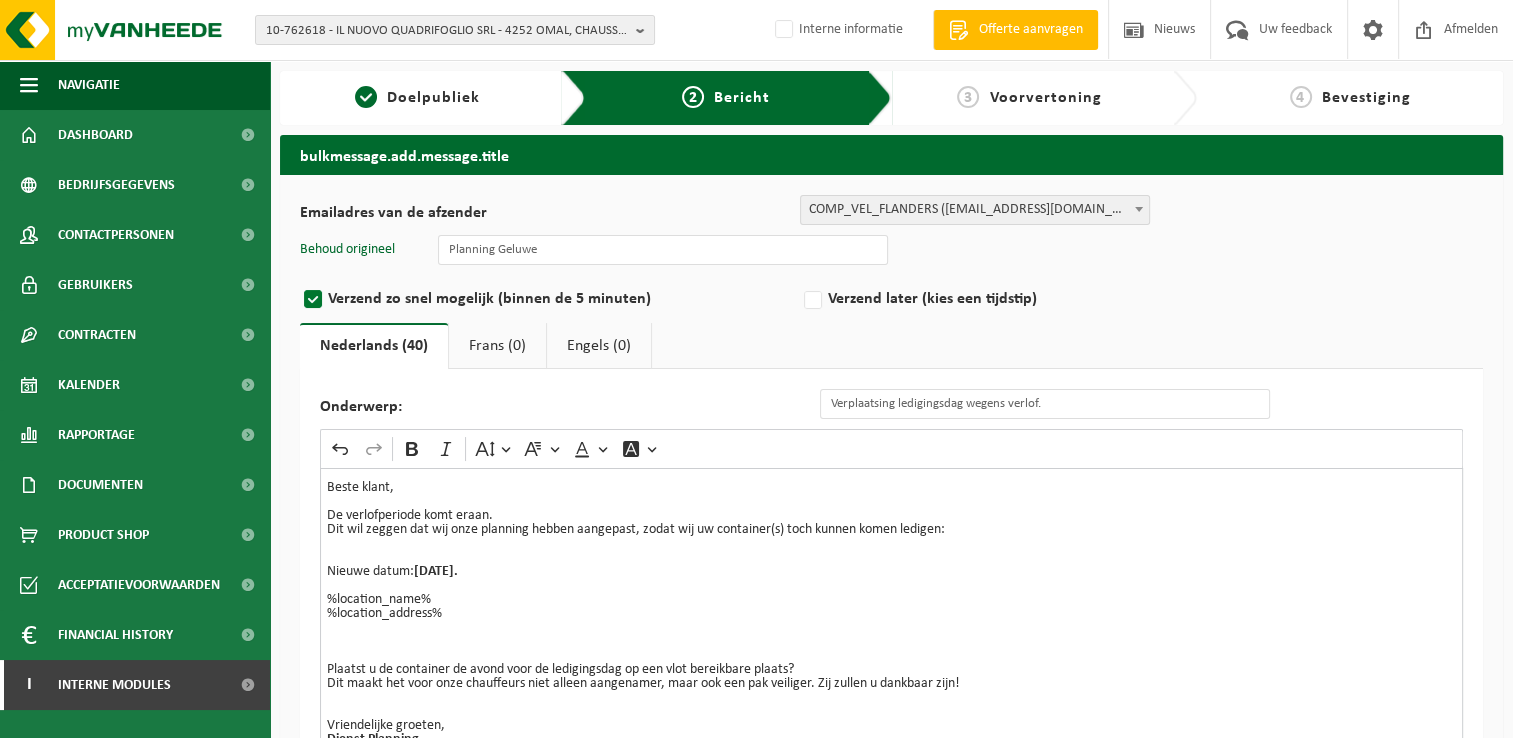 click on "Verzend zo snel mogelijk (binnen de 5 minuten)       Verzend later (kies een tijdstip)" at bounding box center (891, 294) 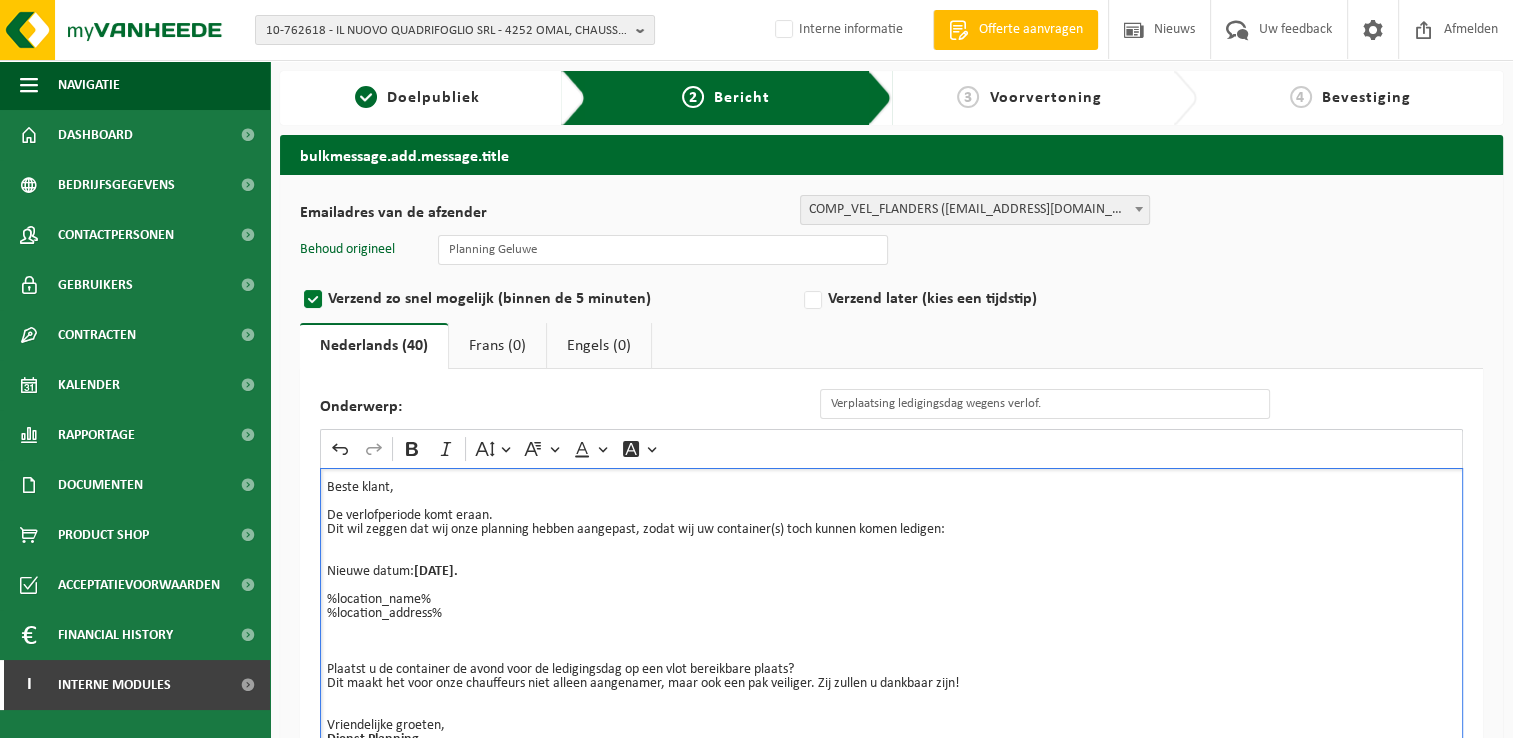 click on "%location_name% %location_address%" at bounding box center (891, 600) 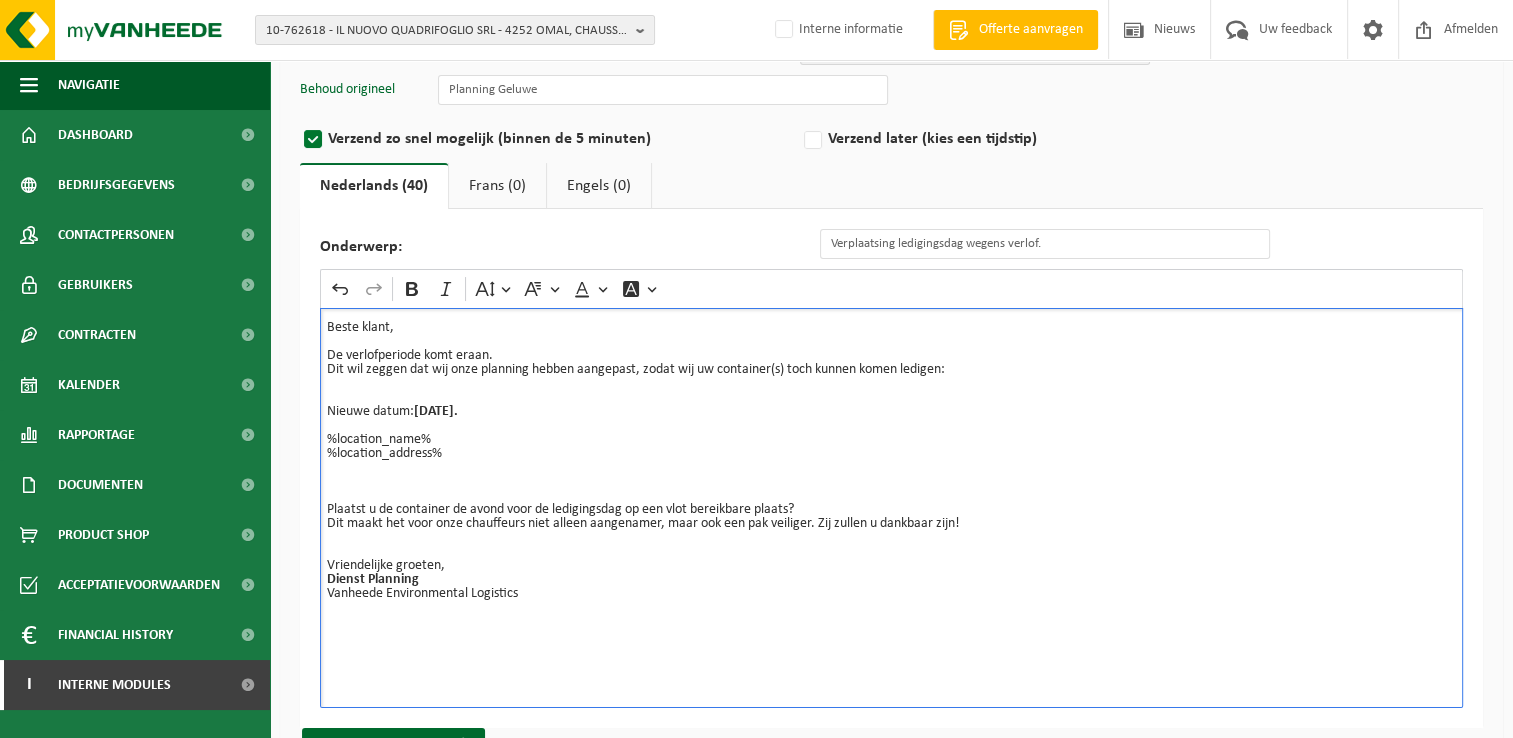 scroll, scrollTop: 220, scrollLeft: 0, axis: vertical 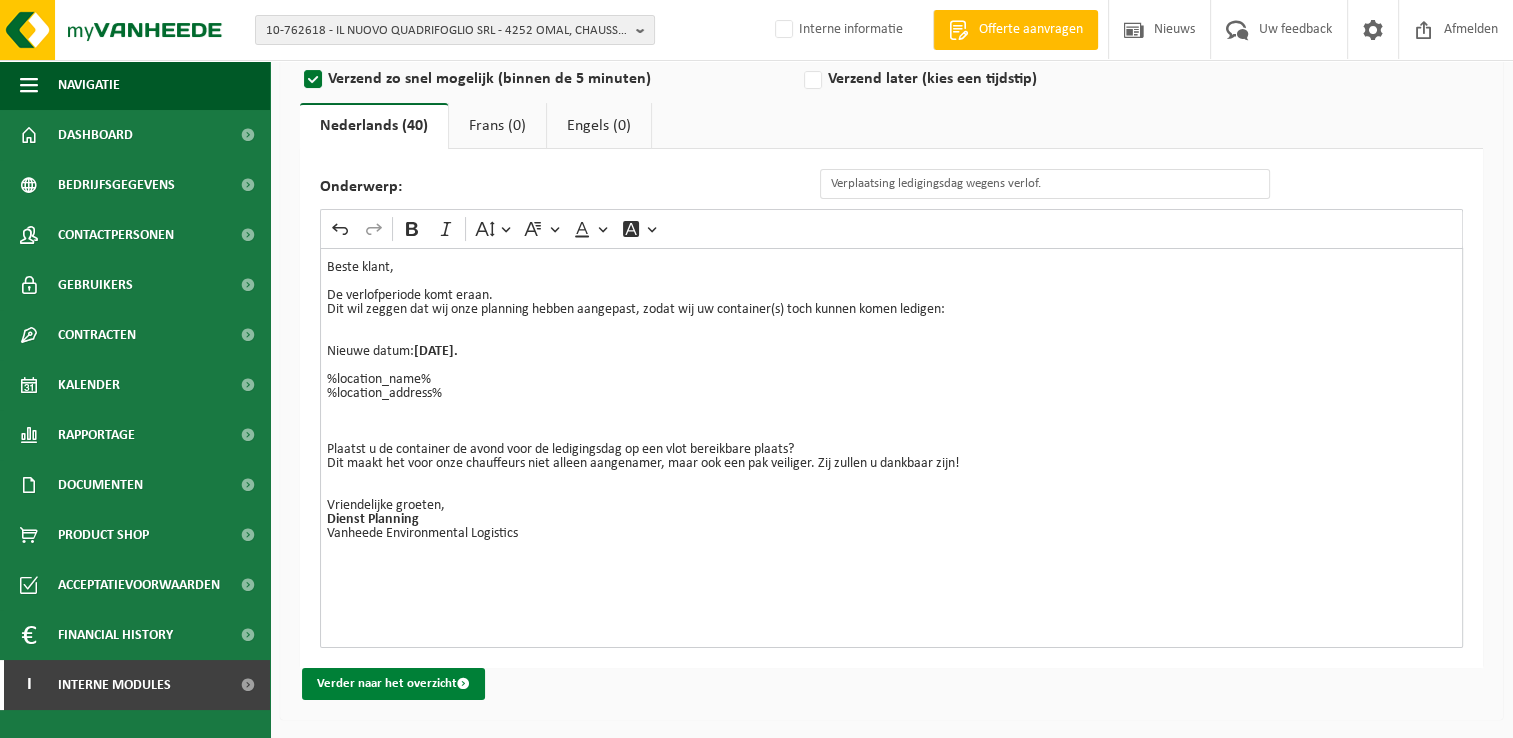 click on "Verder naar het overzicht" at bounding box center (393, 684) 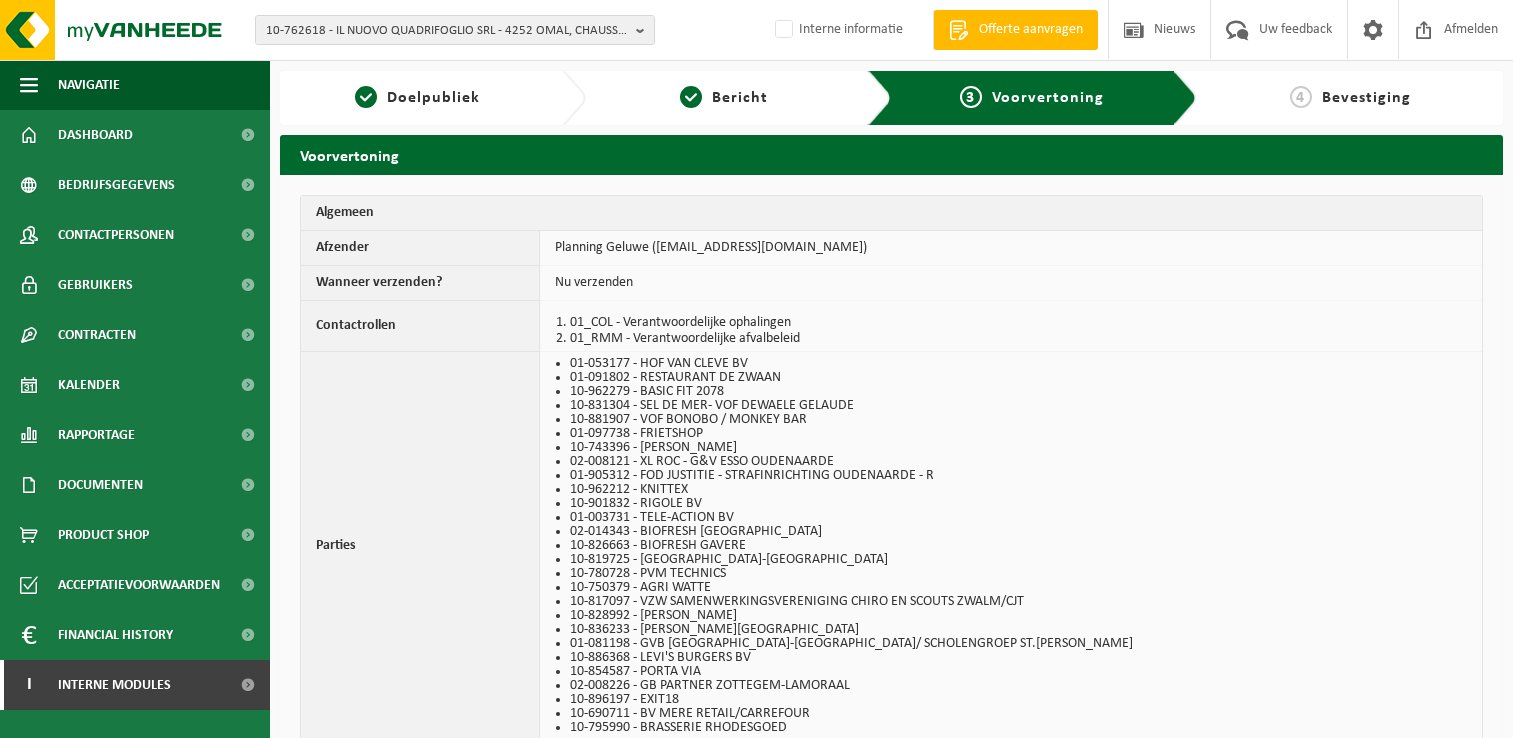 scroll, scrollTop: 0, scrollLeft: 0, axis: both 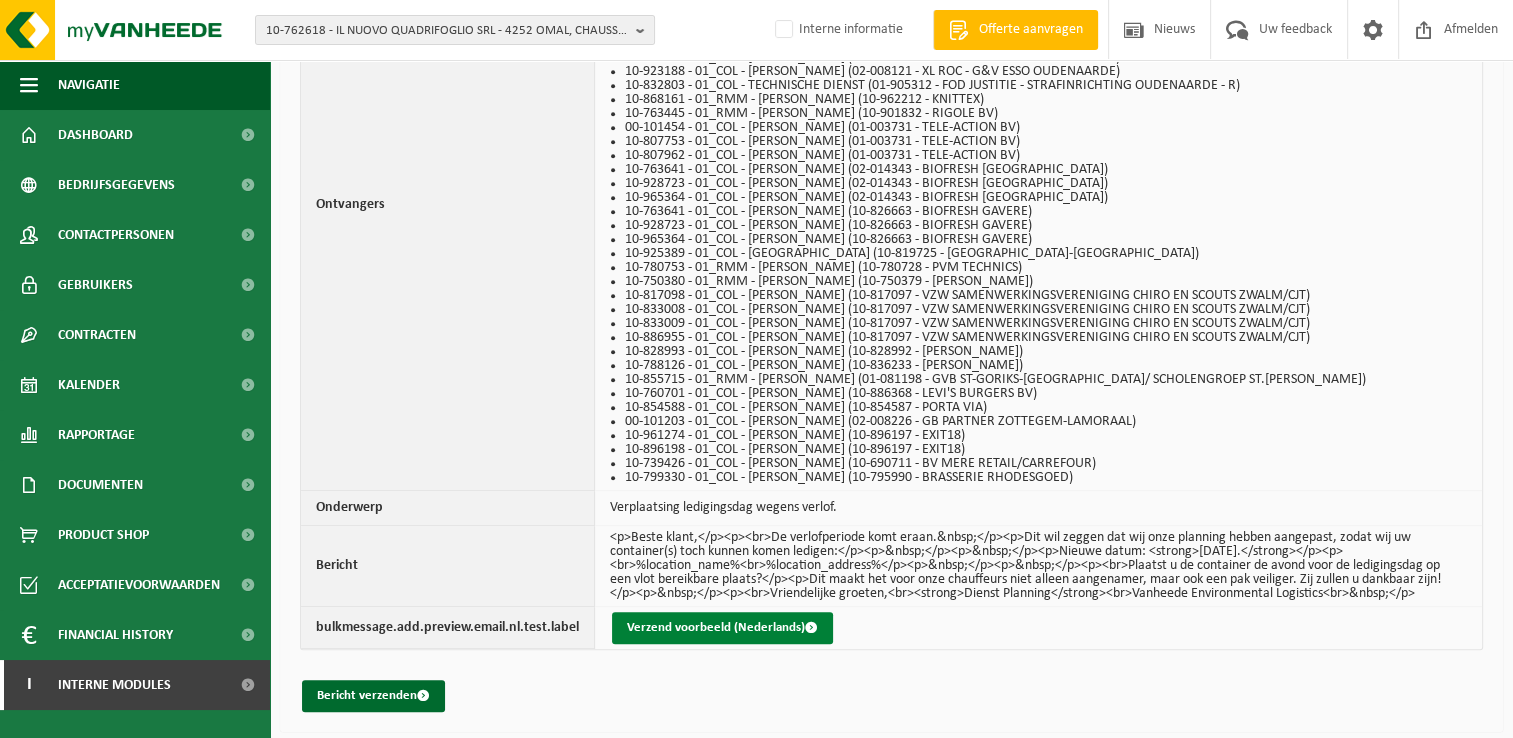 click on "Verzend voorbeeld (Nederlands)" at bounding box center (722, 628) 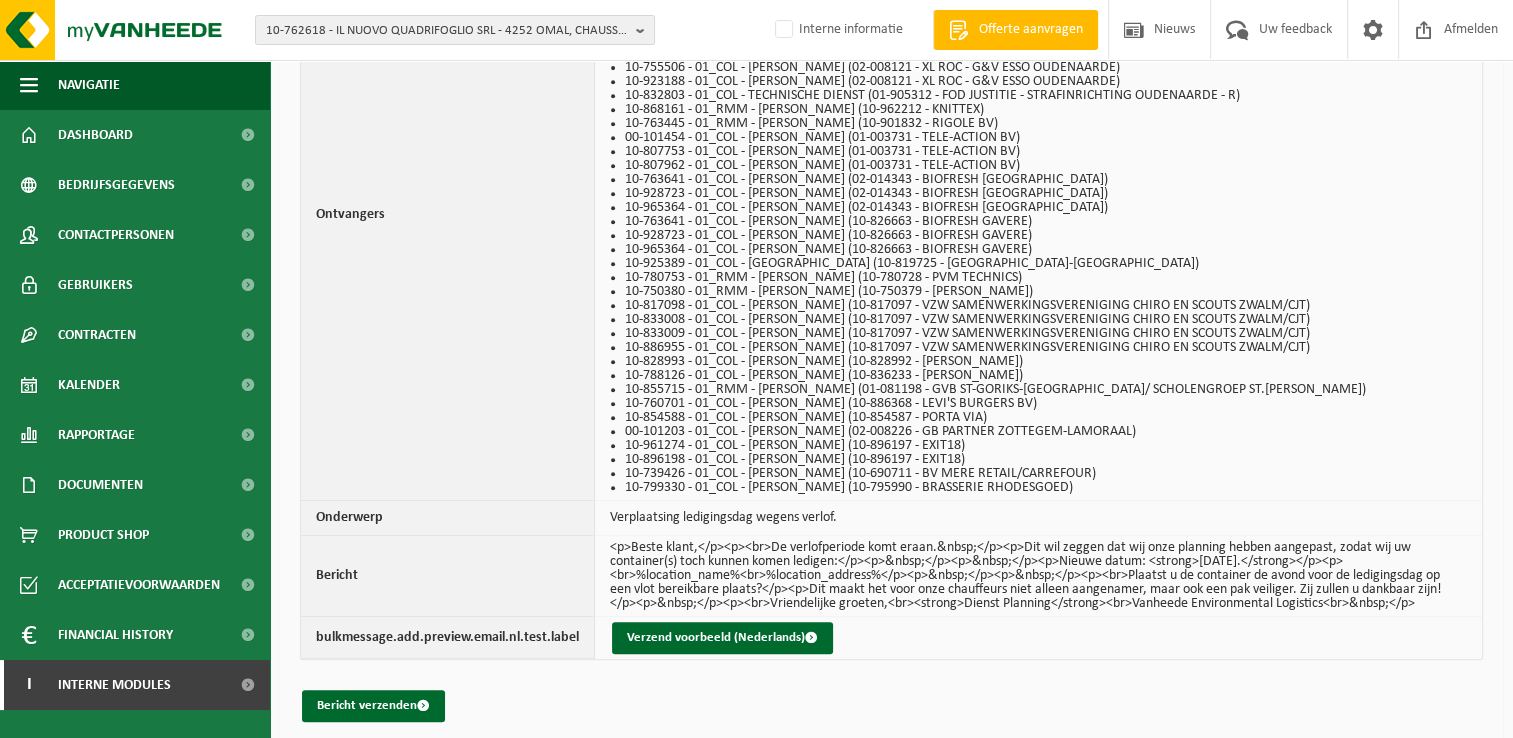 scroll, scrollTop: 887, scrollLeft: 0, axis: vertical 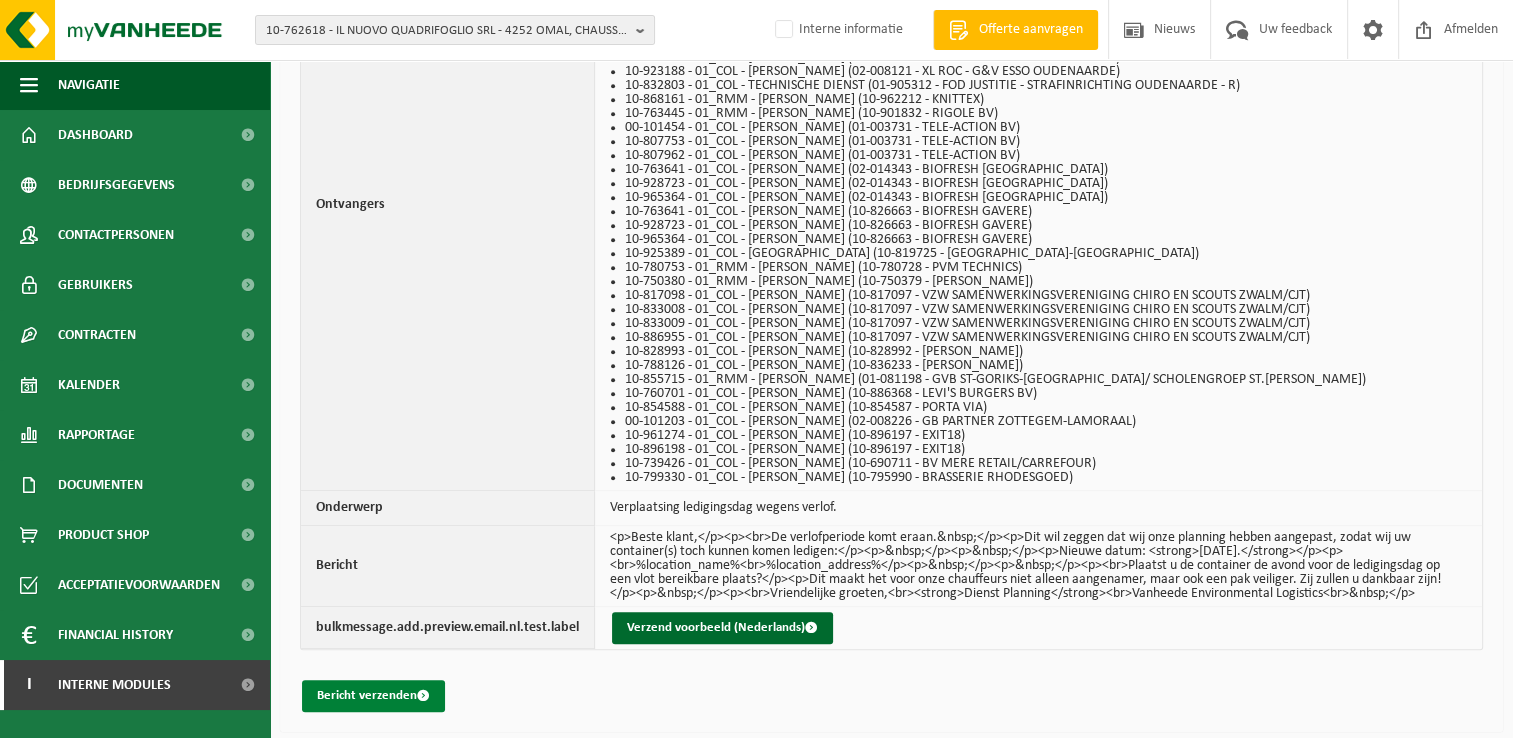 click on "Bericht verzenden" at bounding box center [373, 696] 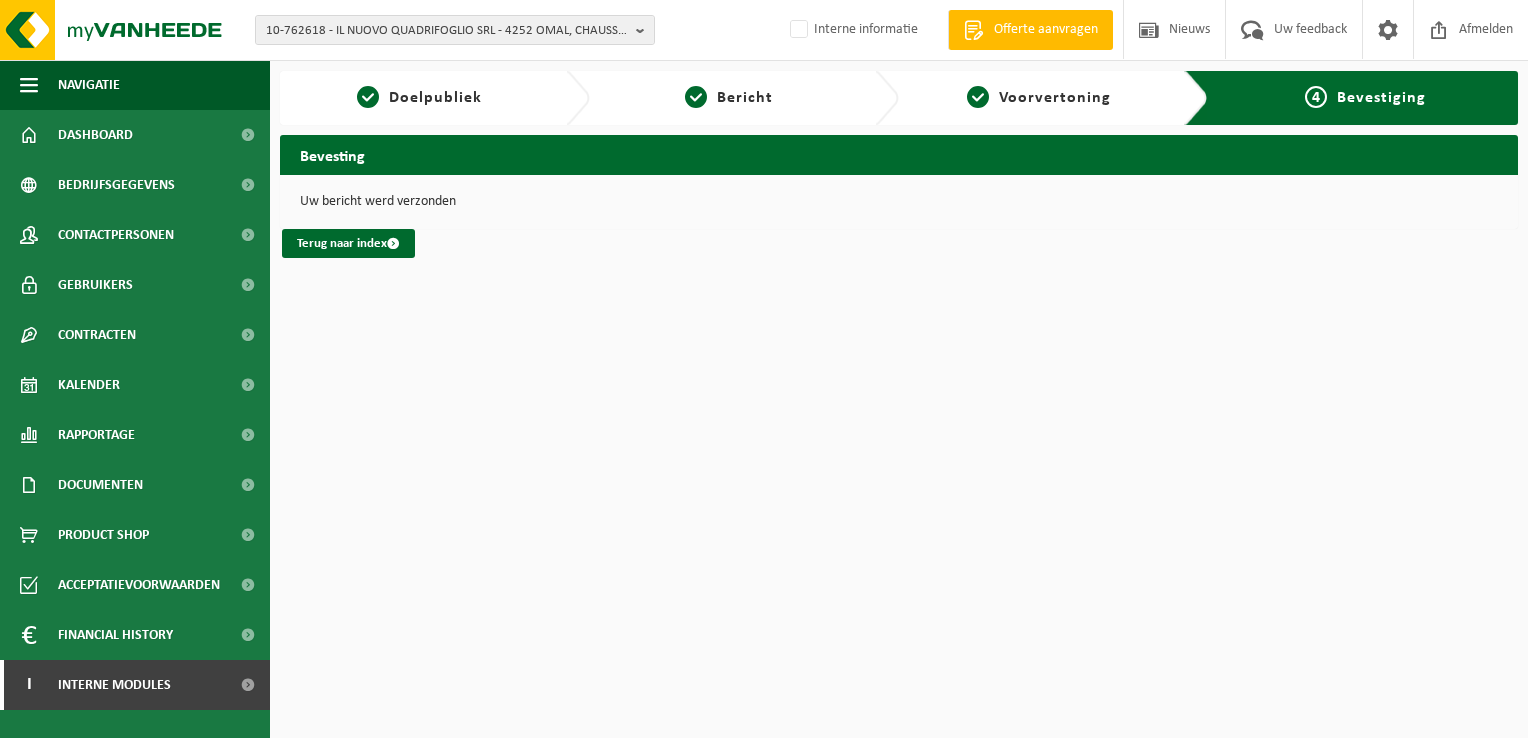 scroll, scrollTop: 0, scrollLeft: 0, axis: both 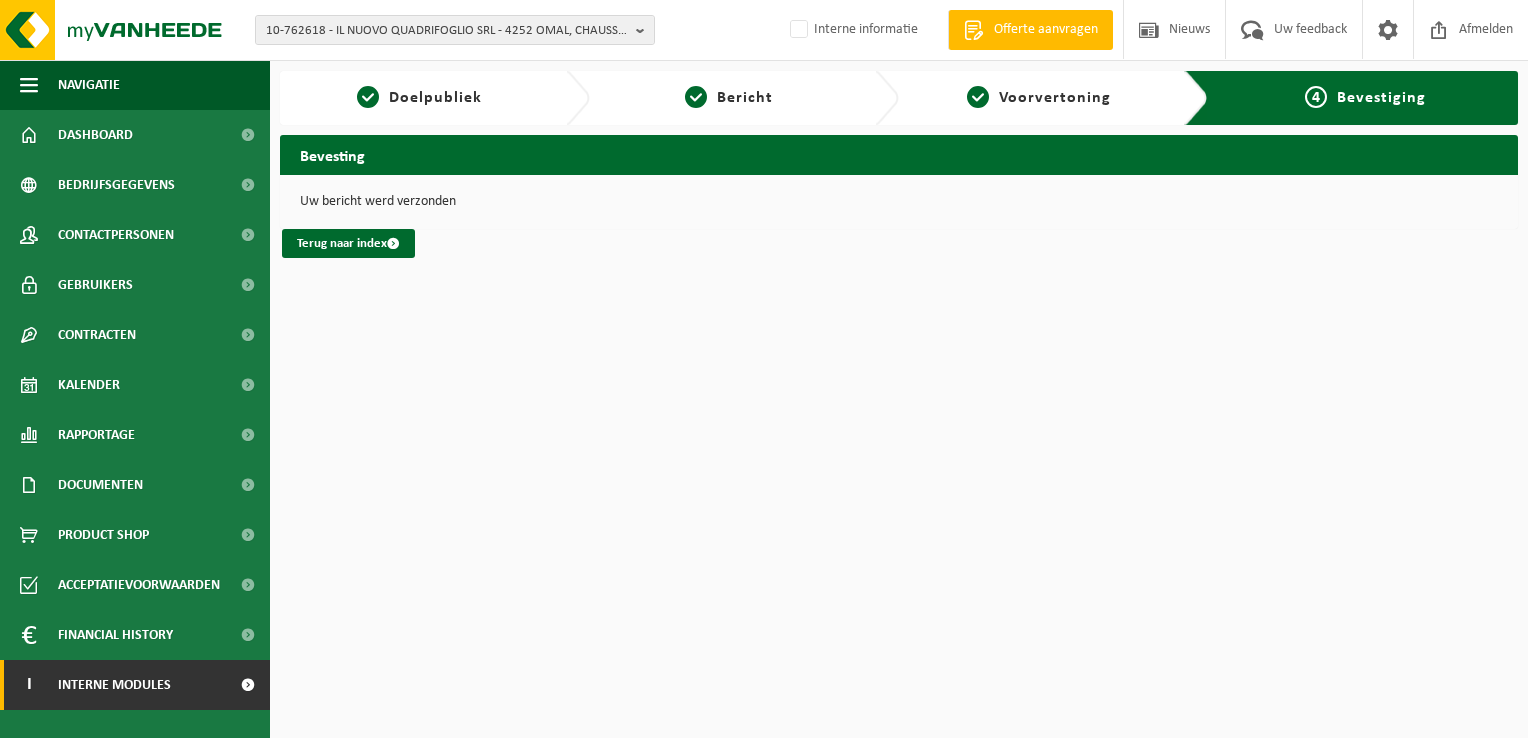 click on "Interne modules" at bounding box center (114, 685) 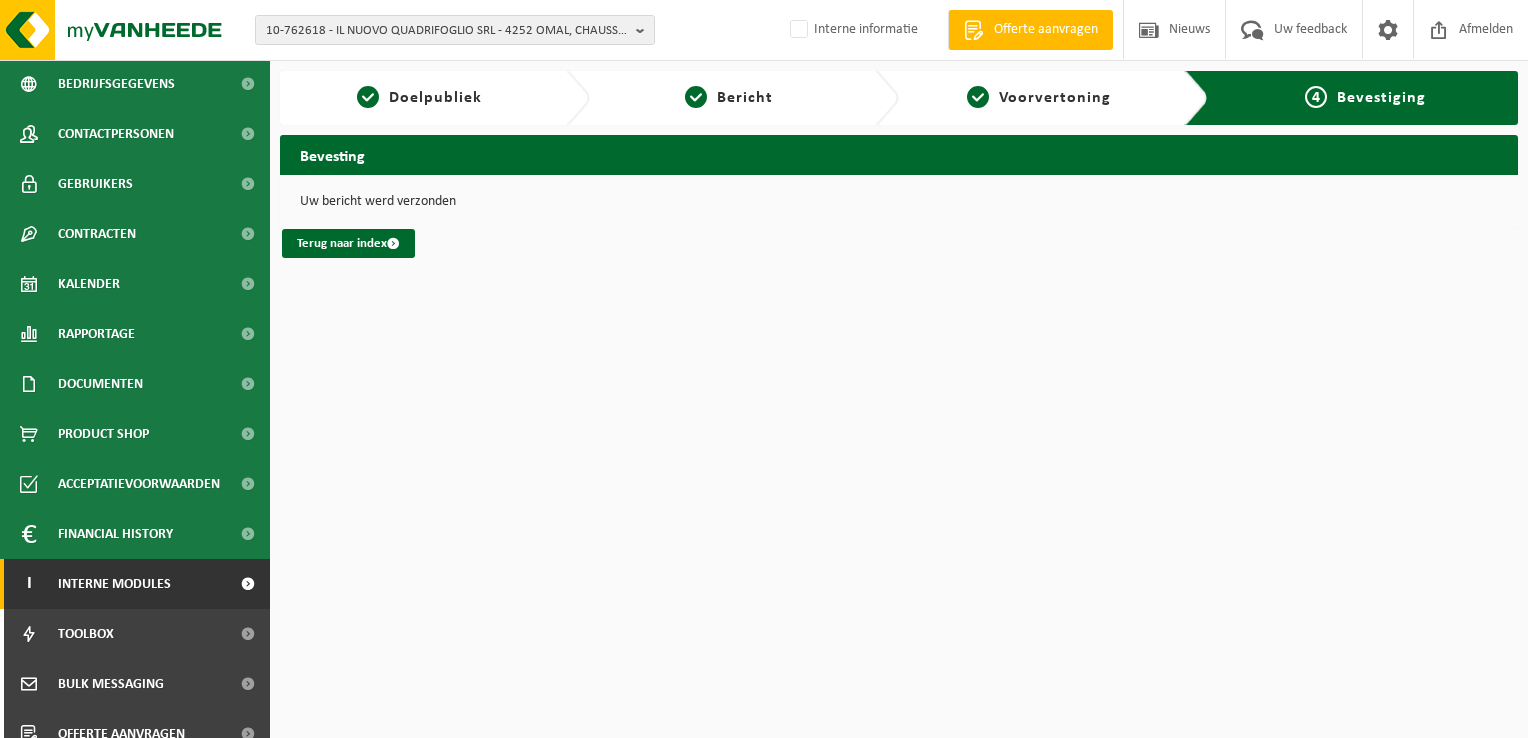 scroll, scrollTop: 172, scrollLeft: 0, axis: vertical 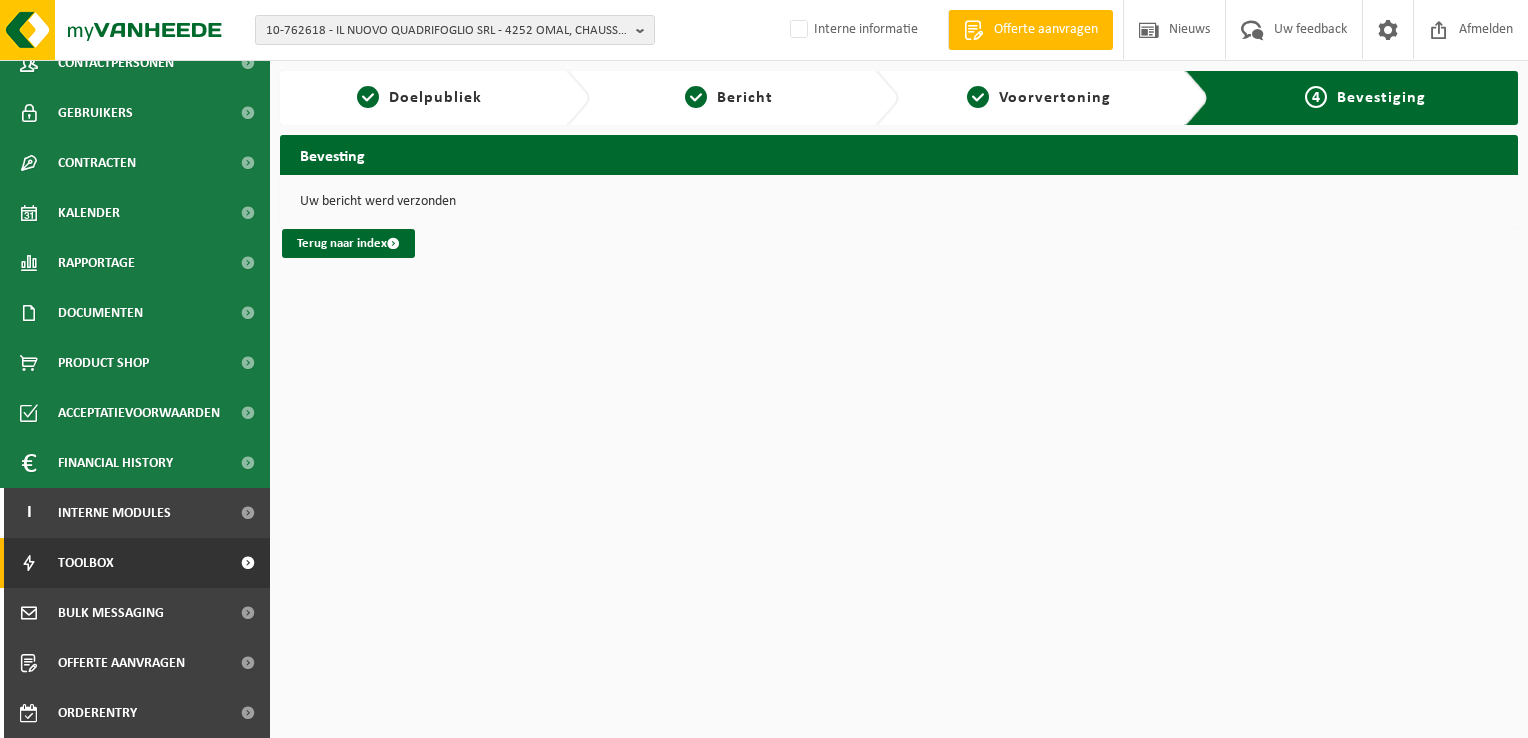 click on "Toolbox" at bounding box center [135, 563] 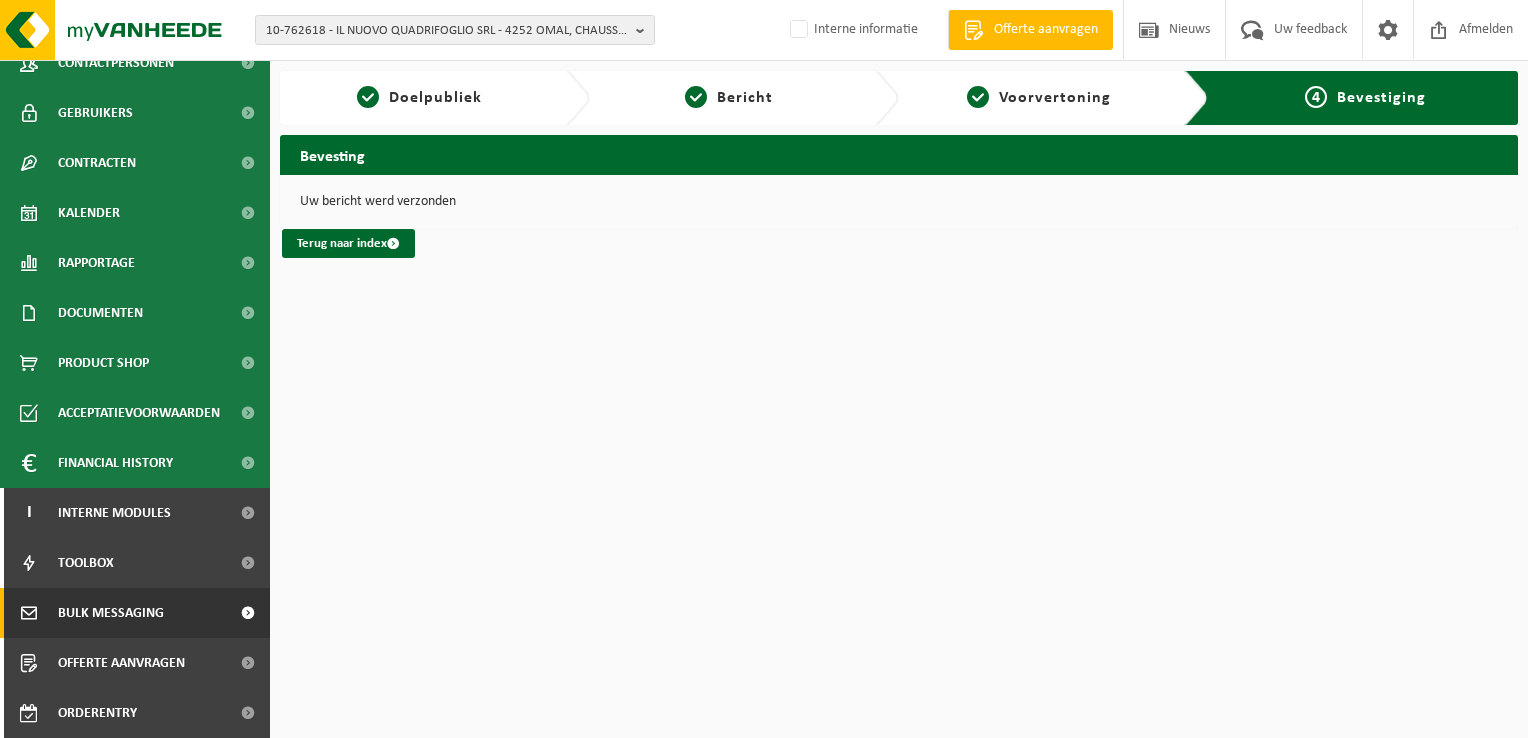 click on "Bulk Messaging" at bounding box center (111, 613) 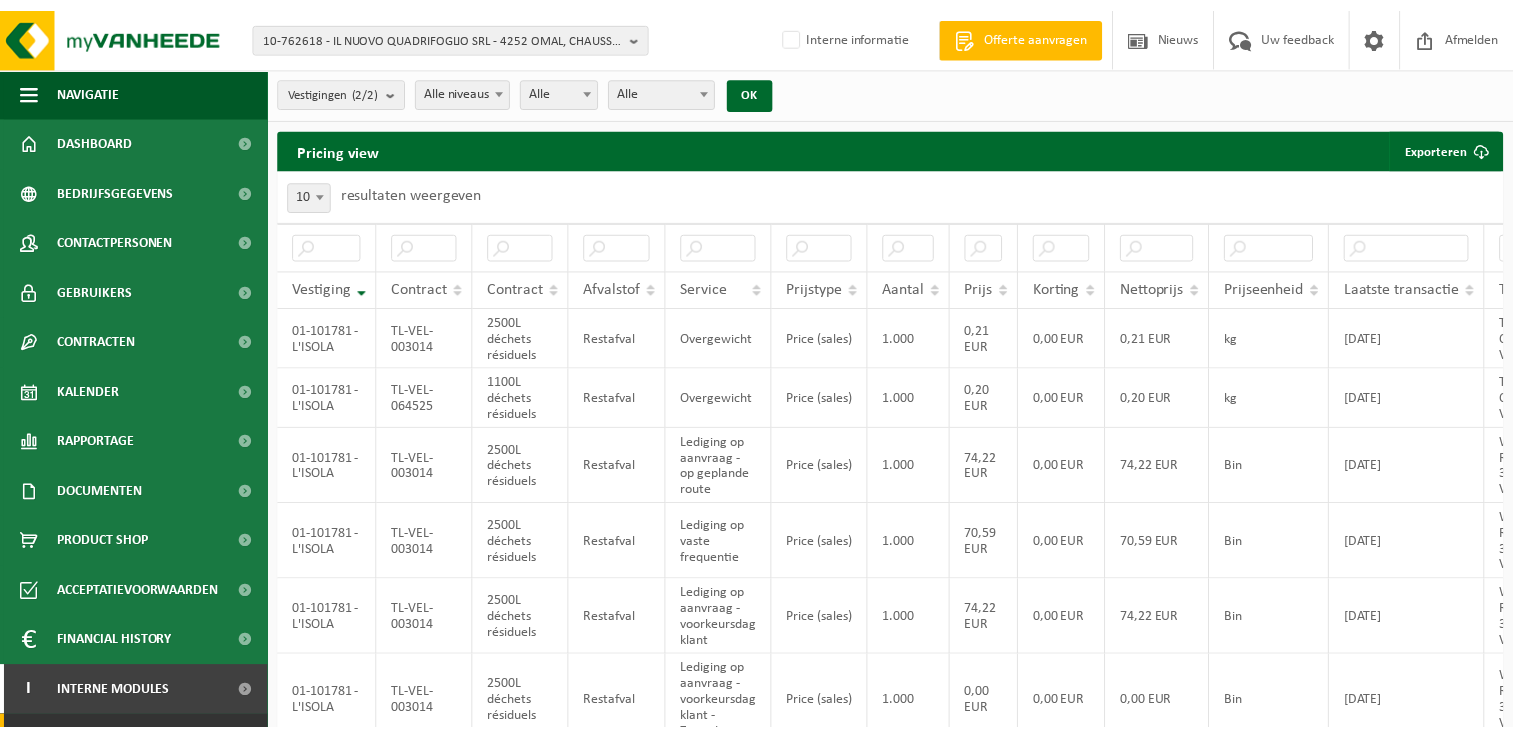 scroll, scrollTop: 0, scrollLeft: 0, axis: both 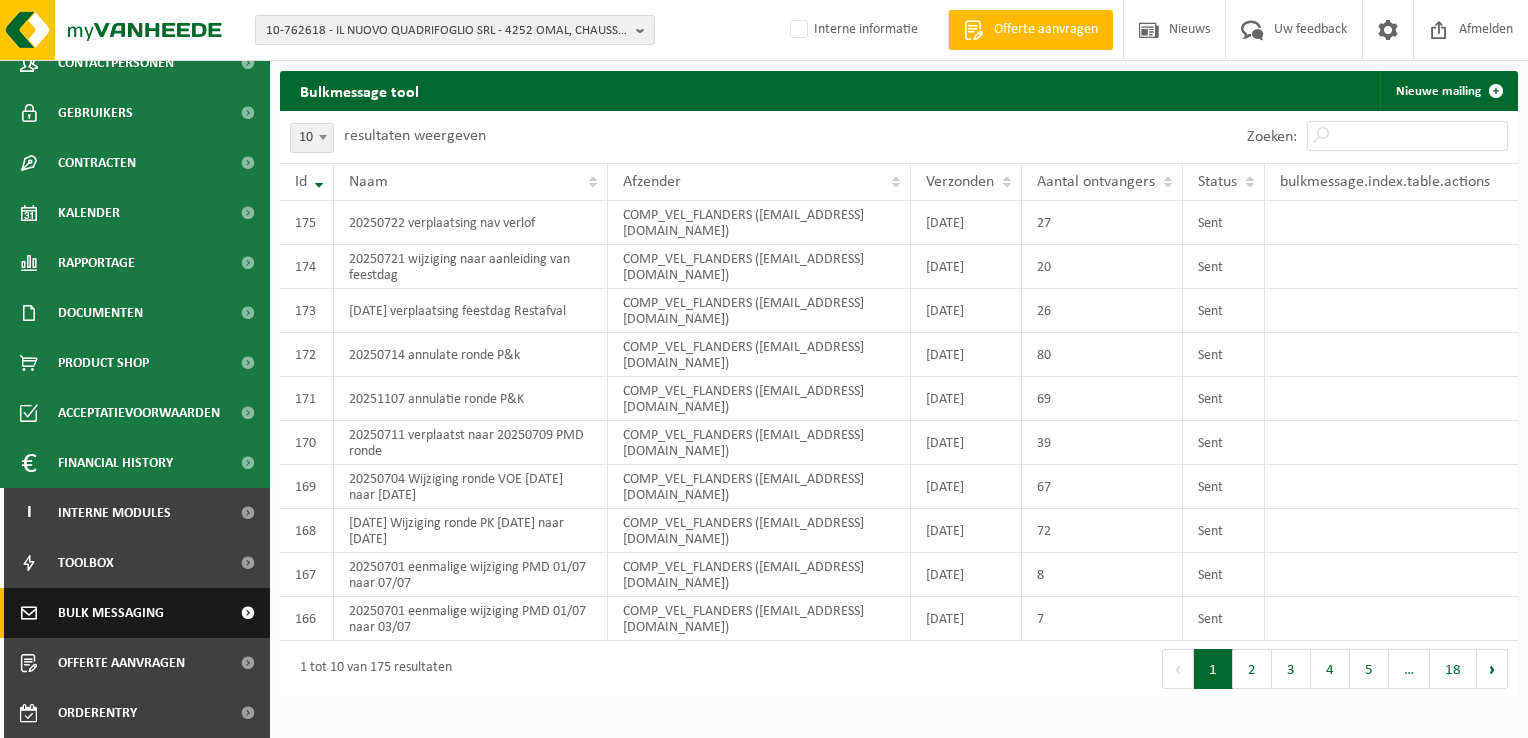 click on "Bulk Messaging" at bounding box center [111, 613] 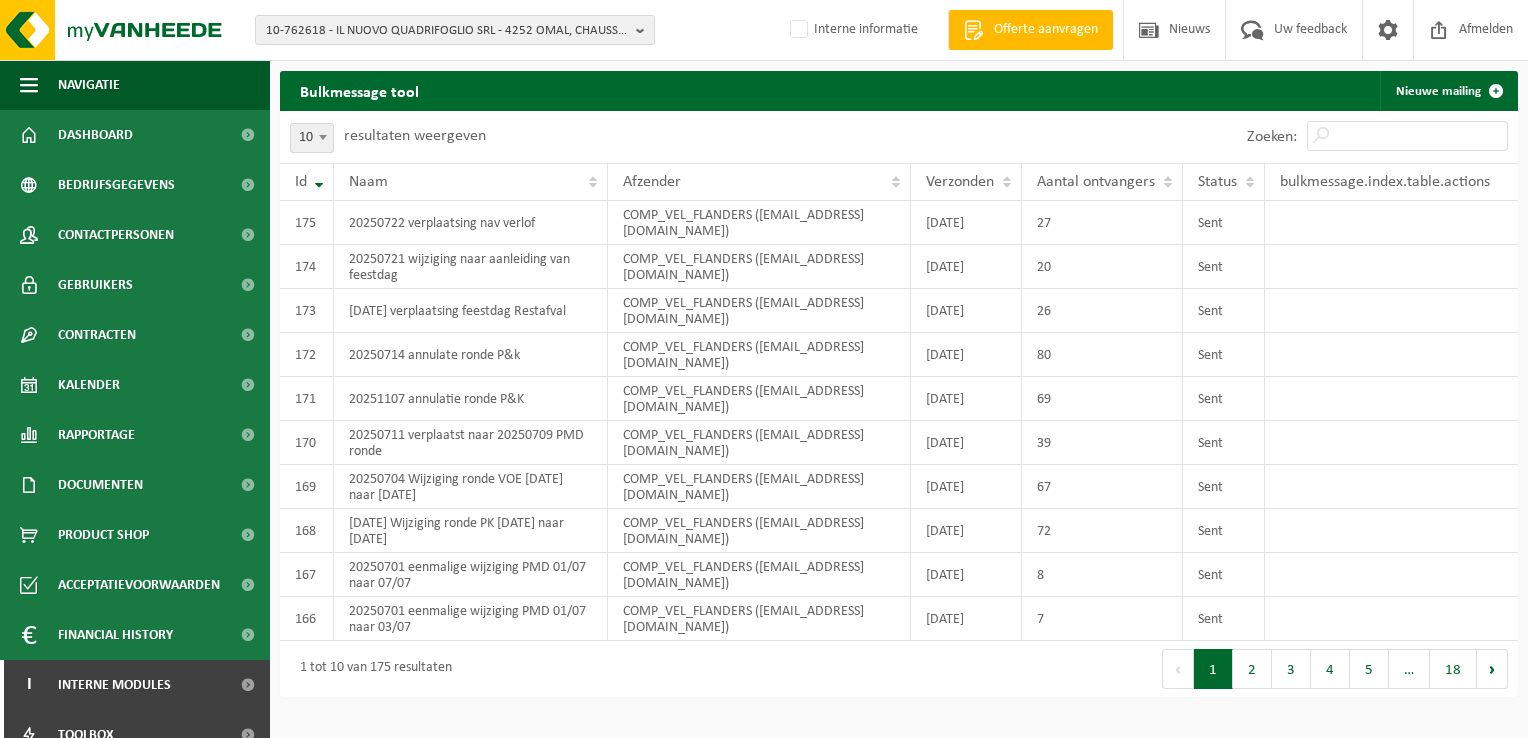 scroll, scrollTop: 0, scrollLeft: 0, axis: both 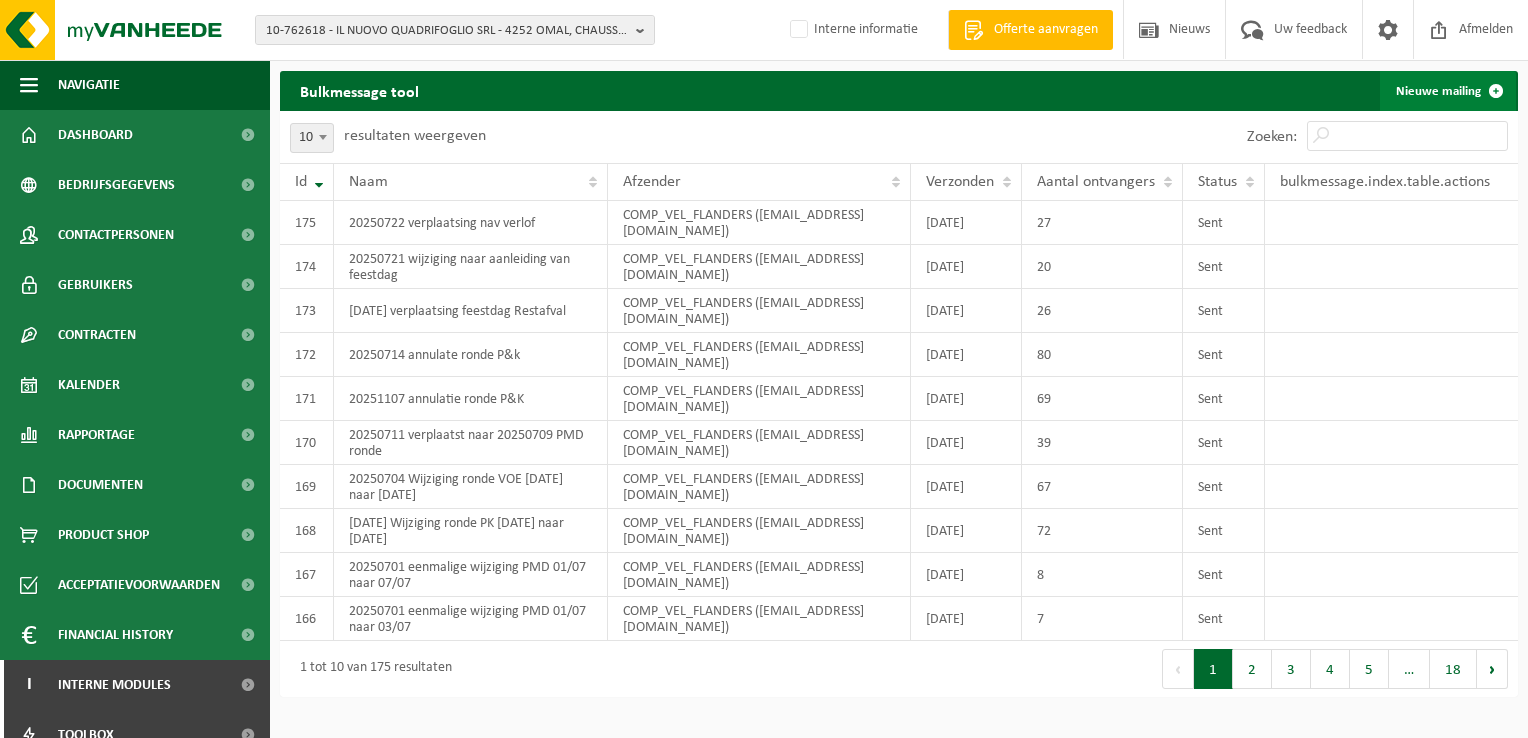 click on "Nieuwe mailing" at bounding box center [1448, 91] 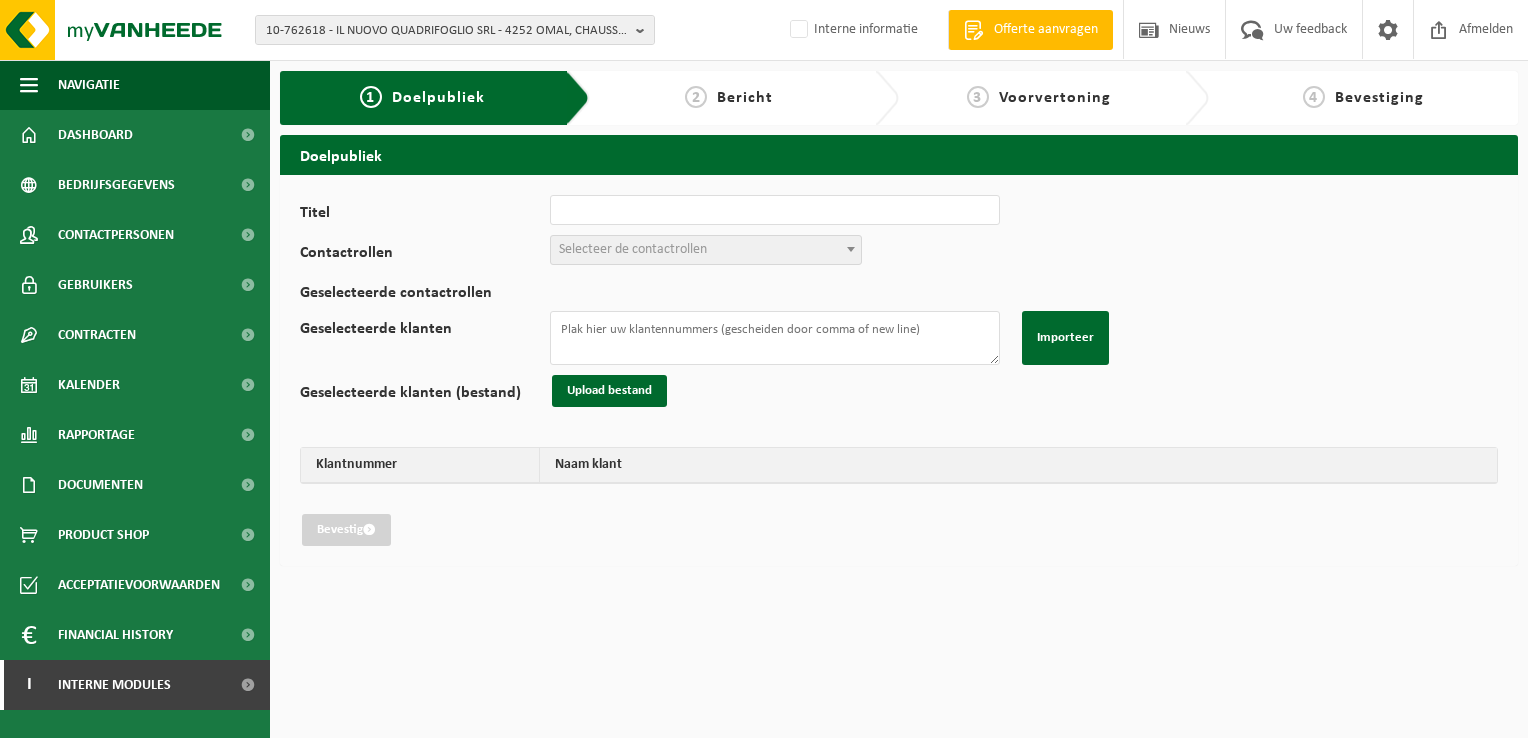 scroll, scrollTop: 0, scrollLeft: 0, axis: both 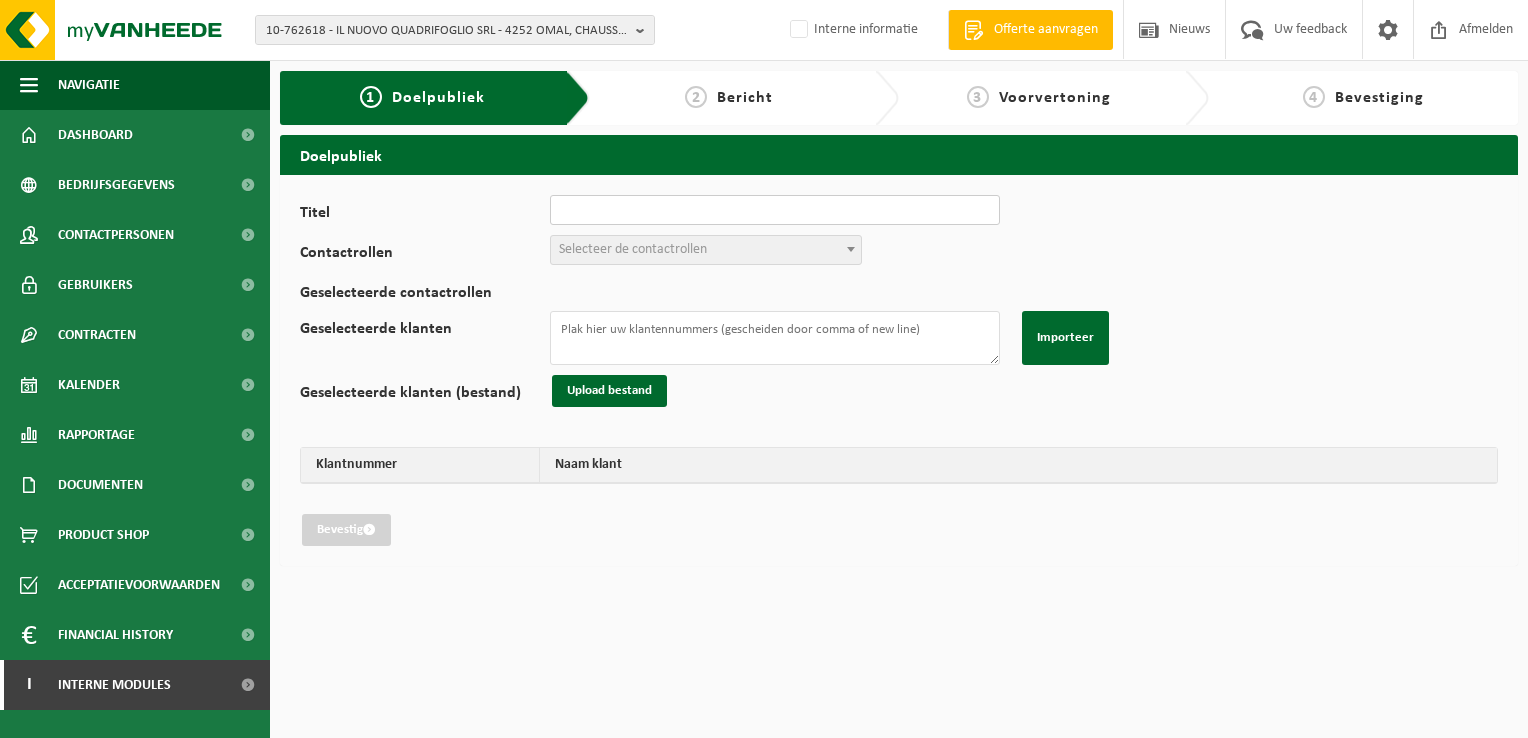 click on "Titel" at bounding box center (775, 210) 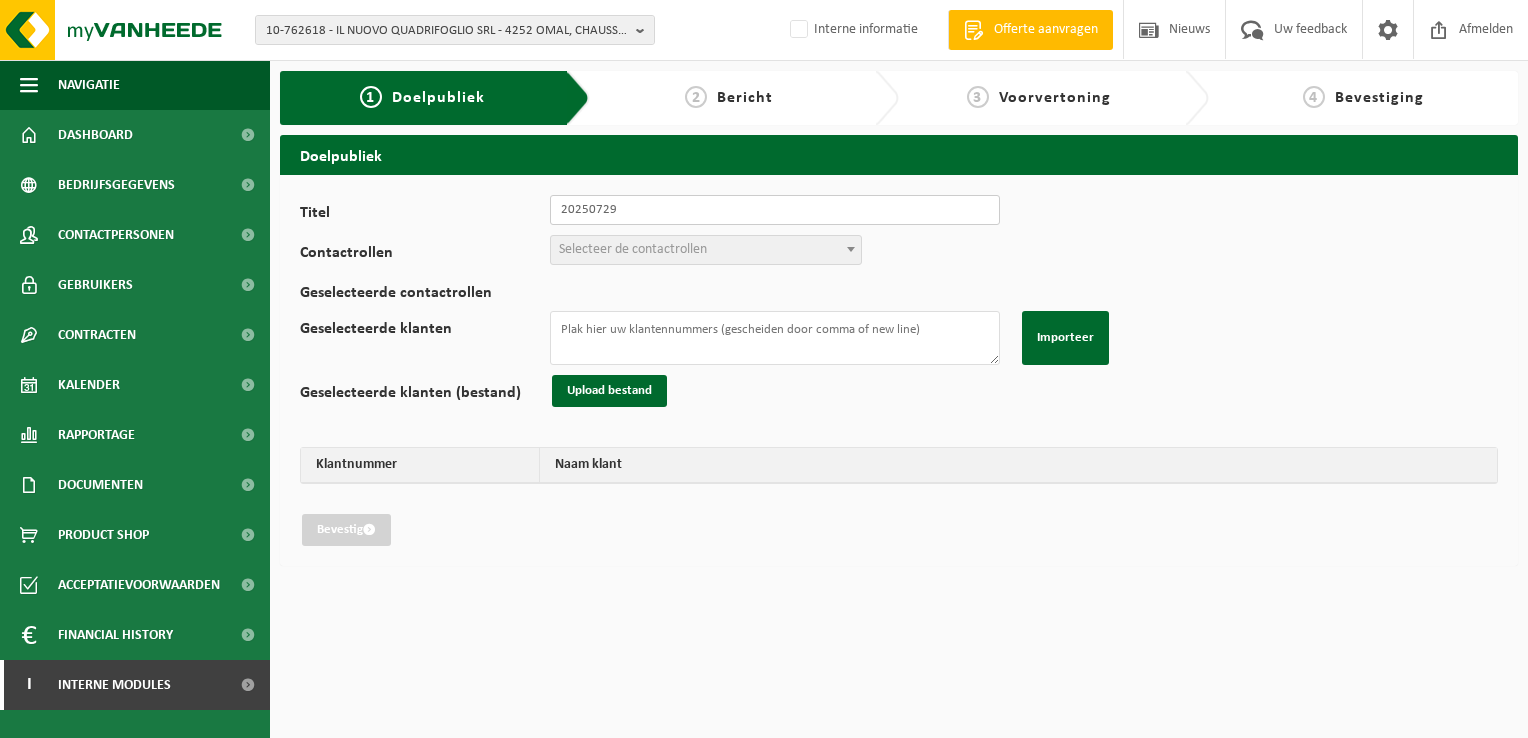 type on "20250729" 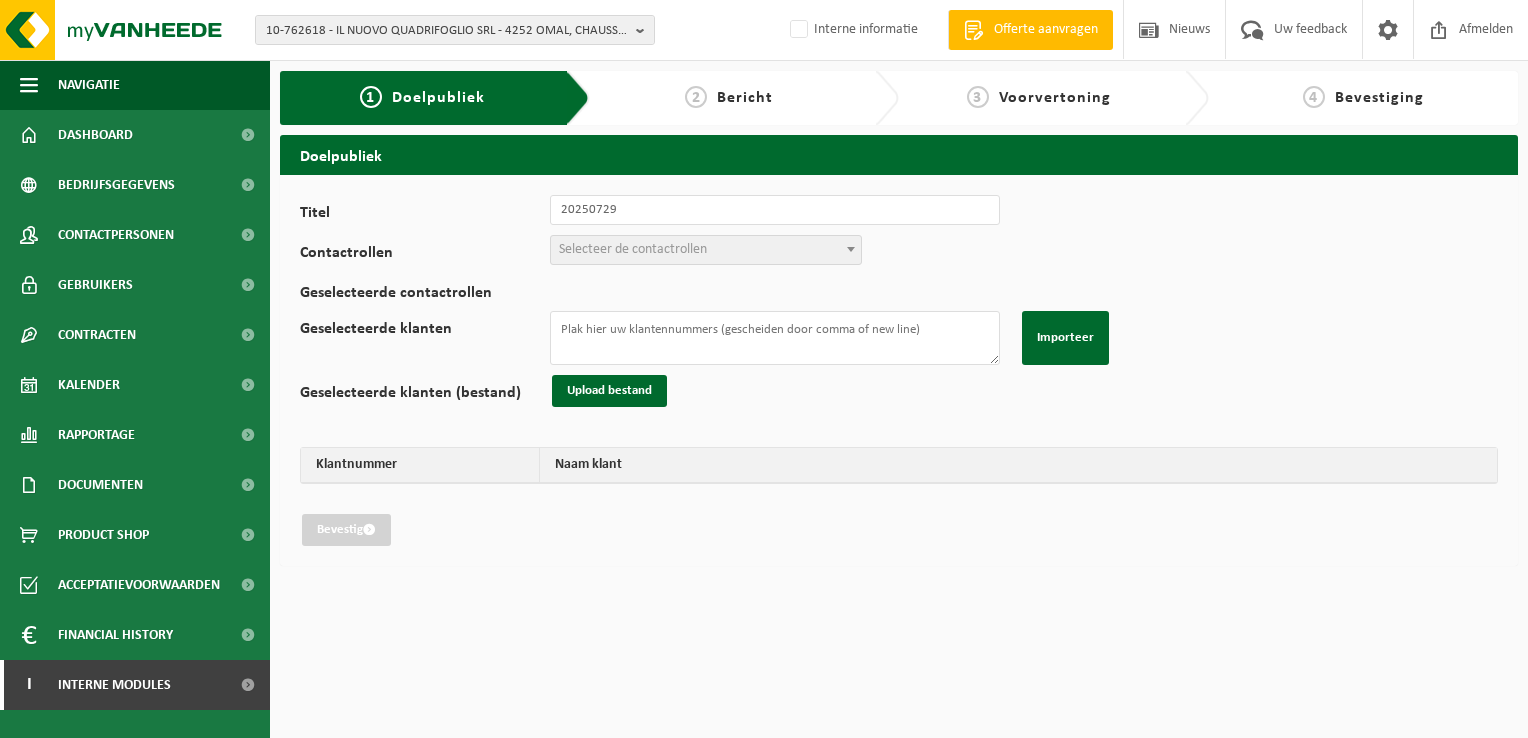 click on "Selecteer de contactrollen" at bounding box center [706, 250] 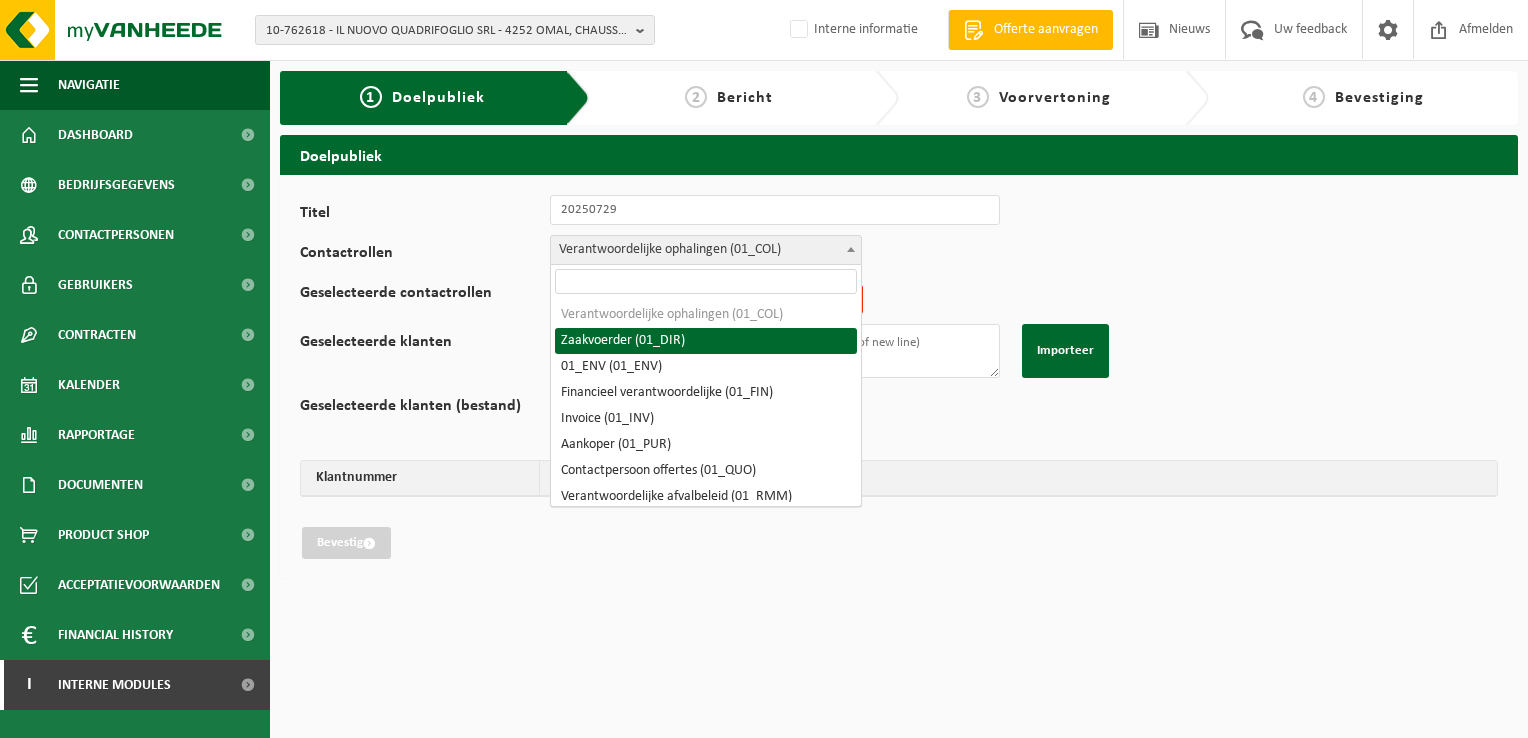click on "Verantwoordelijke ophalingen (01_COL)" at bounding box center (706, 250) 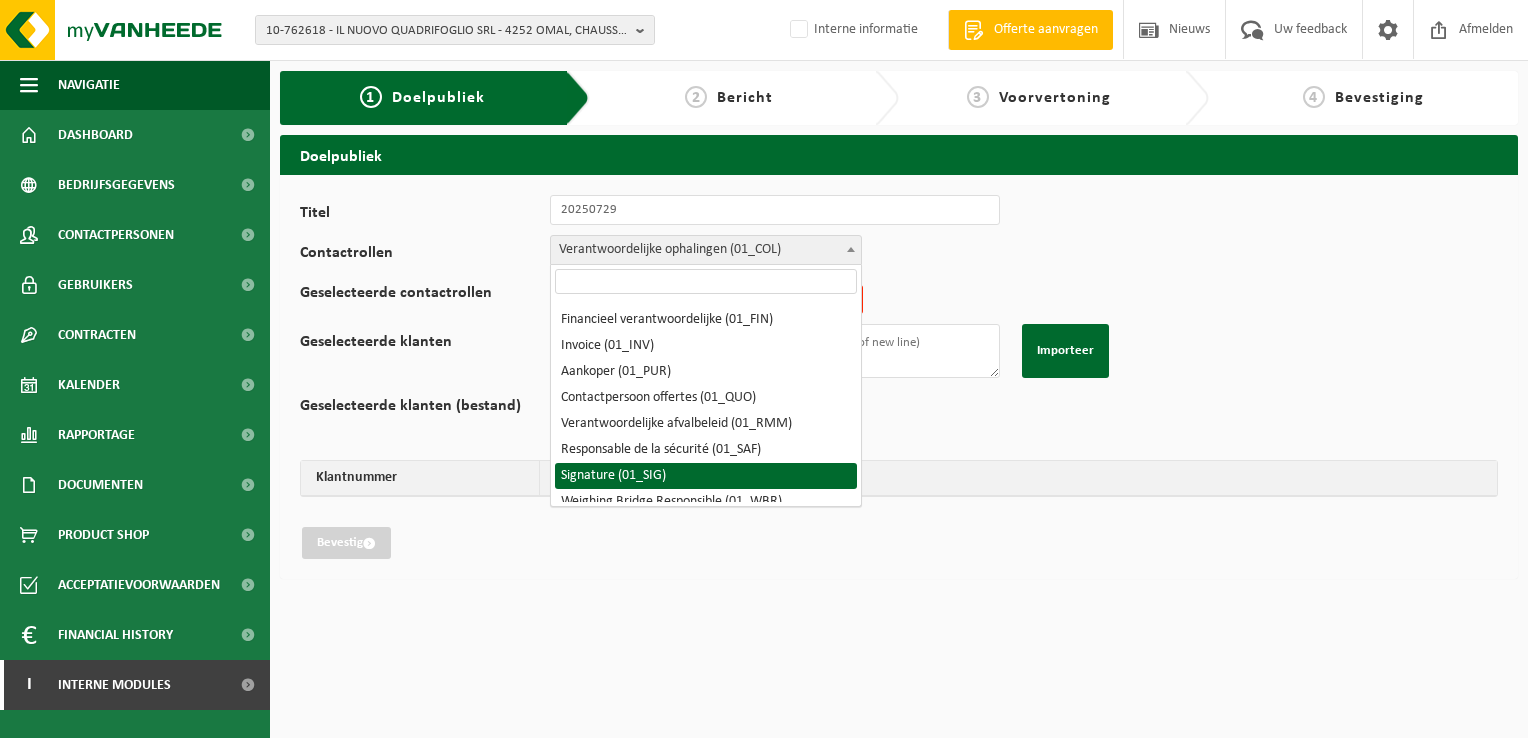 scroll, scrollTop: 100, scrollLeft: 0, axis: vertical 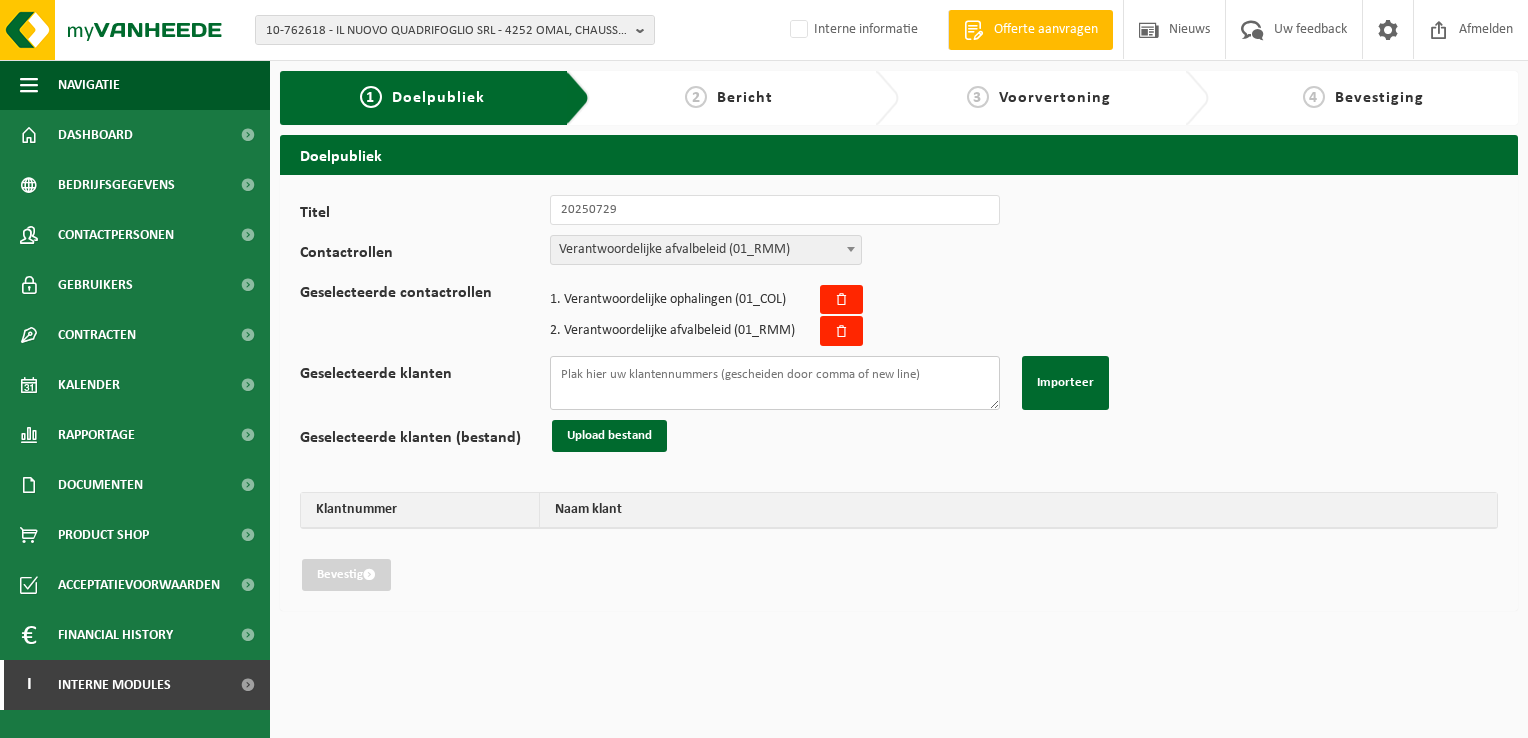 click on "Geselecteerde klanten" at bounding box center (775, 383) 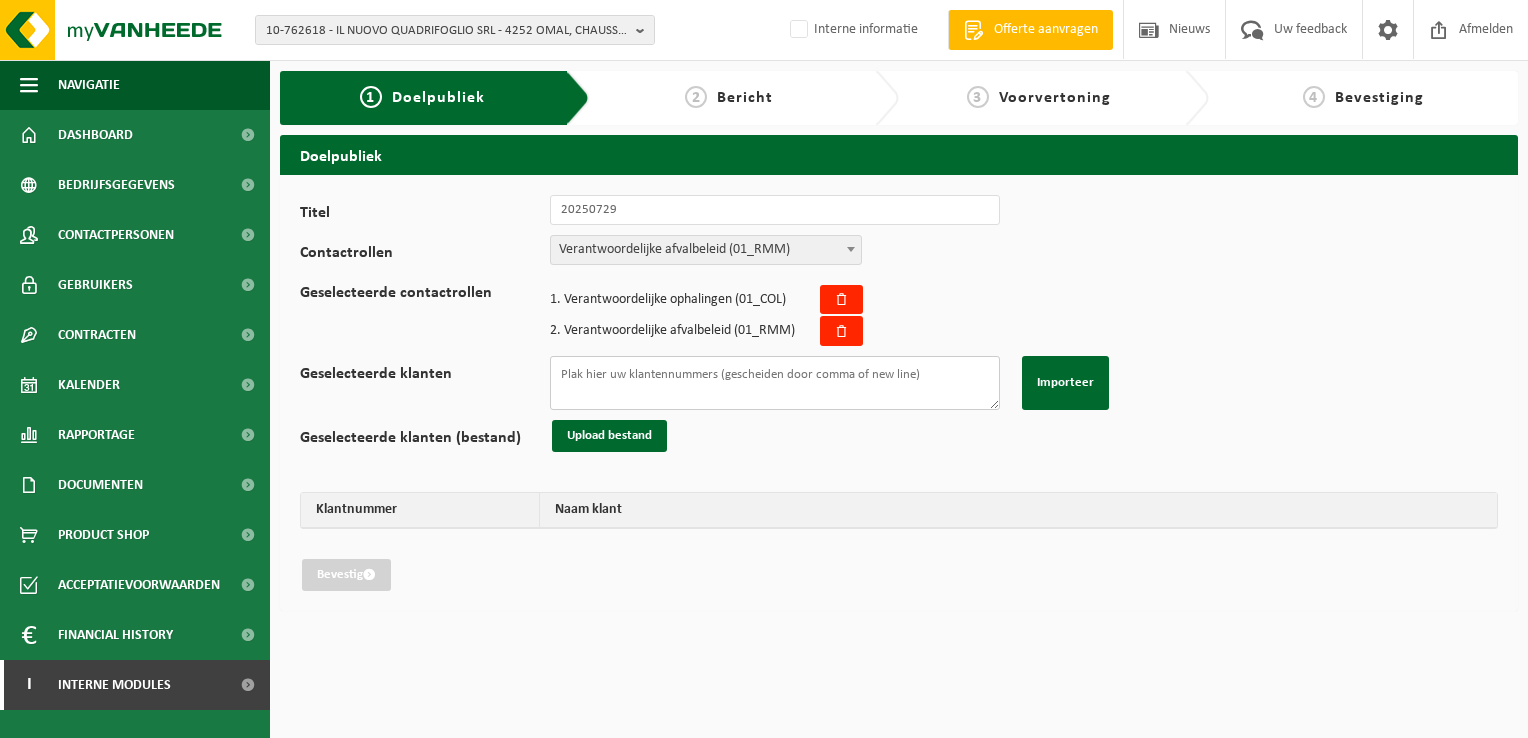 paste on "10-867816
10-843905
02-011294
10-740148
10-812832
10-885970
10-966612
10-869029
10-754996
10-864732
10-930570
02-009466
01-900463
01-900967
10-963084
01-098143
01-900478
10-838445
10-738760
01-066069
10-901339
01-903728
01-901676
10-855561
10-827112
01-088857
02-013745
10-936200" 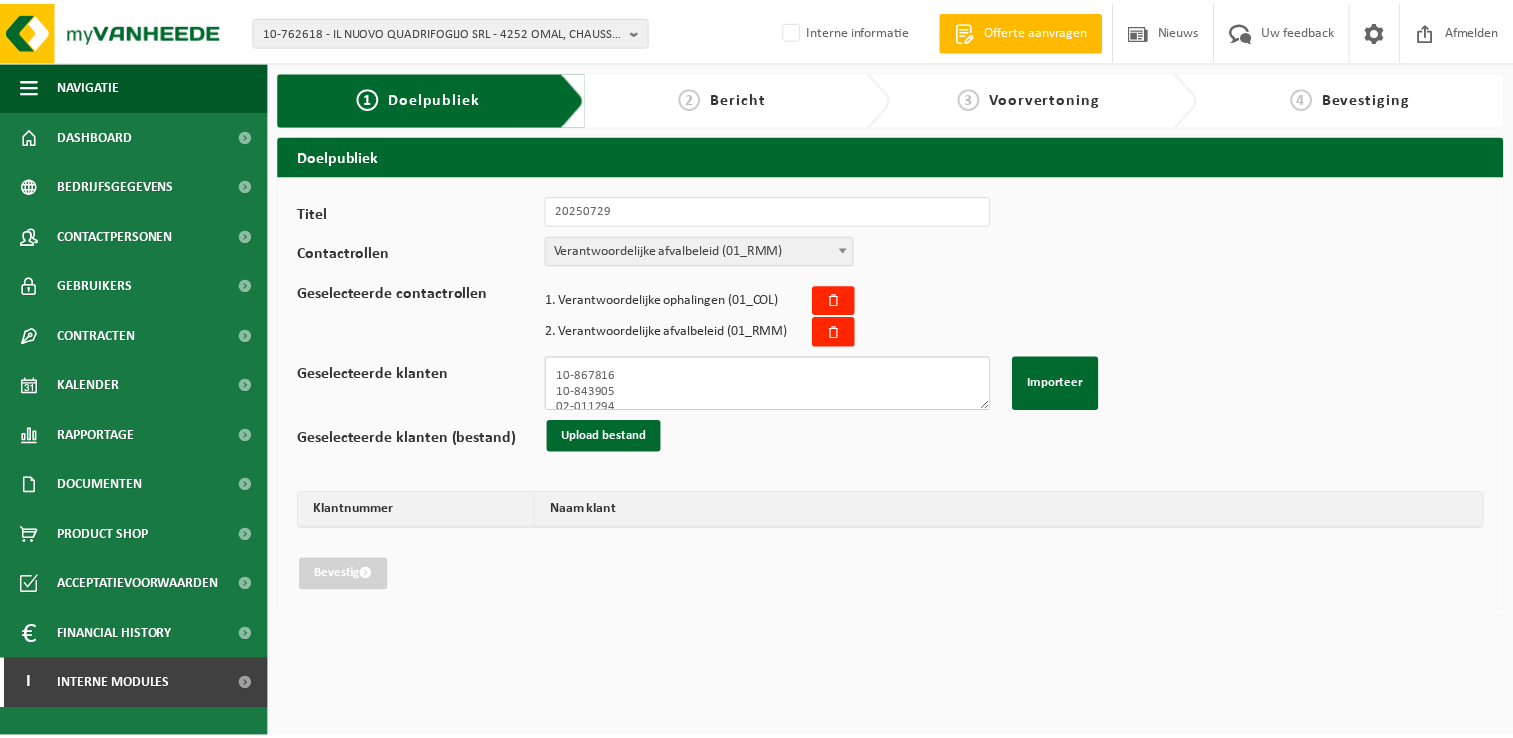 scroll, scrollTop: 400, scrollLeft: 0, axis: vertical 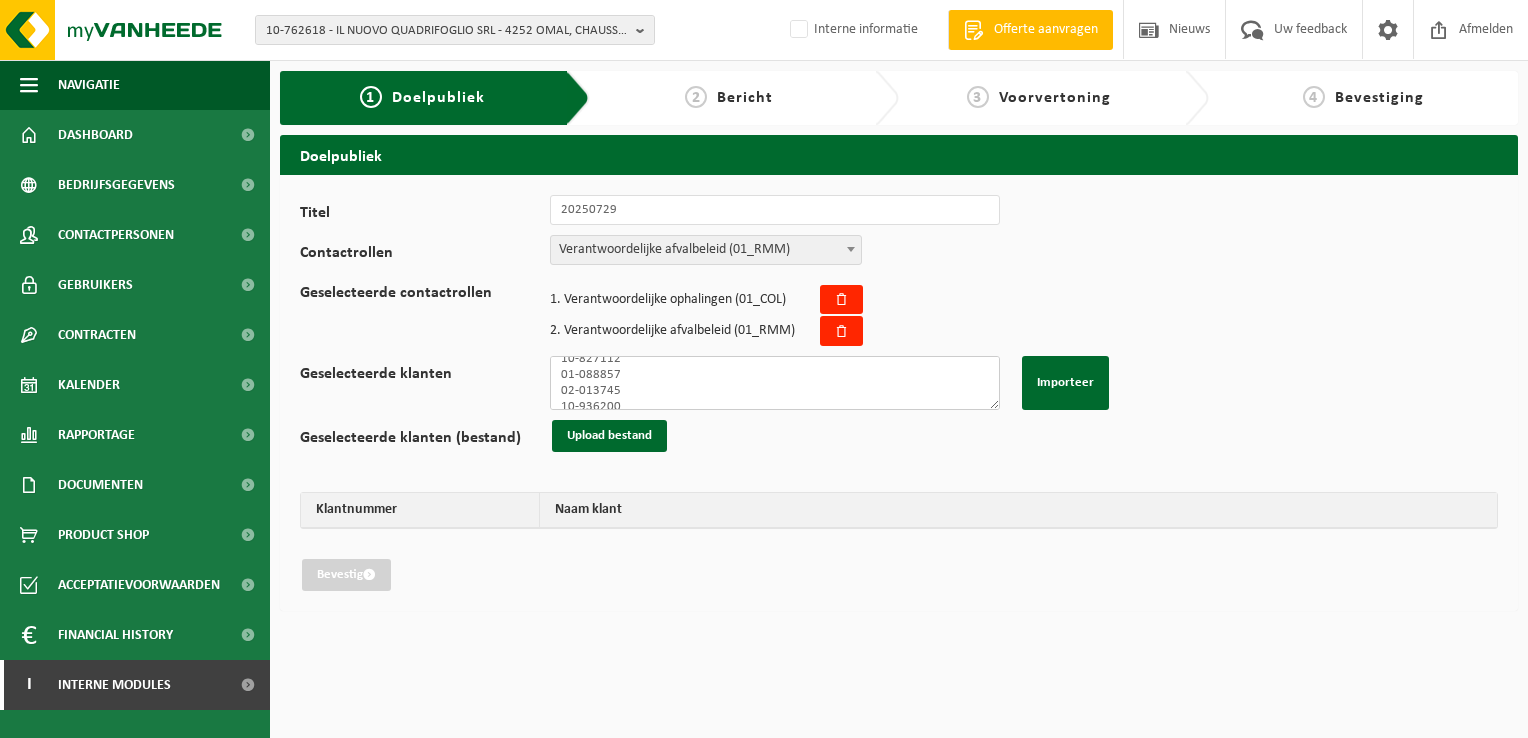 type on "10-867816
10-843905
02-011294
10-740148
10-812832
10-885970
10-966612
10-869029
10-754996
10-864732
10-930570
02-009466
01-900463
01-900967
10-963084
01-098143
01-900478
10-838445
10-738760
01-066069
10-901339
01-903728
01-901676
10-855561
10-827112
01-088857
02-013745
10-936200" 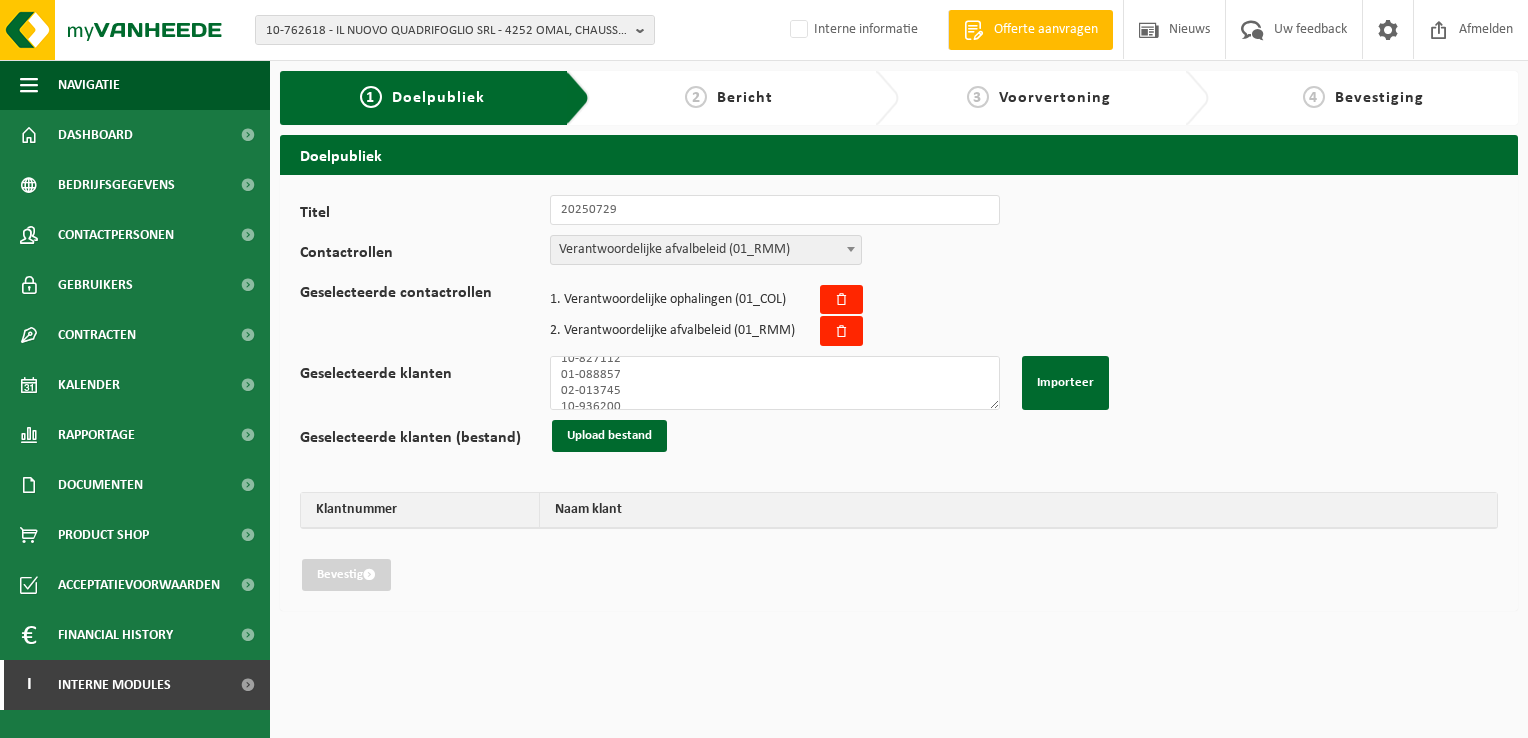 click on "Doelpubliek             Titel   20250729       Contactrollen       Verantwoordelijke ophalingen (01_COL)   Zaakvoerder (01_DIR)   01_ENV (01_ENV)   Financieel verantwoordelijke (01_FIN)   Invoice (01_INV)   Aankoper (01_PUR)   Contactpersoon offertes (01_QUO)   Verantwoordelijke afvalbeleid (01_RMM)   Responsable de la sécurité (01_SAF)   Signature (01_SIG)   Weighing Bridge Responsible (01_WBR)   Written Postal Address (01_WPA)   Toegang tot de site (02_ACC)   External driver (02_DRV)   Customer group (03_SUB)   Delivery contact Outlet (04_DCO)   Key contact Outlet (04_KCO)   Supplementary contact Outlet (04_SCO)   Vanheede magazine (05_MAG)   Vanheede nieuwsbrief (05_NWS)   Vanheede duurzaamheidsverslag (05_SRE)   Digital Invoice (01_DIG)   Pricing (01_PRC)   Non-conformity (01_NCO)   Digital Transportation Documents Contact (04_DOC)   Borderel-Bordereau (01_BOR)   Signature for receiver (04_SIG)   Ontvanger van rappels (01_RAP)   Verantwoordelijke afvalbeleid (01_RMM)           1 2" at bounding box center [899, 378] 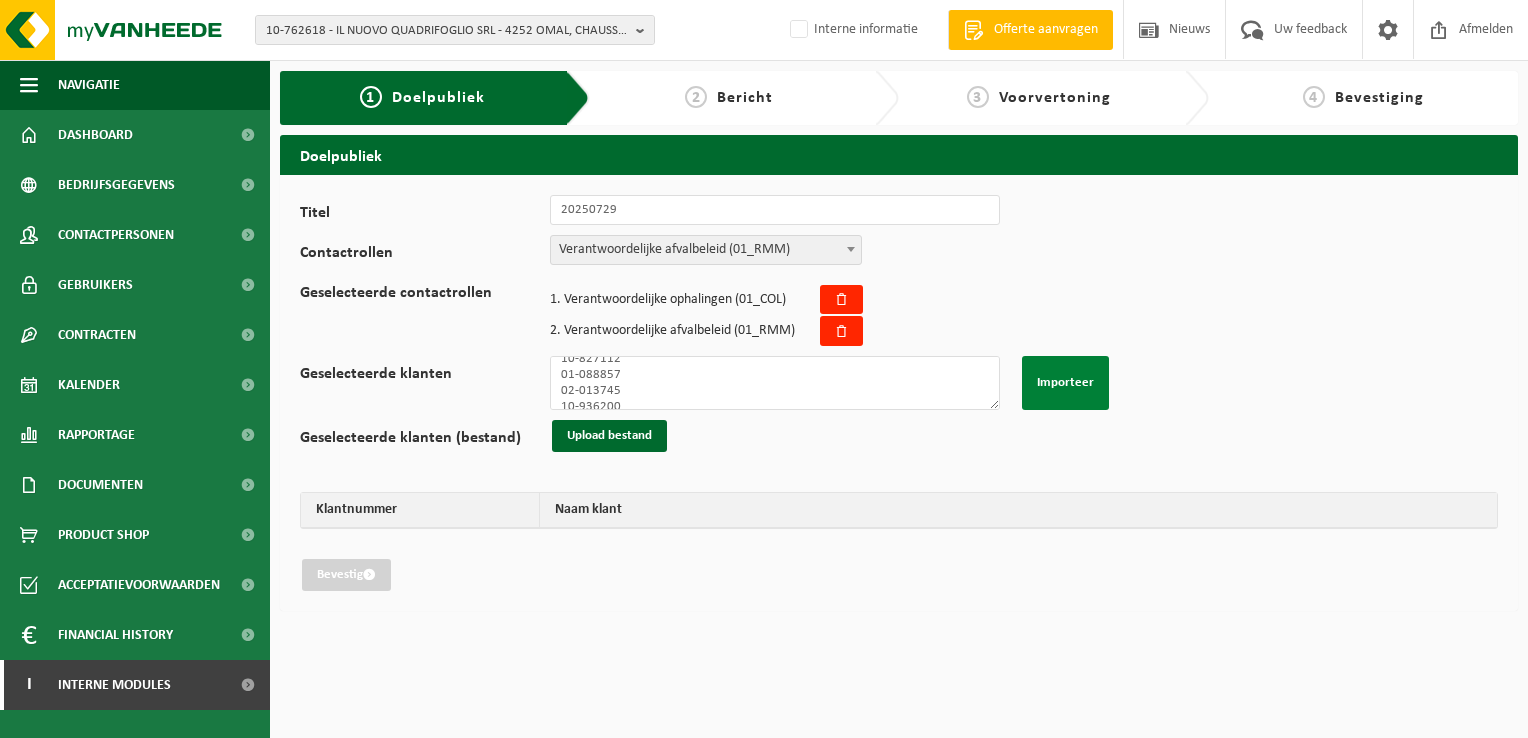 click on "Importeer" at bounding box center (1065, 383) 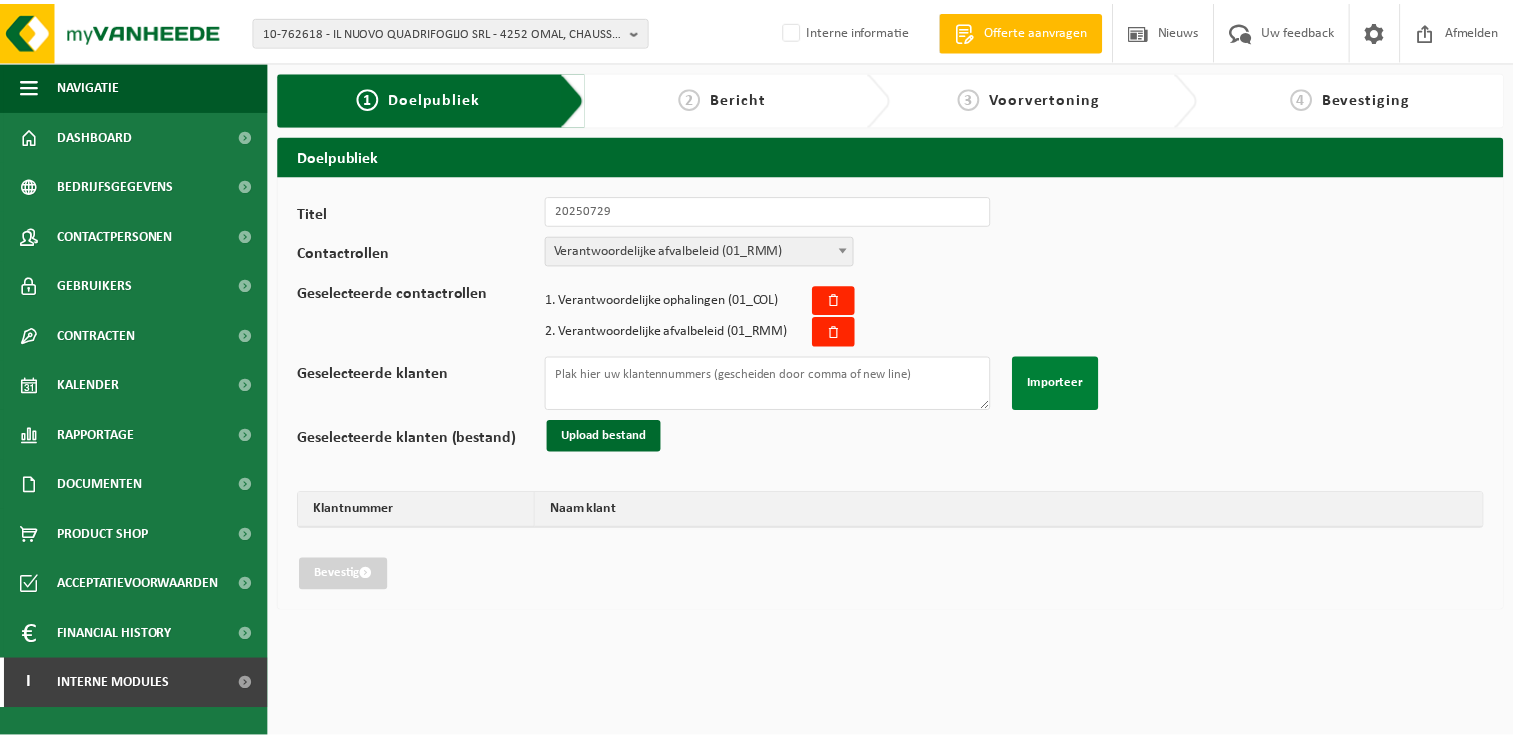 scroll, scrollTop: 0, scrollLeft: 0, axis: both 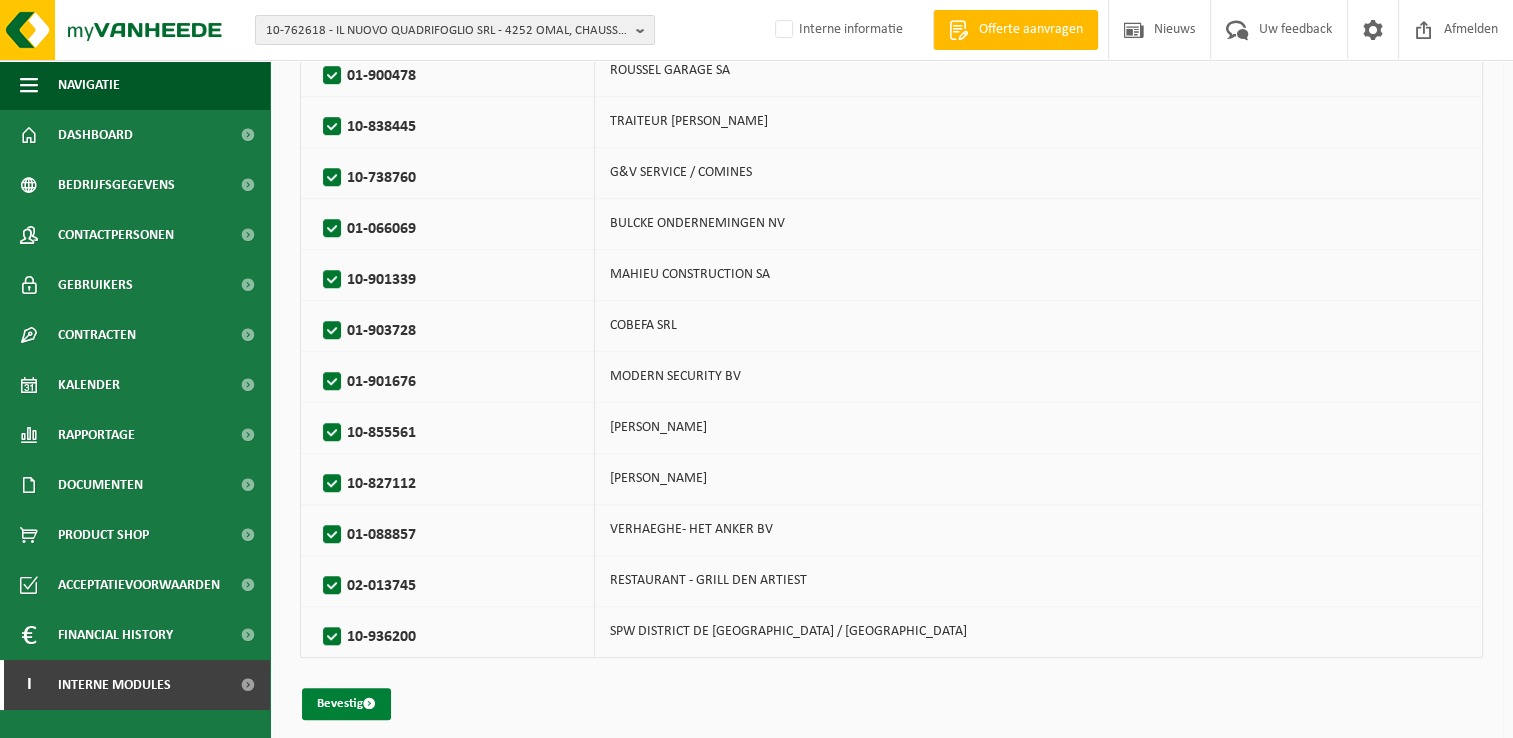 drag, startPoint x: 344, startPoint y: 702, endPoint x: 378, endPoint y: 691, distance: 35.735138 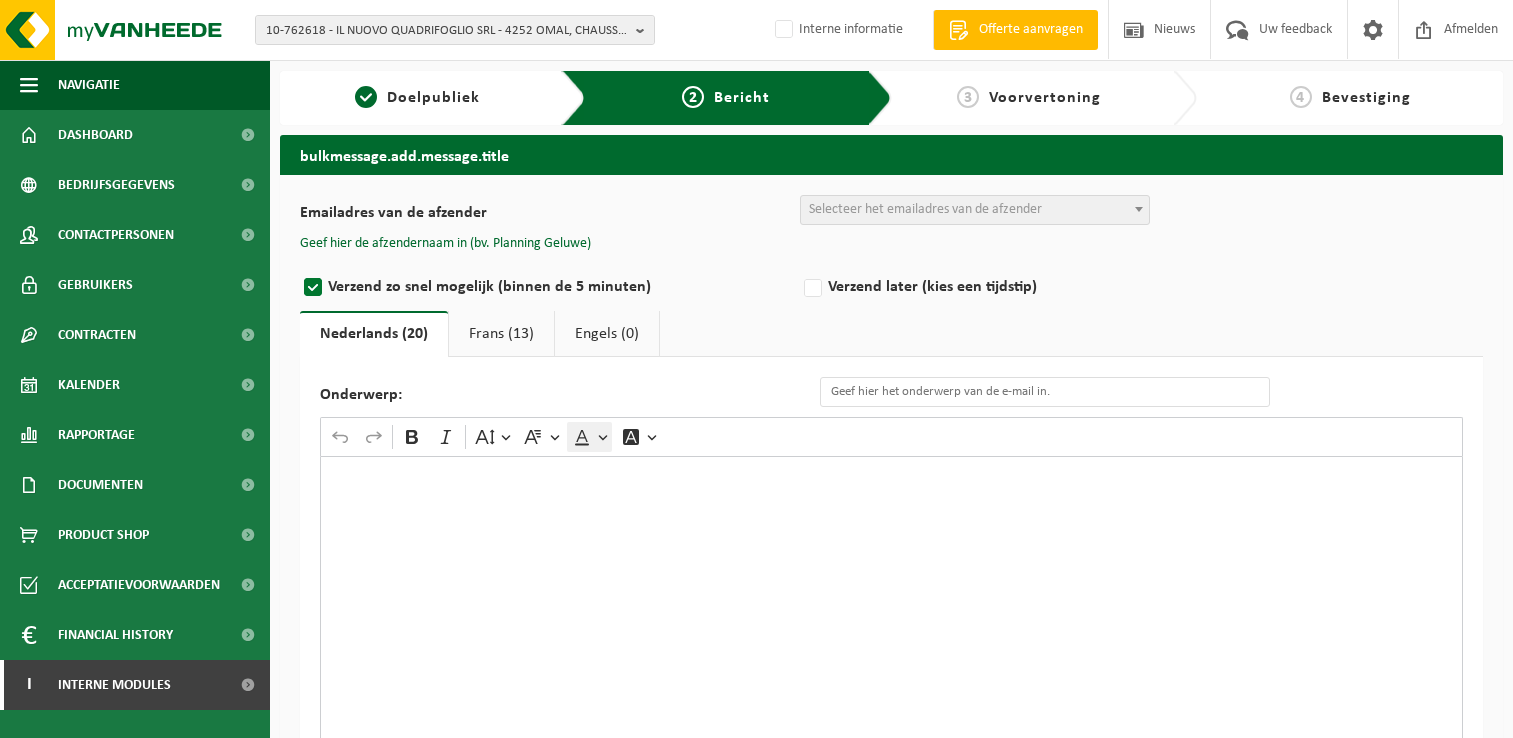 scroll, scrollTop: 0, scrollLeft: 0, axis: both 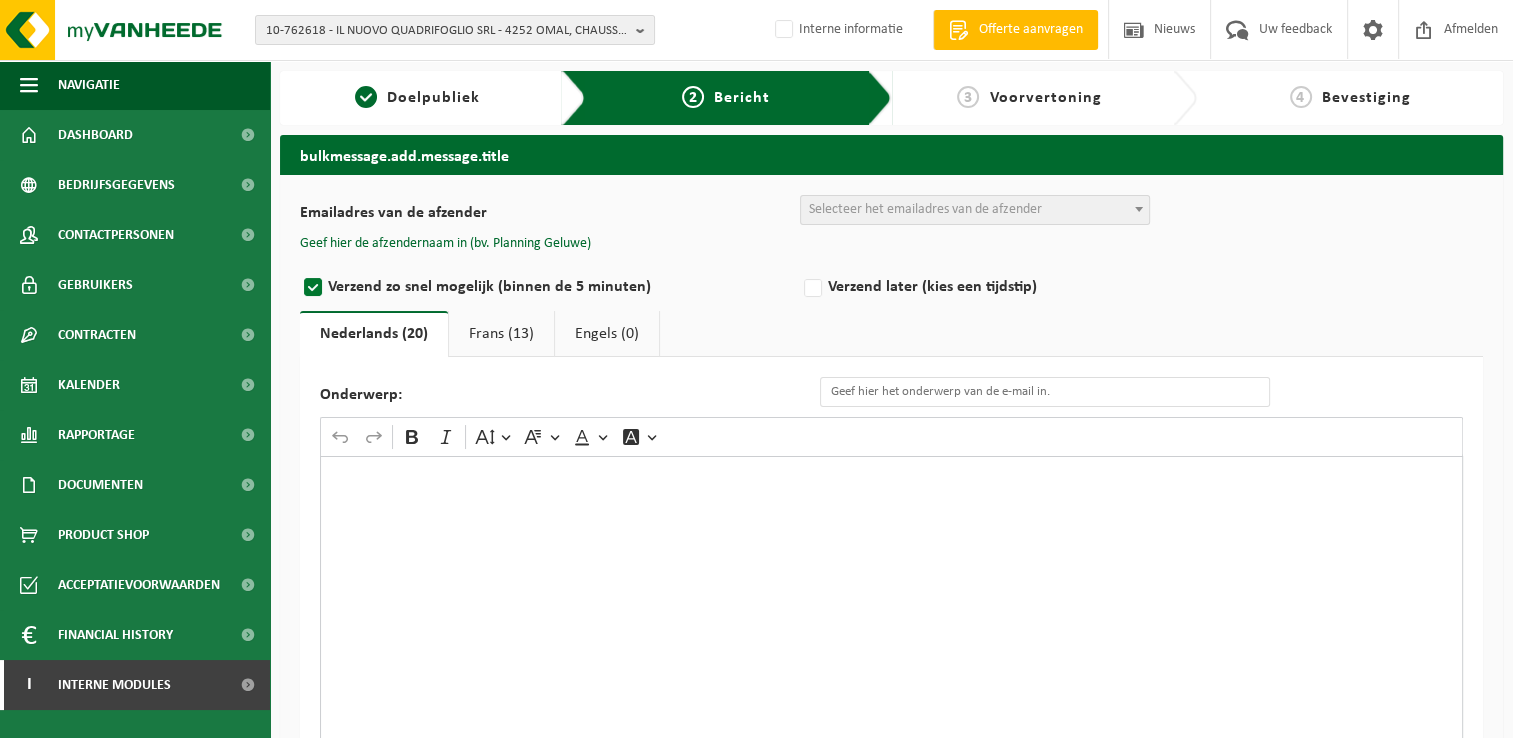 click at bounding box center [891, 656] 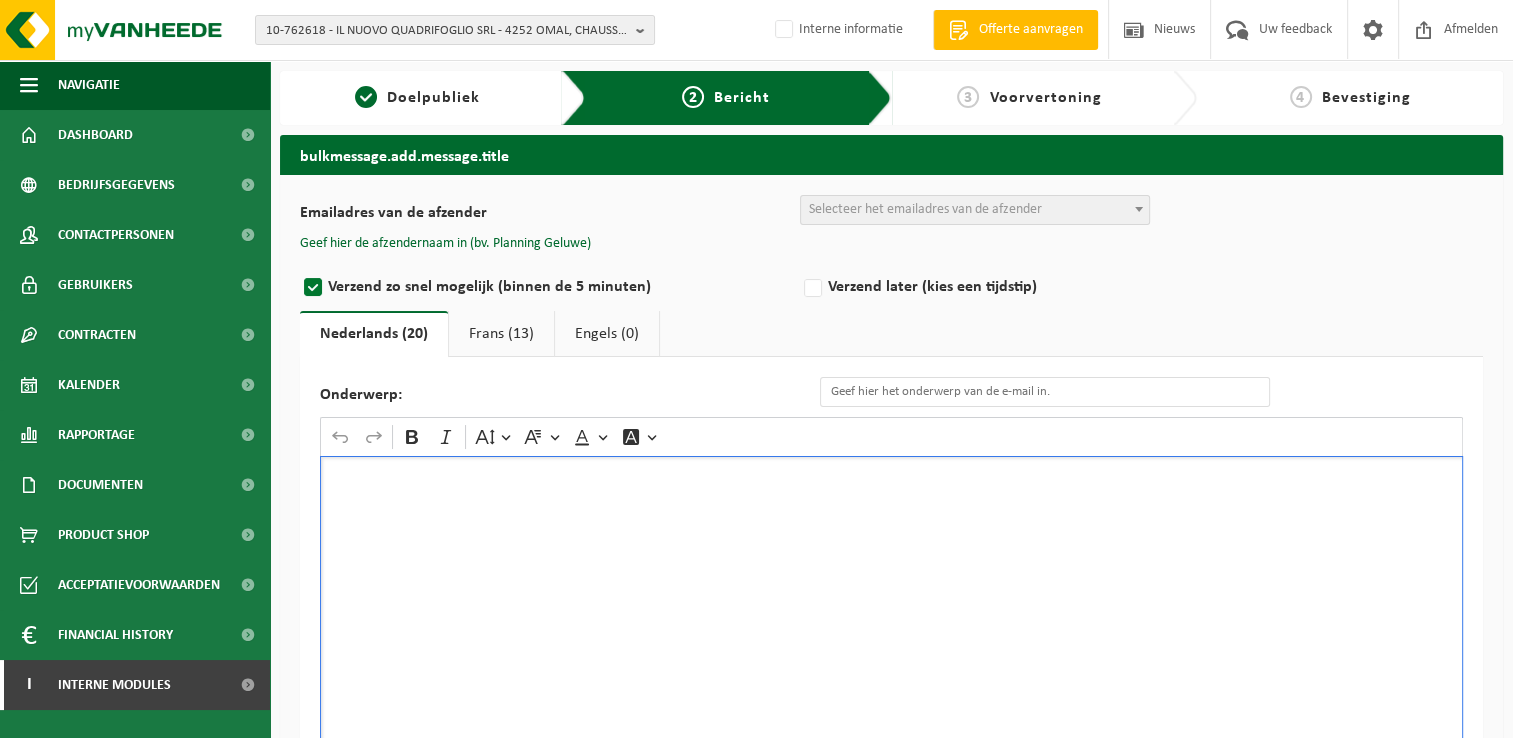 click at bounding box center [891, 476] 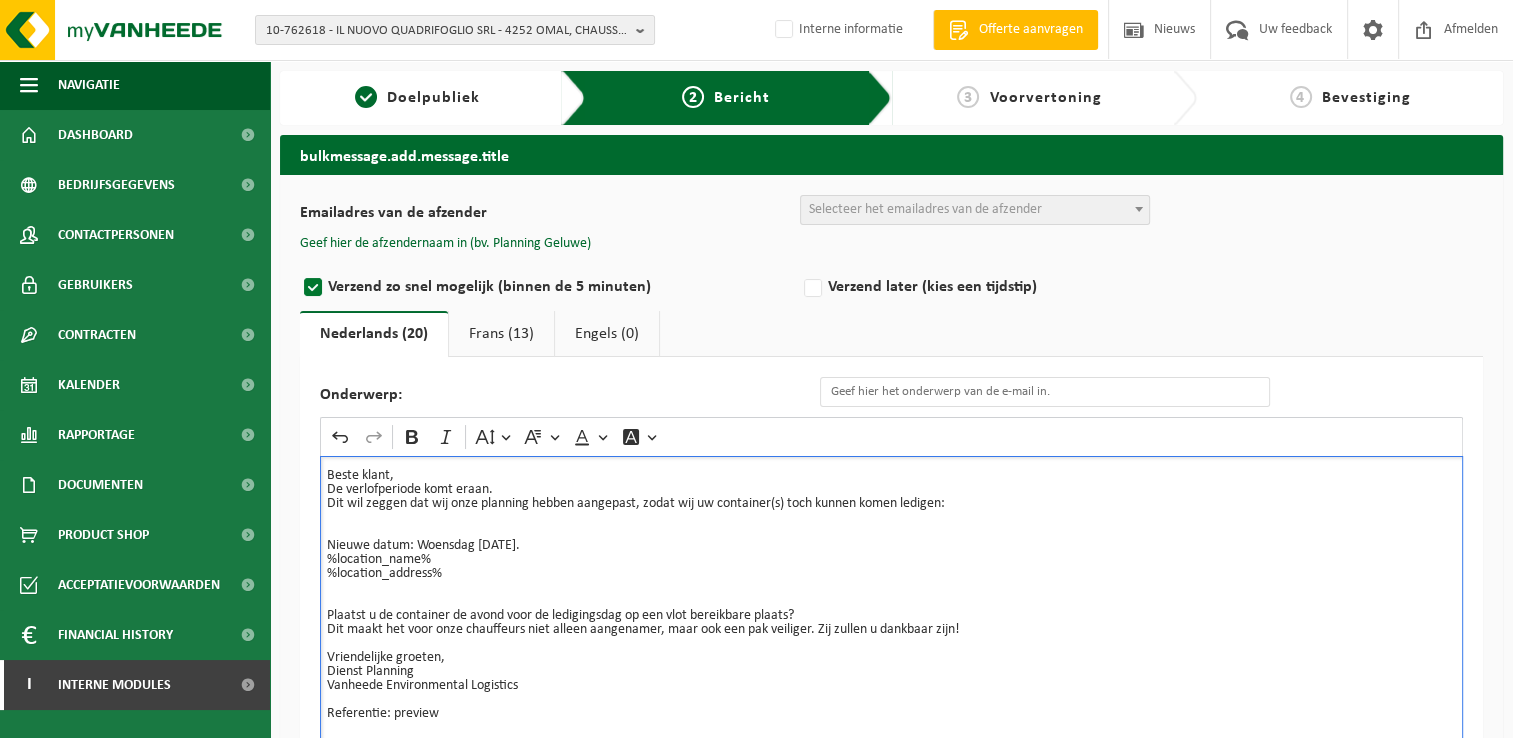 scroll, scrollTop: 16, scrollLeft: 0, axis: vertical 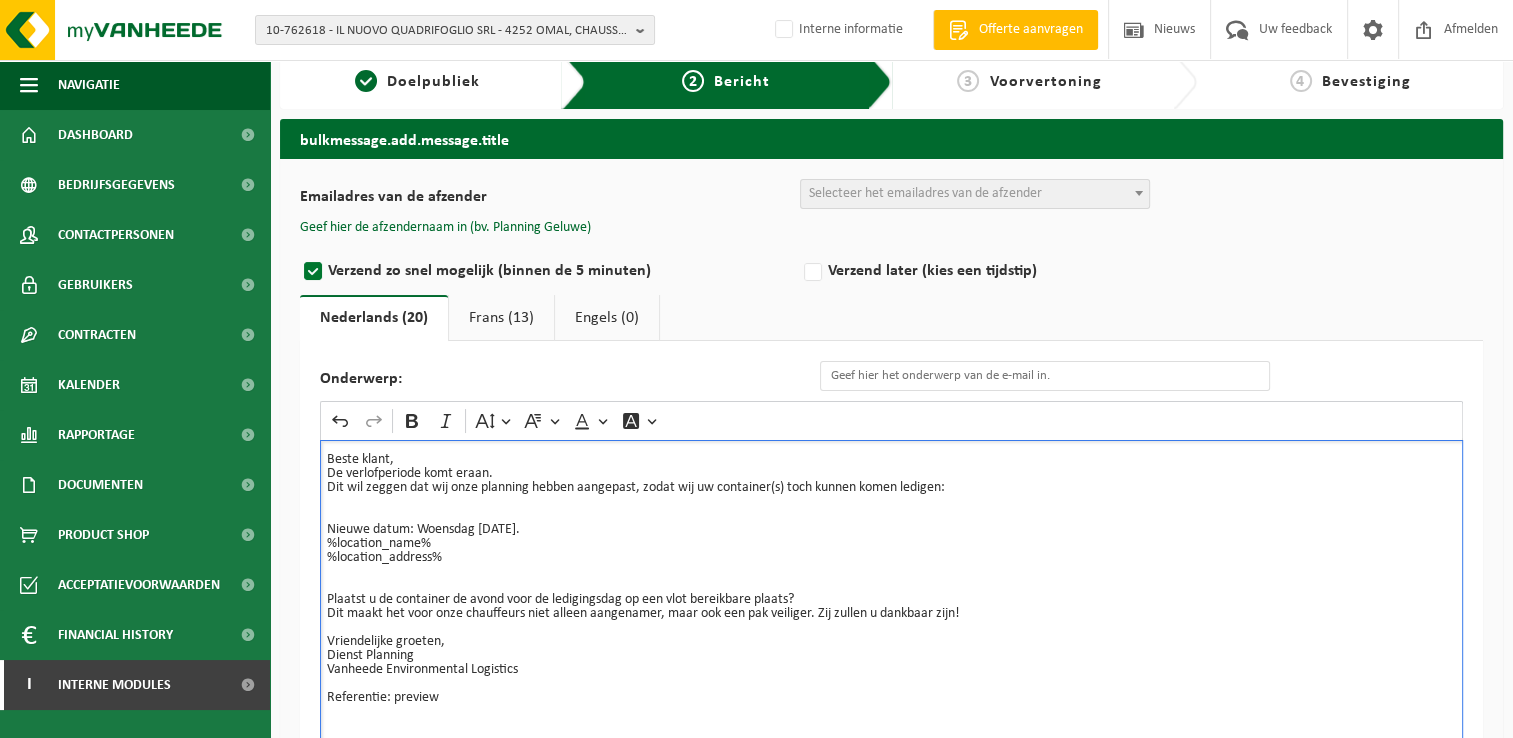 click on "Beste klant, De verlofperiode komt eraan.  Dit wil zeggen dat wij onze planning hebben aangepast, zodat wij uw container(s) toch kunnen komen ledigen: Nieuwe datum: Woensdag [DATE]. %location_name% %location_address% Plaatst u de container de avond voor de ledigingsdag op een vlot bereikbare plaats? Dit maakt het voor onze chauffeurs niet alleen aangenamer, maar ook een pak veiliger. Zij zullen u dankbaar zijn! Vriendelijke groeten, Dienst Planning Vanheede Environmental Logistics Referentie: preview" at bounding box center [891, 640] 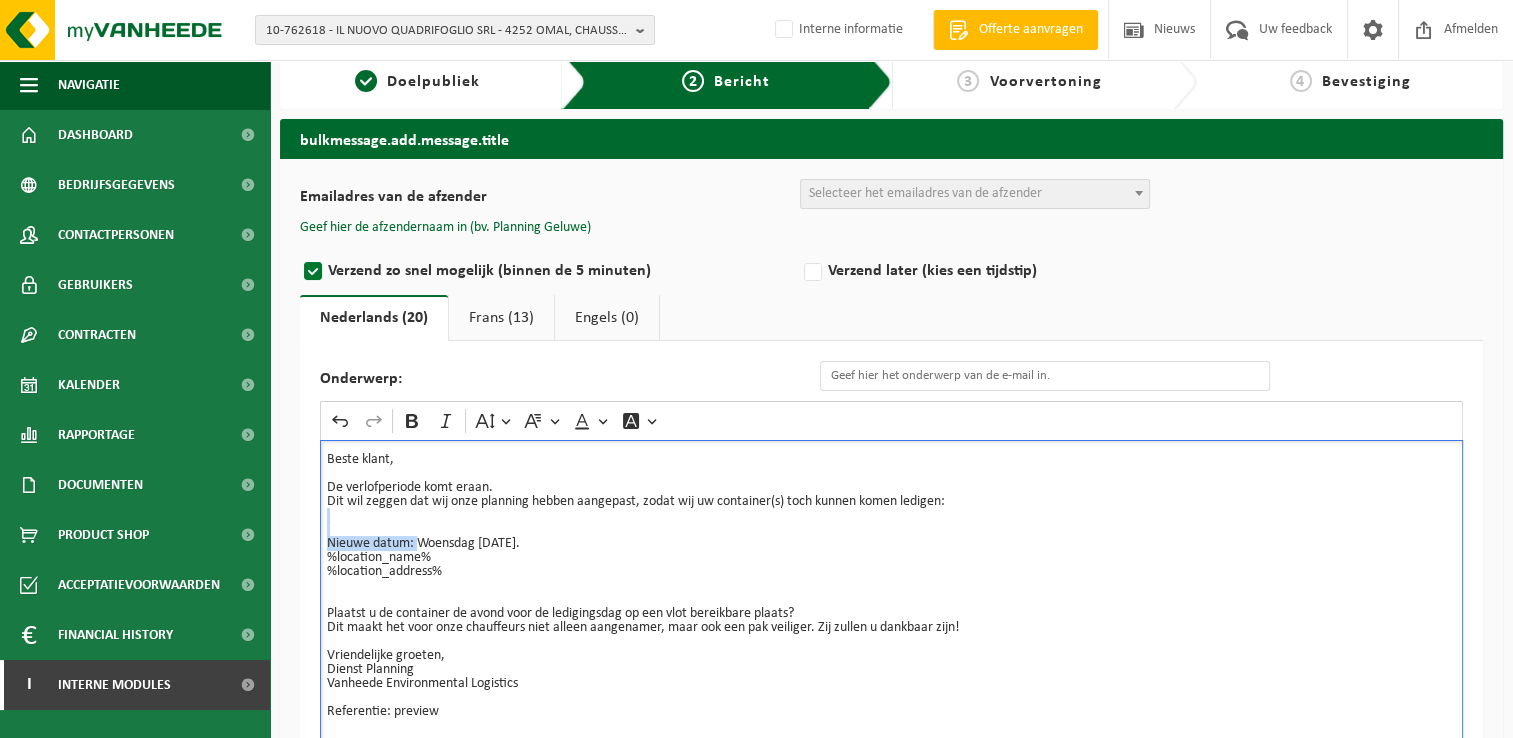 drag, startPoint x: 416, startPoint y: 537, endPoint x: 575, endPoint y: 535, distance: 159.01257 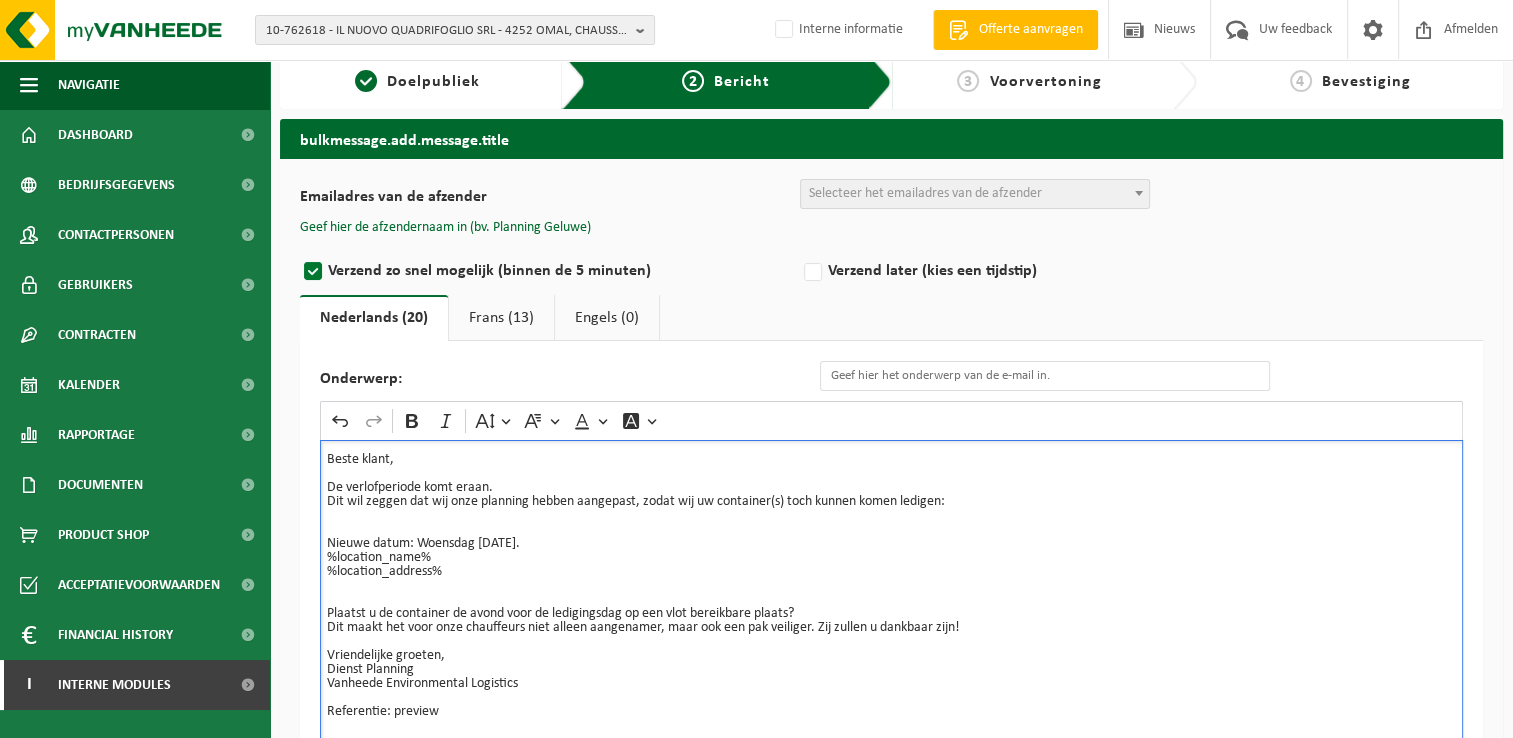 drag, startPoint x: 418, startPoint y: 537, endPoint x: 568, endPoint y: 539, distance: 150.01334 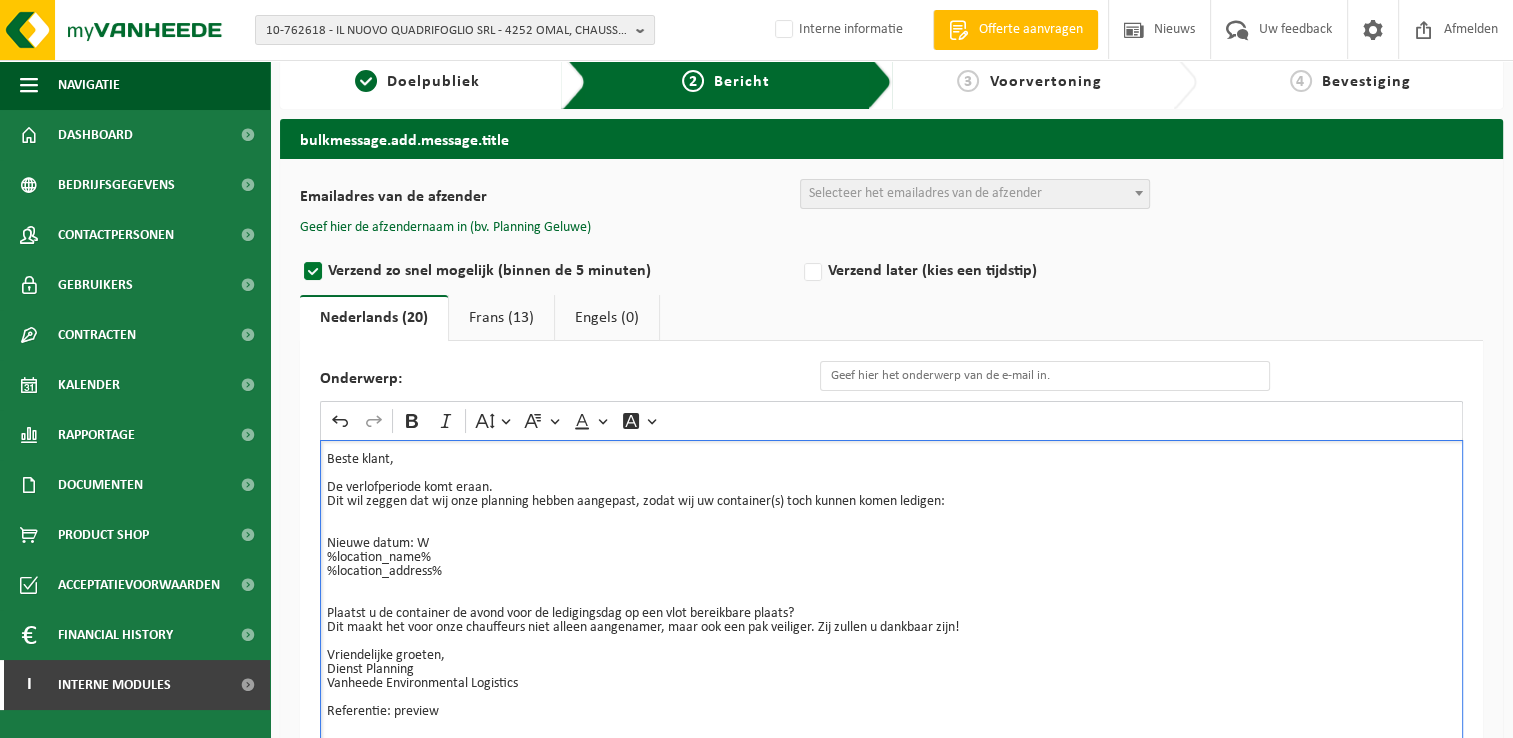 type 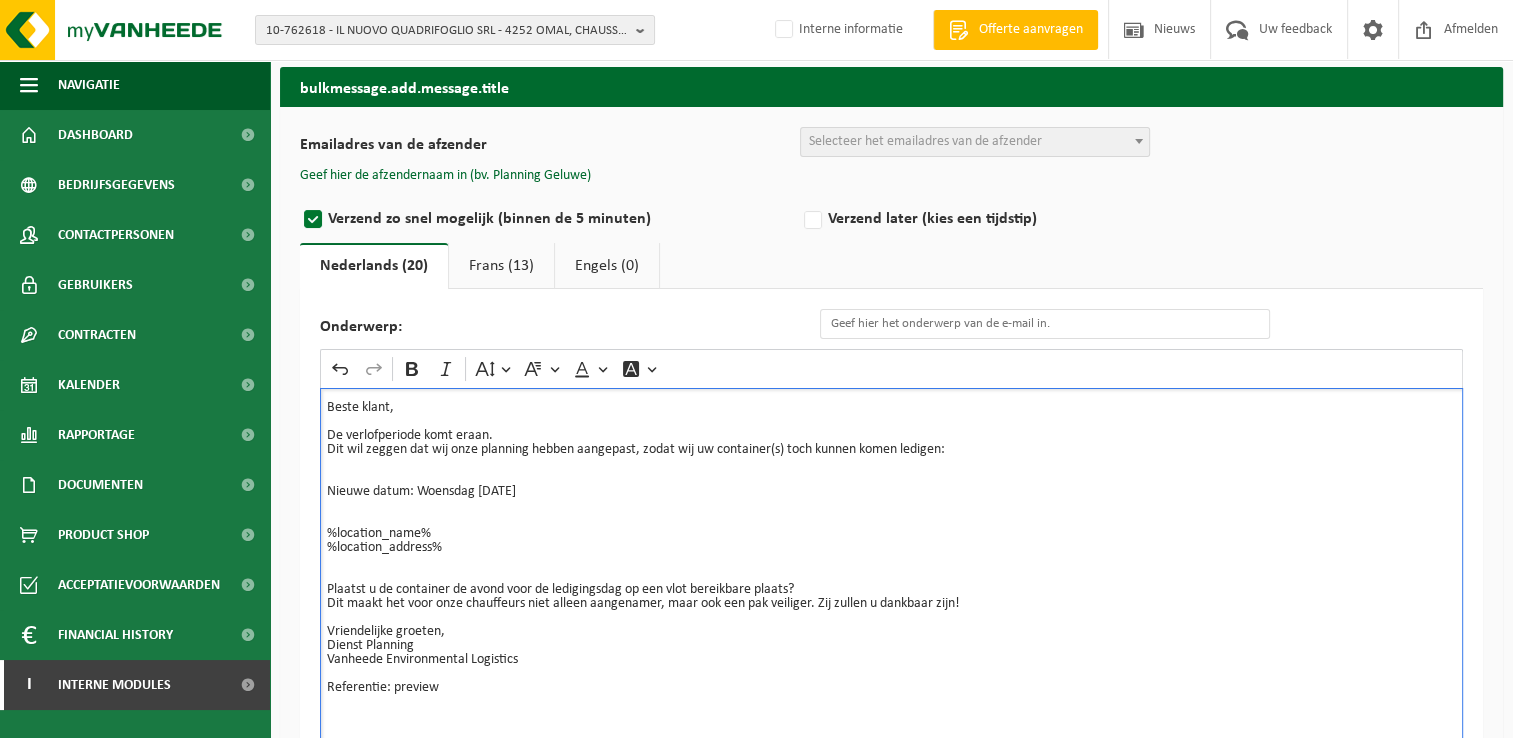 scroll, scrollTop: 116, scrollLeft: 0, axis: vertical 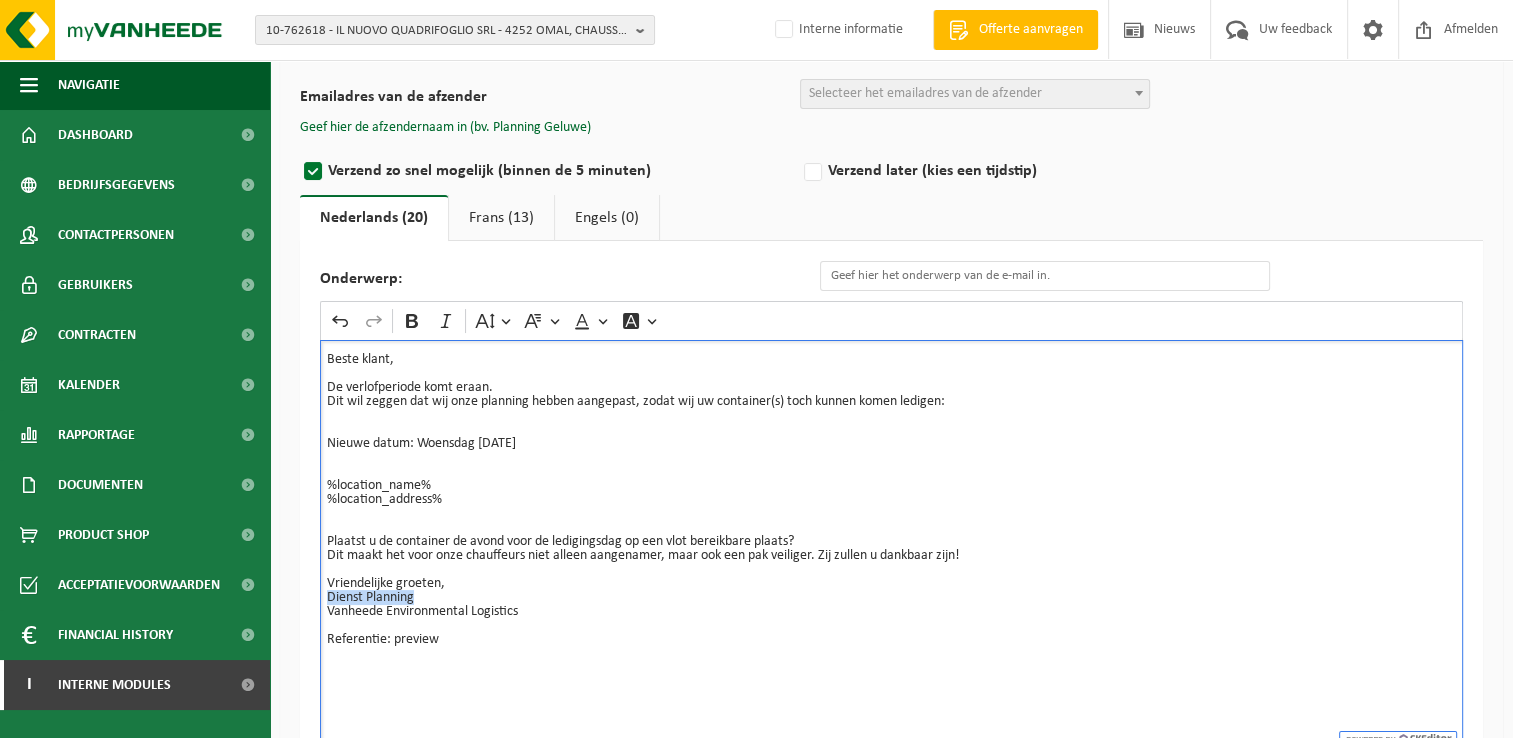 drag, startPoint x: 422, startPoint y: 594, endPoint x: 390, endPoint y: 457, distance: 140.68759 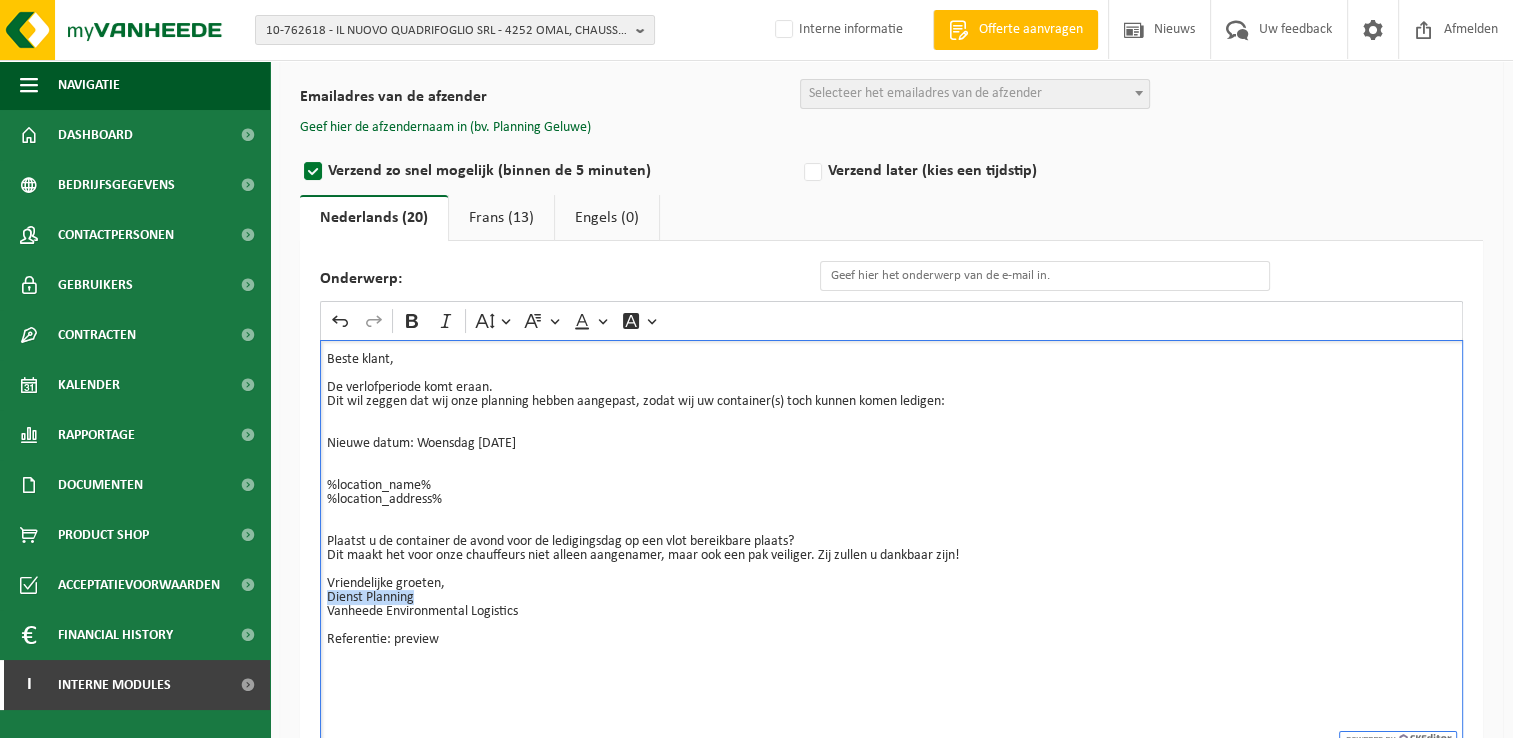 click on "Beste klant, De verlofperiode komt eraan.  Dit wil zeggen dat wij onze planning hebben aangepast, zodat wij uw container(s) toch kunnen komen ledigen: Nieuwe datum: Woensdag [DATE] %location_name% %location_address% Plaatst u de container de avond voor de ledigingsdag op een vlot bereikbare plaats? Dit maakt het voor onze chauffeurs niet alleen aangenamer, maar ook een pak veiliger. Zij zullen u dankbaar zijn! Vriendelijke groeten, Dienst Planning Vanheede Environmental Logistics Referentie: preview" at bounding box center [891, 540] 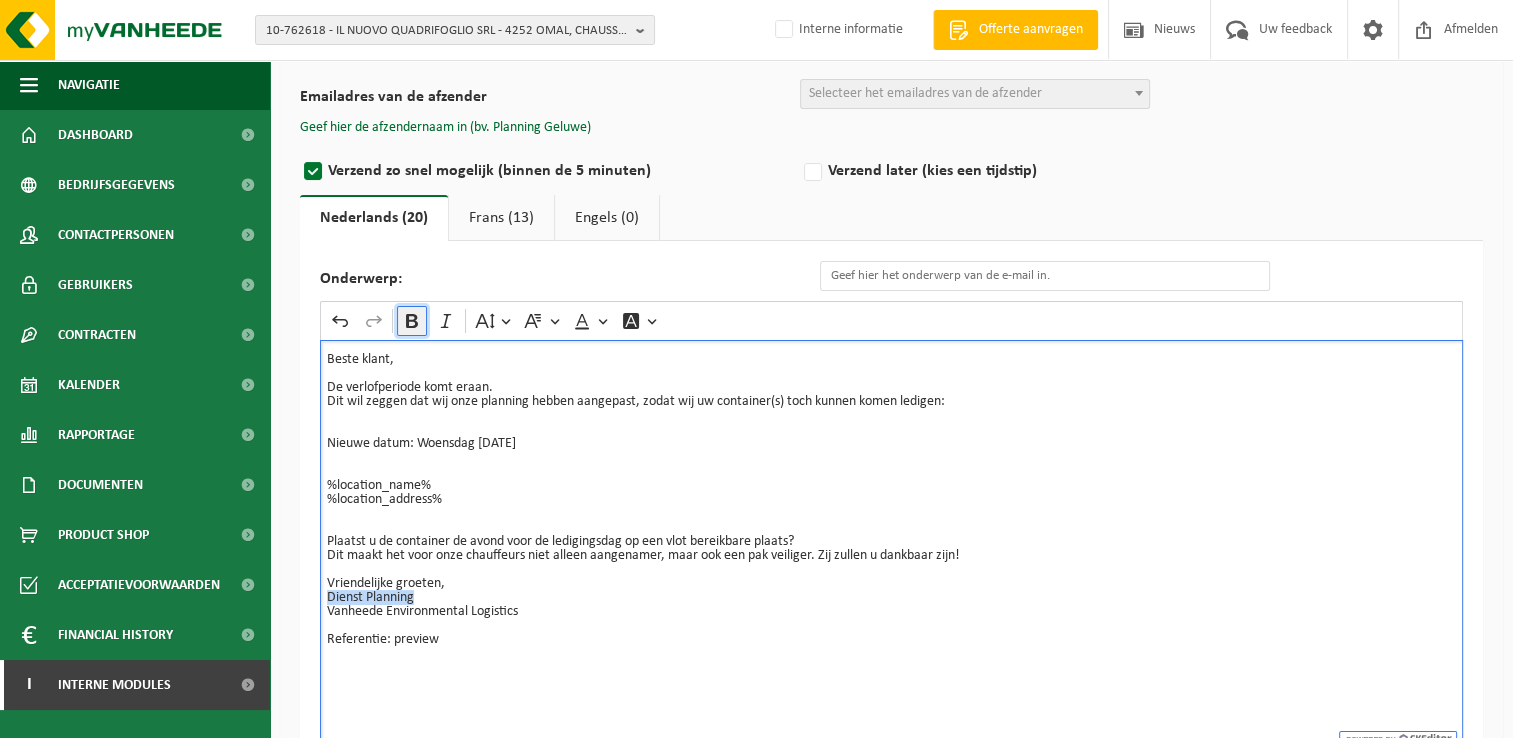 click 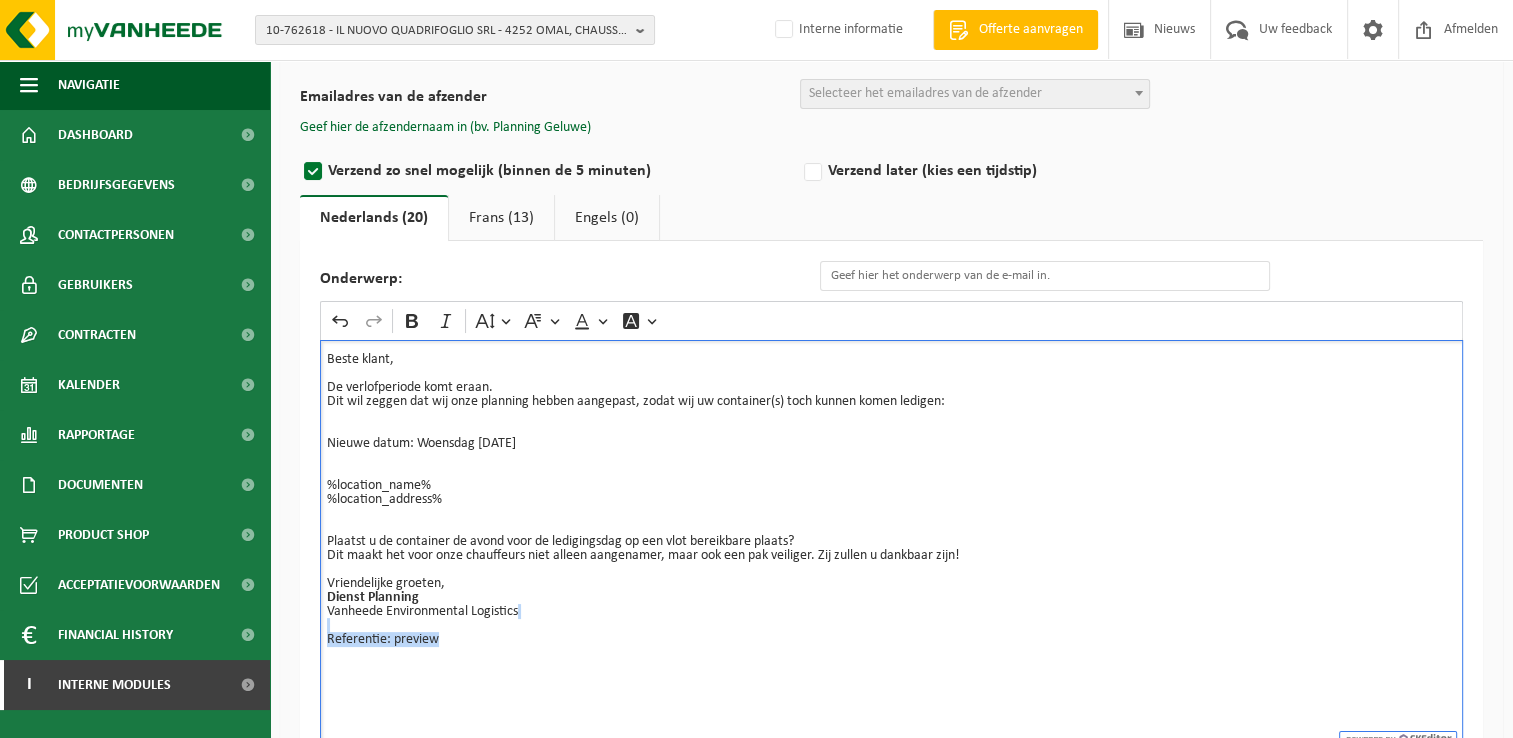 drag, startPoint x: 438, startPoint y: 631, endPoint x: 332, endPoint y: 629, distance: 106.01887 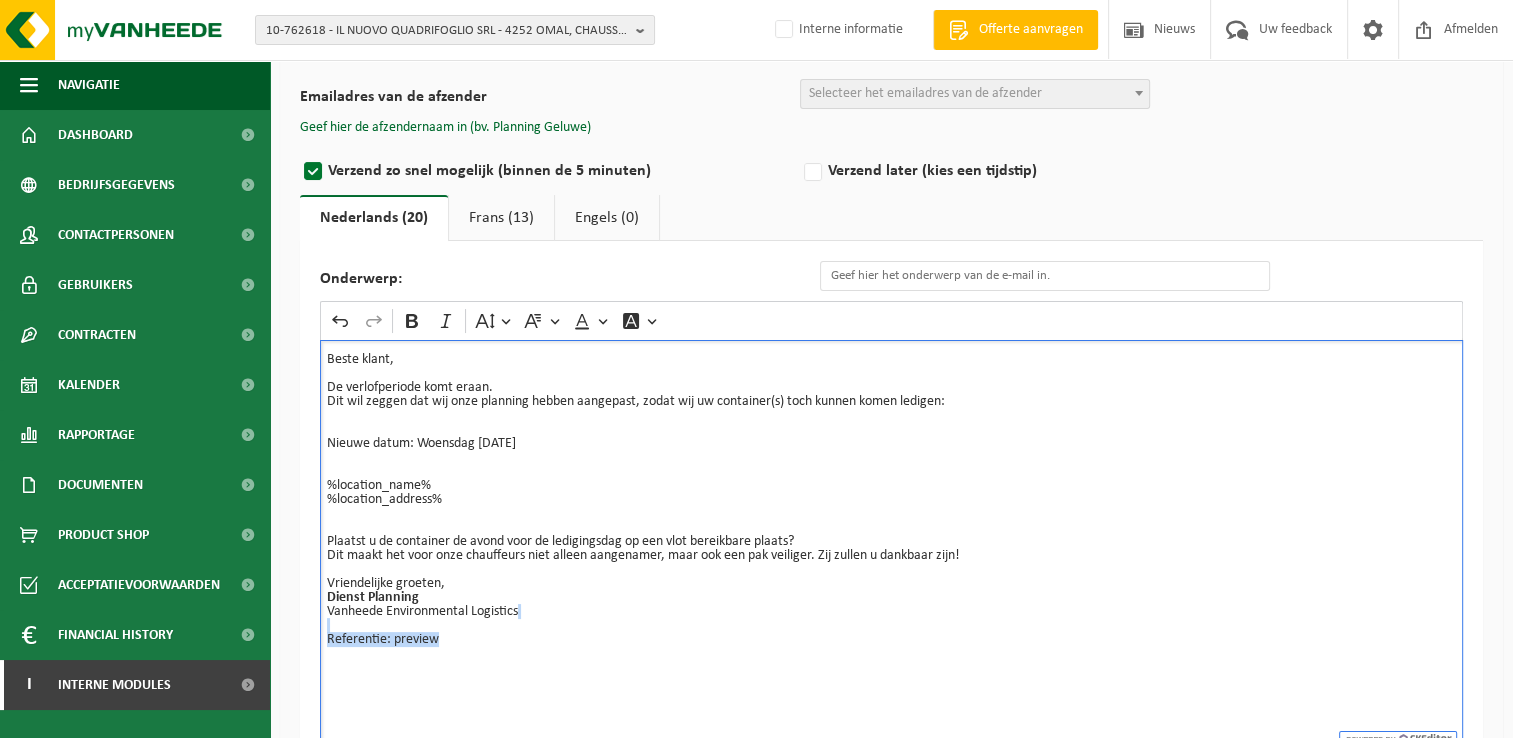 click on "Vriendelijke groeten, Dienst Planning Vanheede Environmental Logistics Referentie: preview" at bounding box center (891, 612) 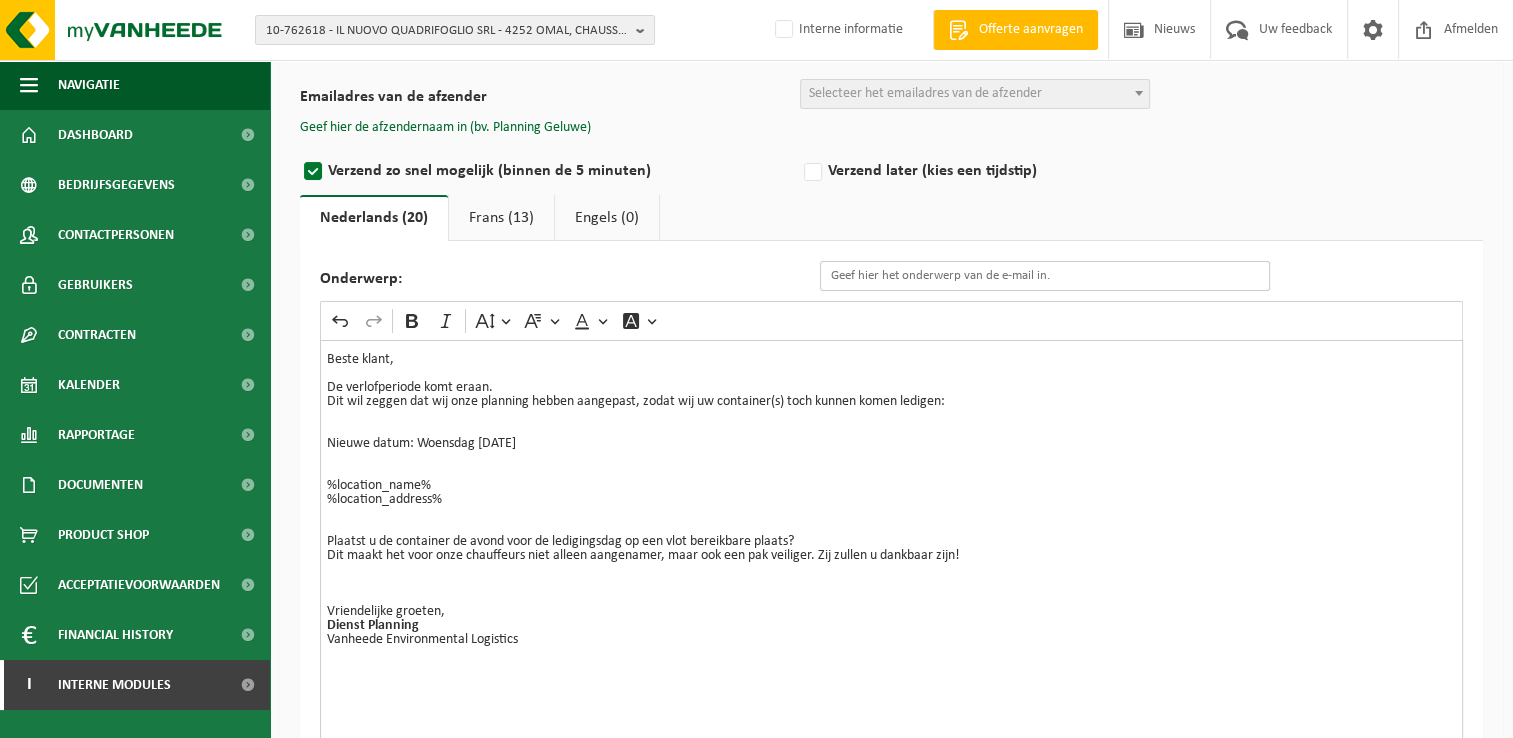 click on "Onderwerp:" at bounding box center (1045, 276) 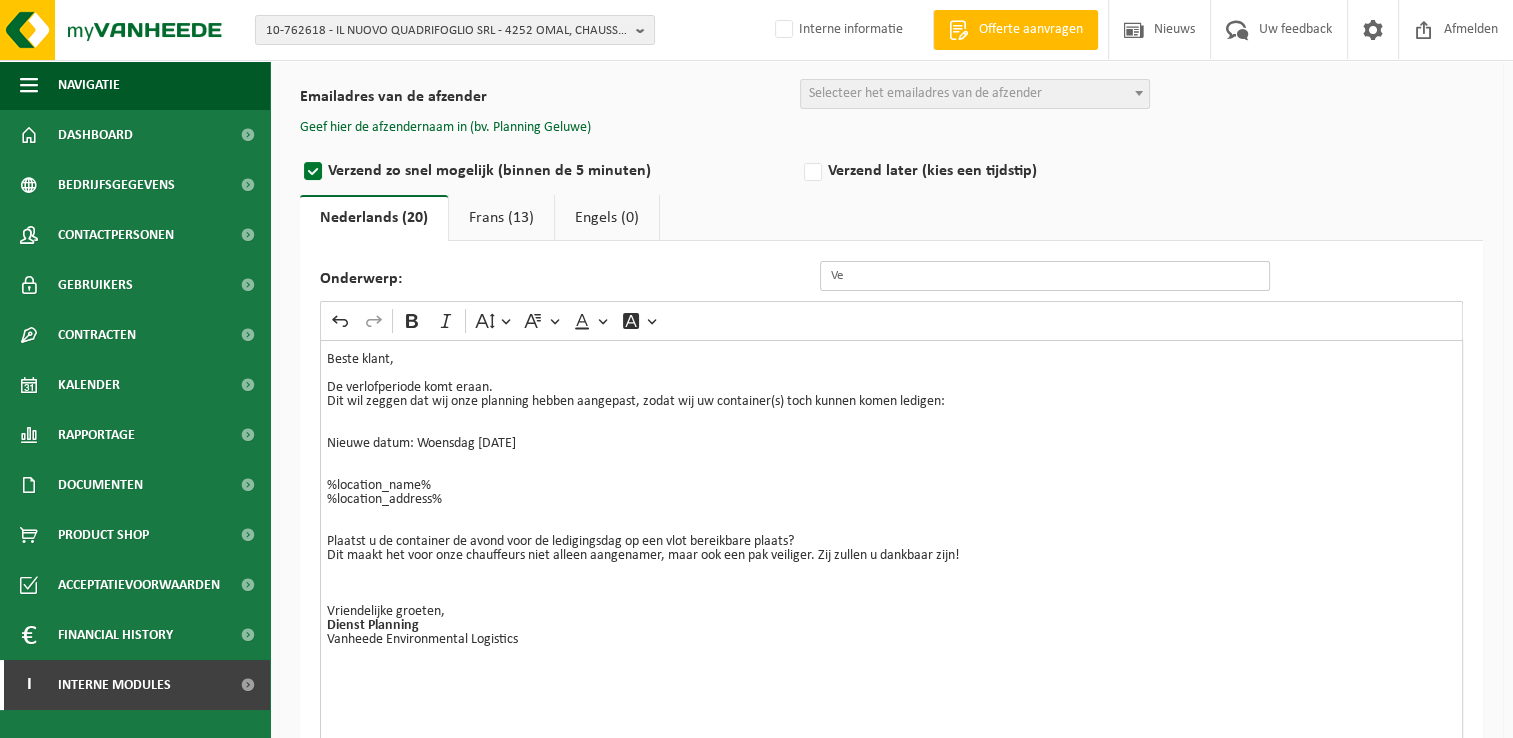 type on "Verplaatsing ledigingsdag wegens verlof." 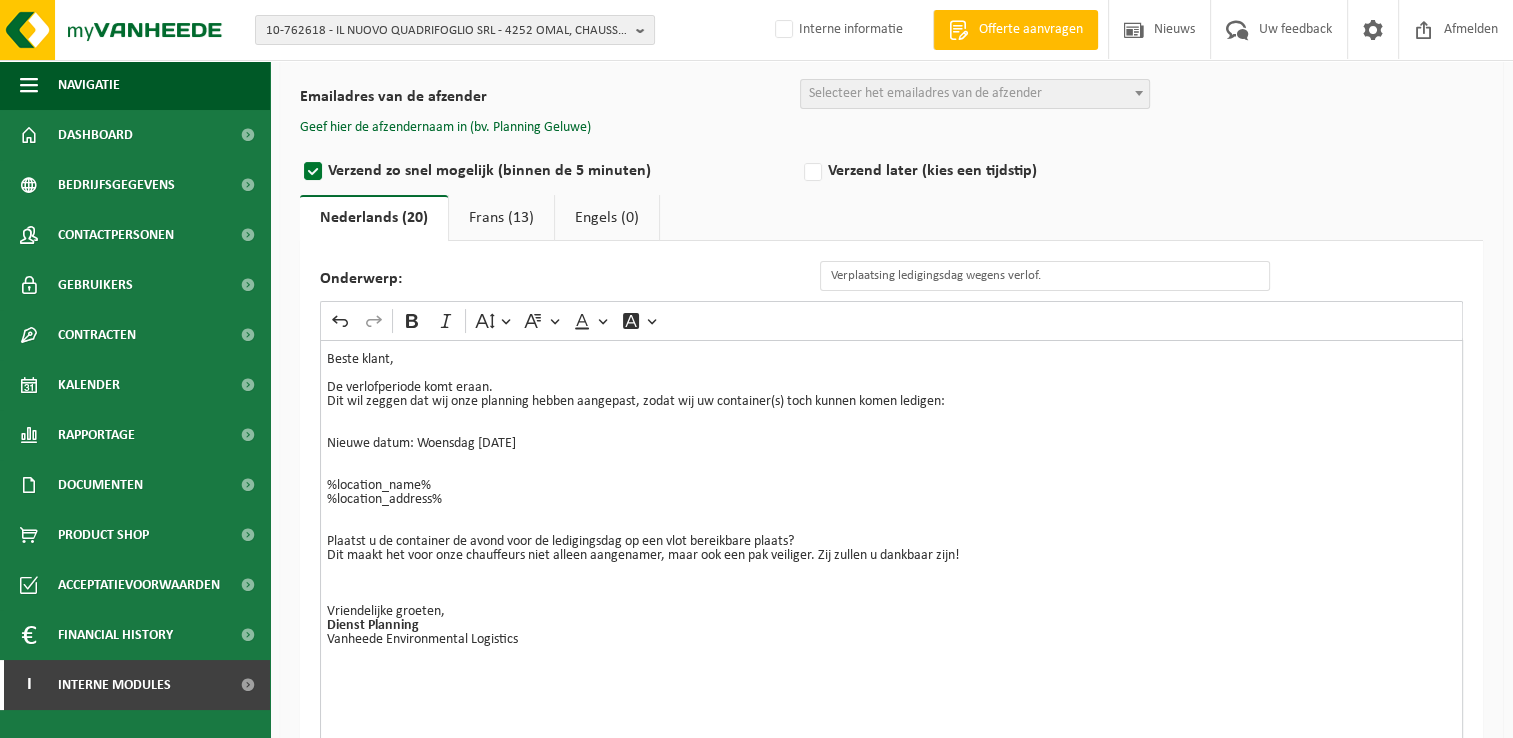 click on "Vriendelijke groeten, Dienst Planning Vanheede Environmental Logistics" at bounding box center [891, 633] 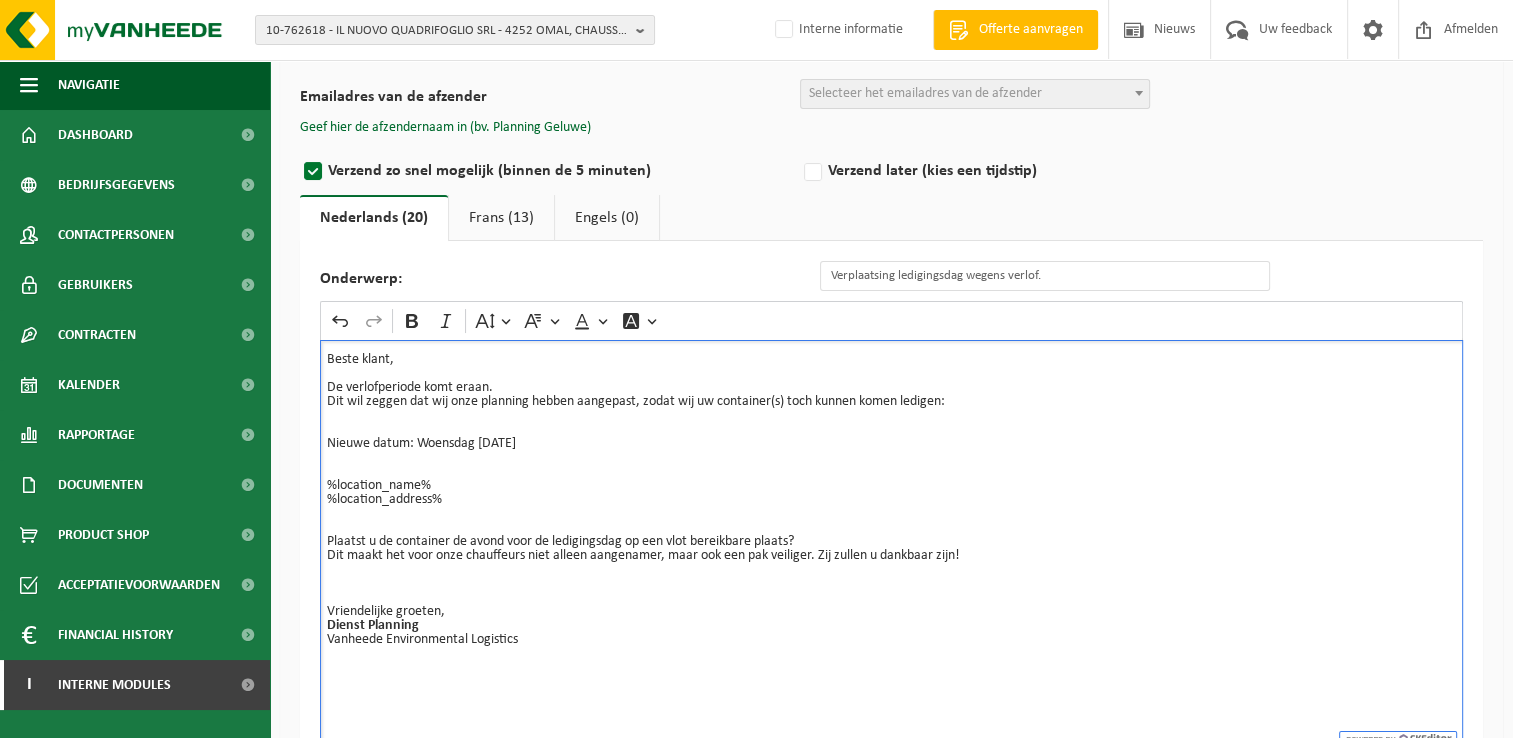 drag, startPoint x: 416, startPoint y: 444, endPoint x: 563, endPoint y: 437, distance: 147.16656 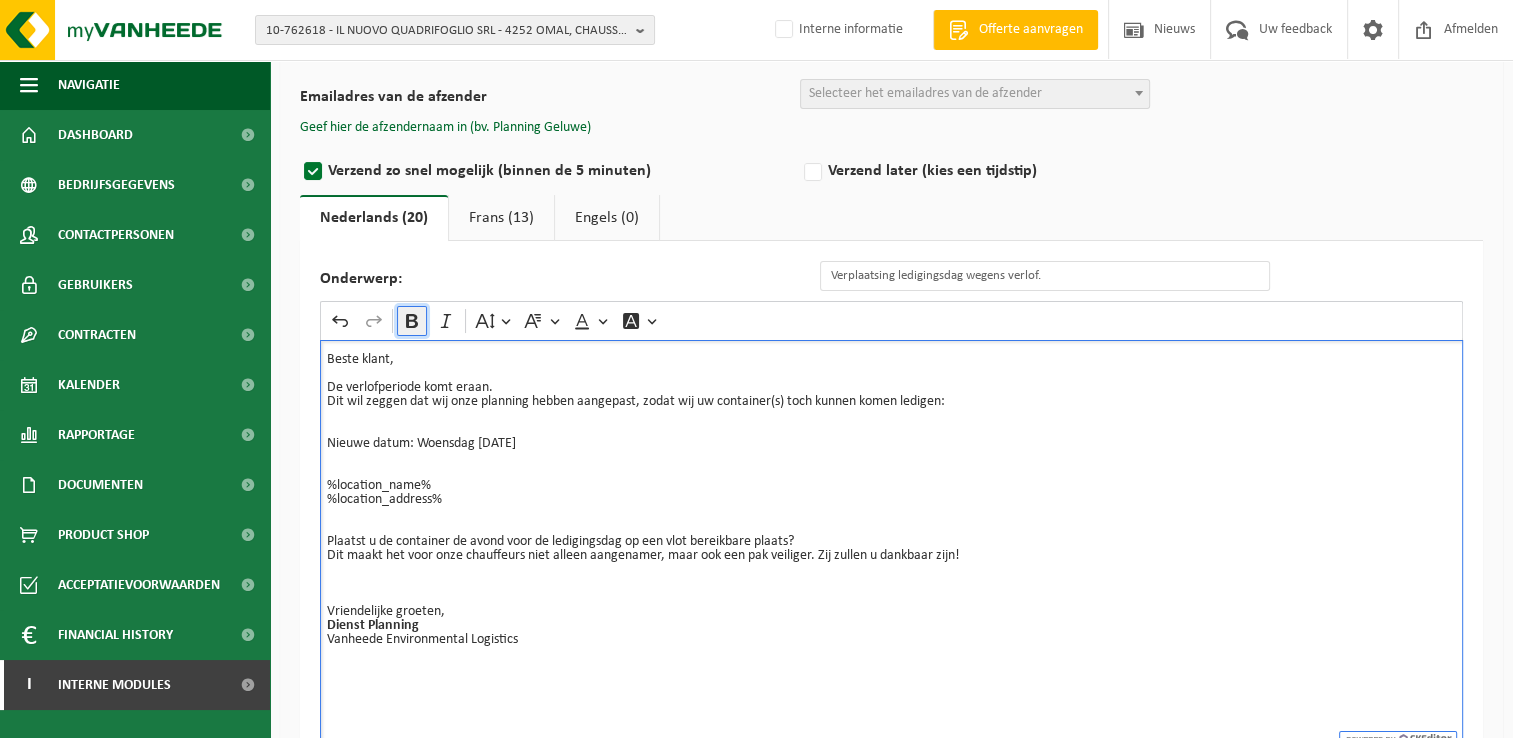 click 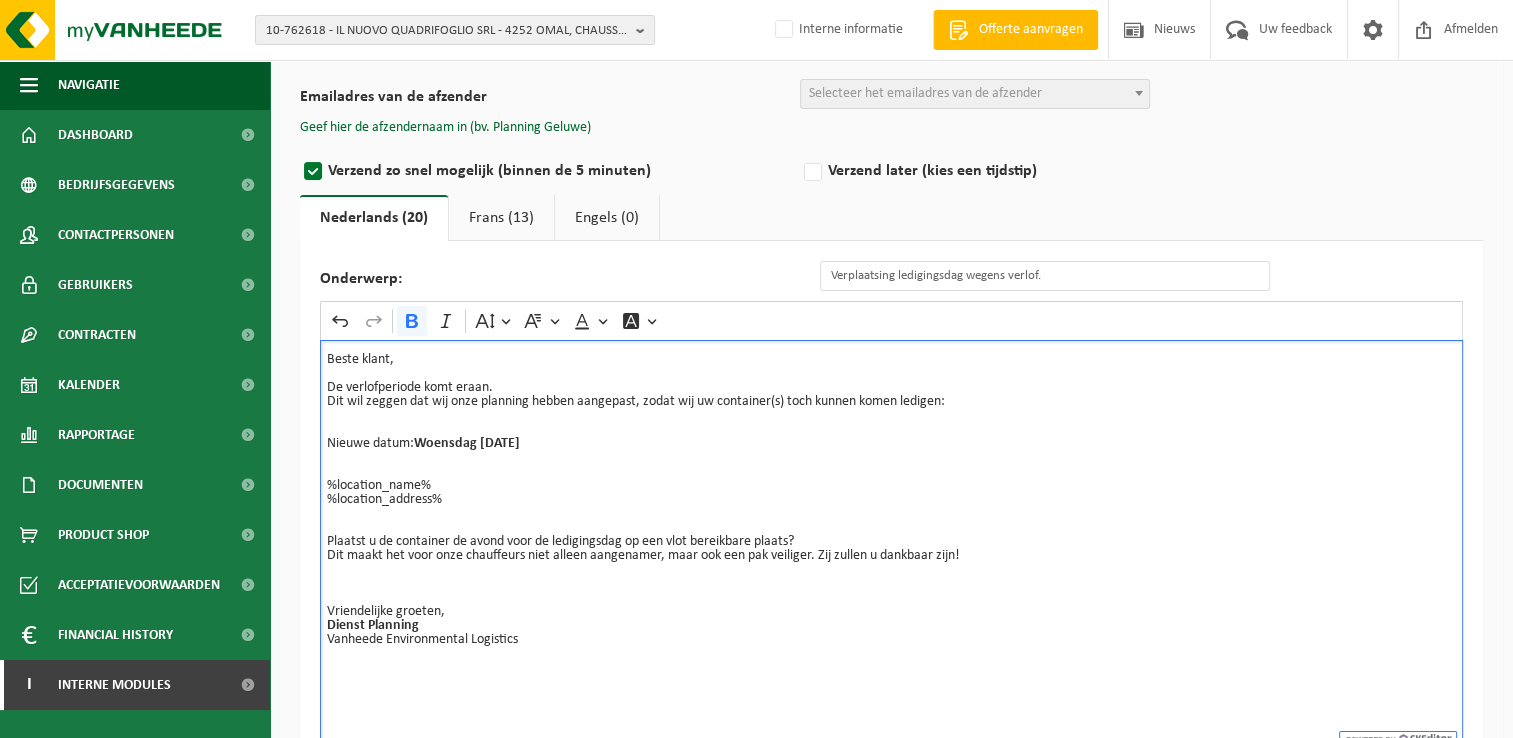 click on "Beste klant, De verlofperiode komt eraan.  Dit wil zeggen dat wij onze planning hebben aangepast, zodat wij uw container(s) toch kunnen komen ledigen: Nieuwe datum:  Woensdag 30/07/2025 %location_name% %location_address% Plaatst u de container de avond voor de ledigingsdag op een vlot bereikbare plaats? Dit maakt het voor onze chauffeurs niet alleen aangenamer, maar ook een pak veiliger. Zij zullen u dankbaar zijn! Vriendelijke groeten, Dienst Planning Vanheede Environmental Logistics" at bounding box center [891, 540] 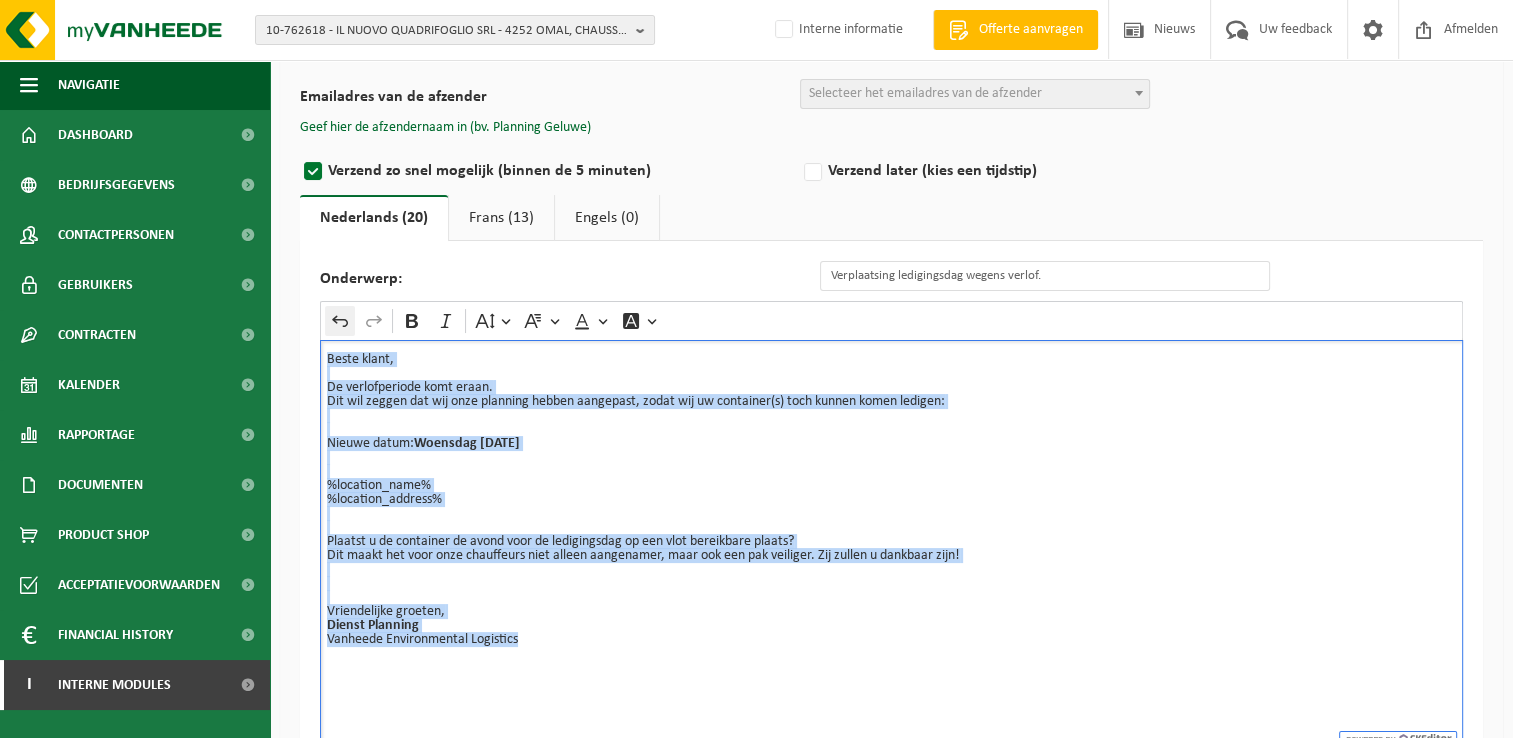 drag, startPoint x: 527, startPoint y: 637, endPoint x: 328, endPoint y: 330, distance: 365.85516 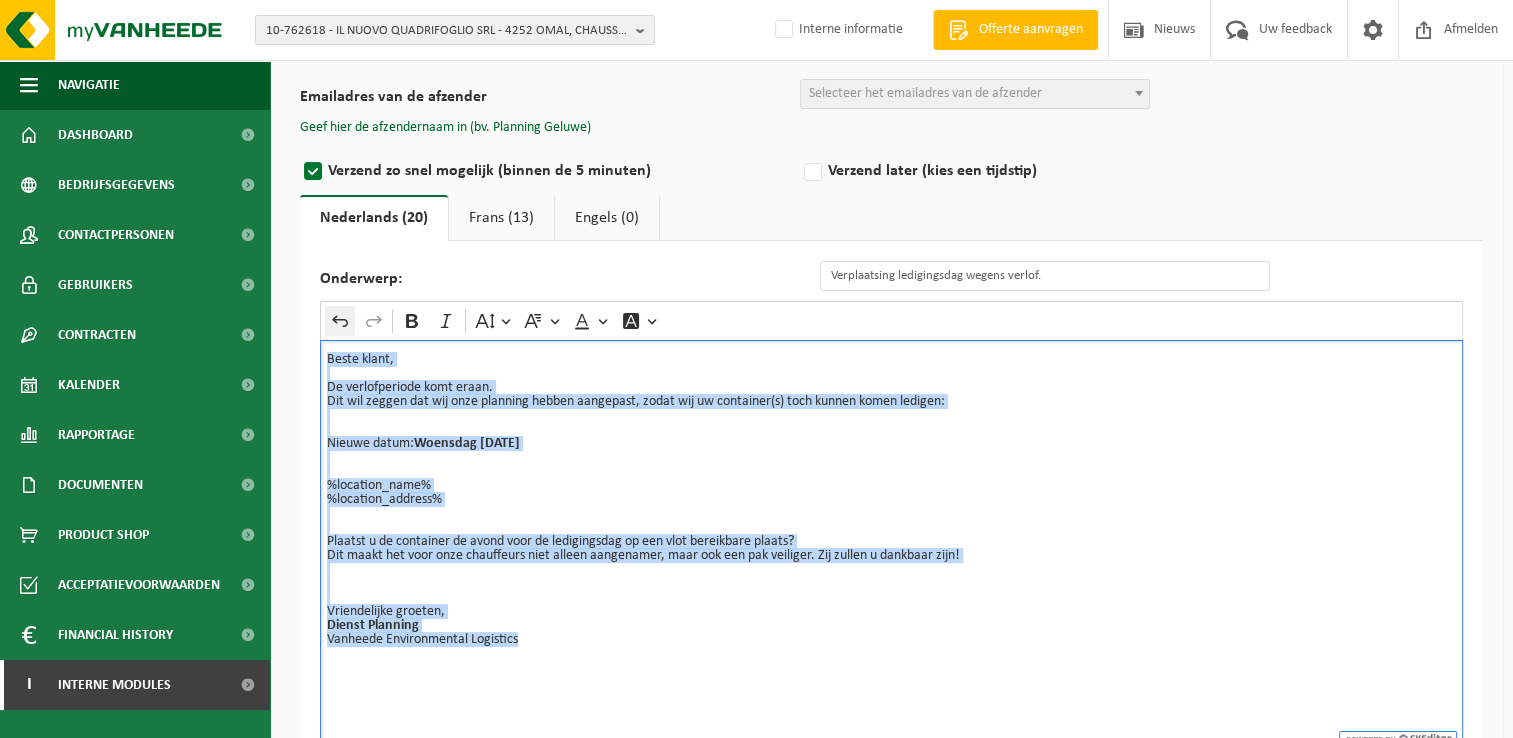 click on "Rich Text Editor Undo Redo Bold Italic Font Size Font Family Font Color Font Background Color Beste klant, De verlofperiode komt eraan.  Dit wil zeggen dat wij onze planning hebben aangepast, zodat wij uw container(s) toch kunnen komen ledigen: Nieuwe datum:  Woensdag 30/07/2025 %location_name% %location_address% Plaatst u de container de avond voor de ledigingsdag op een vlot bereikbare plaats? Dit maakt het voor onze chauffeurs niet alleen aangenamer, maar ook een pak veiliger. Zij zullen u dankbaar zijn! Vriendelijke groeten, Dienst Planning Vanheede Environmental Logistics" at bounding box center (891, 520) 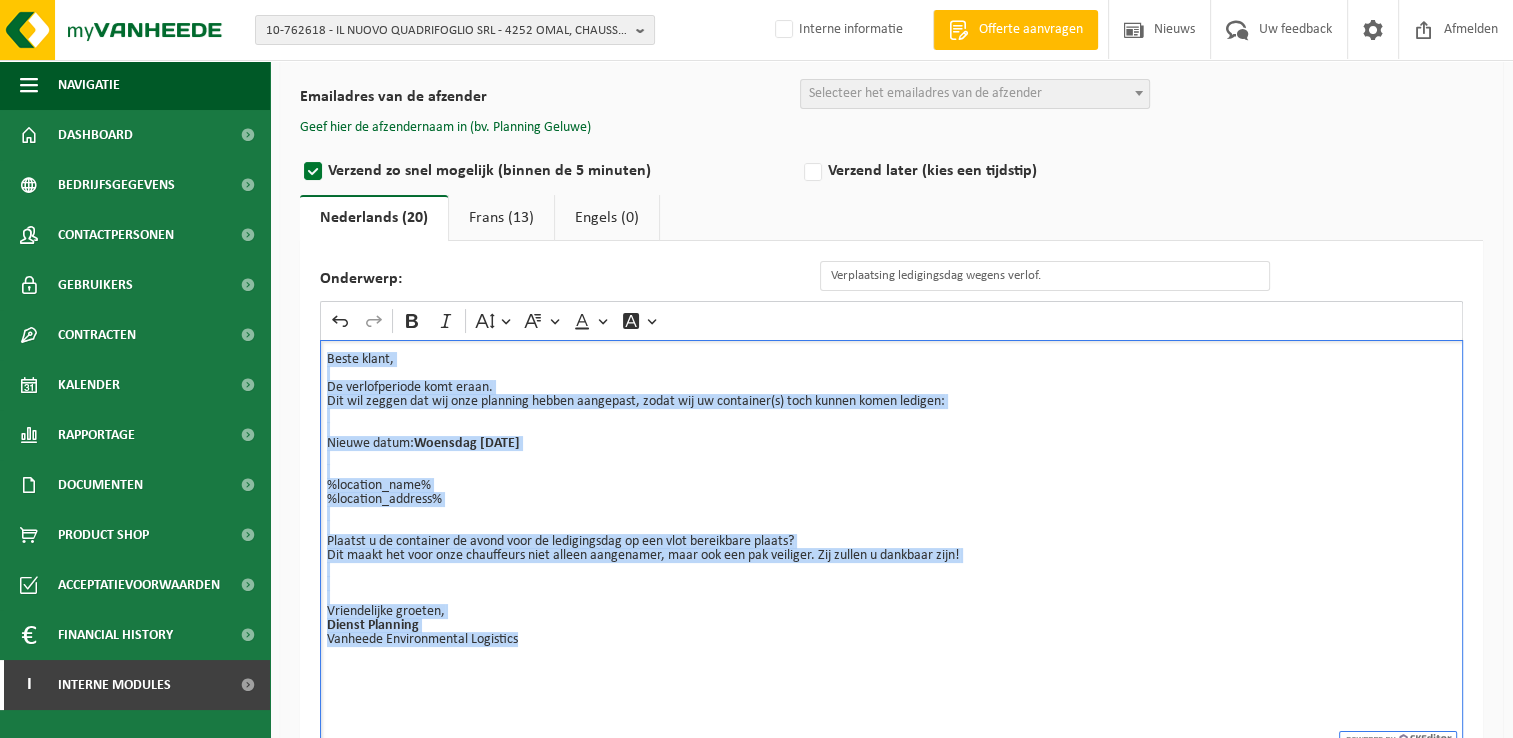 copy on "Beste klant, De verlofperiode komt eraan.  Dit wil zeggen dat wij onze planning hebben aangepast, zodat wij uw container(s) toch kunnen komen ledigen: Nieuwe datum:  Woensdag 30/07/2025 %location_name% %location_address% Plaatst u de container de avond voor de ledigingsdag op een vlot bereikbare plaats? Dit maakt het voor onze chauffeurs niet alleen aangenamer, maar ook een pak veiliger. Zij zullen u dankbaar zijn! Vriendelijke groeten, Dienst Planning Vanheede Environmental Logistics" 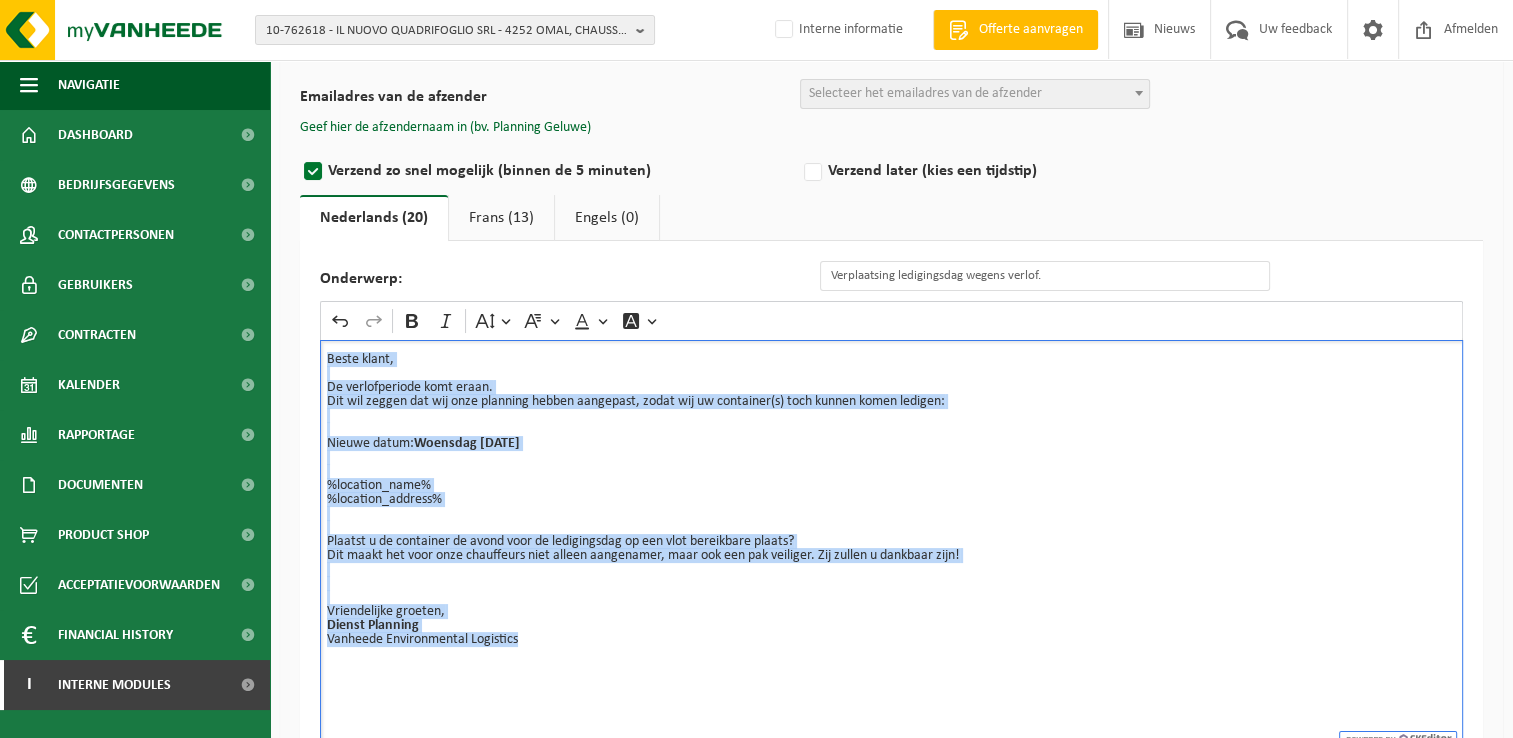 click on "Frans (13)" at bounding box center (501, 218) 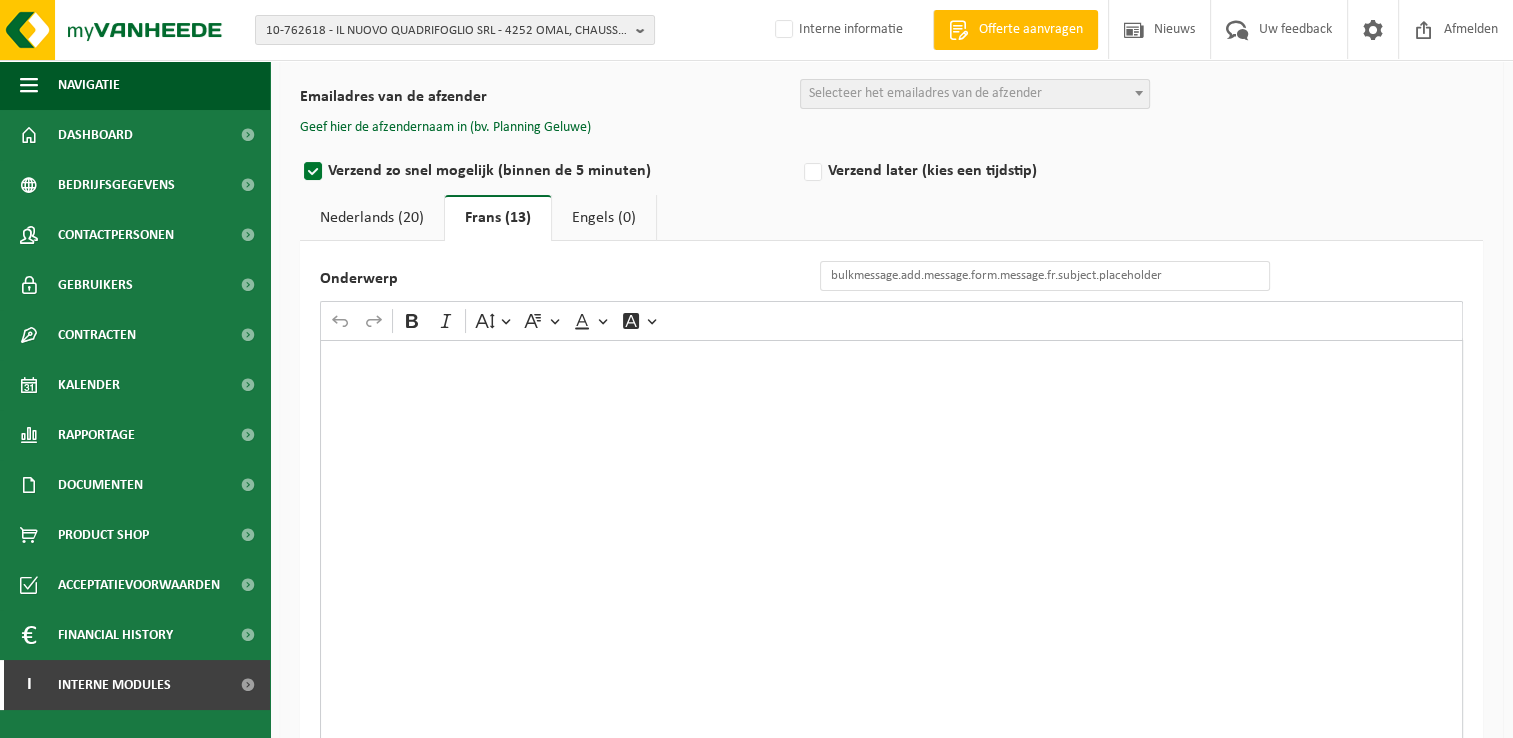 click at bounding box center (891, 540) 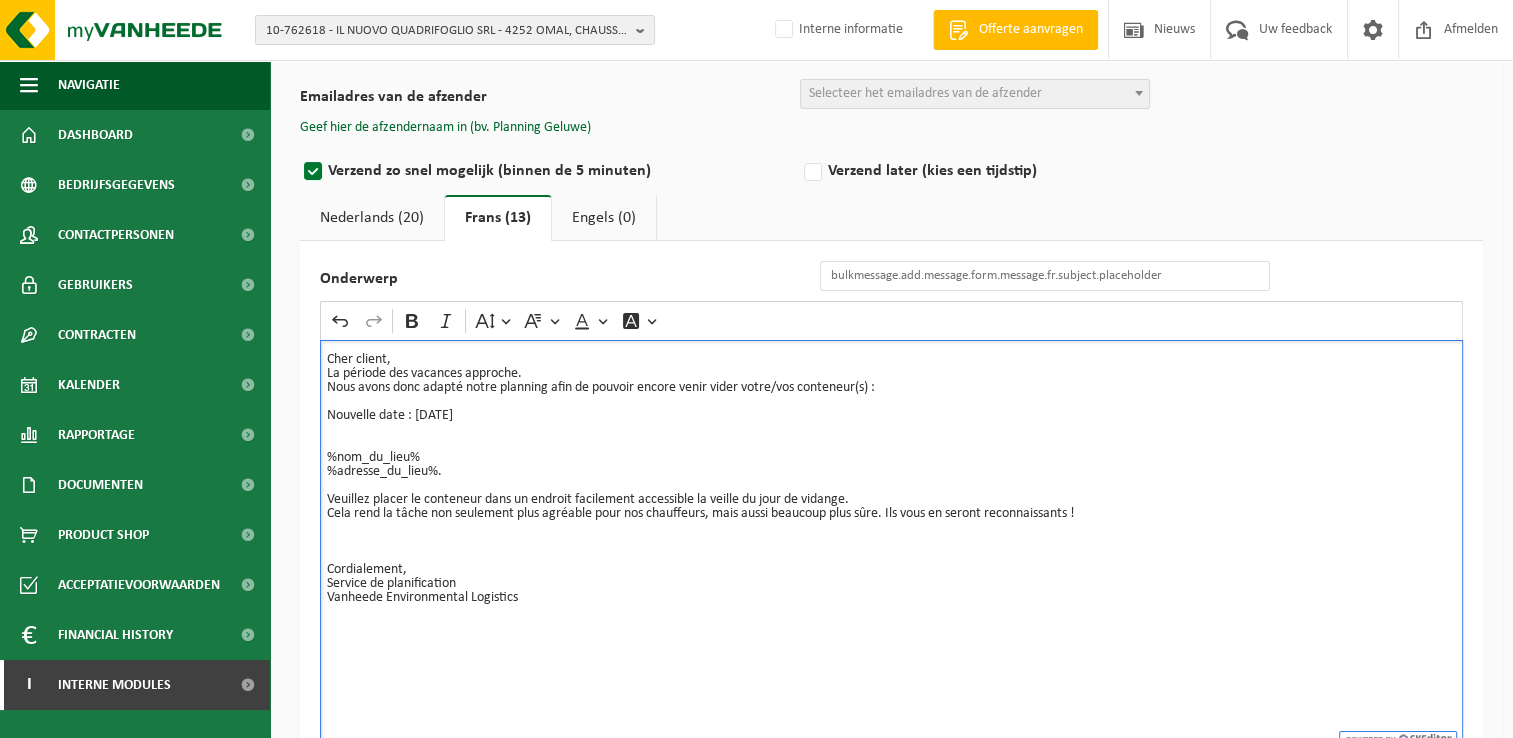 click on "Cher client," at bounding box center (891, 360) 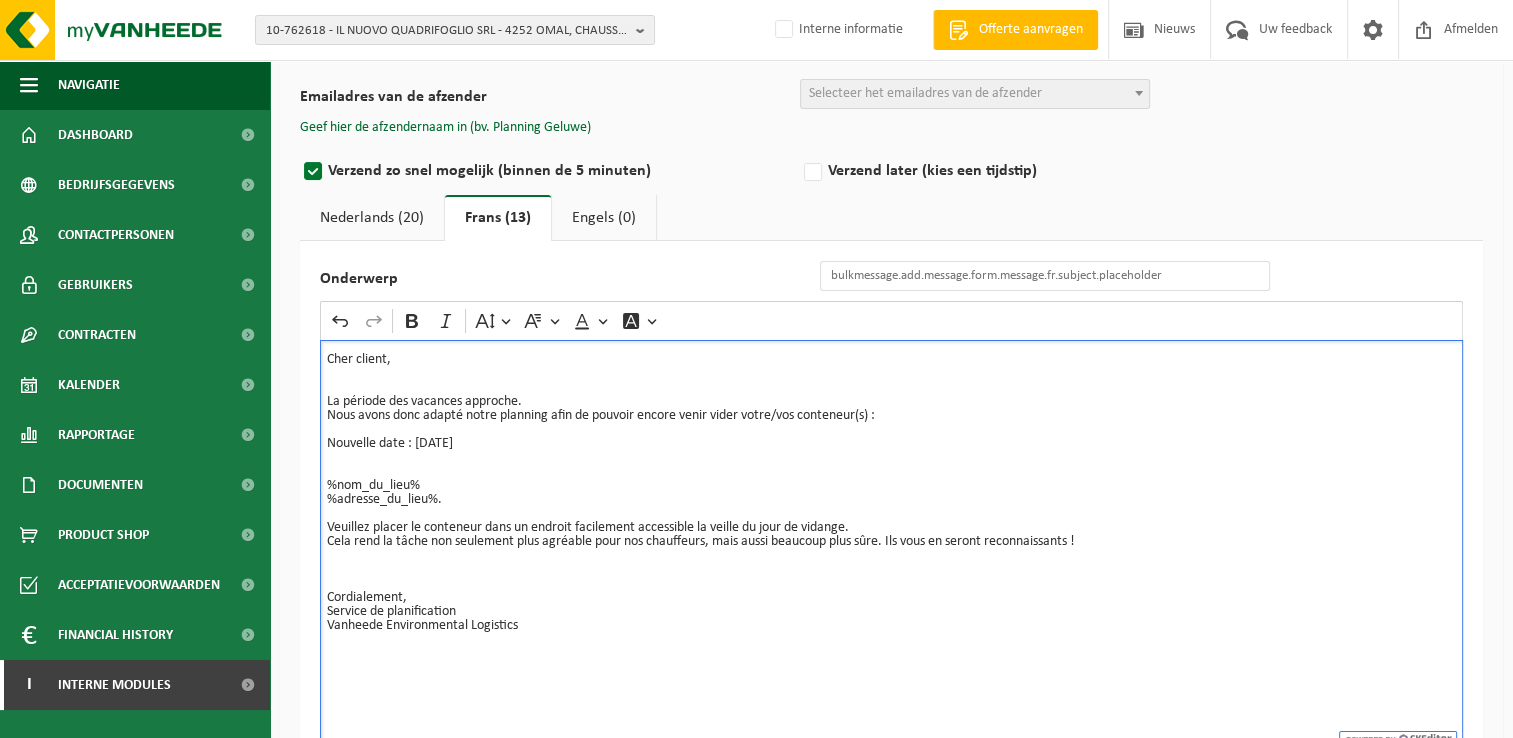 click on "Nouvelle date : mercredi 30/07/2025" at bounding box center [891, 437] 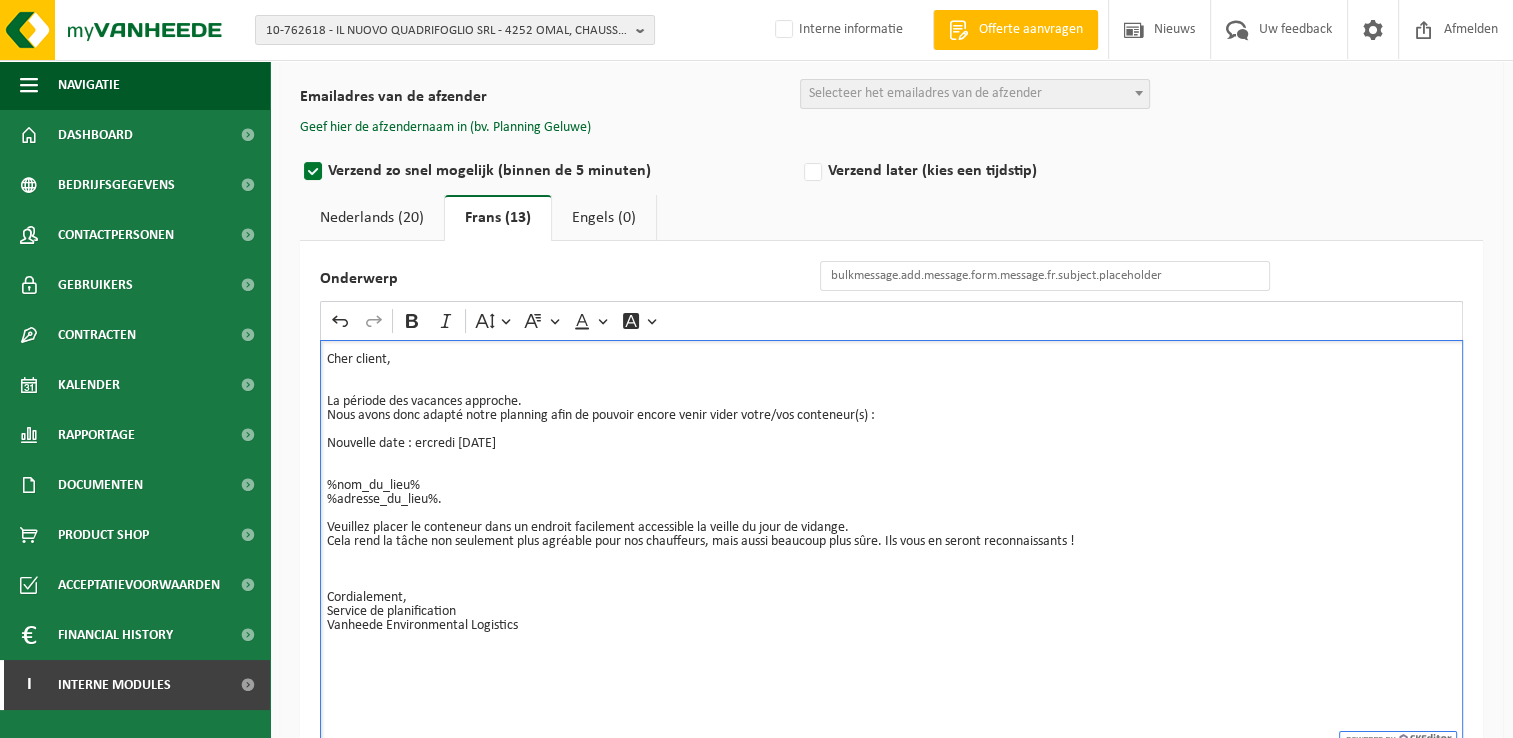 type 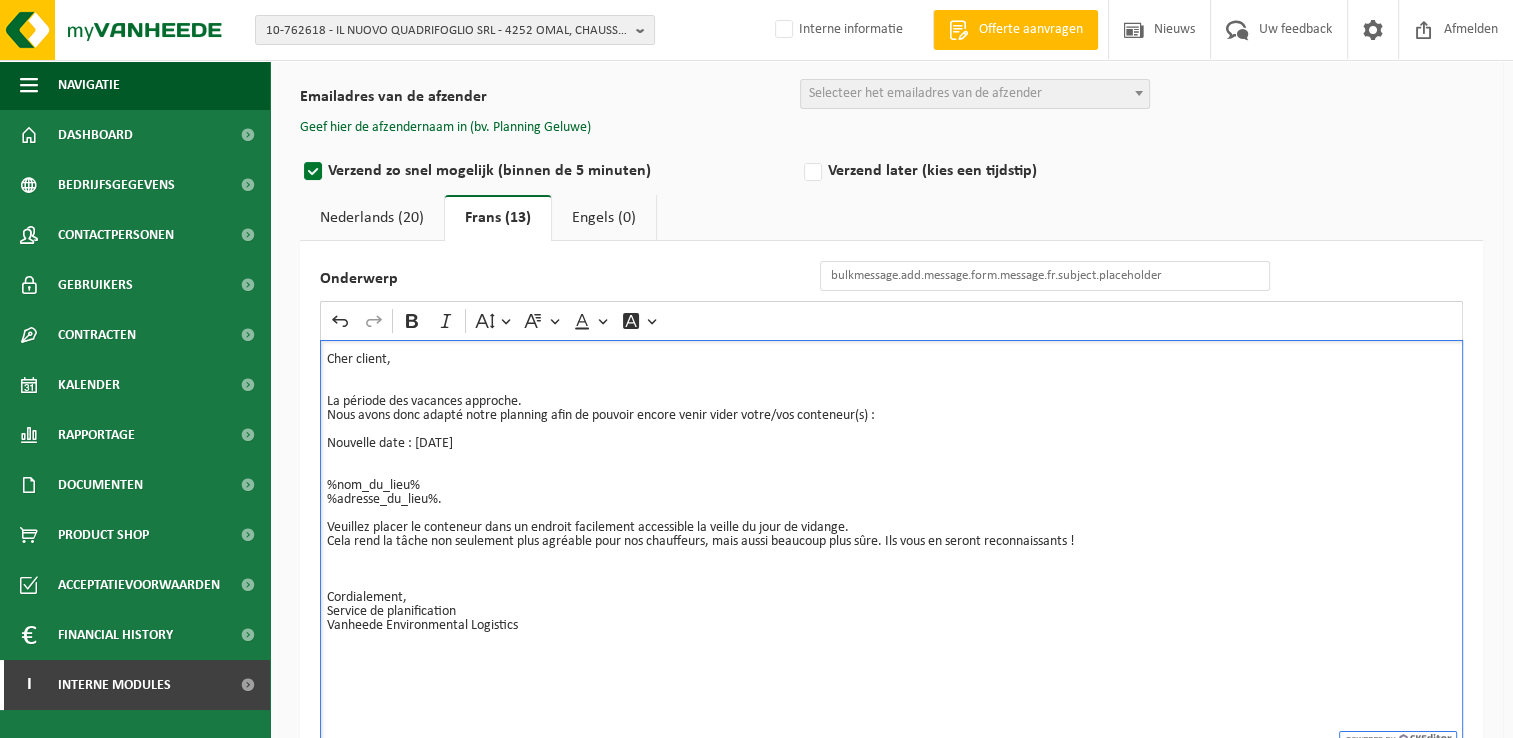 drag, startPoint x: 540, startPoint y: 442, endPoint x: 413, endPoint y: 434, distance: 127.25172 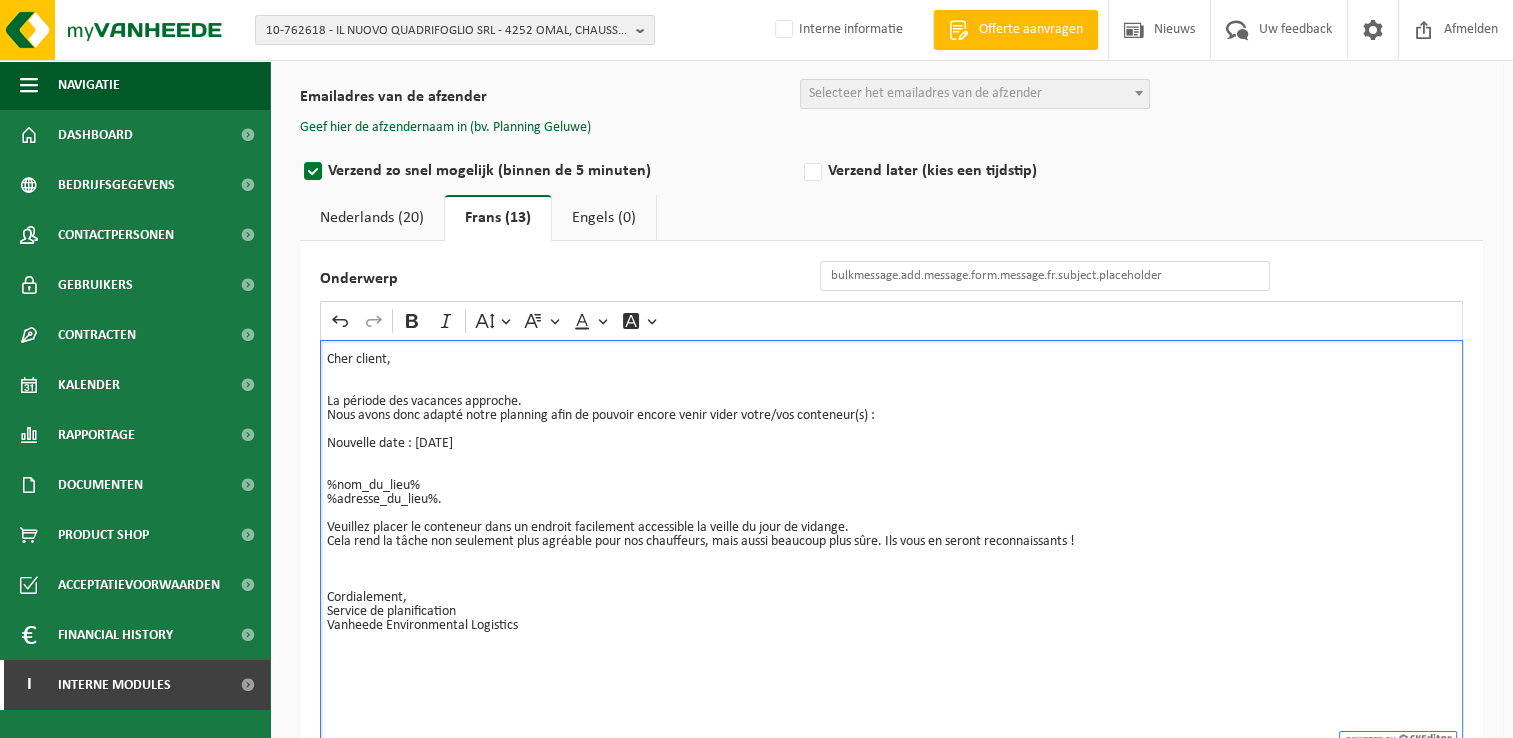 click on "Nouvelle date : Mercredi 30/07/2025" at bounding box center [891, 437] 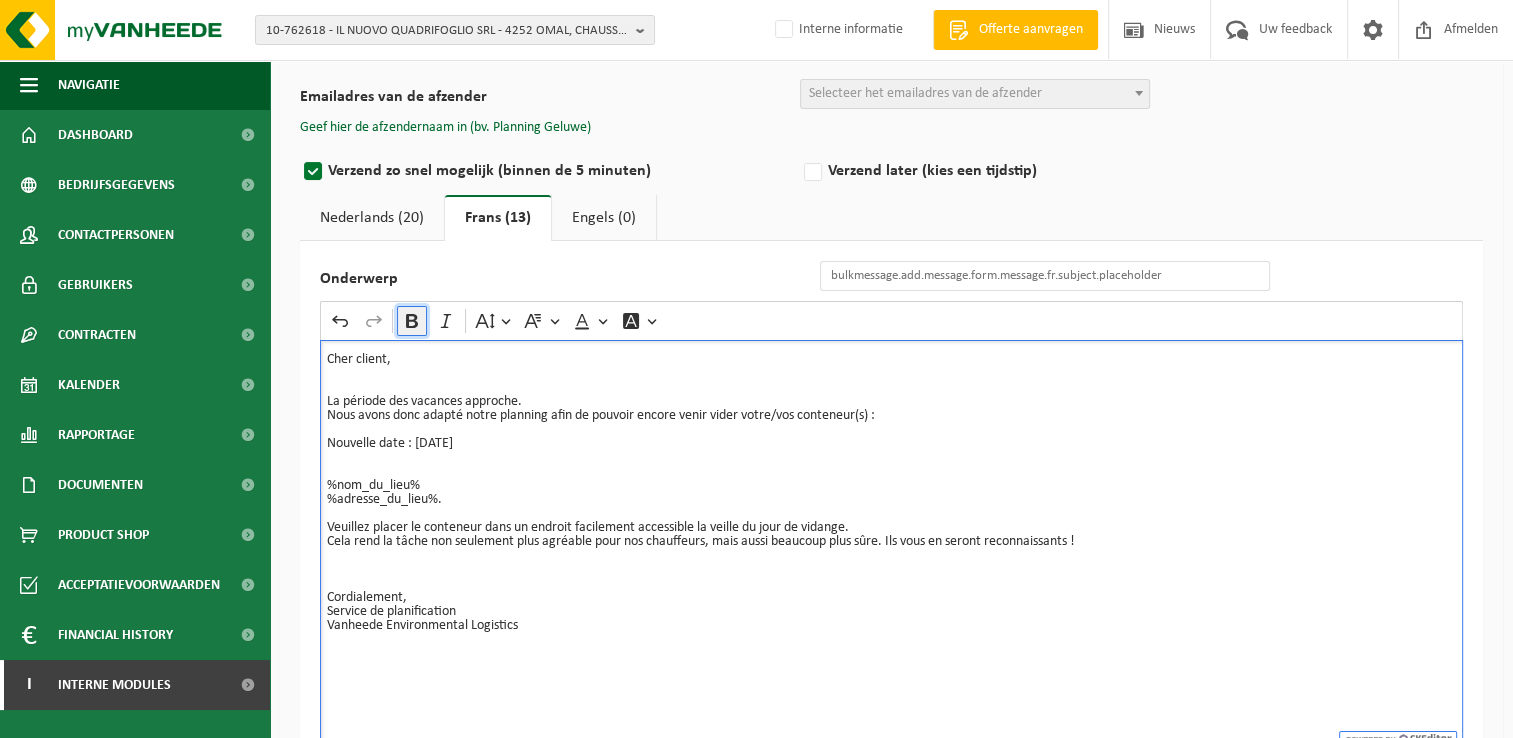 click 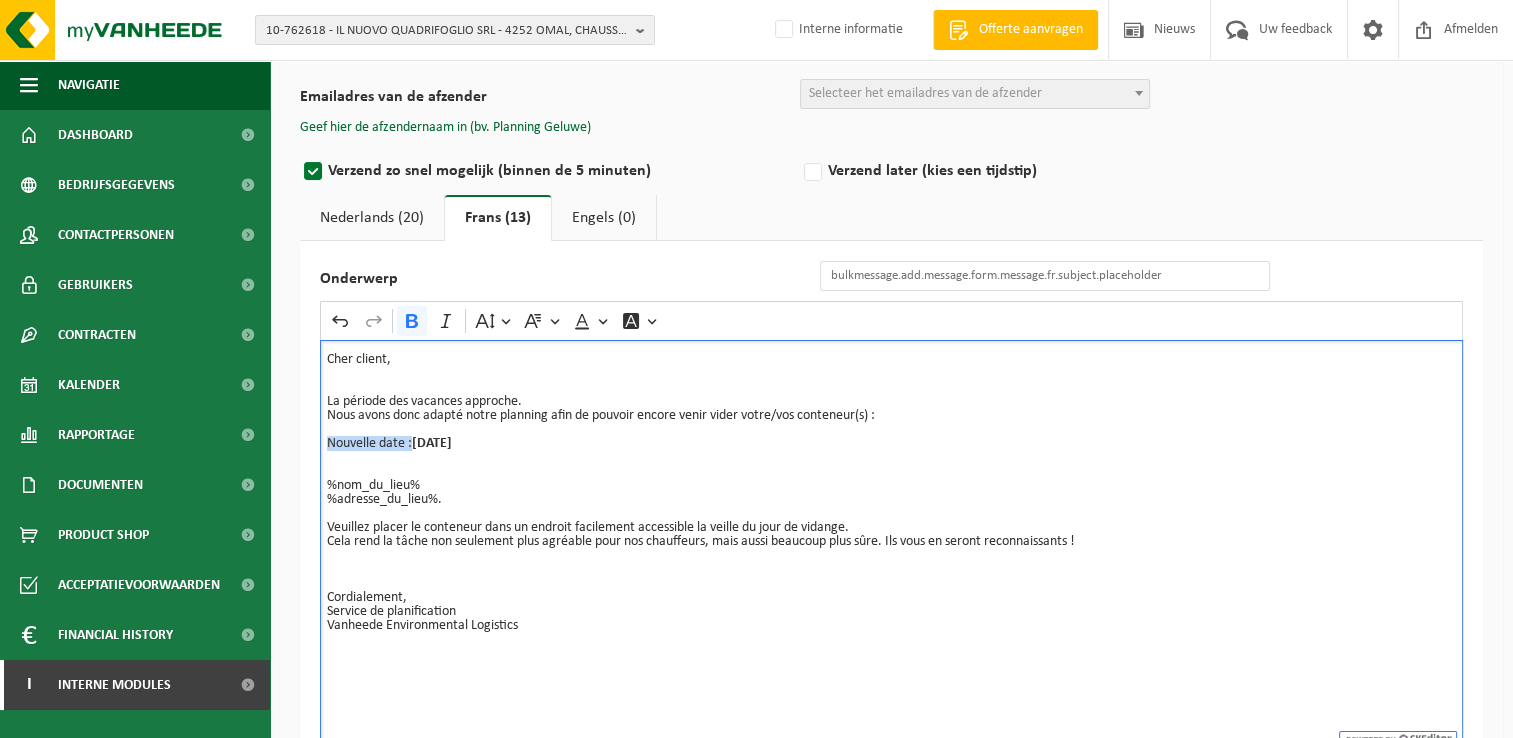 click on "Mercredi 30/07/2025" at bounding box center [432, 443] 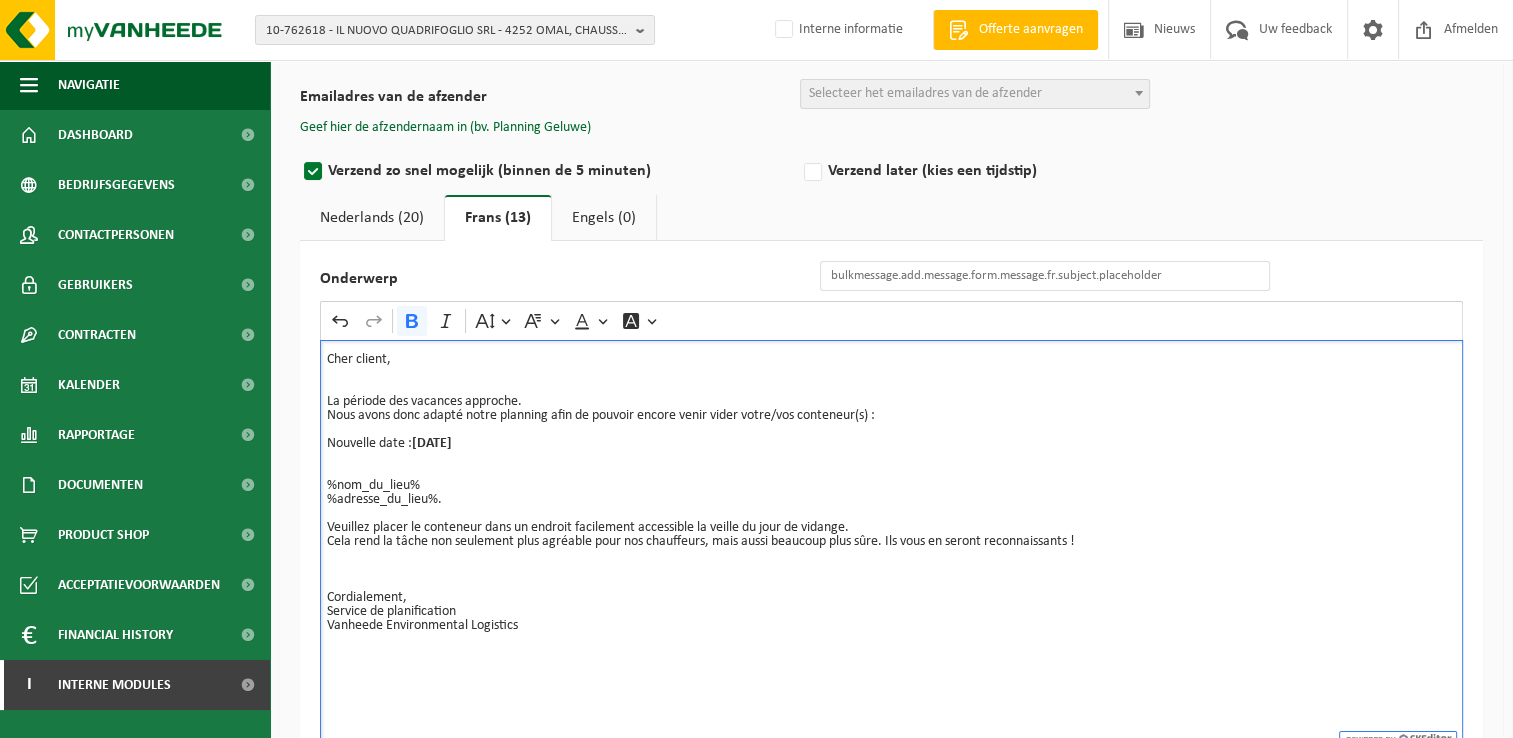 drag, startPoint x: 538, startPoint y: 446, endPoint x: 557, endPoint y: 446, distance: 19 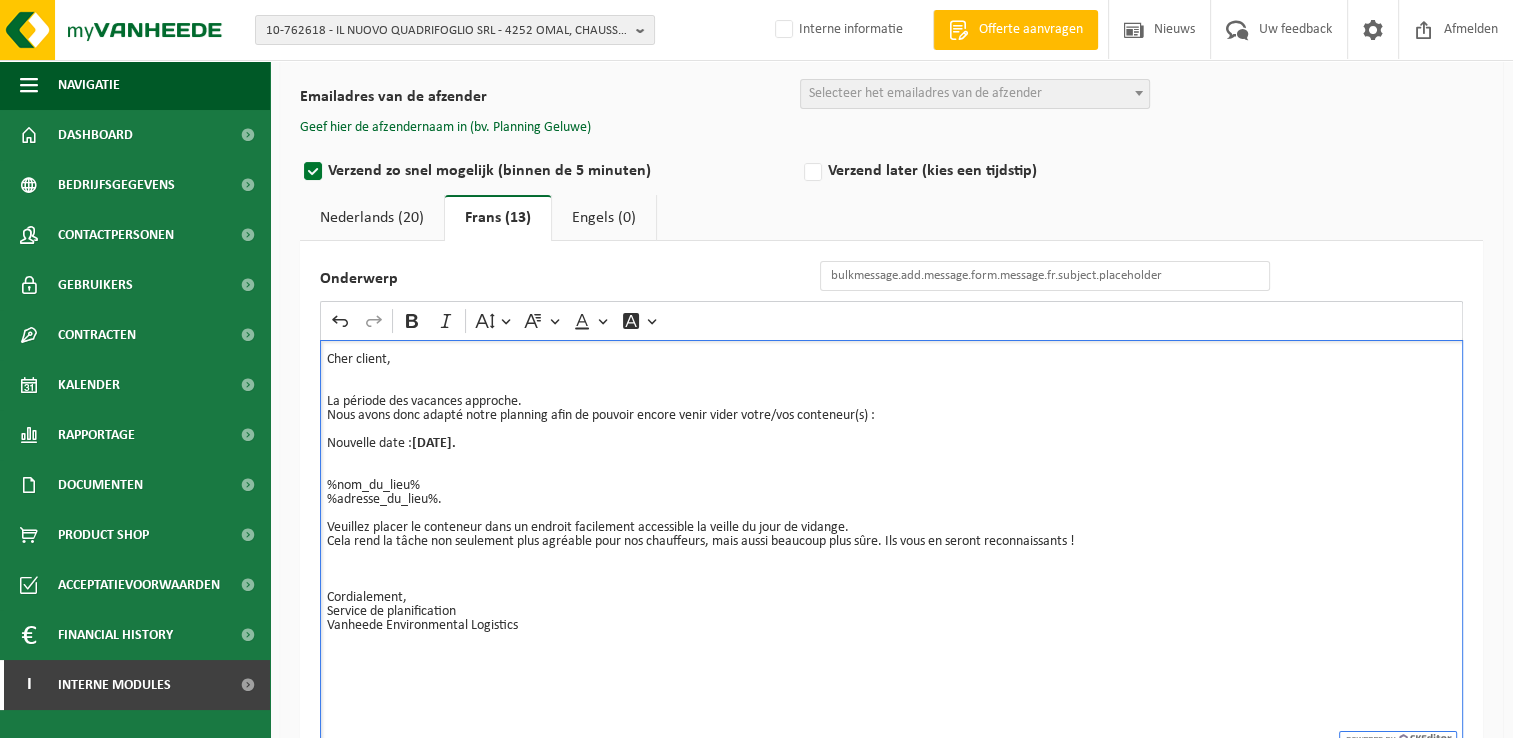 click at bounding box center (891, 514) 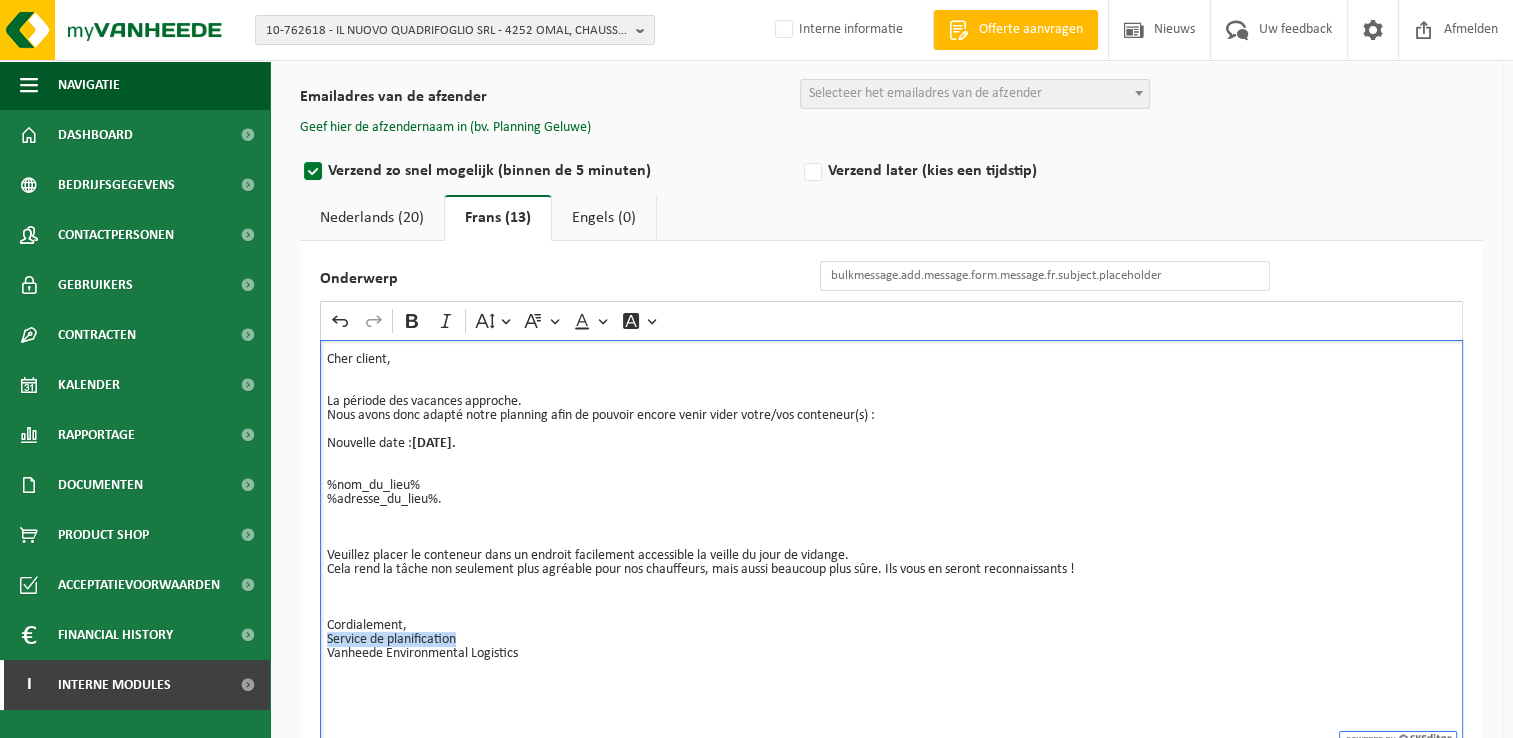 drag, startPoint x: 457, startPoint y: 635, endPoint x: 300, endPoint y: 642, distance: 157.15598 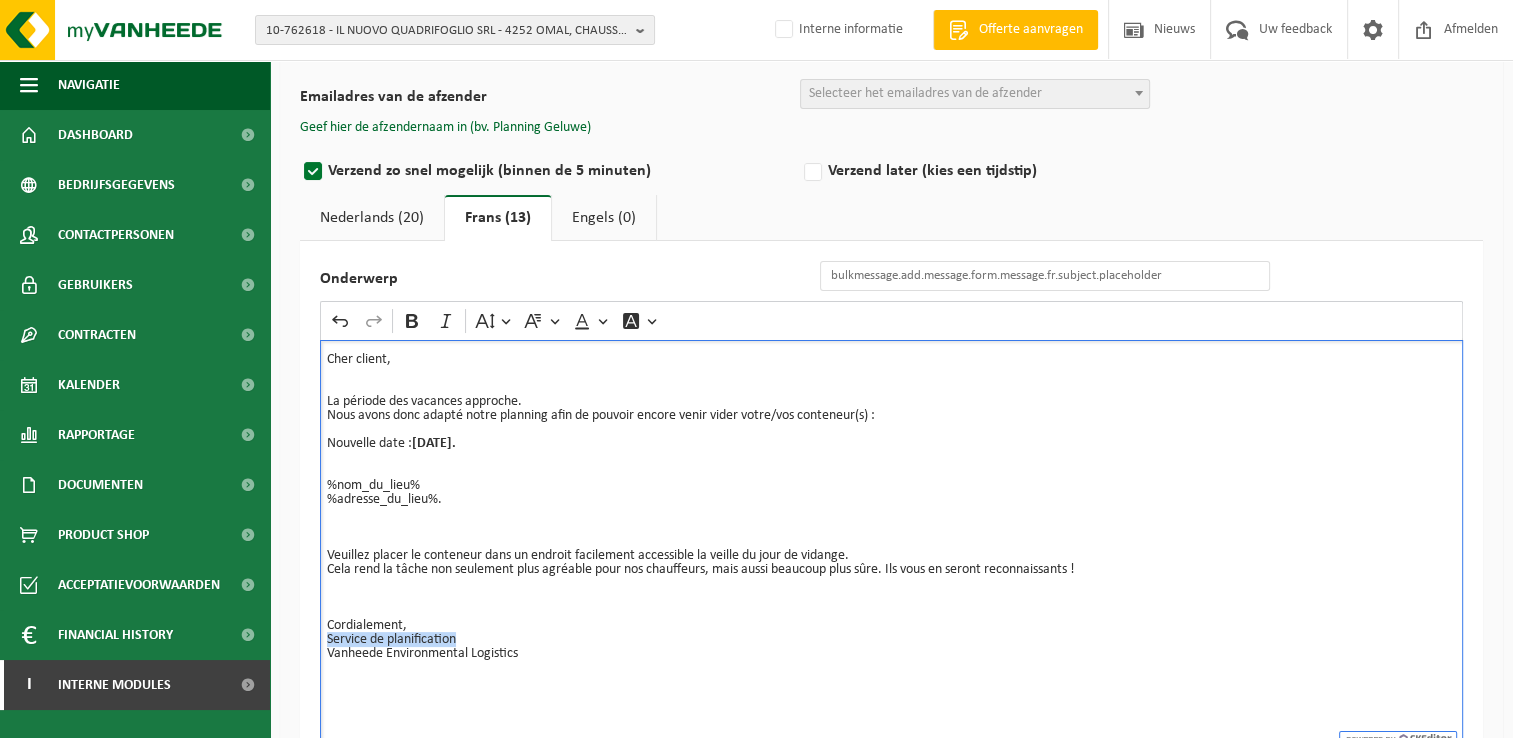 click on "Onderwerp       Rich Text Editor Undo Redo Bold Italic Font Size Font Family Font Color Font Background Color Cher client, La période des vacances approche.  Nous avons donc adapté notre planning afin de pouvoir encore venir vider votre/vos conteneur(s) : Nouvelle date :  Mercredi 30/07/2025. %nom_du_lieu% %adresse_du_lieu%. Veuillez placer le conteneur dans un endroit facilement accessible la veille du jour de vidange. Cela rend la tâche non seulement plus agréable pour nos chauffeurs, mais aussi beaucoup plus sûre. Ils vous en seront reconnaissants ! Cordialement, Service de planification Vanheede Environmental Logistics" at bounding box center [891, 500] 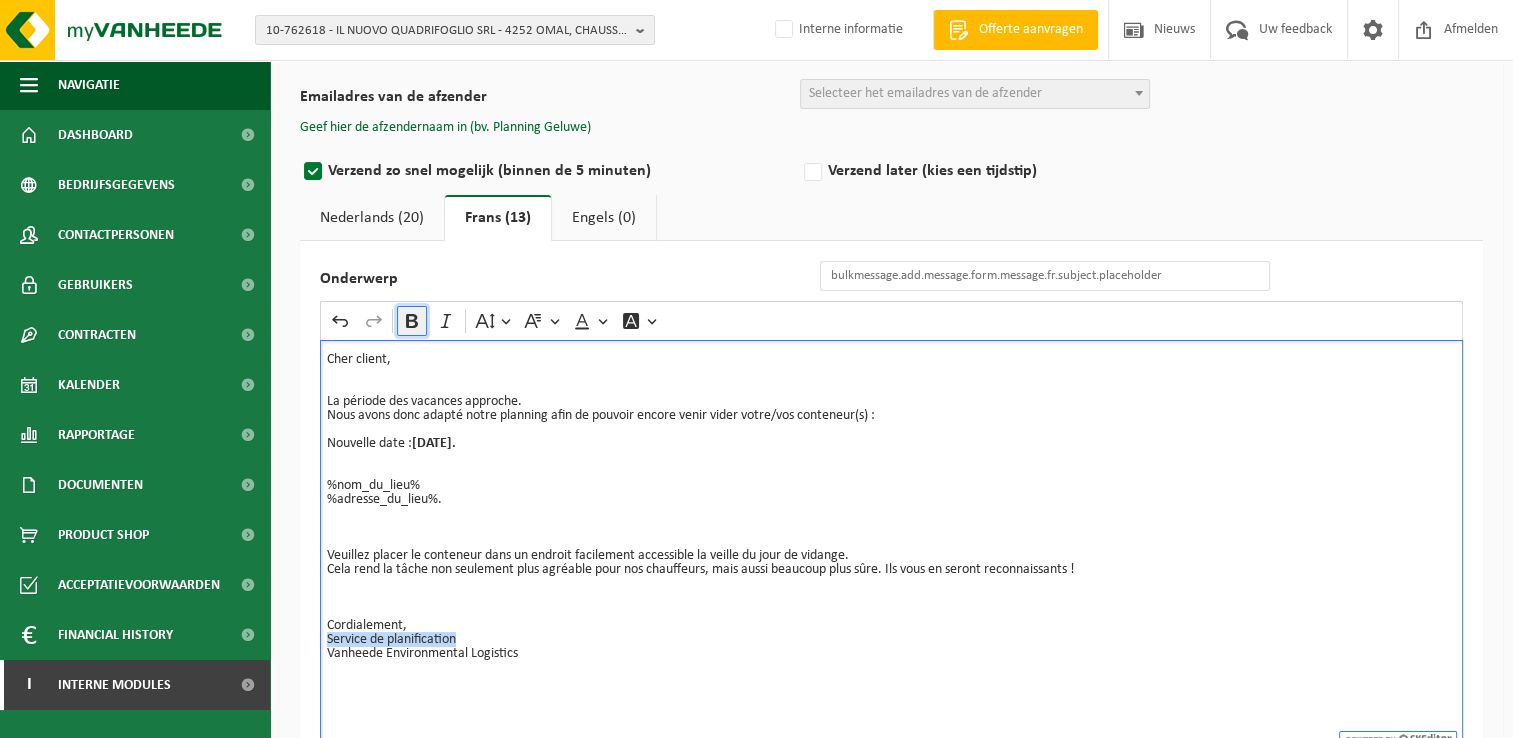 click 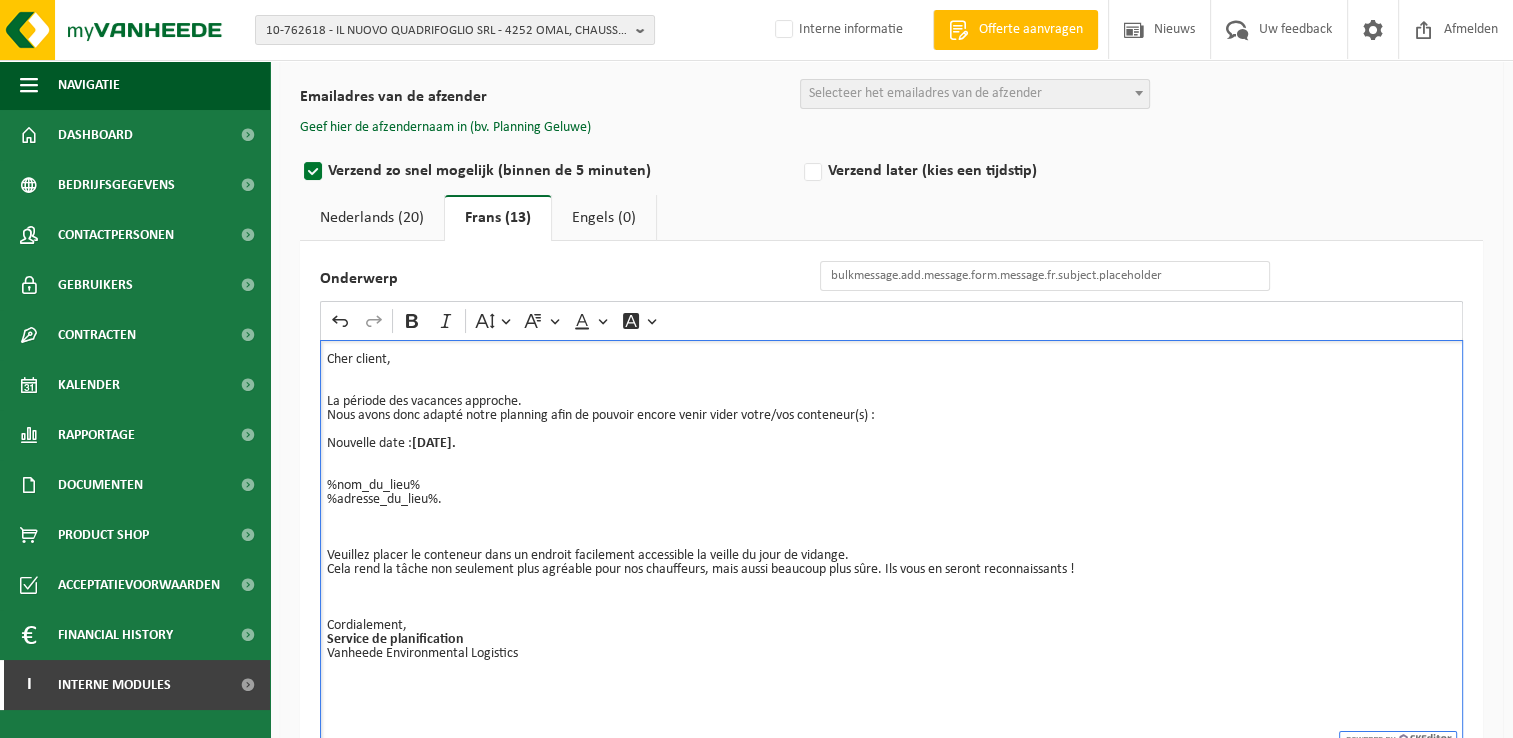 click on "%nom_du_lieu% %adresse_du_lieu%." at bounding box center (891, 493) 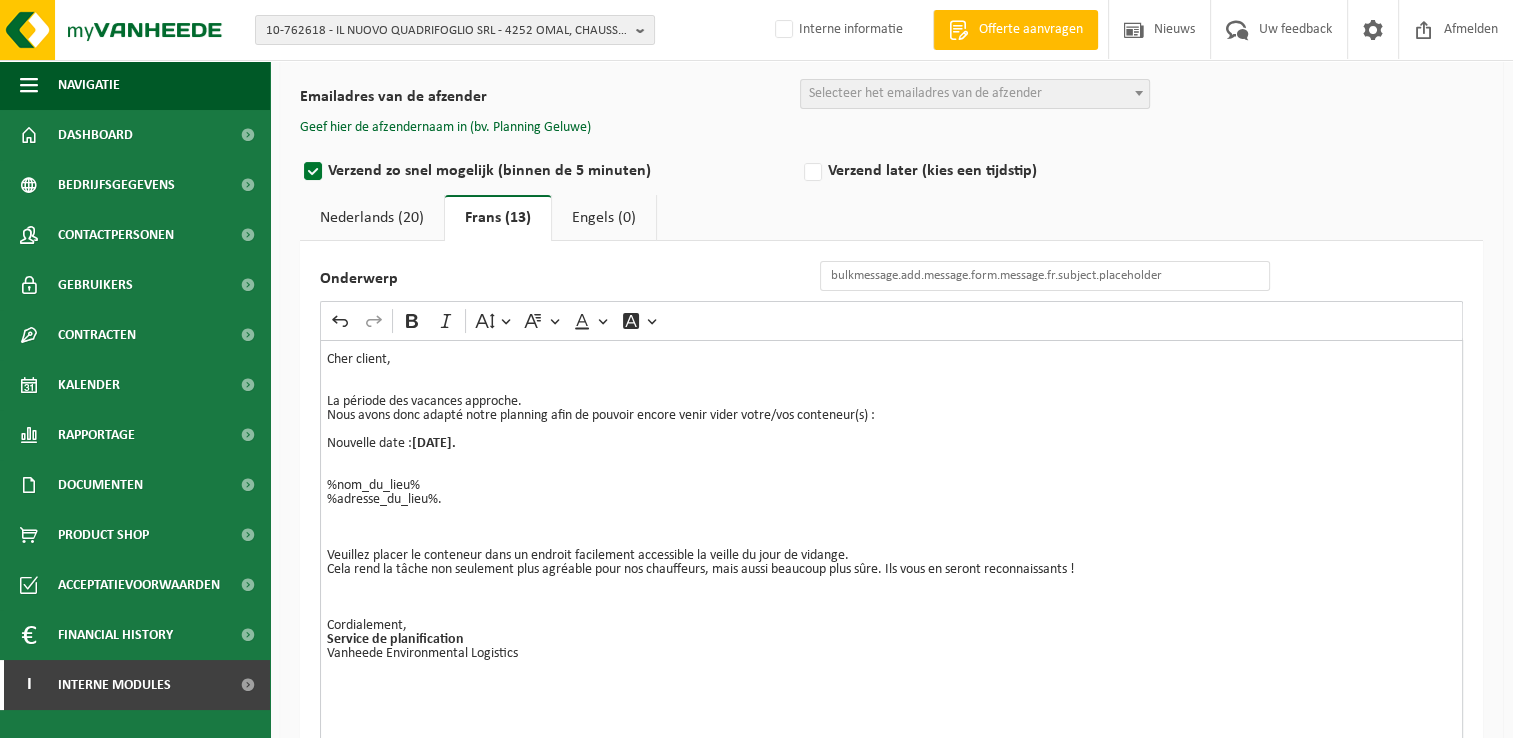 click on "Onderwerp       Rich Text Editor Undo Redo Bold Italic Font Size Font Family Font Color Font Background Color Cher client, La période des vacances approche.  Nous avons donc adapté notre planning afin de pouvoir encore venir vider votre/vos conteneur(s) : Nouvelle date :  Mercredi 30/07/2025. %nom_du_lieu% %adresse_du_lieu%. Veuillez placer le conteneur dans un endroit facilement accessible la veille du jour de vidange. Cela rend la tâche non seulement plus agréable pour nos chauffeurs, mais aussi beaucoup plus sûre. Ils vous en seront reconnaissants ! Cordialement, Service de planification Vanheede Environmental Logistics" at bounding box center (891, 500) 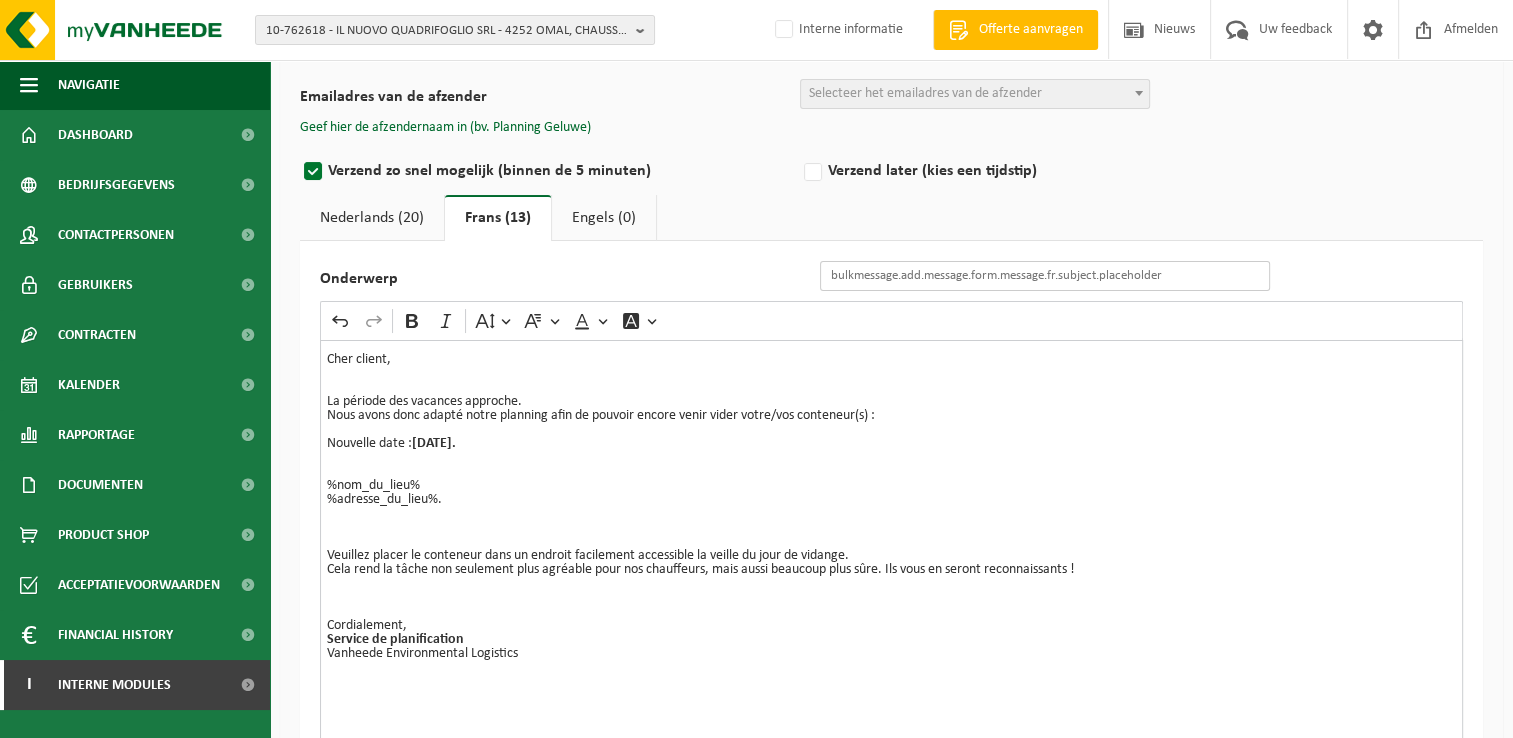 click on "Onderwerp" at bounding box center (1045, 276) 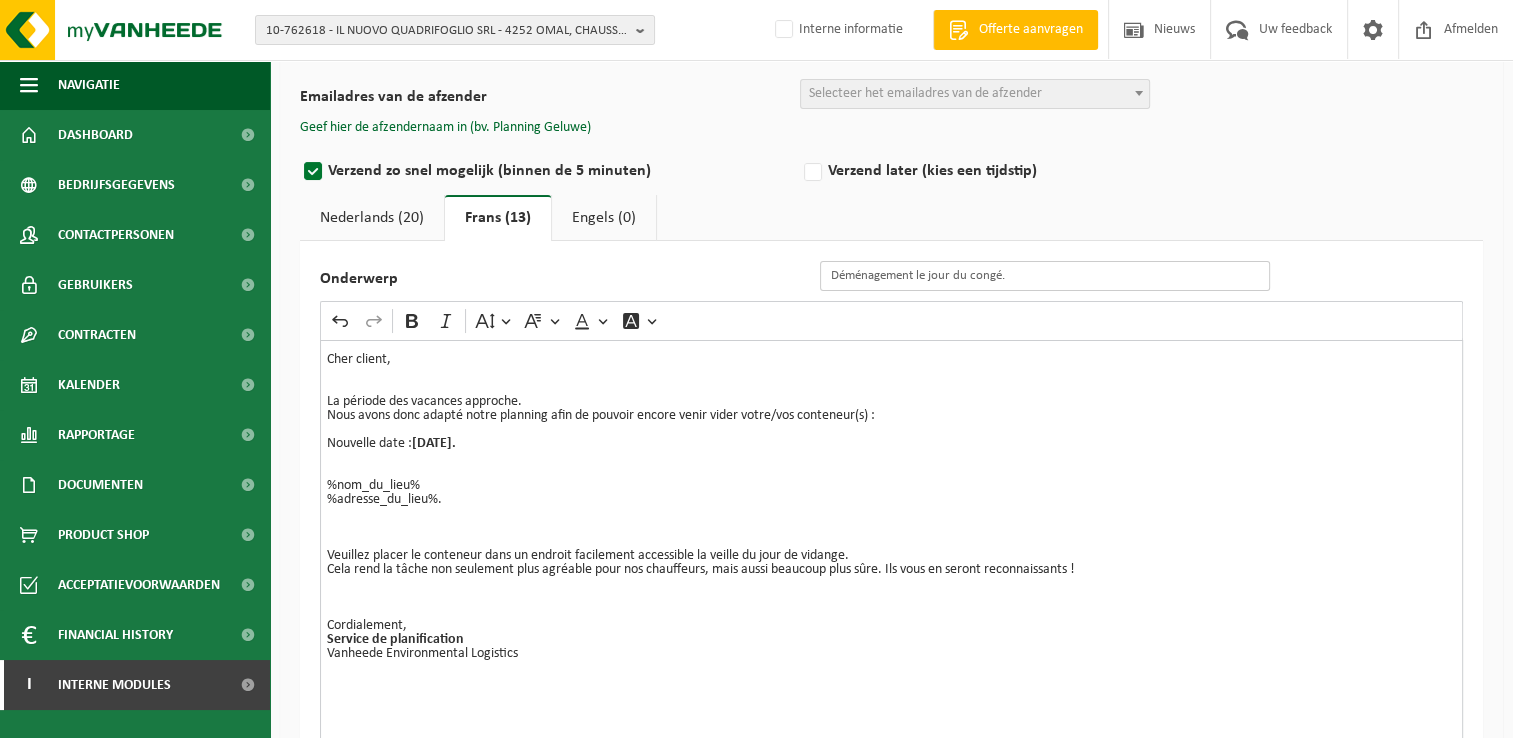 type on "Déménagement le jour du congé." 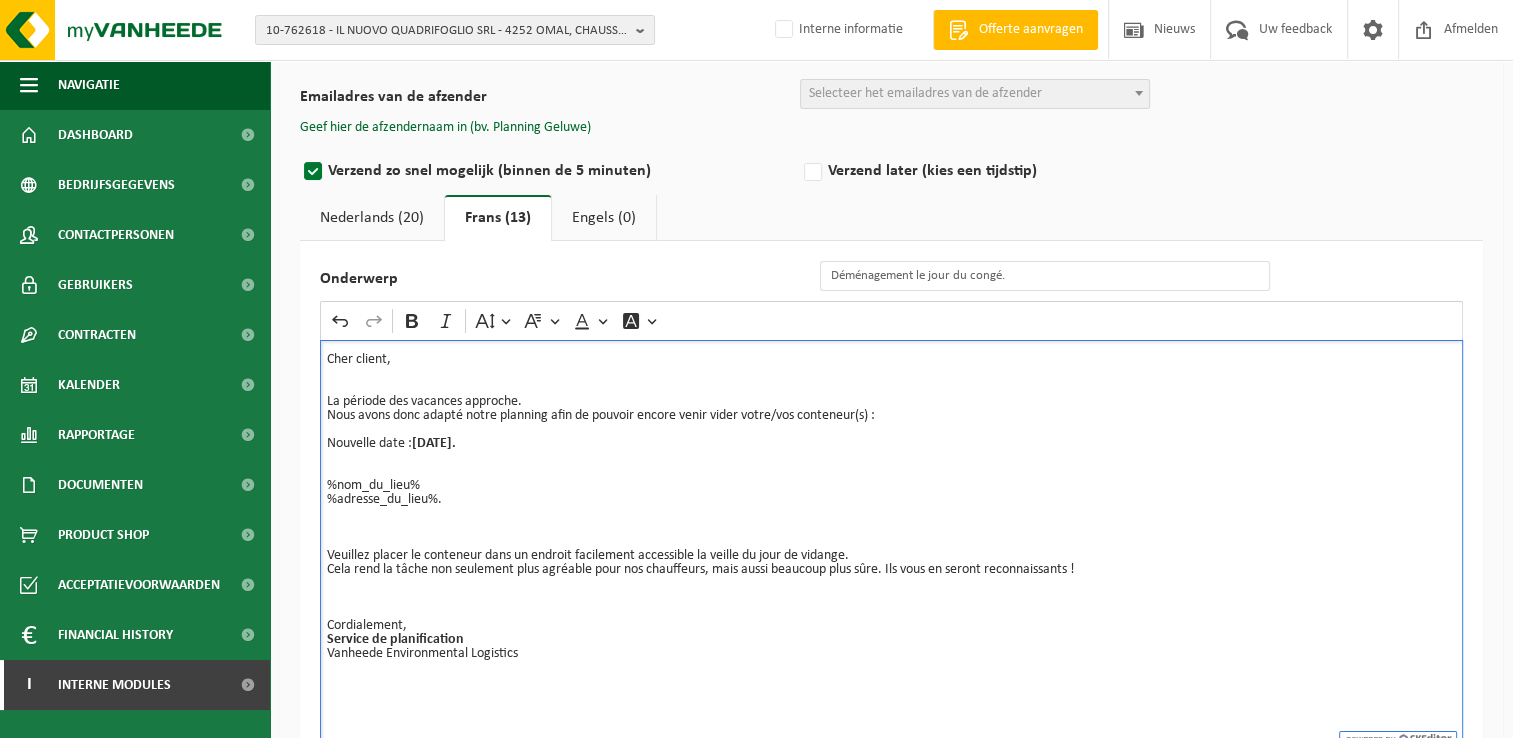click on "Cher client," at bounding box center (891, 360) 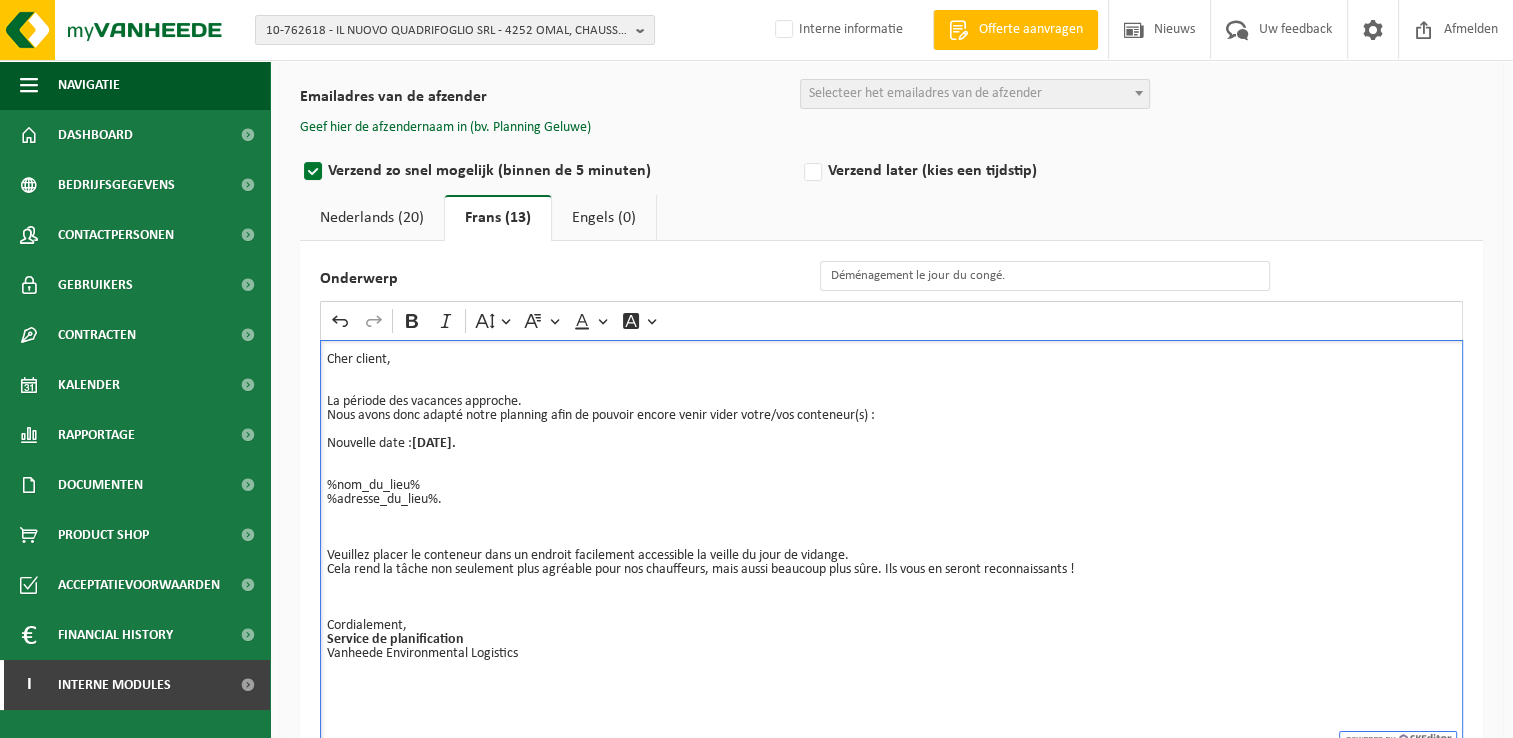click on "La période des vacances approche.  Nous avons donc adapté notre planning afin de pouvoir encore venir vider votre/vos conteneur(s) :" at bounding box center [891, 409] 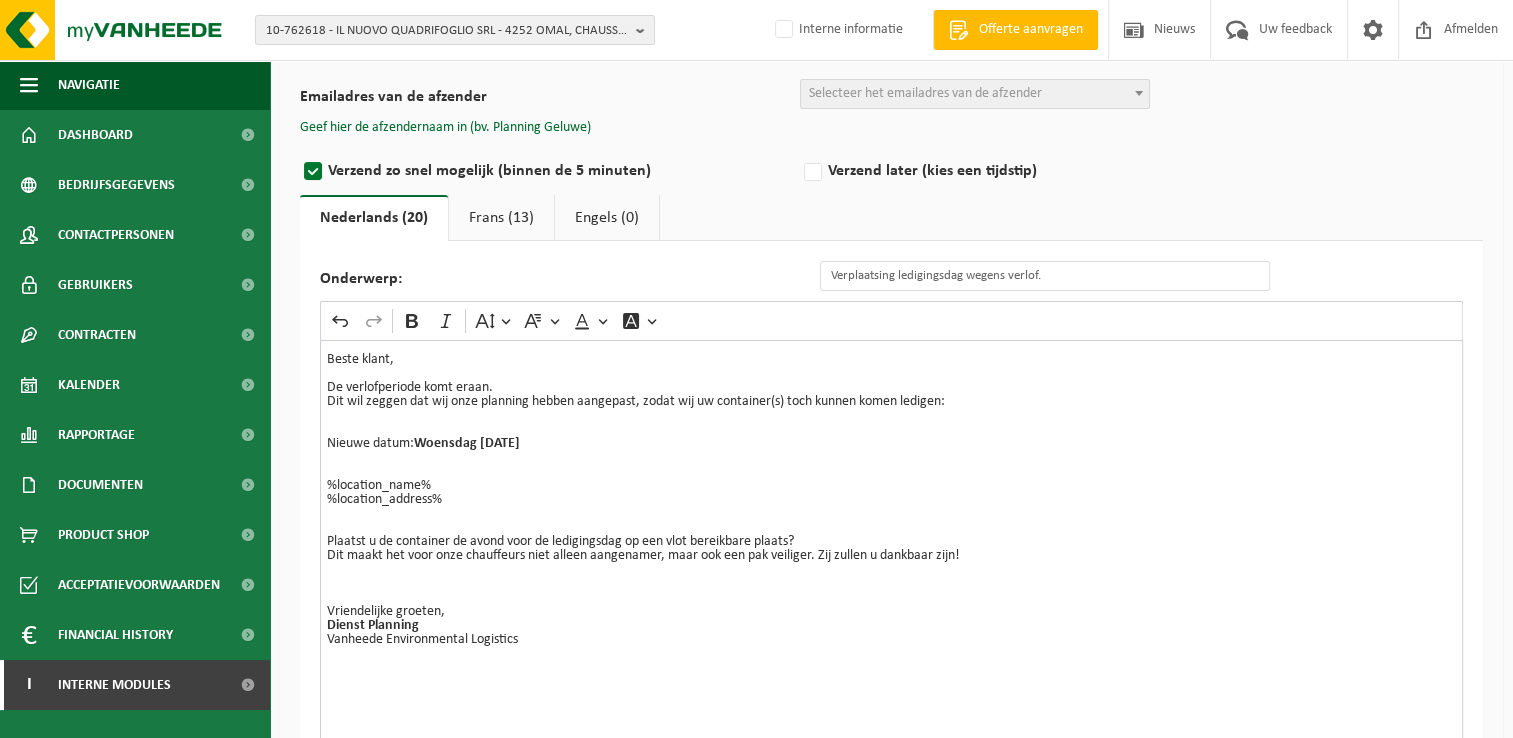 click on "Vriendelijke groeten, Dienst Planning Vanheede Environmental Logistics" at bounding box center (891, 633) 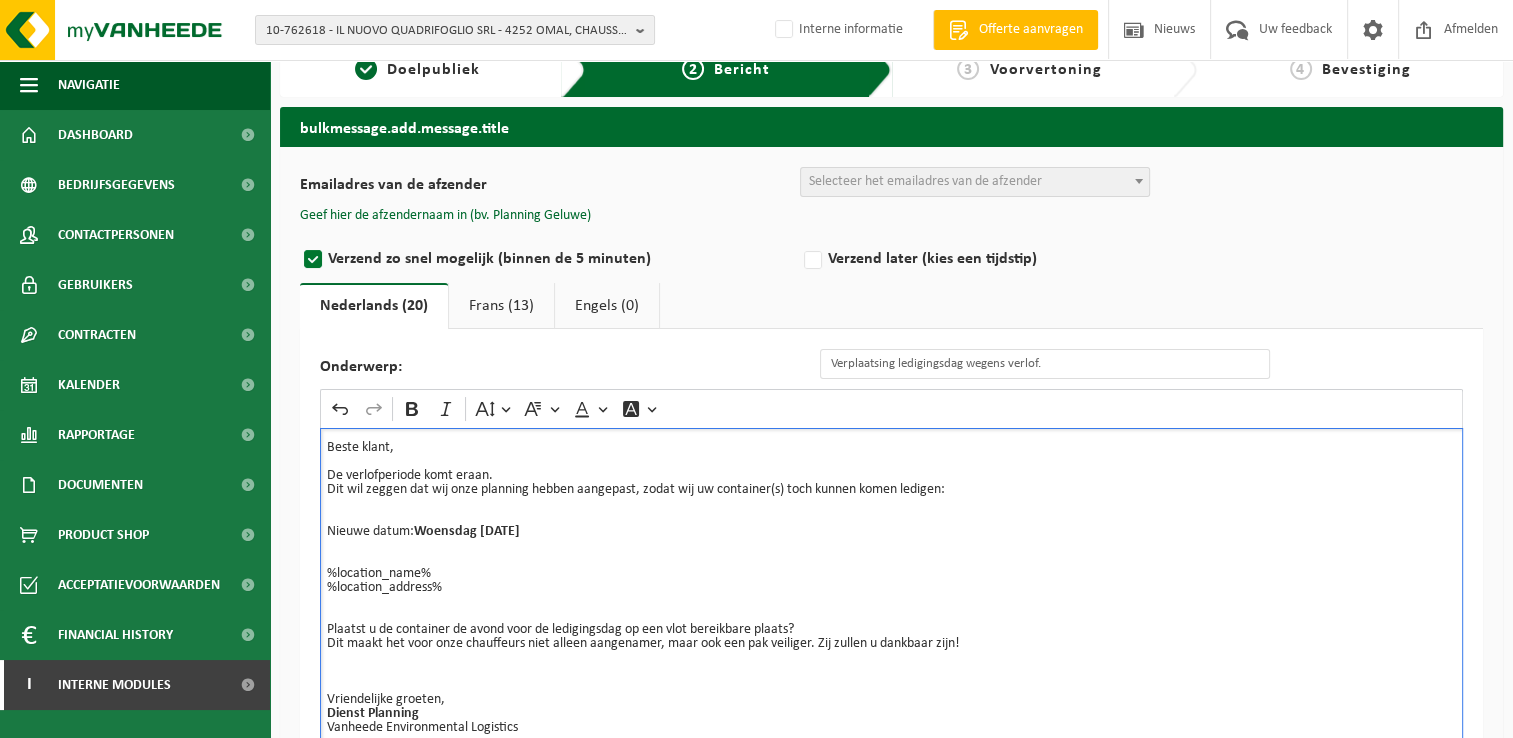 scroll, scrollTop: 0, scrollLeft: 0, axis: both 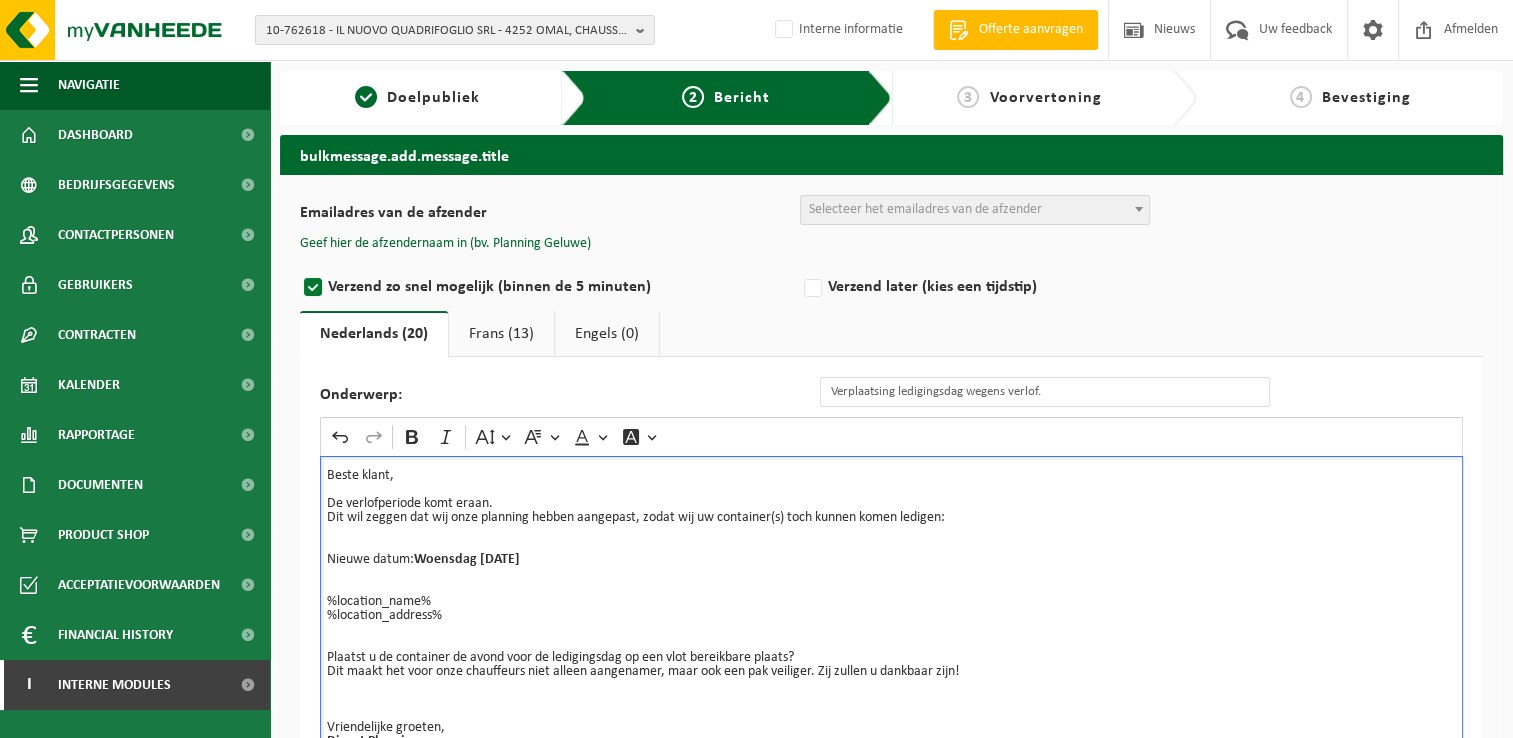 click on "Selecteer het emailadres van de afzender" at bounding box center [925, 209] 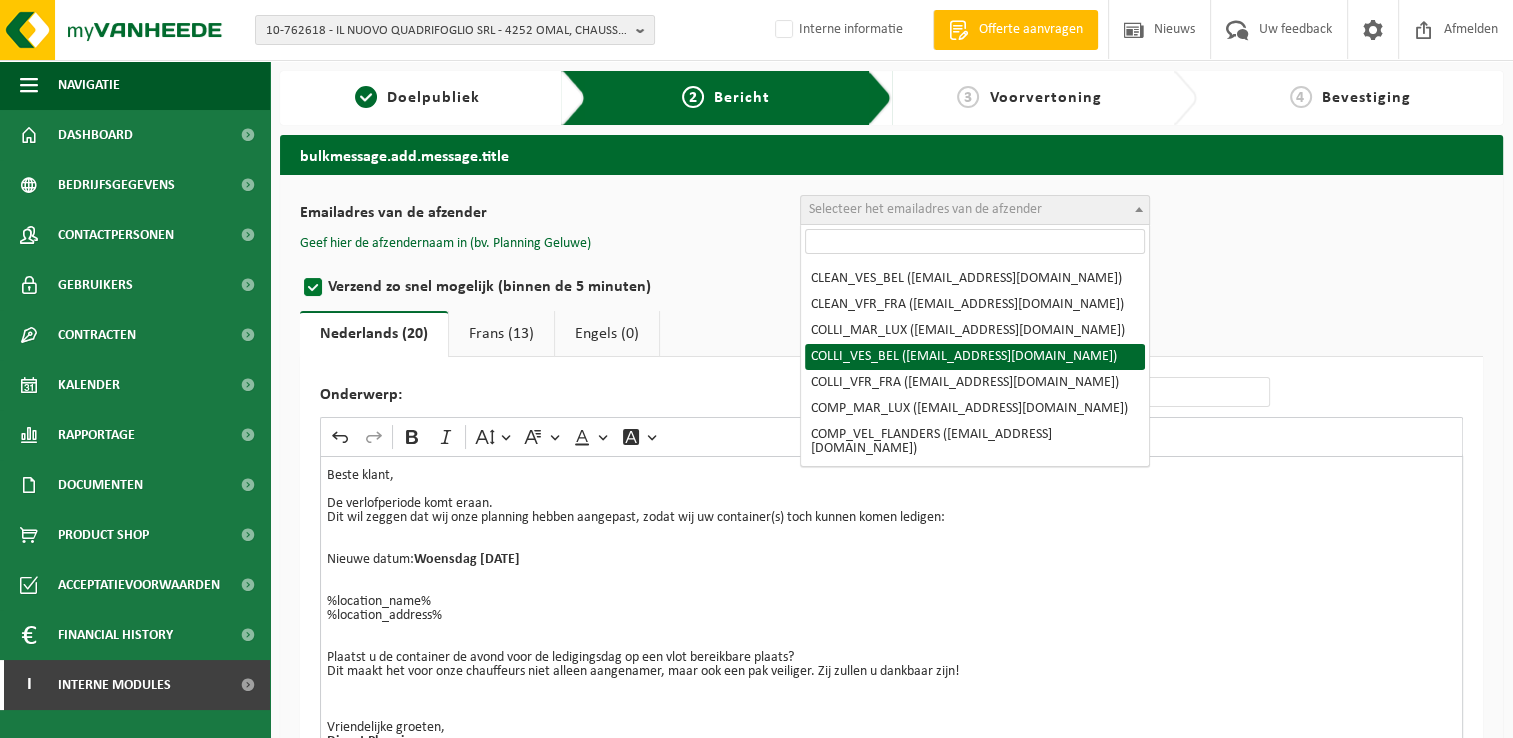 scroll, scrollTop: 200, scrollLeft: 0, axis: vertical 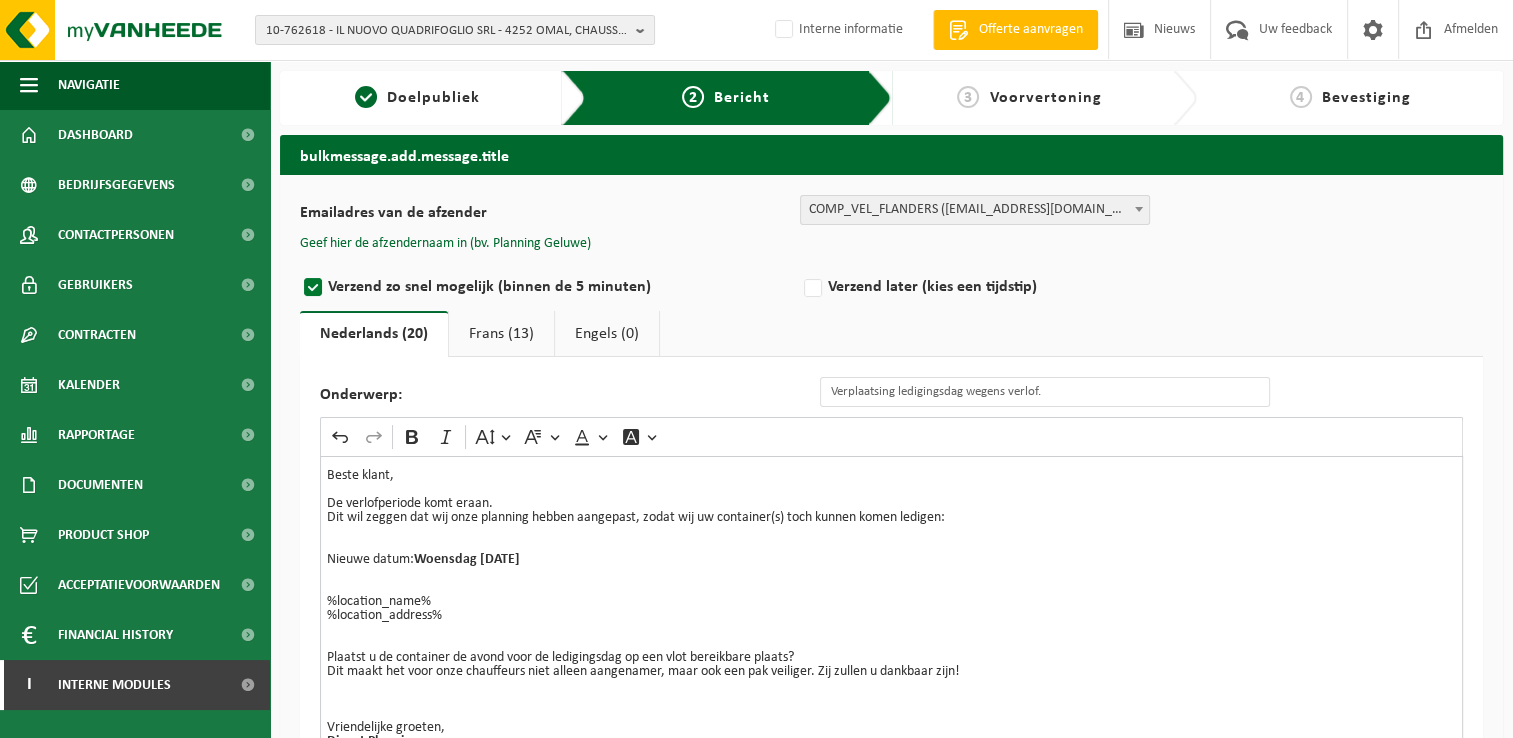 drag, startPoint x: 556, startPoint y: 240, endPoint x: 602, endPoint y: 239, distance: 46.010868 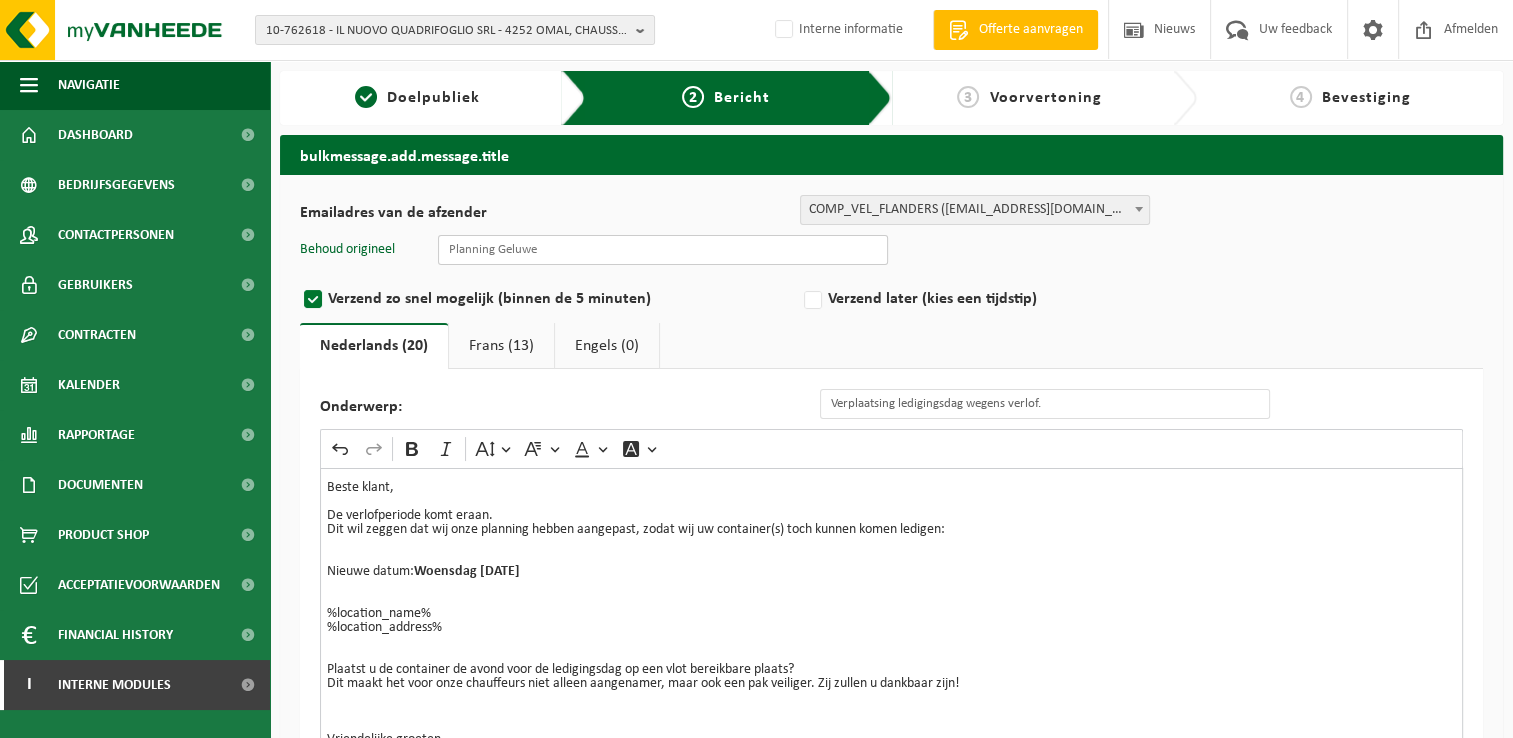 click at bounding box center [663, 250] 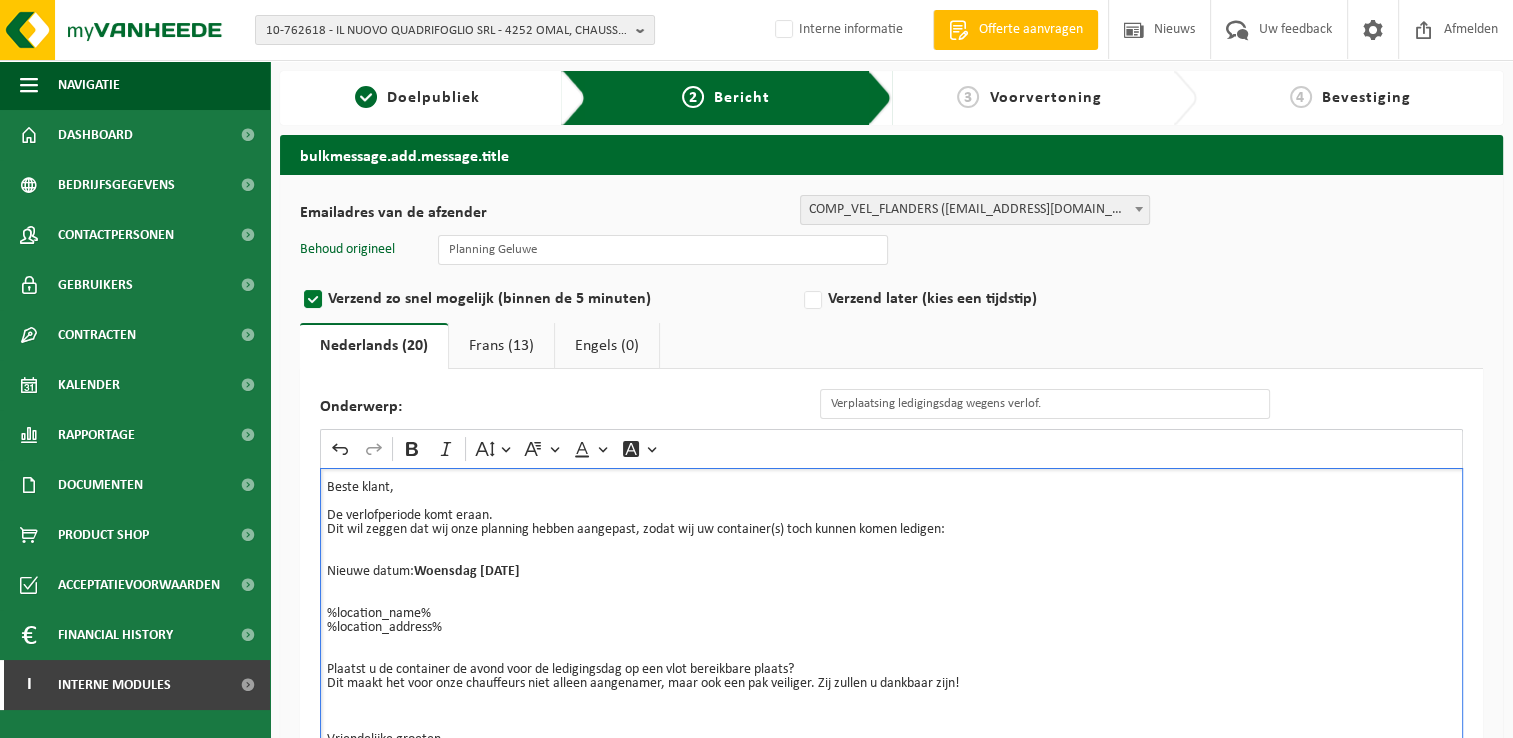 click on "Beste klant," at bounding box center (891, 488) 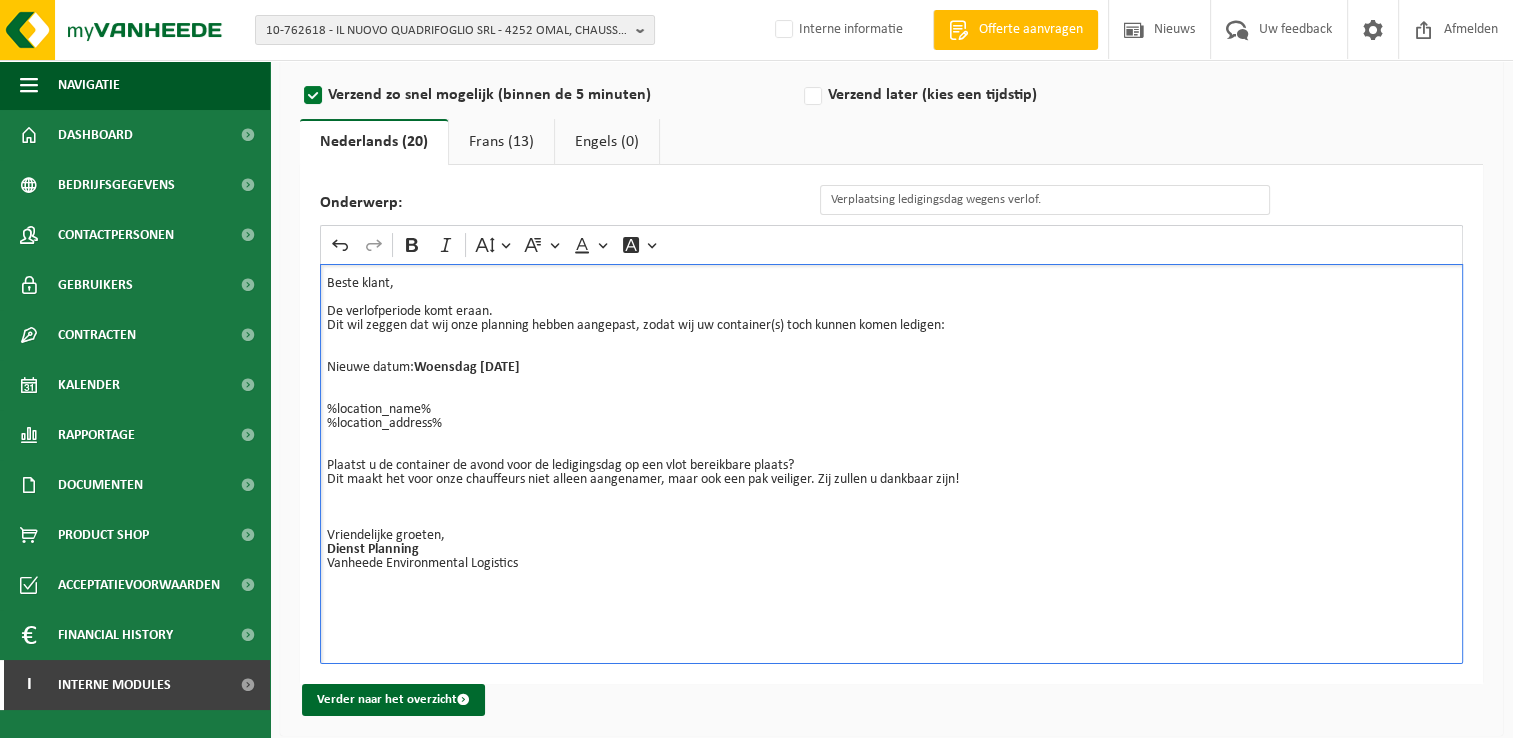 scroll, scrollTop: 220, scrollLeft: 0, axis: vertical 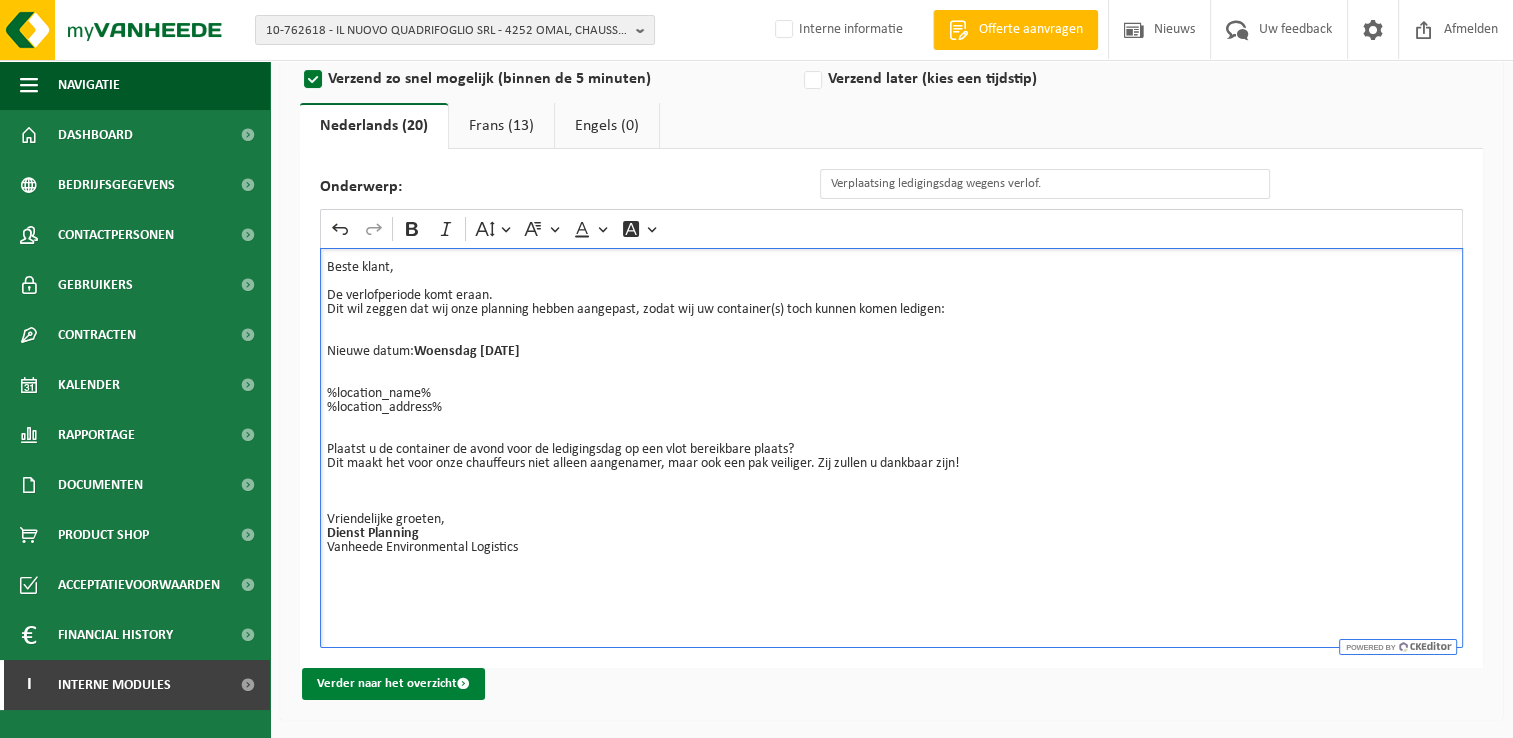 click on "Verder naar het overzicht" at bounding box center [393, 684] 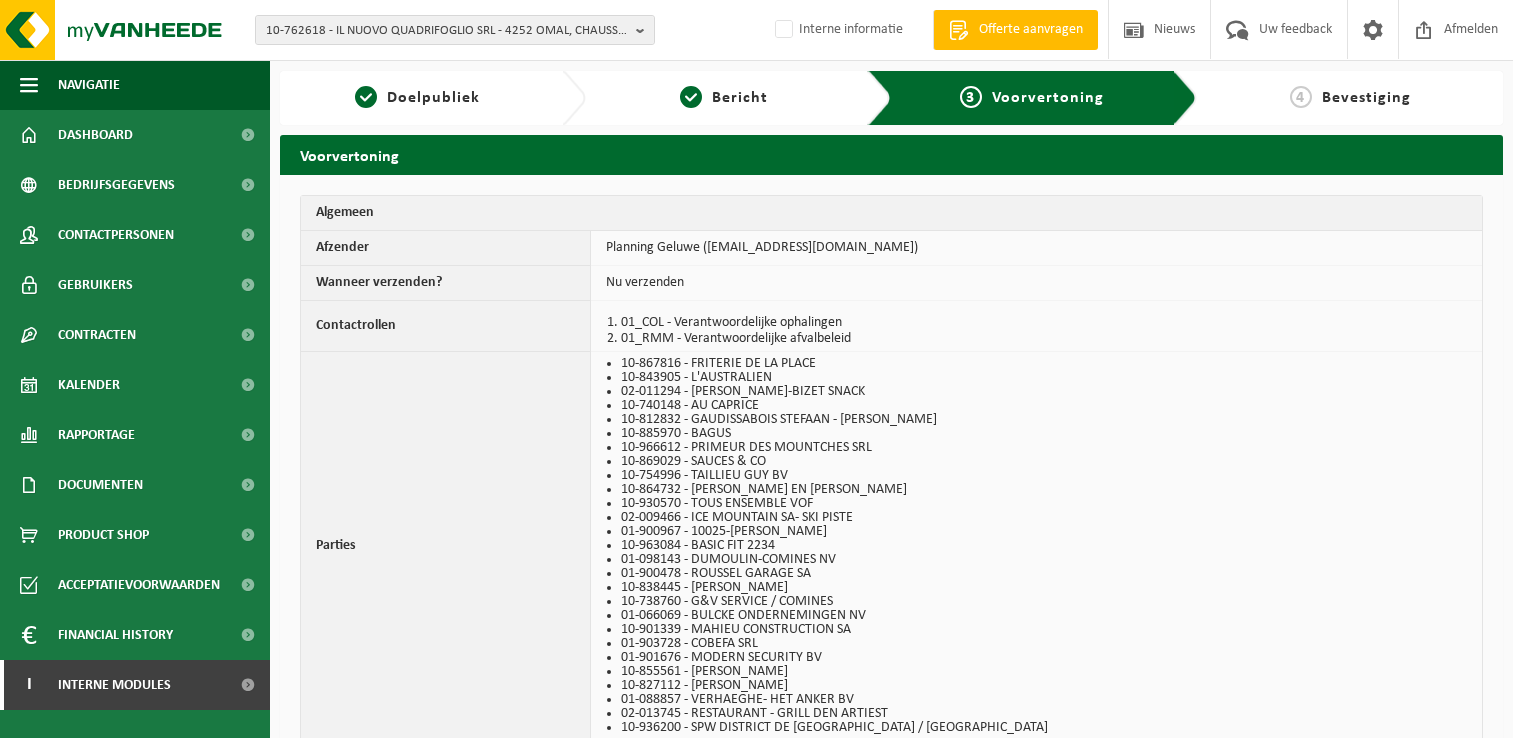 scroll, scrollTop: 0, scrollLeft: 0, axis: both 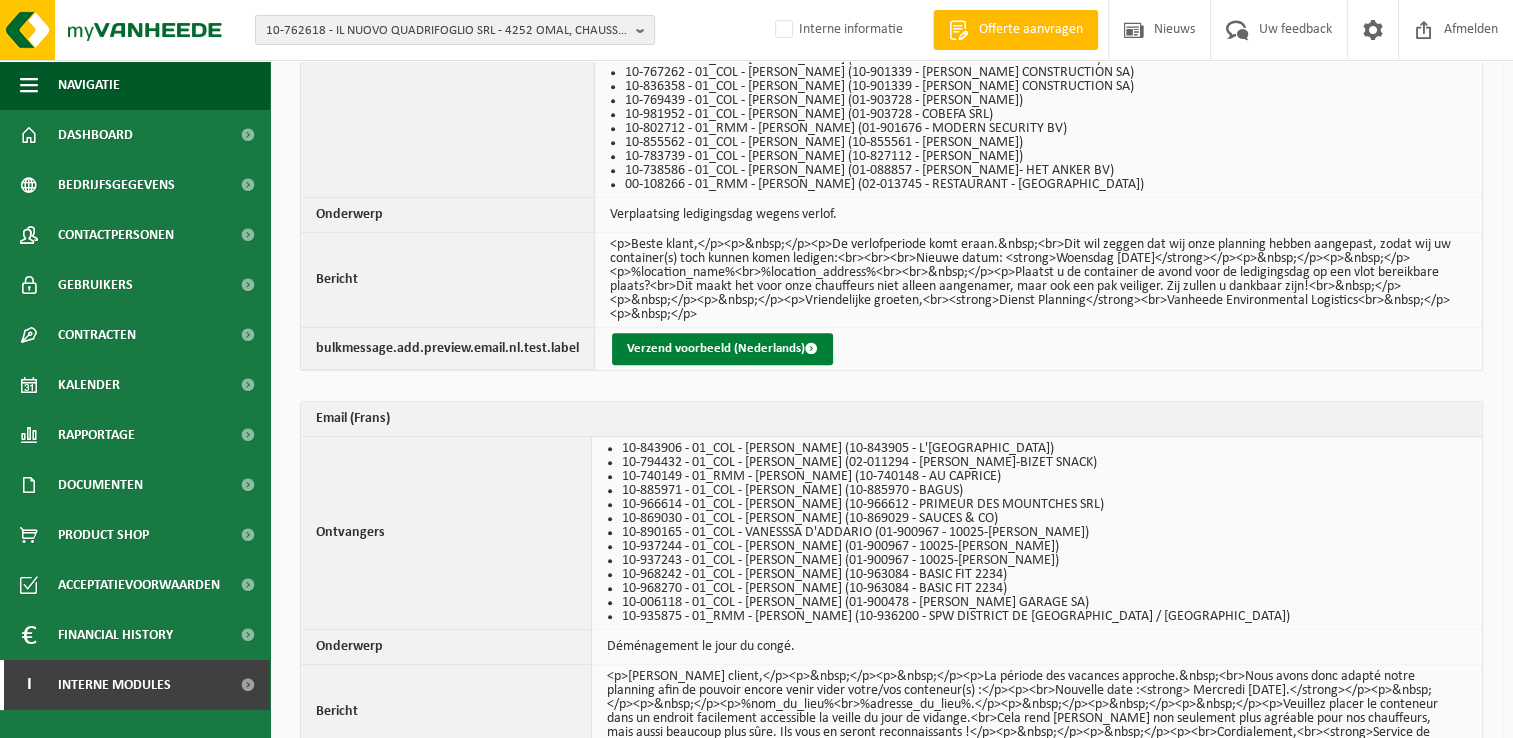 click on "Verzend voorbeeld (Nederlands)" at bounding box center [722, 349] 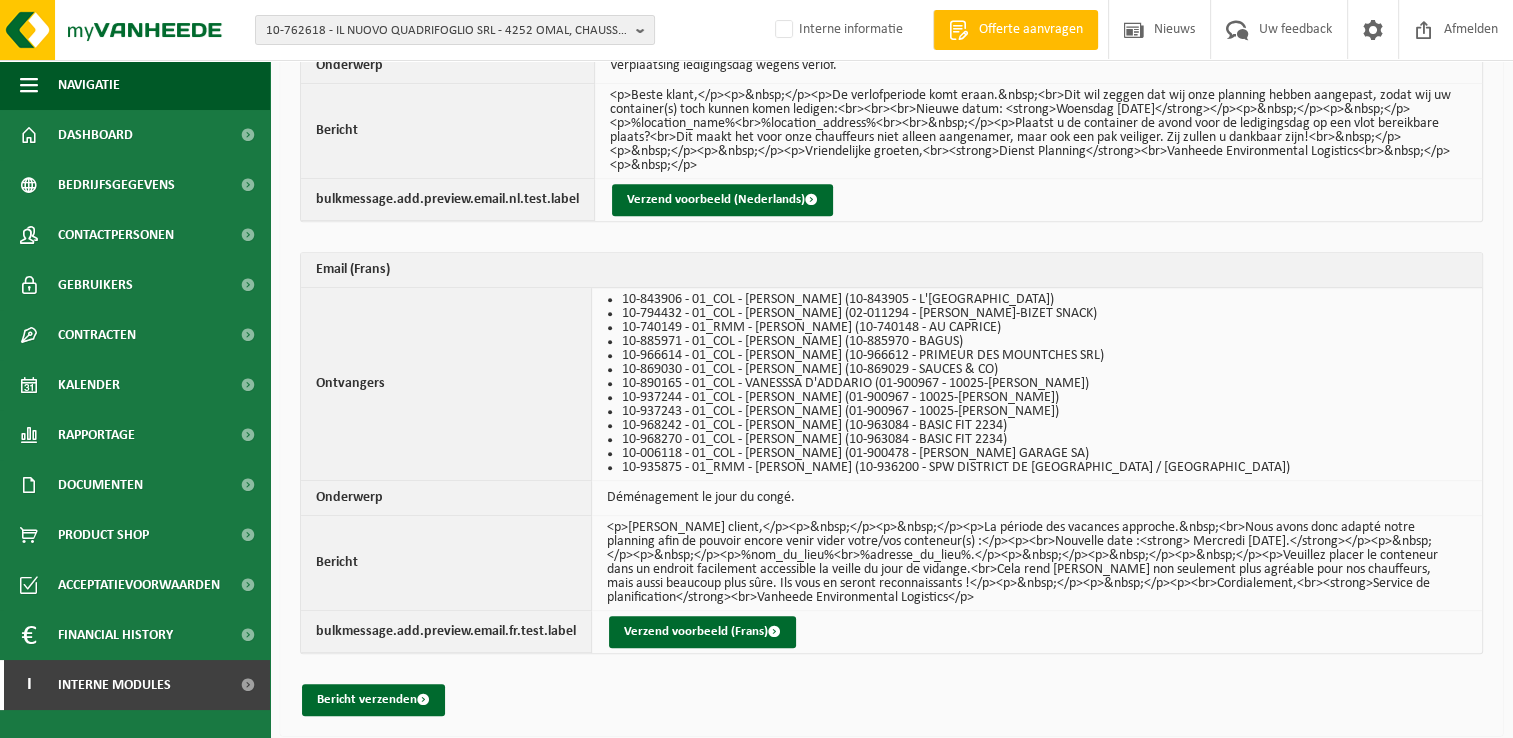 scroll, scrollTop: 1051, scrollLeft: 0, axis: vertical 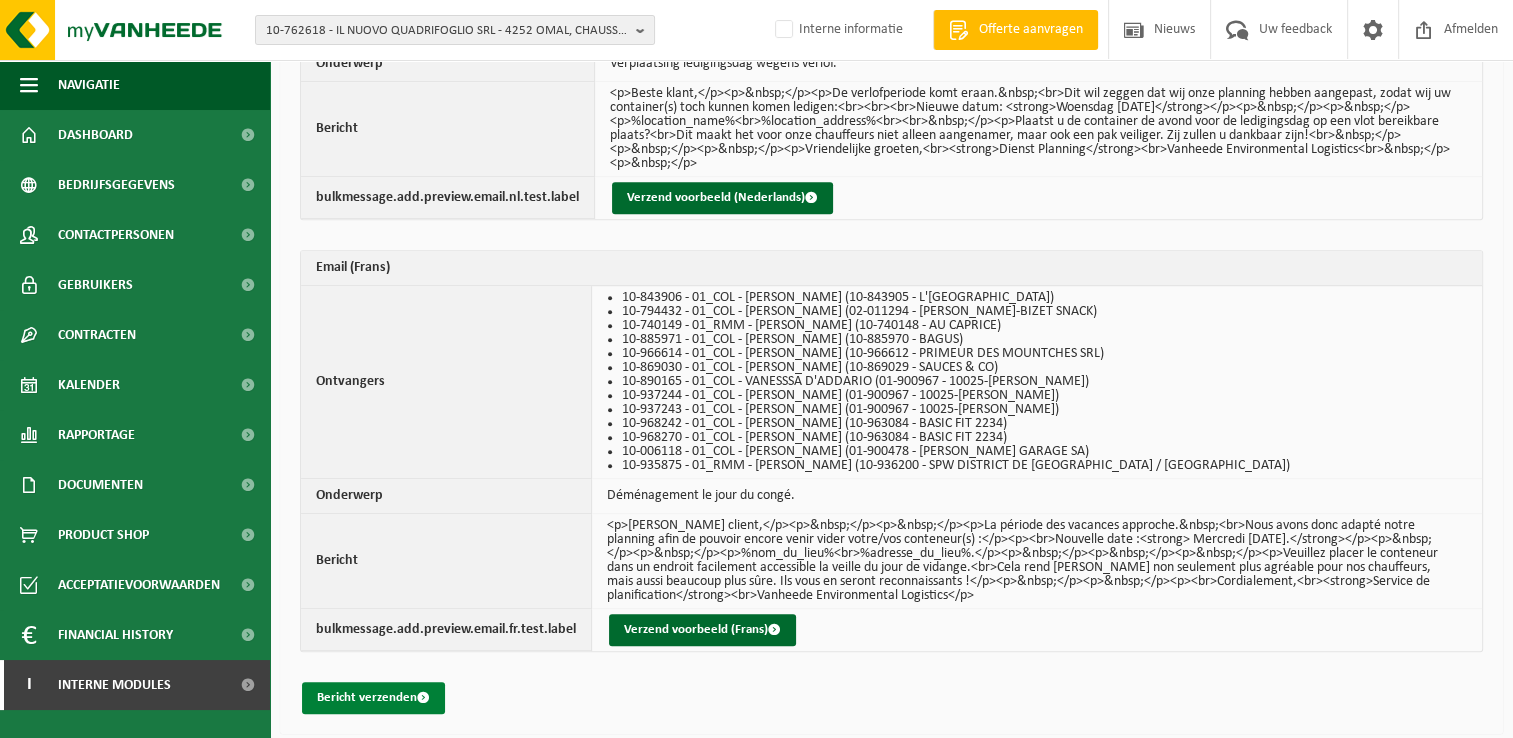 click on "Bericht verzenden" at bounding box center (373, 698) 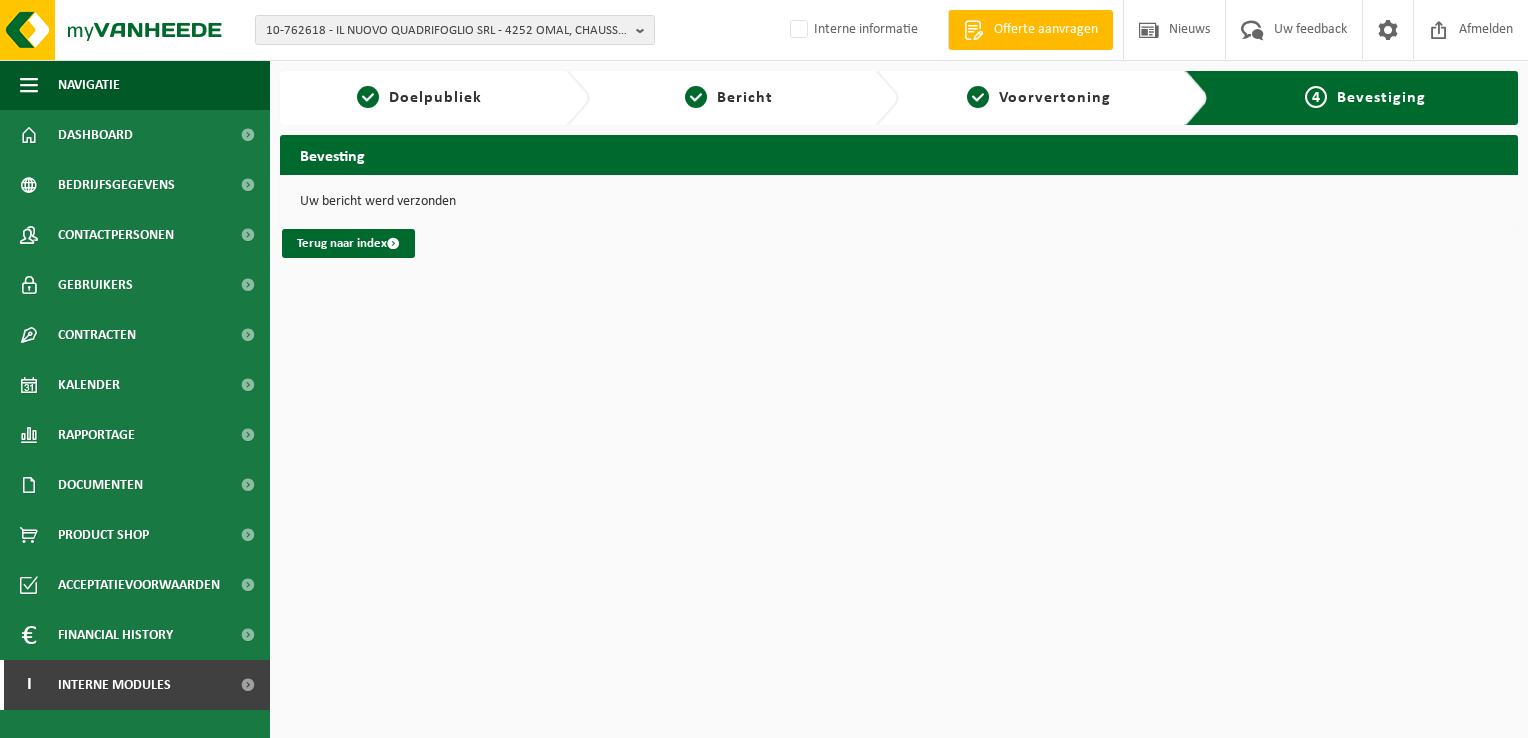 scroll, scrollTop: 0, scrollLeft: 0, axis: both 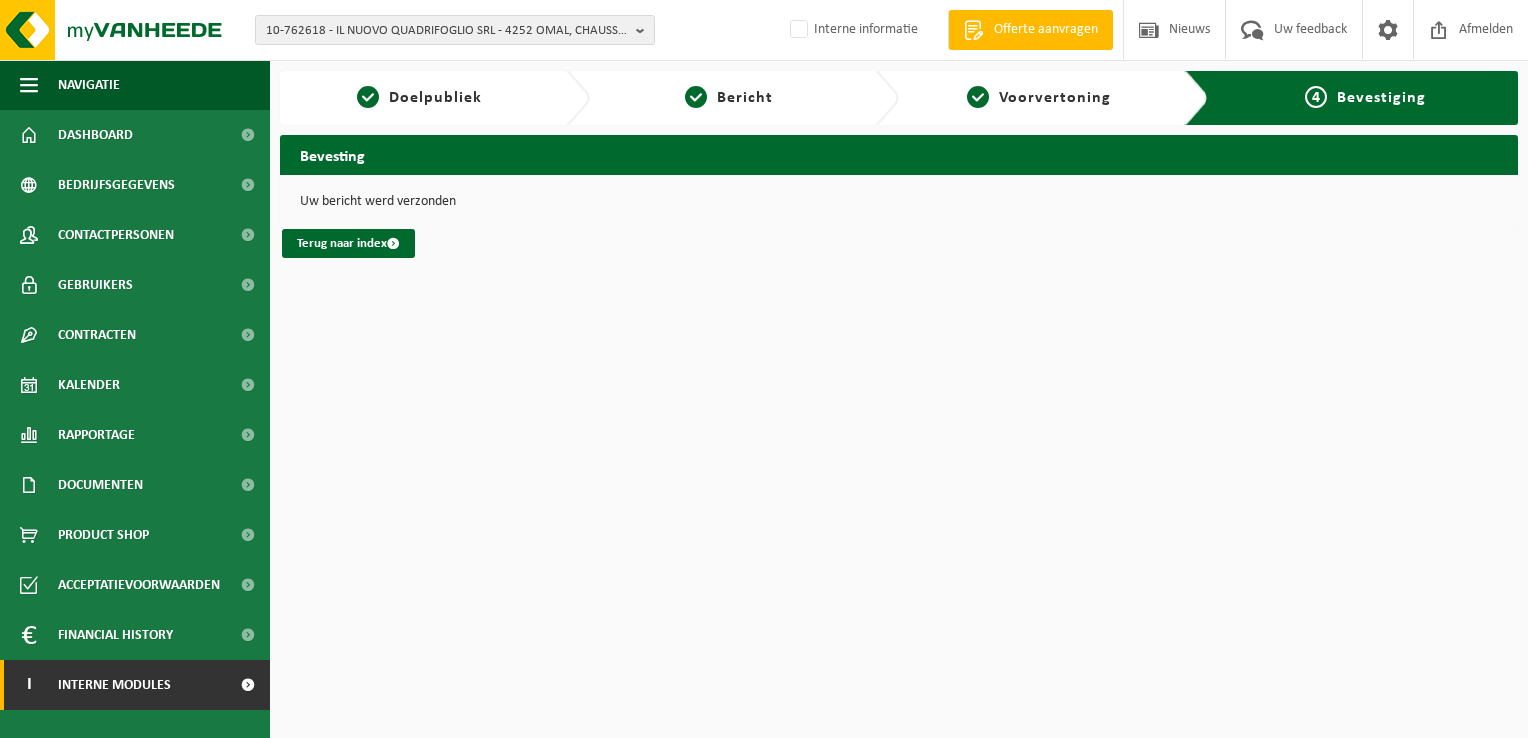 click at bounding box center (247, 685) 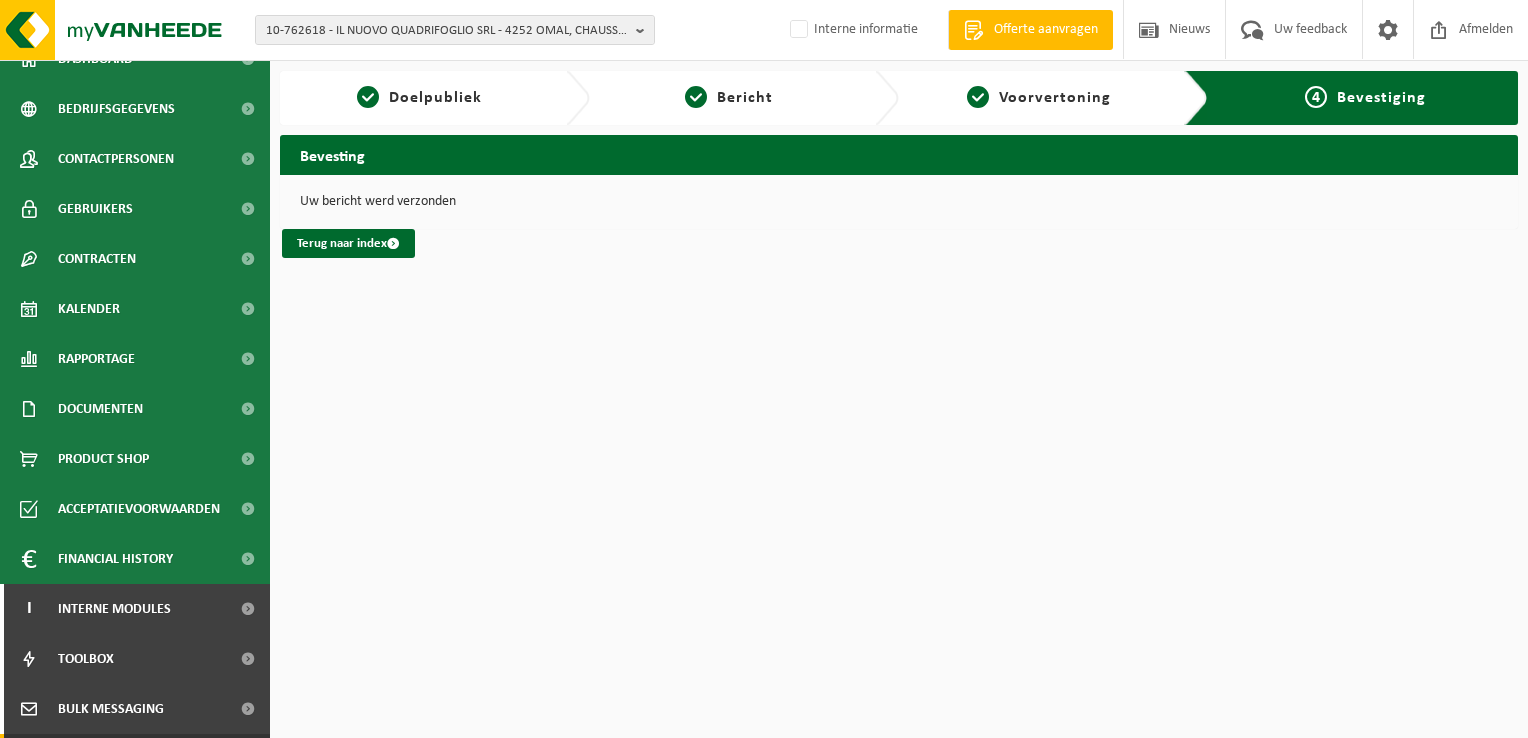 scroll, scrollTop: 172, scrollLeft: 0, axis: vertical 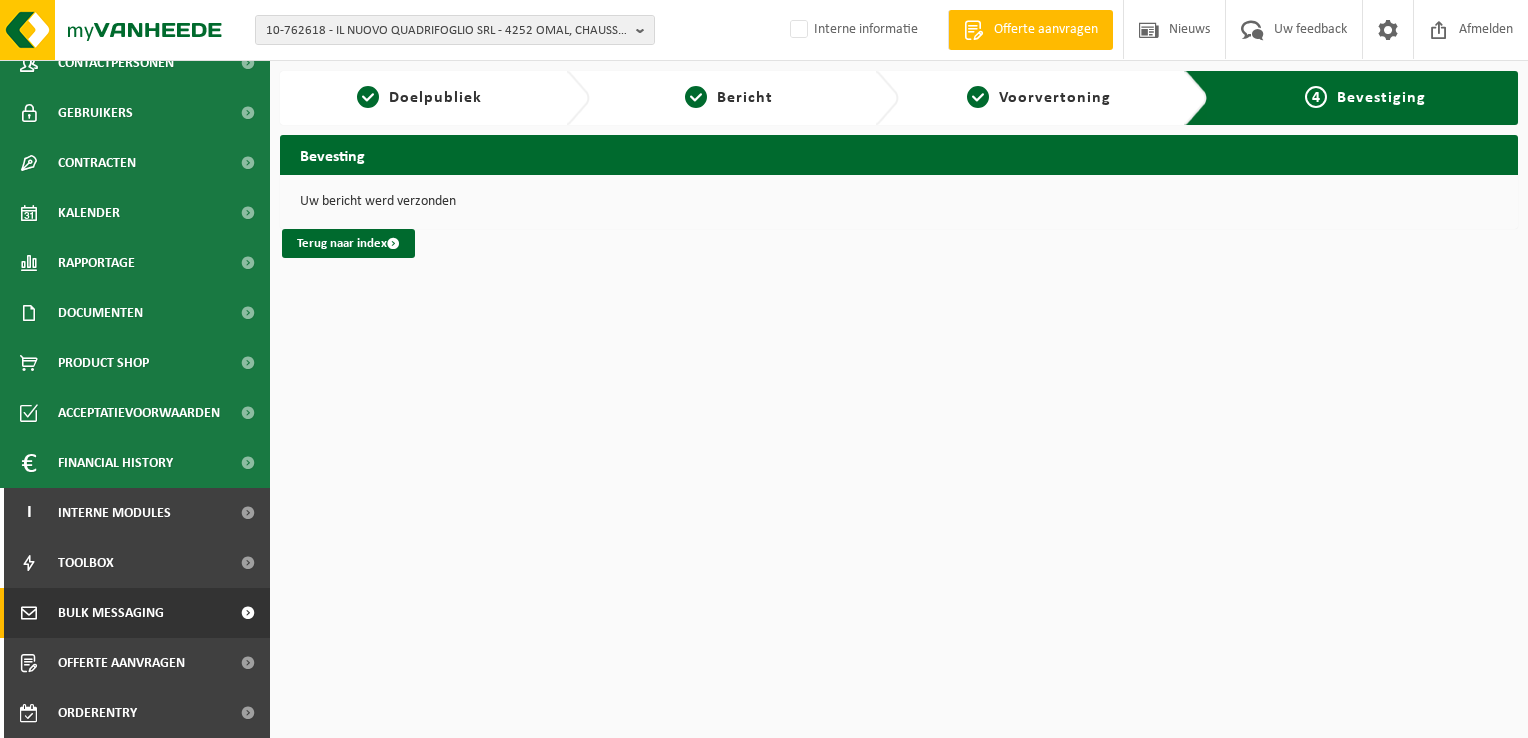 click on "Bulk Messaging" at bounding box center [111, 613] 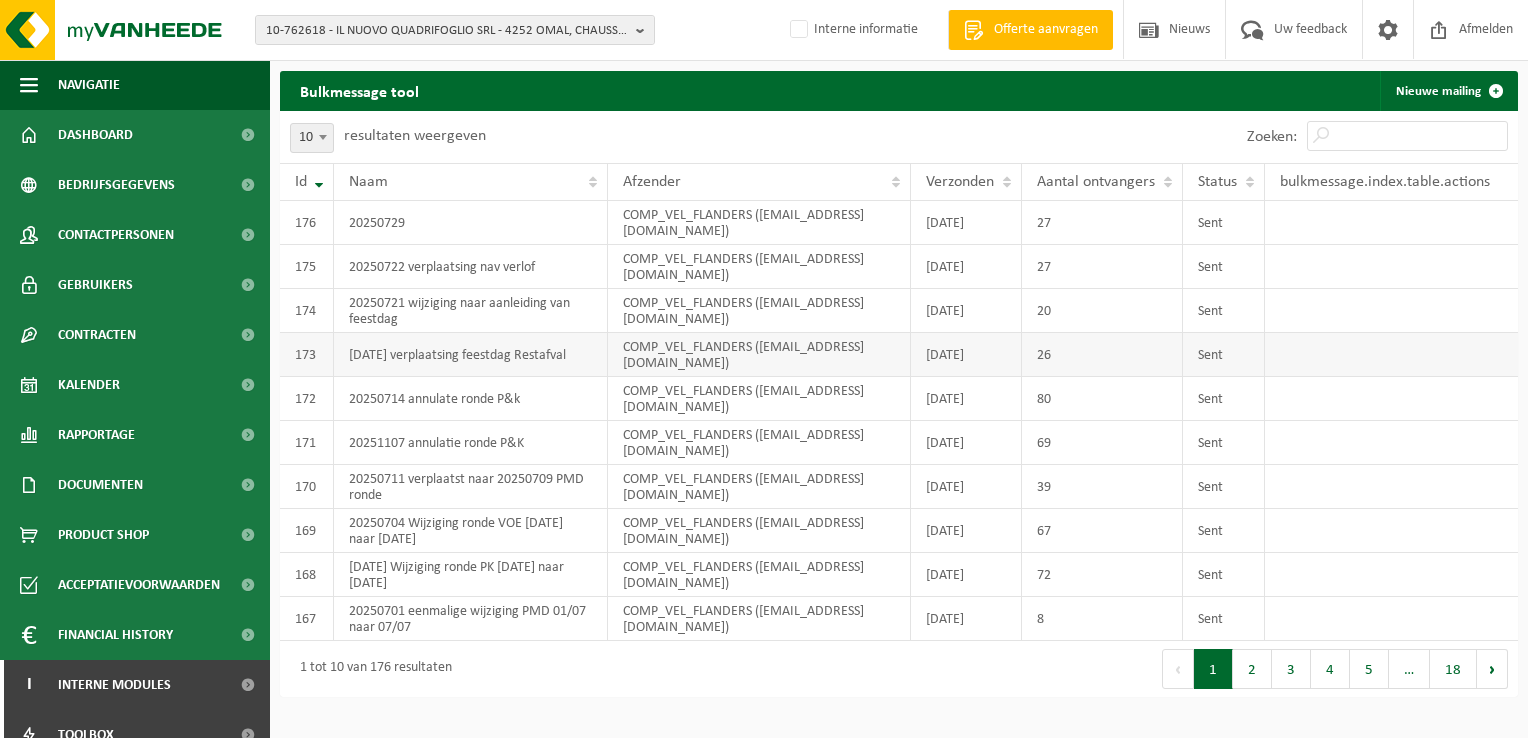 scroll, scrollTop: 0, scrollLeft: 0, axis: both 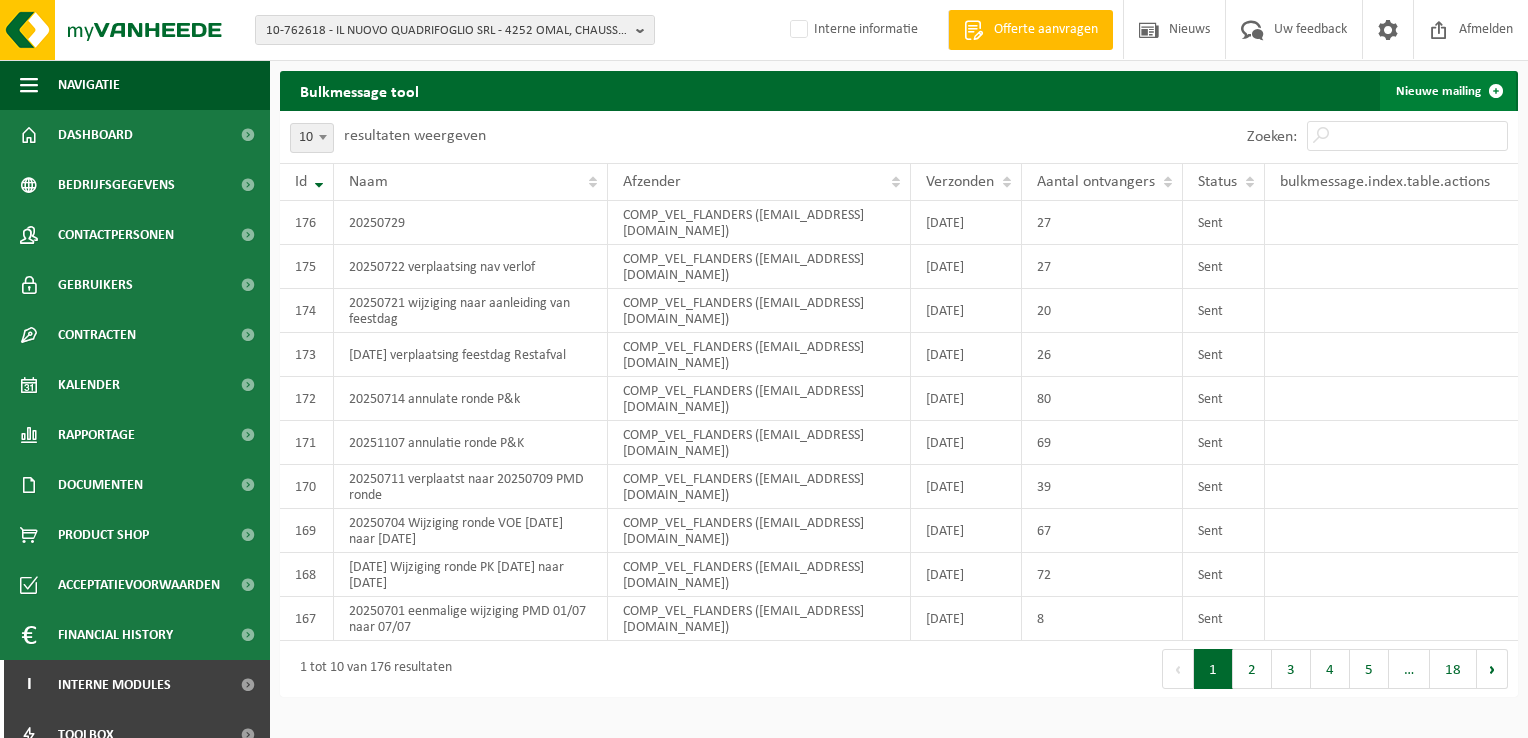 click on "Nieuwe mailing" at bounding box center [1448, 91] 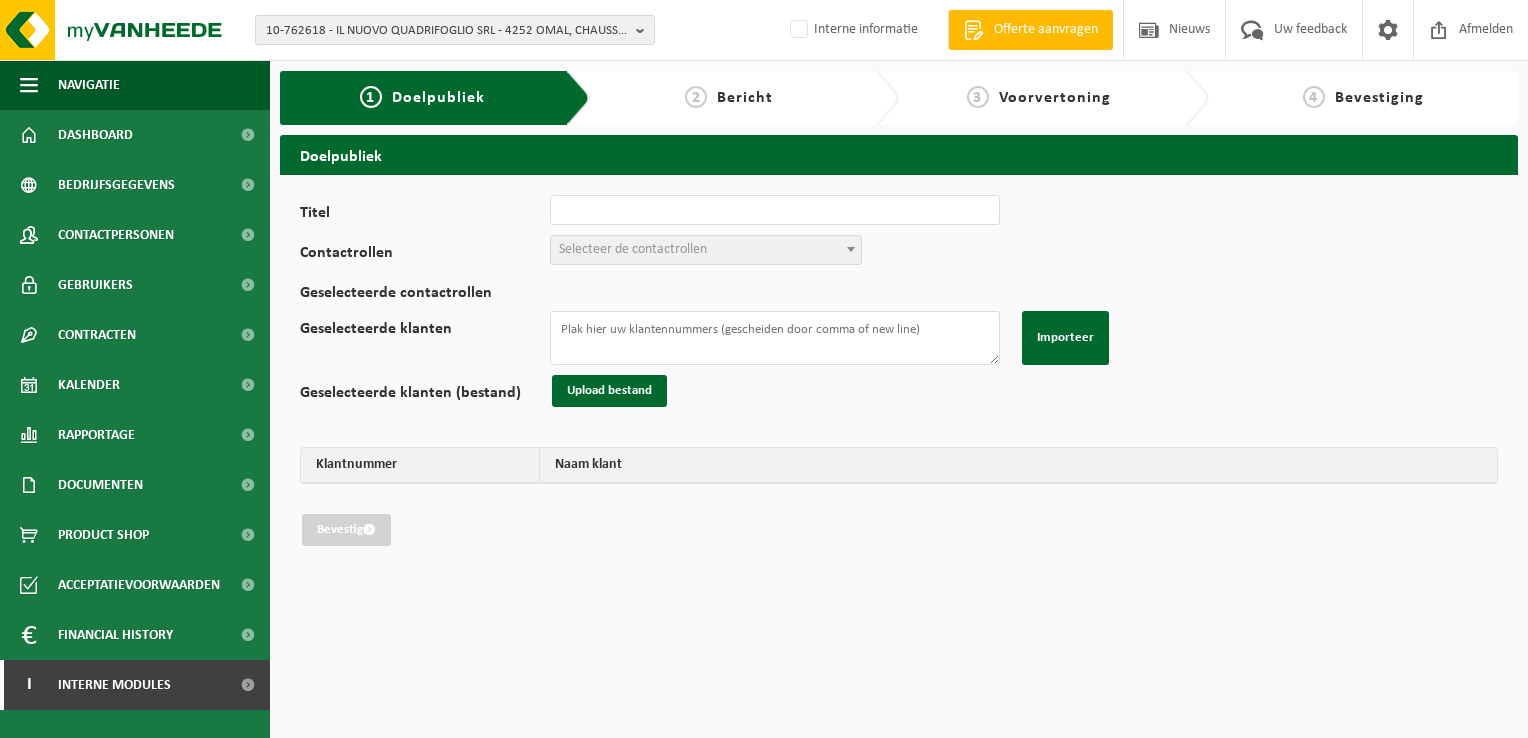 scroll, scrollTop: 0, scrollLeft: 0, axis: both 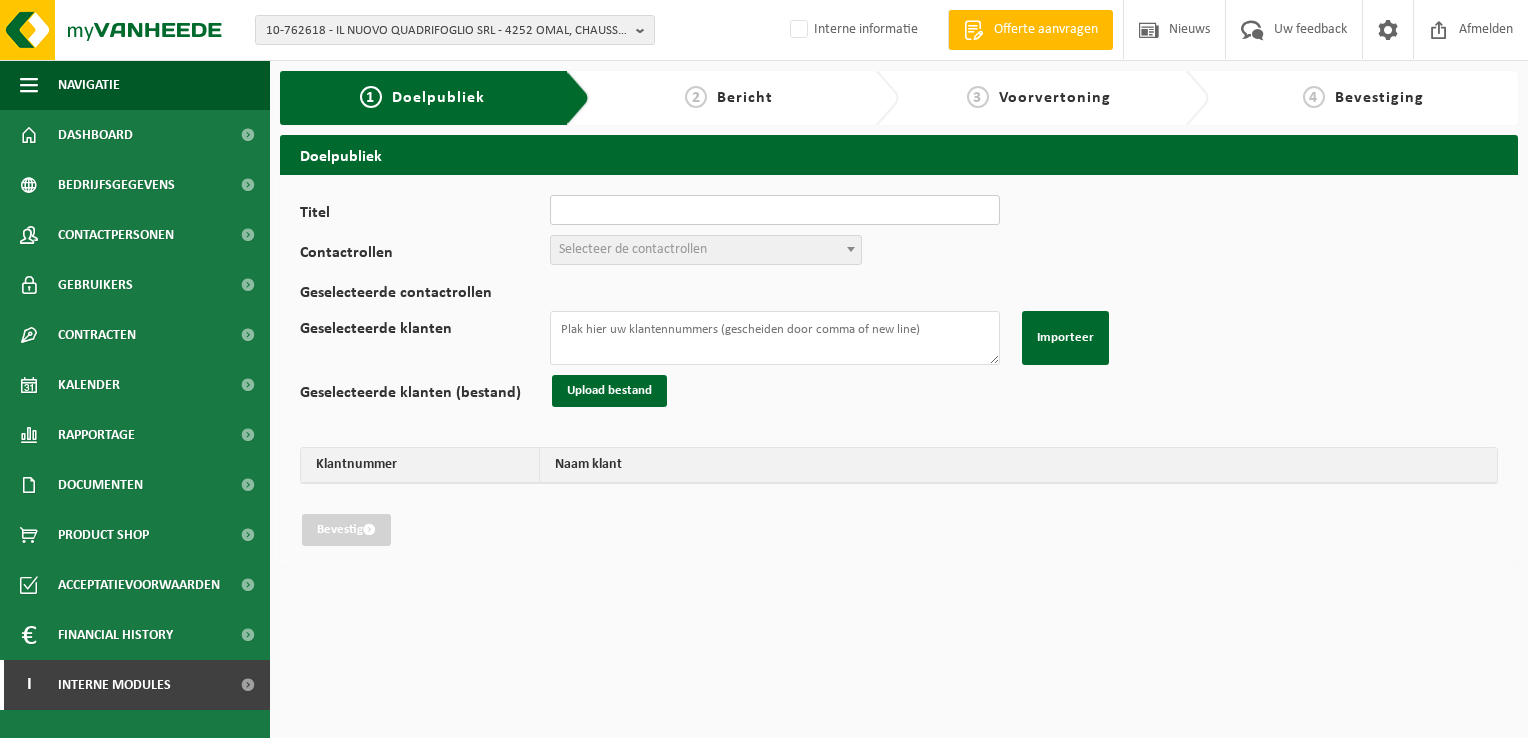 click on "Titel" at bounding box center (775, 210) 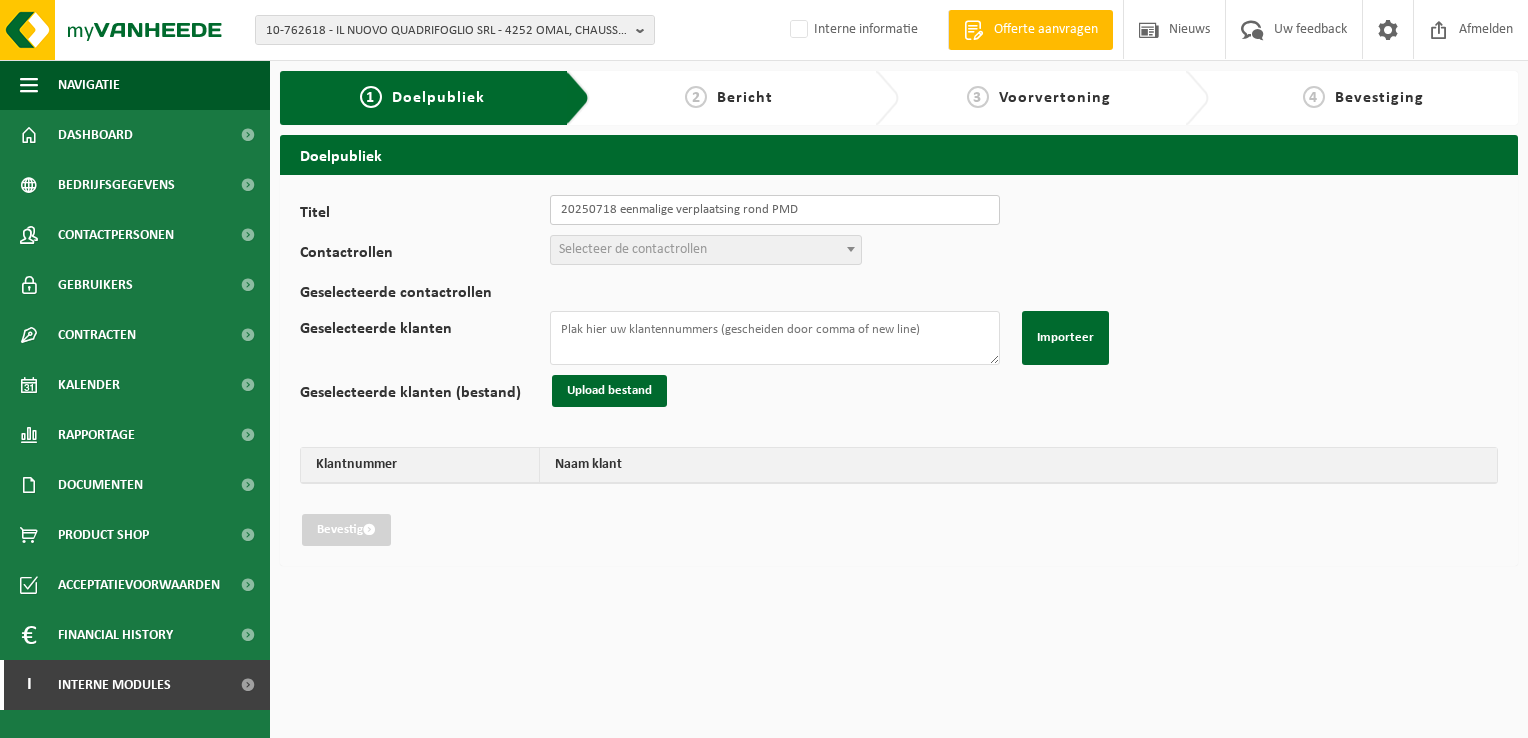 type on "20250718 eenmalige verplaatsing rond PMD" 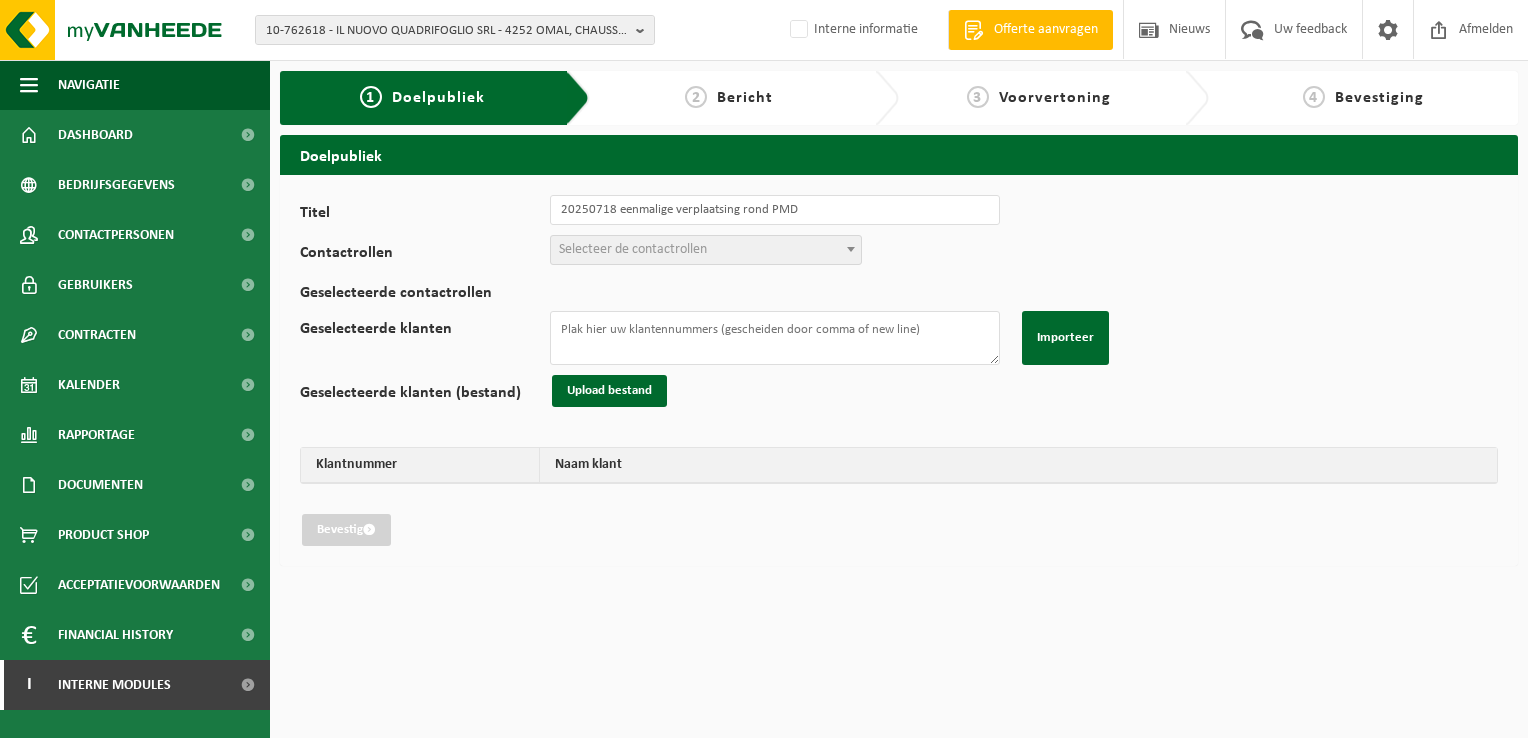 click on "Selecteer de contactrollen" at bounding box center (633, 249) 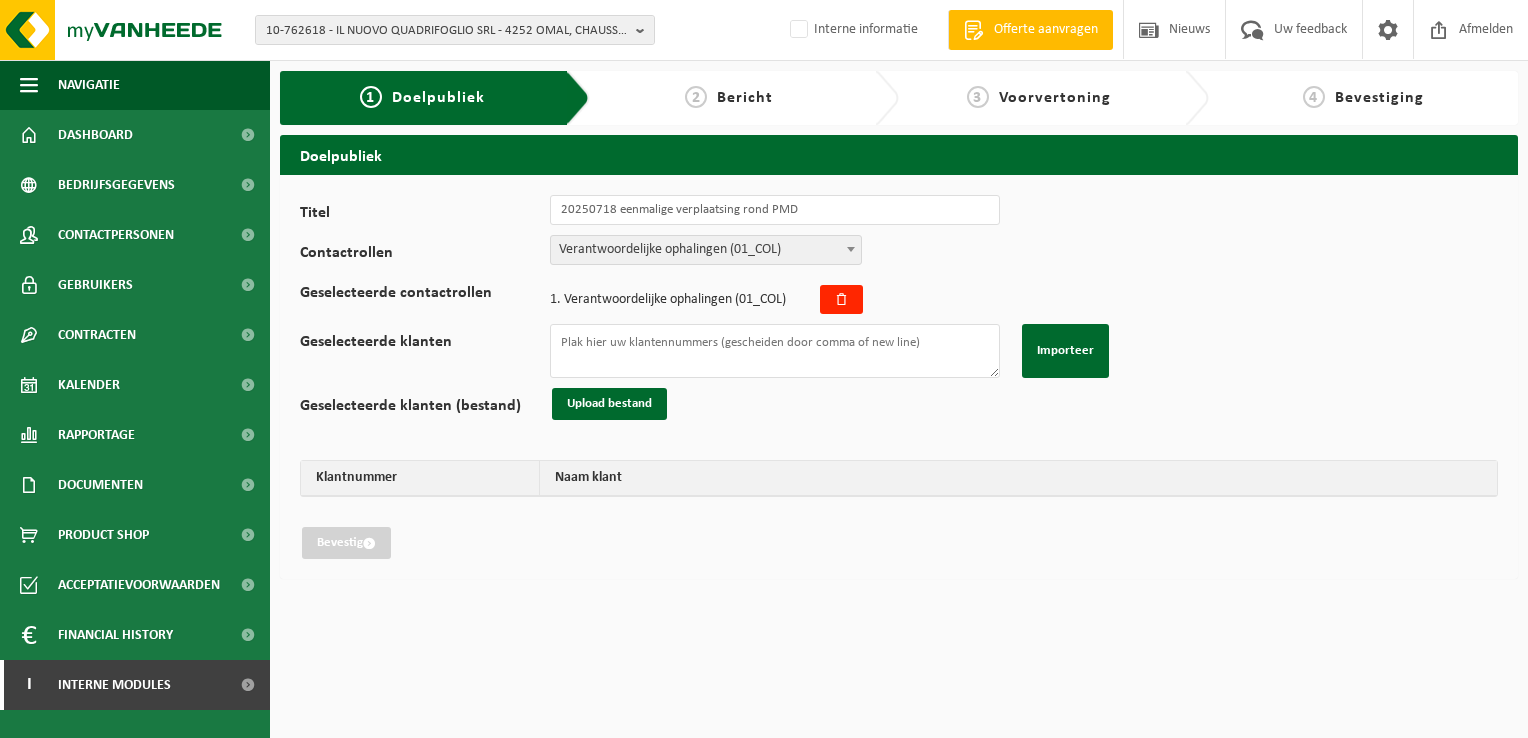 click on "Verantwoordelijke ophalingen (01_COL)" at bounding box center [706, 250] 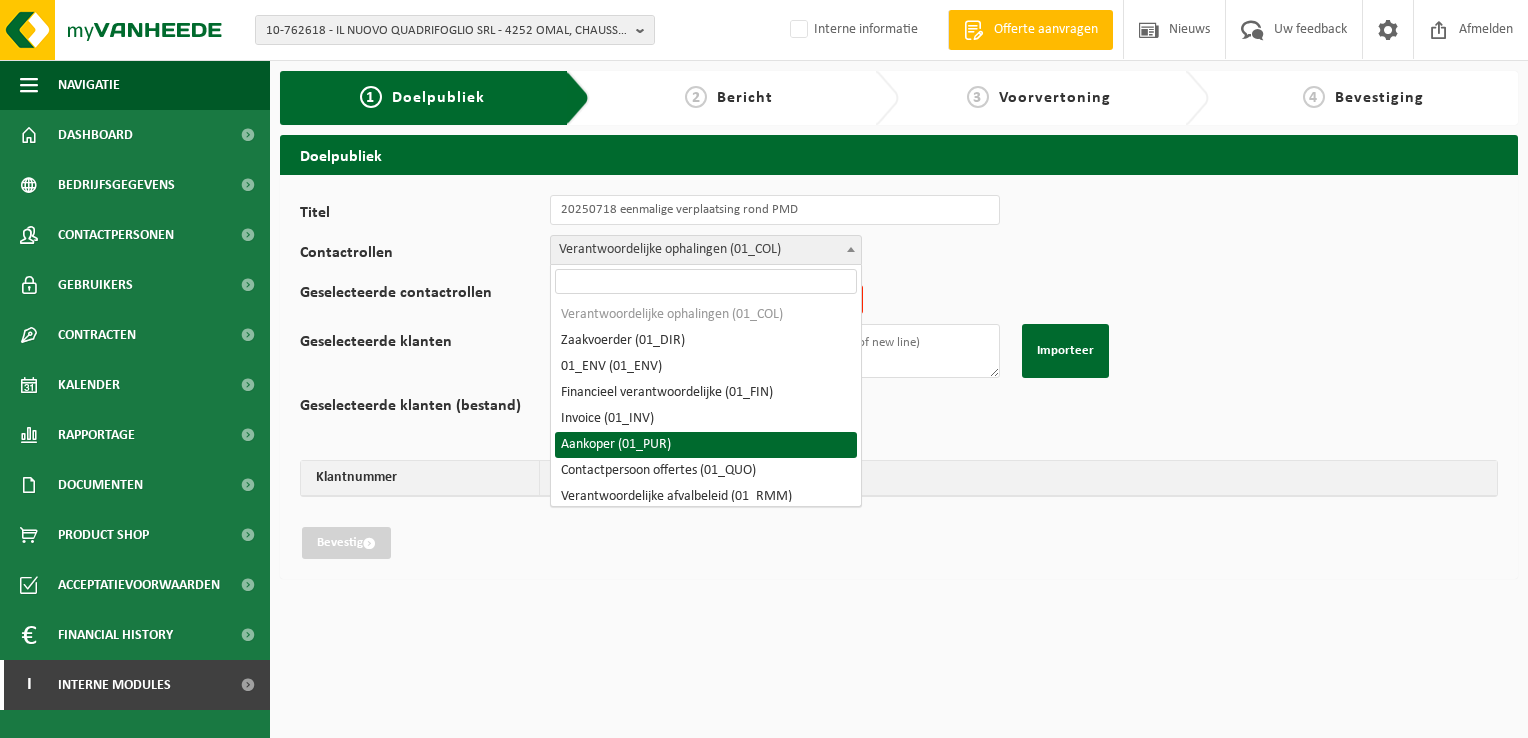 scroll, scrollTop: 100, scrollLeft: 0, axis: vertical 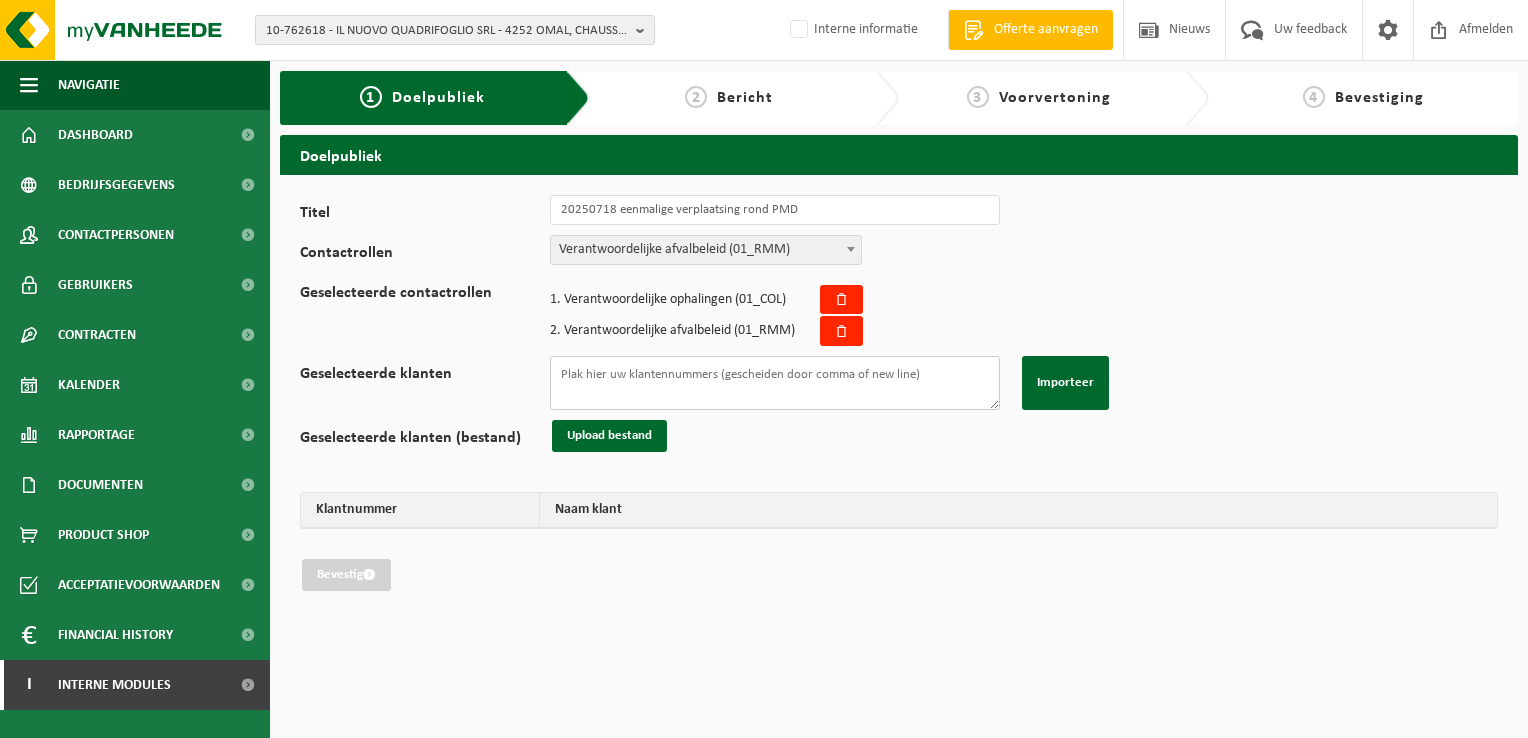 click on "Geselecteerde klanten" at bounding box center [775, 383] 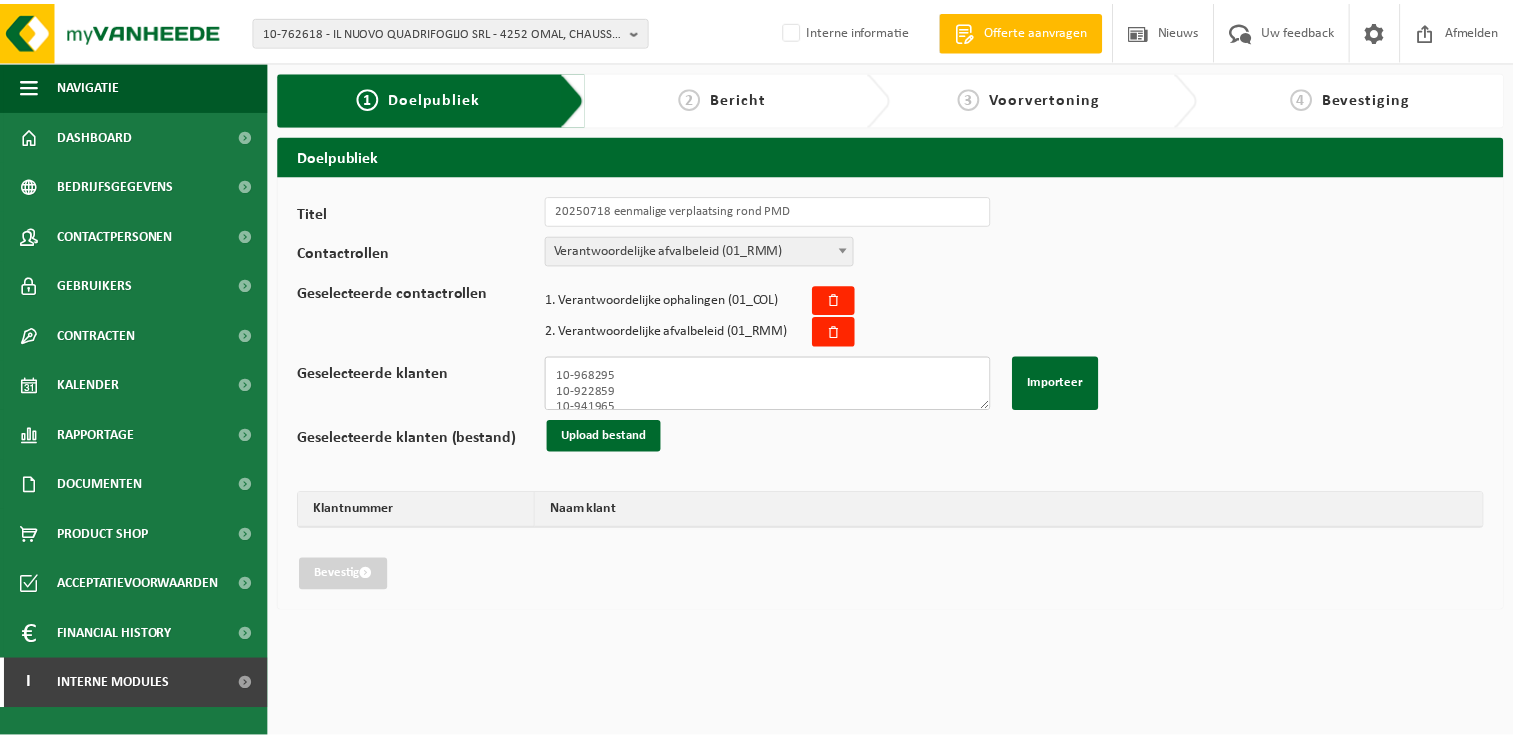 scroll, scrollTop: 750, scrollLeft: 0, axis: vertical 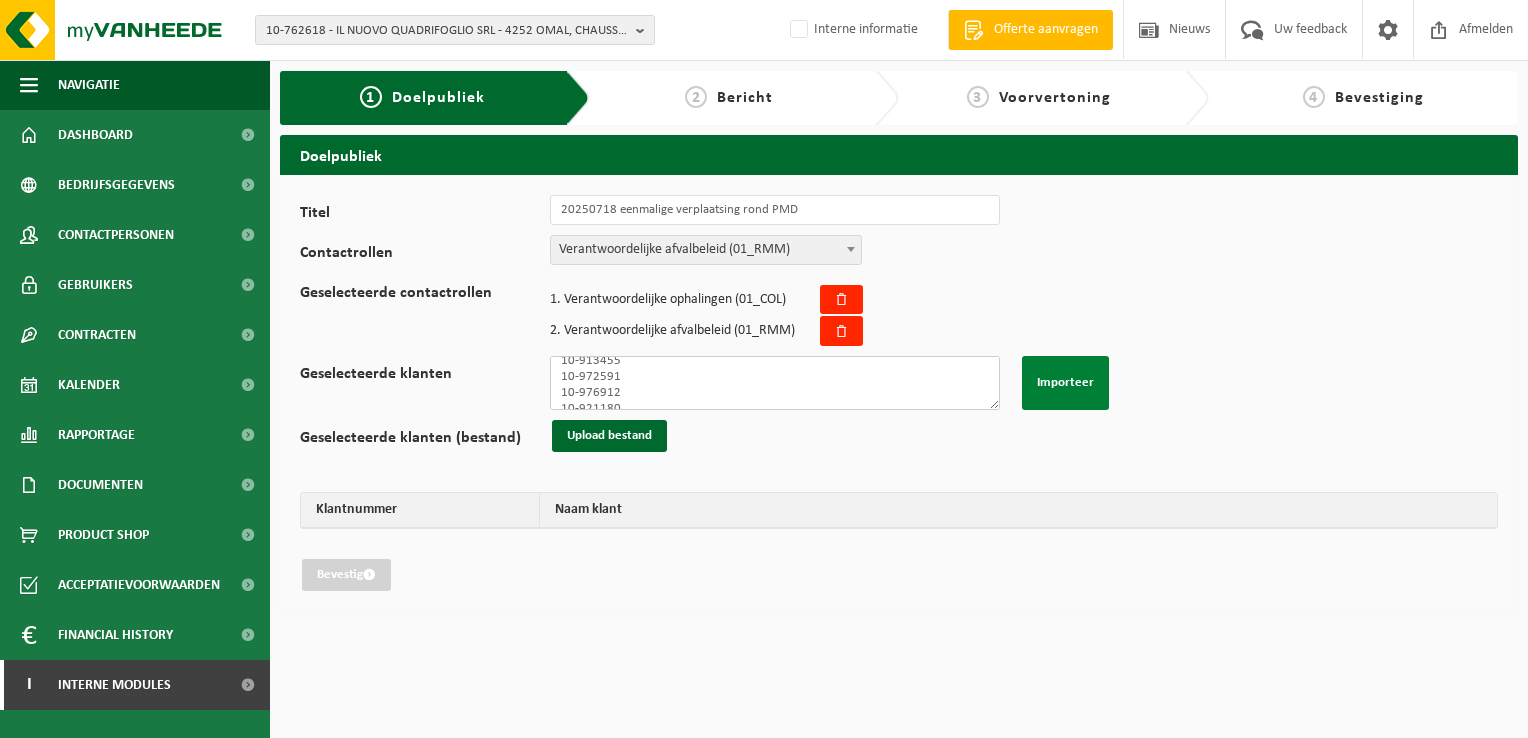 type on "10-968295
10-922859
10-941965
10-922865
02-012682
10-922866
02-014370
10-859989
10-899475
10-922868
02-014371
10-922862
01-083392
10-939358
10-915896
10-853509
10-791591
10-862046
10-852704
01-002579
10-922854
10-922861
10-691158
10-942764
10-723922
10-899858
10-779765
10-807782
10-816807
01-100787
10-864206
10-723634
02-010515
10-935750
10-812817
10-845096
01-902530
01-100154
10-873371
10-933335
10-908130
10-834847
10-946929
10-902743
10-893948
10-757013
10-913455
10-972591
10-976912
10-921180
10-910296" 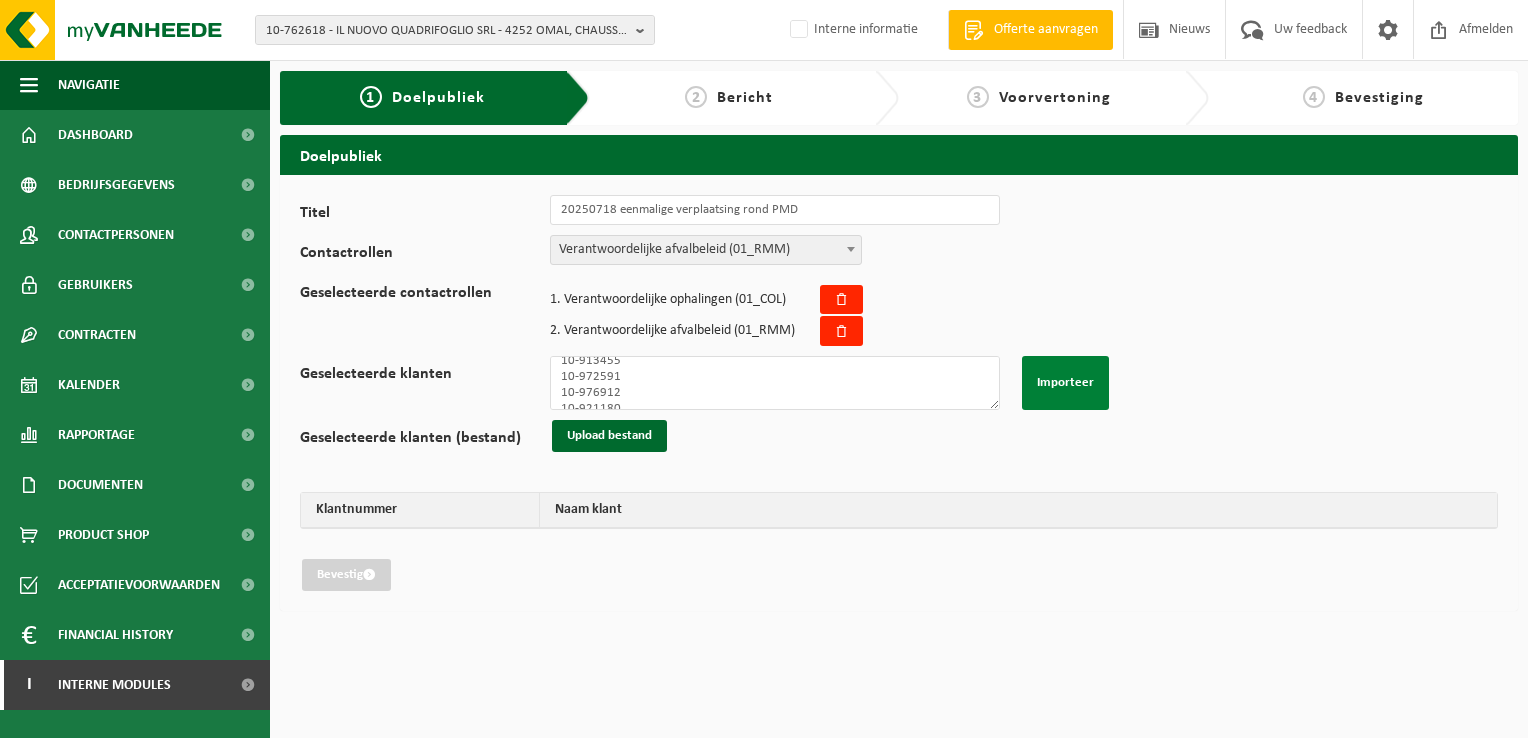 click on "Importeer" at bounding box center (1065, 383) 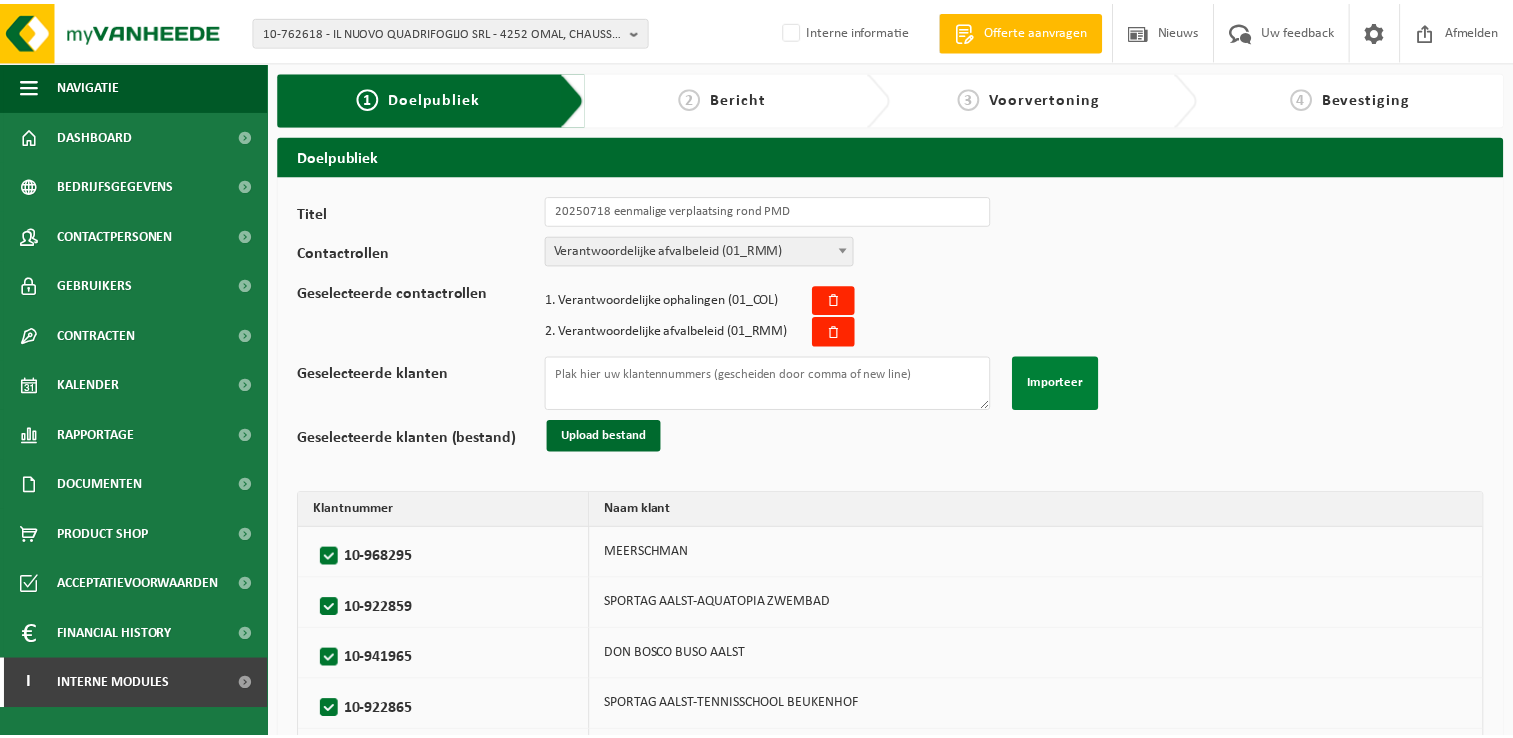 scroll, scrollTop: 0, scrollLeft: 0, axis: both 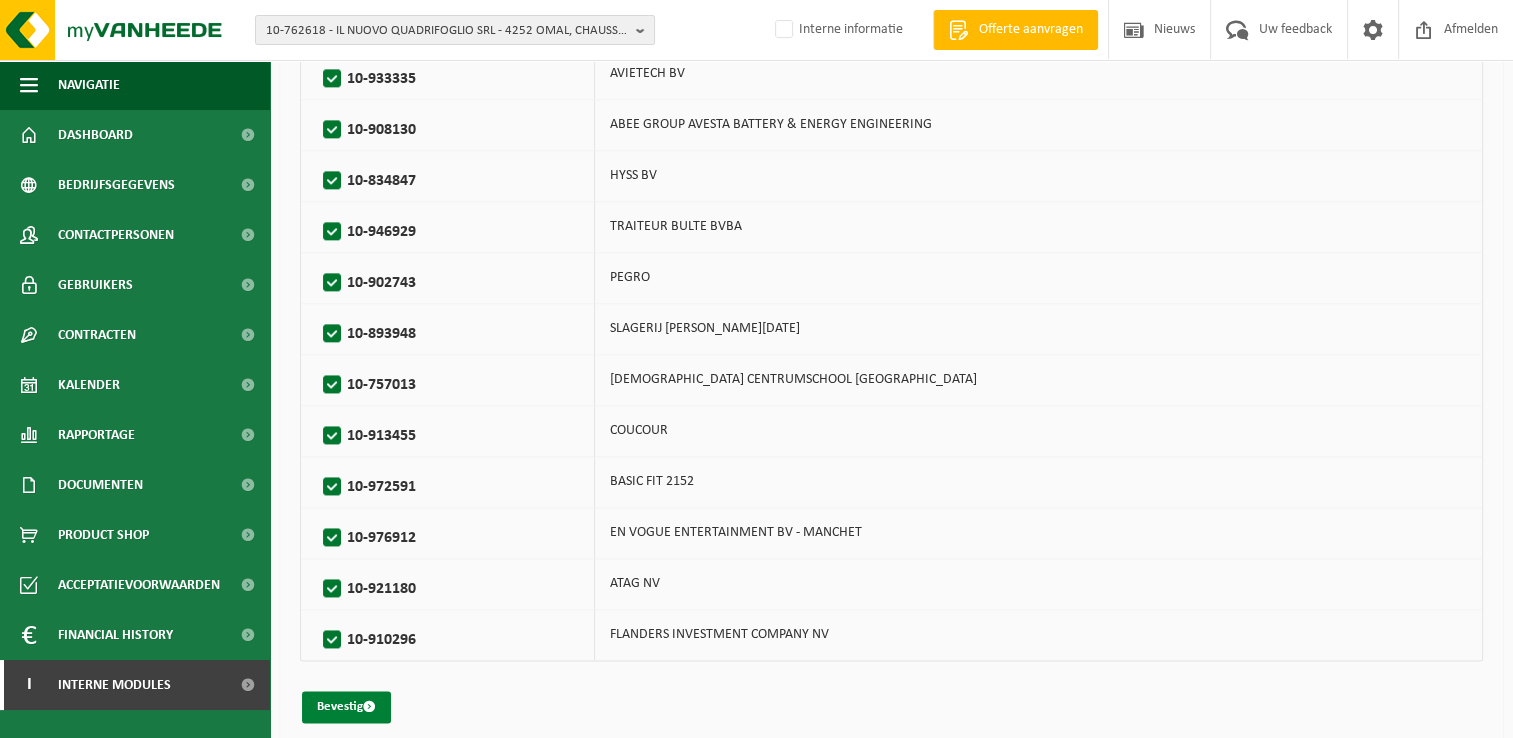 click on "Bevestig" at bounding box center [346, 707] 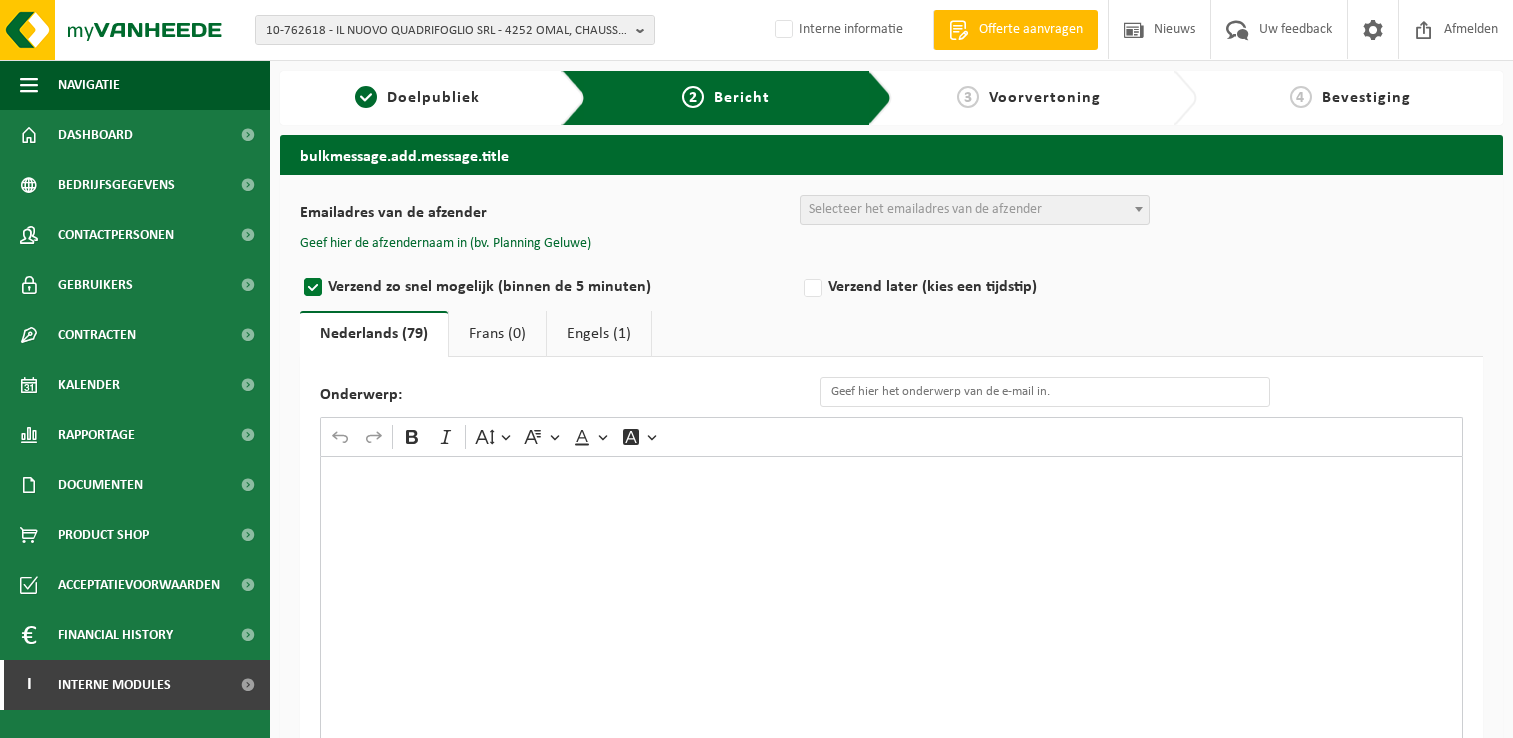 scroll, scrollTop: 0, scrollLeft: 0, axis: both 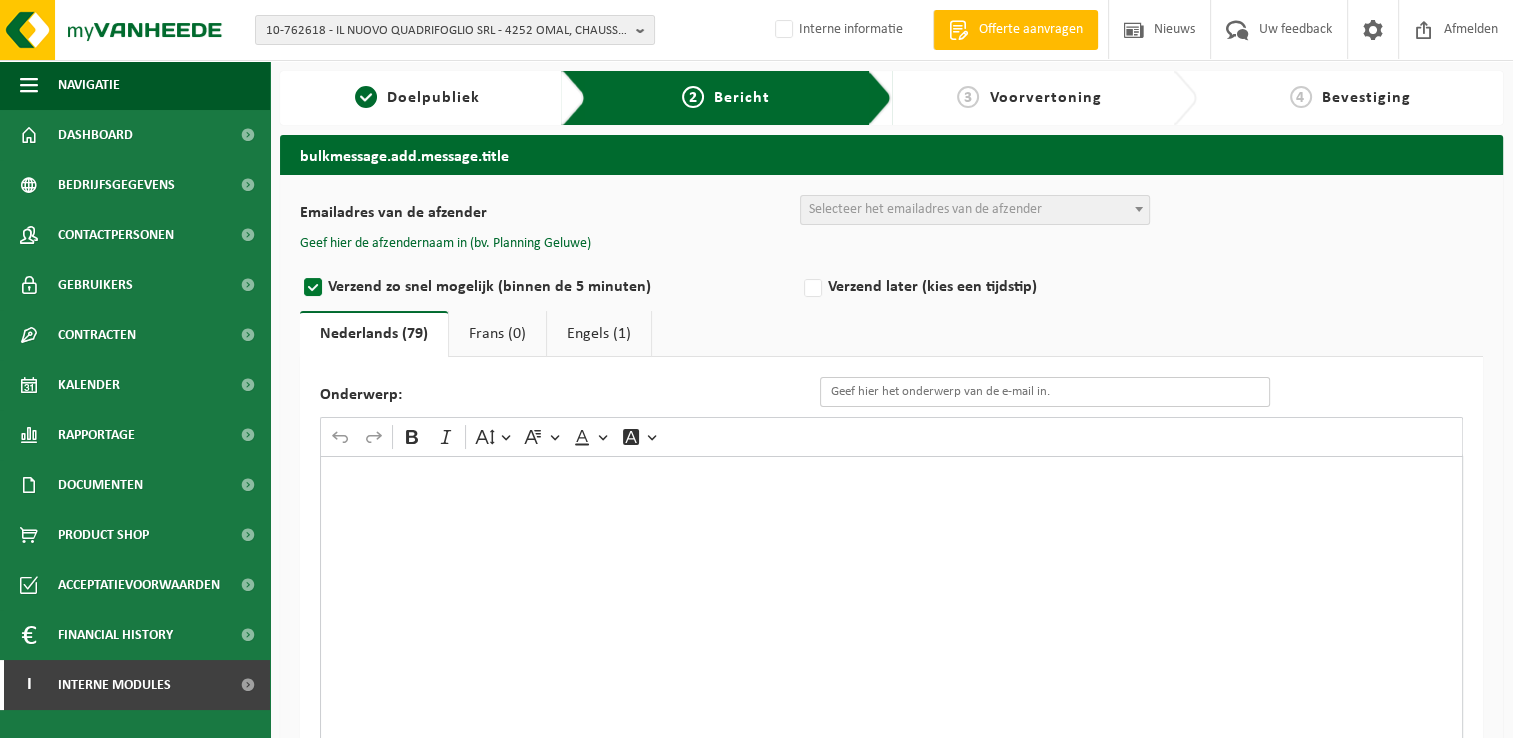 click on "Onderwerp:" at bounding box center [1045, 392] 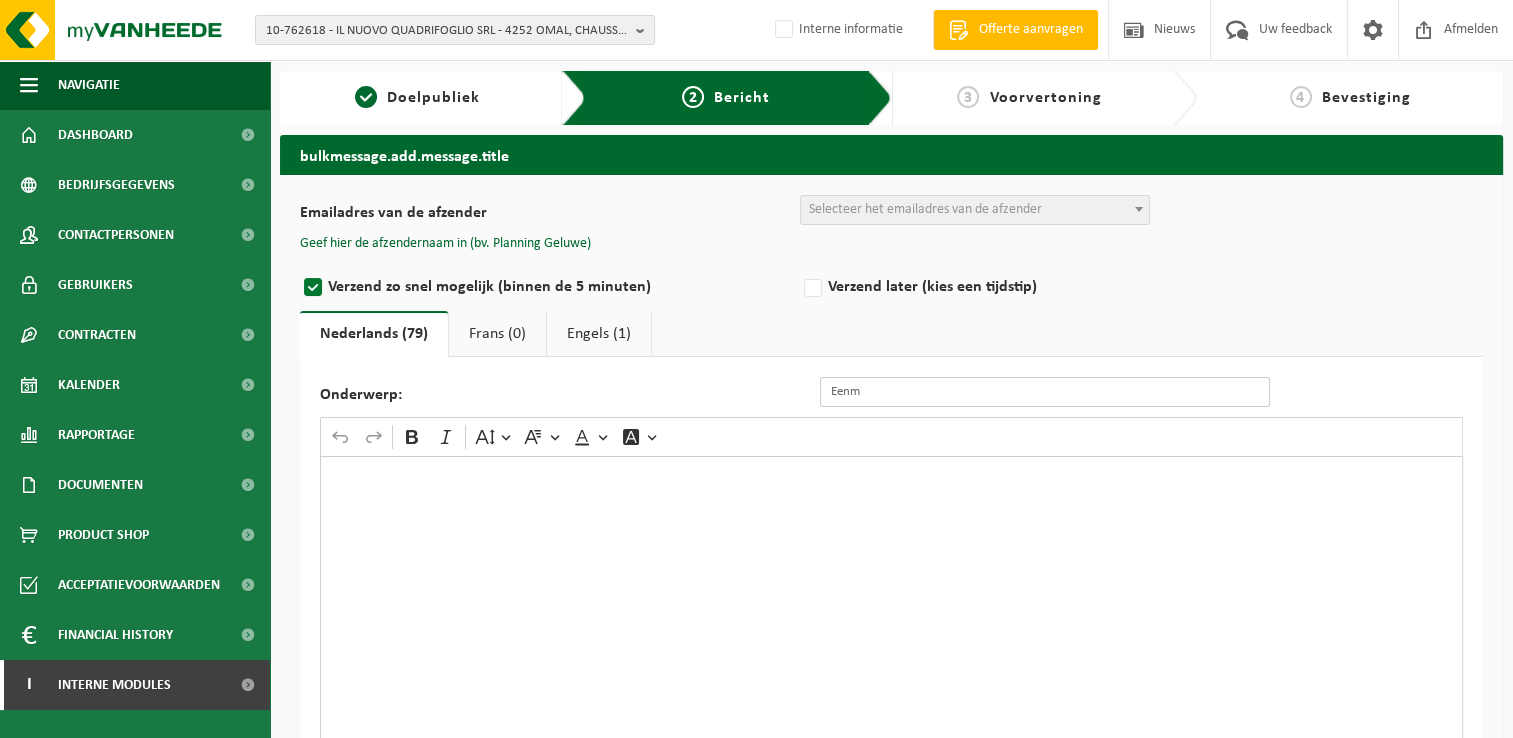 type on "Eenmalige wijziging van de ledigingsdag van [DEMOGRAPHIC_DATA] PMD-afval" 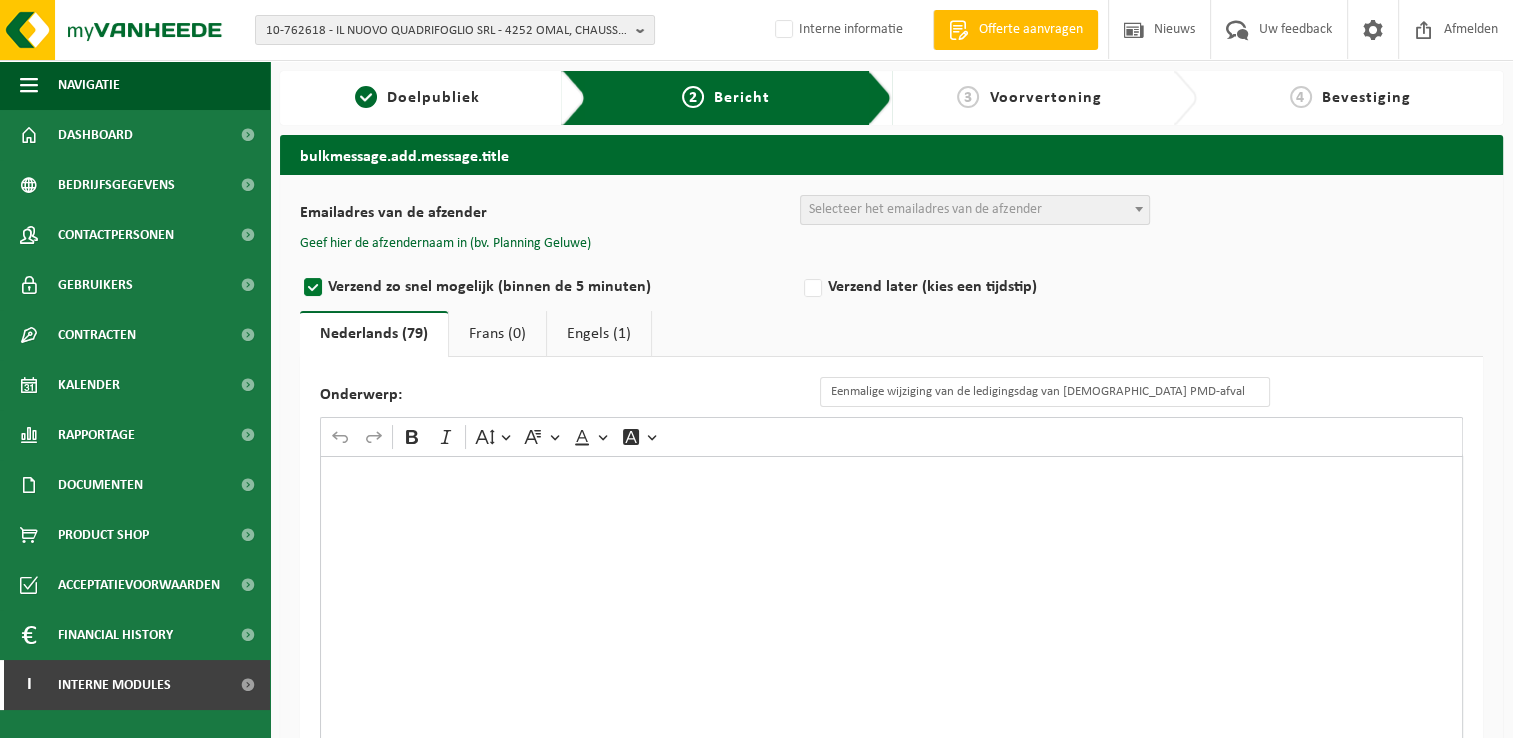 click at bounding box center [891, 656] 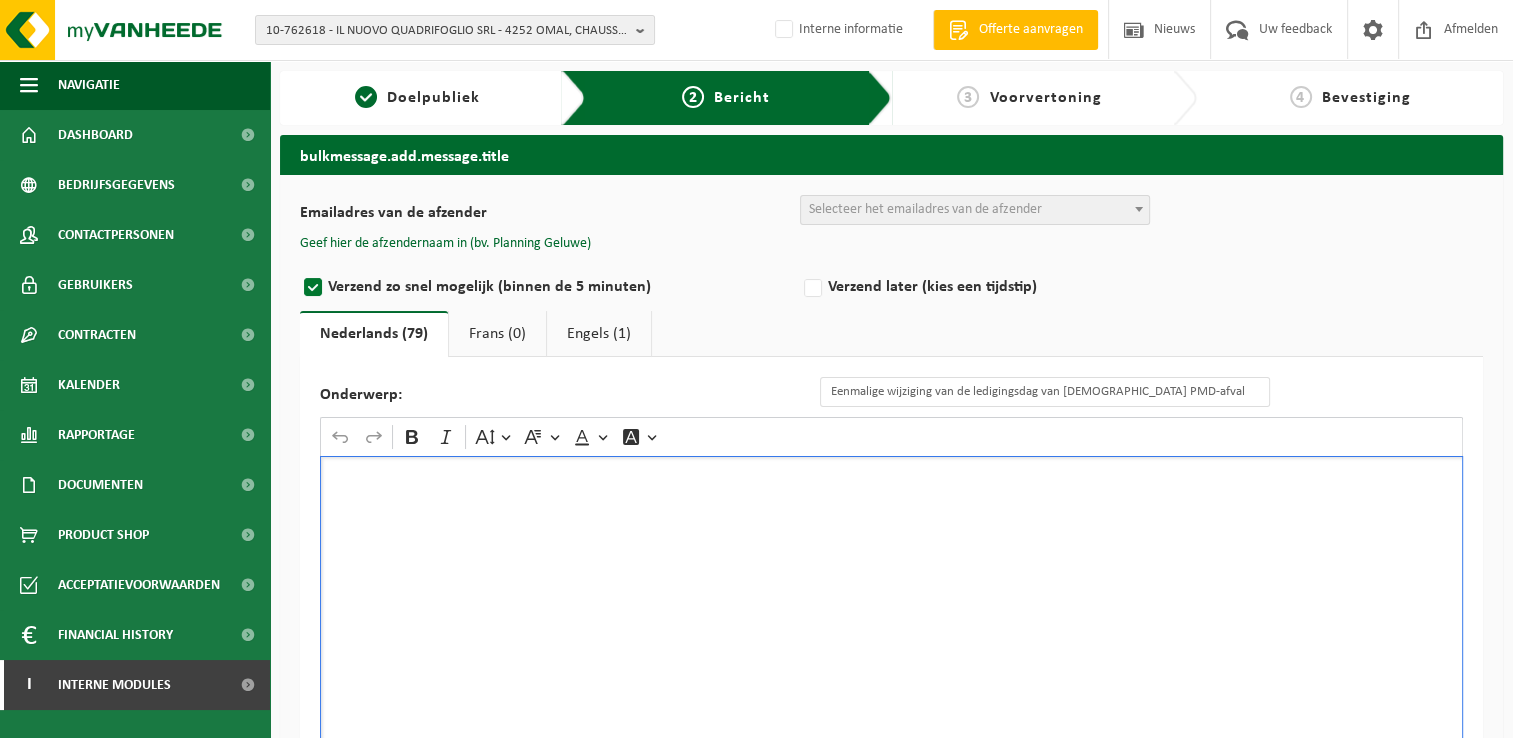 click at bounding box center (891, 656) 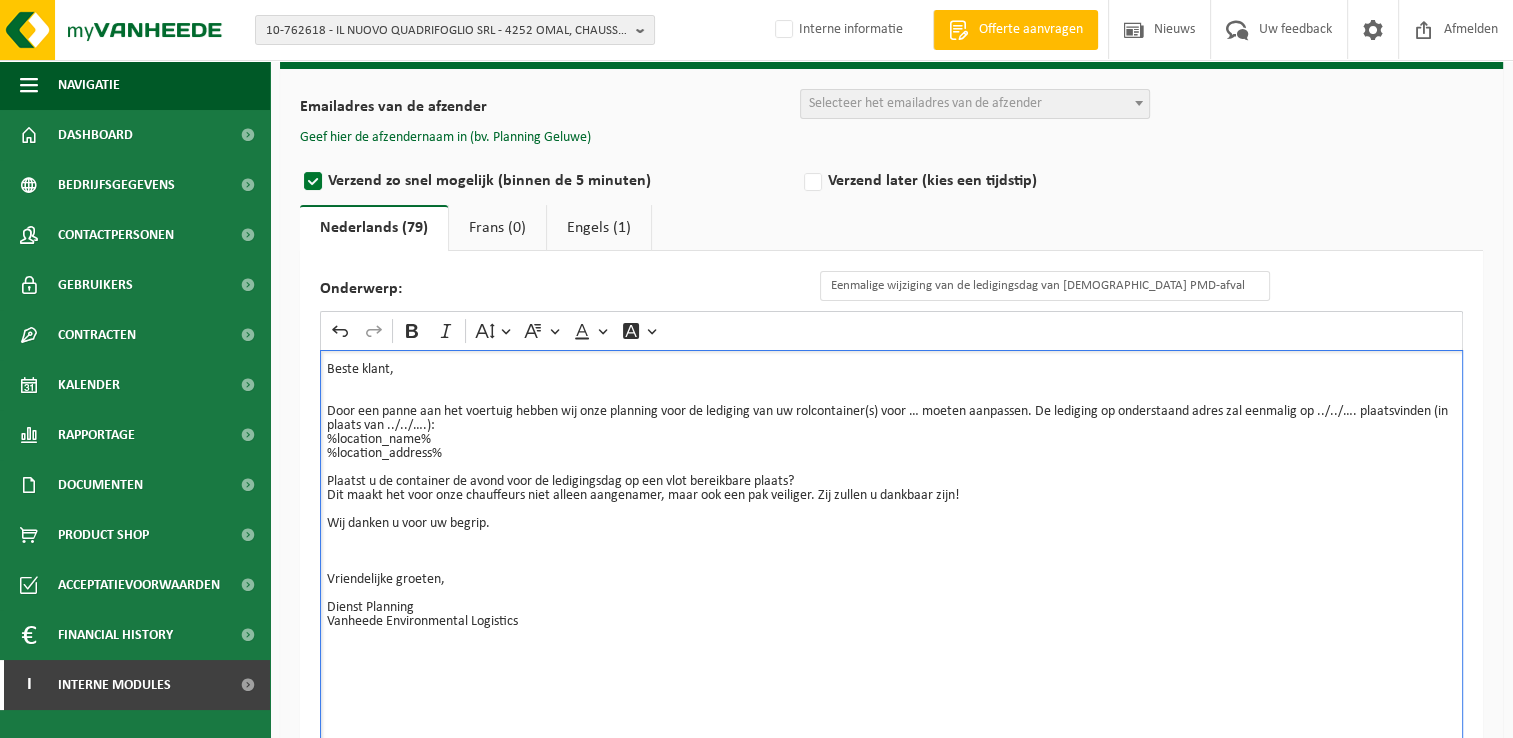 scroll, scrollTop: 208, scrollLeft: 0, axis: vertical 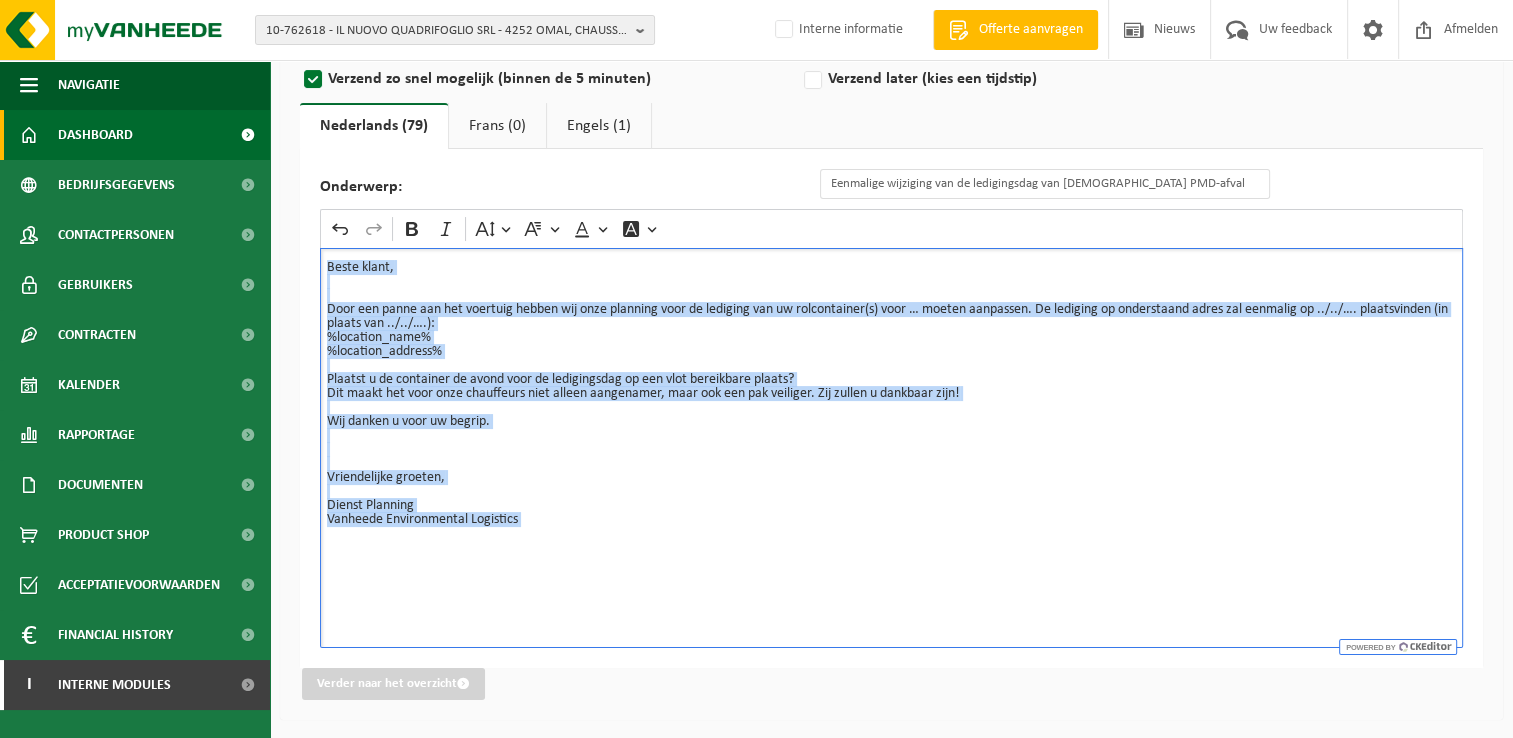 drag, startPoint x: 538, startPoint y: 505, endPoint x: 250, endPoint y: 119, distance: 481.6015 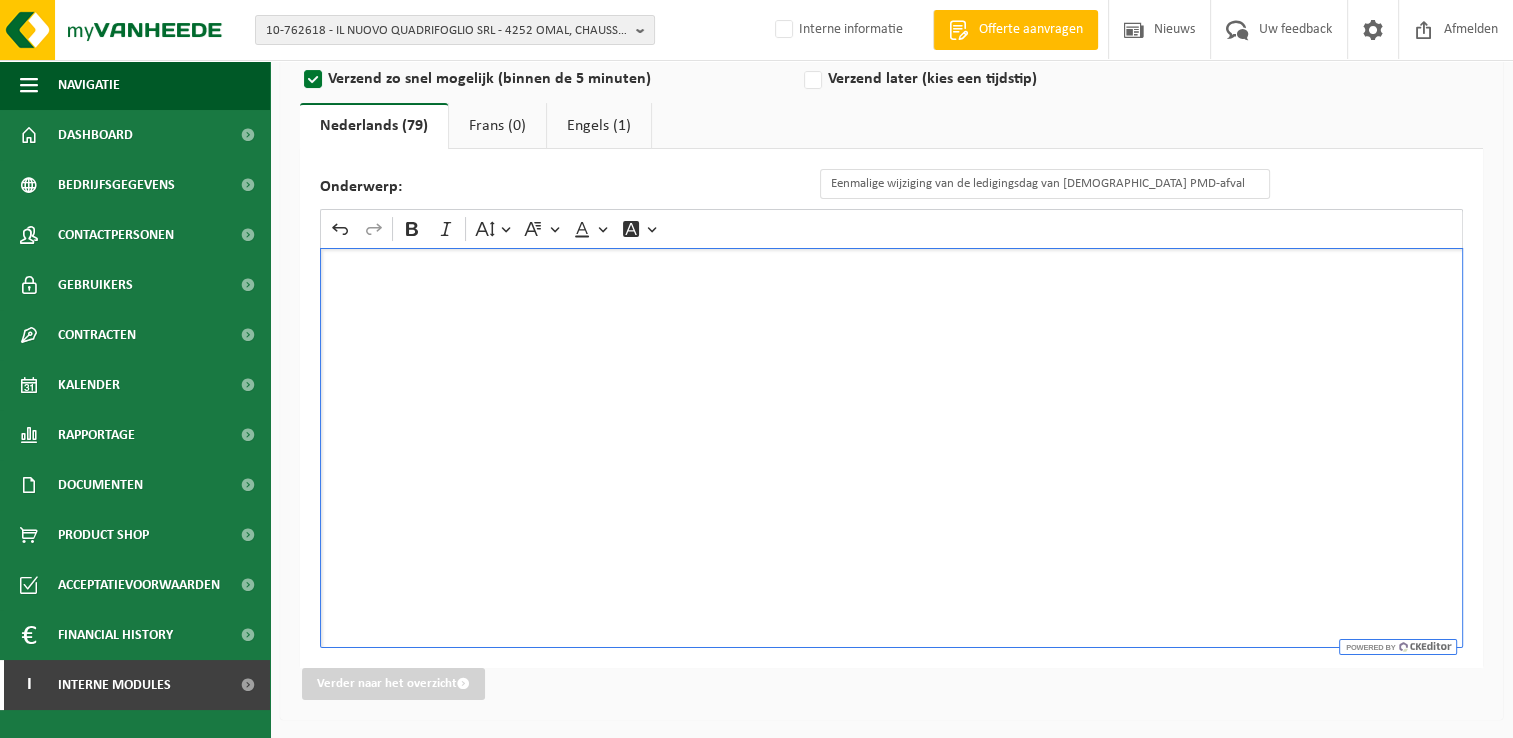 click at bounding box center [891, 268] 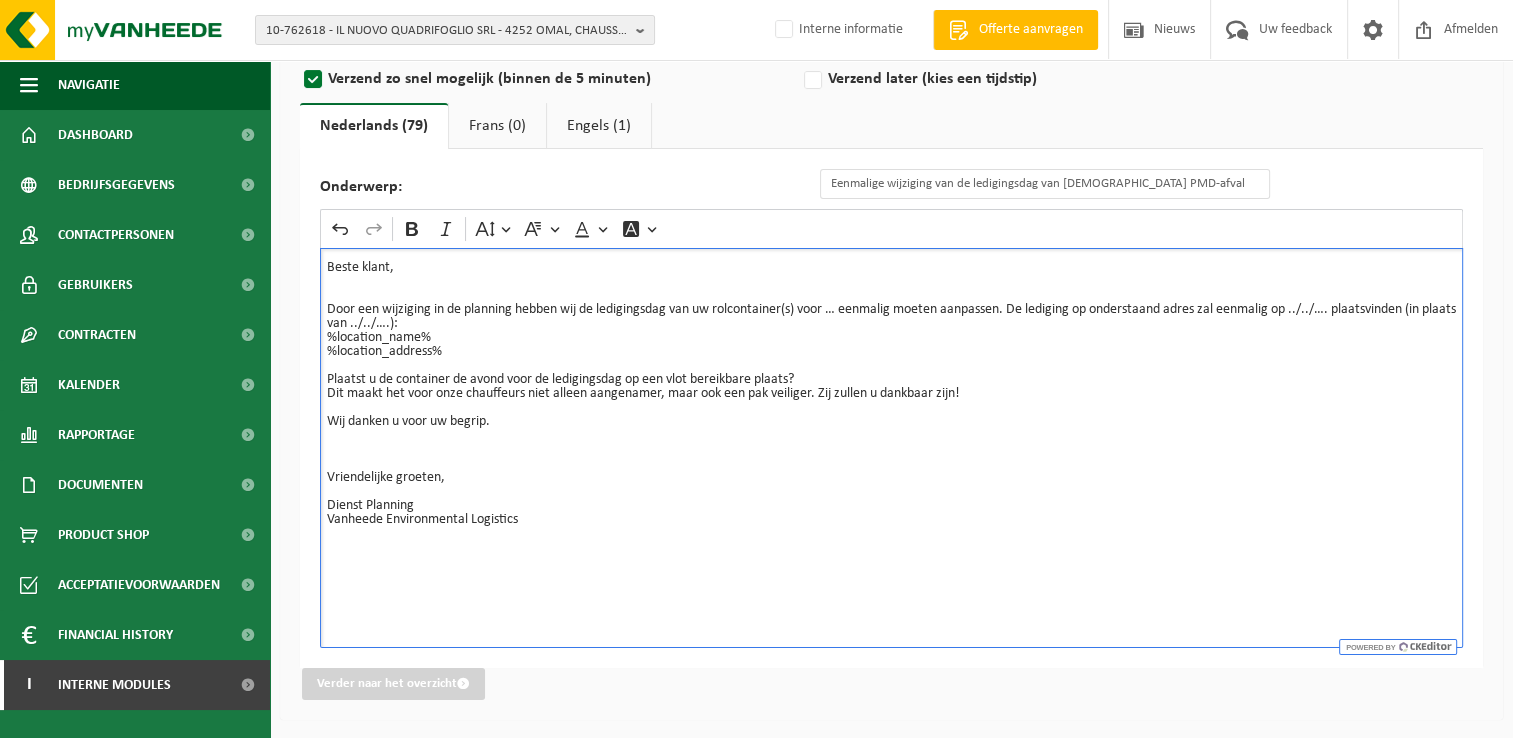 click on "Beste klant, Door een wijziging in de planning hebben wij de ledigingsdag van uw rolcontainer(s) voor … eenmalig moeten aanpassen. De lediging op onderstaand adres zal eenmalig op ../../…. plaatsvinden (in plaats van ../../….): %location_name% %location_address% Plaatst u de container de avond voor de ledigingsdag op een vlot bereikbare plaats? Dit maakt het voor onze chauffeurs niet alleen aangenamer, maar ook een pak veiliger. Zij zullen u dankbaar zijn! Wij danken u voor uw begrip. Vriendelijke groeten, Dienst Planning Vanheede Environmental Logistics ⁠⁠⁠⁠⁠⁠⁠" at bounding box center [891, 401] 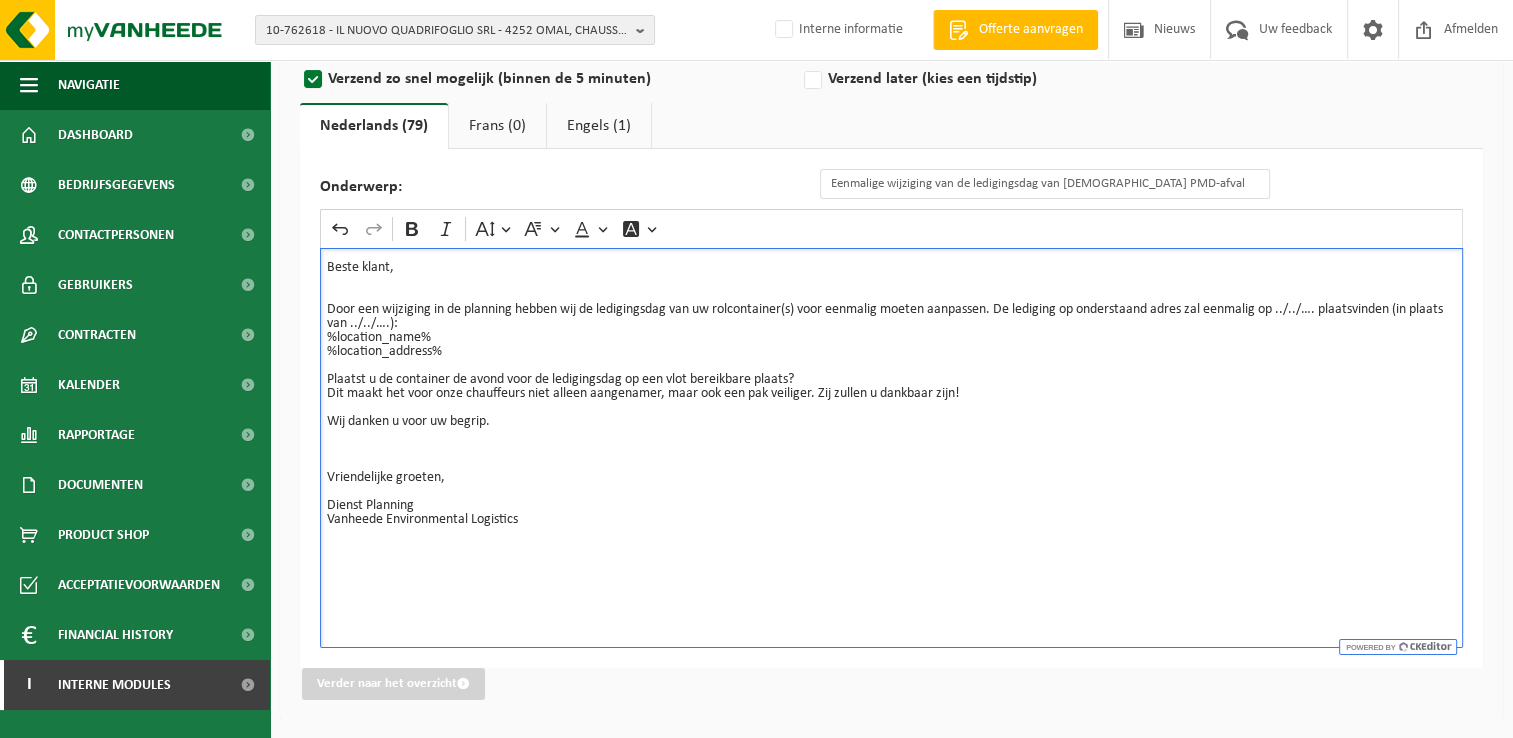 type 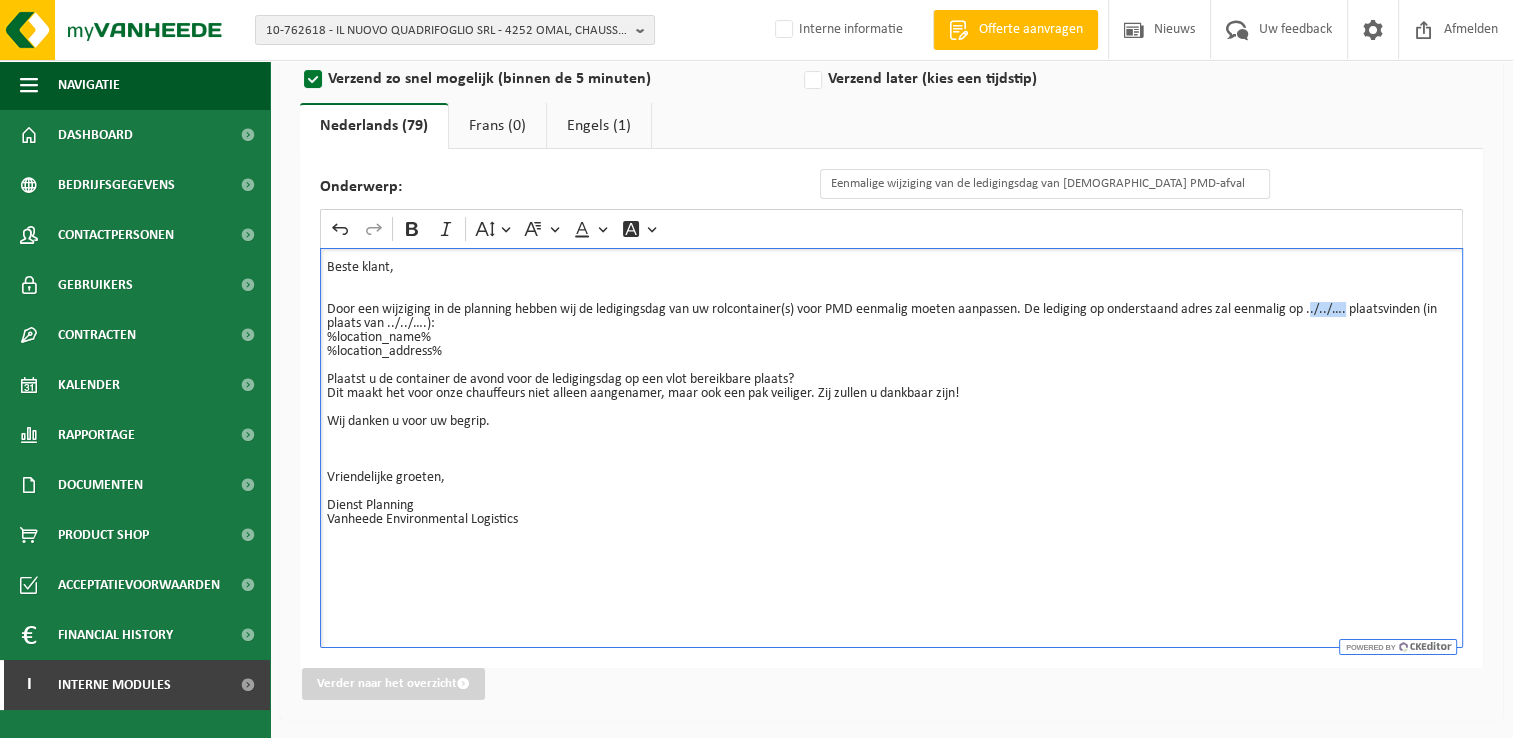 drag, startPoint x: 1324, startPoint y: 303, endPoint x: 1359, endPoint y: 302, distance: 35.014282 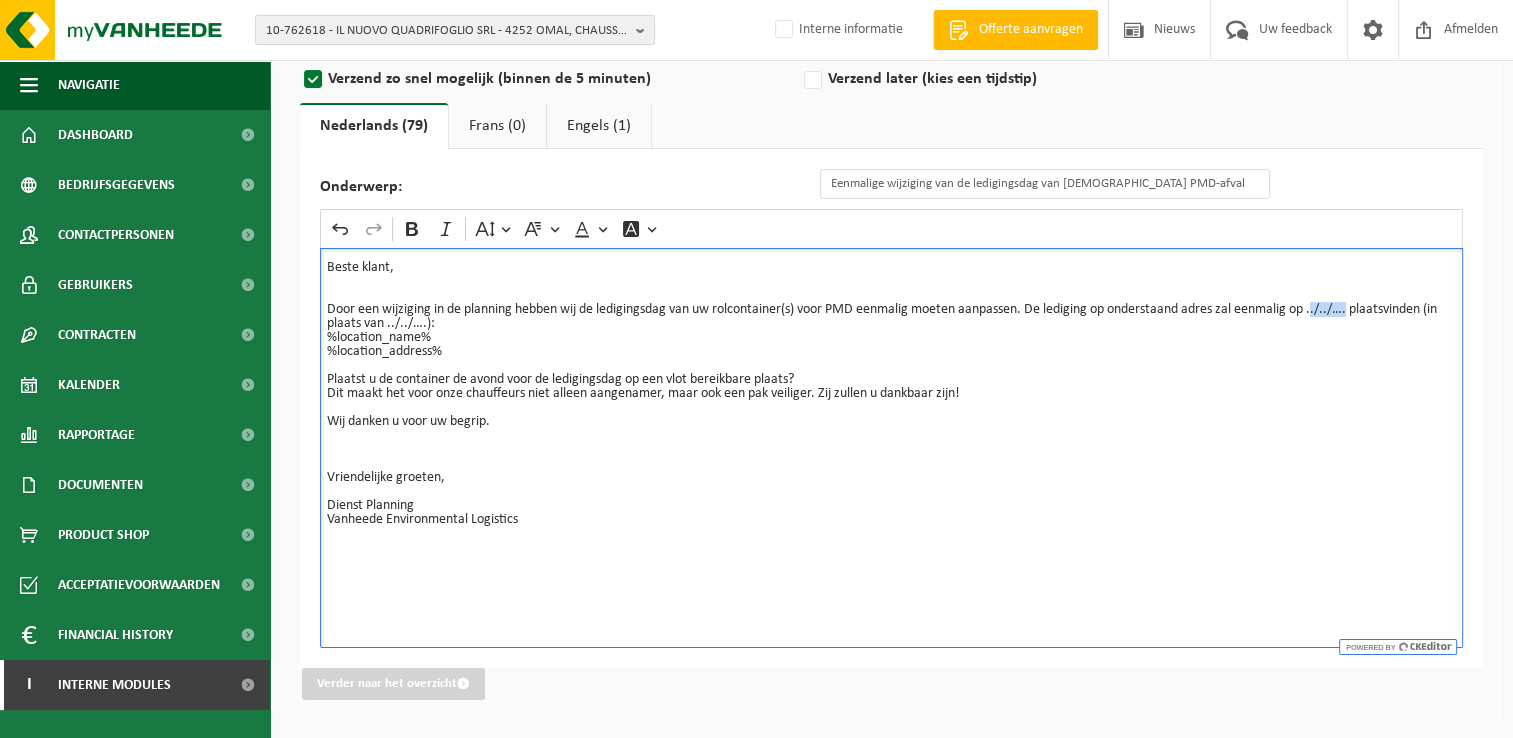 click on "Beste klant, Door een wijziging in de planning hebben wij de ledigingsdag van uw rolcontainer(s) voor PMD eenmalig moeten aanpassen. De lediging op onderstaand adres zal eenmalig op ../../…. plaatsvinden (in plaats van ../../….): %location_name% %location_address% Plaatst u de container de avond voor de ledigingsdag op een vlot bereikbare plaats? Dit maakt het voor onze chauffeurs niet alleen aangenamer, maar ook een pak veiliger. Zij zullen u dankbaar zijn! Wij danken u voor uw begrip. Vriendelijke groeten, Dienst Planning Vanheede Environmental Logistics" at bounding box center (891, 401) 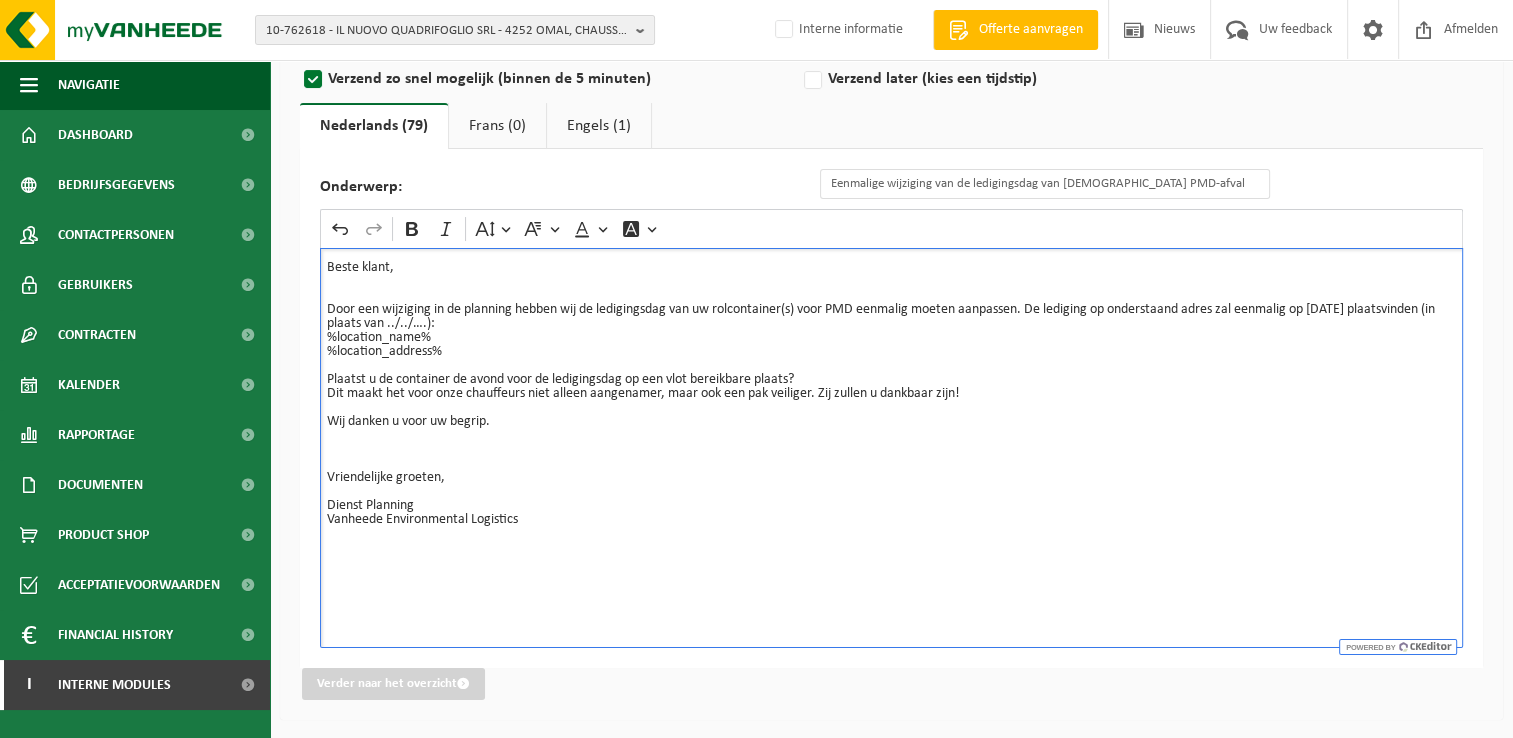 drag, startPoint x: 480, startPoint y: 321, endPoint x: 520, endPoint y: 319, distance: 40.04997 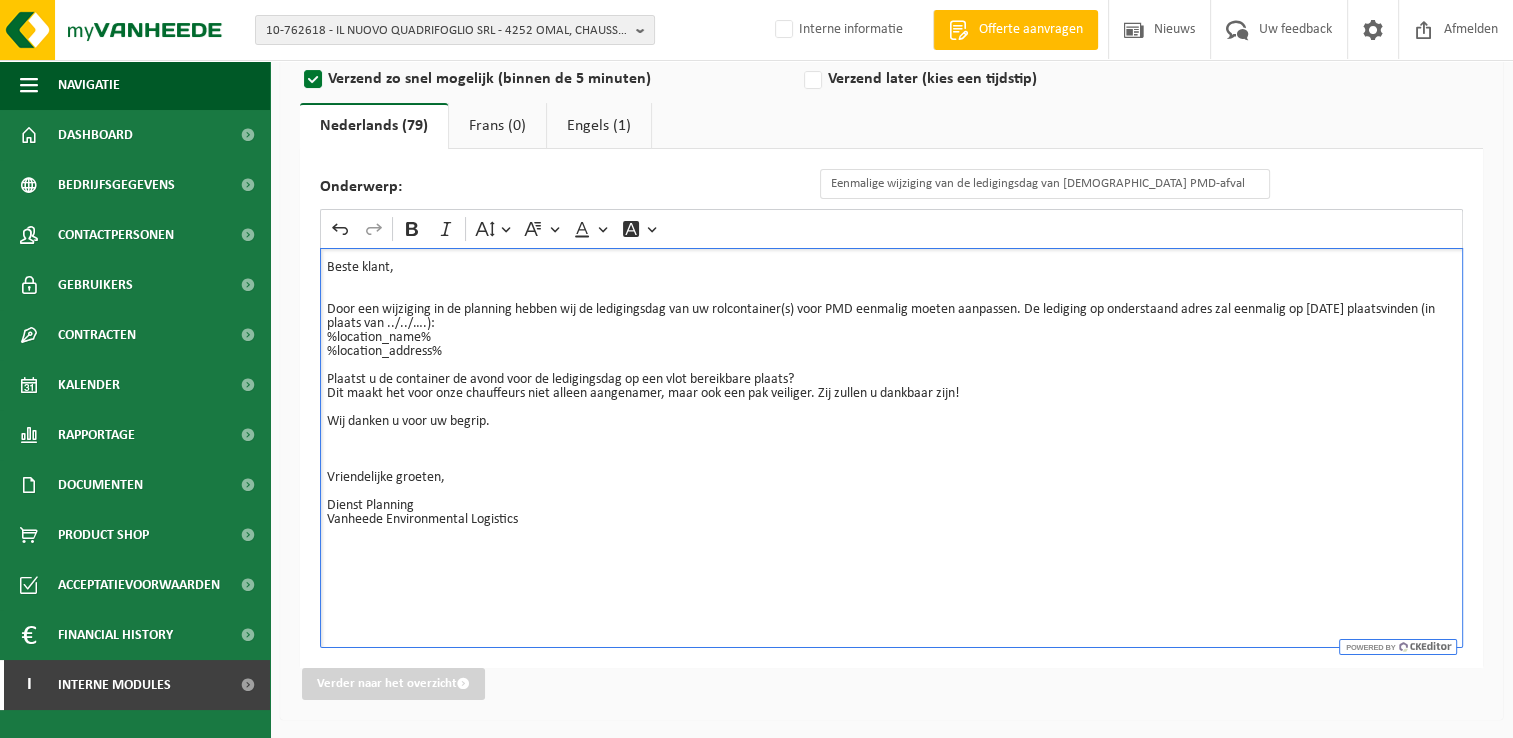 click on "Beste klant, Door een wijziging in de planning hebben wij de ledigingsdag van uw rolcontainer(s) voor PMD eenmalig moeten aanpassen. De lediging op onderstaand adres zal eenmalig op Woensdag 16/07/2025 plaatsvinden (in plaats van ../../….): %location_name% %location_address% Plaatst u de container de avond voor de ledigingsdag op een vlot bereikbare plaats? Dit maakt het voor onze chauffeurs niet alleen aangenamer, maar ook een pak veiliger. Zij zullen u dankbaar zijn! Wij danken u voor uw begrip. Vriendelijke groeten, Dienst Planning Vanheede Environmental Logistics" at bounding box center [891, 401] 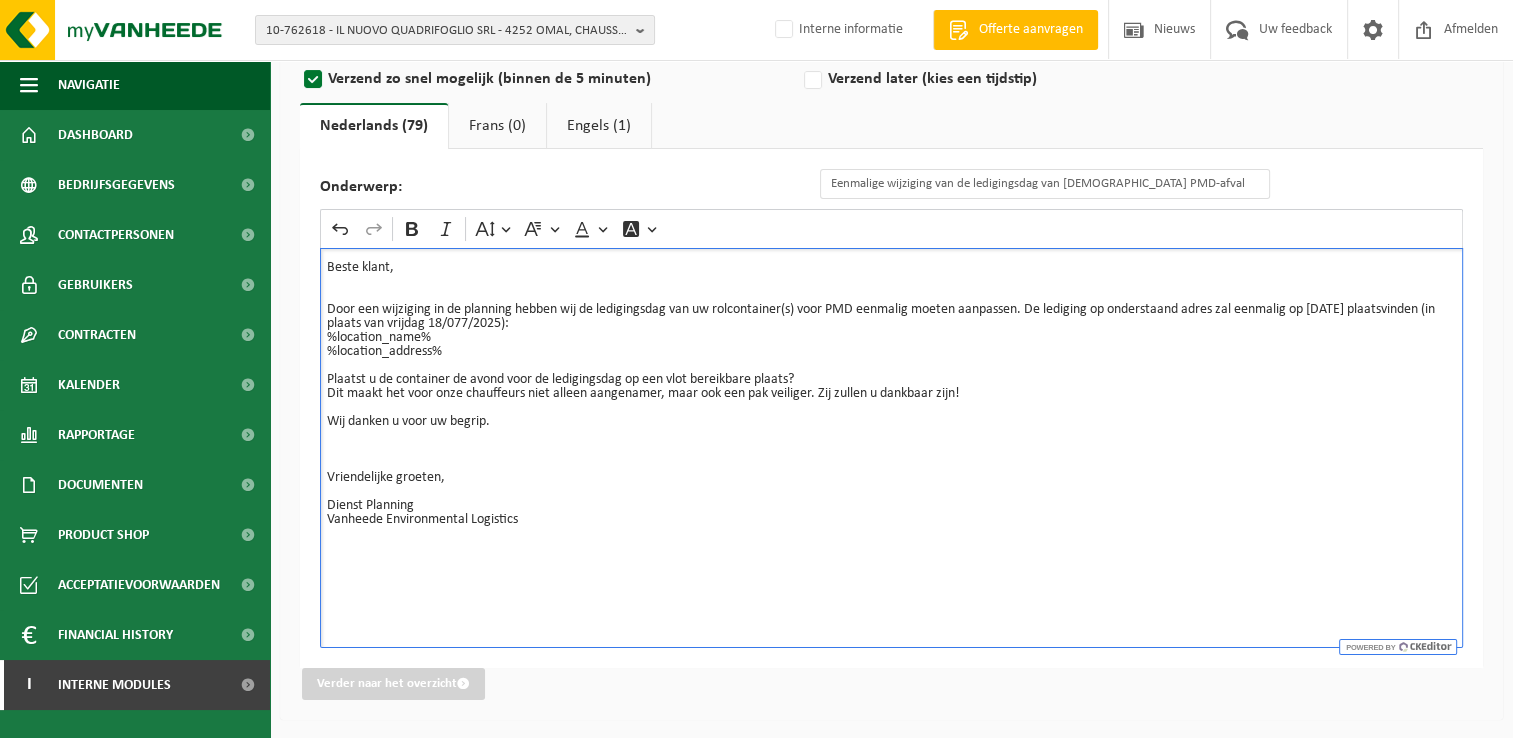 click on "Beste klant, Door een wijziging in de planning hebben wij de ledigingsdag van uw rolcontainer(s) voor PMD eenmalig moeten aanpassen. De lediging op onderstaand adres zal eenmalig op Woensdag 16/07/2025 plaatsvinden (in plaats van vrijdag 18/077/2025): %location_name% %location_address% Plaatst u de container de avond voor de ledigingsdag op een vlot bereikbare plaats? Dit maakt het voor onze chauffeurs niet alleen aangenamer, maar ook een pak veiliger. Zij zullen u dankbaar zijn! Wij danken u voor uw begrip. Vriendelijke groeten, Dienst Planning Vanheede Environmental Logistics" at bounding box center (891, 401) 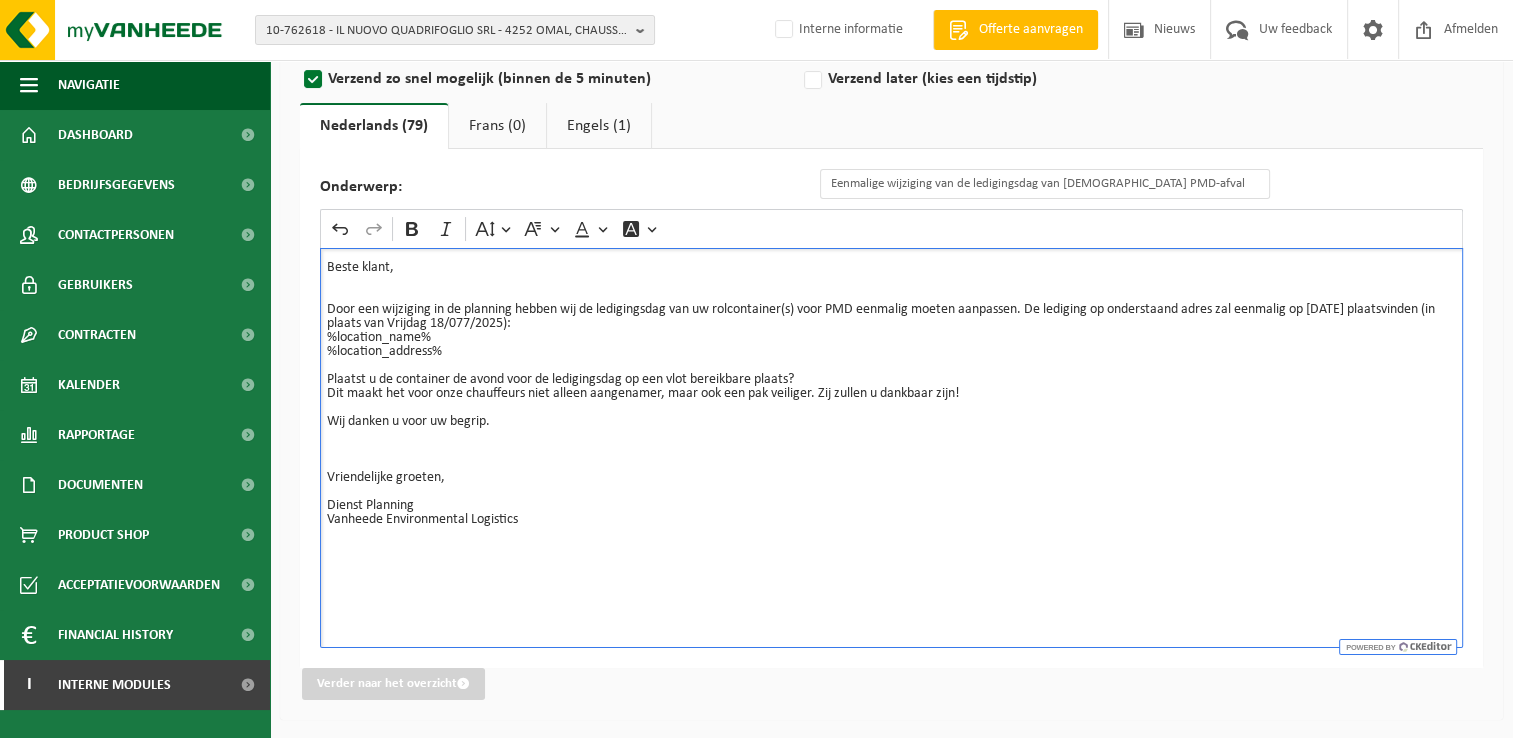 drag, startPoint x: 476, startPoint y: 318, endPoint x: 597, endPoint y: 324, distance: 121.14867 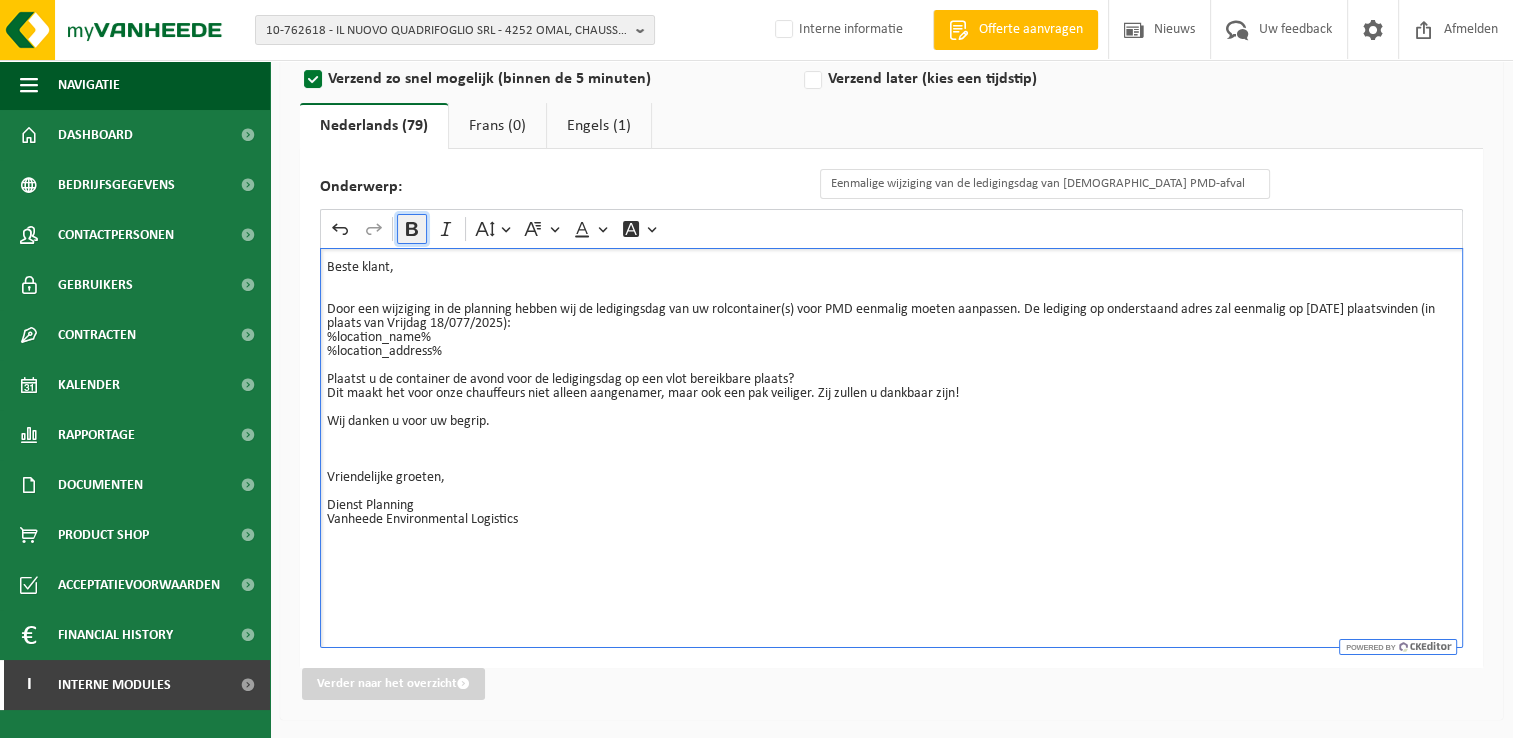 click 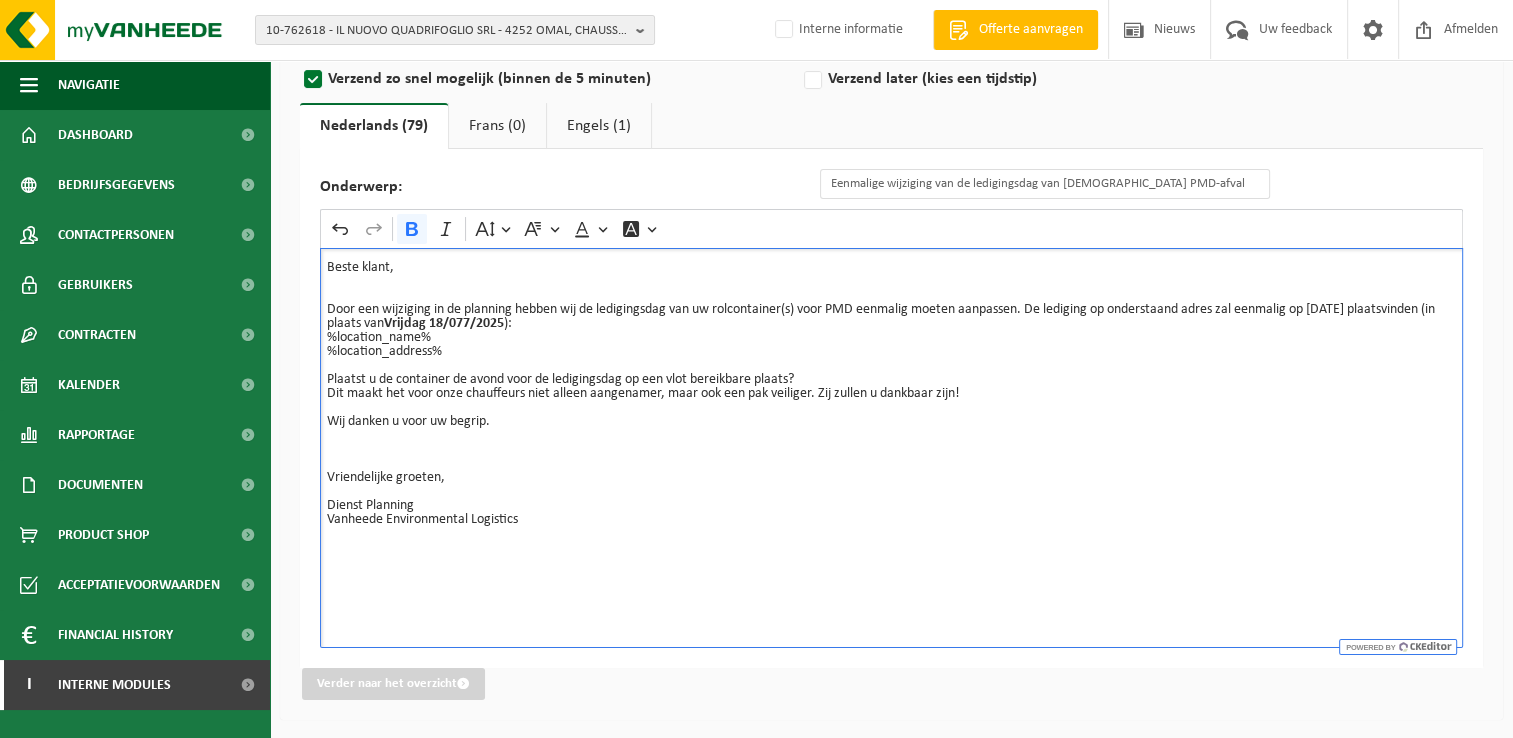 drag, startPoint x: 732, startPoint y: 336, endPoint x: 777, endPoint y: 337, distance: 45.01111 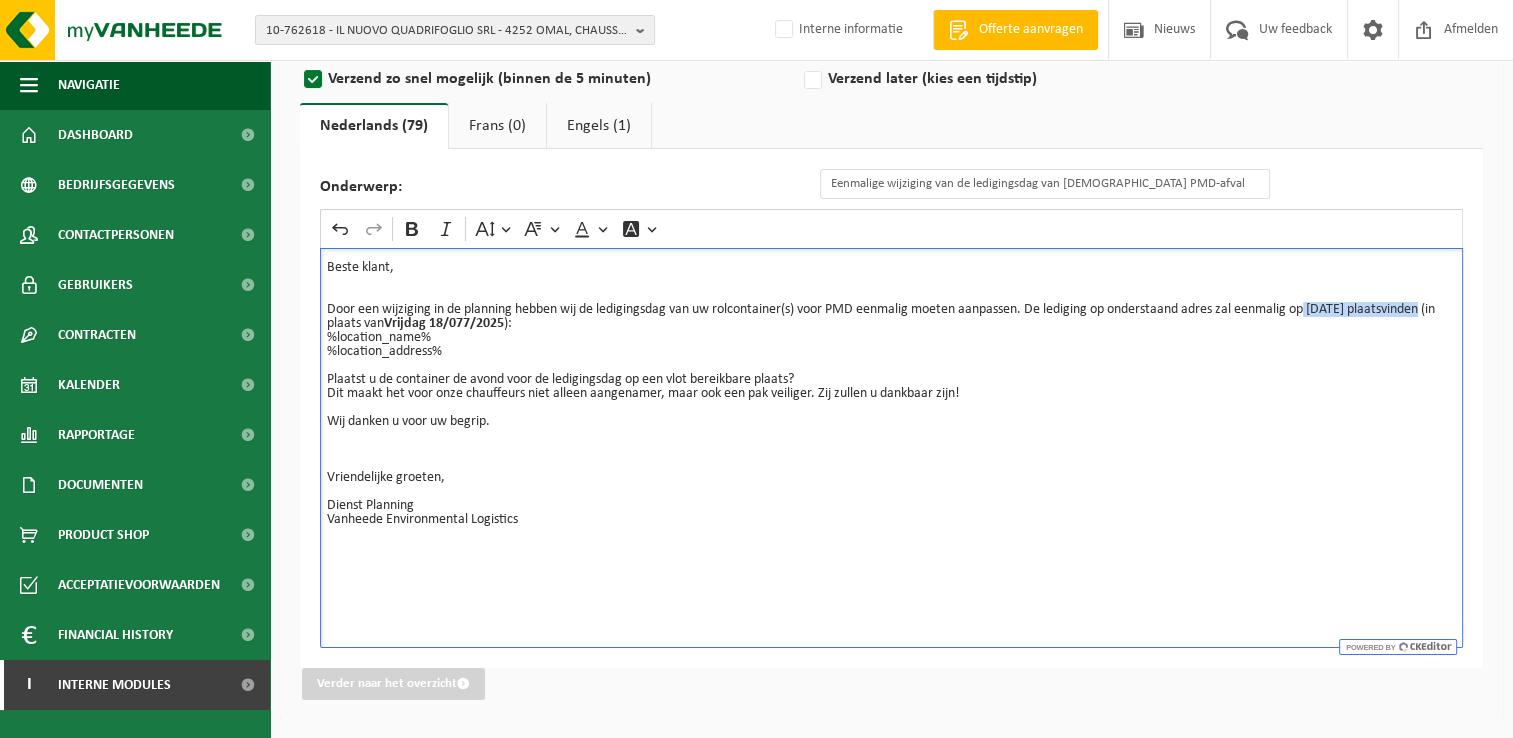 drag, startPoint x: 1318, startPoint y: 305, endPoint x: 1448, endPoint y: 305, distance: 130 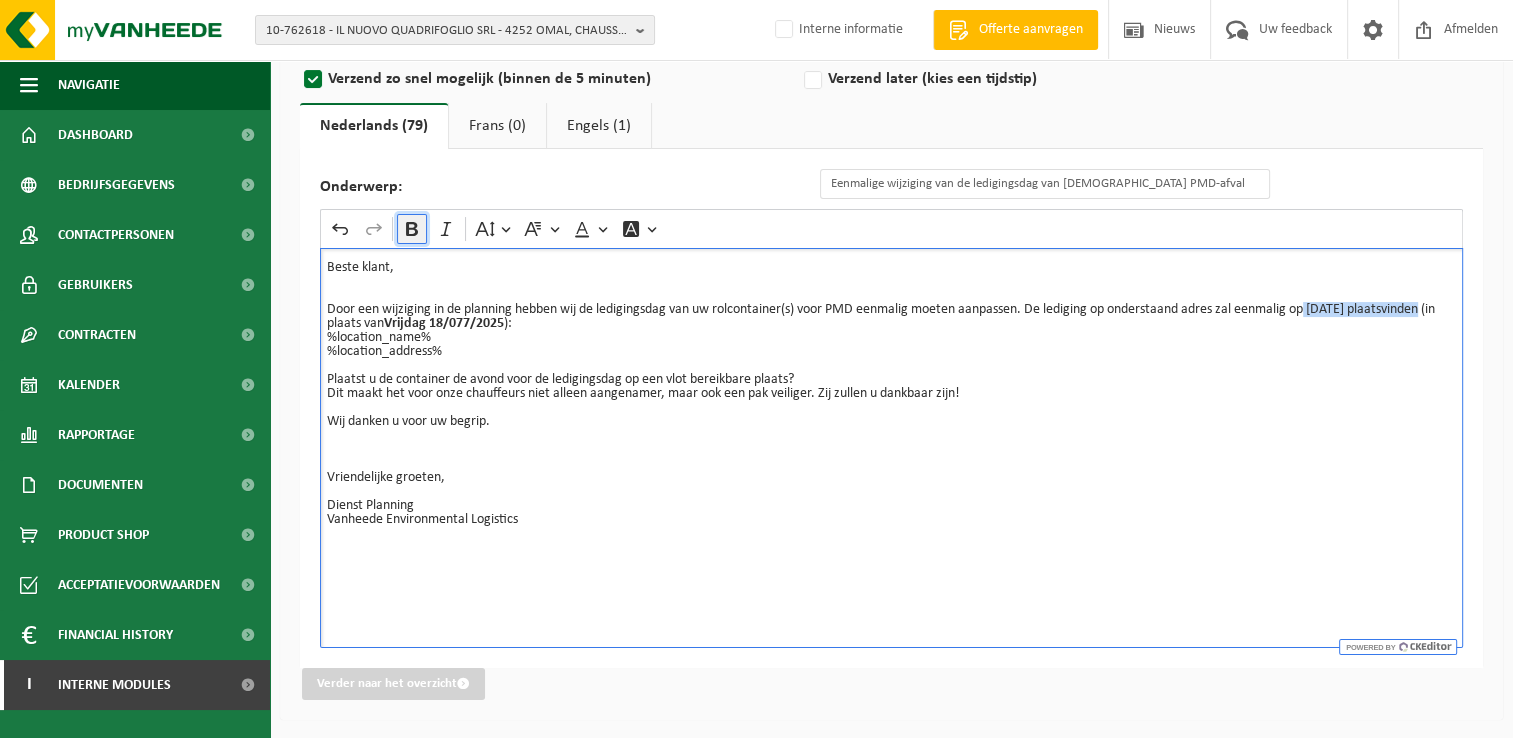 click 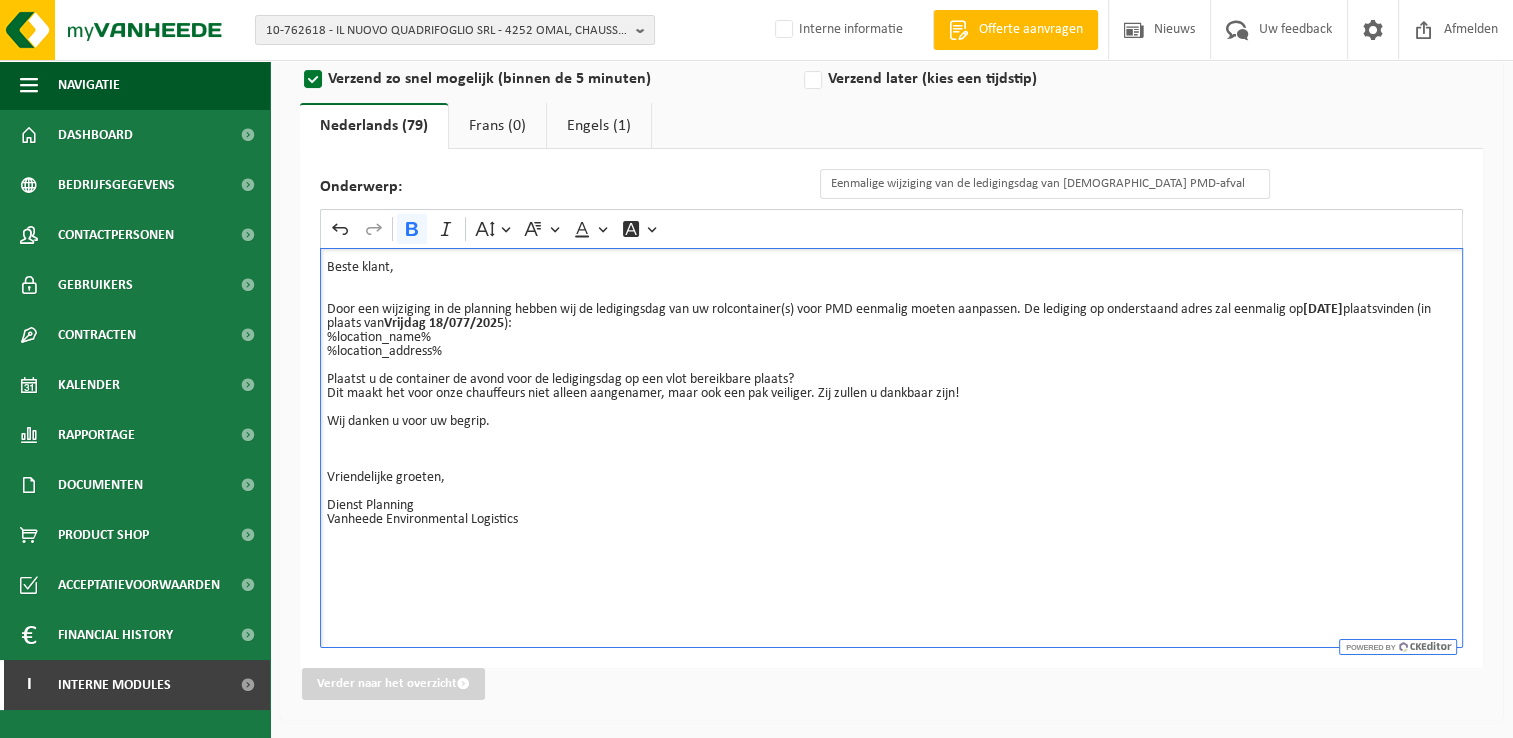 click on "Beste klant, Door een wijziging in de planning hebben wij de ledigingsdag van uw rolcontainer(s) voor PMD eenmalig moeten aanpassen. De lediging op onderstaand adres zal eenmalig op  Woensdag 16/07/2025  plaatsvinden (in plaats van  Vrijdag 18/077/2025 ): %location_name% %location_address% Plaatst u de container de avond voor de ledigingsdag op een vlot bereikbare plaats? Dit maakt het voor onze chauffeurs niet alleen aangenamer, maar ook een pak veiliger. Zij zullen u dankbaar zijn! Wij danken u voor uw begrip. Vriendelijke groeten, Dienst Planning Vanheede Environmental Logistics" at bounding box center [891, 401] 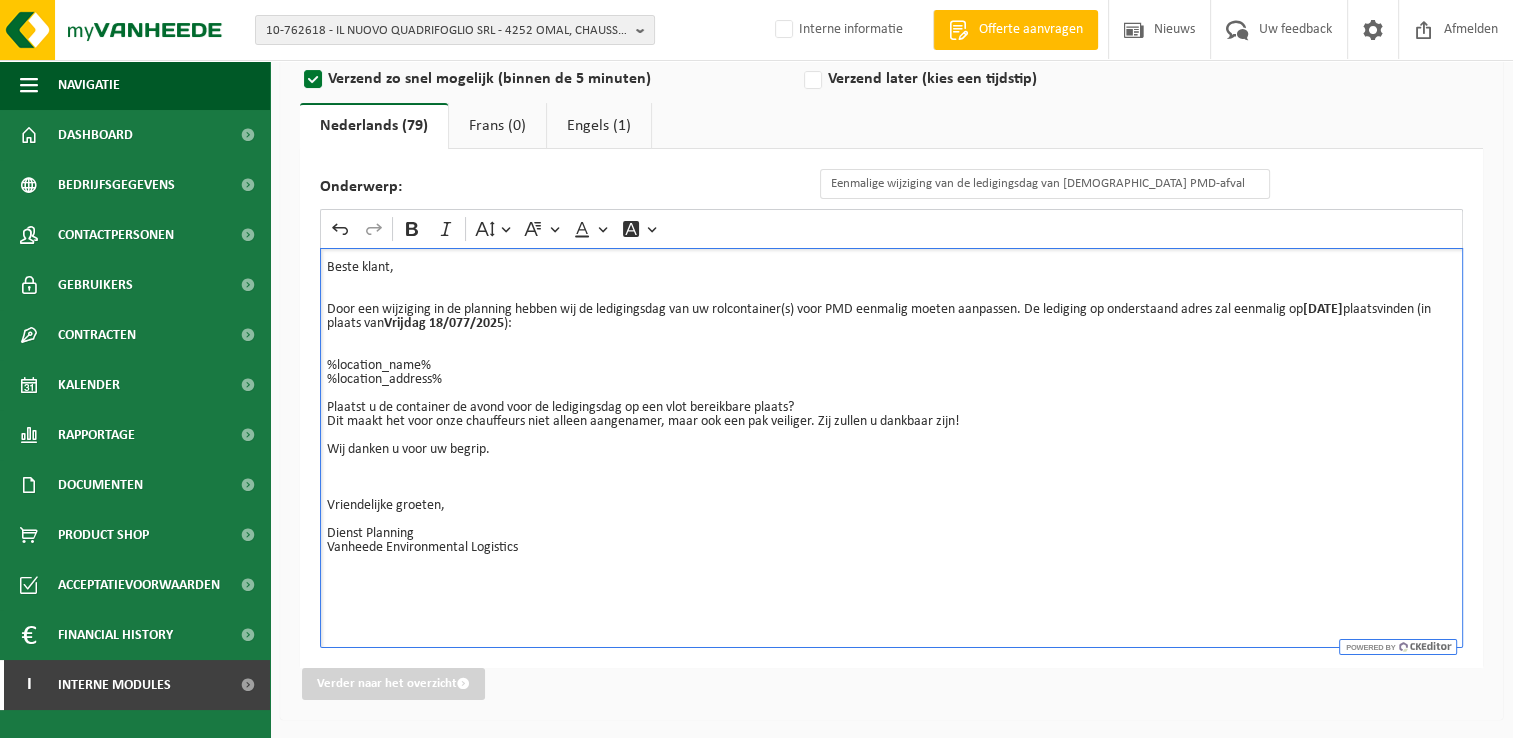 click on "⁠⁠⁠⁠⁠⁠⁠ %location_name% %location_address% Plaatst u de container de avond voor de ledigingsdag op een vlot bereikbare plaats? Dit maakt het voor onze chauffeurs niet alleen aangenamer, maar ook een pak veiliger. Zij zullen u dankbaar zijn! Wij danken u voor uw begrip. Vriendelijke groeten, Dienst Planning Vanheede Environmental Logistics" at bounding box center [891, 457] 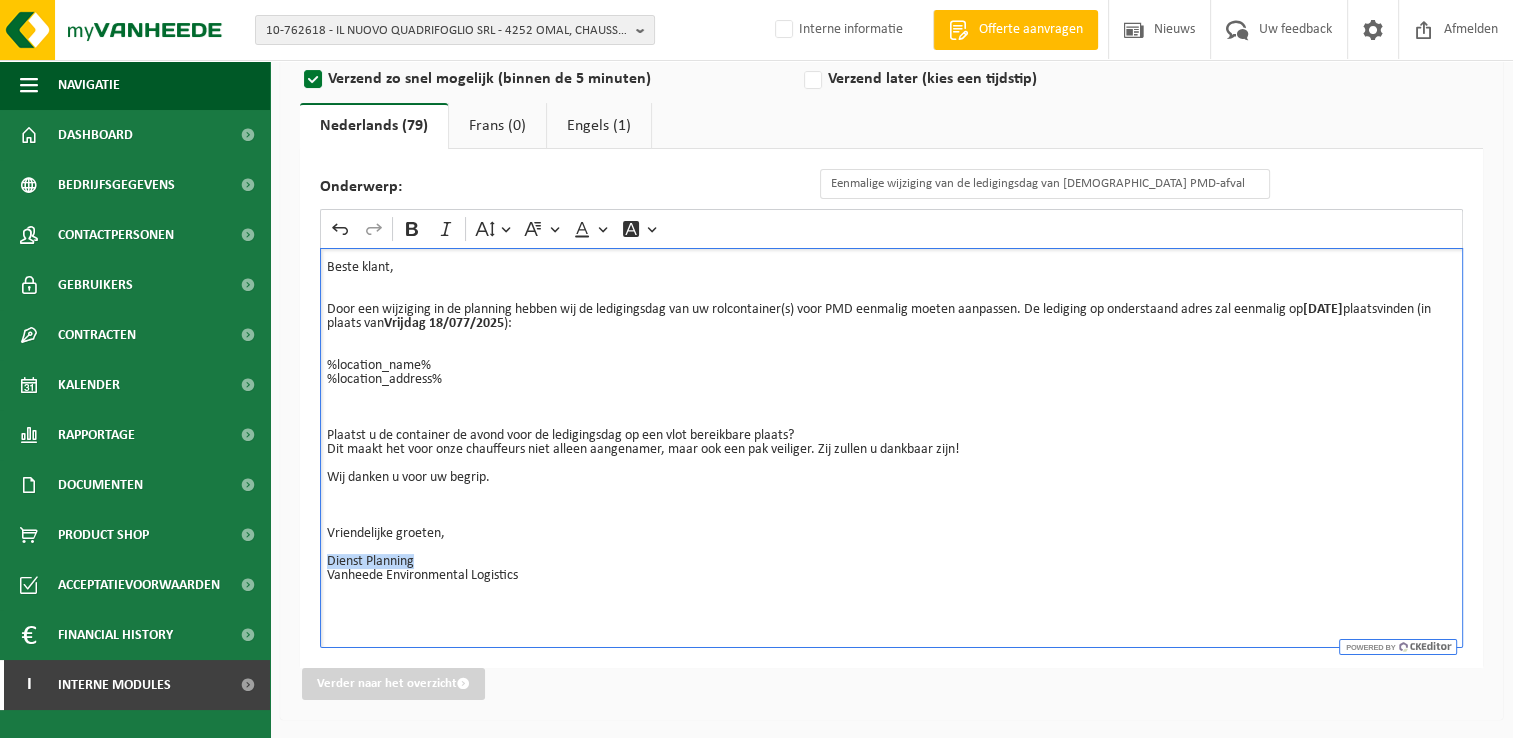 drag, startPoint x: 427, startPoint y: 562, endPoint x: 356, endPoint y: 427, distance: 152.53197 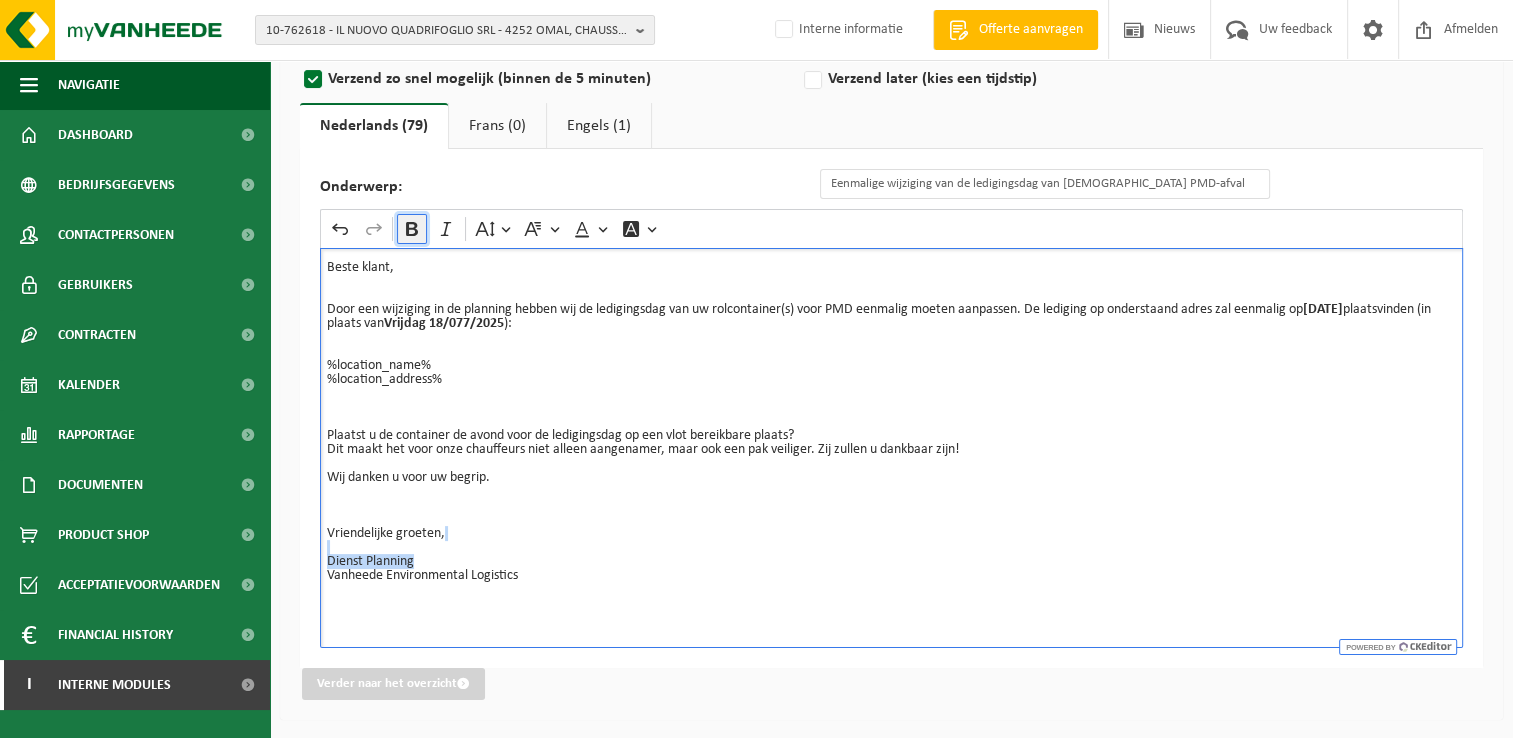 click 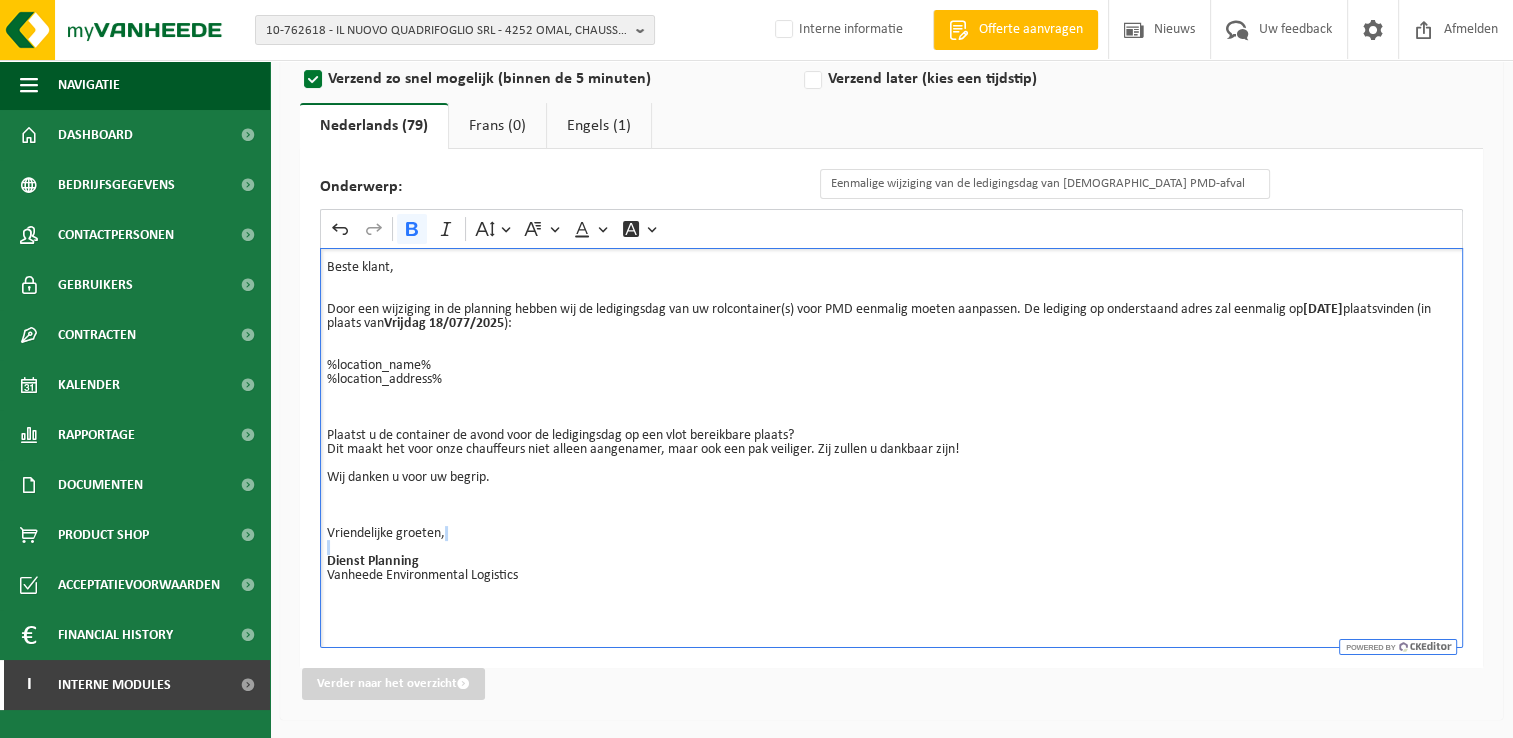 click on "Plaatst u de container de avond voor de ledigingsdag op een vlot bereikbare plaats? Dit maakt het voor onze chauffeurs niet alleen aangenamer, maar ook een pak veiliger. Zij zullen u dankbaar zijn! Wij danken u voor uw begrip. Vriendelijke groeten, Dienst Planning Vanheede Environmental Logistics" at bounding box center (891, 499) 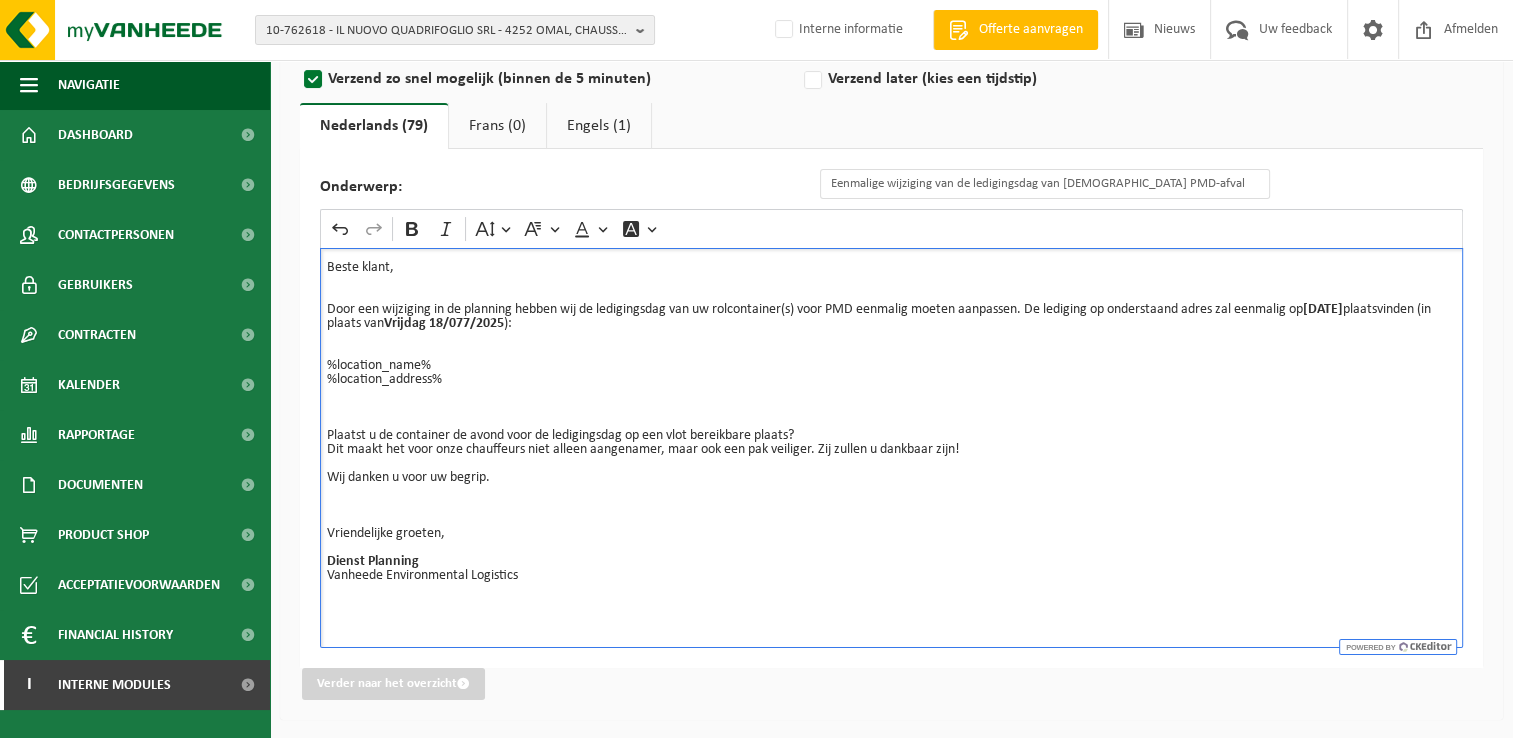 click on "Vrijdag 18/077/2025" at bounding box center [444, 323] 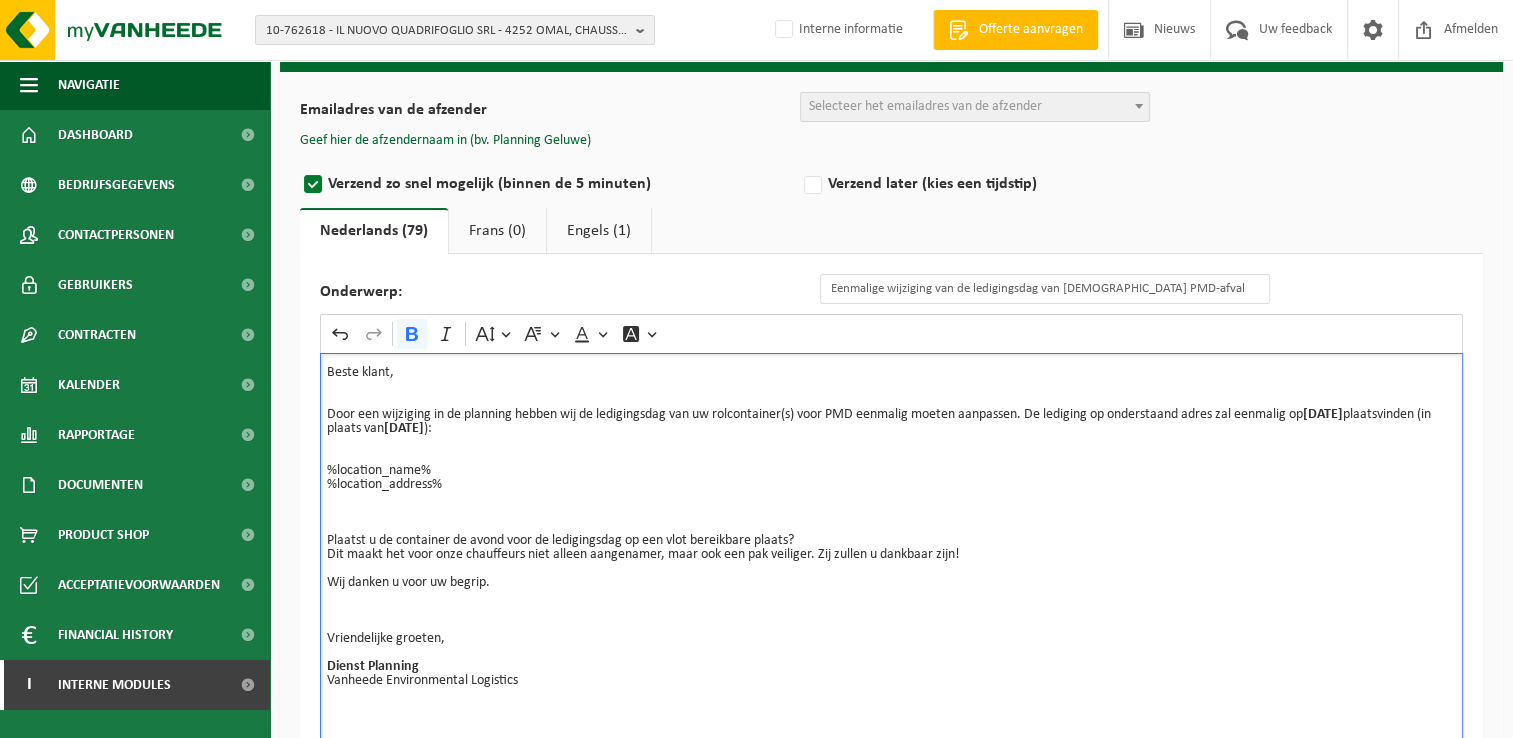 scroll, scrollTop: 208, scrollLeft: 0, axis: vertical 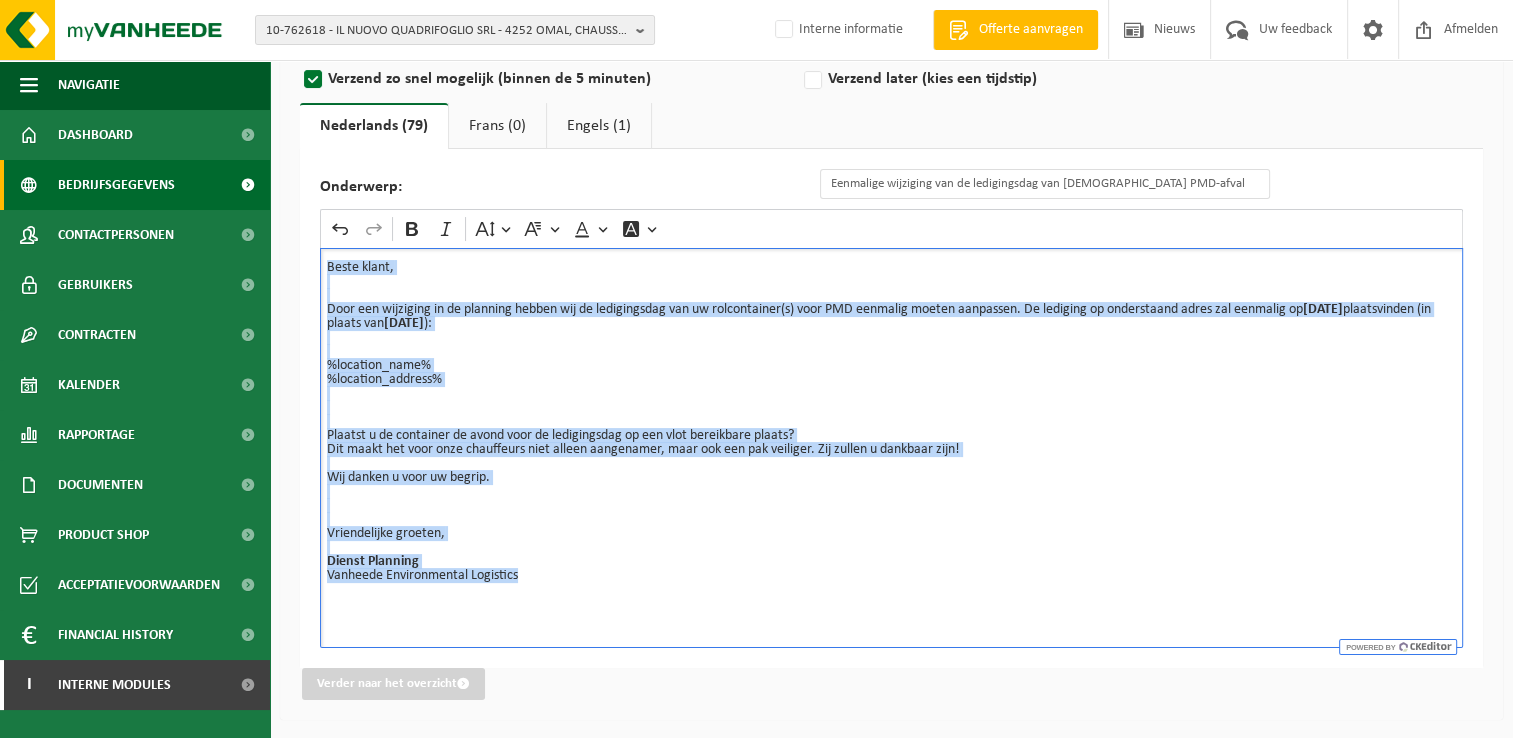 drag, startPoint x: 549, startPoint y: 577, endPoint x: 250, endPoint y: 209, distance: 474.15714 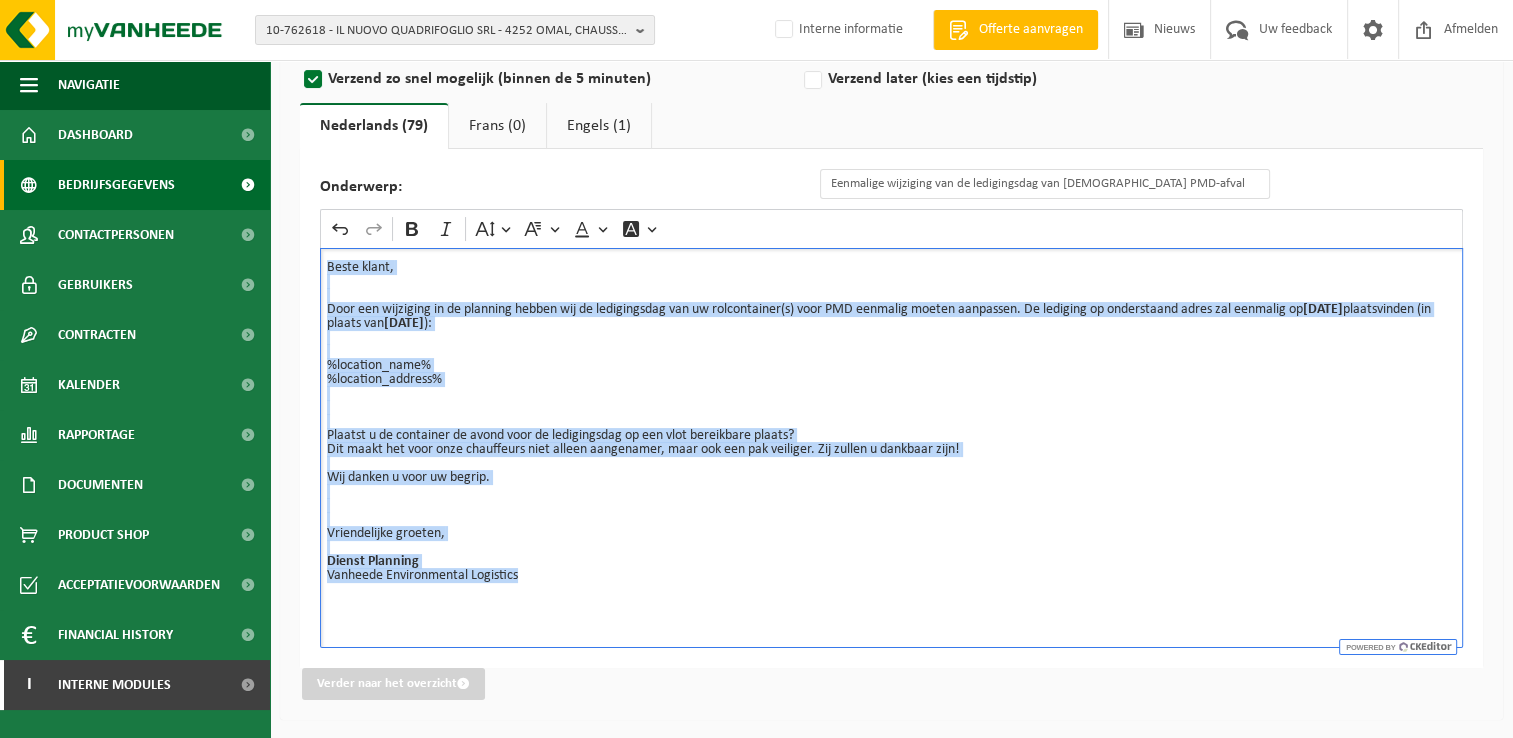 click on "Navigatie                 Offerte aanvragen         Nieuws         Uw feedback               Afmelden                 Dashboard               Bedrijfsgegevens               Contactpersonen               Gebruikers               Contracten               Actieve contracten             Historiek contracten                 Kalender               Rapportage               In grafiekvorm             In lijstvorm                 Documenten               Facturen             Documenten                 Product Shop               Acceptatievoorwaarden               Financial History               In grafiekvorm             In lijstvorm               I   Interne modules               Toolbox               Bulk Messaging               Offerte aanvragen               Orderentry Goedkeuring                                             1 Doelpubliek               2 Bericht               3 Voorvertoning               4 Bevestiging                 bulkmessage.add.message.title             Emailadres van de afzender" at bounding box center [756, 266] 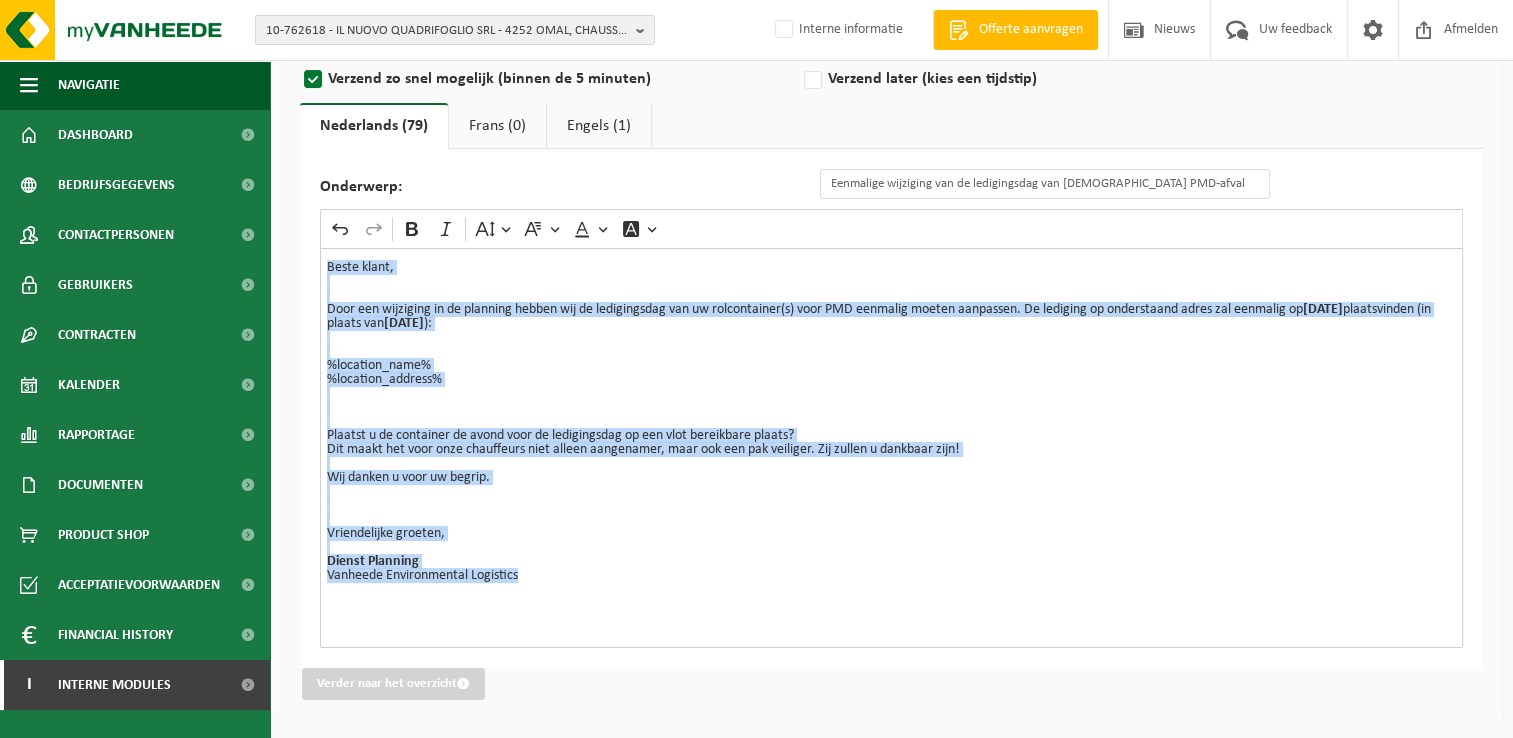 click on "Engels (1)" at bounding box center (599, 126) 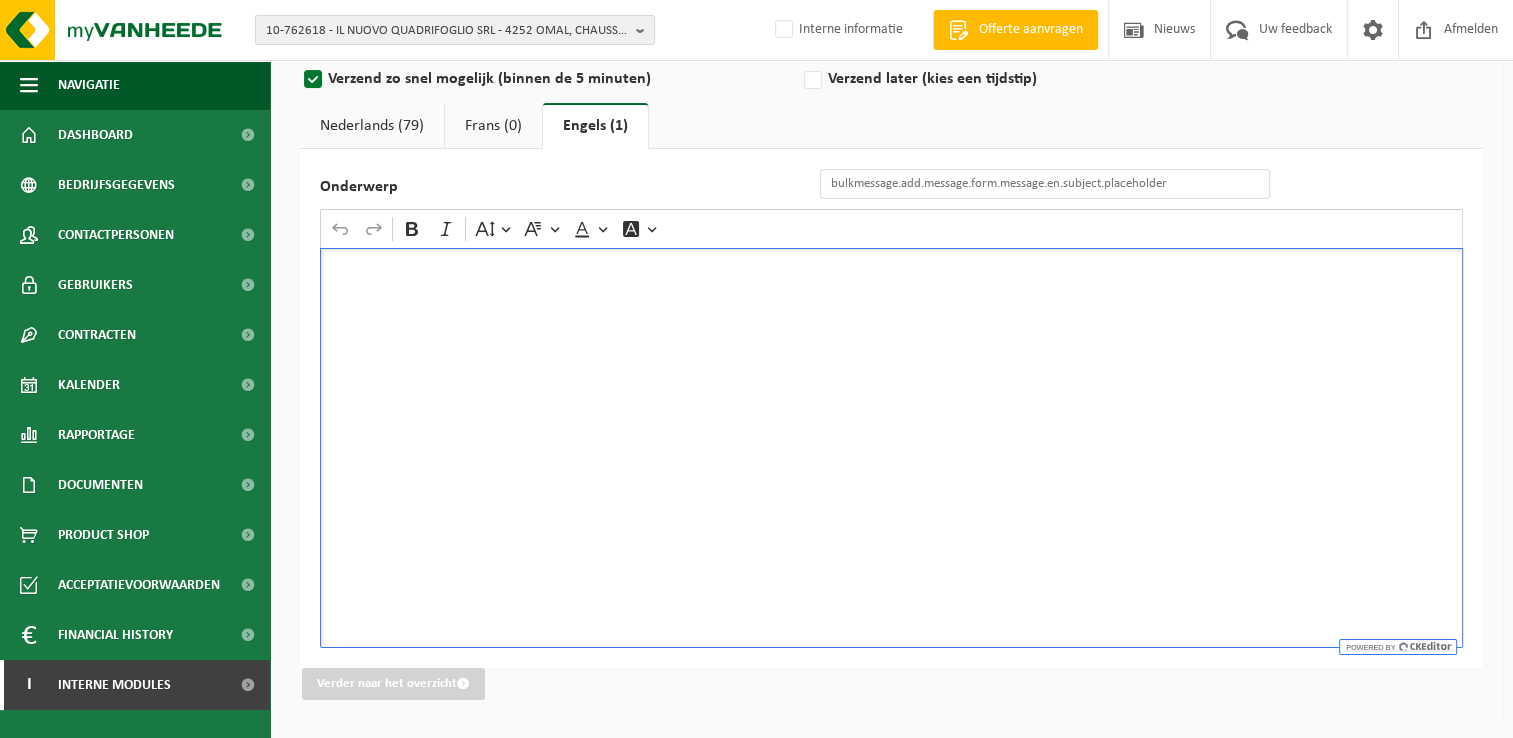click at bounding box center [891, 268] 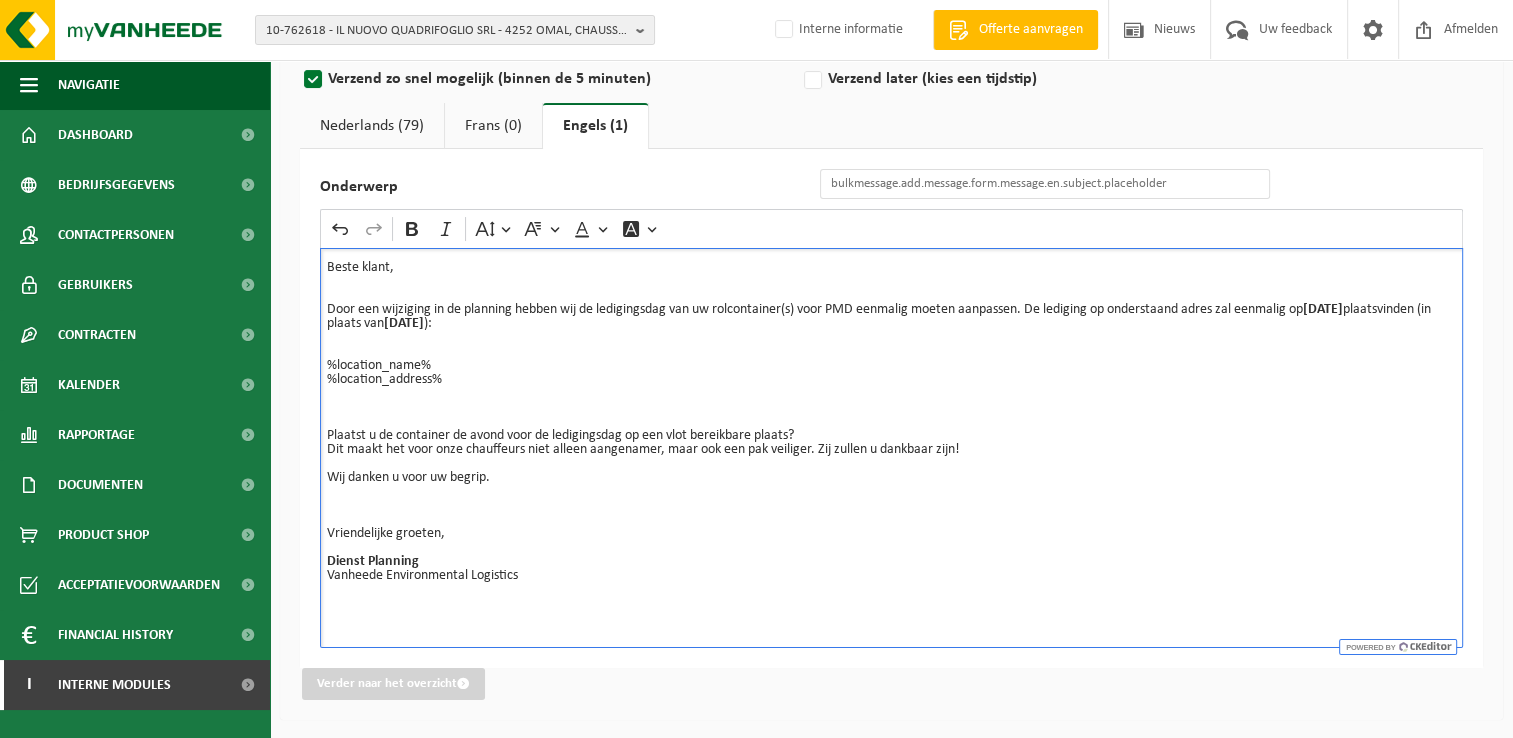 click on "%location_name% %location_address%" at bounding box center [891, 366] 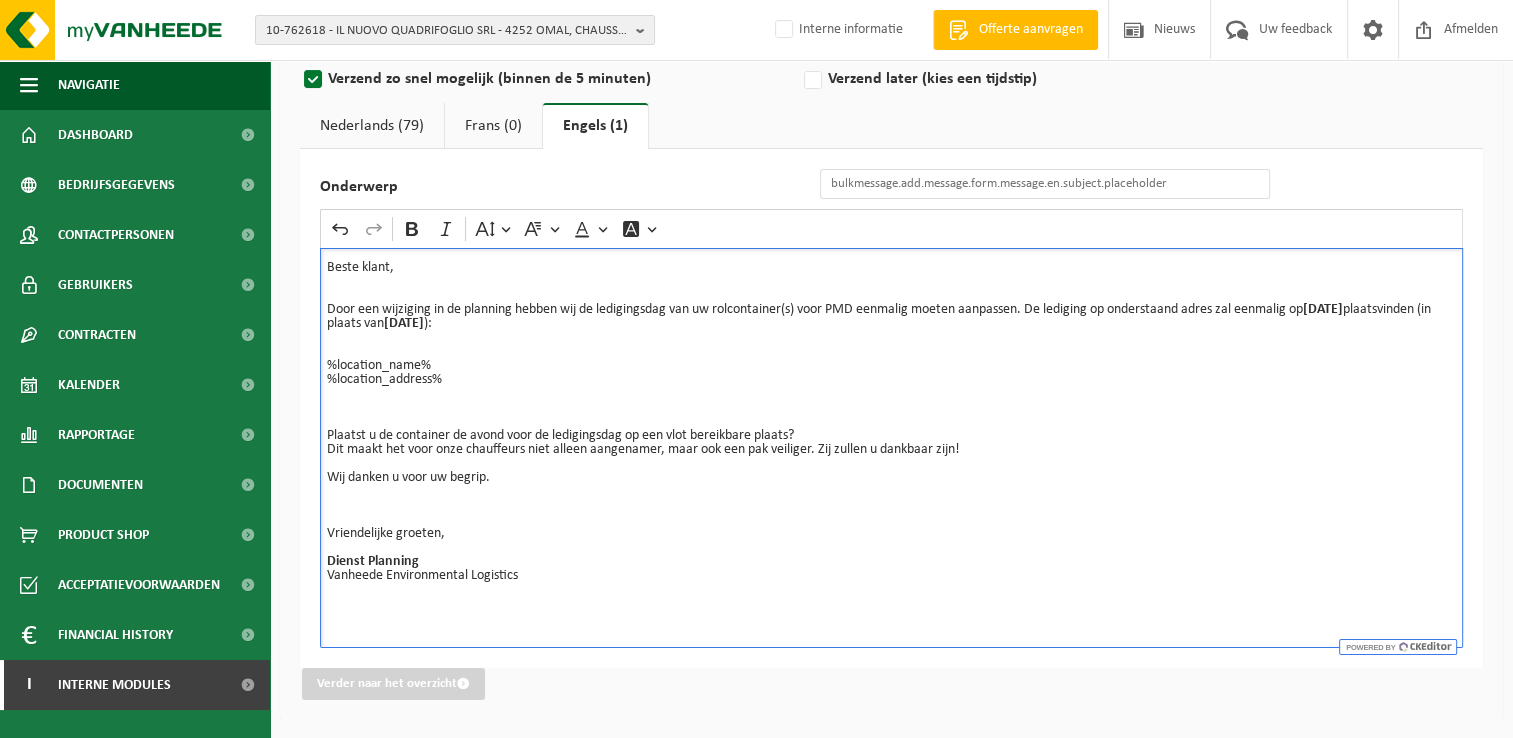 click on "Nederlands (79)" at bounding box center [372, 126] 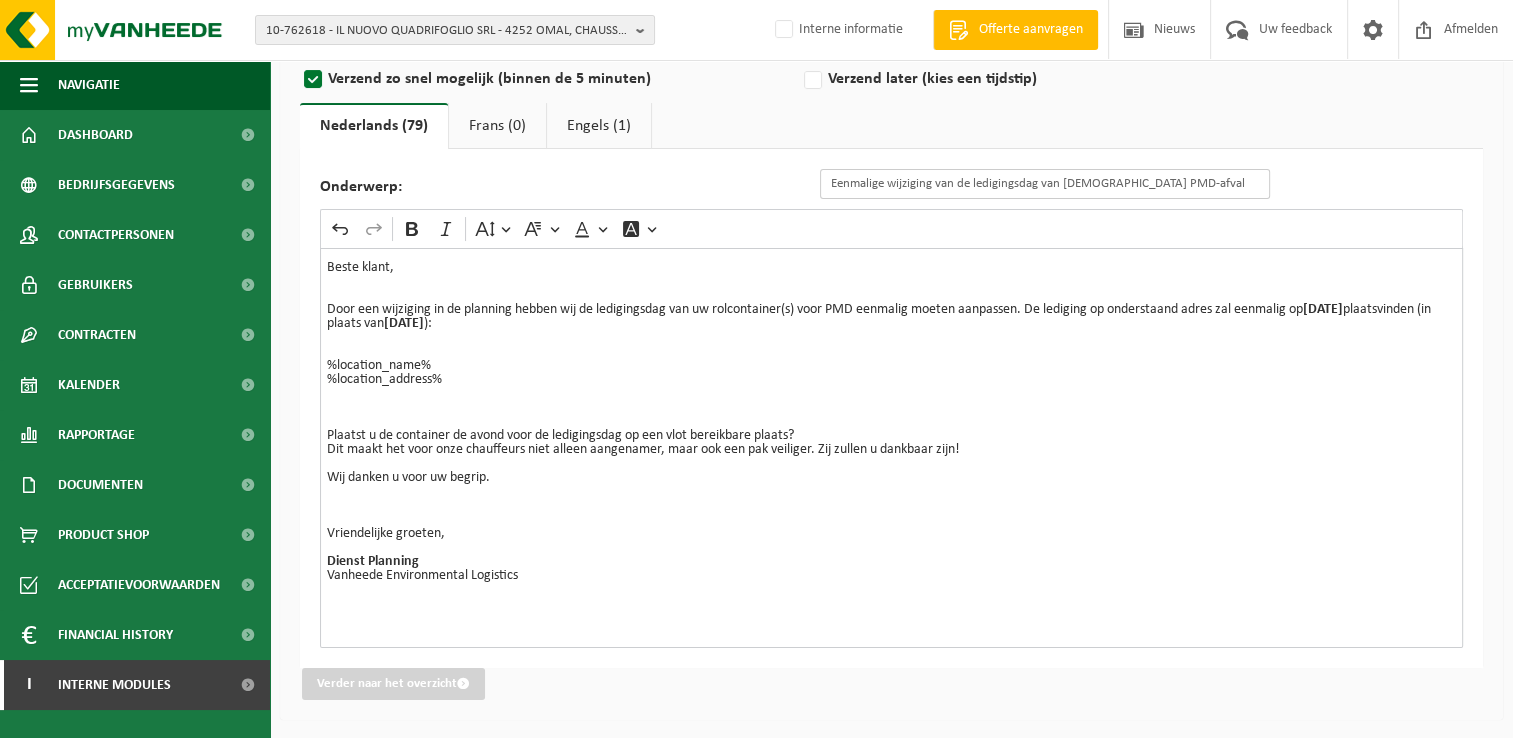 drag, startPoint x: 1185, startPoint y: 181, endPoint x: 676, endPoint y: 143, distance: 510.4165 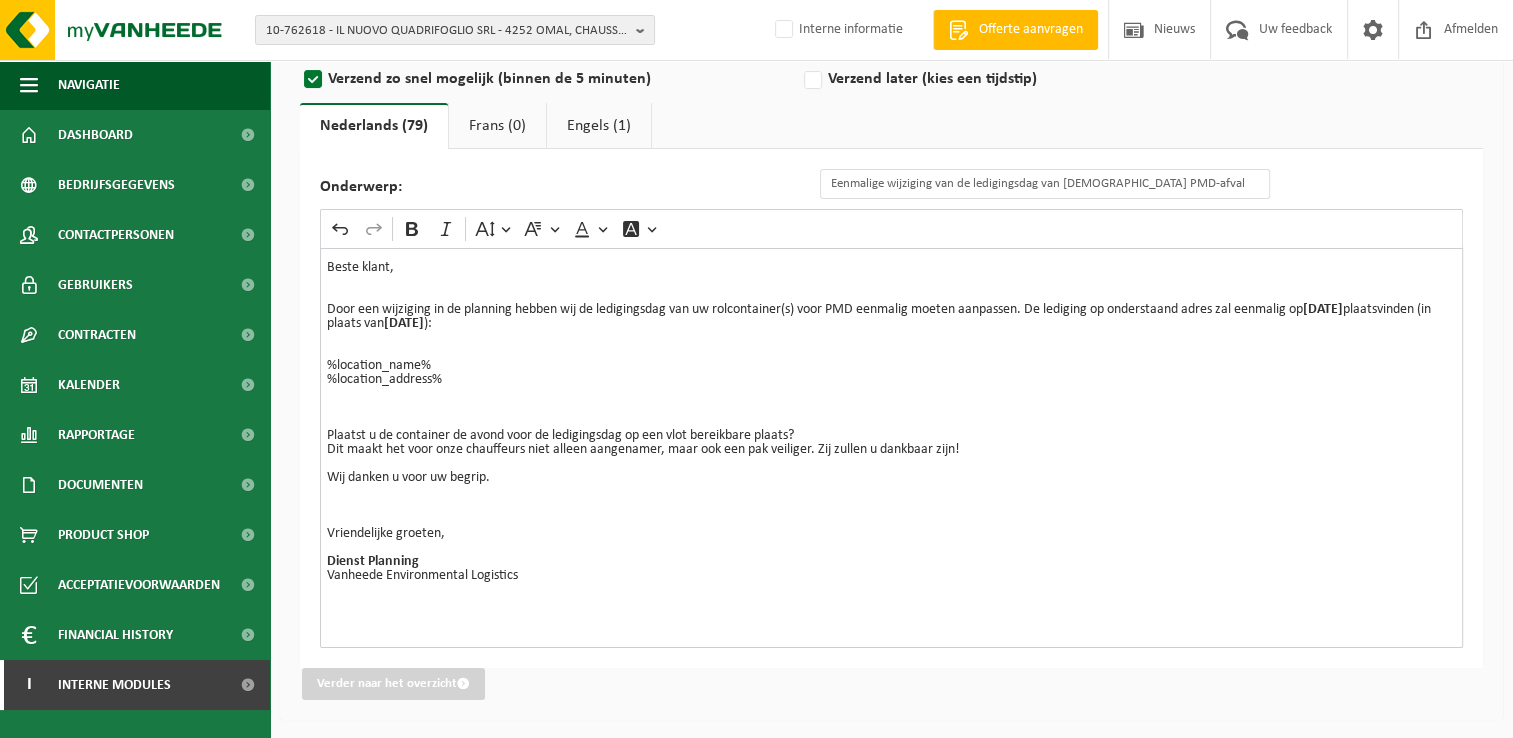 click on "Engels (1)" at bounding box center (599, 126) 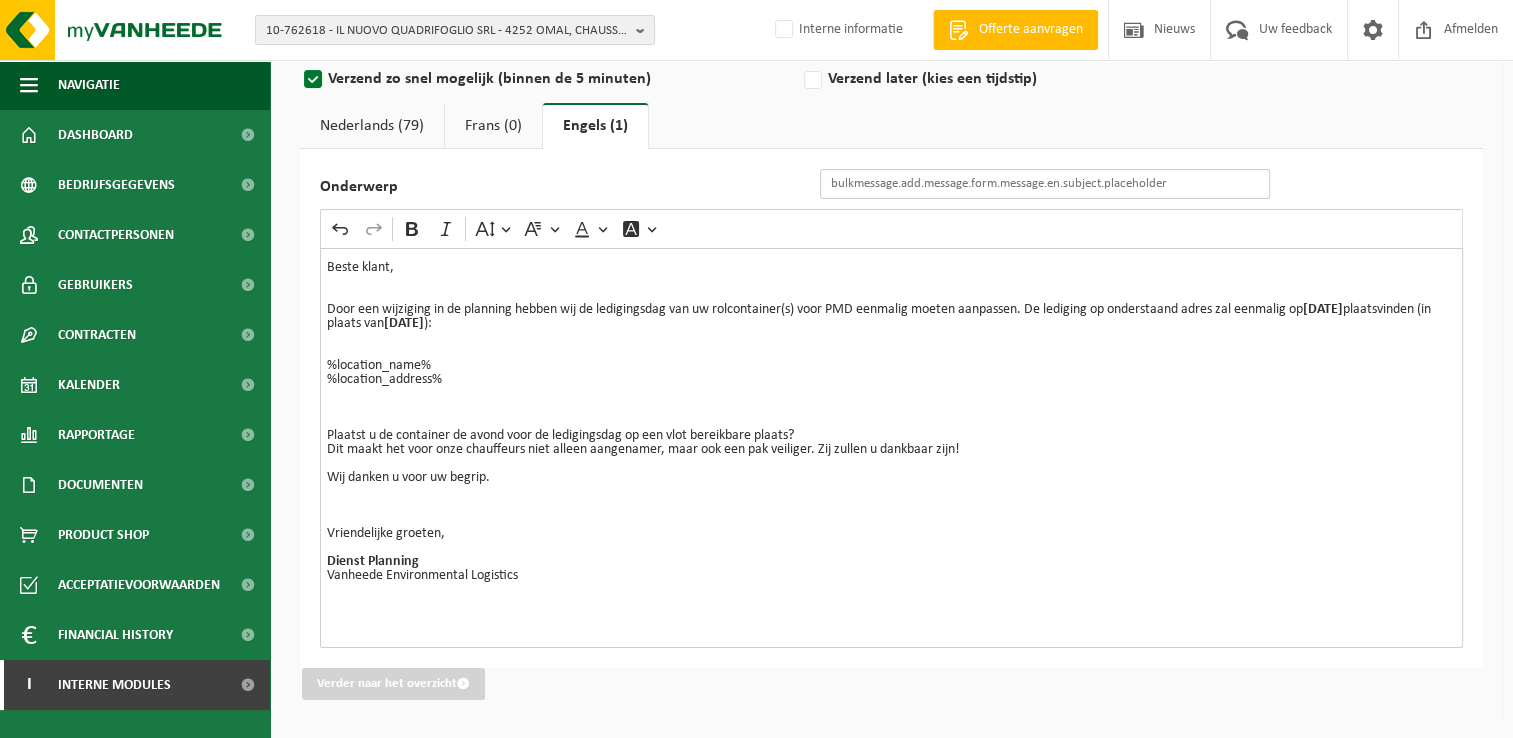 click on "Onderwerp" at bounding box center (1045, 184) 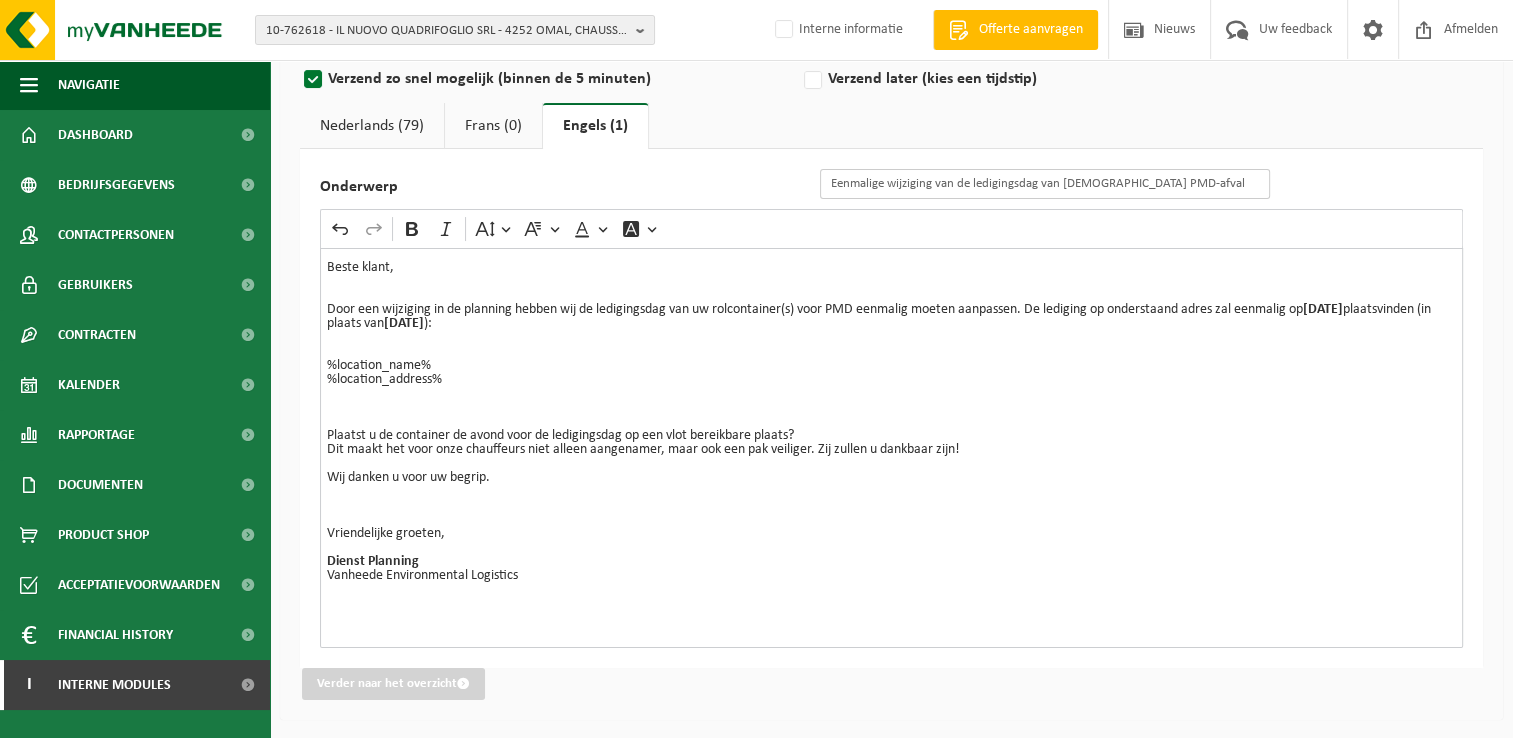 type on "Eenmalige wijziging van de ledigingsdag van uw PMD-afval" 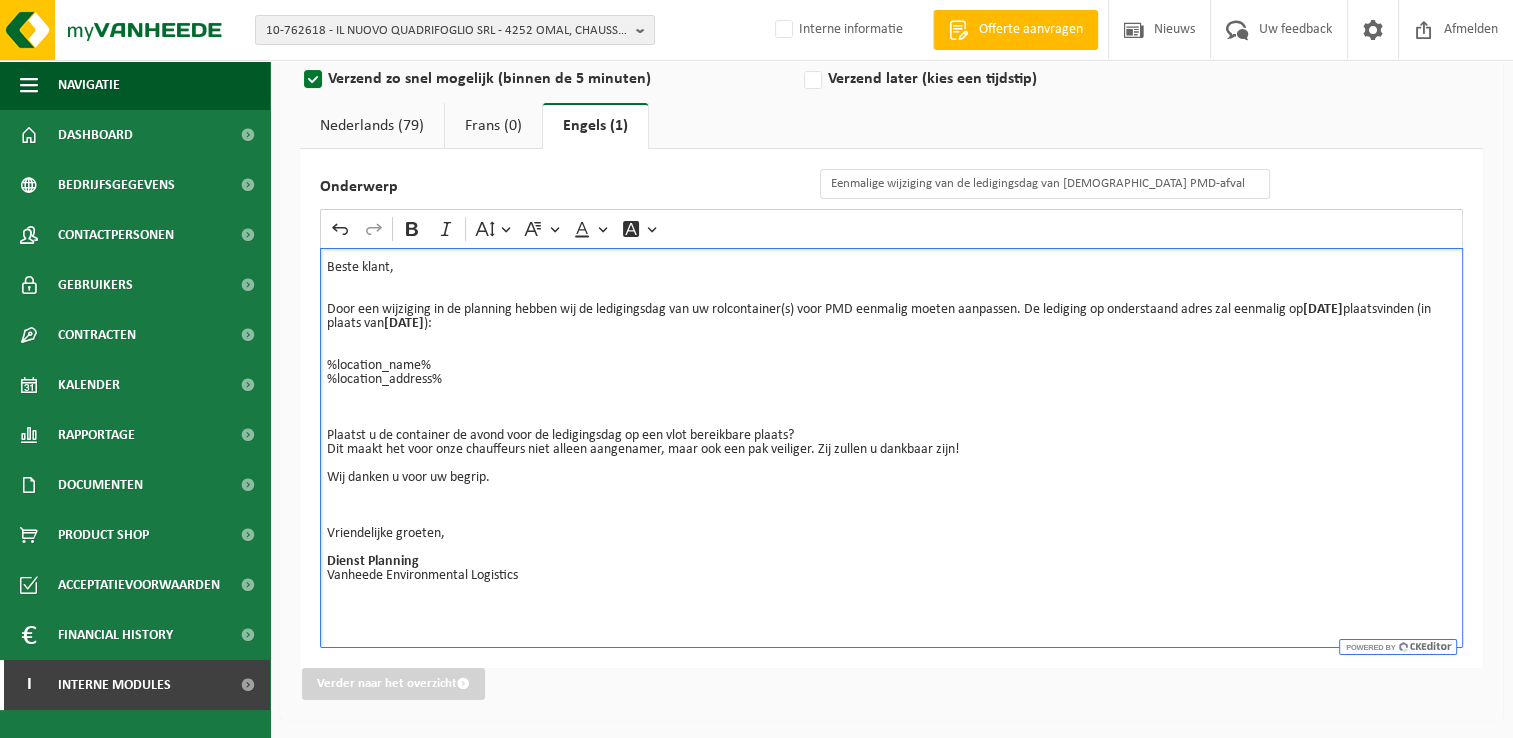 click on "Plaatst u de container de avond voor de ledigingsdag op een vlot bereikbare plaats? Dit maakt het voor onze chauffeurs niet alleen aangenamer, maar ook een pak veiliger. Zij zullen u dankbaar zijn! Wij danken u voor uw begrip. Vriendelijke groeten, Dienst Planning Vanheede Environmental Logistics" at bounding box center (891, 492) 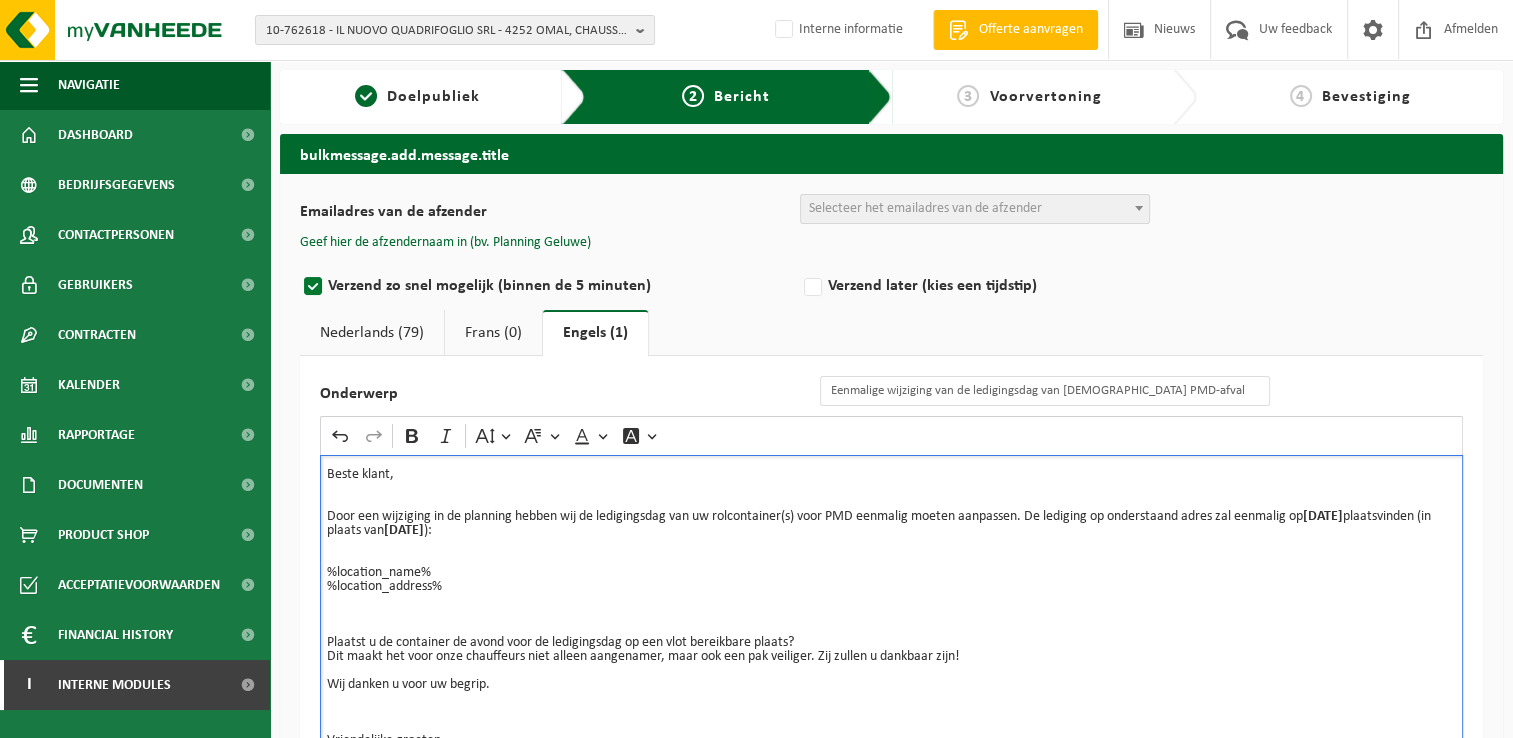 scroll, scrollTop: 0, scrollLeft: 0, axis: both 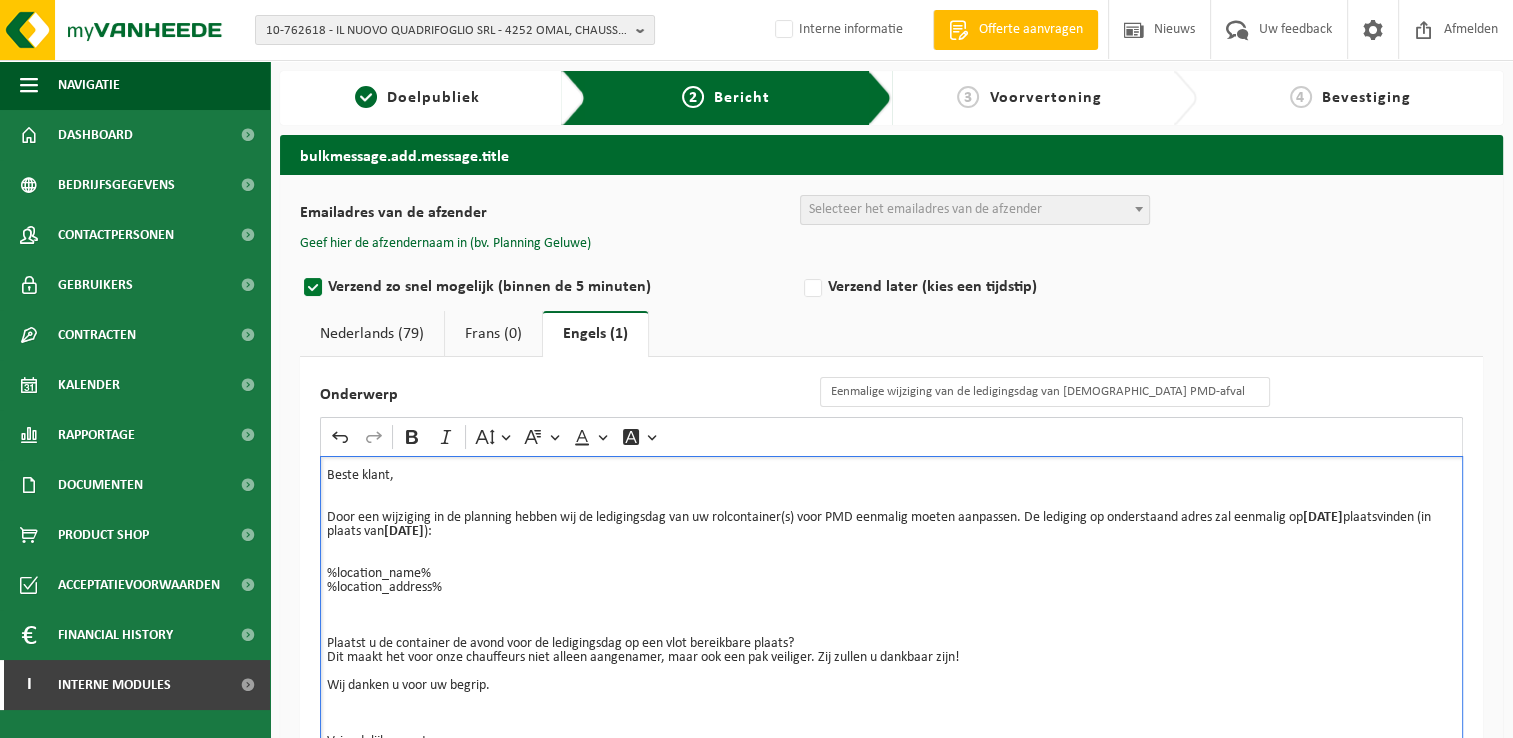 click on "Nederlands (79)" at bounding box center (372, 334) 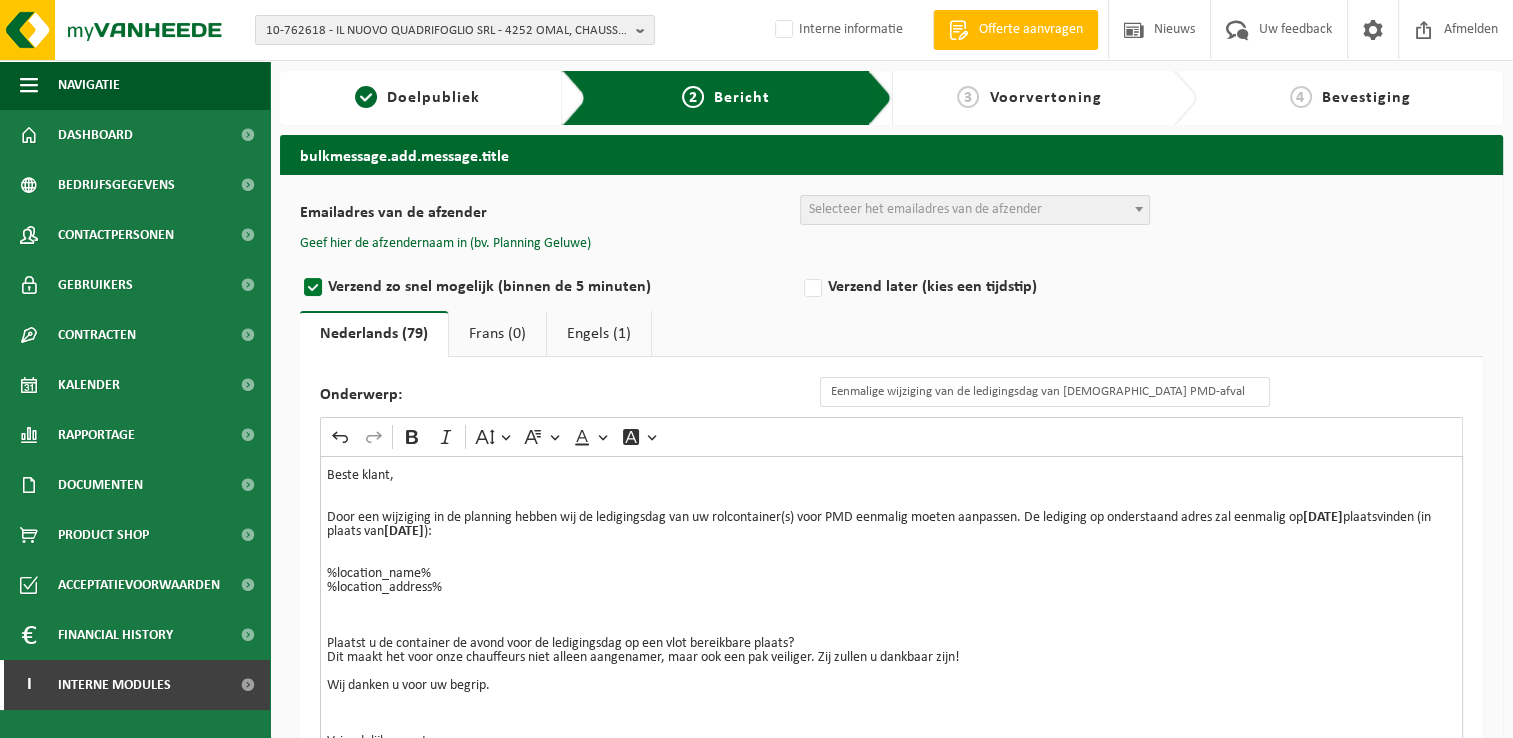click on "Selecteer het emailadres van de afzender" at bounding box center (925, 209) 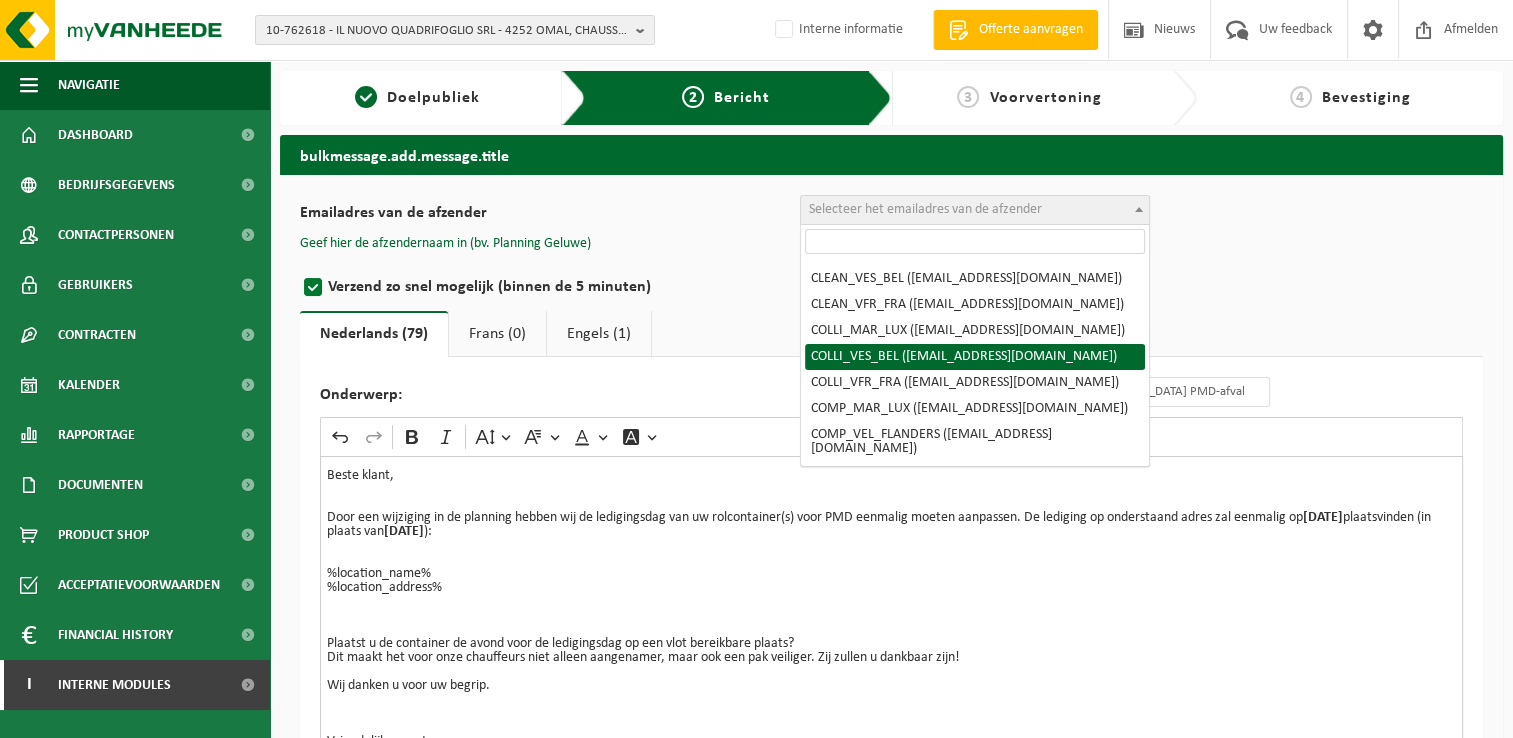 scroll, scrollTop: 200, scrollLeft: 0, axis: vertical 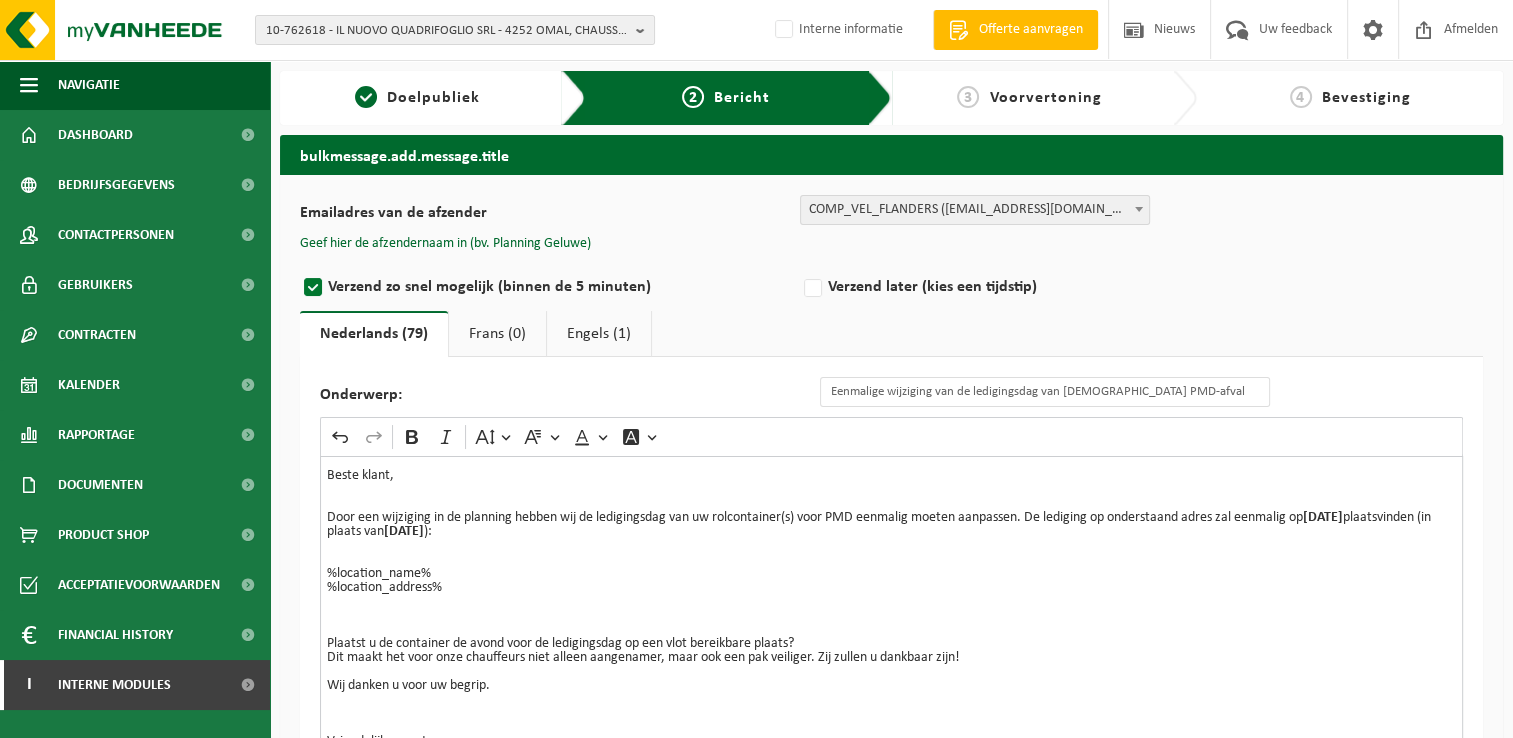 click on "Geef hier de afzendernaam in (bv. Planning Geluwe)" at bounding box center [891, 244] 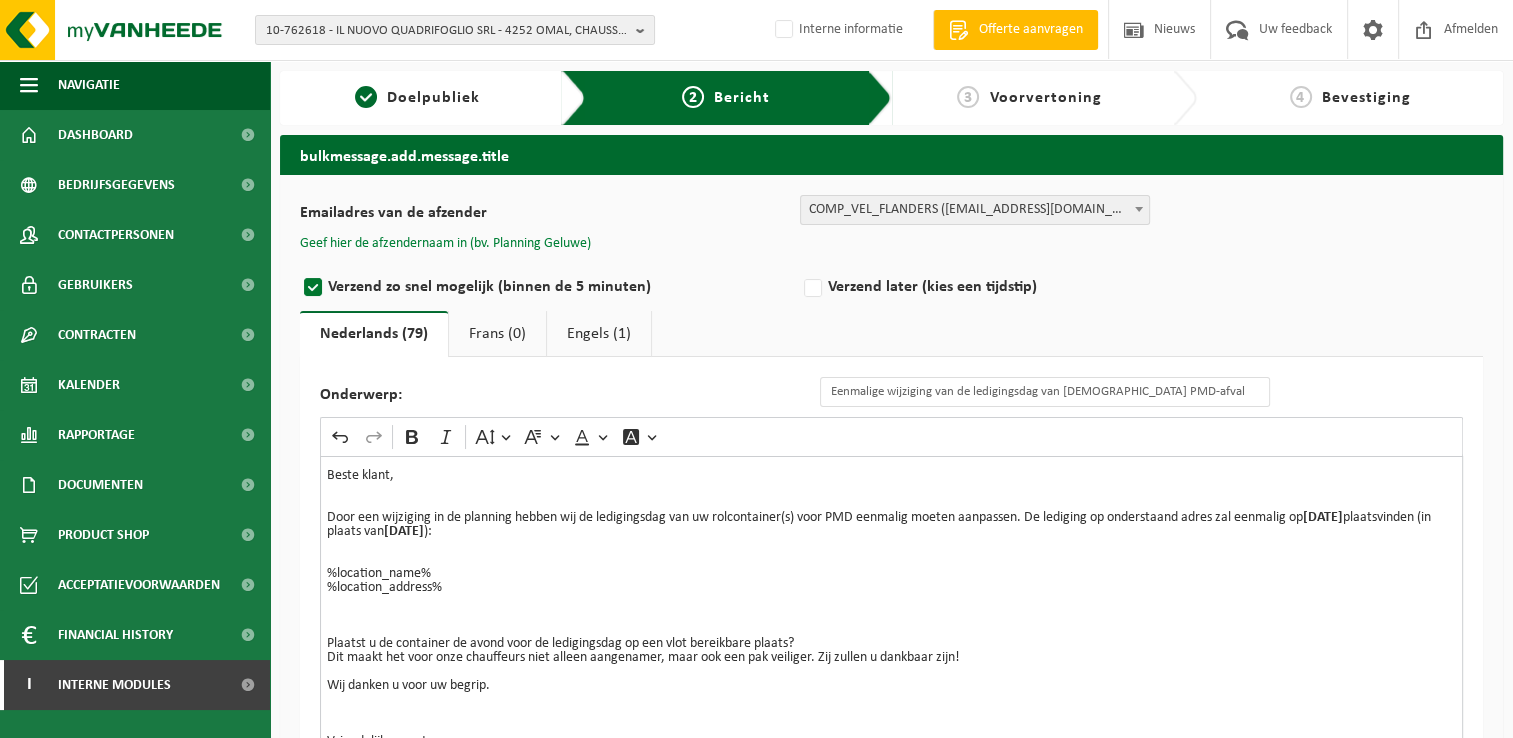 click on "Geef hier de afzendernaam in (bv. Planning Geluwe)" at bounding box center [445, 244] 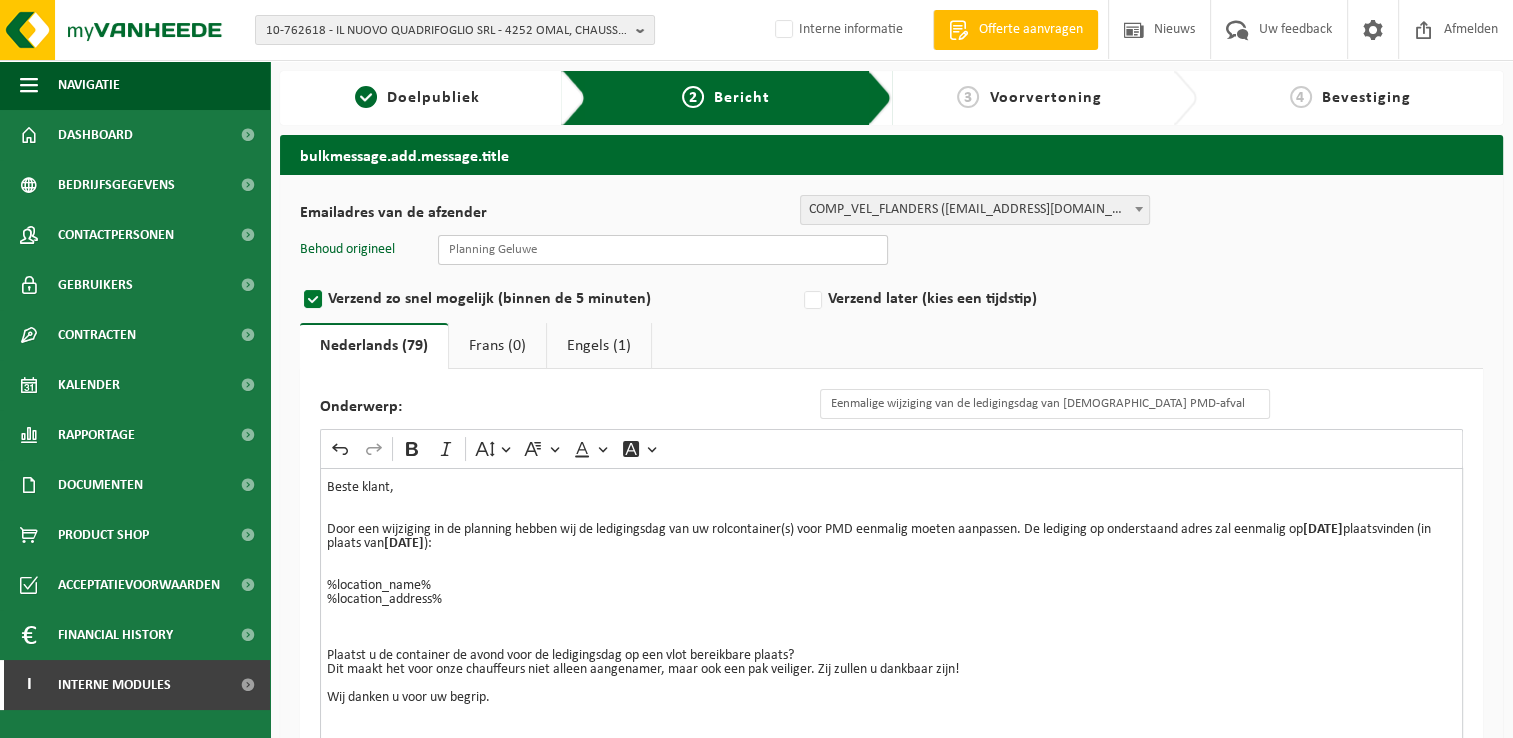 click at bounding box center [663, 250] 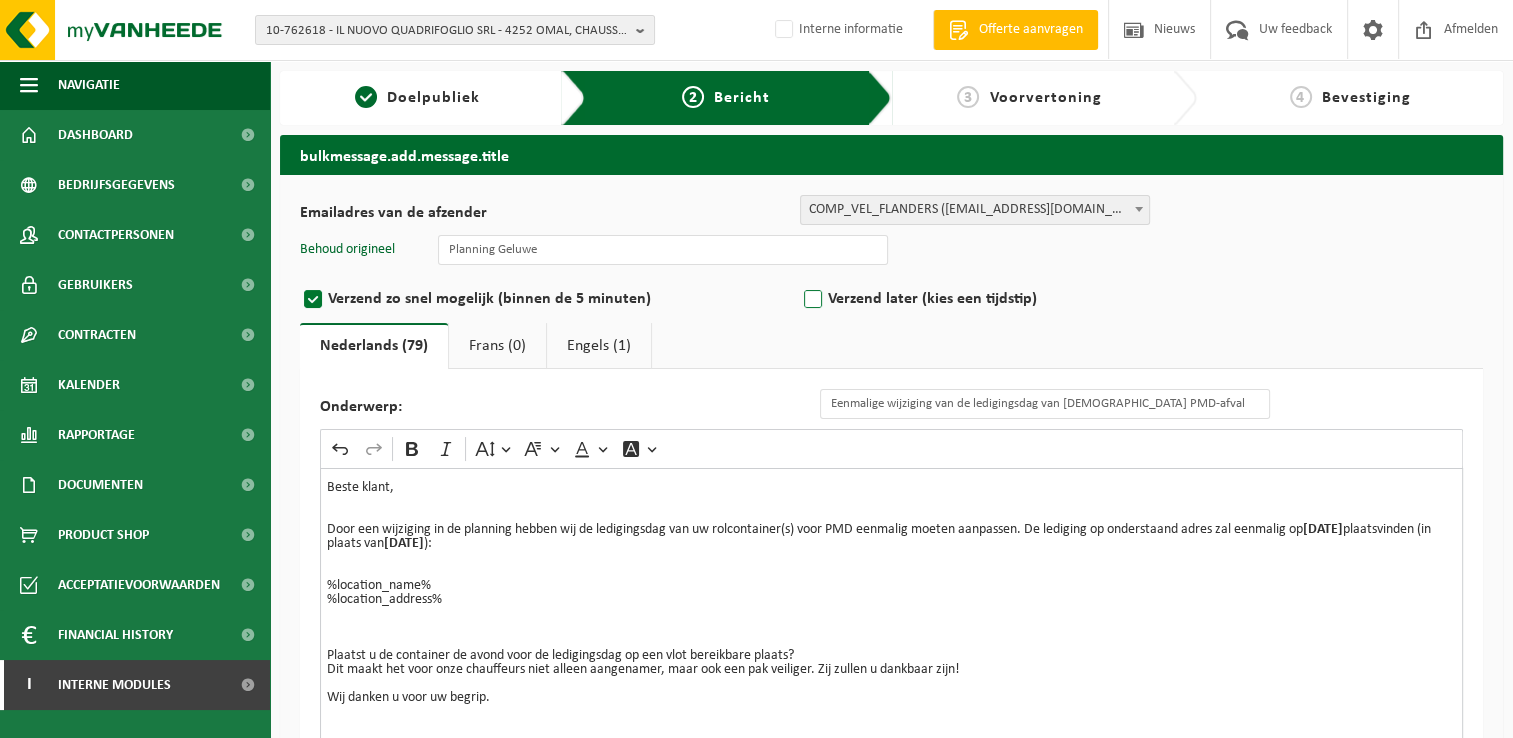 click on "Verzend later (kies een tijdstip)" at bounding box center (1050, 299) 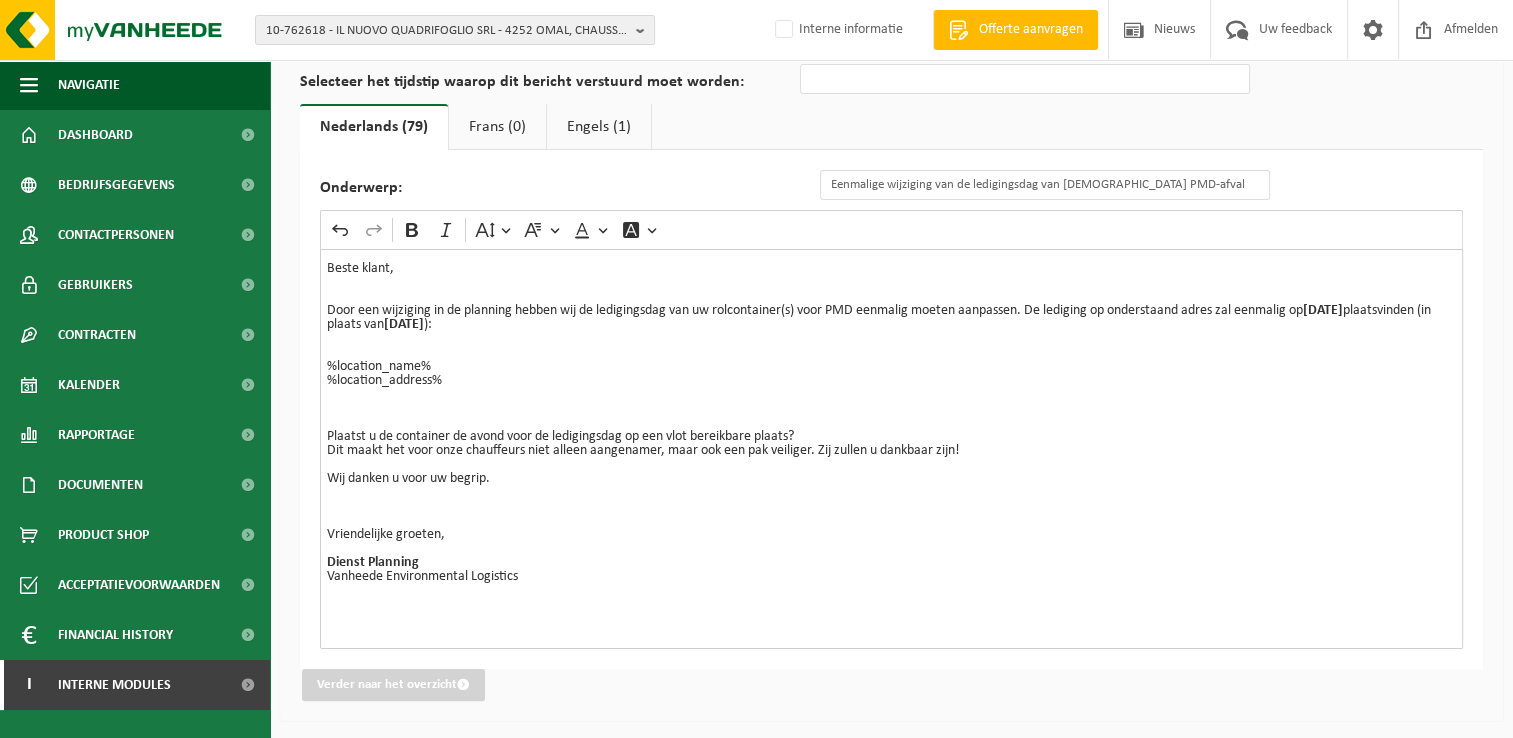 scroll, scrollTop: 260, scrollLeft: 0, axis: vertical 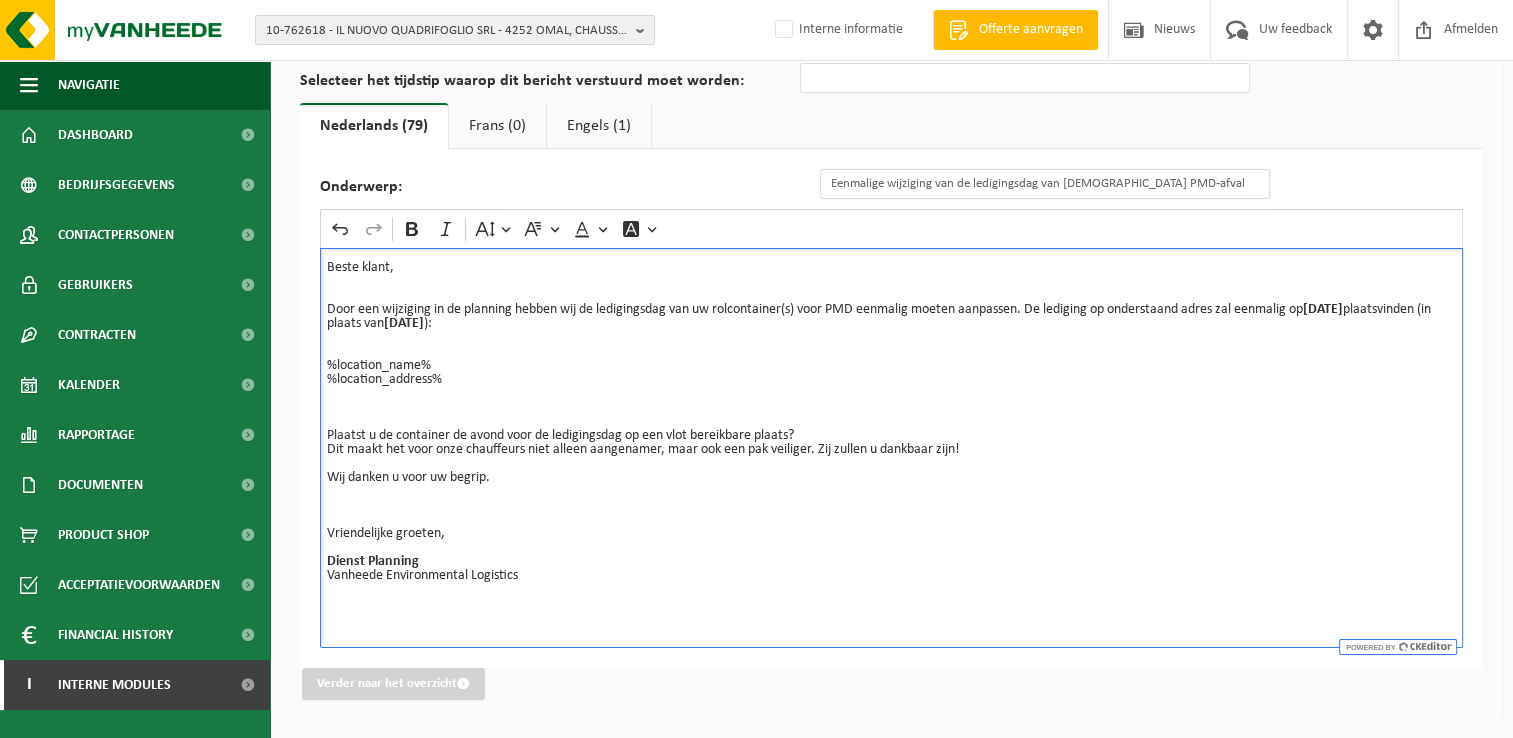 click on "Plaatst u de container de avond voor de ledigingsdag op een vlot bereikbare plaats? Dit maakt het voor onze chauffeurs niet alleen aangenamer, maar ook een pak veiliger. Zij zullen u dankbaar zijn! Wij danken u voor uw begrip. Vriendelijke groeten, Dienst Planning Vanheede Environmental Logistics" at bounding box center [891, 499] 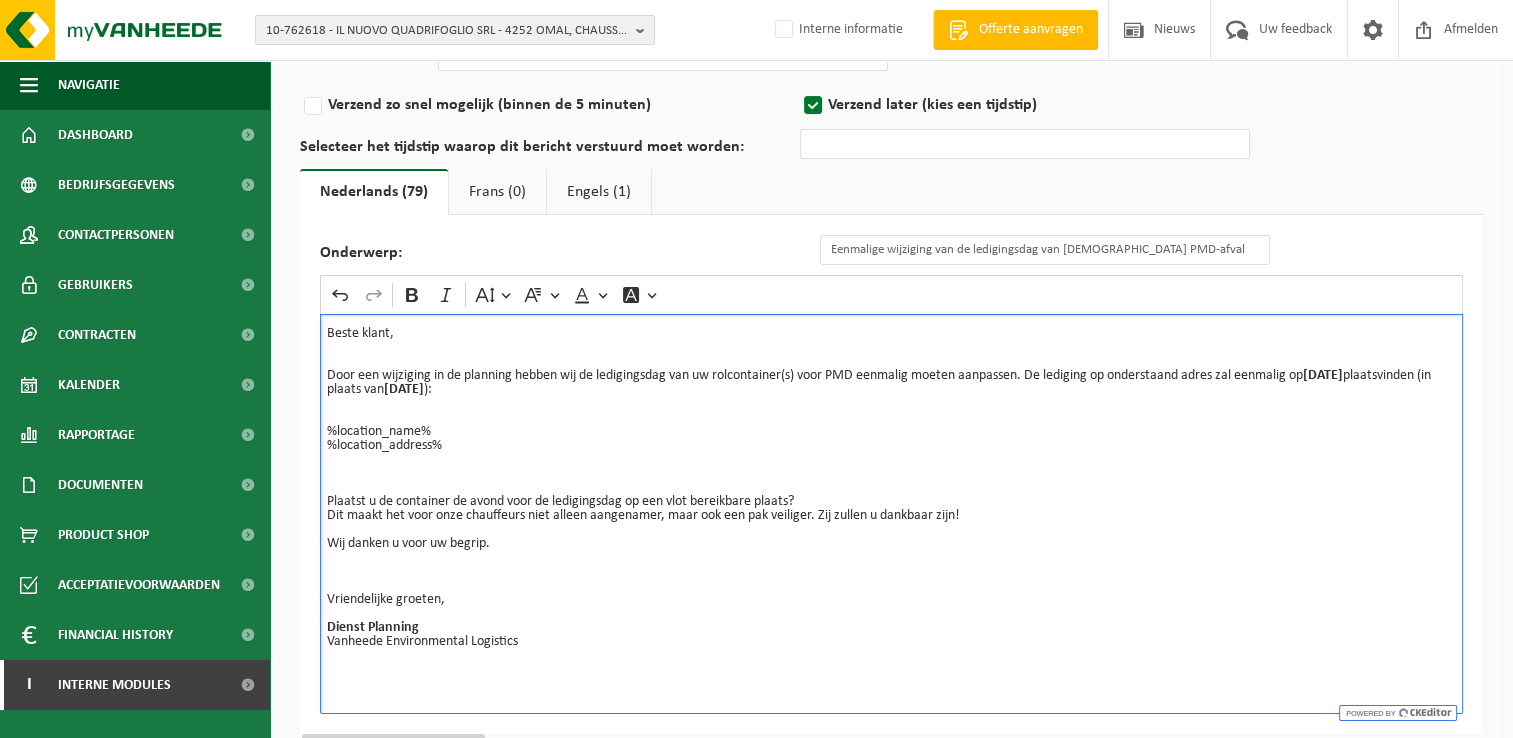scroll, scrollTop: 160, scrollLeft: 0, axis: vertical 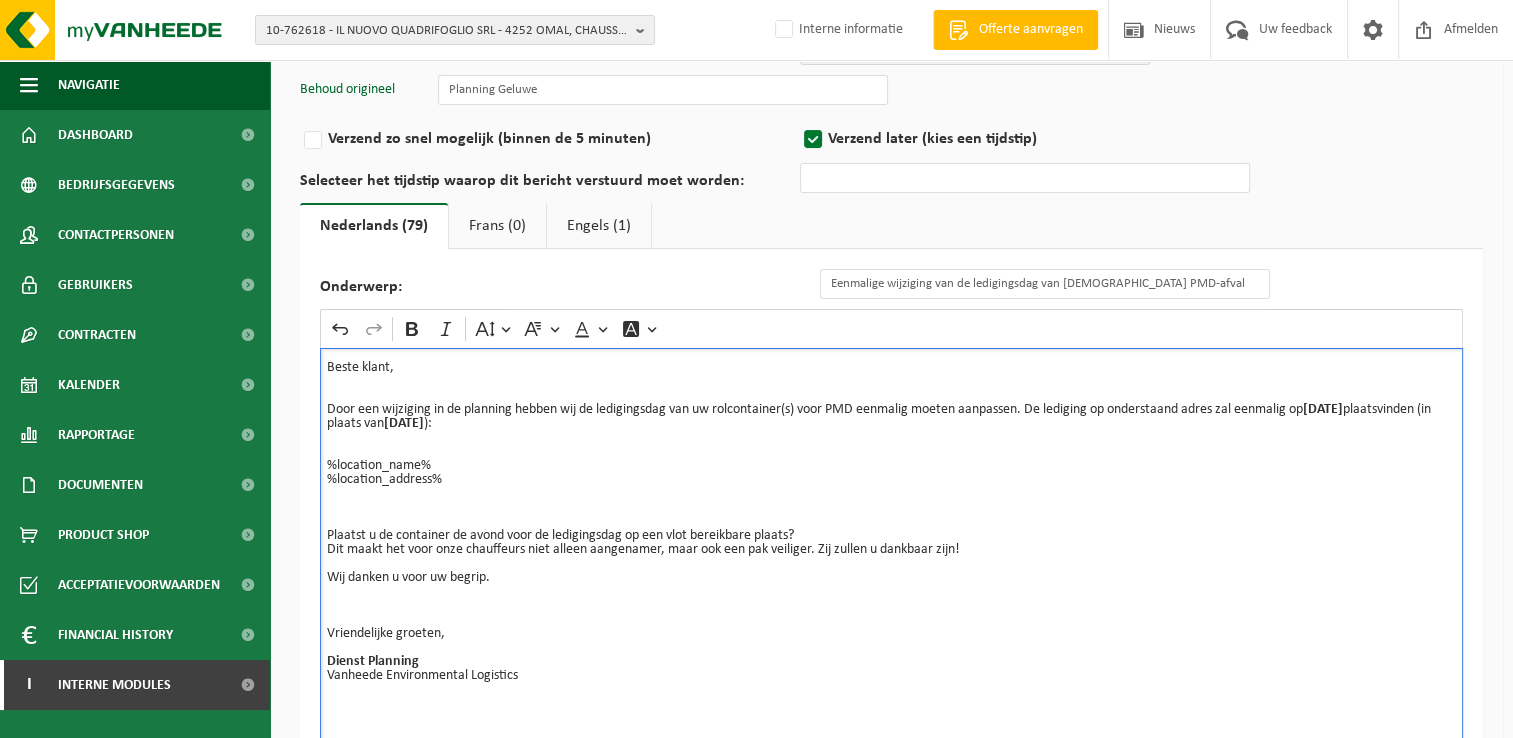 click on "Engels (1)" at bounding box center [599, 226] 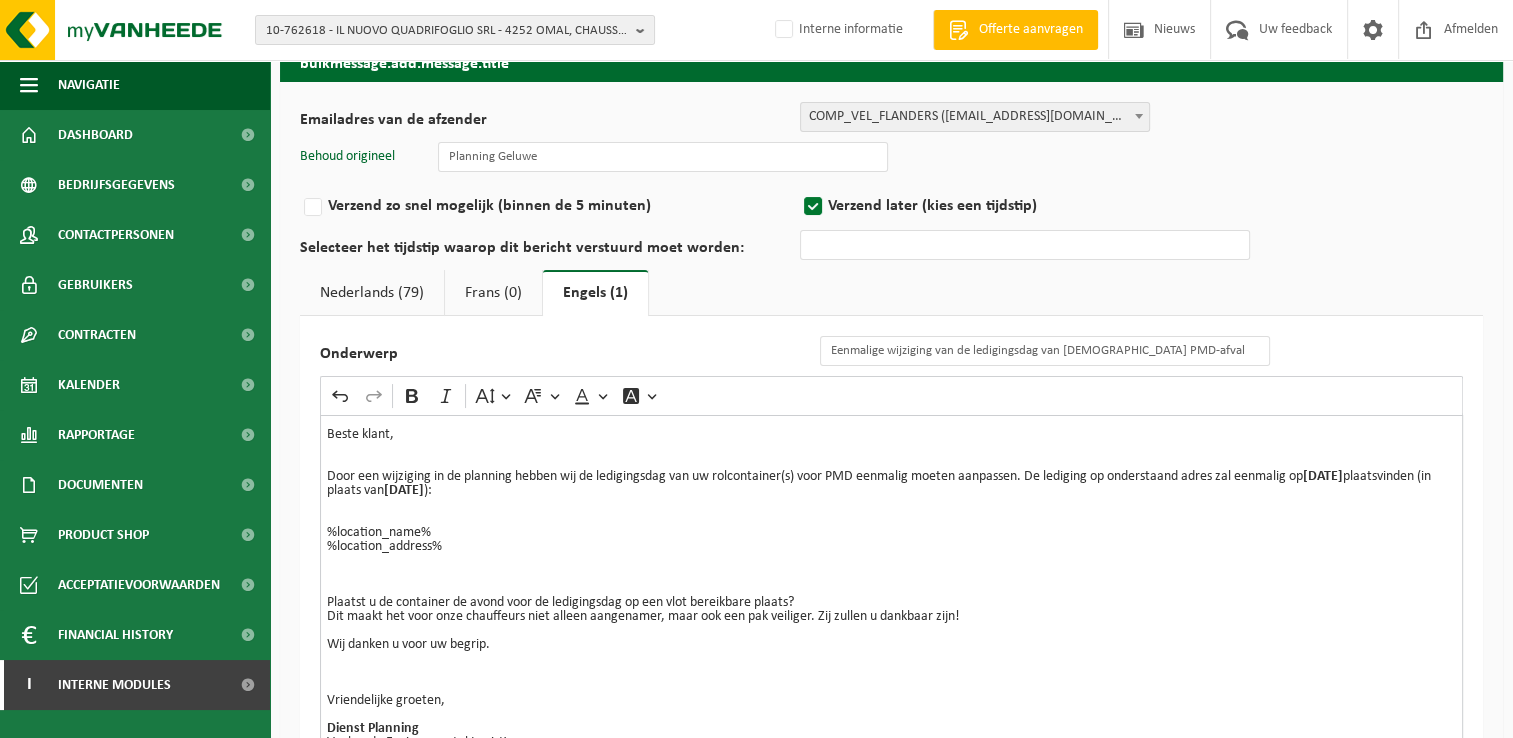 scroll, scrollTop: 0, scrollLeft: 0, axis: both 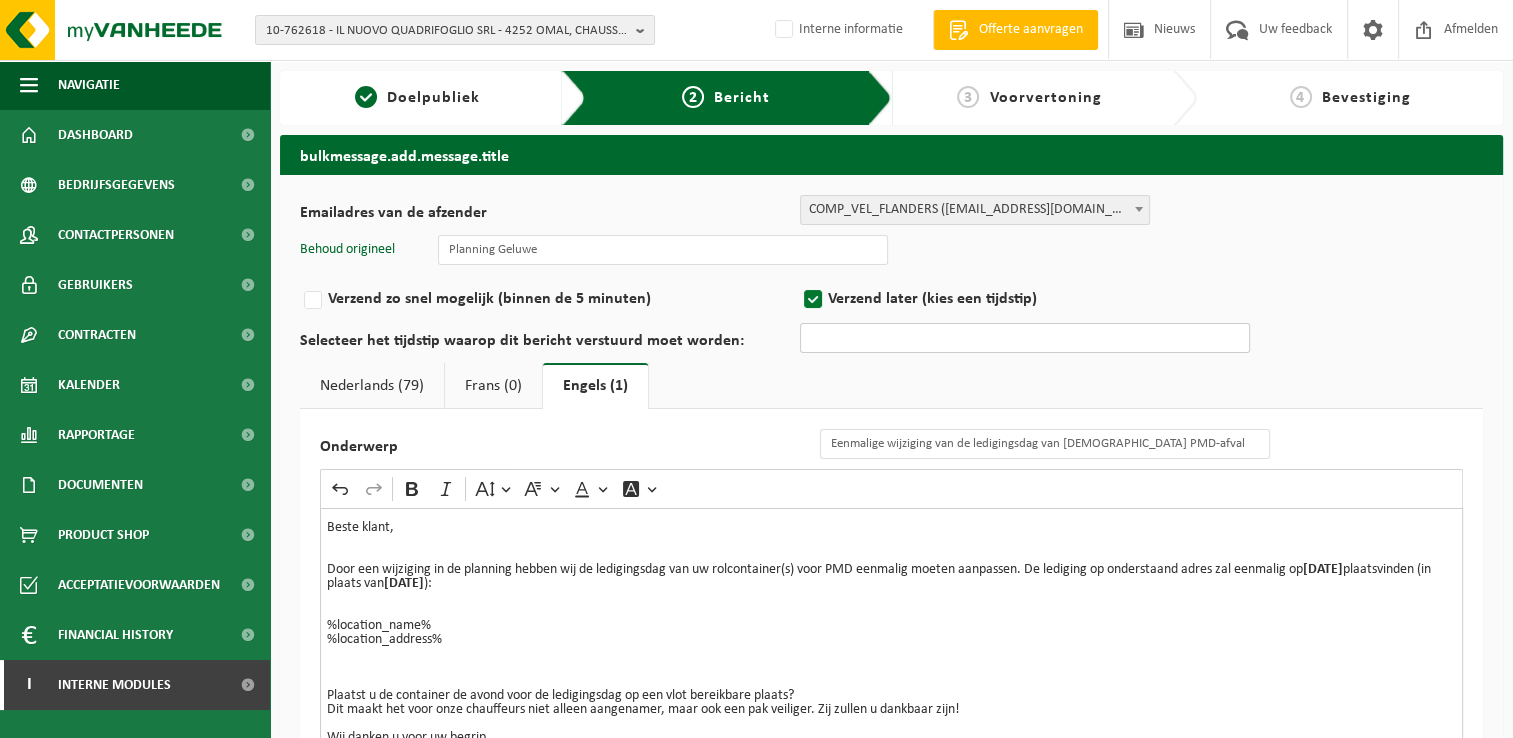 click at bounding box center [1025, 338] 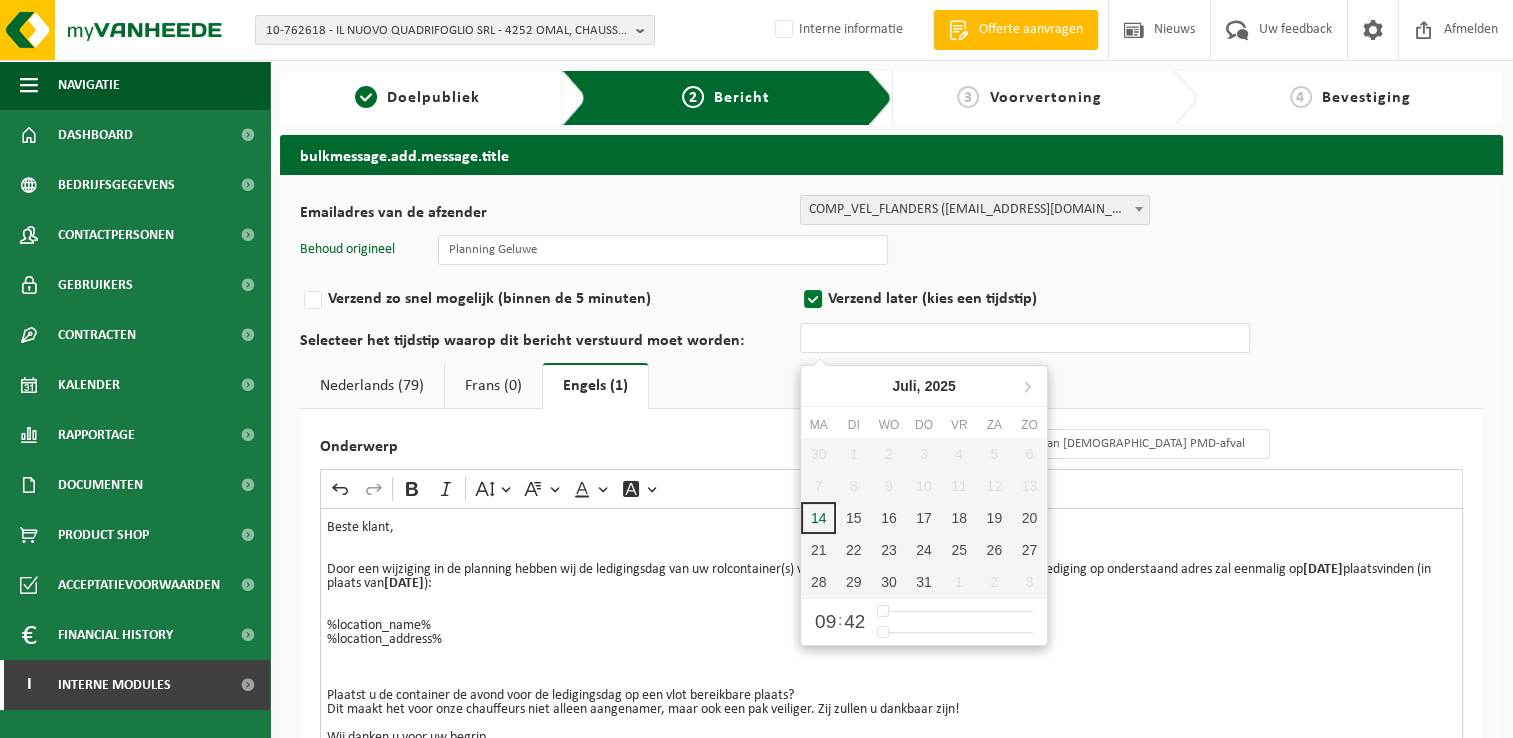 click on "Selecteer het tijdstip waarop dit bericht verstuurd moet worden:" at bounding box center [550, 343] 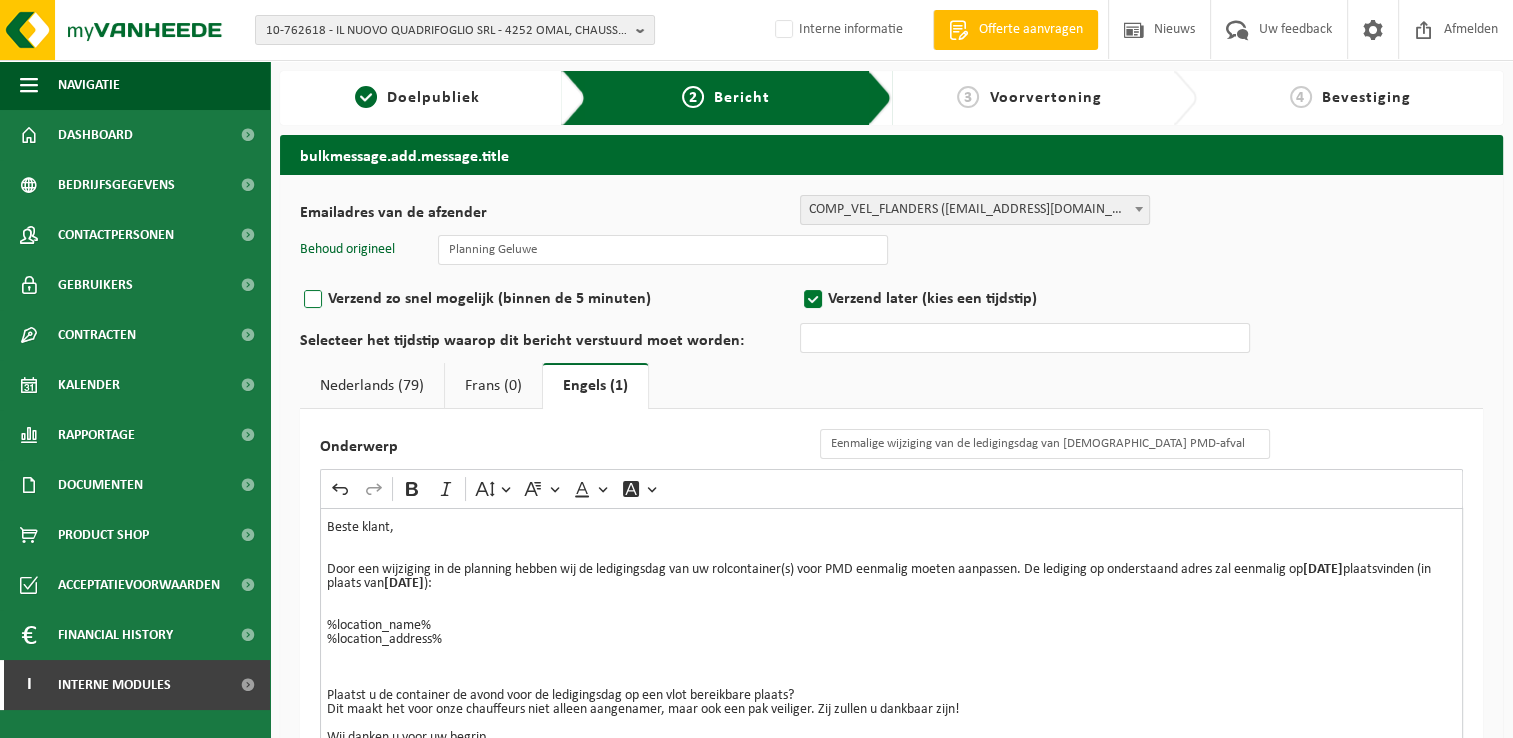 click on "Verzend zo snel mogelijk (binnen de 5 minuten)" at bounding box center (550, 299) 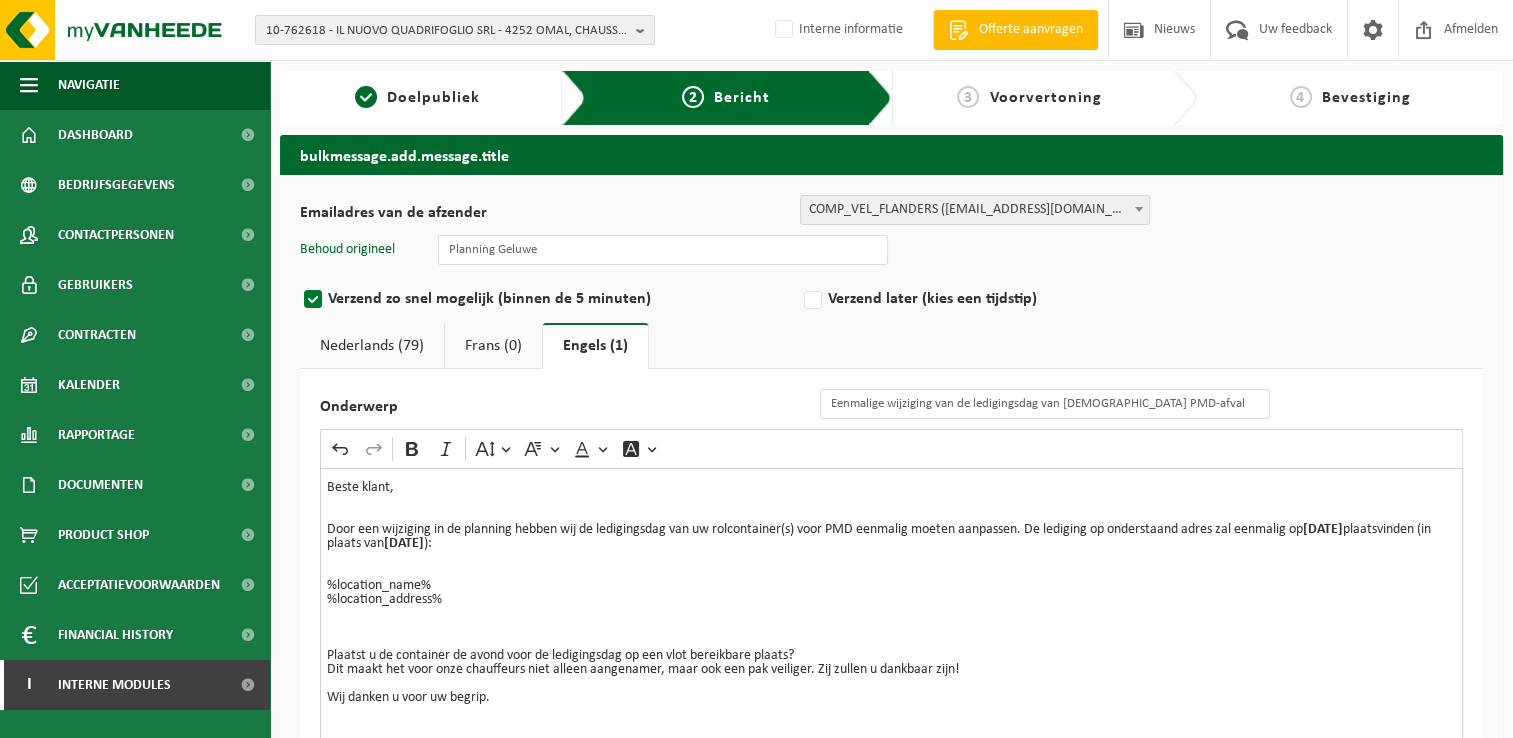 click on "Frans (0)" at bounding box center [493, 346] 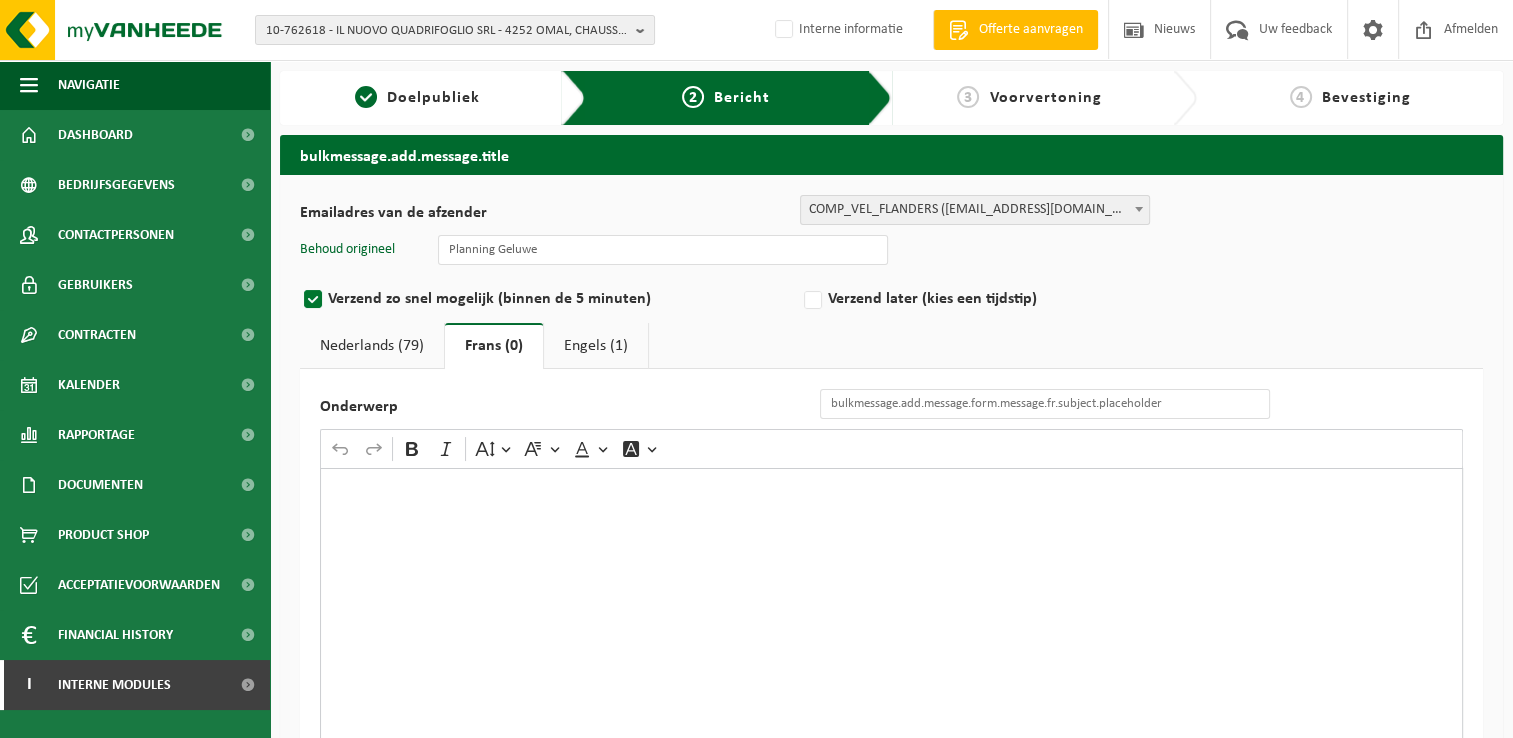 click on "Nederlands (79)" at bounding box center (372, 346) 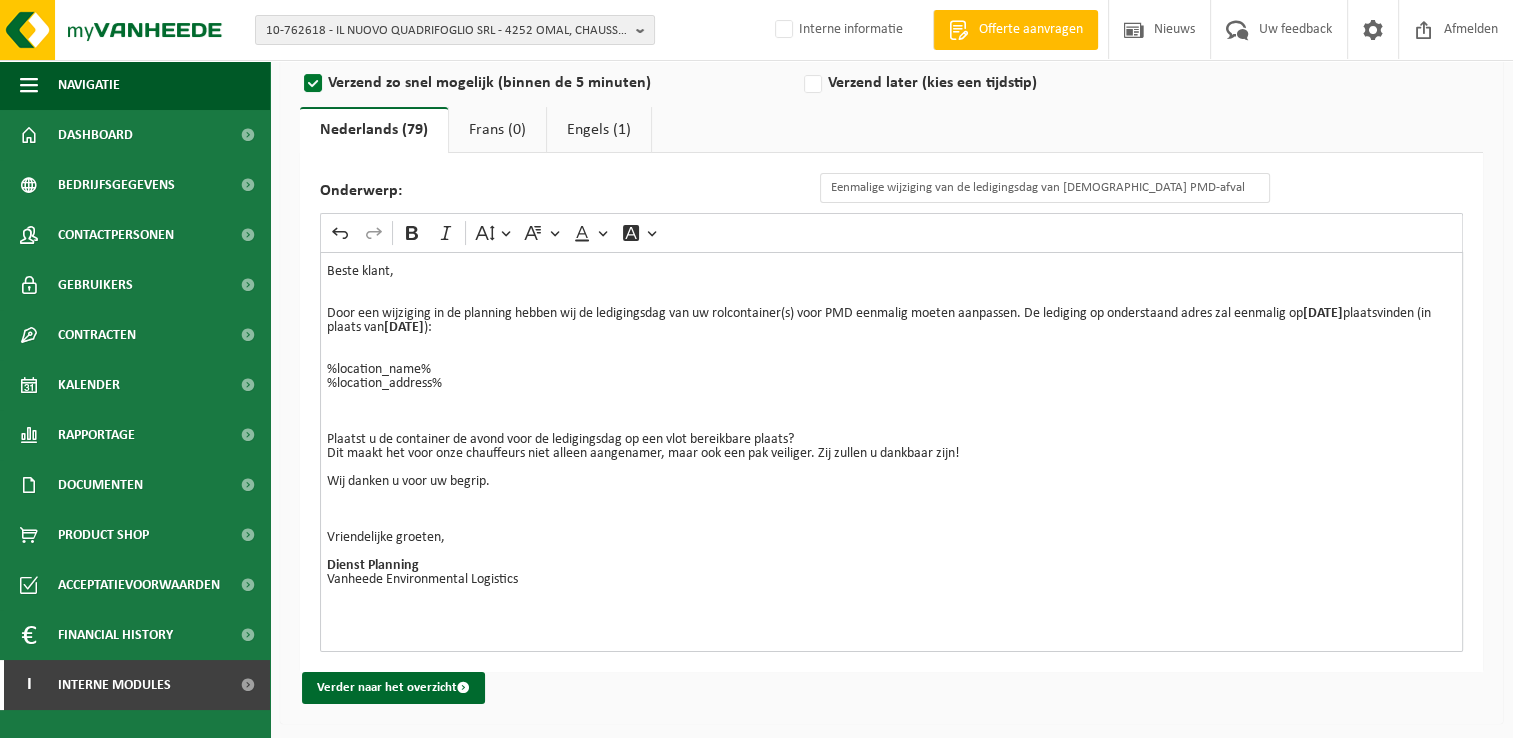 scroll, scrollTop: 220, scrollLeft: 0, axis: vertical 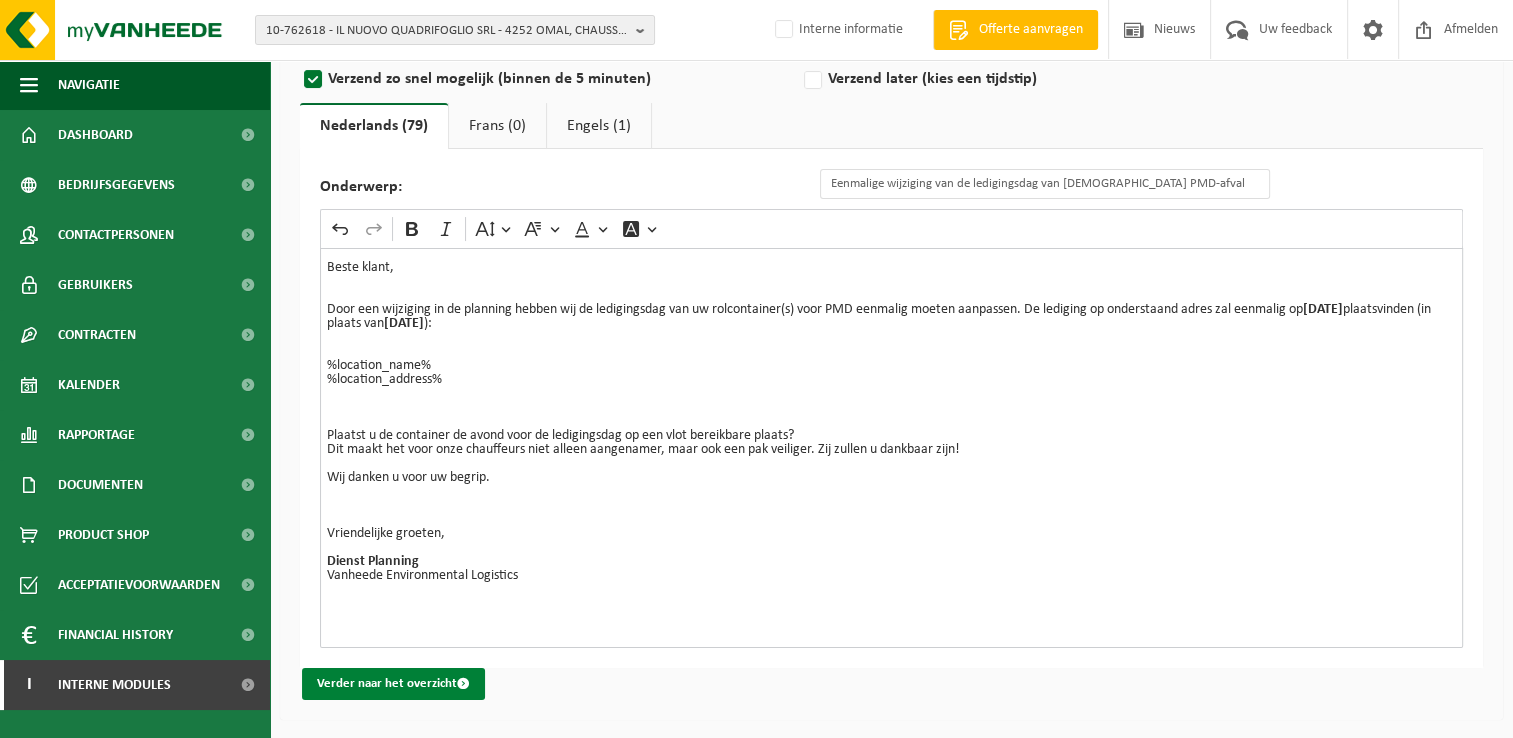 click on "Verder naar het overzicht" at bounding box center (393, 684) 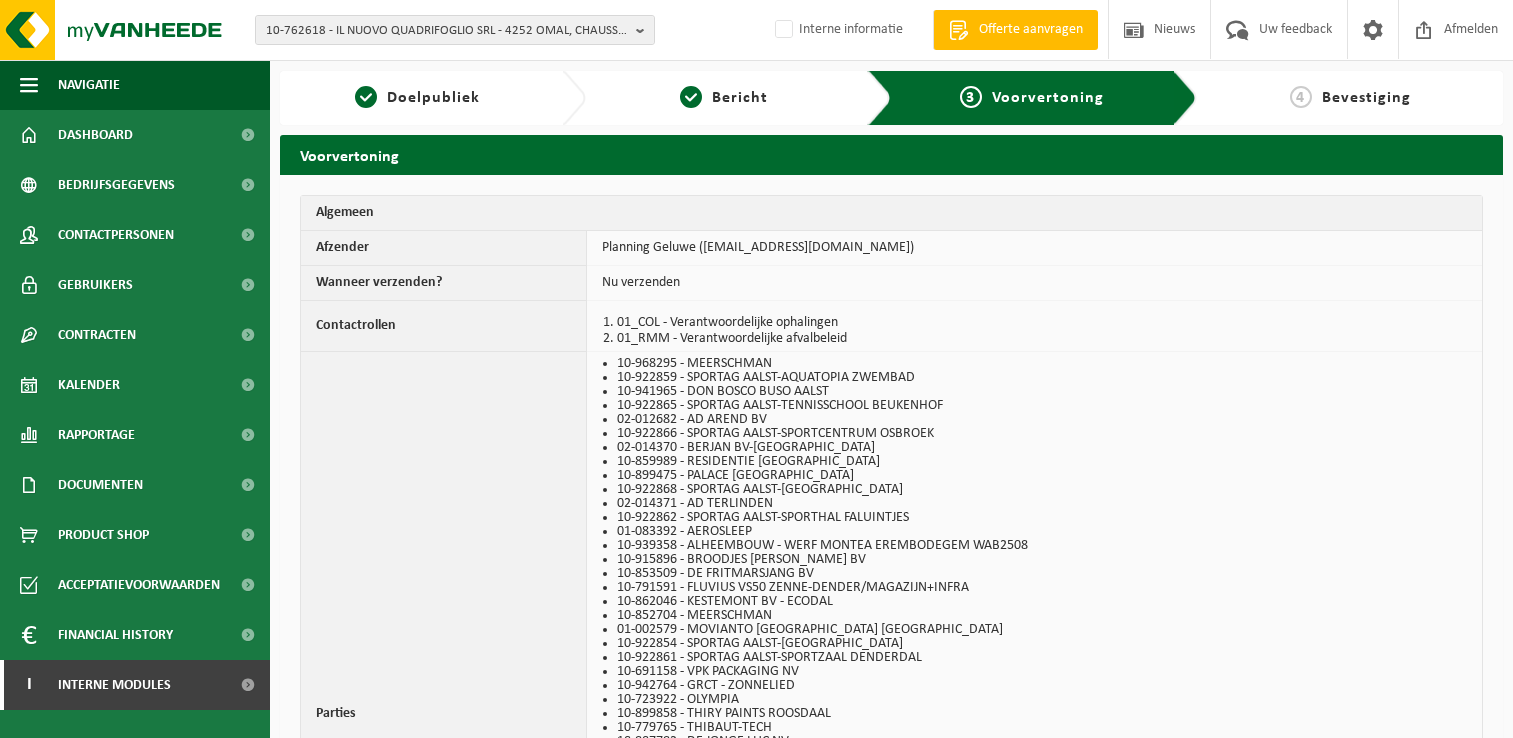 scroll, scrollTop: 0, scrollLeft: 0, axis: both 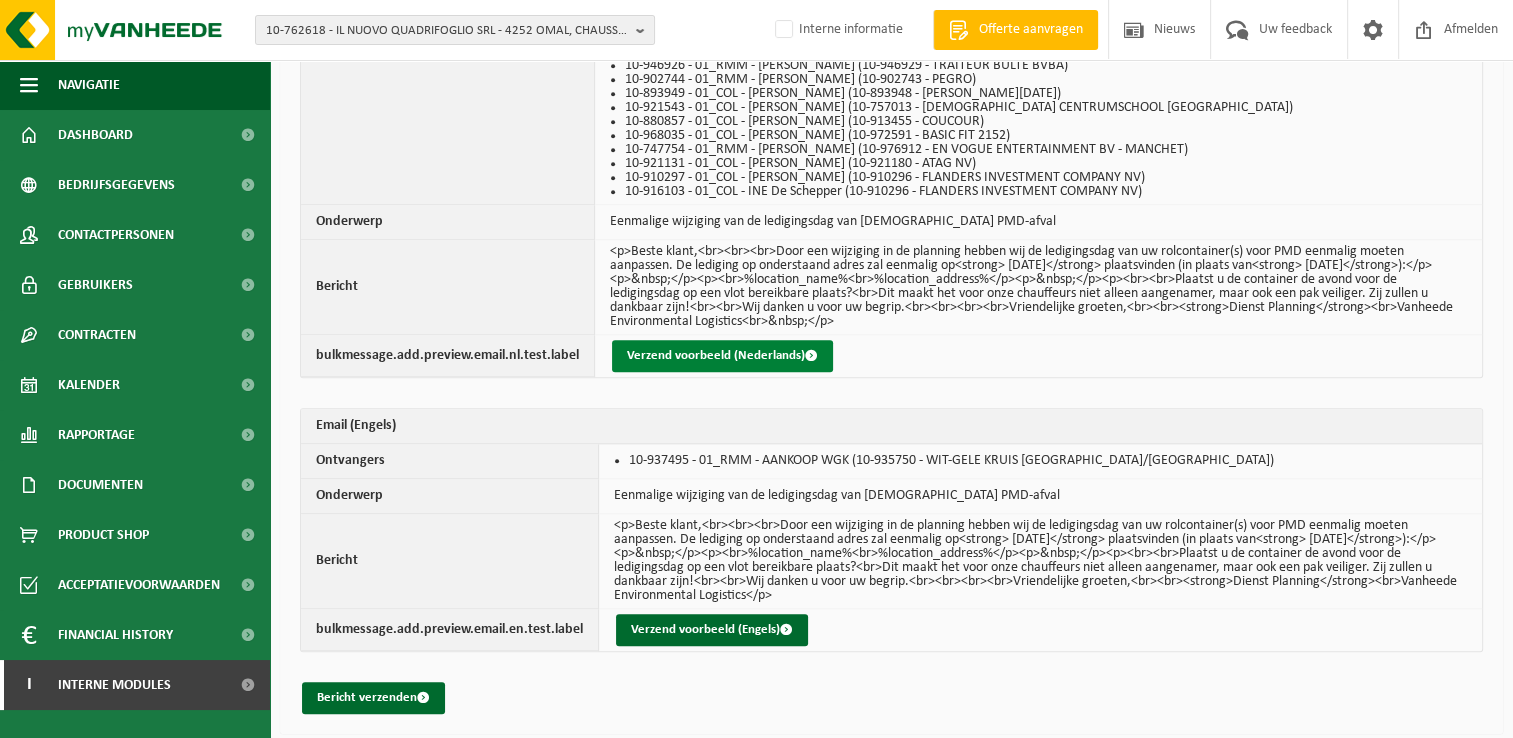 click on "Verzend voorbeeld (Nederlands)" at bounding box center (722, 356) 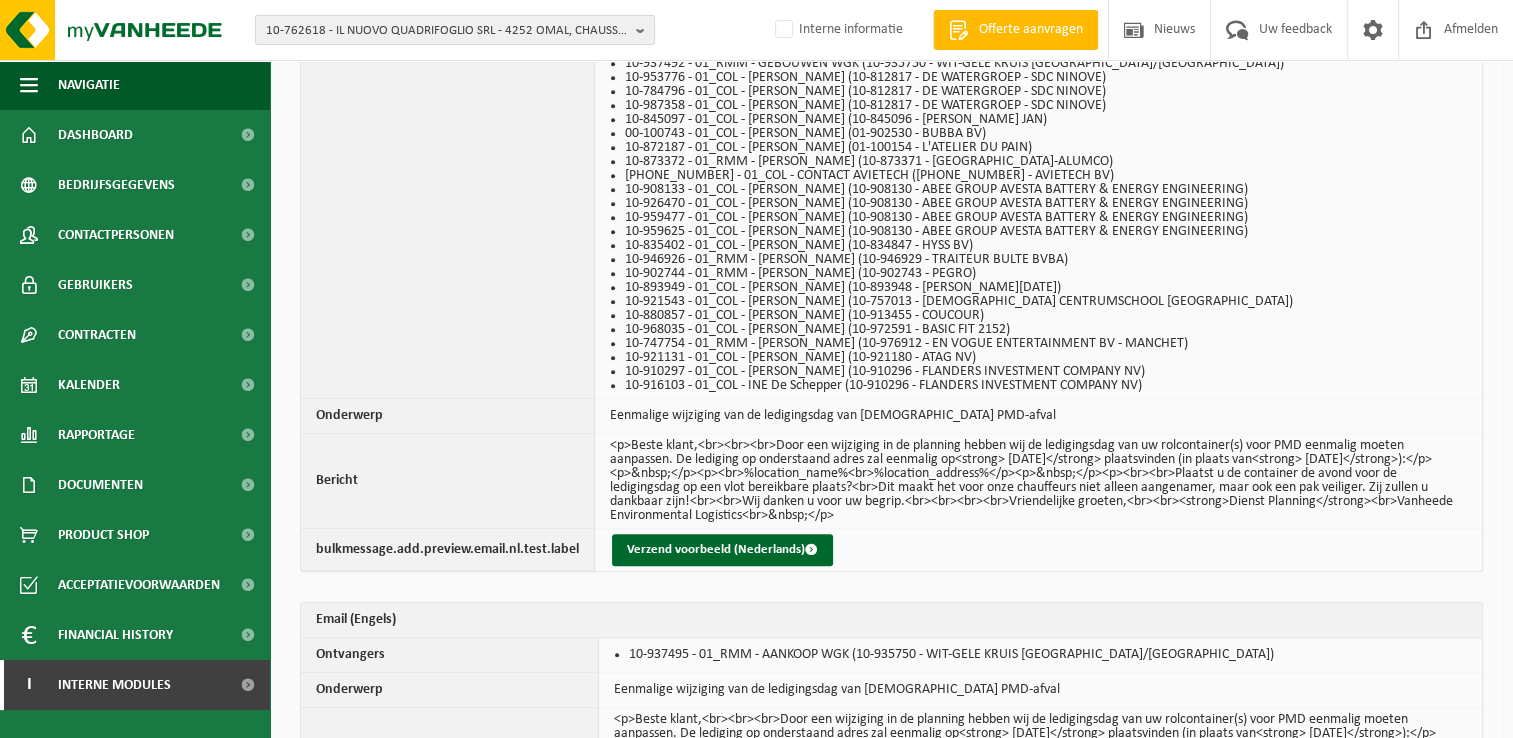 scroll, scrollTop: 2055, scrollLeft: 0, axis: vertical 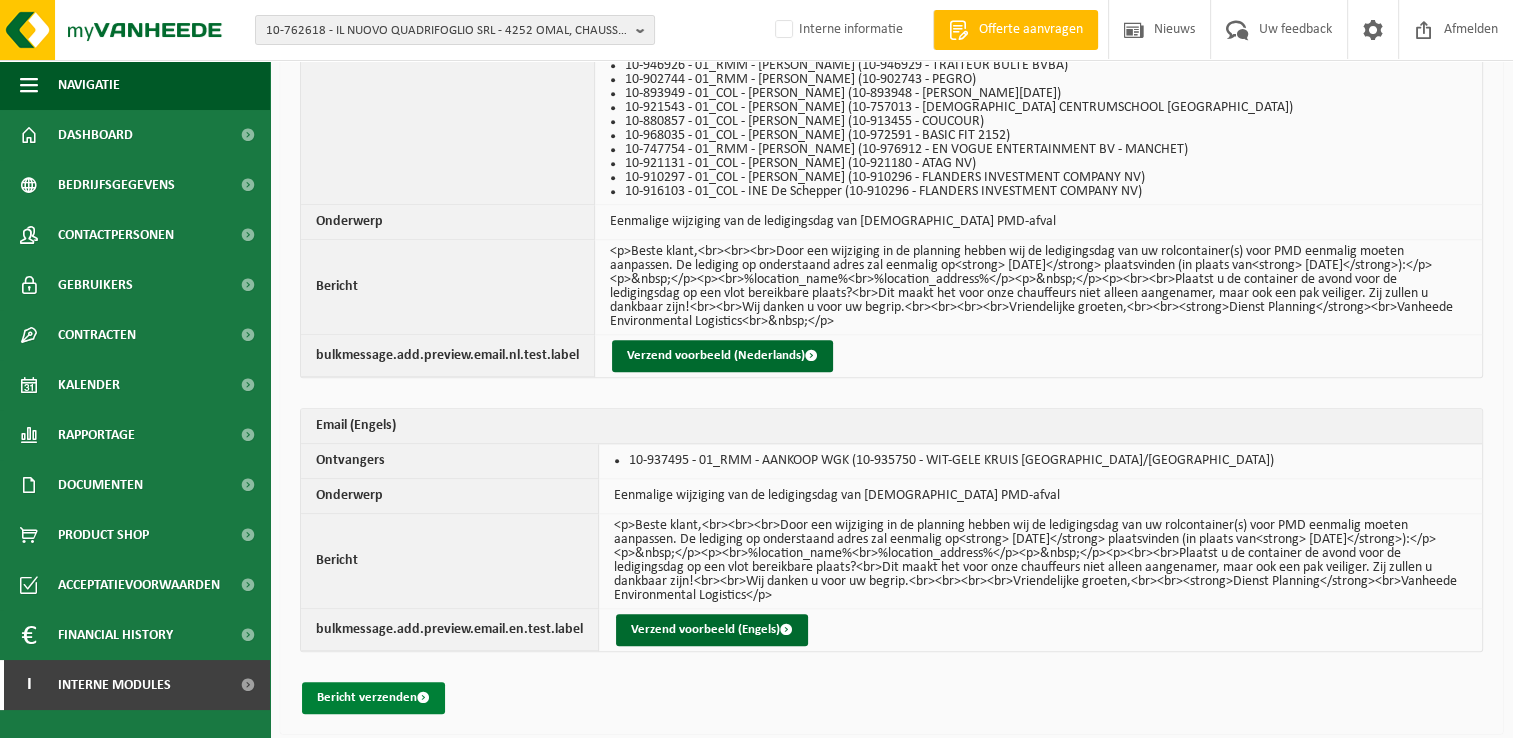 click on "Bericht verzenden" at bounding box center [373, 698] 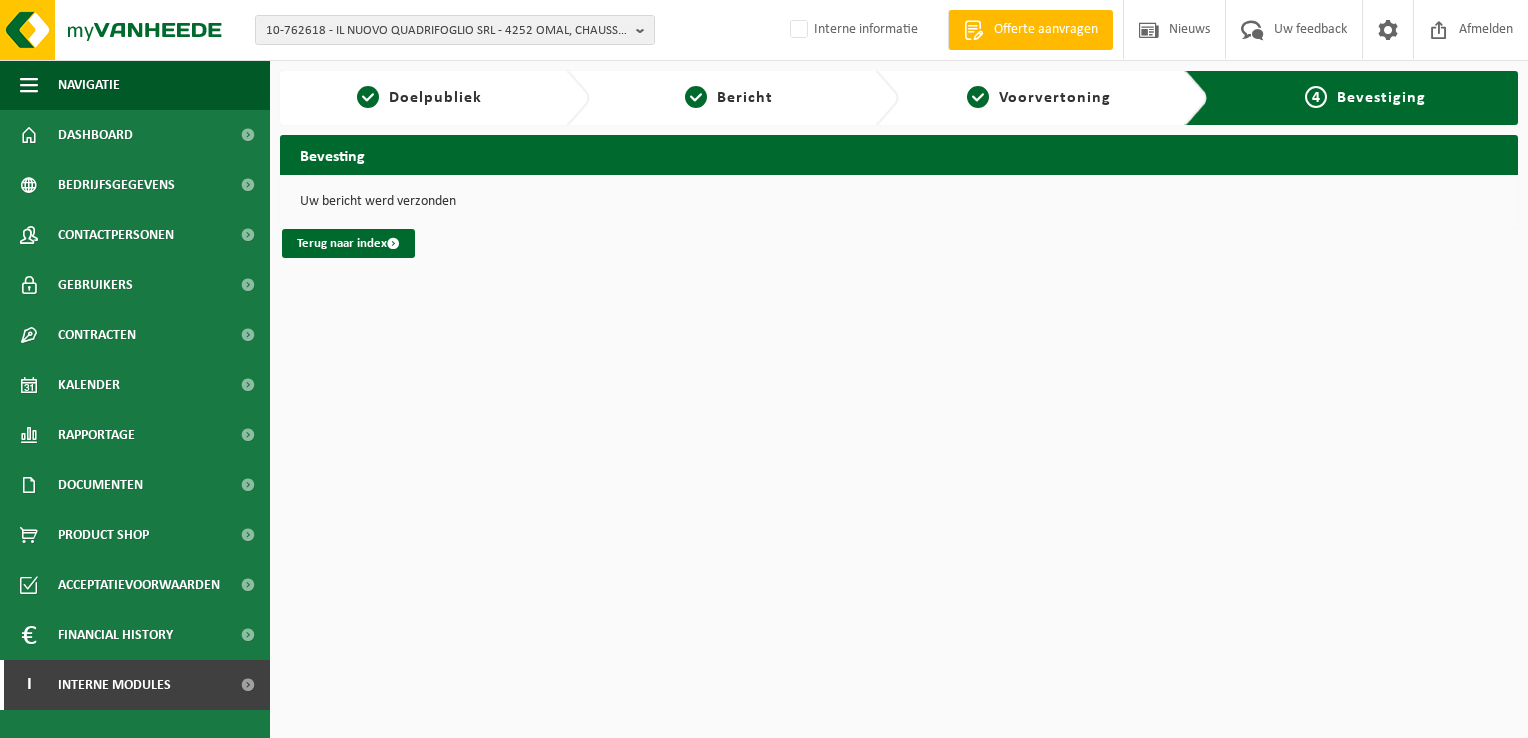 scroll, scrollTop: 0, scrollLeft: 0, axis: both 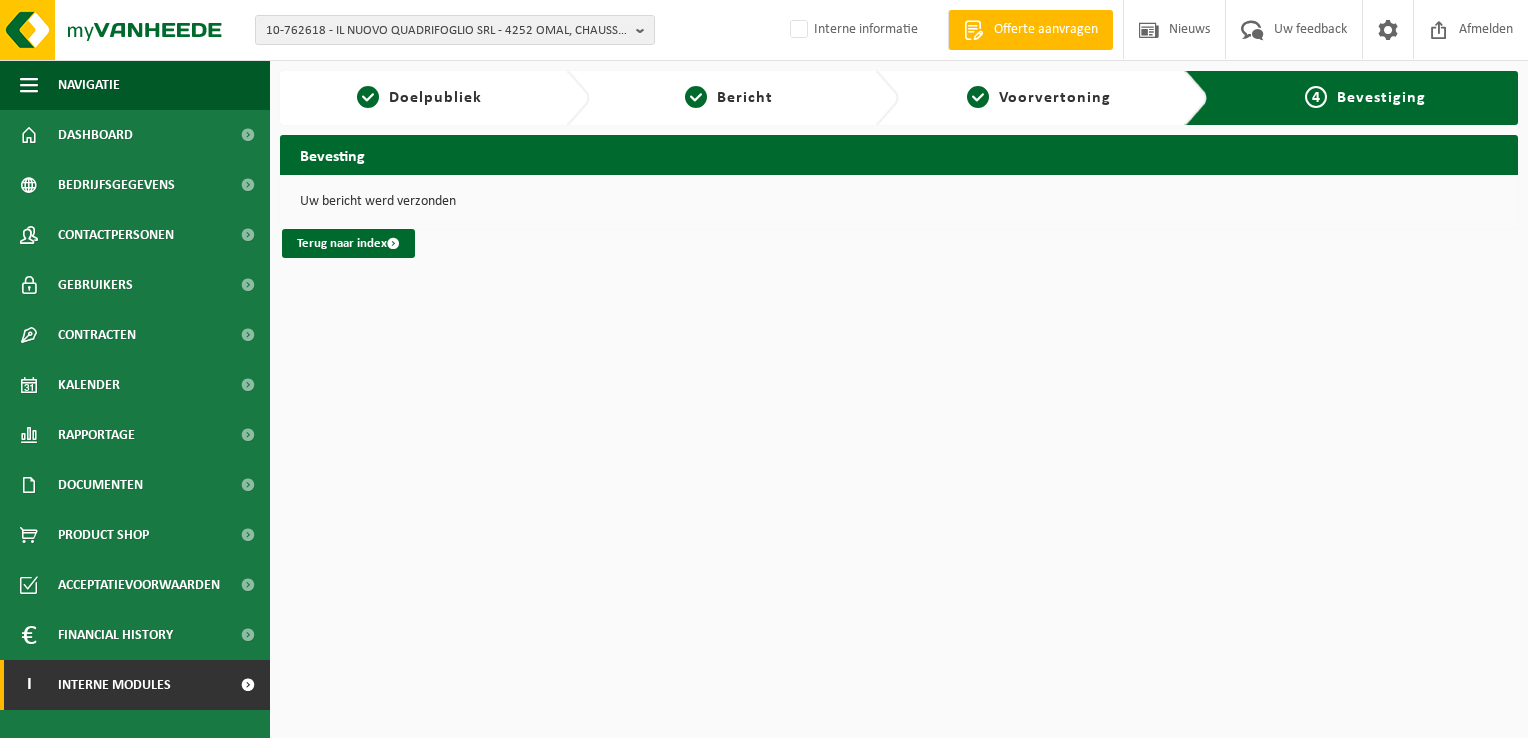 click on "Interne modules" at bounding box center (114, 685) 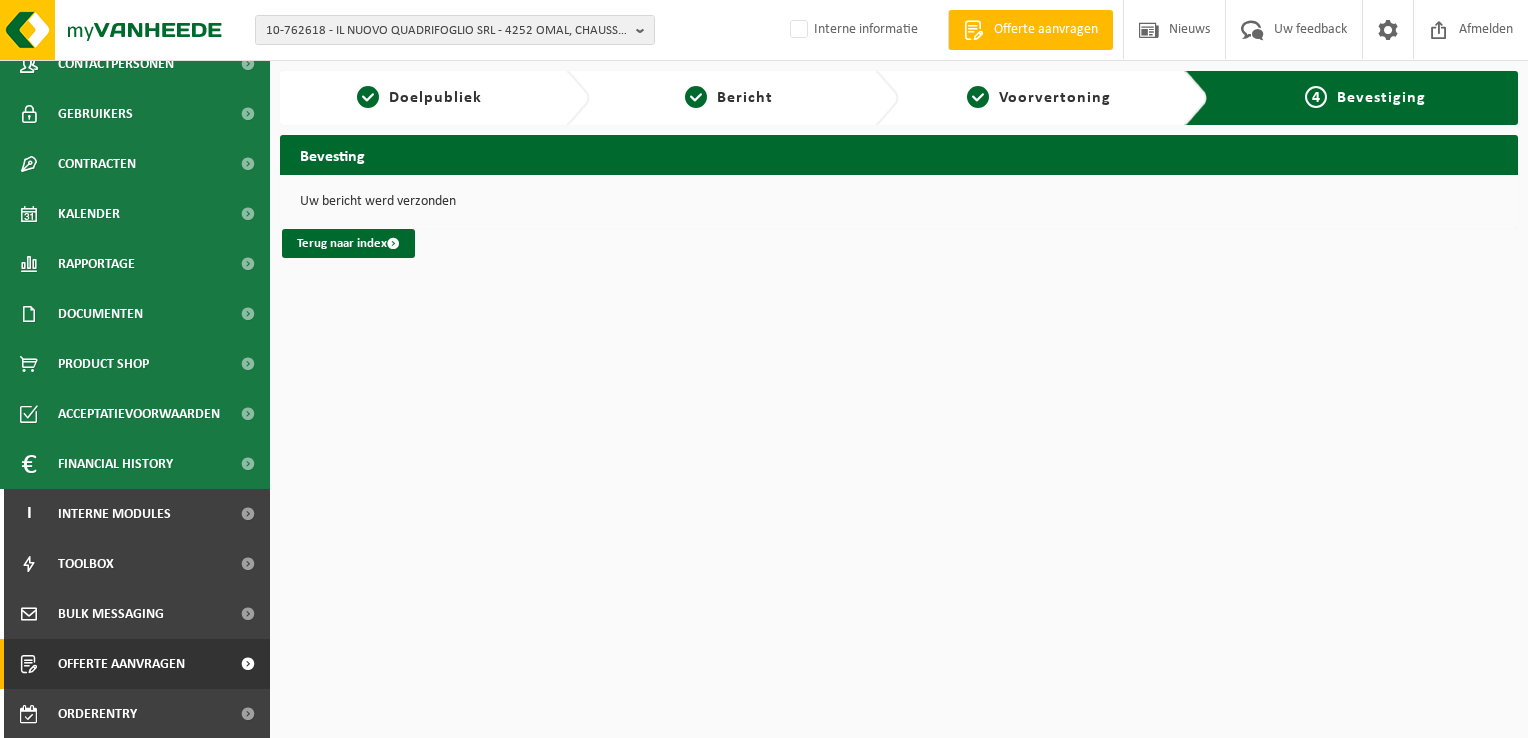 scroll, scrollTop: 172, scrollLeft: 0, axis: vertical 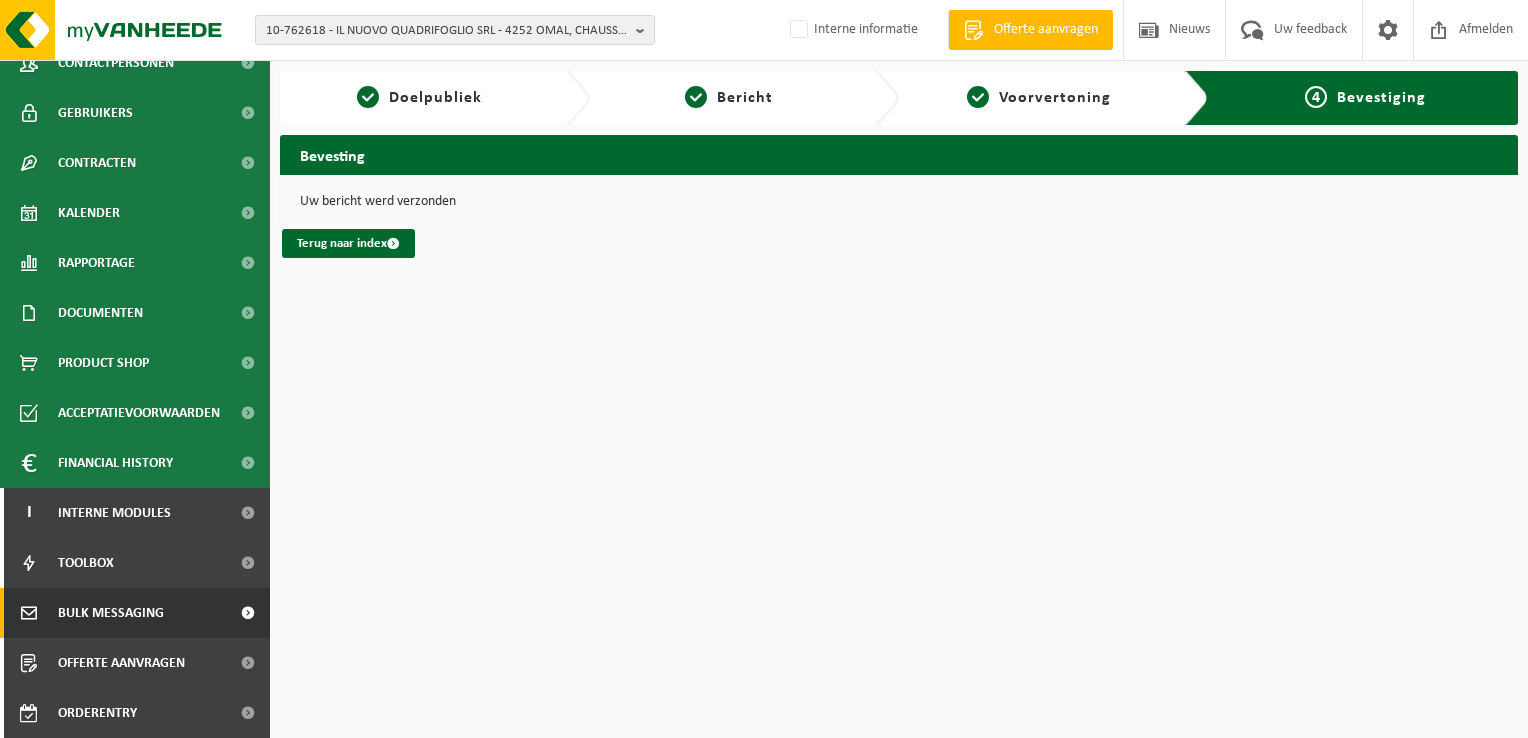 click on "Bulk Messaging" at bounding box center (111, 613) 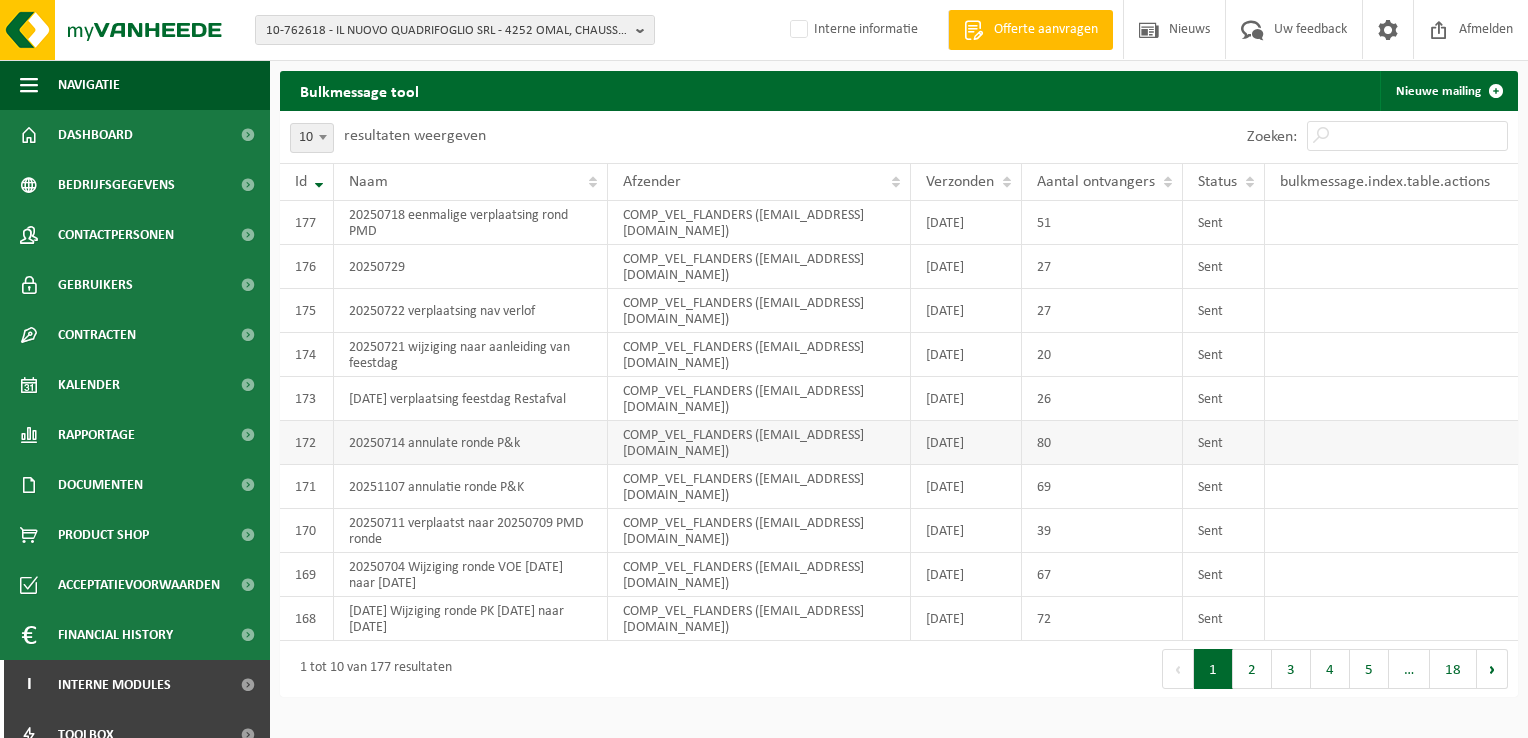 scroll, scrollTop: 0, scrollLeft: 0, axis: both 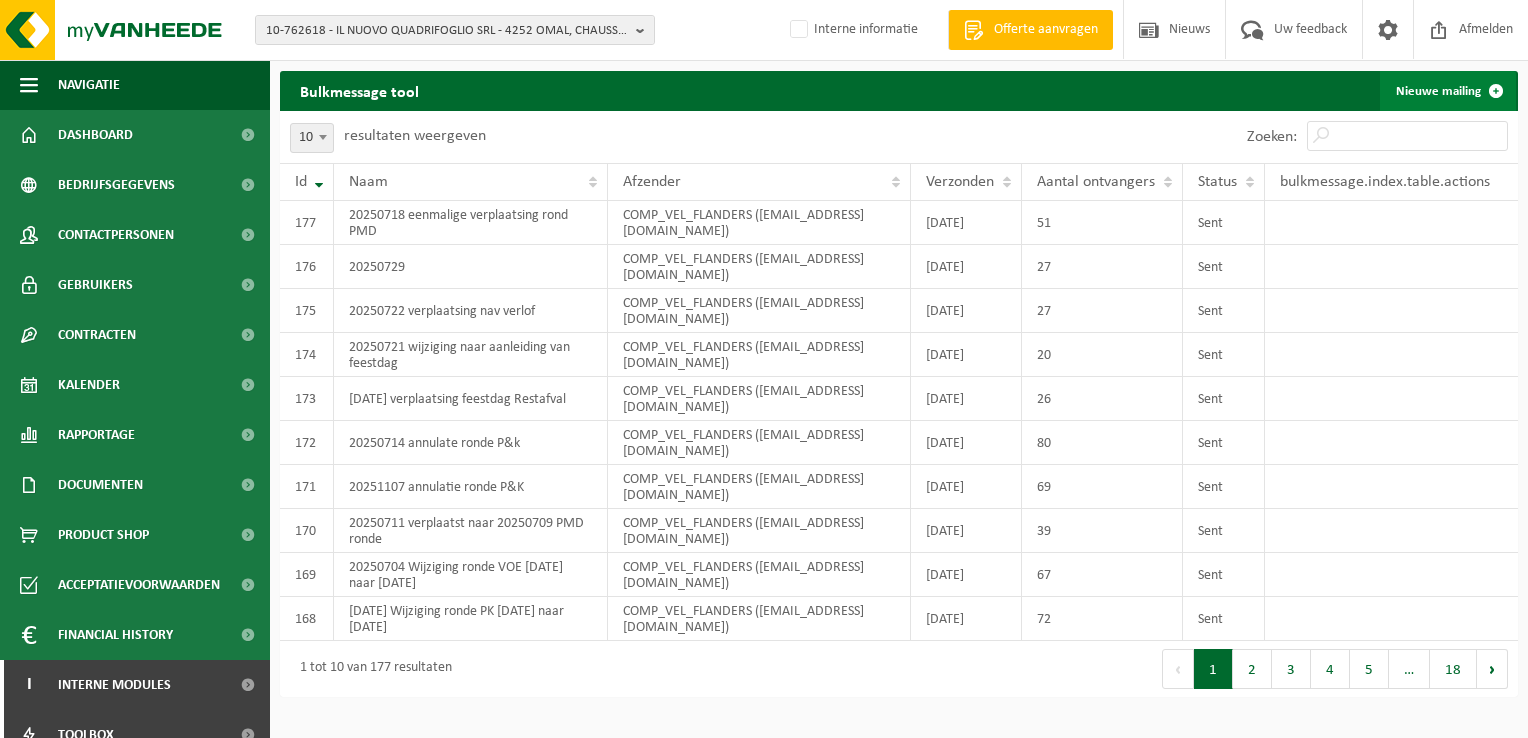 click on "Nieuwe mailing" at bounding box center [1448, 91] 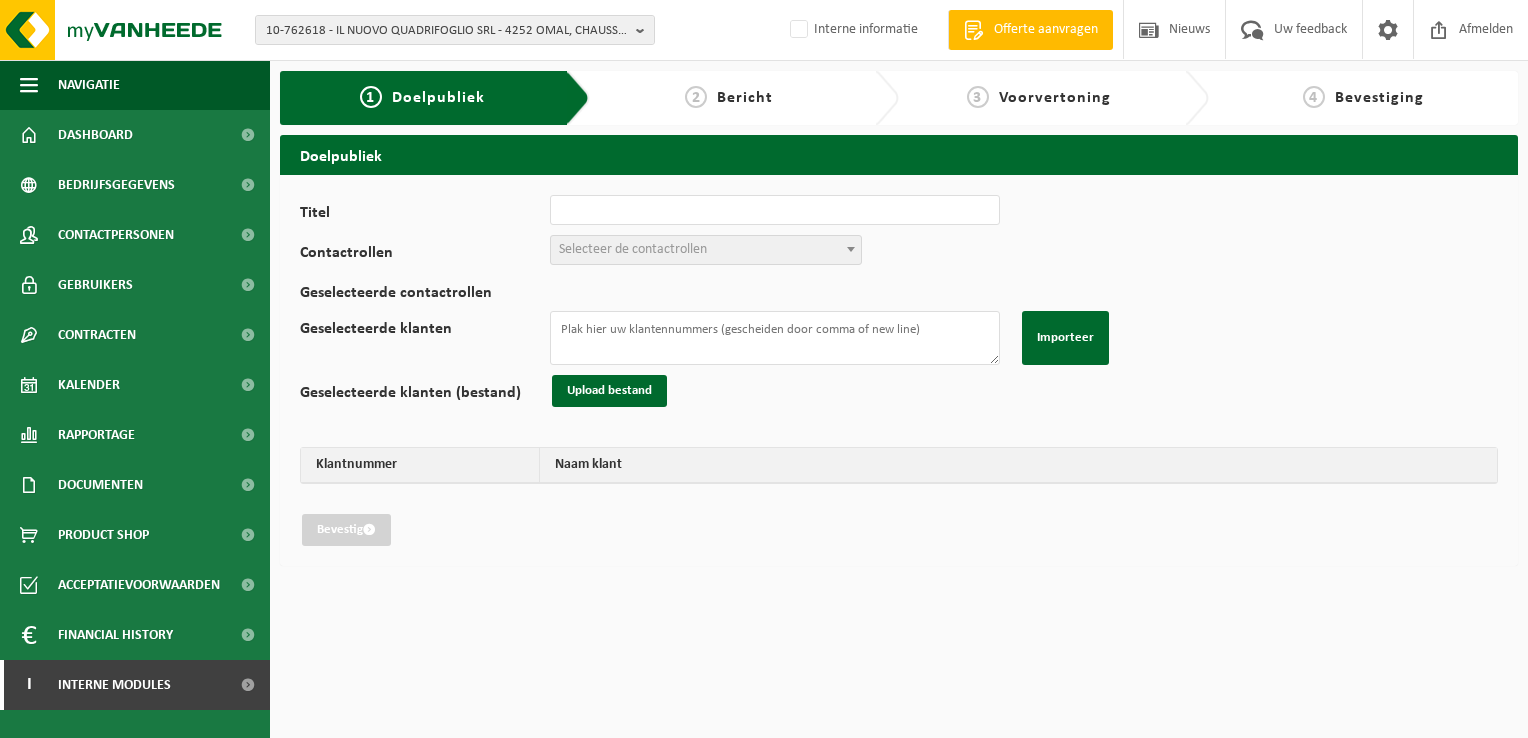 scroll, scrollTop: 0, scrollLeft: 0, axis: both 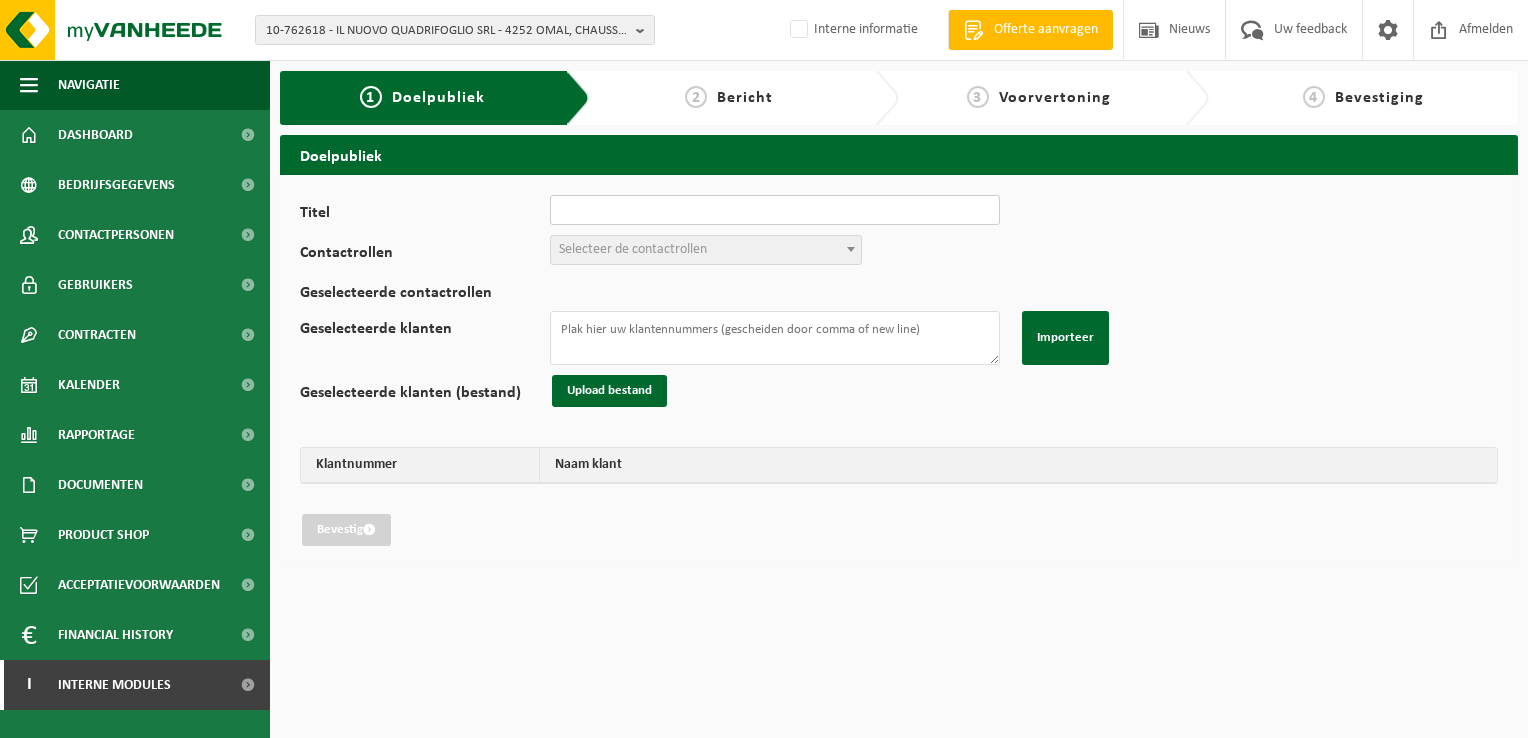 click on "Titel" at bounding box center [775, 210] 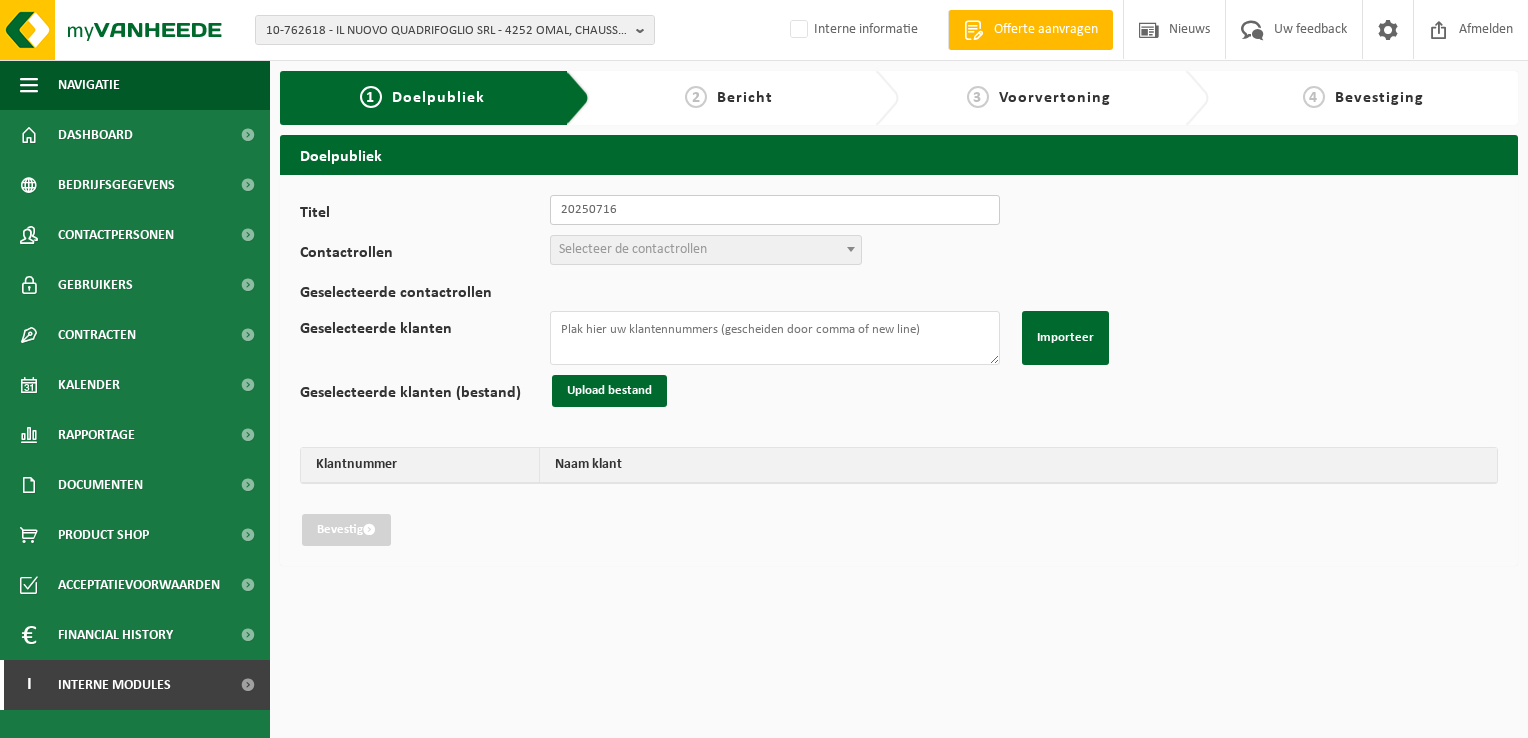 type on "20250716" 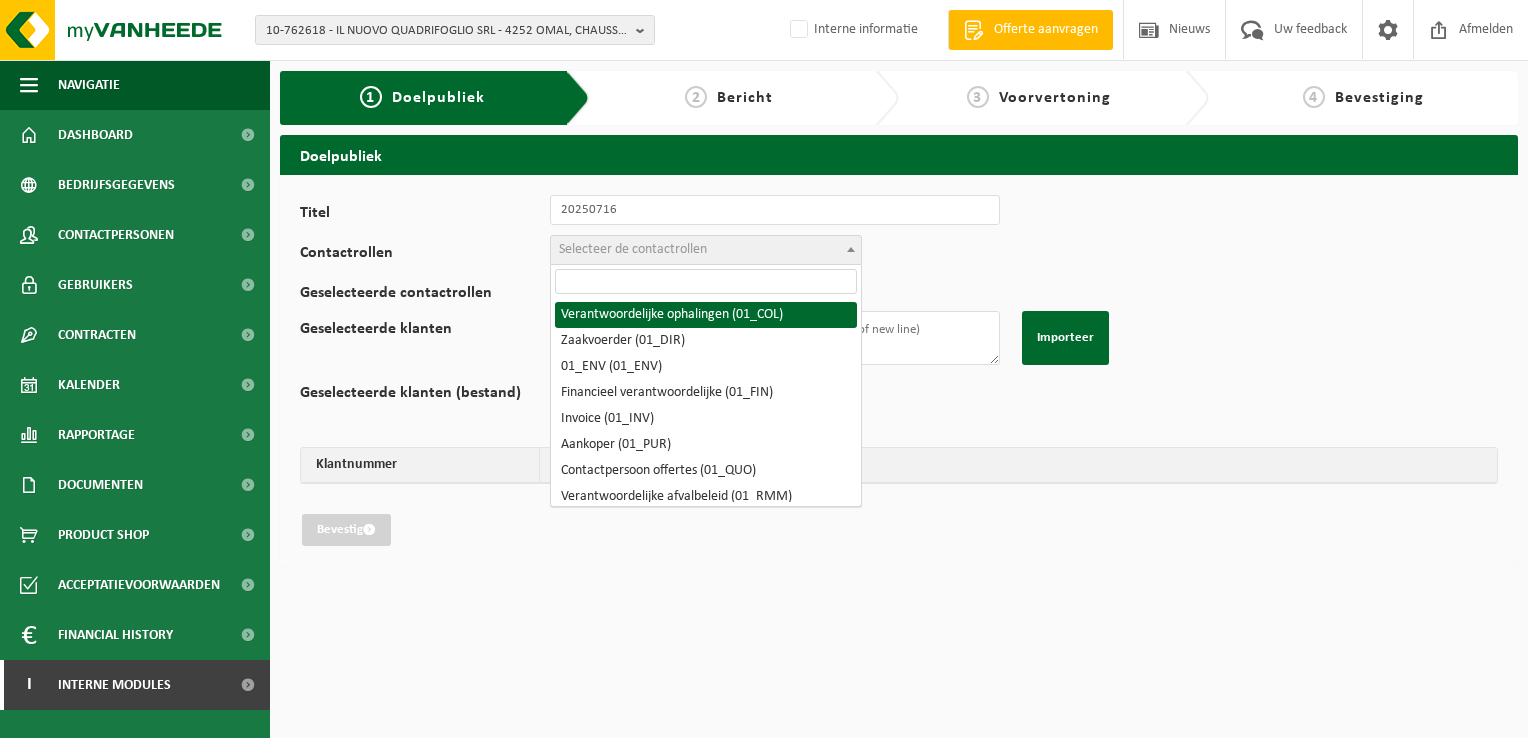 click on "Selecteer de contactrollen" at bounding box center (706, 250) 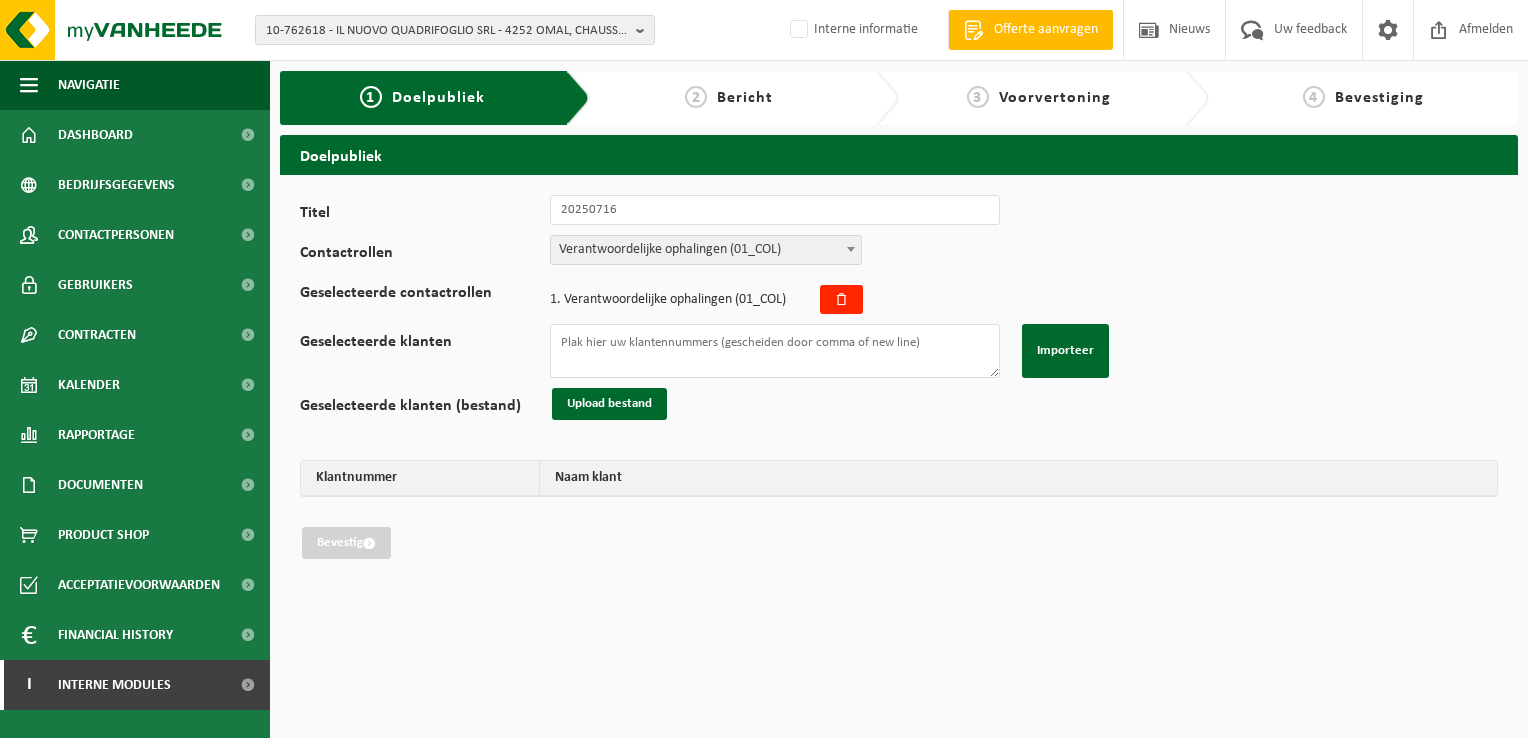 click on "Verantwoordelijke ophalingen (01_COL)" at bounding box center [706, 250] 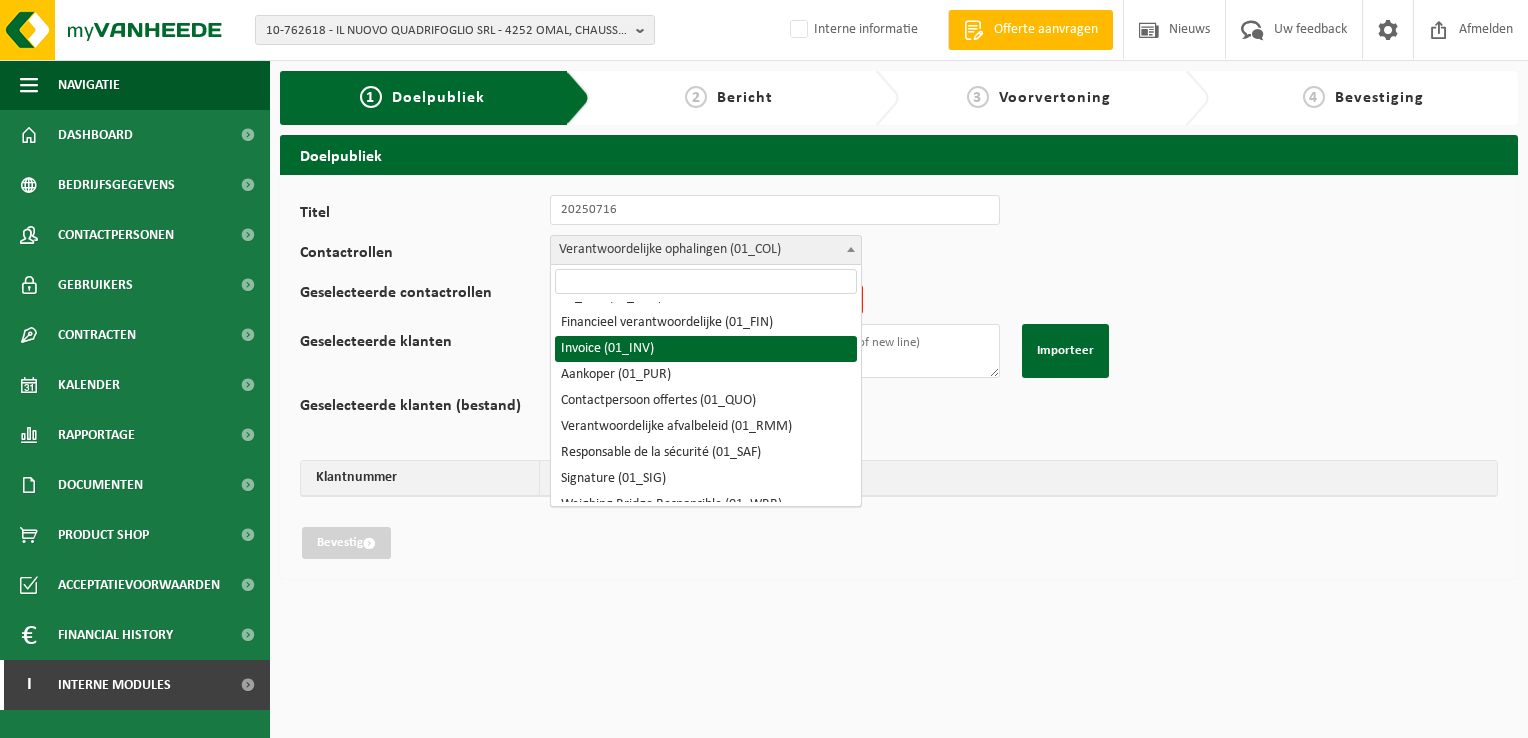 scroll, scrollTop: 100, scrollLeft: 0, axis: vertical 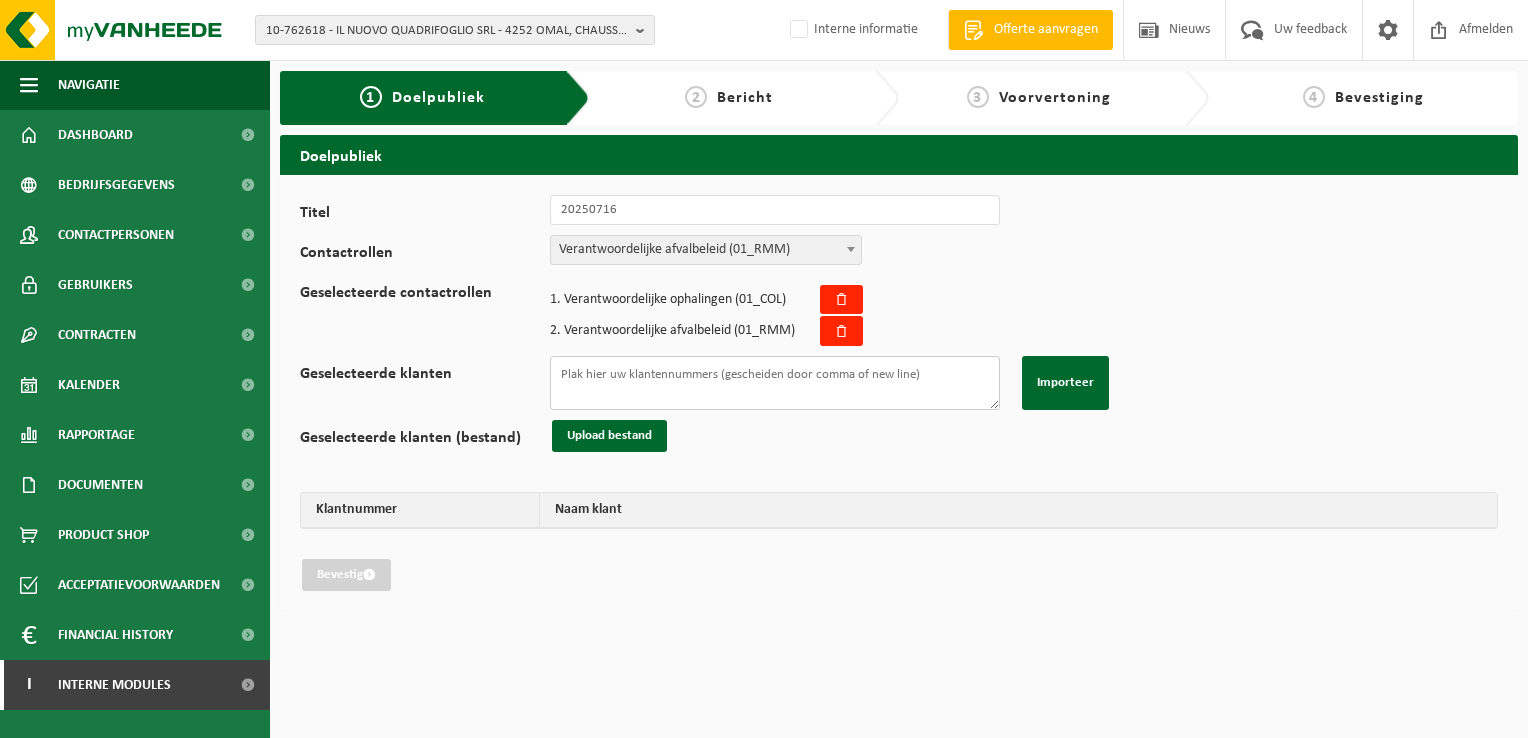 click on "Geselecteerde klanten" at bounding box center [775, 383] 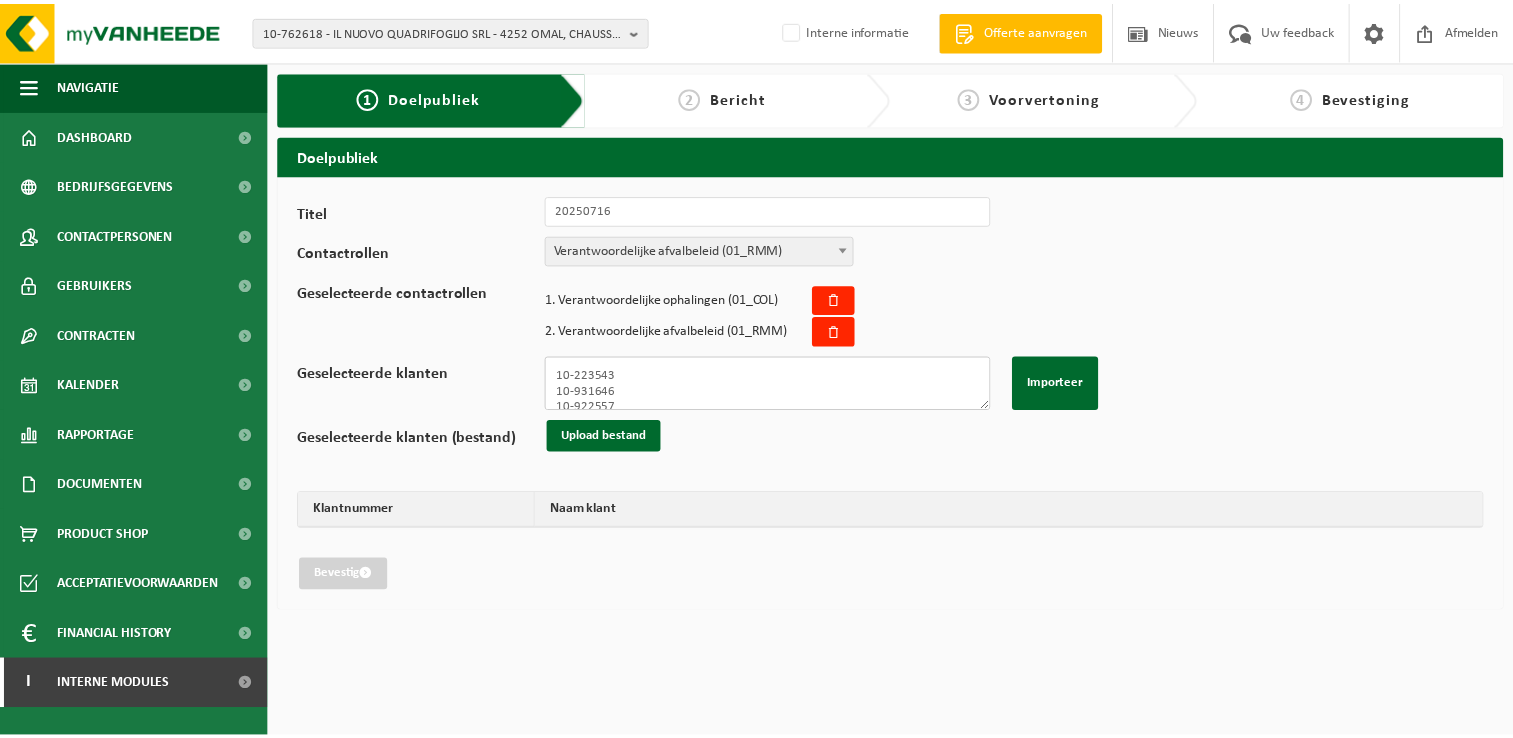 scroll, scrollTop: 598, scrollLeft: 0, axis: vertical 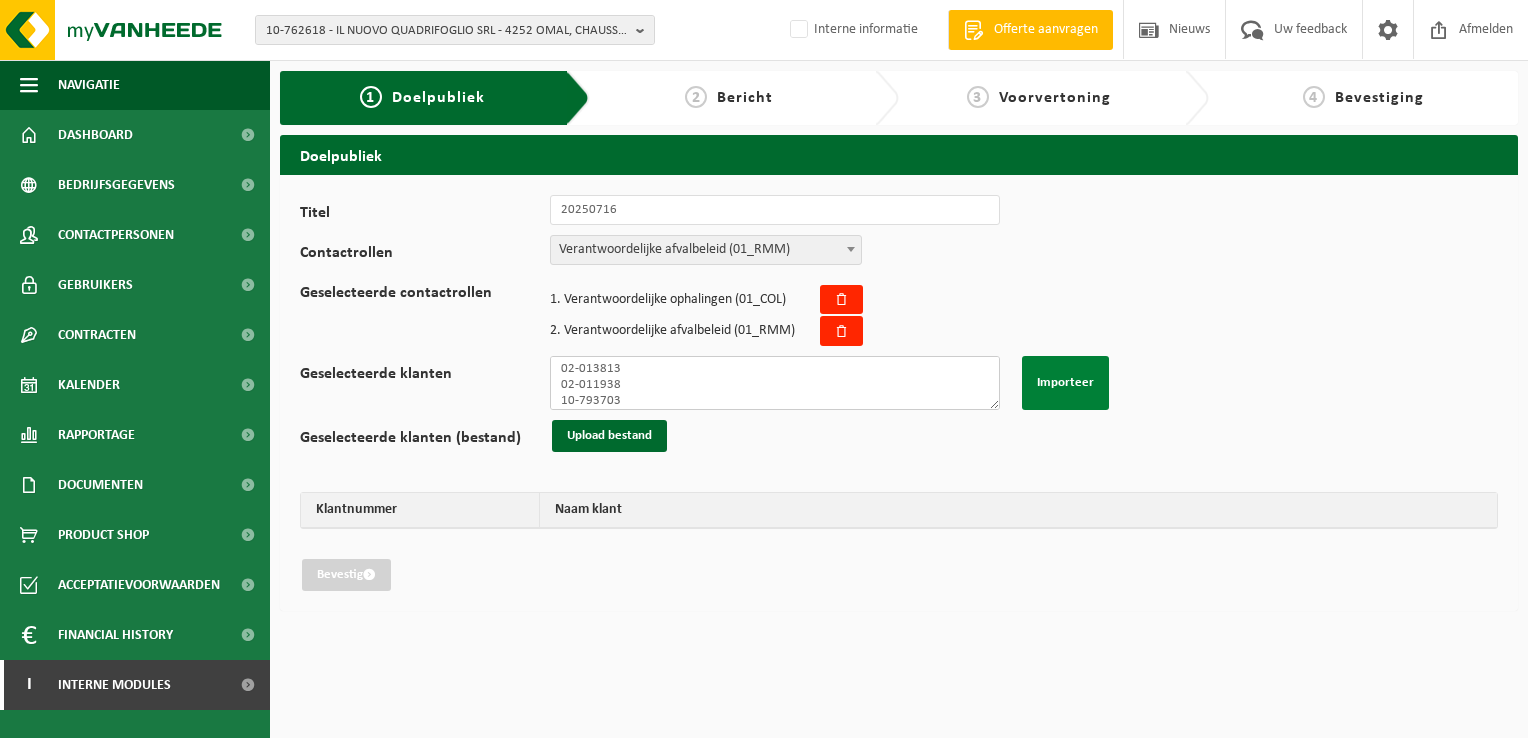 type on "10-223543
10-931646
10-922557
01-052051
01-901699
10-931968
10-858824
10-846945
10-927062
10-805994
01-080452
10-931645
10-939505
01-055090
10-781812
10-876449
01-089485
10-967376
10-876446
10-825996
10-857492
01-000590
10-816168
01-000010
02-008207
01-000467
10-816090
01-059222
10-970698
10-742745
10-742746
10-891882
01-903571
10-930560
01-003855
01-059799
01-067136
02-013813
02-011938
10-793703
10-793699" 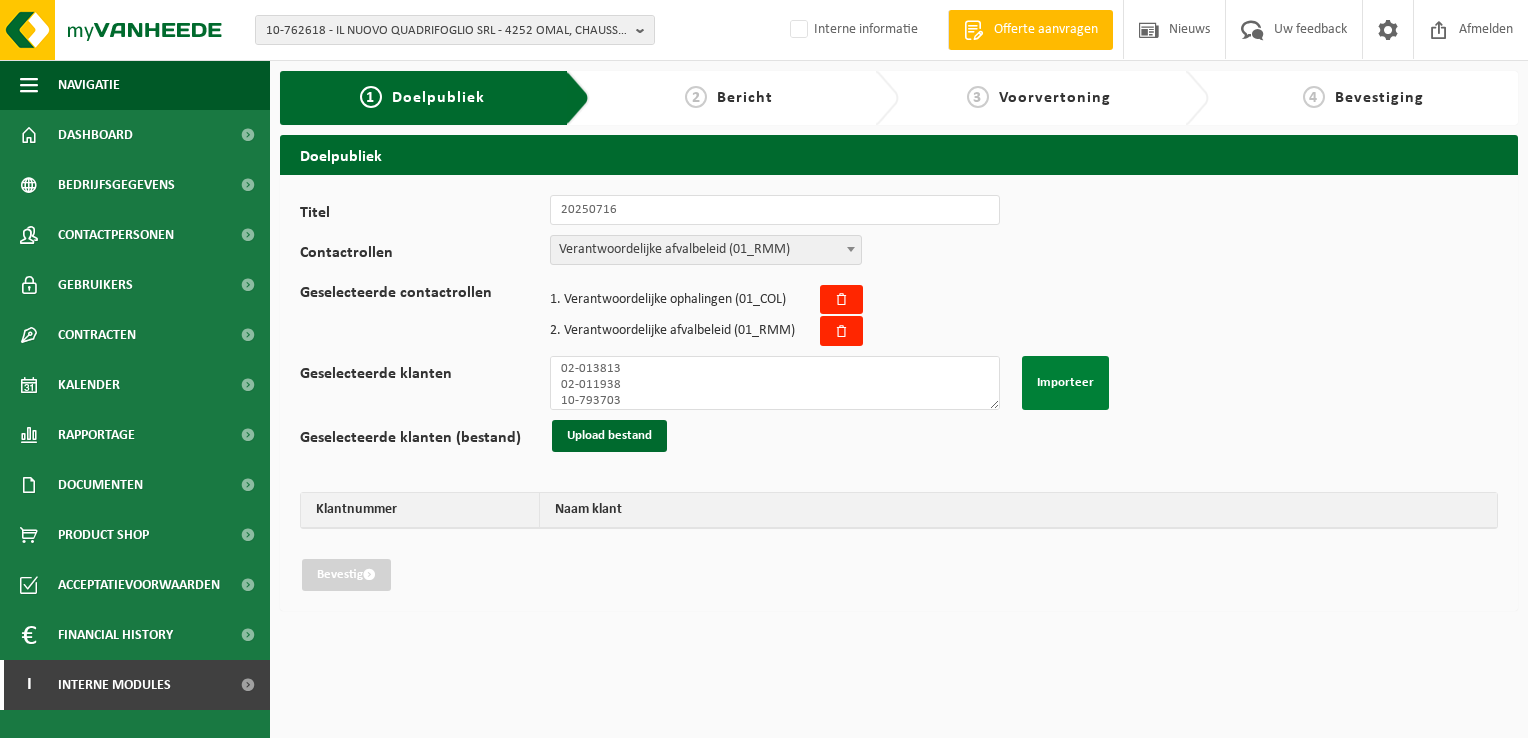 click on "Importeer" at bounding box center (1065, 383) 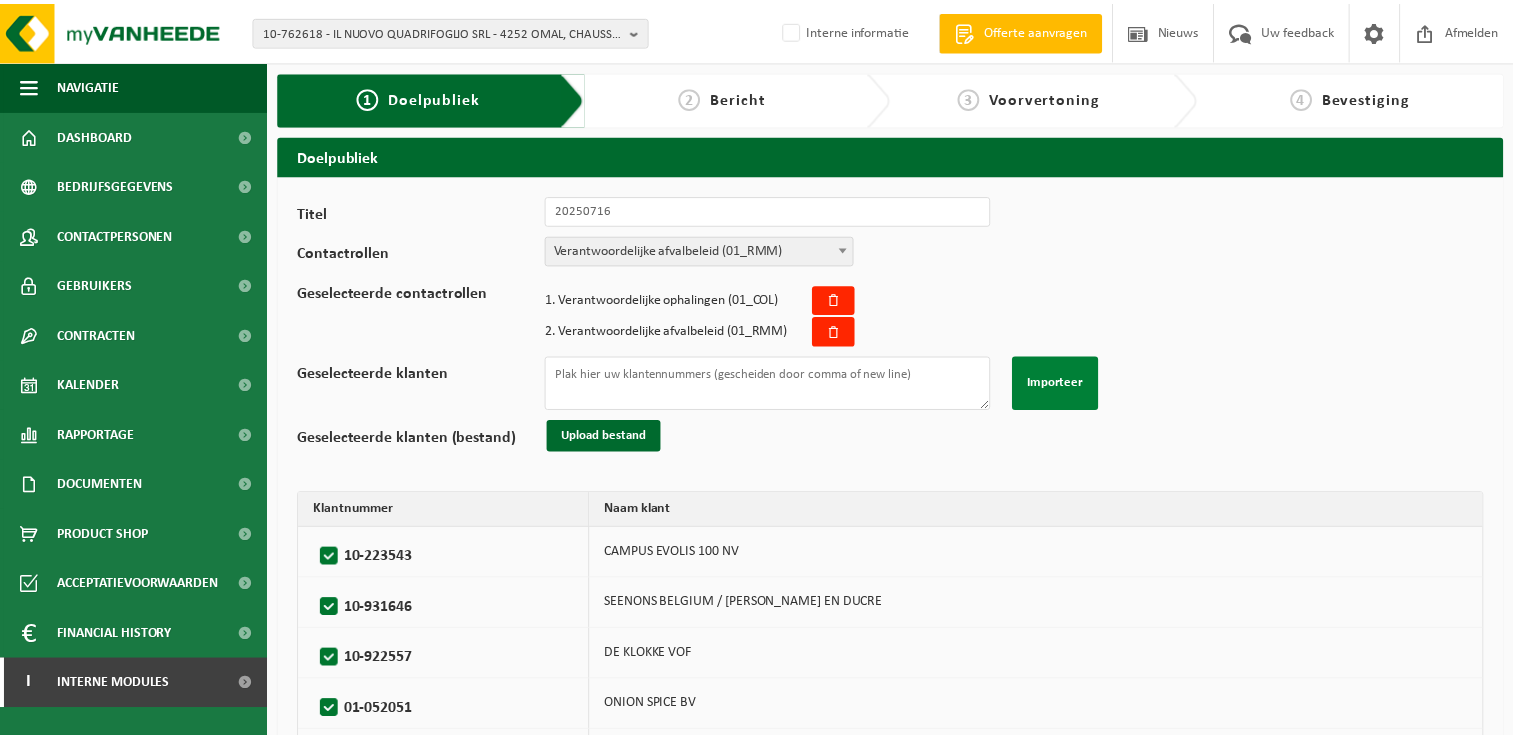 scroll, scrollTop: 0, scrollLeft: 0, axis: both 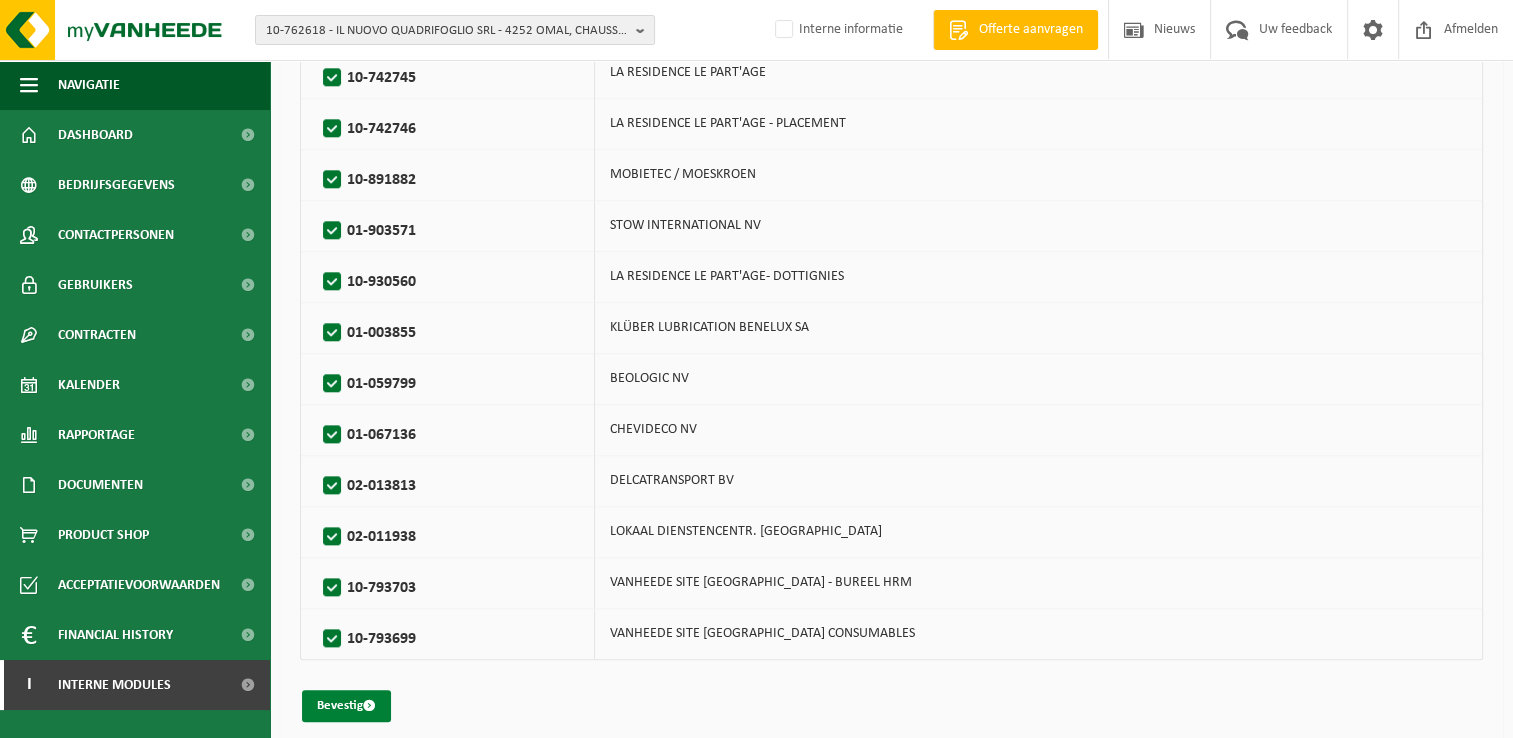 click on "Bevestig" at bounding box center [346, 706] 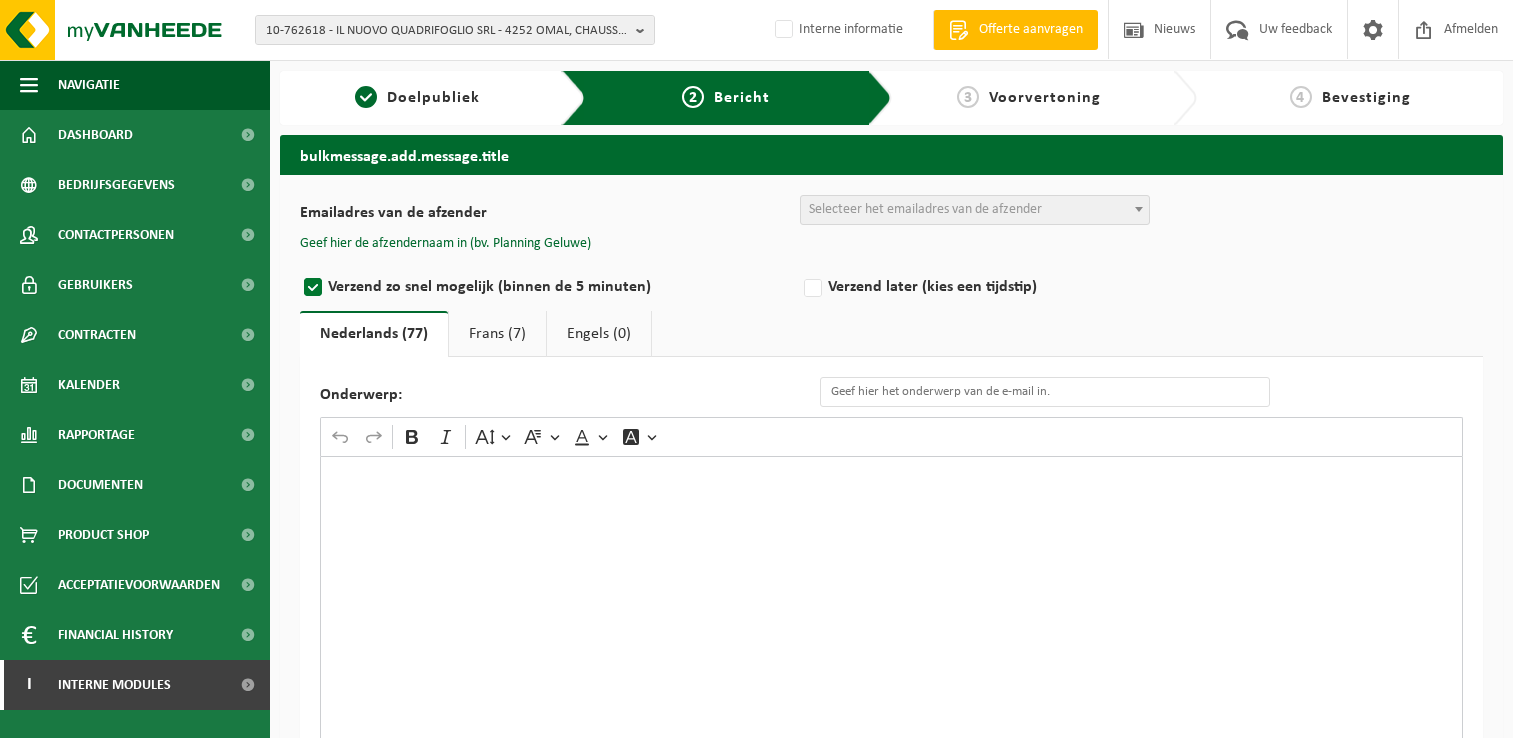 scroll, scrollTop: 0, scrollLeft: 0, axis: both 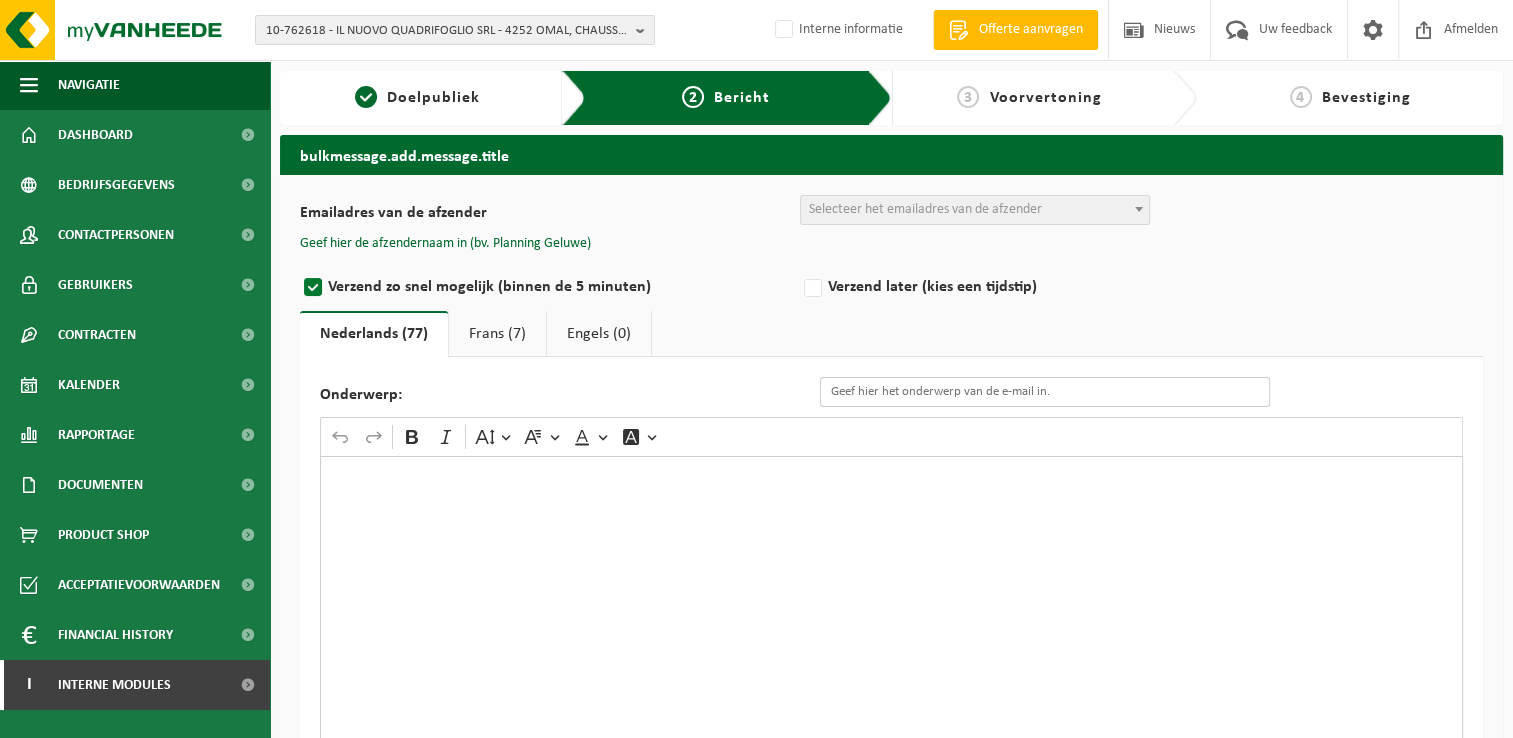 click on "Onderwerp:" at bounding box center (1045, 392) 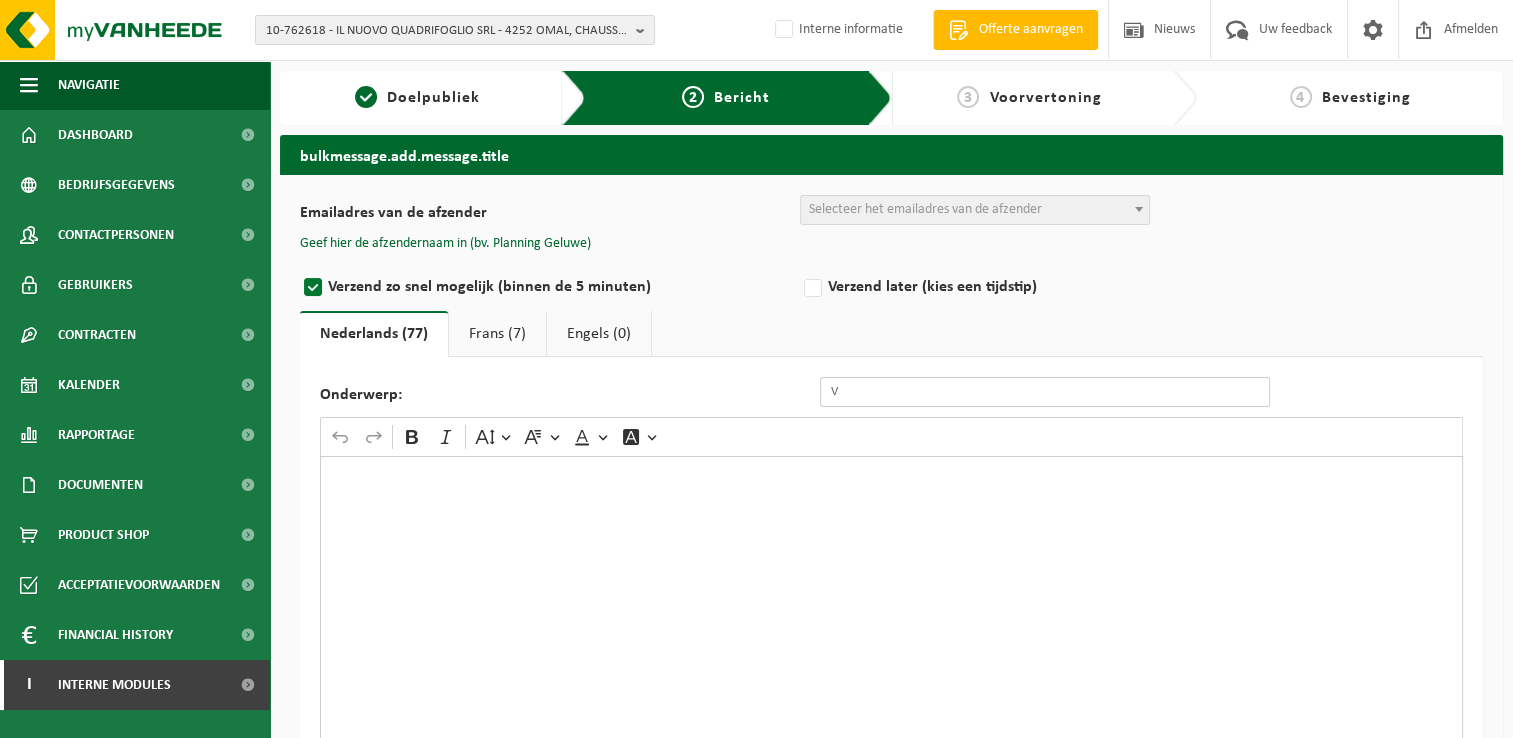 type on "V" 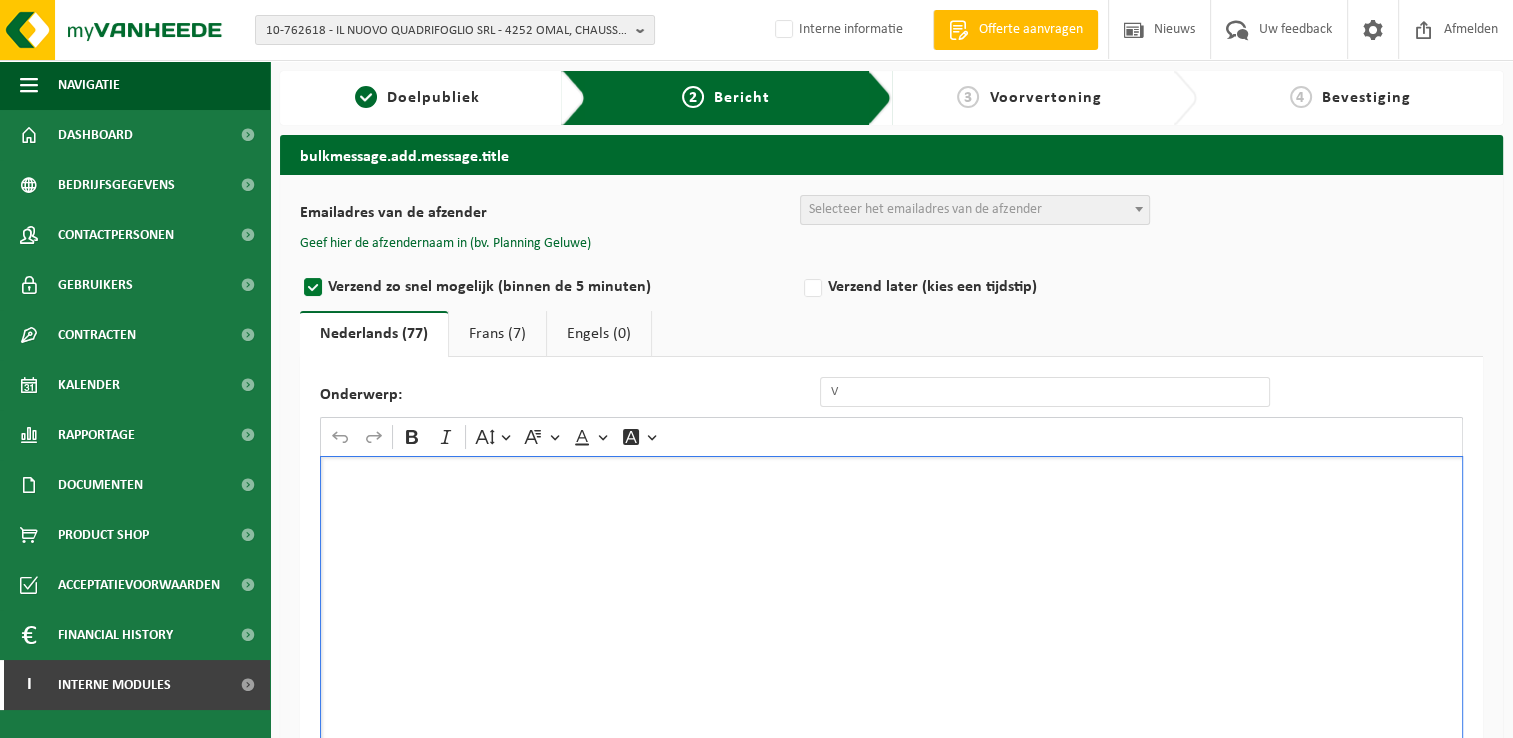 type 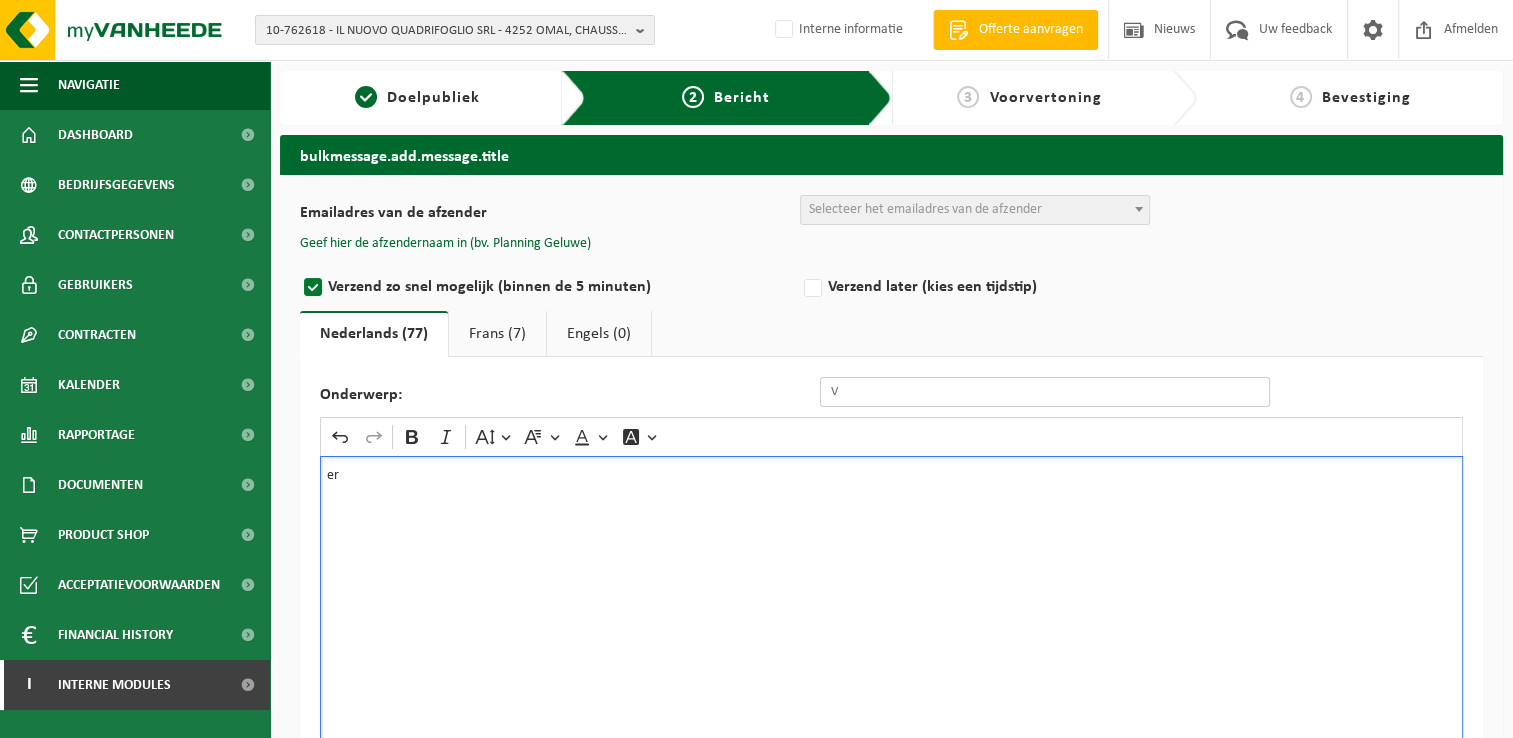 click on "V" at bounding box center (1045, 392) 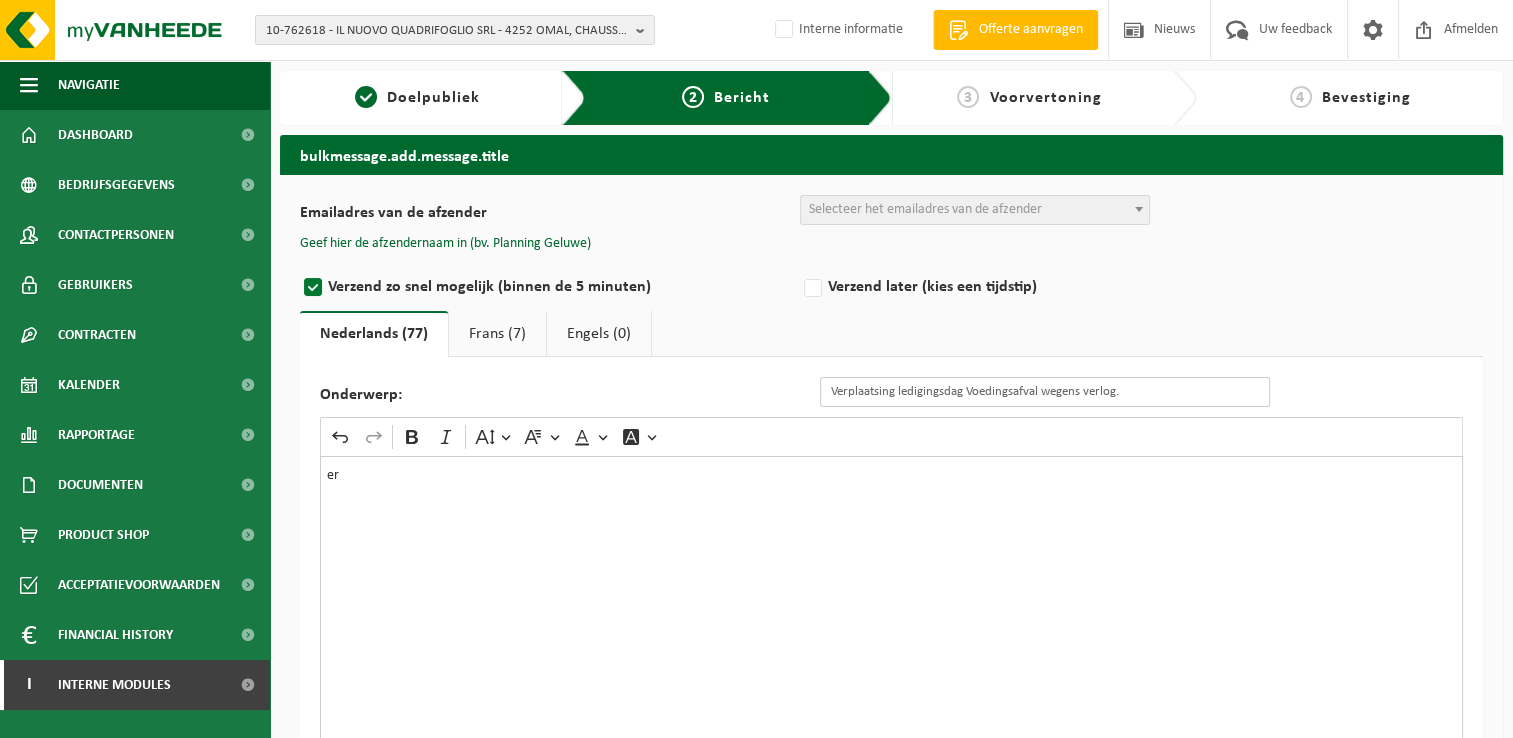type on "Verplaatsing ledigingsdag Voedingsafval wegens verlog." 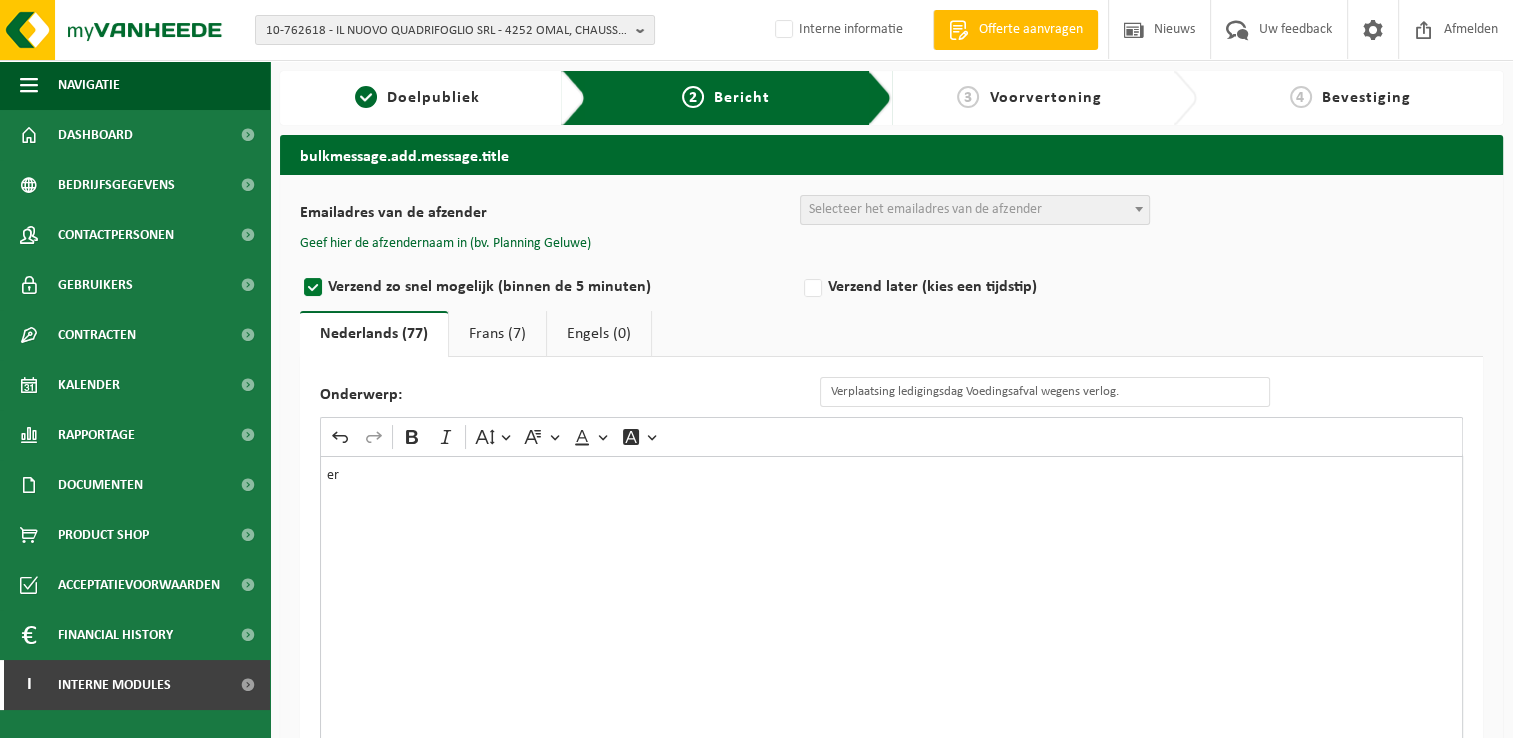 click on "er" at bounding box center (891, 656) 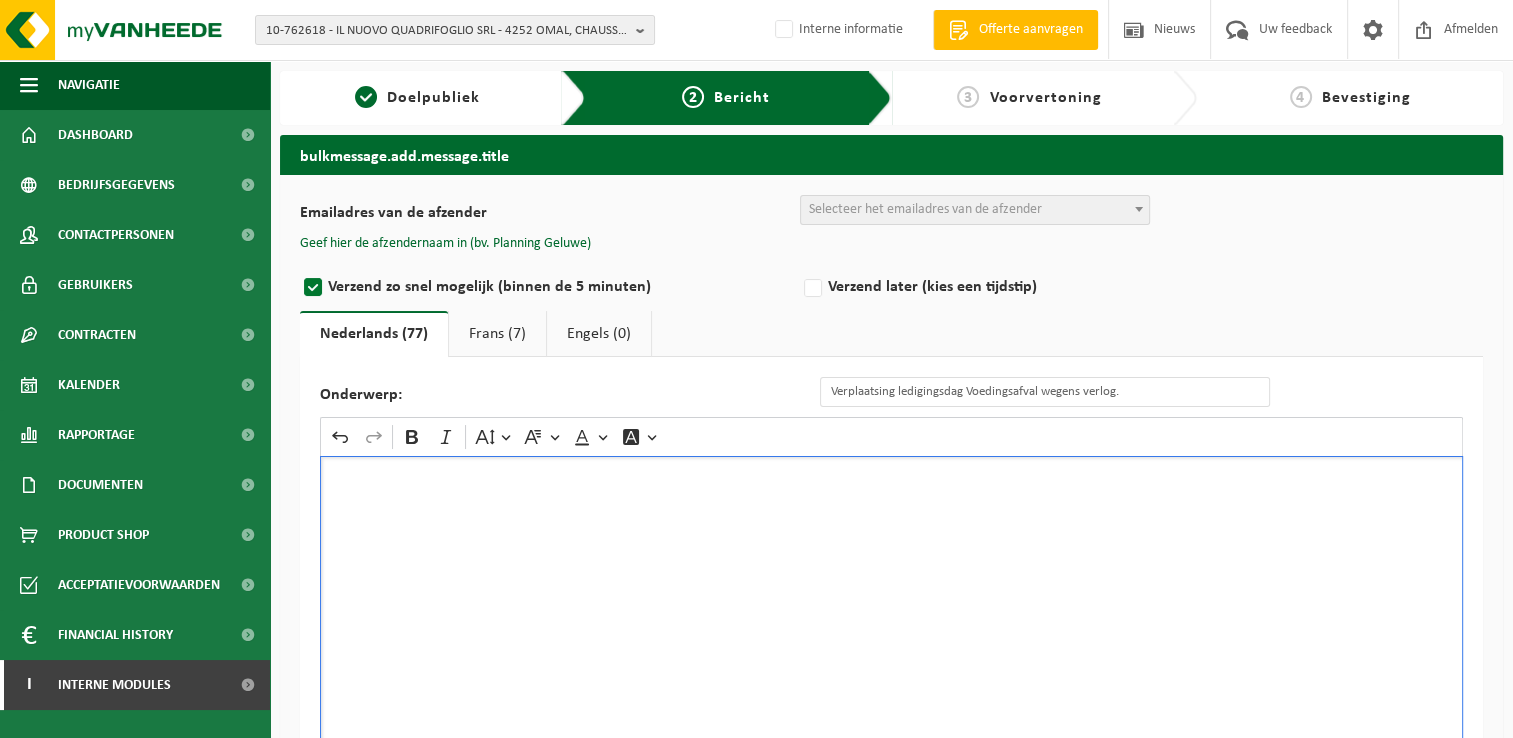 click at bounding box center (891, 656) 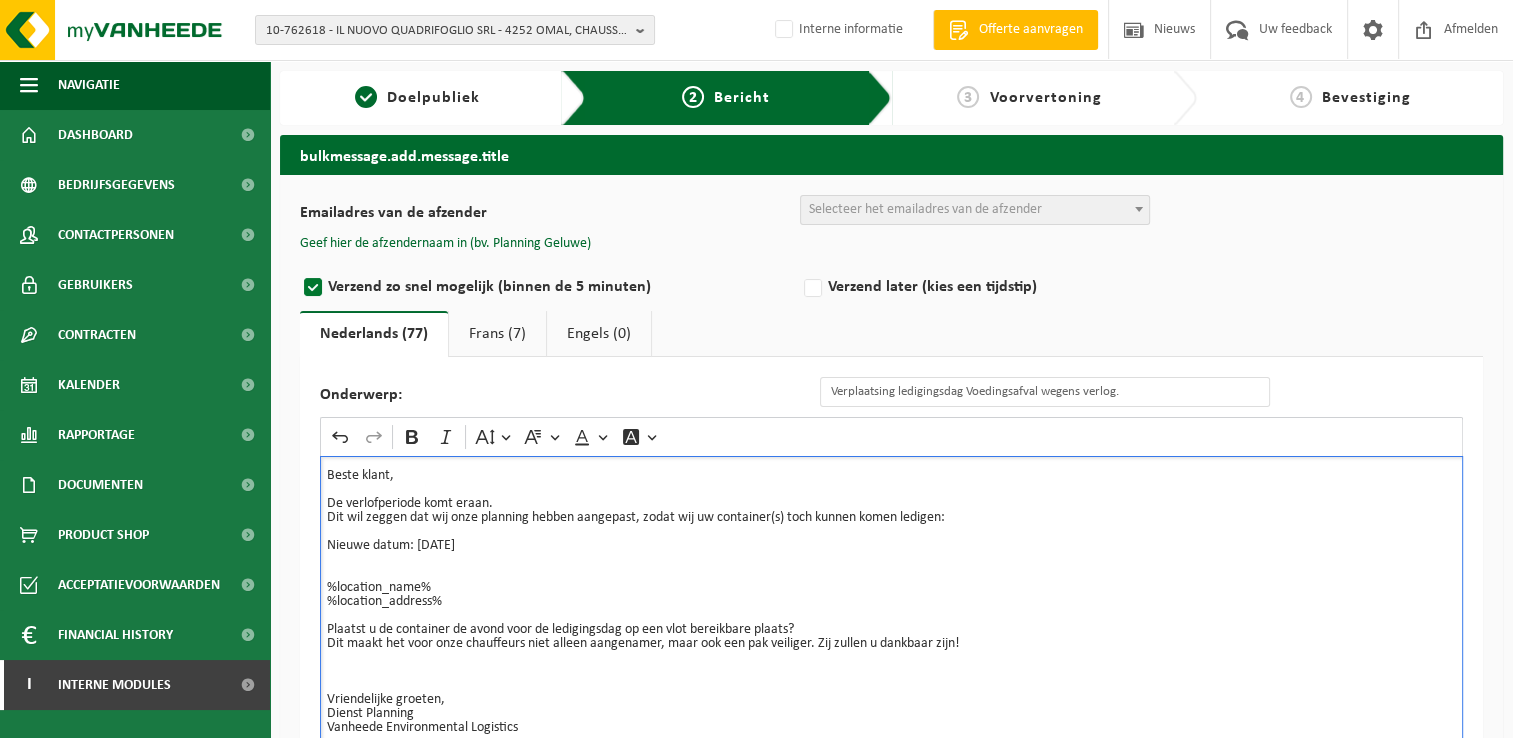 scroll, scrollTop: 31, scrollLeft: 0, axis: vertical 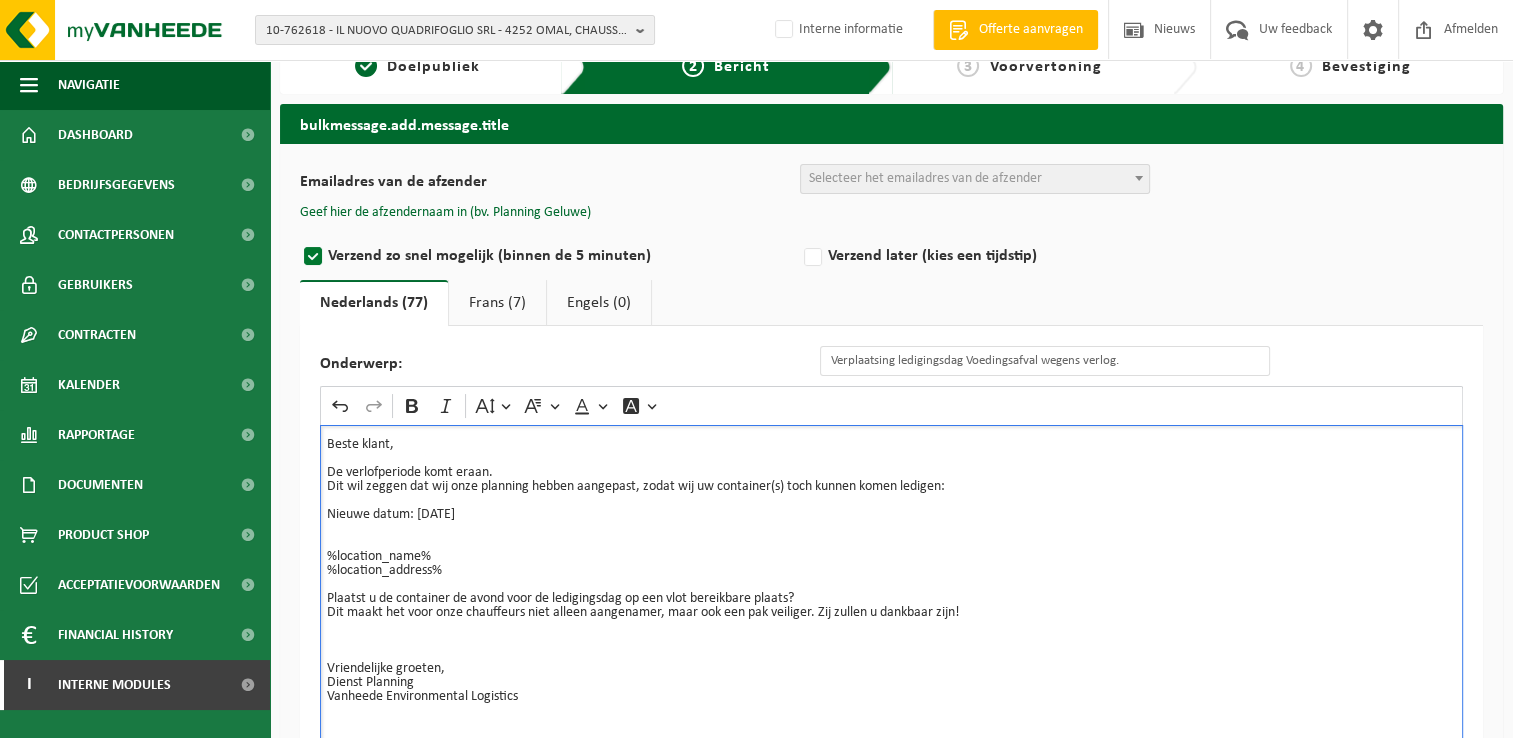 drag, startPoint x: 497, startPoint y: 513, endPoint x: 556, endPoint y: 513, distance: 59 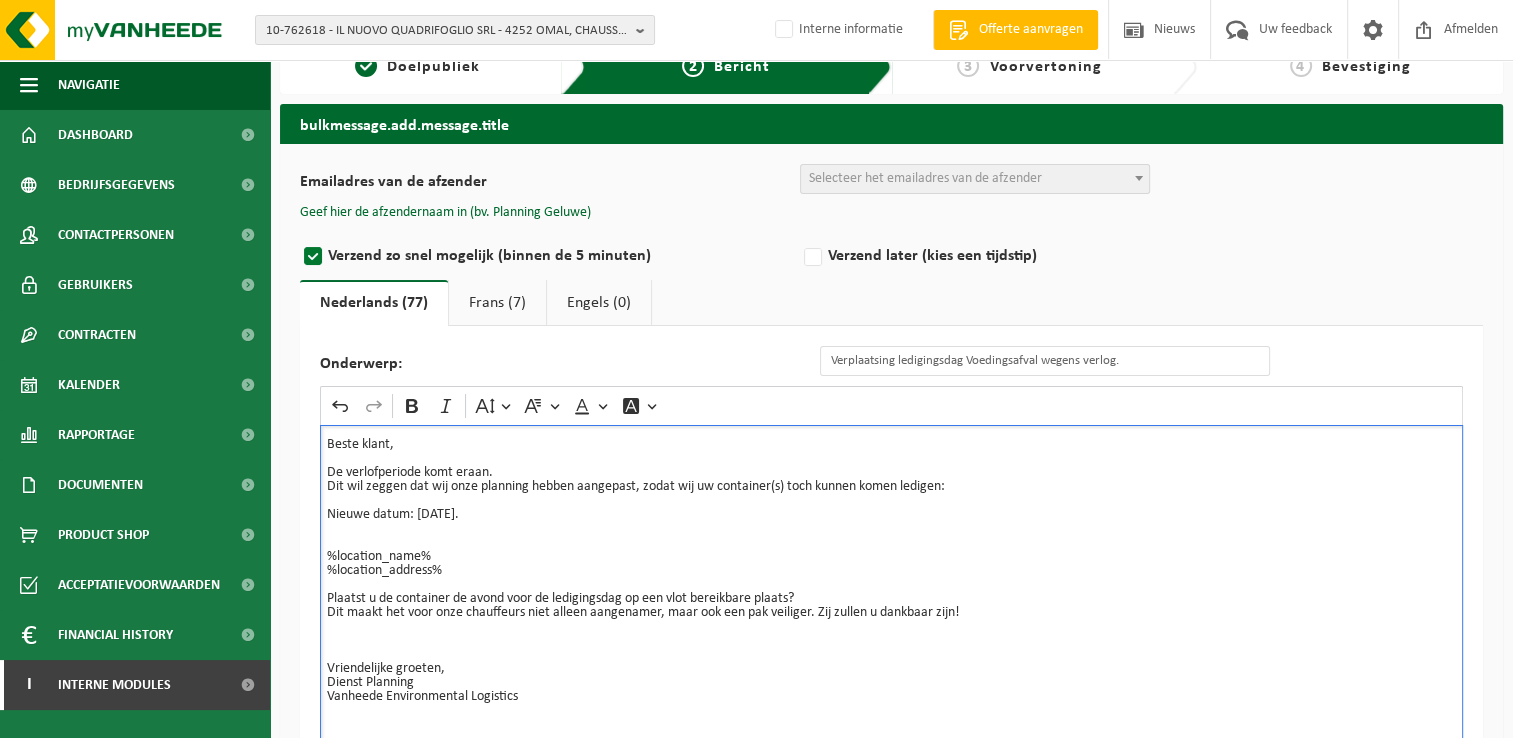 drag, startPoint x: 542, startPoint y: 515, endPoint x: 420, endPoint y: 515, distance: 122 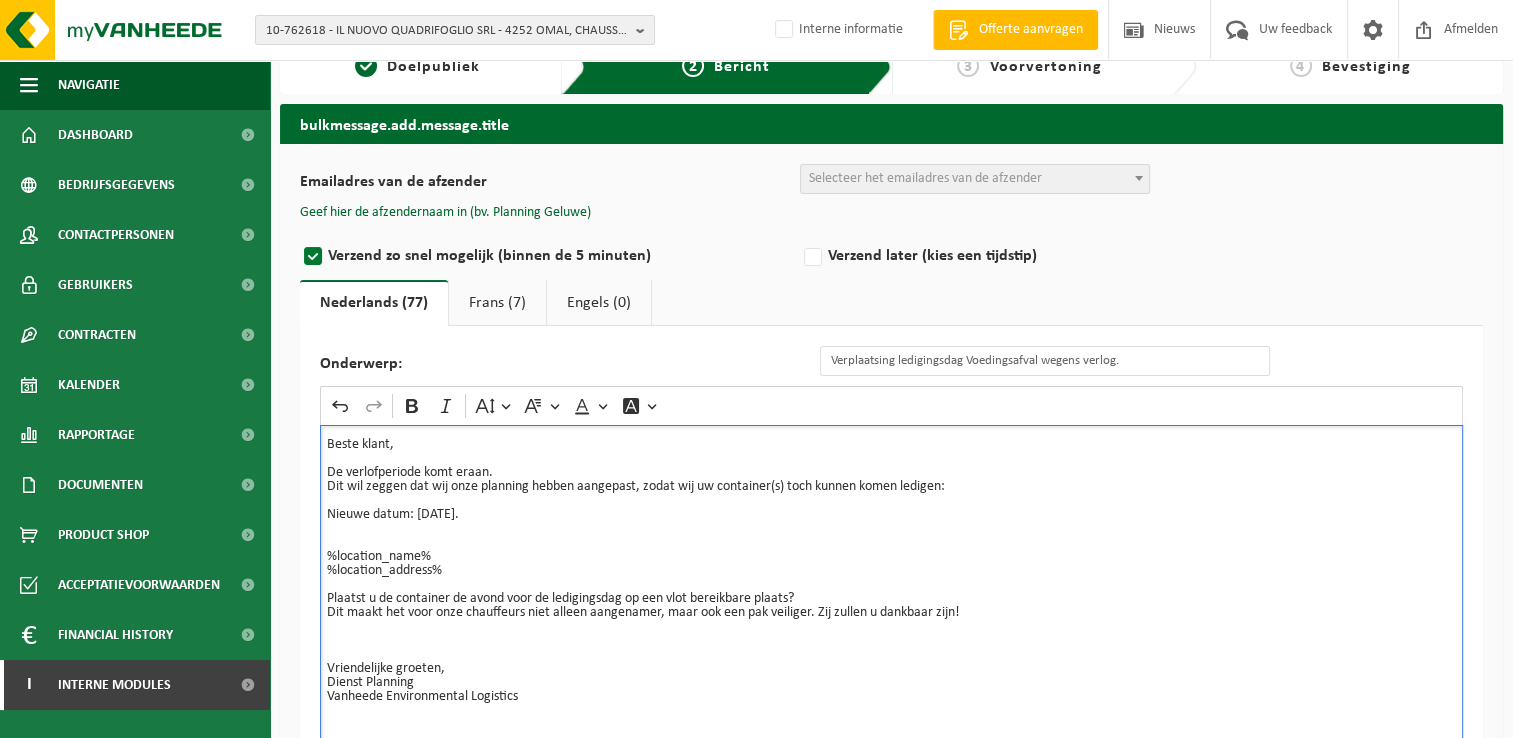 click on "Nieuwe datum: Vrijdag 18/07/2025. %location_name% %location_address%" at bounding box center (891, 536) 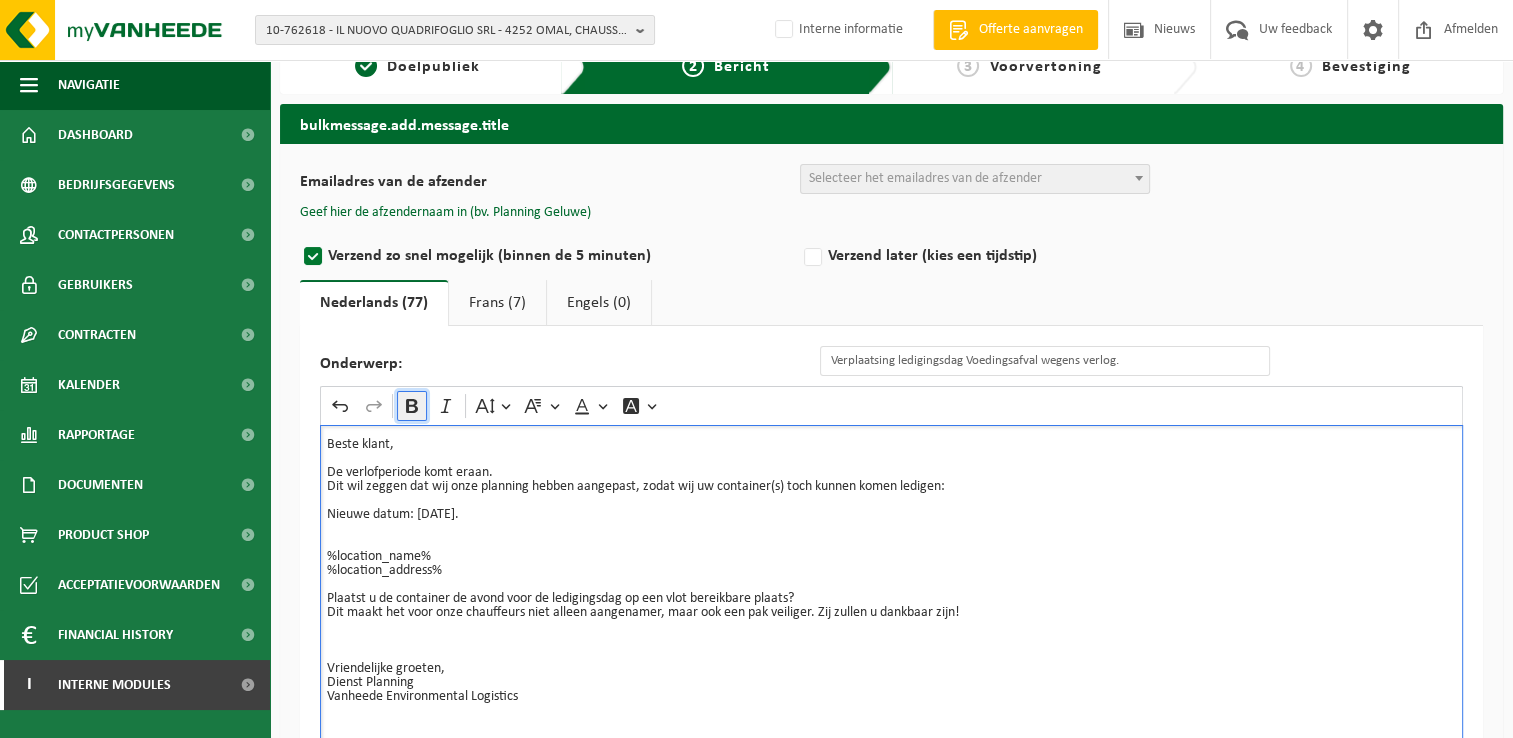 click 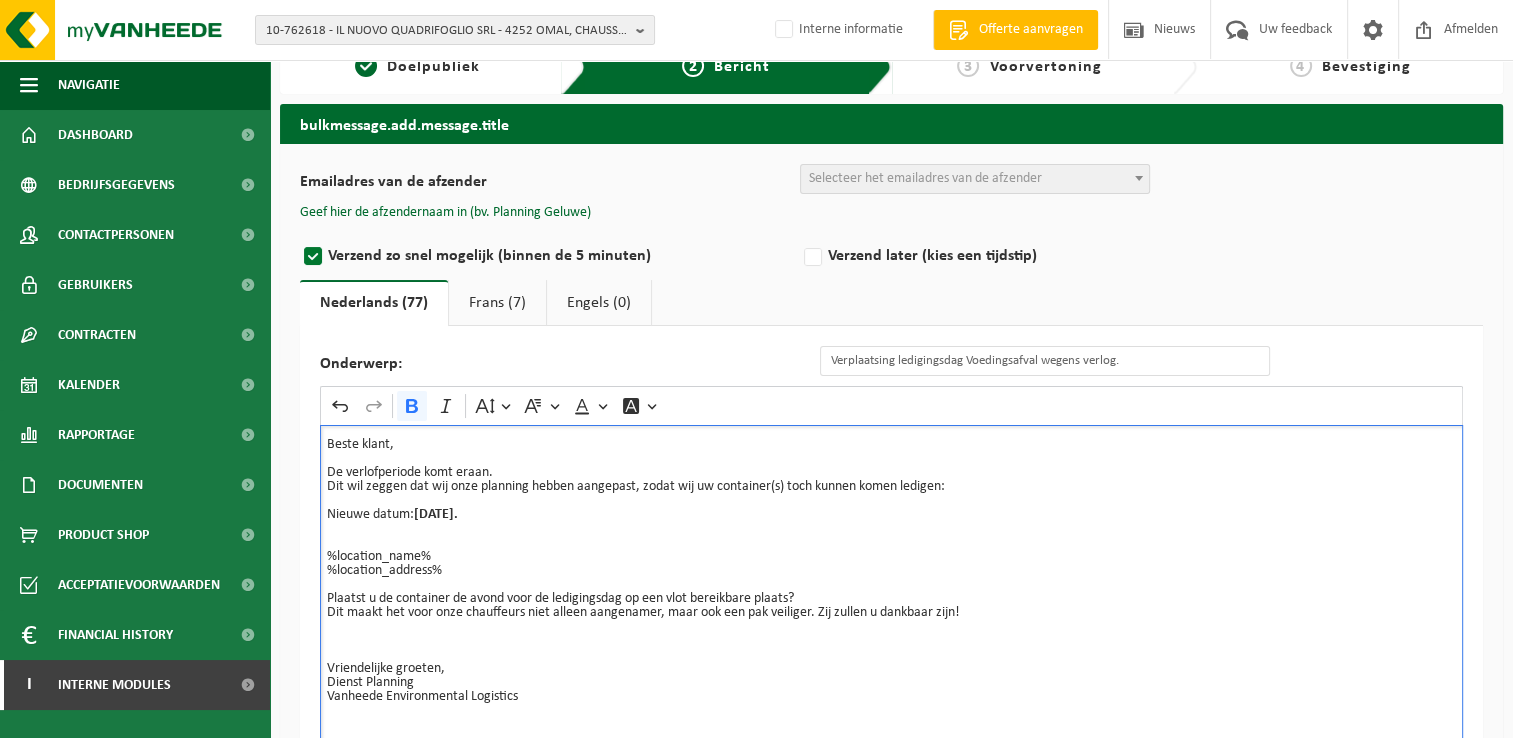 click on "Beste klant, De verlofperiode komt eraan.  Dit wil zeggen dat wij onze planning hebben aangepast, zodat wij uw container(s) toch kunnen komen ledigen:" at bounding box center (891, 466) 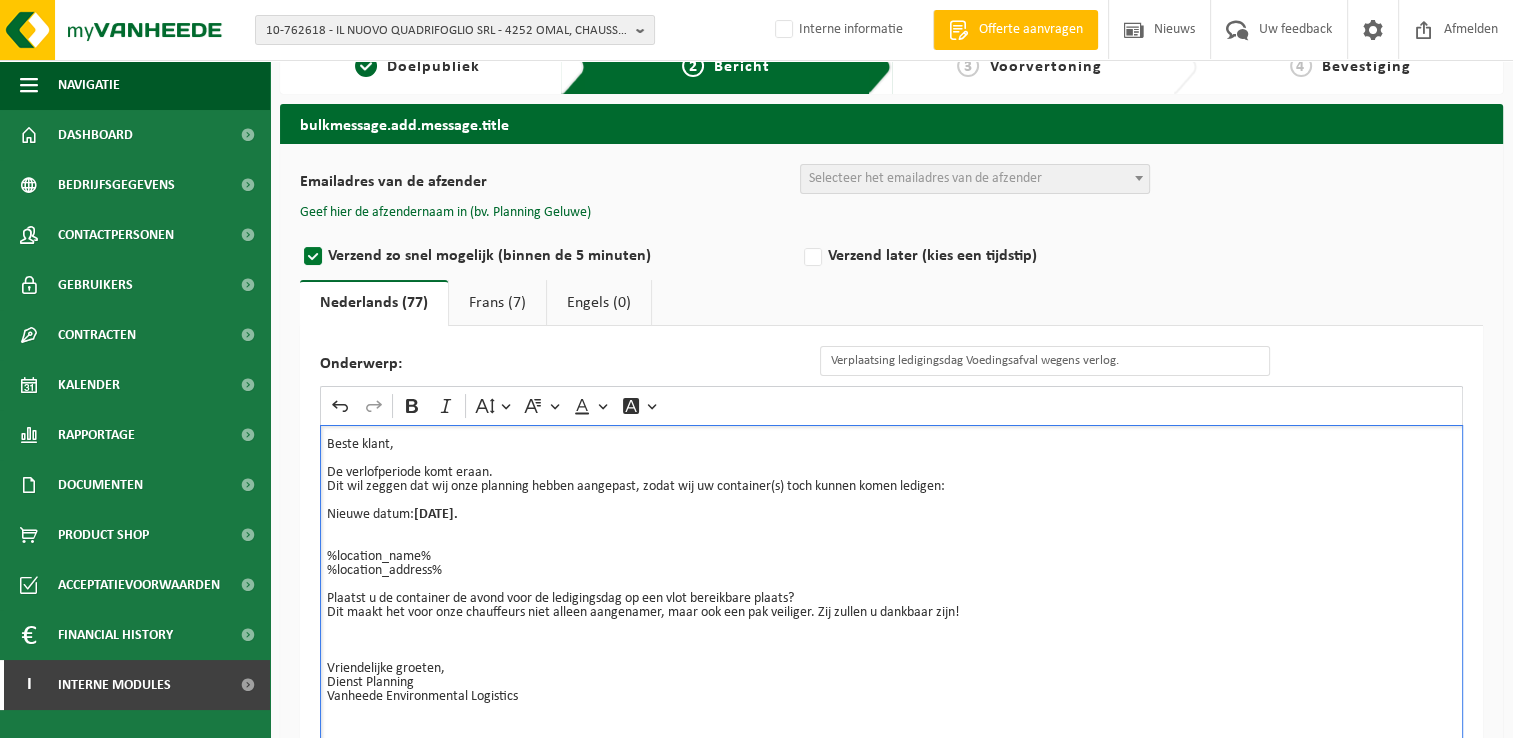 click on "Beste klant, De verlofperiode komt eraan.  Dit wil zeggen dat wij onze planning hebben aangepast, zodat wij uw container(s) toch kunnen komen ledigen:" at bounding box center (891, 466) 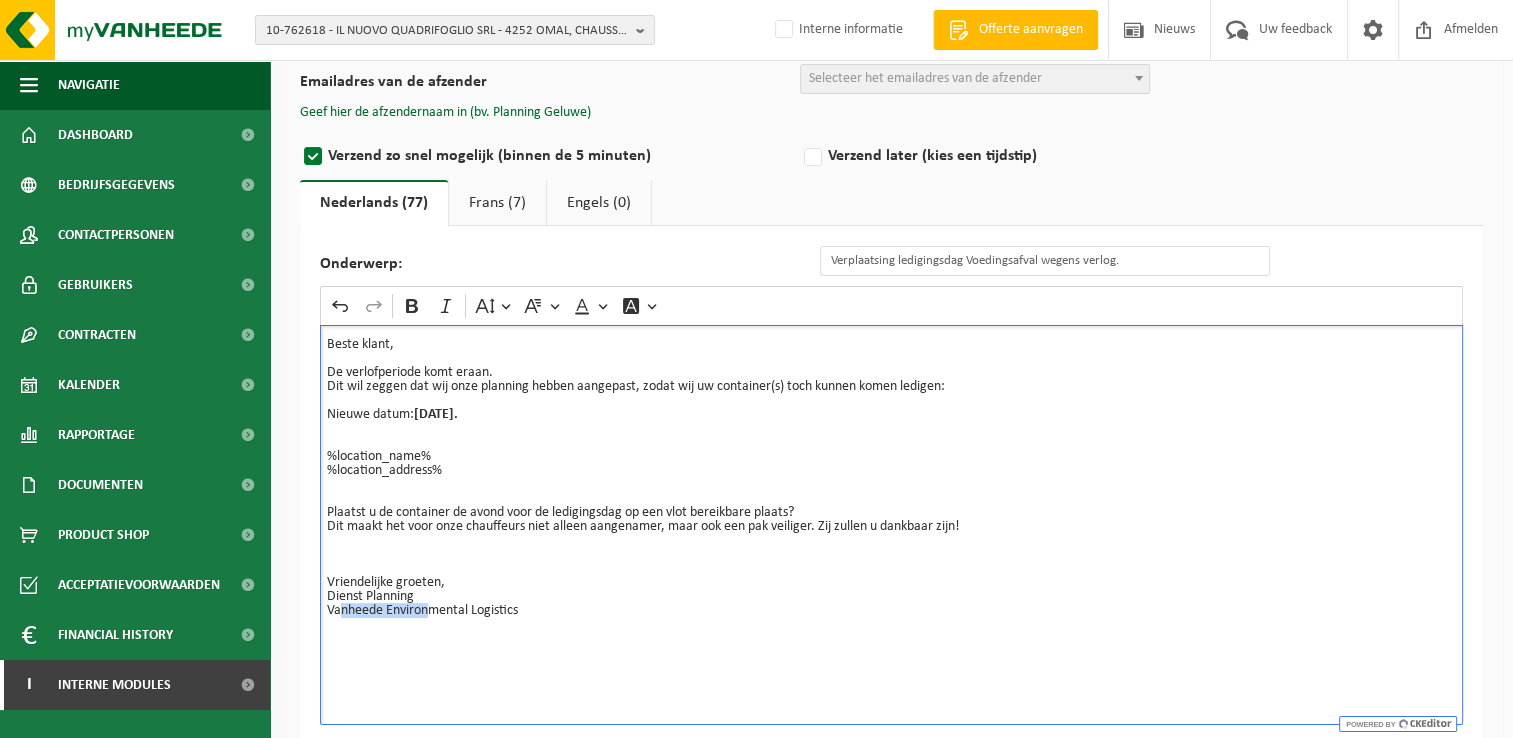 drag, startPoint x: 428, startPoint y: 602, endPoint x: 340, endPoint y: 605, distance: 88.051125 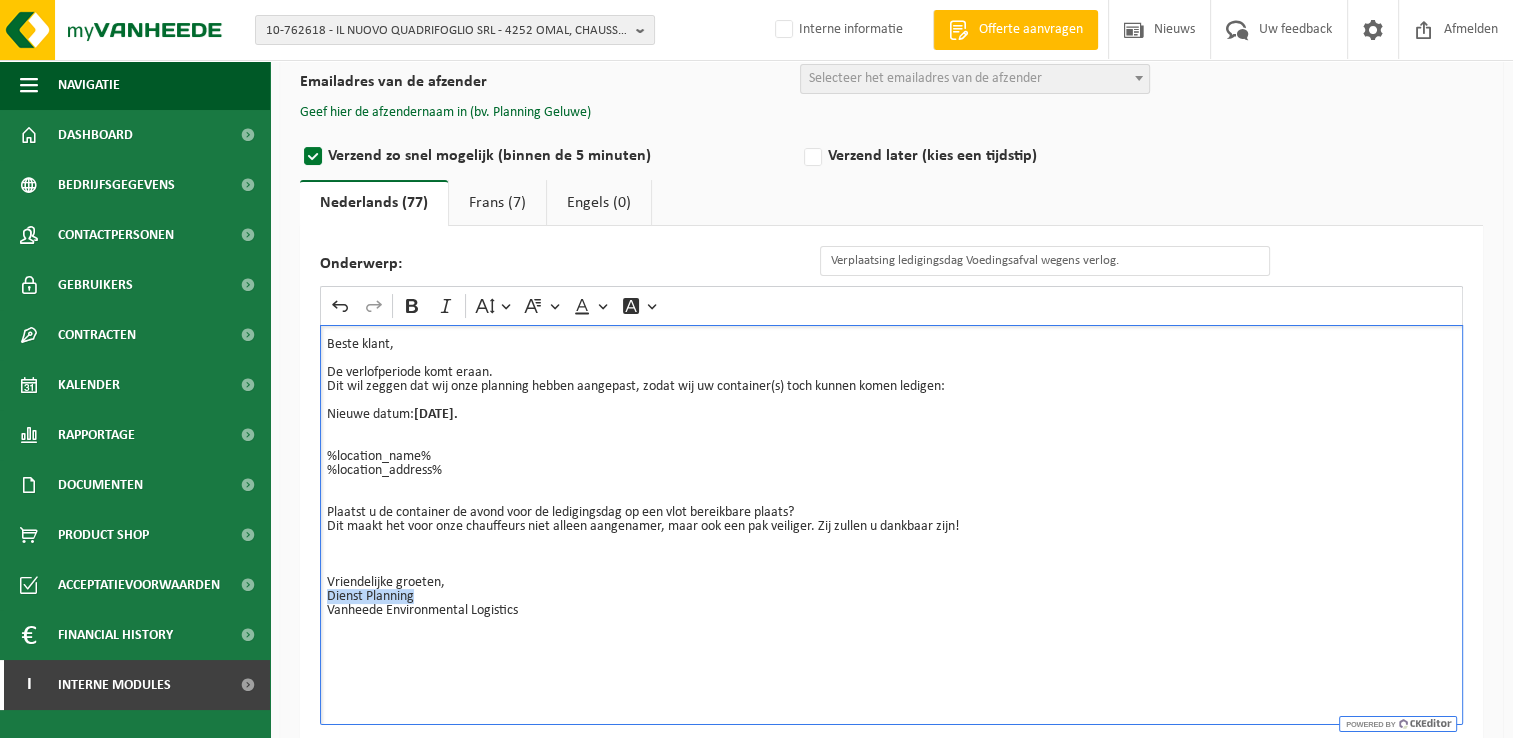 drag, startPoint x: 433, startPoint y: 595, endPoint x: 319, endPoint y: 594, distance: 114.00439 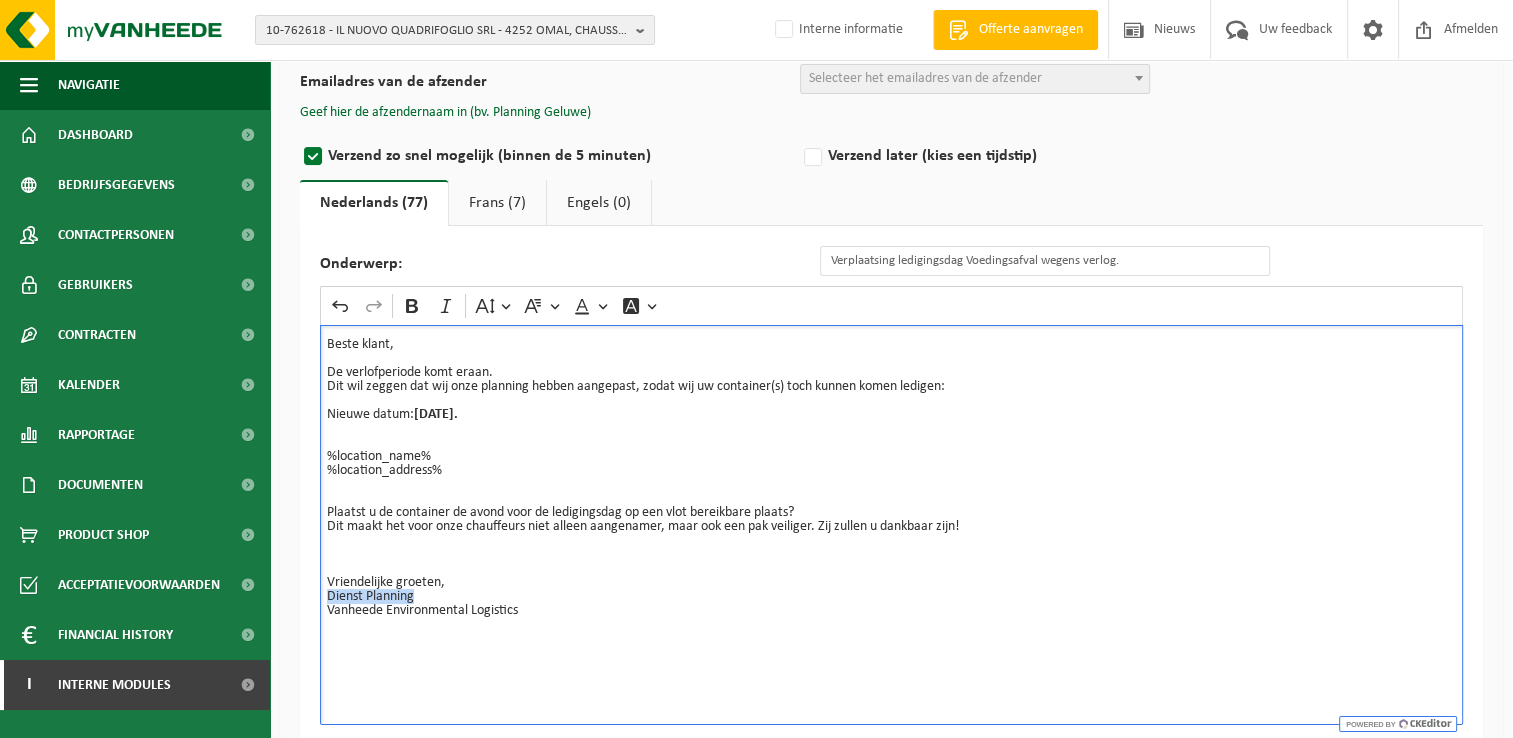 click on "Onderwerp:   Verplaatsing ledigingsdag Voedingsafval wegens verlog.     Rich Text Editor Undo Redo Bold Italic Font Size Font Family Font Color Font Background Color Beste klant, De verlofperiode komt eraan.  Dit wil zeggen dat wij onze planning hebben aangepast, zodat wij uw container(s) toch kunnen komen ledigen: Nieuwe datum:  Vrijdag 18/07/2025. %location_name% %location_address% Plaatst u de container de avond voor de ledigingsdag op een vlot bereikbare plaats? Dit maakt het voor onze chauffeurs niet alleen aangenamer, maar ook een pak veiliger. Zij zullen u dankbaar zijn! Vriendelijke groeten, Dienst Planning Vanheede Environmental Logistics" at bounding box center [891, 485] 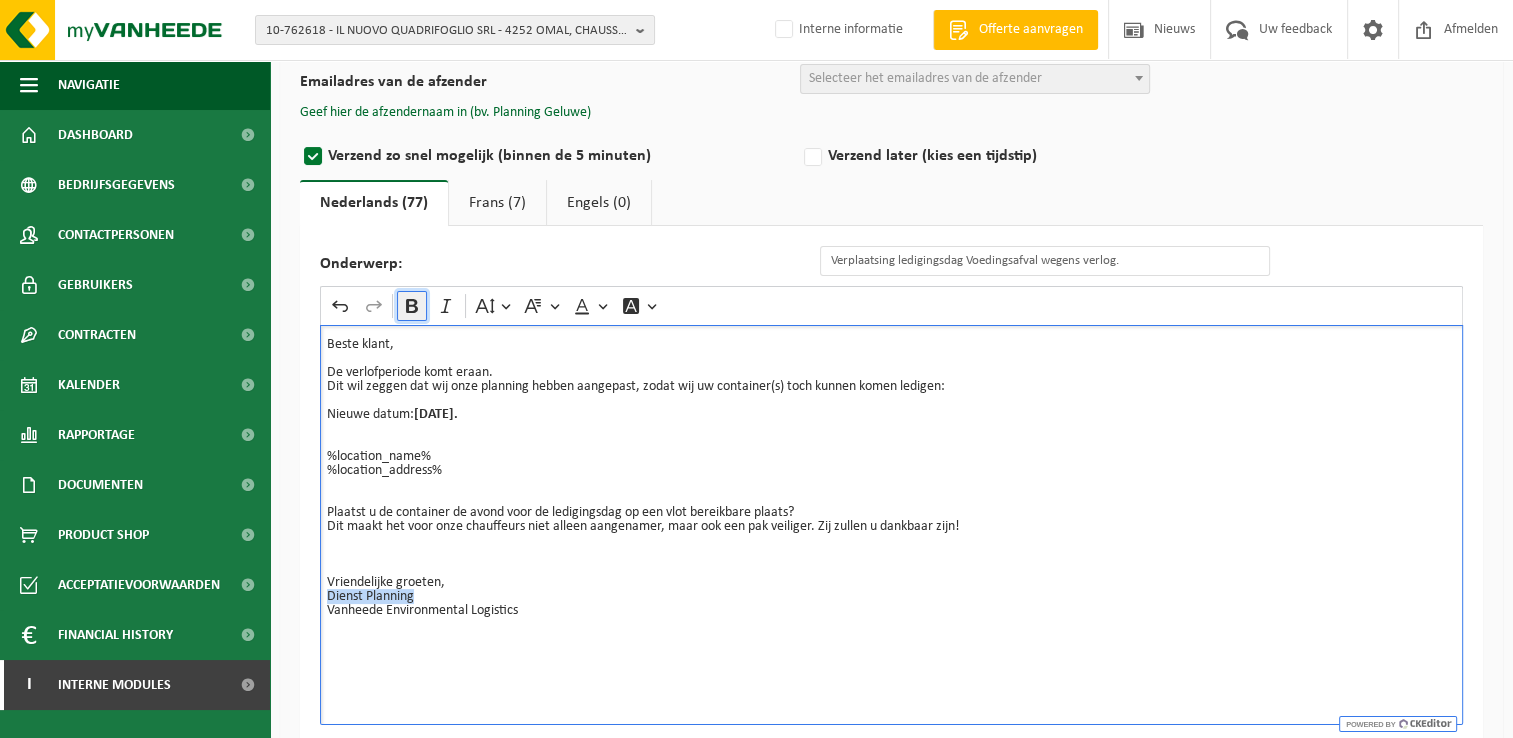 click 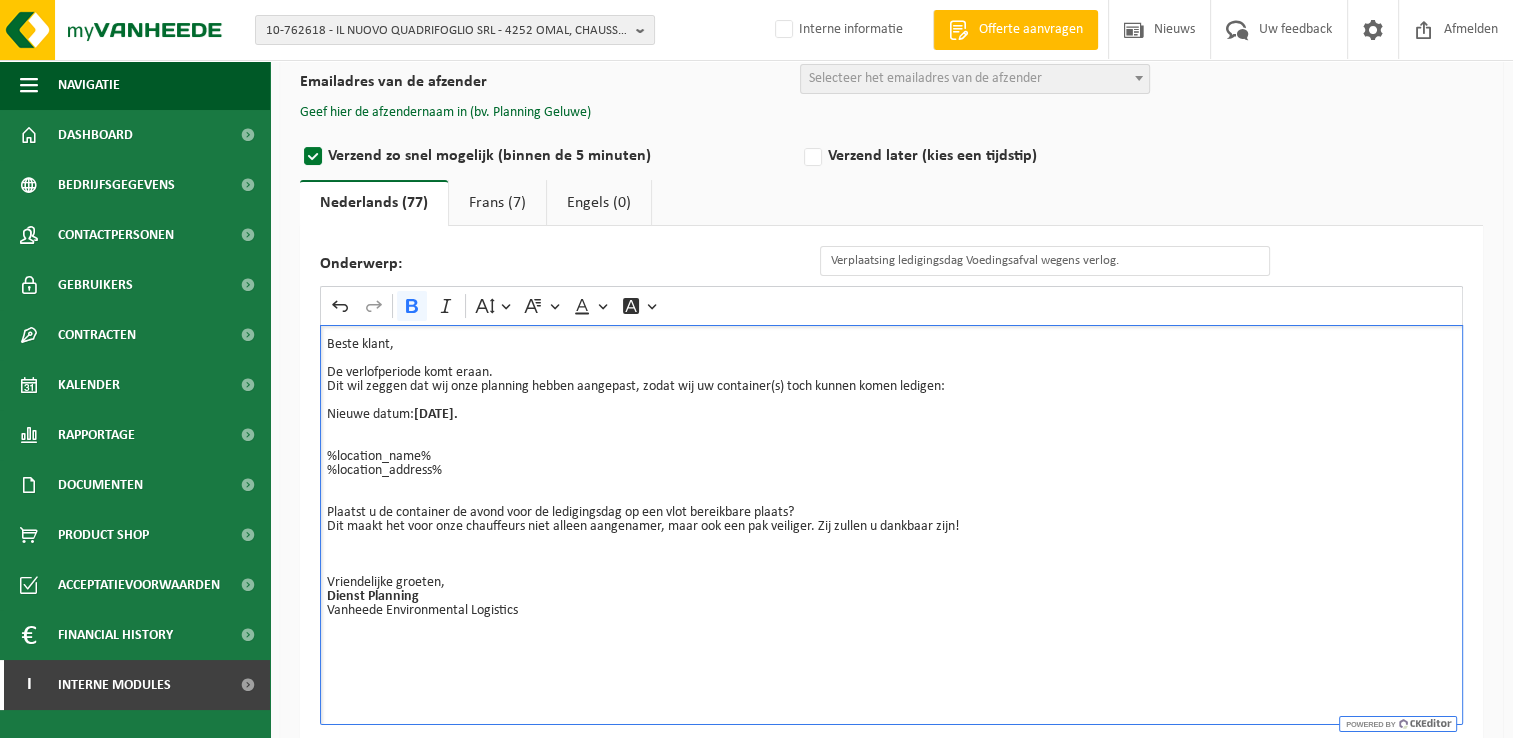 click on "Nieuwe datum:  Vrijdag 18/07/2025. %location_name% %location_address%" at bounding box center (891, 436) 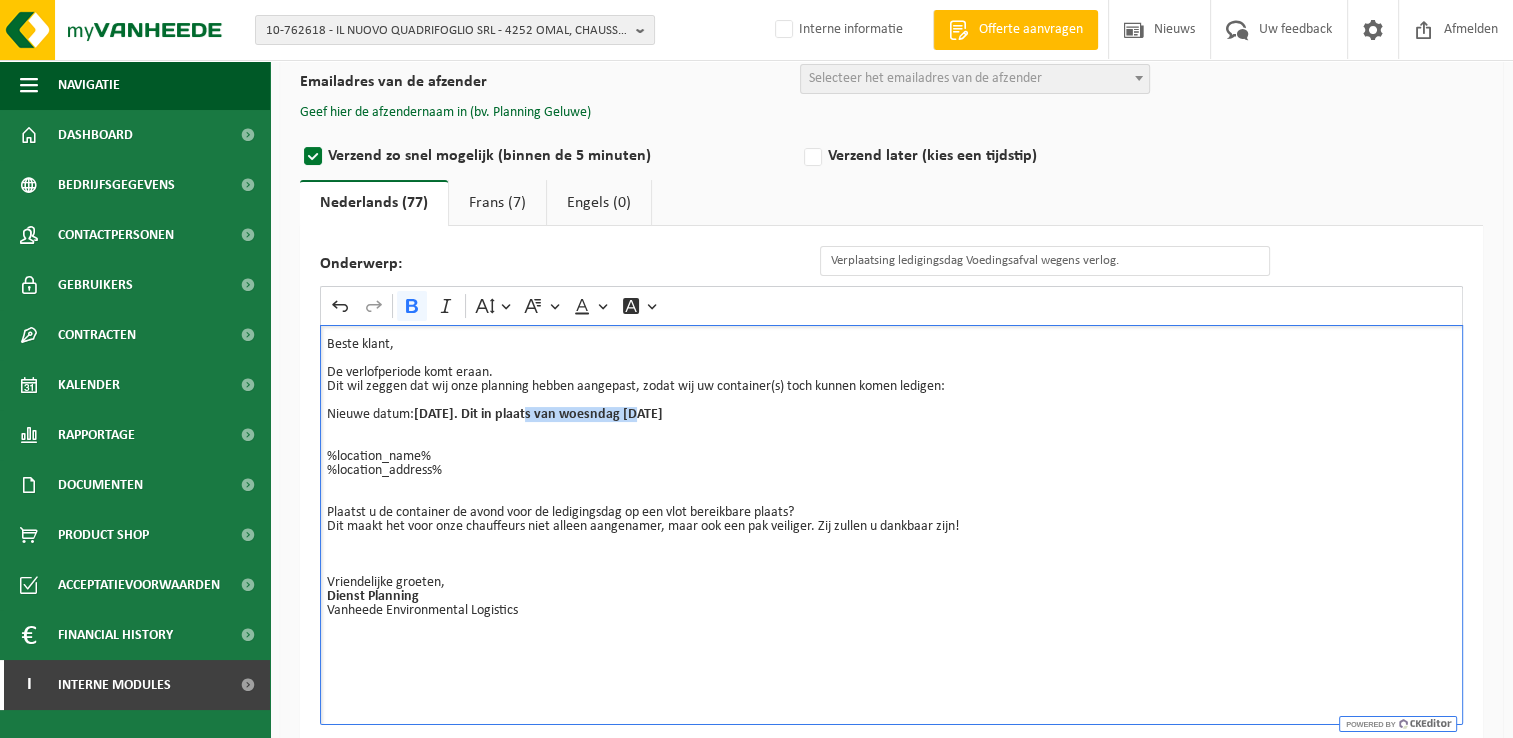 drag, startPoint x: 632, startPoint y: 412, endPoint x: 539, endPoint y: 408, distance: 93.08598 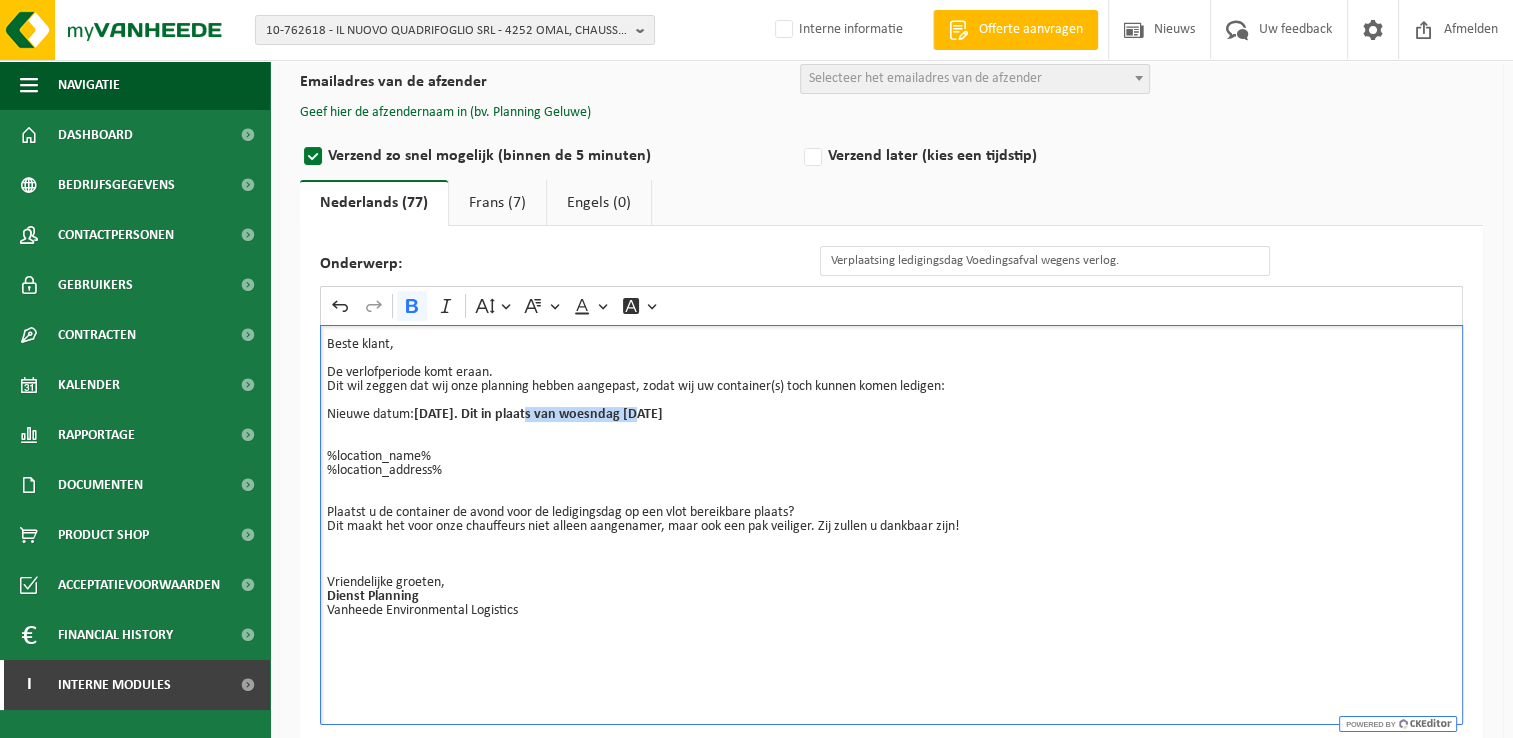 click on "Vrijdag 18/07/2025. Dit in plaats van woesndag 16/07/2025" at bounding box center [538, 414] 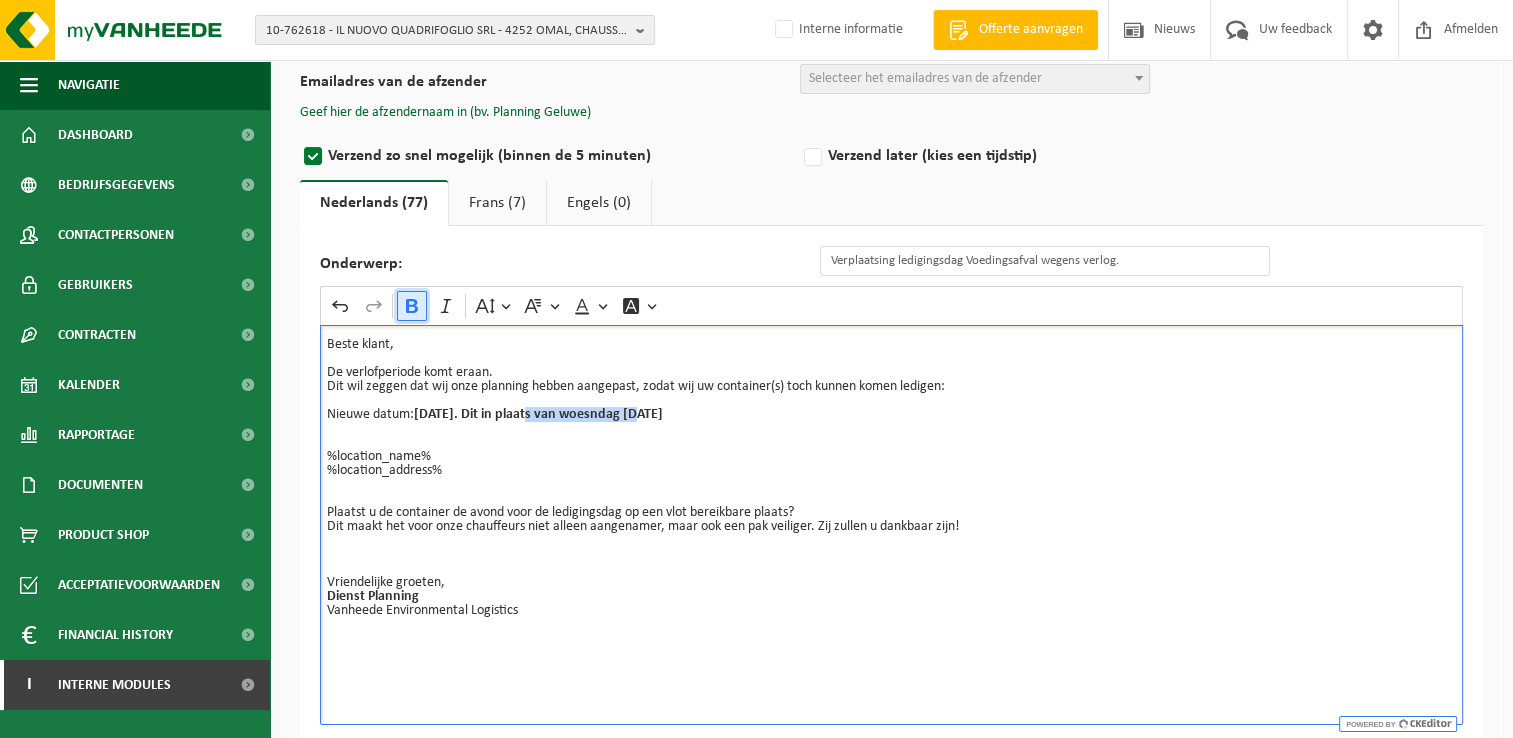 click 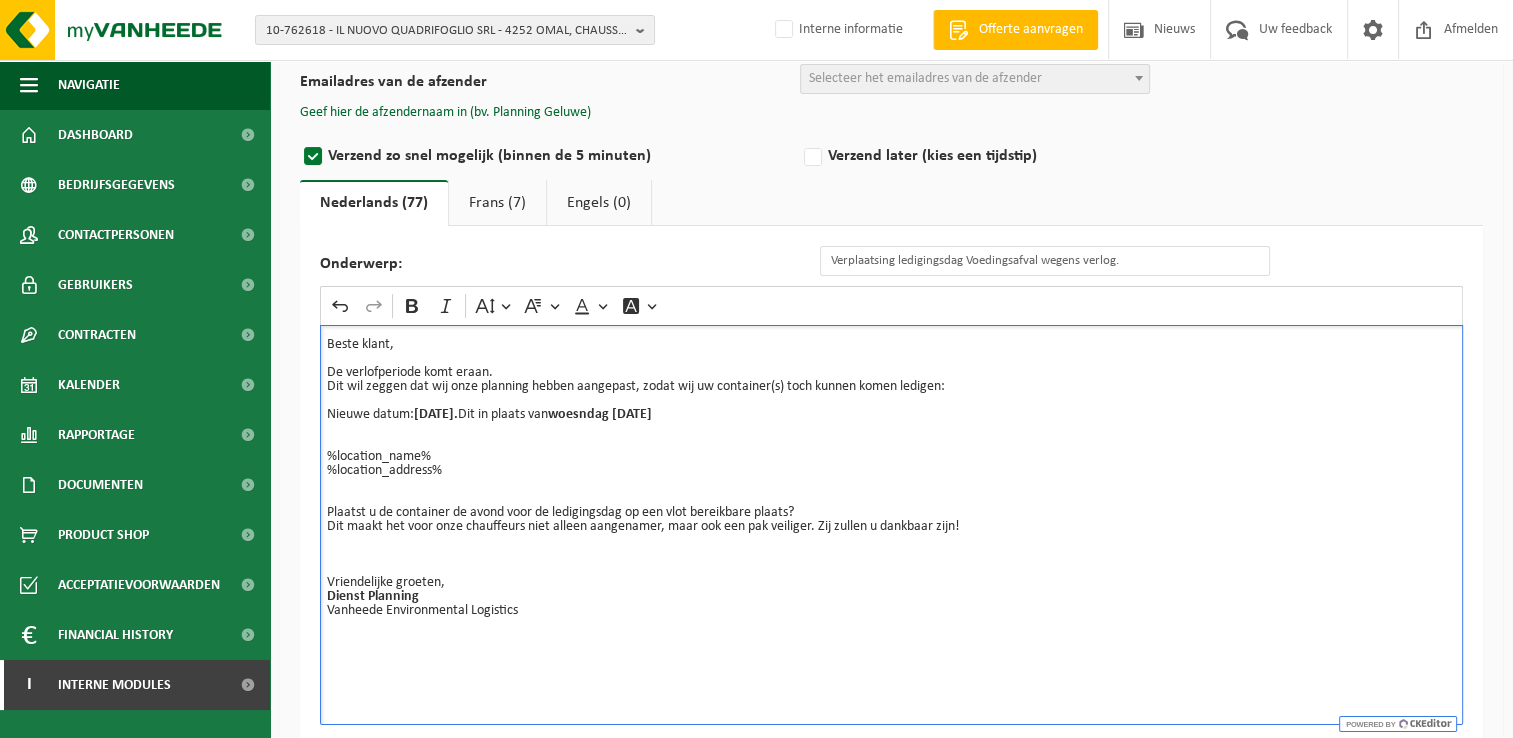 click on "Nieuwe datum:  Vrijdag 18/07/2025.  Dit in plaats van  woesndag 16/07/2025  %location_name% %location_address%" at bounding box center (891, 436) 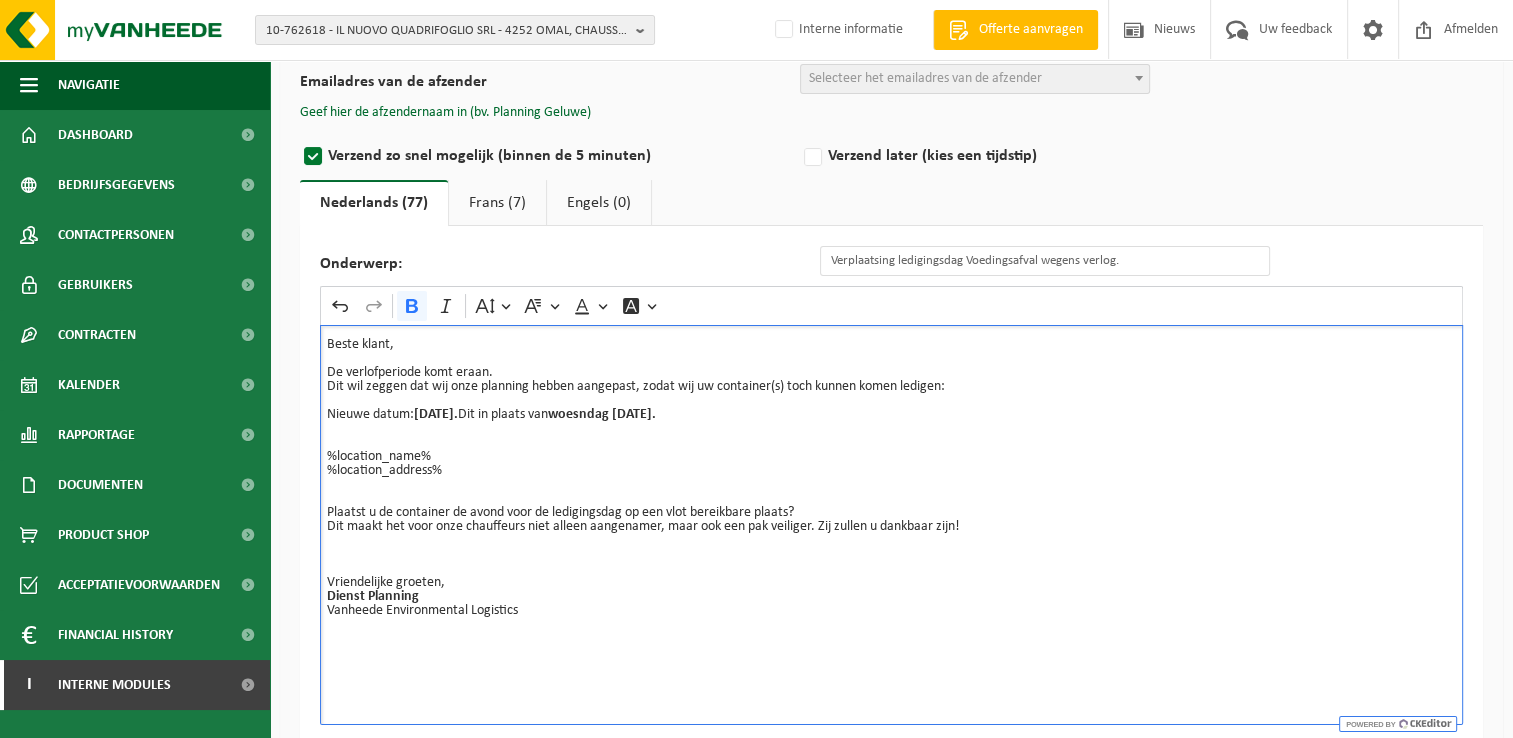 click on "woesndag 16/07/2025." at bounding box center (602, 414) 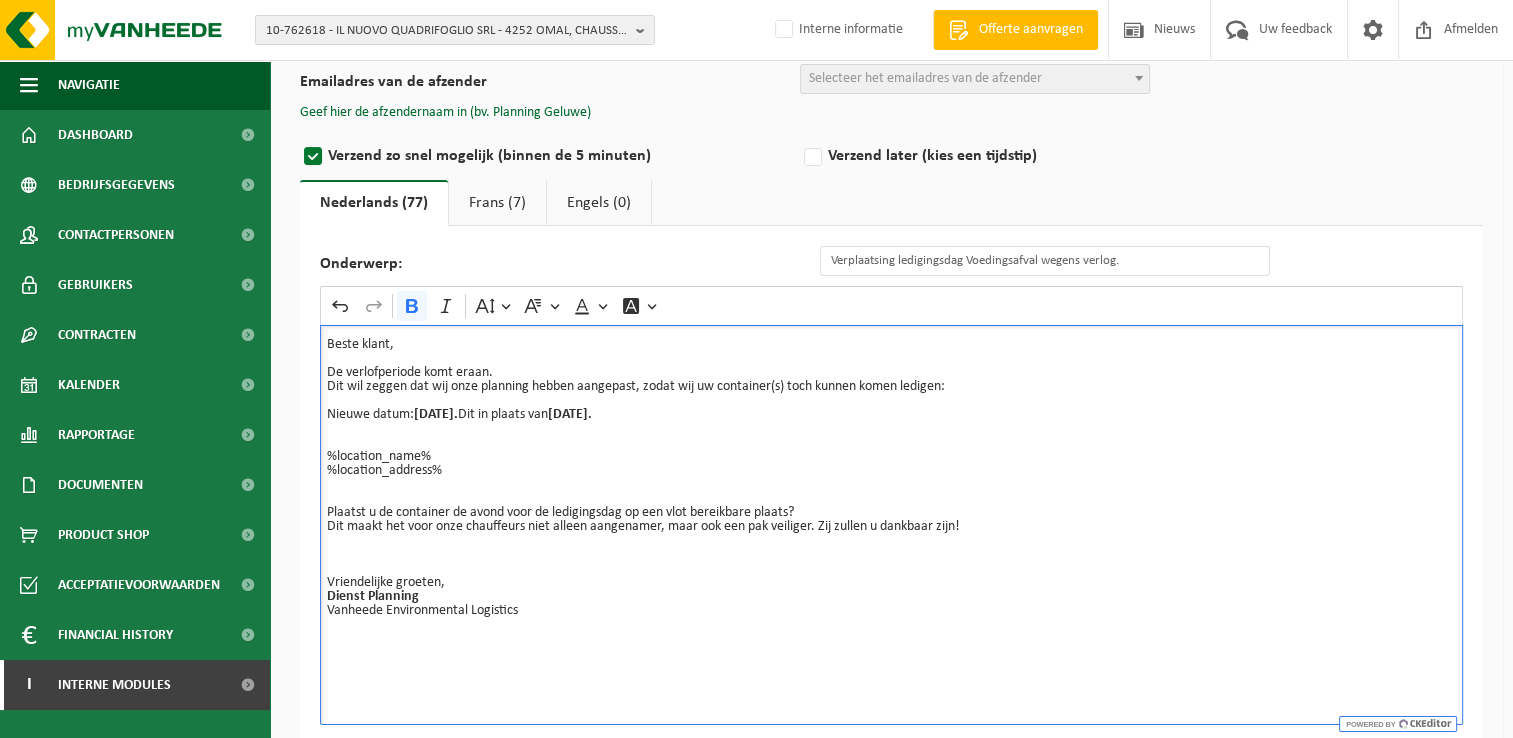click on "Plaatst u de container de avond voor de ledigingsdag op een vlot bereikbare plaats? Dit maakt het voor onze chauffeurs niet alleen aangenamer, maar ook een pak veiliger. Zij zullen u dankbaar zijn! Vriendelijke groeten, Dienst Planning Vanheede Environmental Logistics" at bounding box center [891, 562] 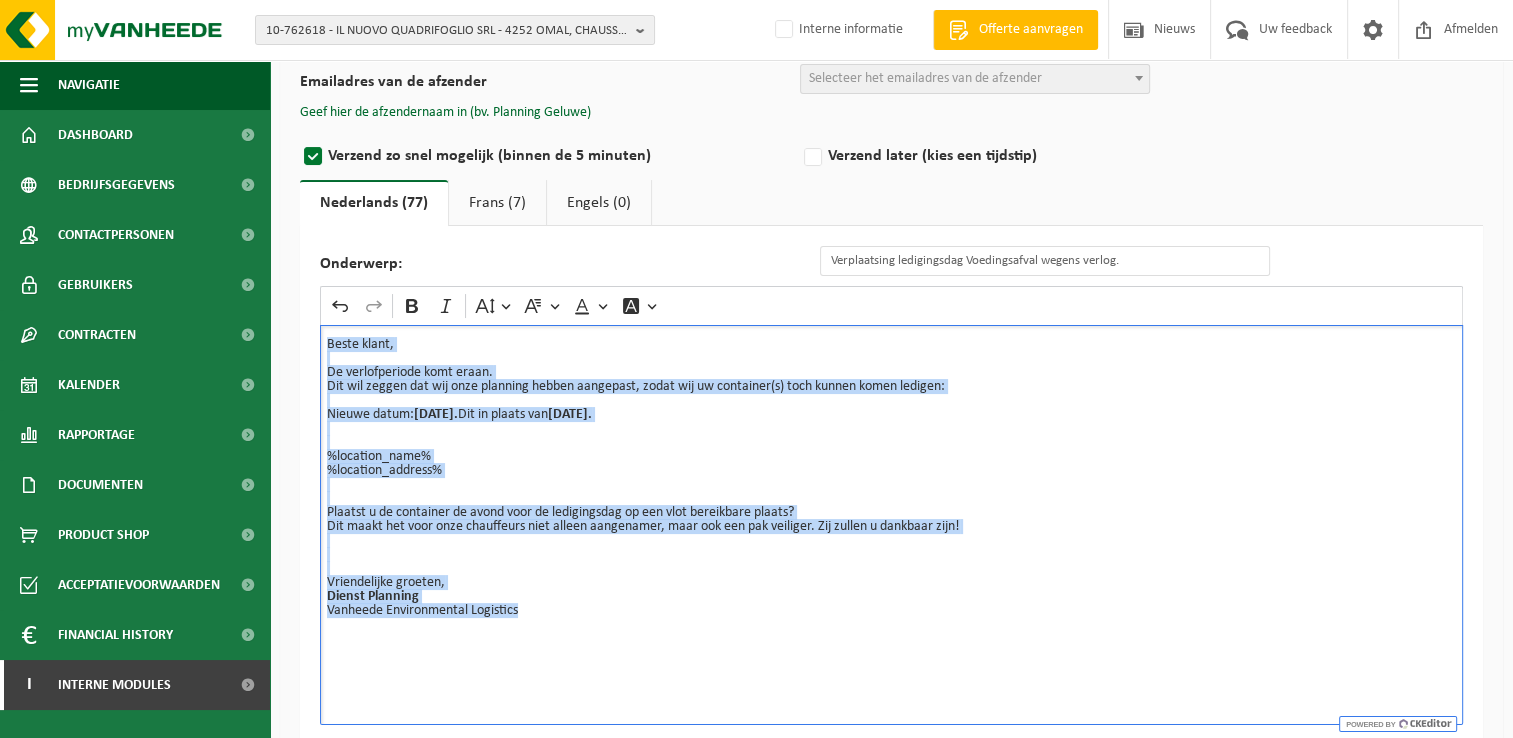 drag, startPoint x: 541, startPoint y: 612, endPoint x: 315, endPoint y: 330, distance: 361.38623 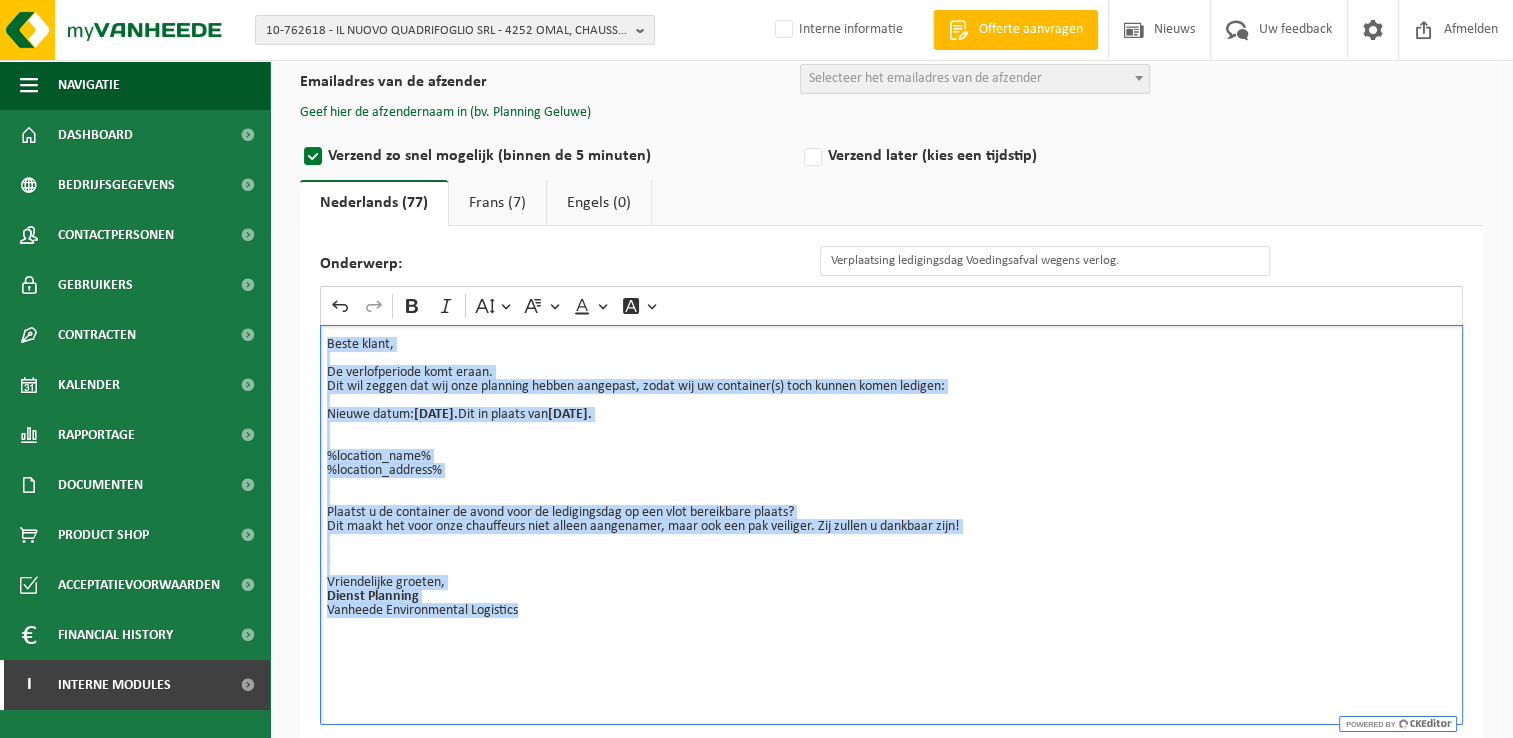 click on "Onderwerp:   Verplaatsing ledigingsdag Voedingsafval wegens verlog.     Rich Text Editor Undo Redo Bold Italic Font Size Font Family Font Color Font Background Color Beste klant, De verlofperiode komt eraan.  Dit wil zeggen dat wij onze planning hebben aangepast, zodat wij uw container(s) toch kunnen komen ledigen: Nieuwe datum:  Vrijdag 18/07/2025.  Dit in plaats van  woensdag 16/07/2025. %location_name% %location_address% Plaatst u de container de avond voor de ledigingsdag op een vlot bereikbare plaats? Dit maakt het voor onze chauffeurs niet alleen aangenamer, maar ook een pak veiliger. Zij zullen u dankbaar zijn! Vriendelijke groeten, Dienst Planning Vanheede Environmental Logistics" at bounding box center (891, 485) 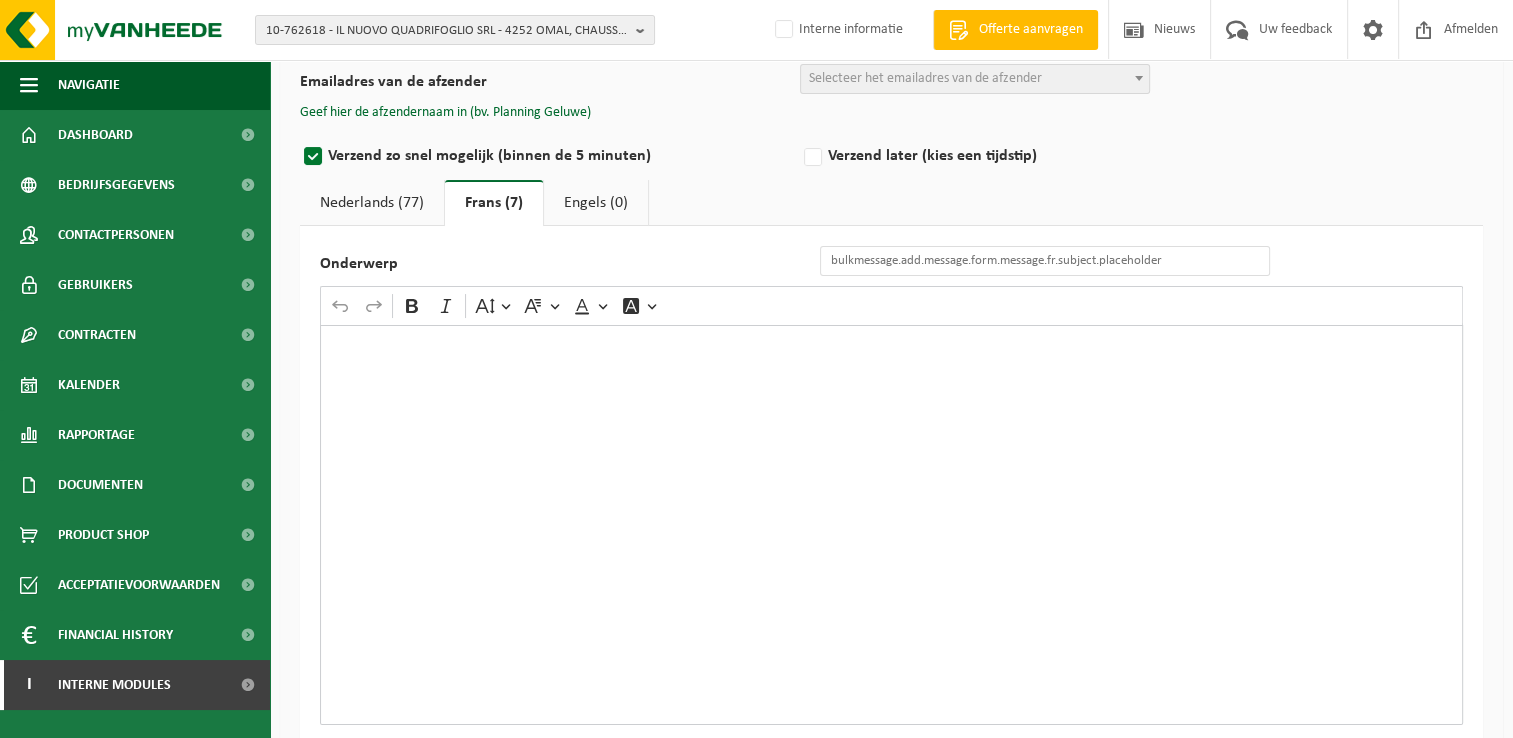 click at bounding box center (891, 525) 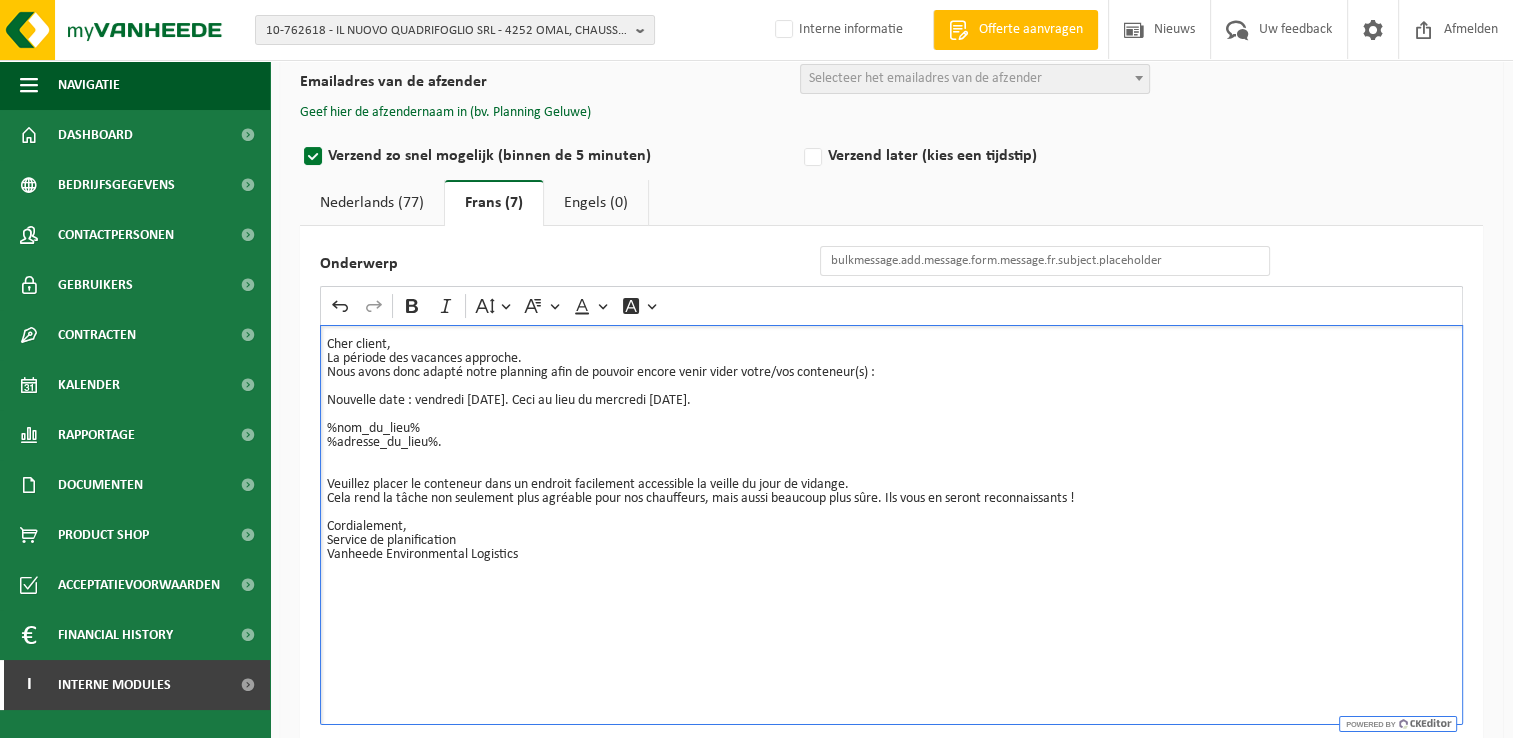 click on "La période des vacances approche.  Nous avons donc adapté notre planning afin de pouvoir encore venir vider votre/vos conteneur(s) :" at bounding box center [891, 366] 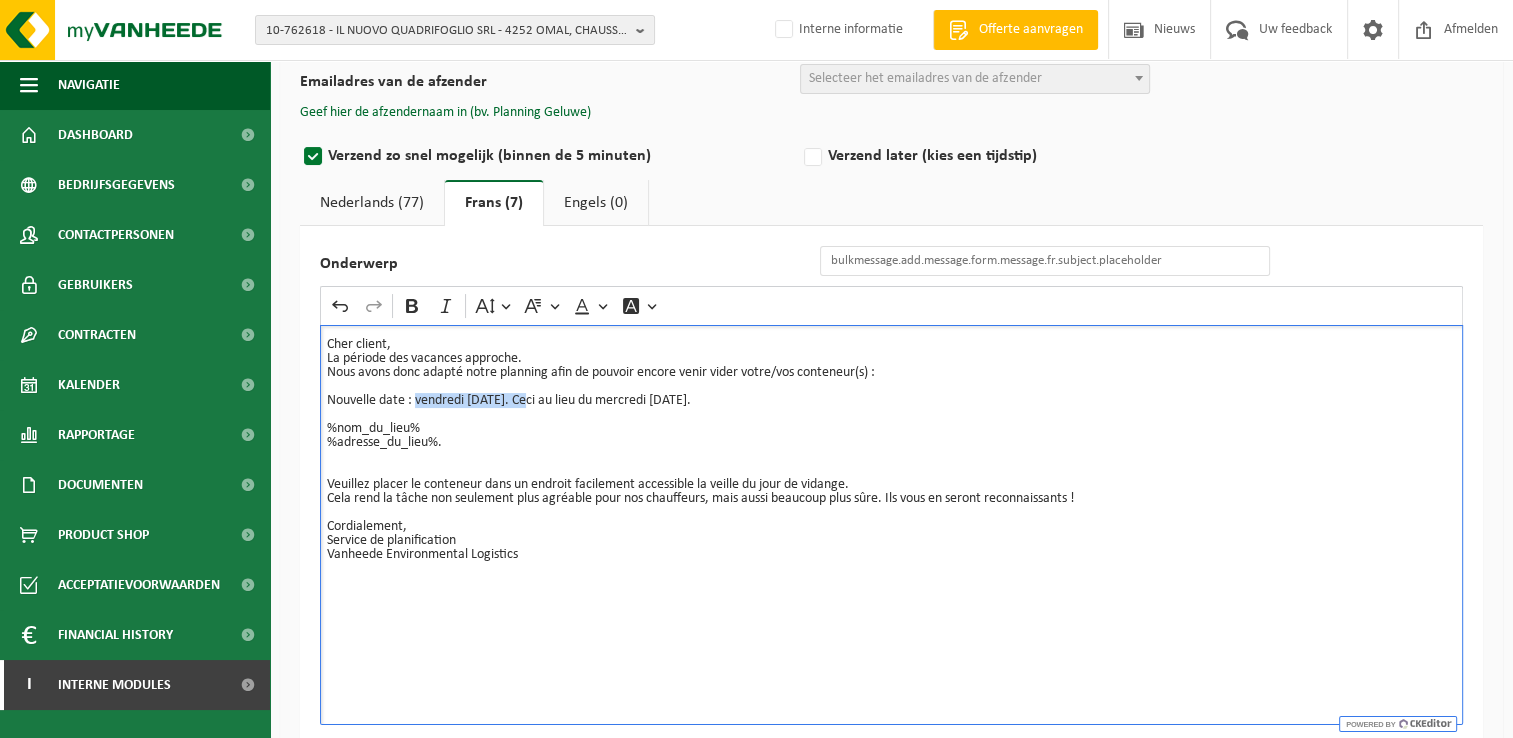 drag, startPoint x: 536, startPoint y: 396, endPoint x: 405, endPoint y: 341, distance: 142.07744 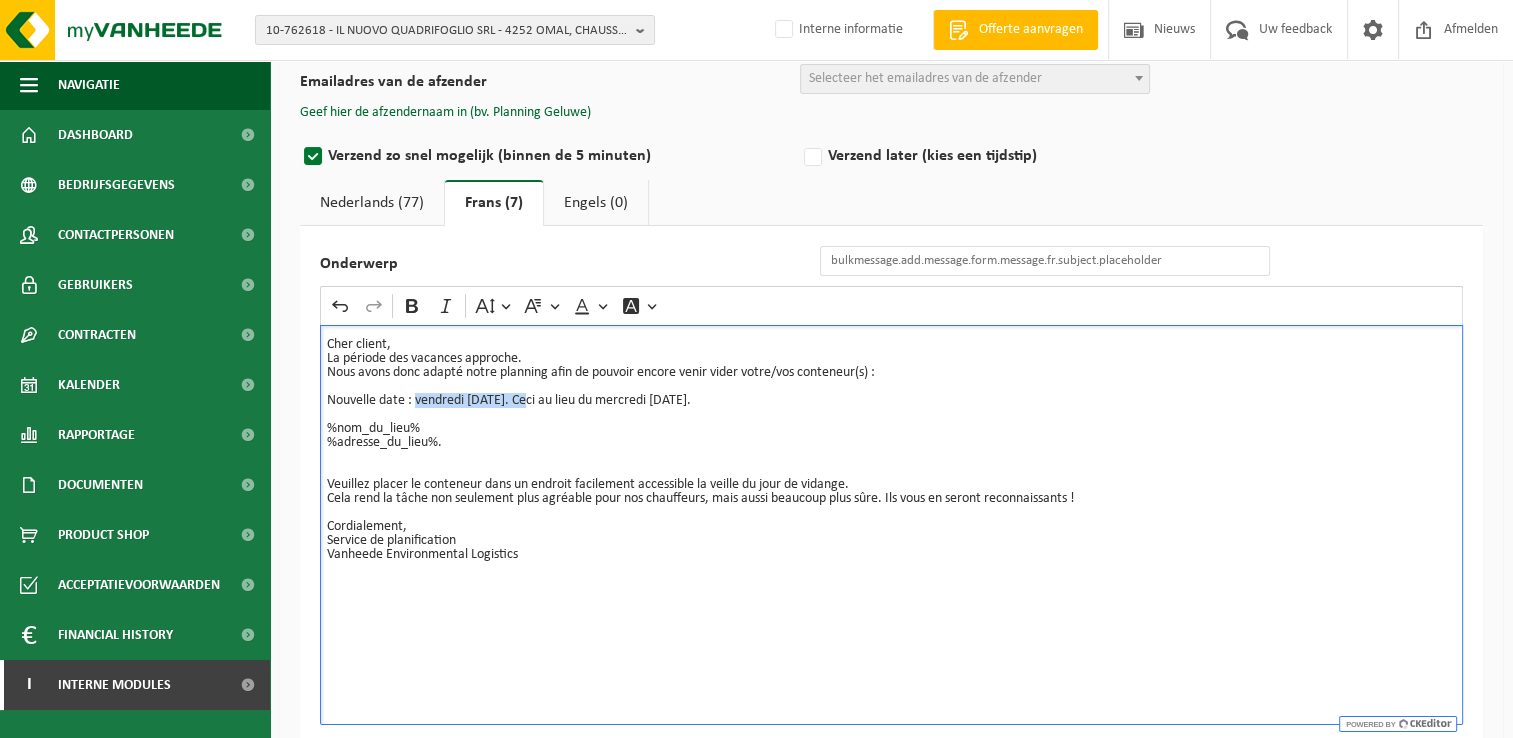 click on "Nouvelle date : vendredi 18/07/2025. Ceci au lieu du mercredi 16/07/2025." at bounding box center [891, 394] 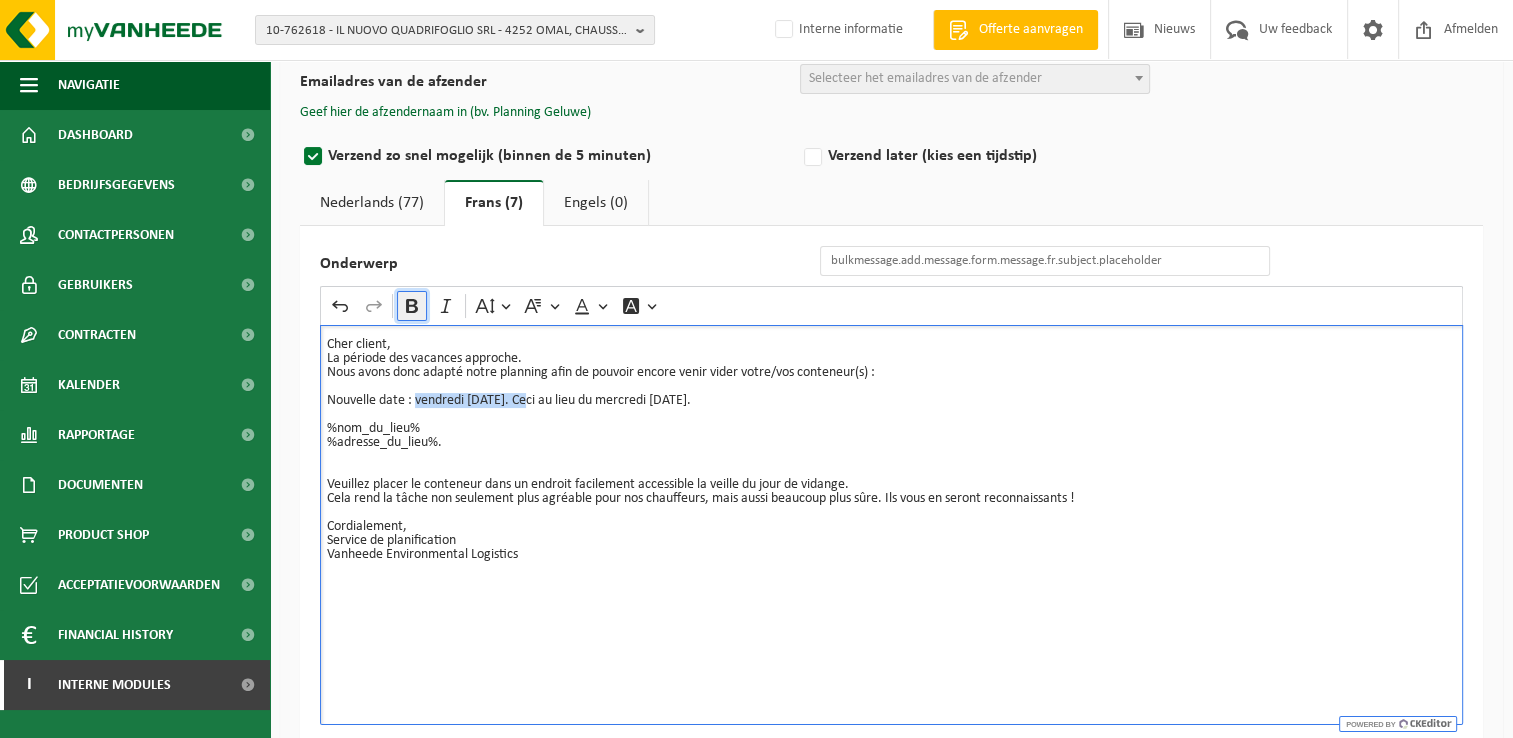 click 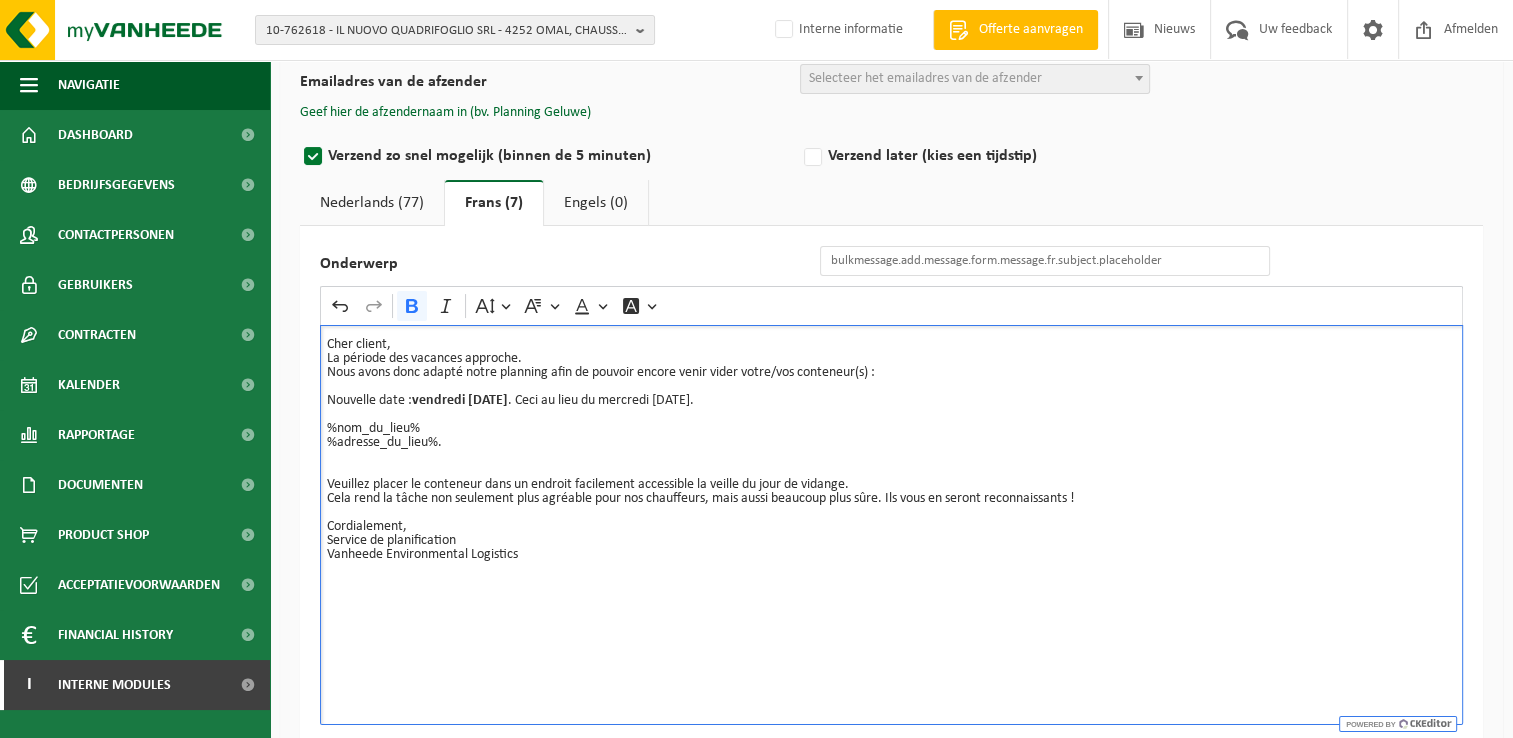 click on "vendredi 18/07/2025" at bounding box center [460, 400] 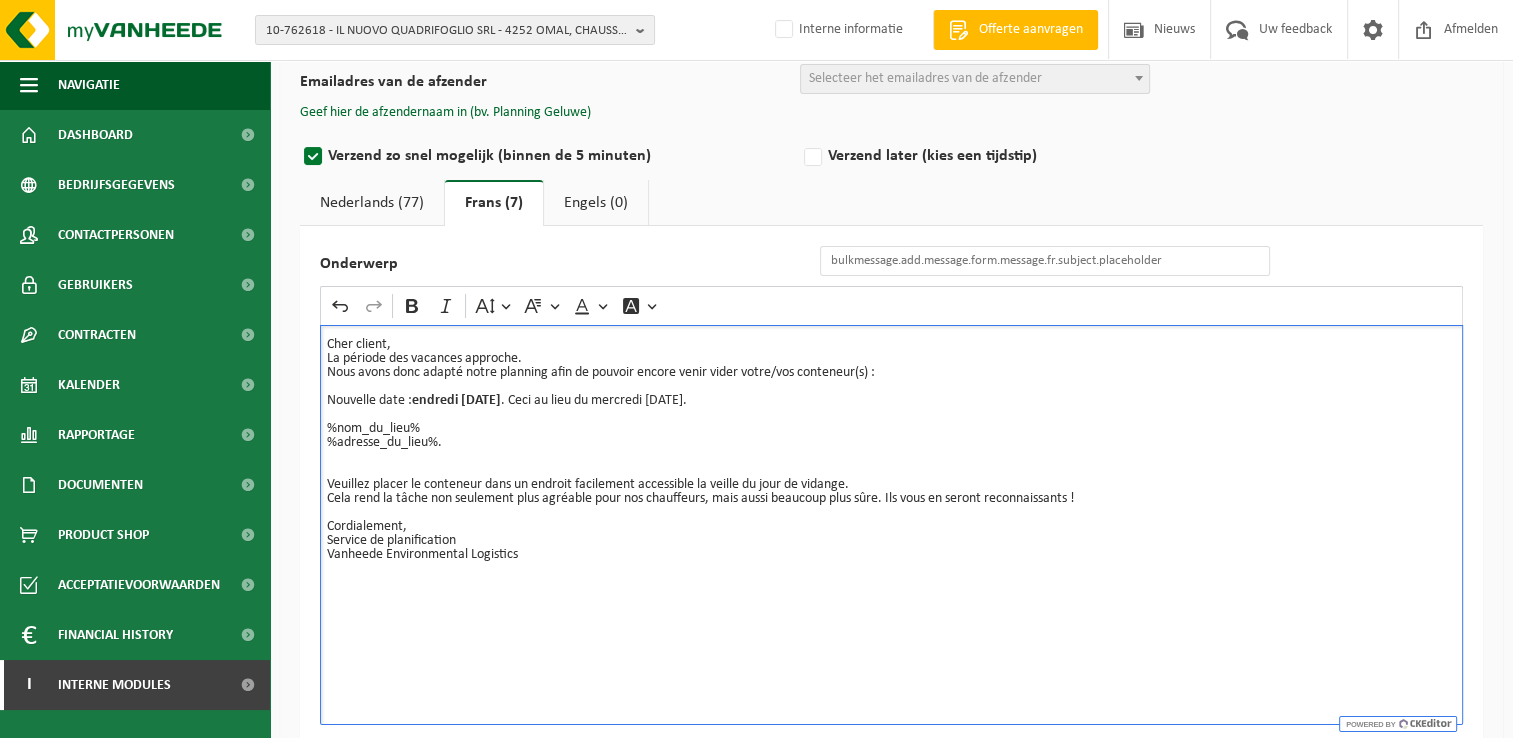 type 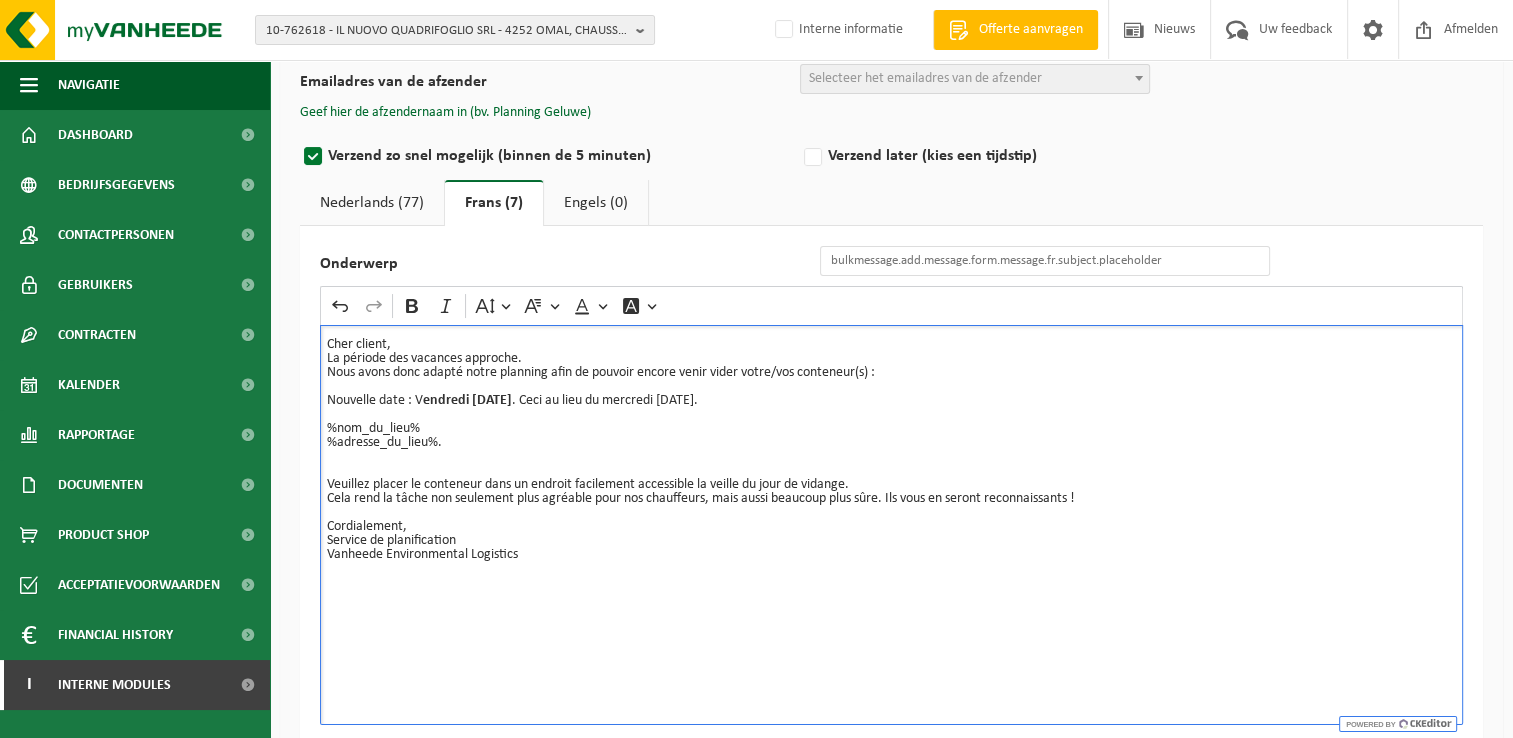 drag, startPoint x: 754, startPoint y: 400, endPoint x: 636, endPoint y: 407, distance: 118.20744 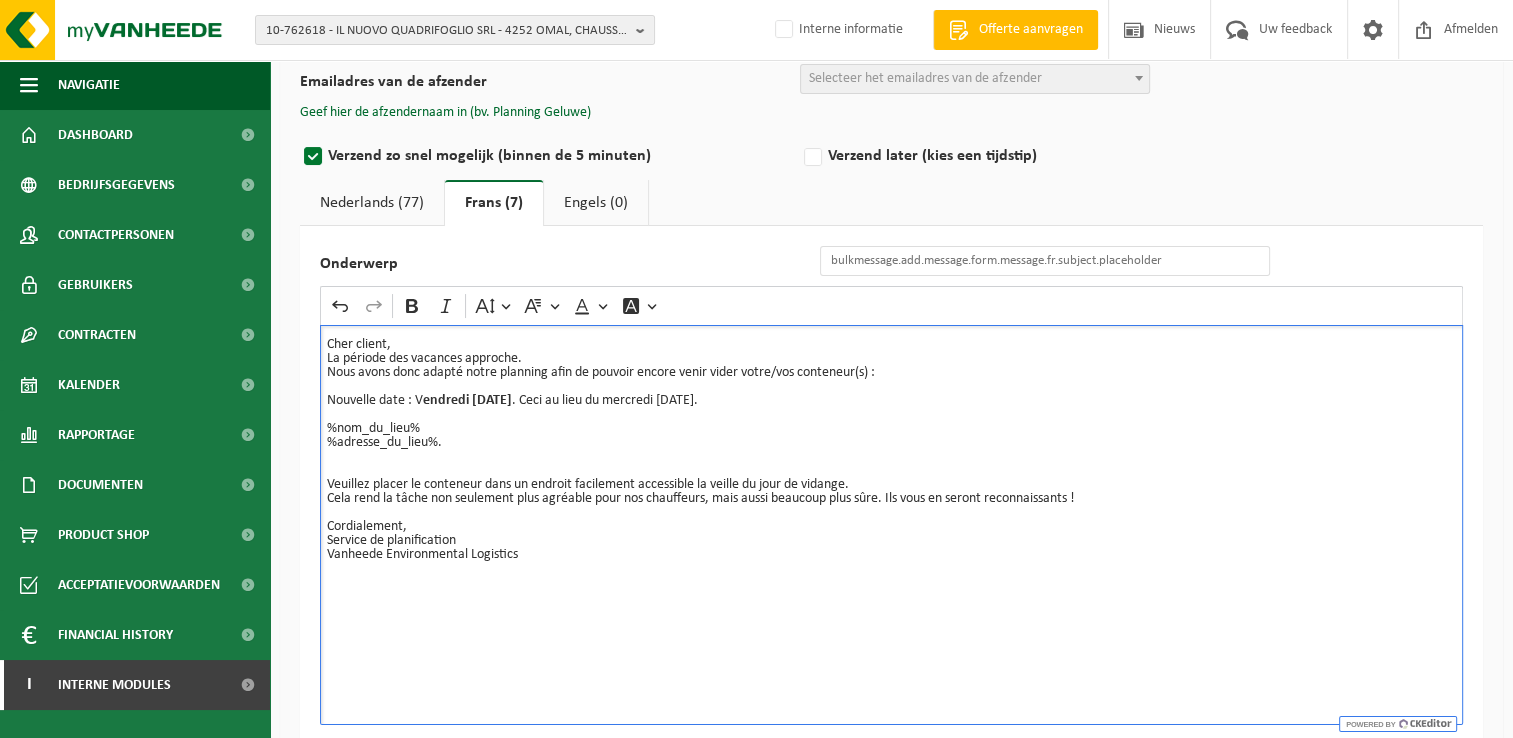 drag, startPoint x: 750, startPoint y: 398, endPoint x: 635, endPoint y: 391, distance: 115.212845 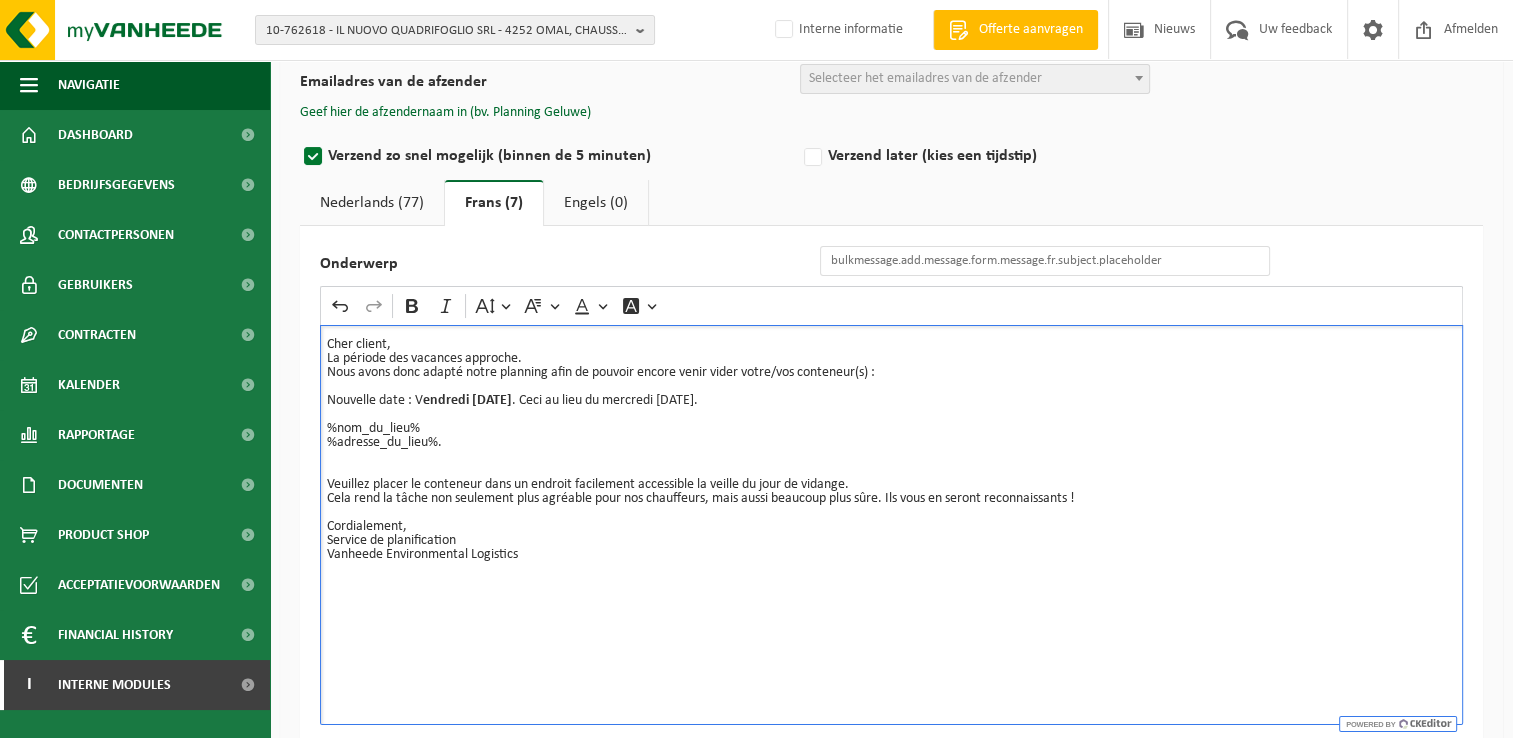 click on "Nouvelle date : V endredi 18/07/2025 . Ceci au lieu du mercredi 16/07/2025." at bounding box center (891, 394) 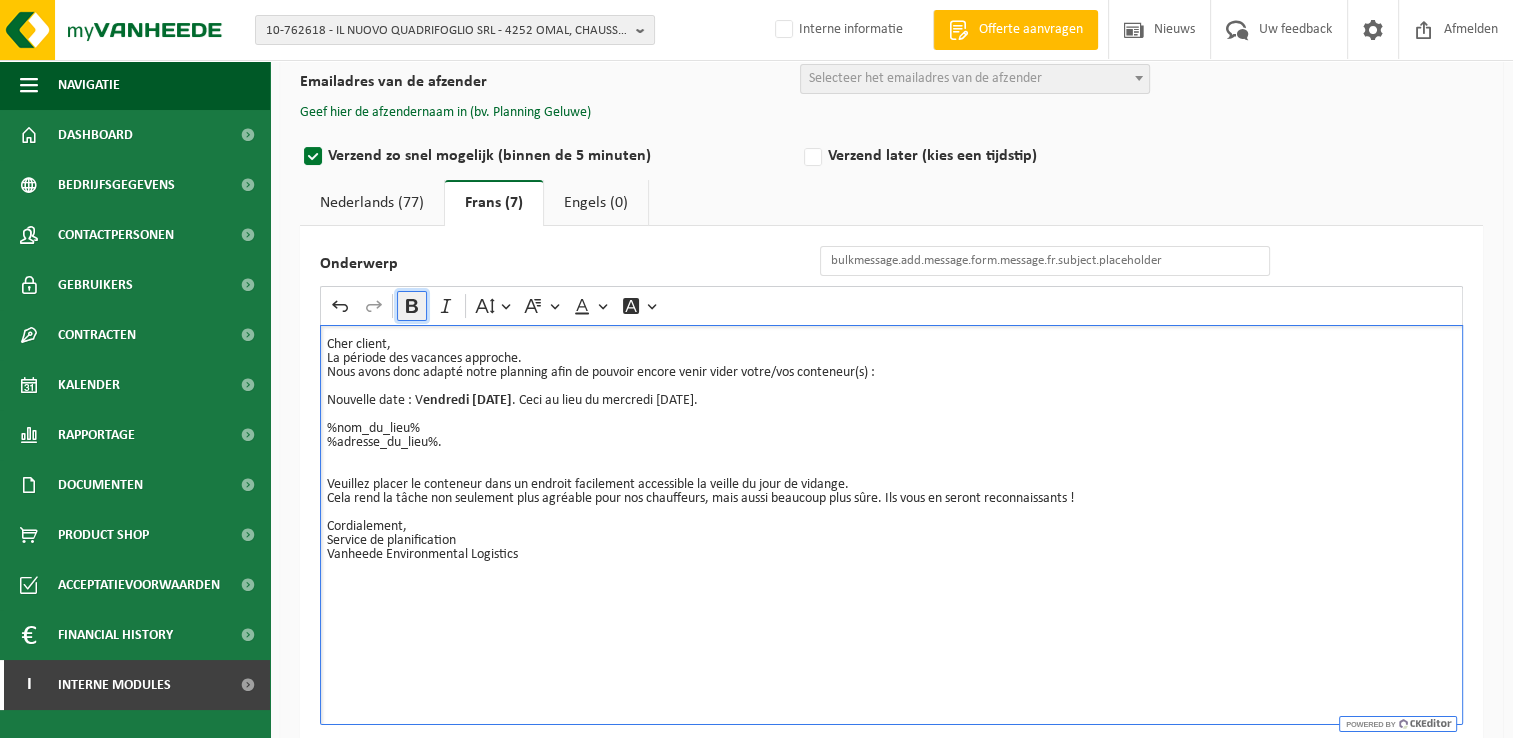 click 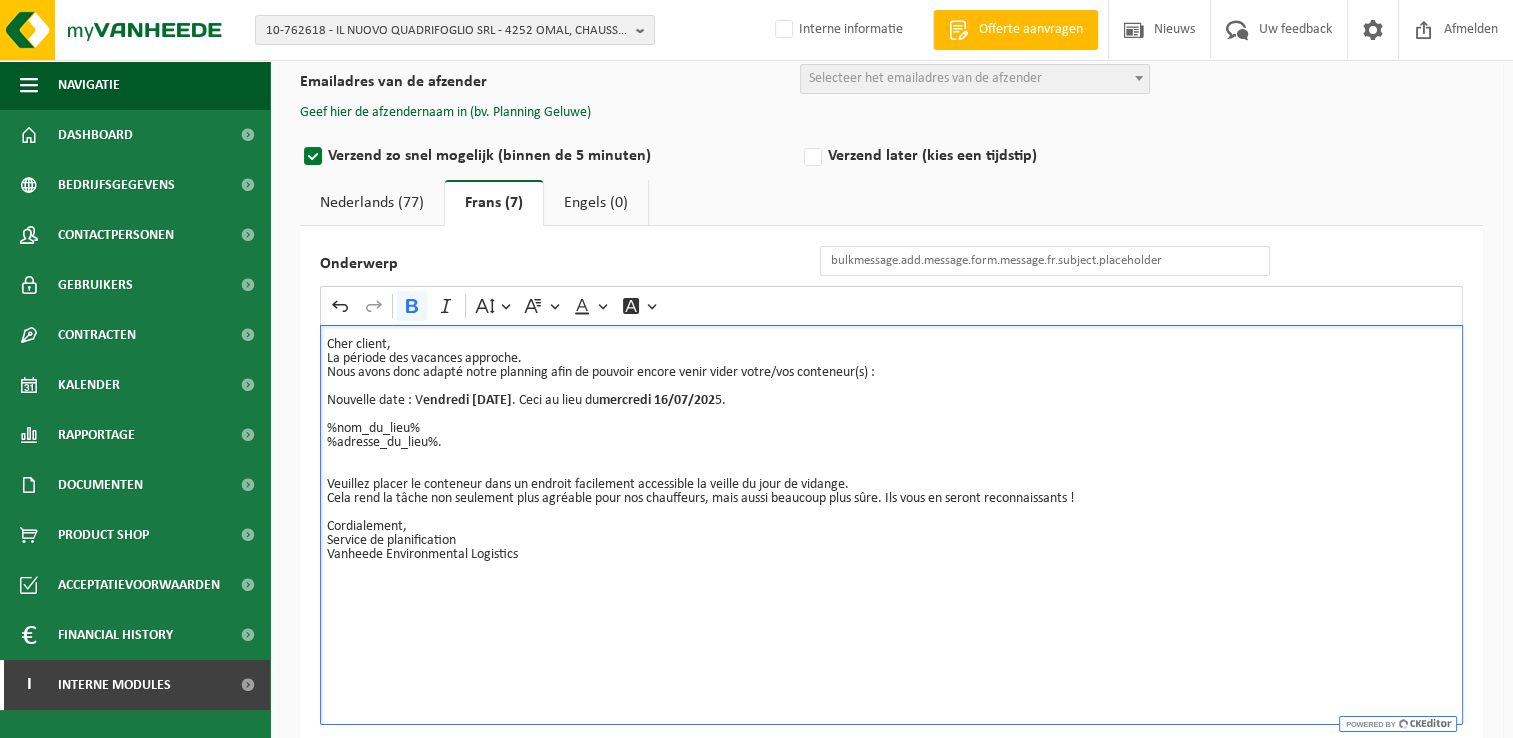 click on "mercredi 16/07/202" at bounding box center [657, 400] 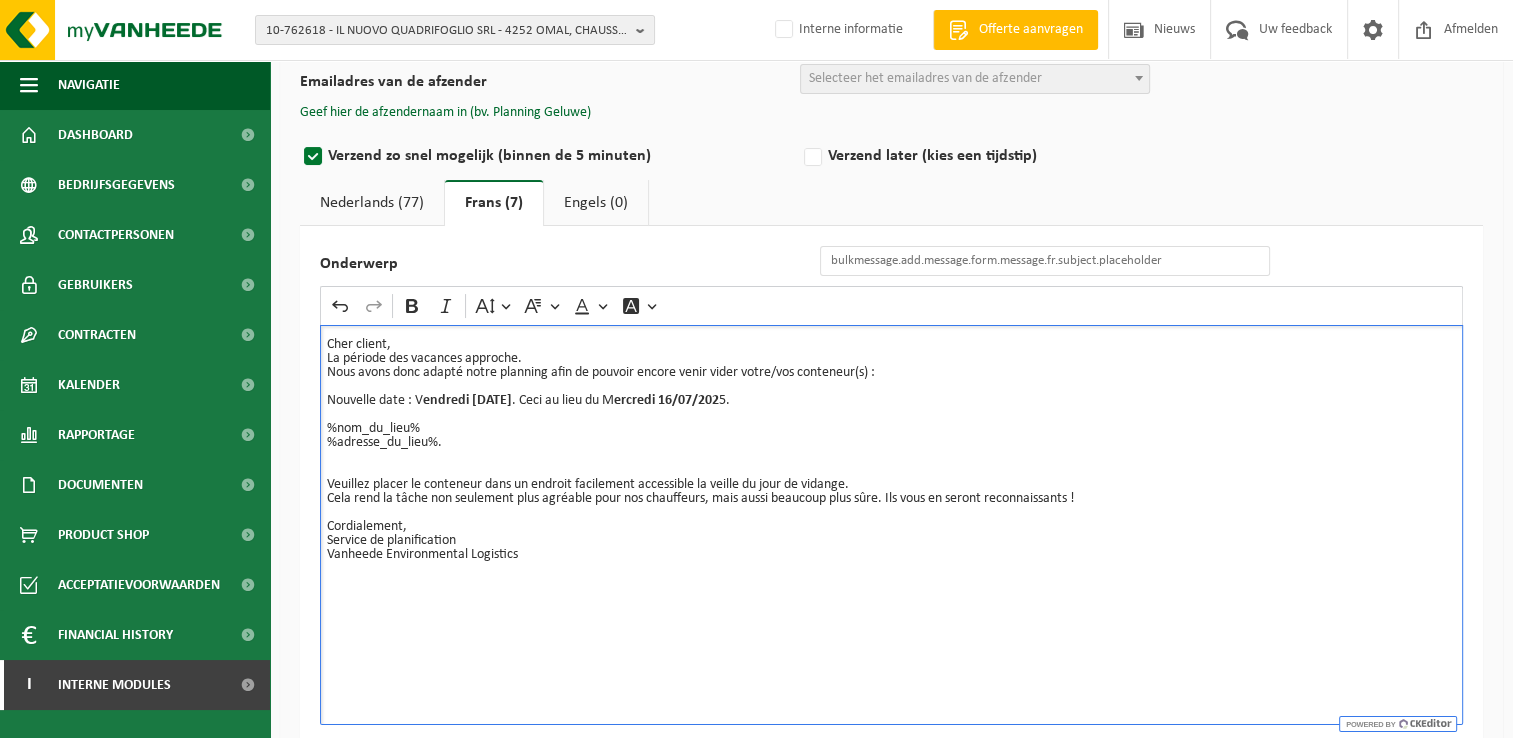click on "%nom_du_lieu% %adresse_du_lieu%." at bounding box center (891, 429) 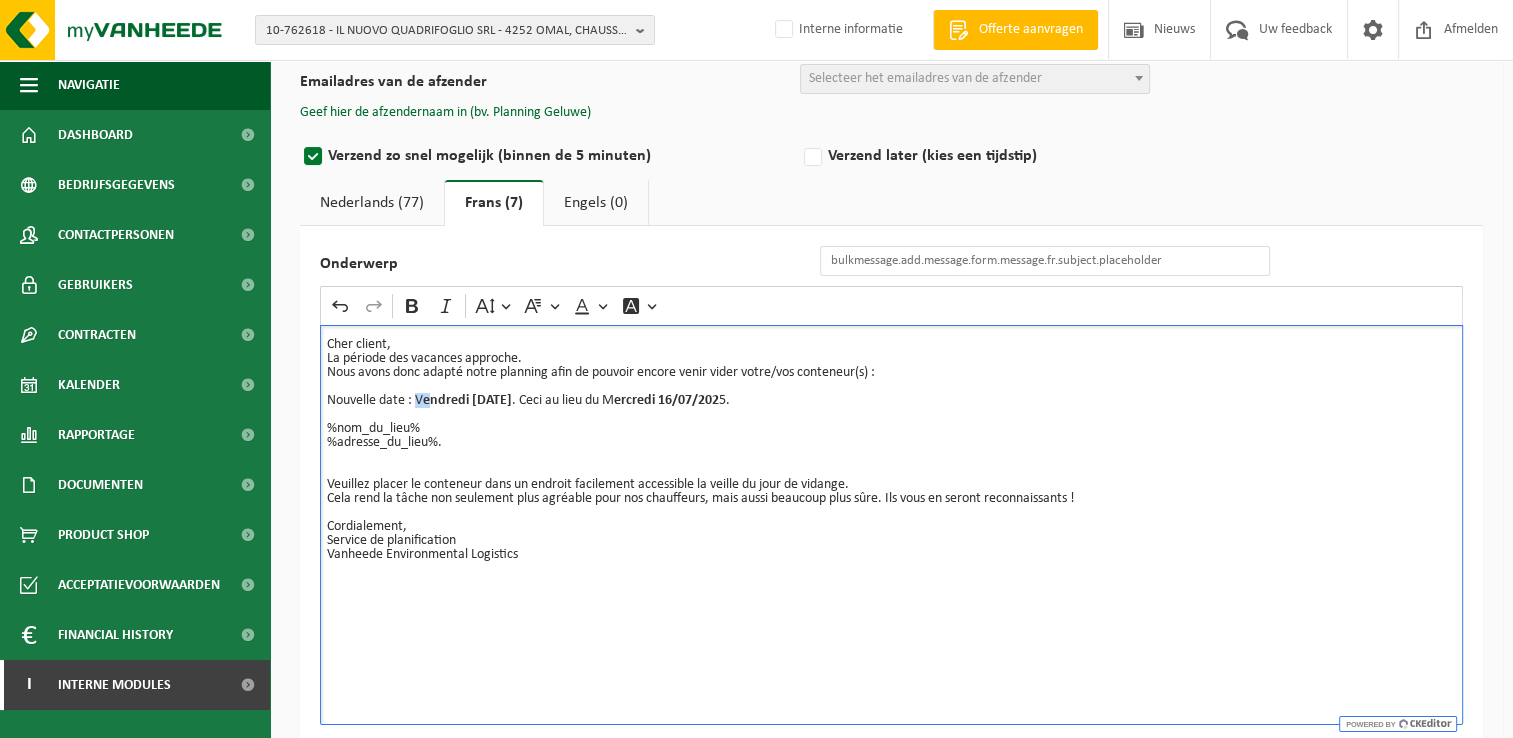 drag, startPoint x: 417, startPoint y: 397, endPoint x: 432, endPoint y: 397, distance: 15 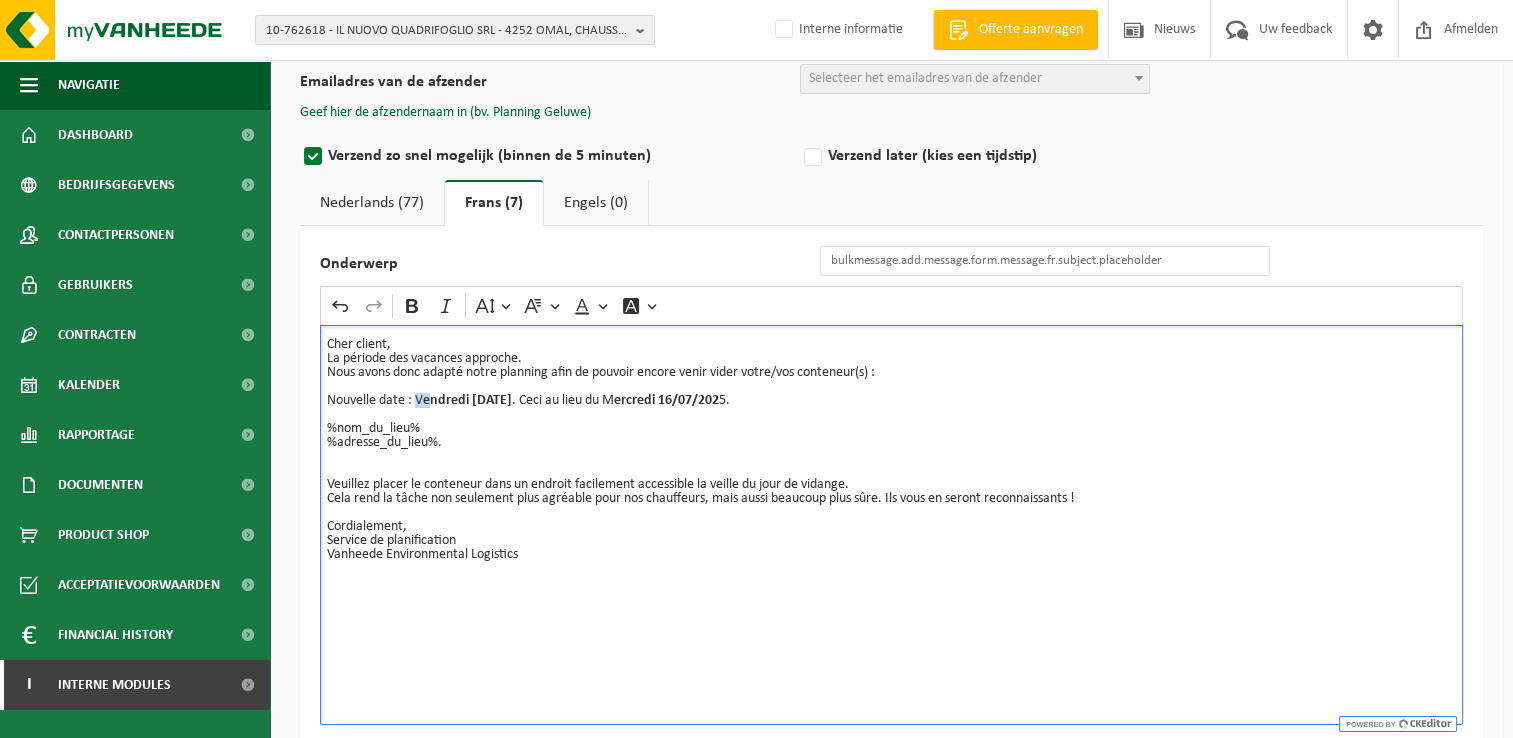 click on "Nouvelle date : V endredi 18/07/2025 . Ceci au lieu du M ercredi 16/07/202 5." at bounding box center (891, 394) 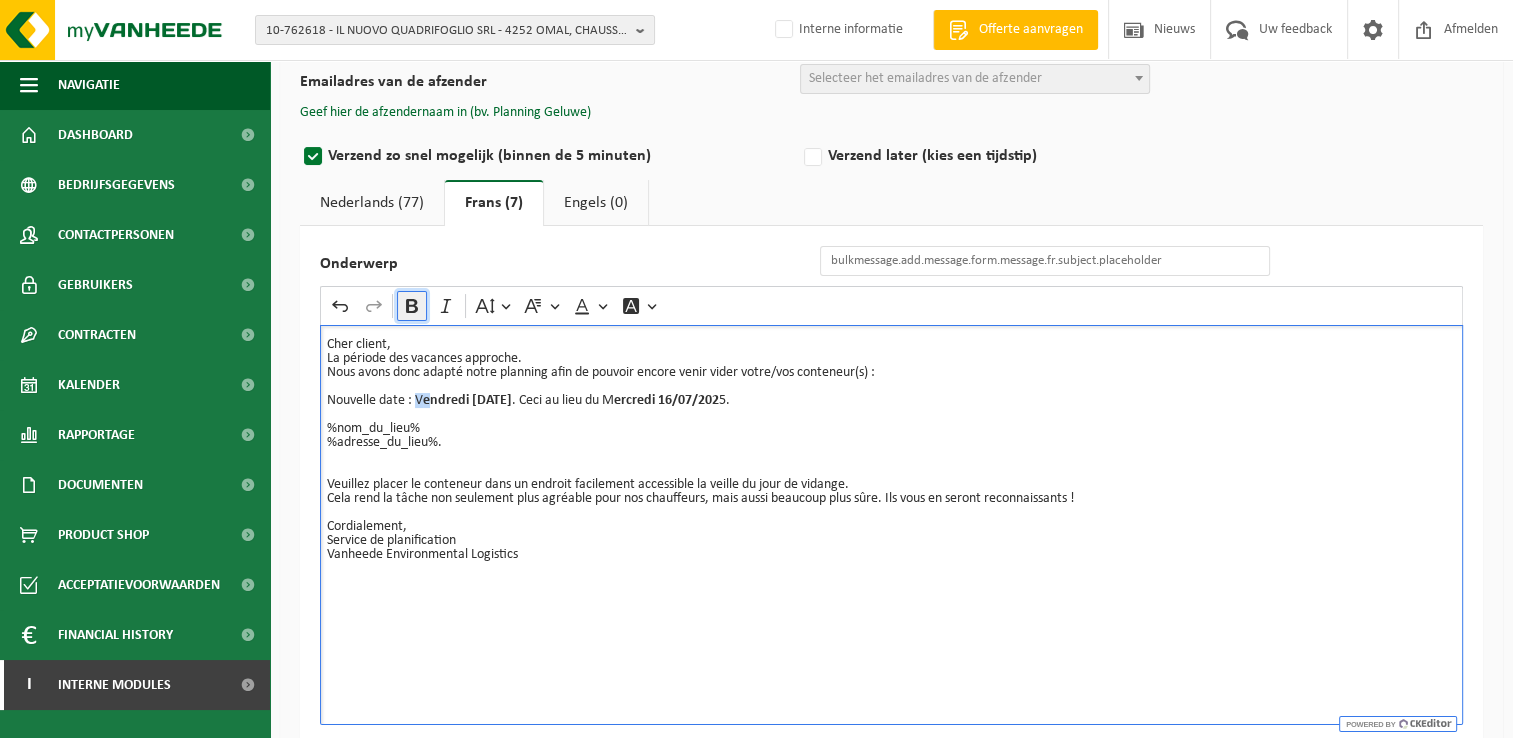 click 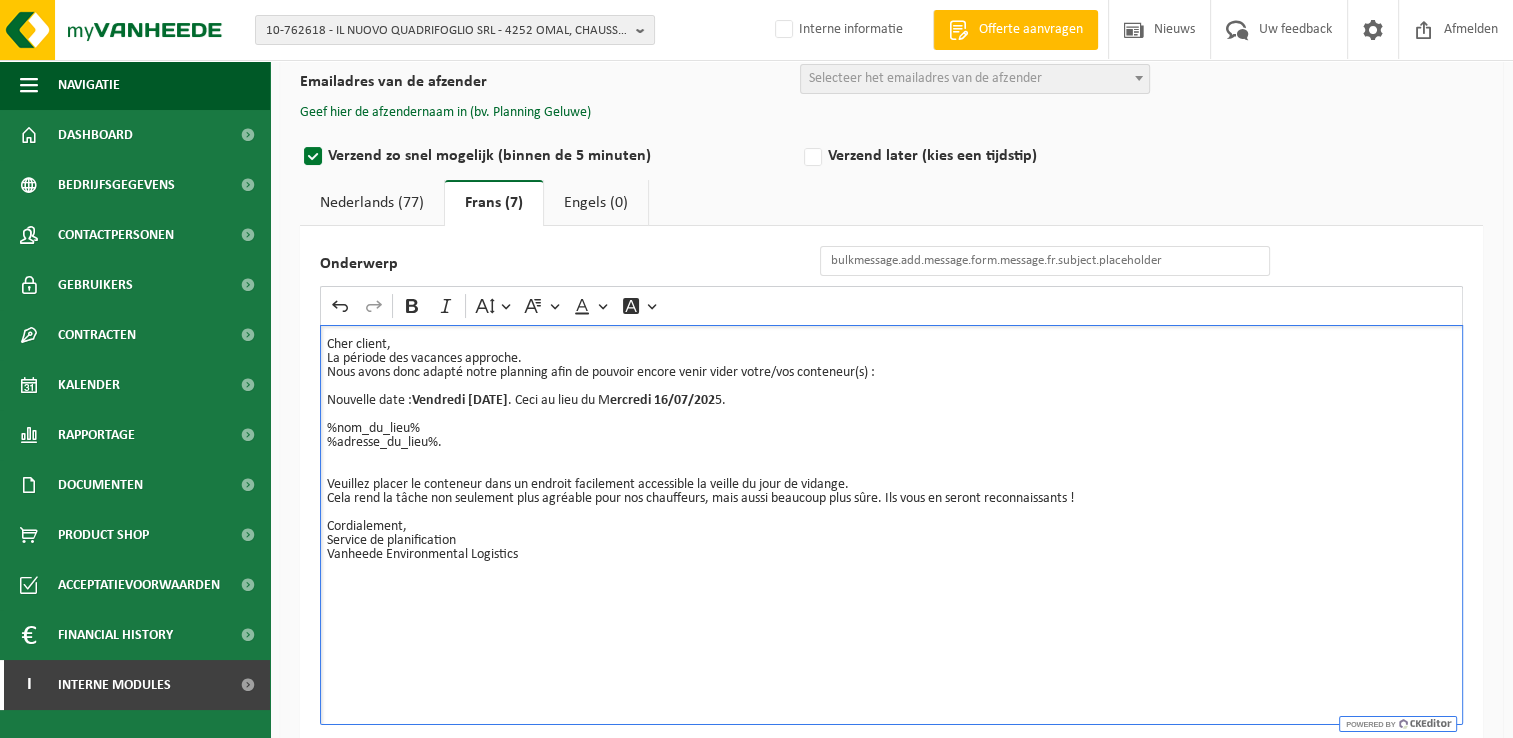 click on "%nom_du_lieu% %adresse_du_lieu%." at bounding box center [891, 429] 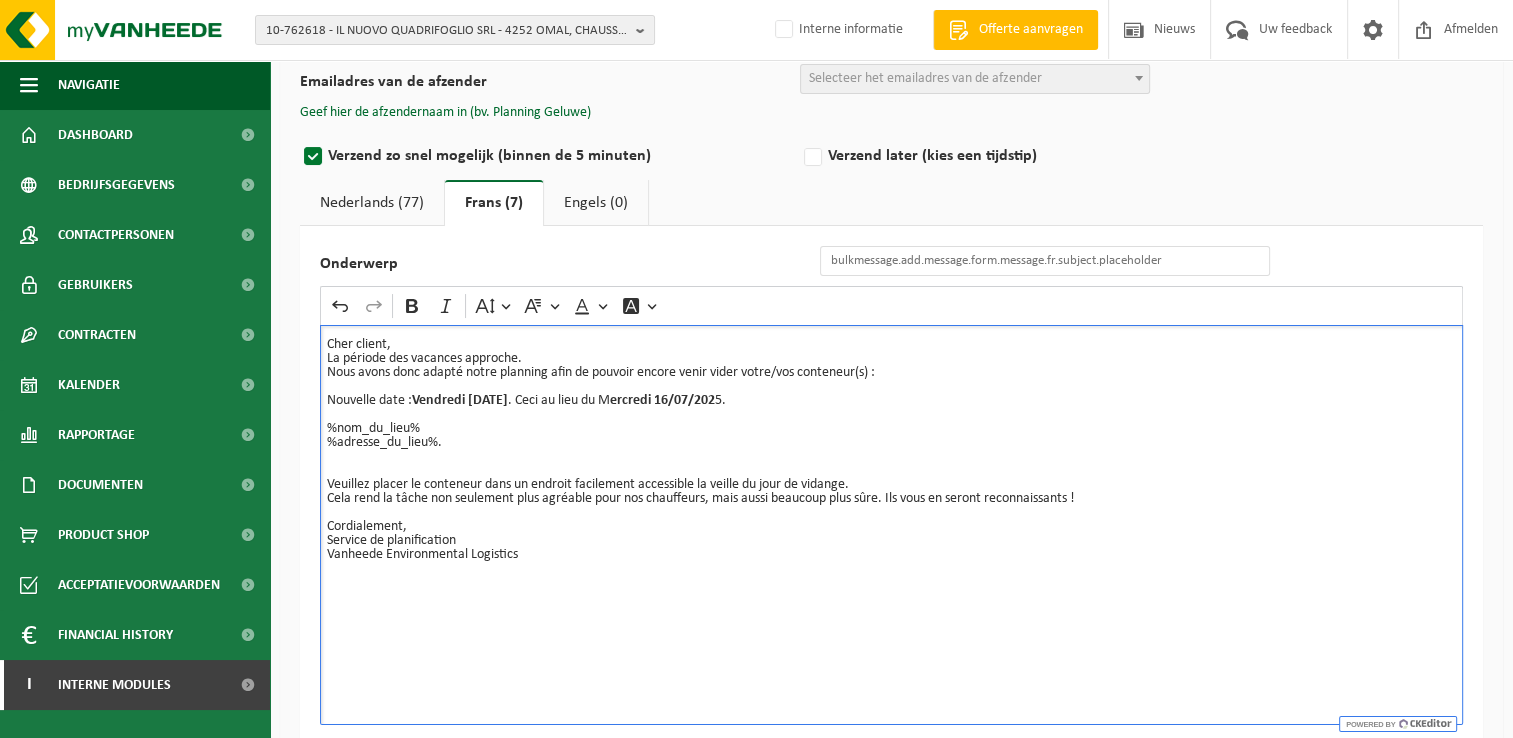 click on "Nederlands (77)" at bounding box center [372, 203] 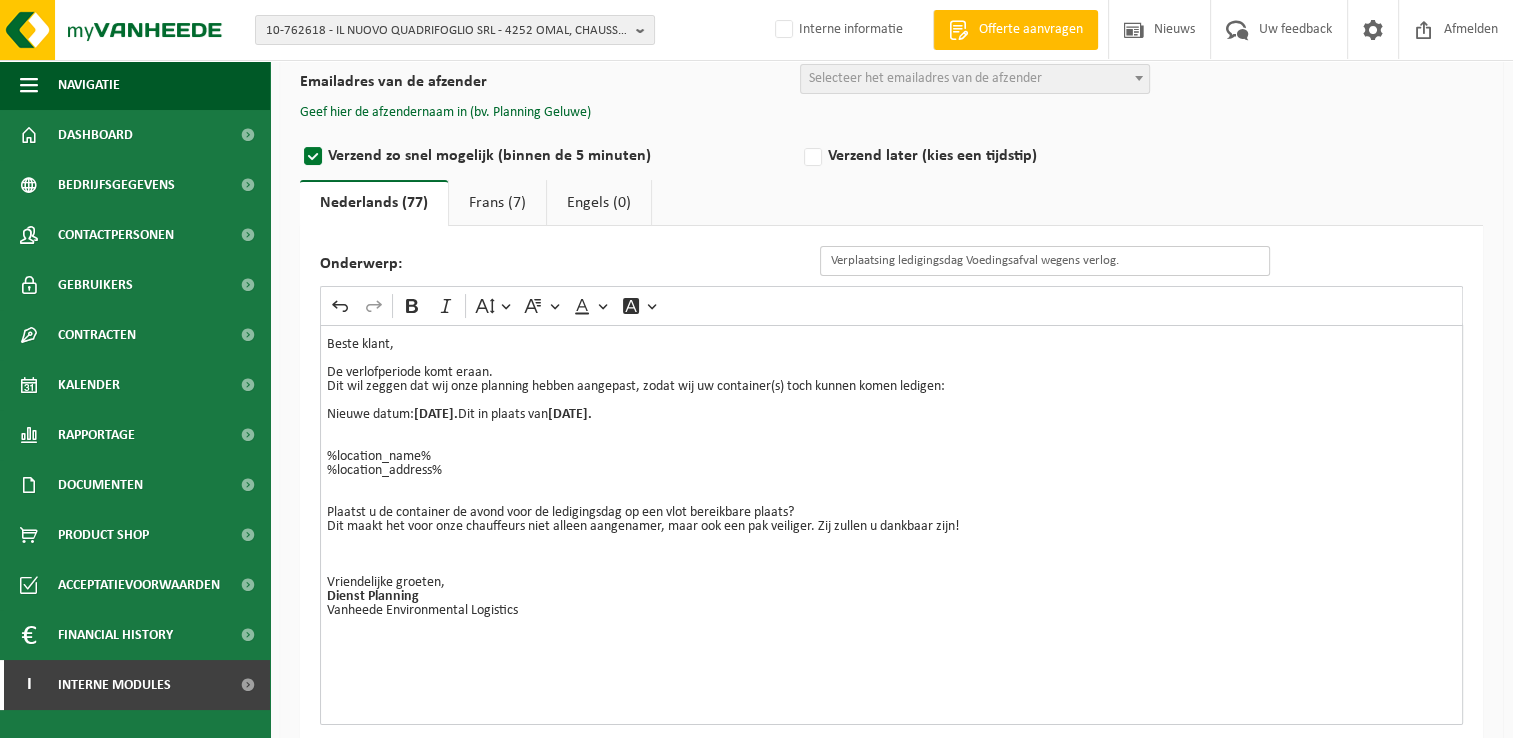 drag, startPoint x: 1161, startPoint y: 266, endPoint x: 746, endPoint y: 250, distance: 415.30832 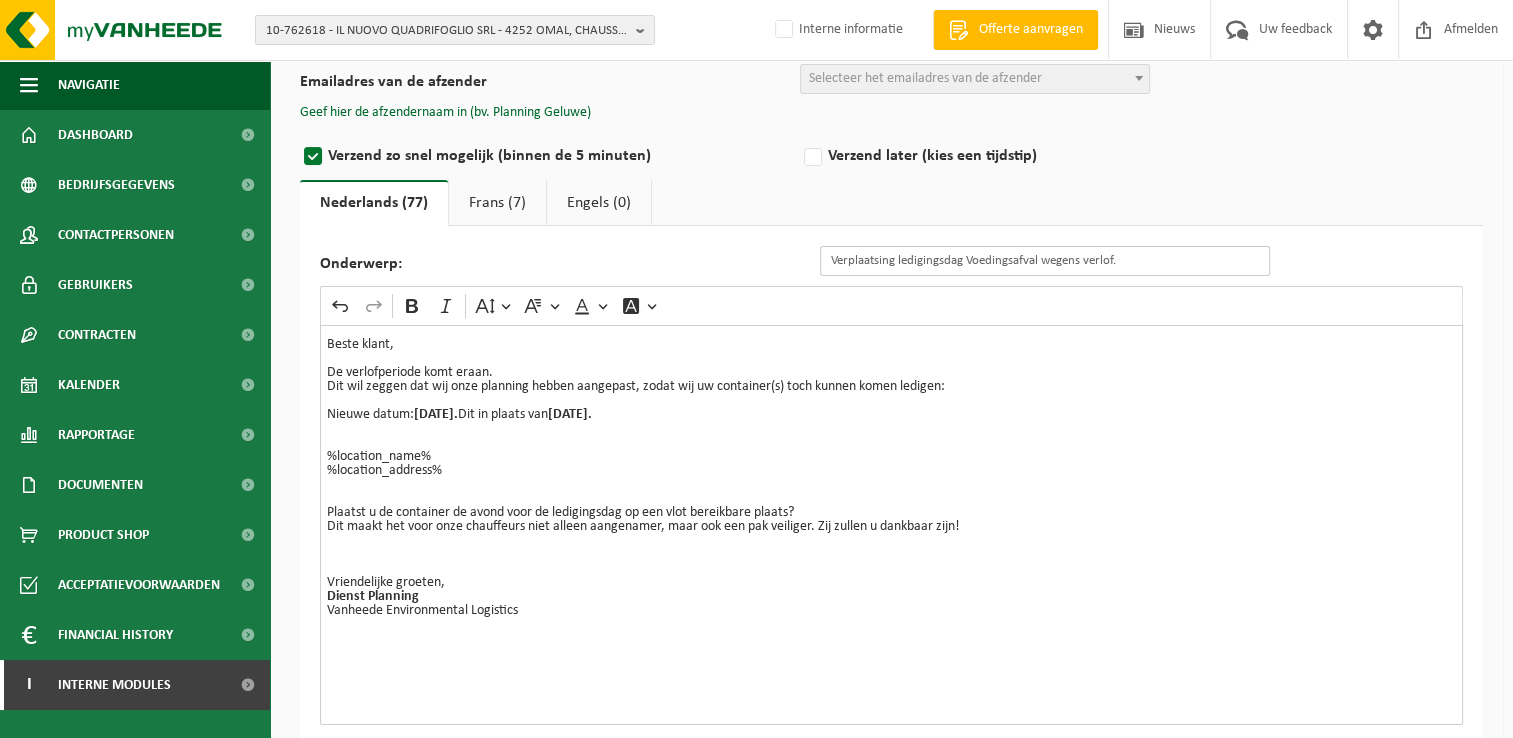 click on "Verplaatsing ledigingsdag Voedingsafval wegens verlof." at bounding box center (1045, 261) 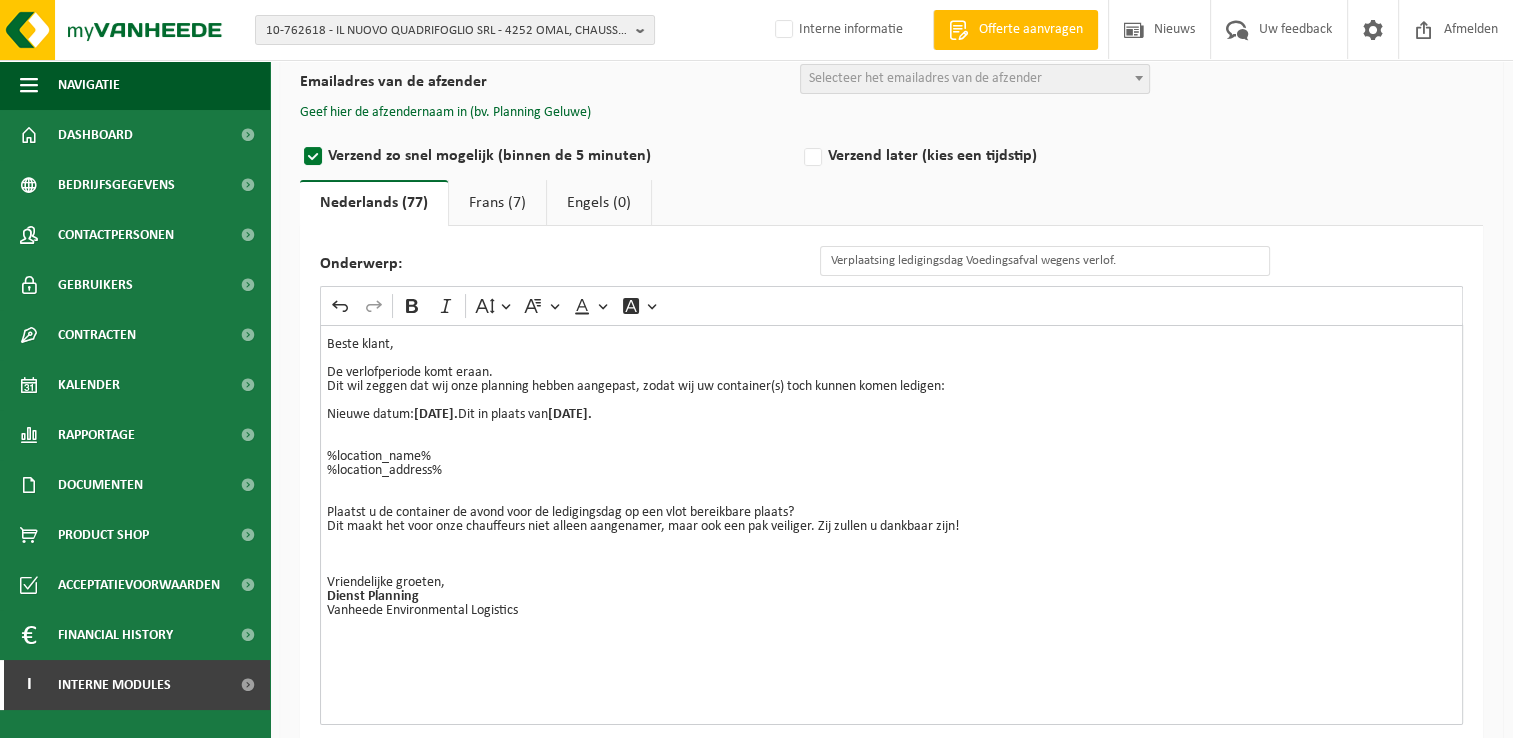 click on "Frans (7)" at bounding box center [497, 203] 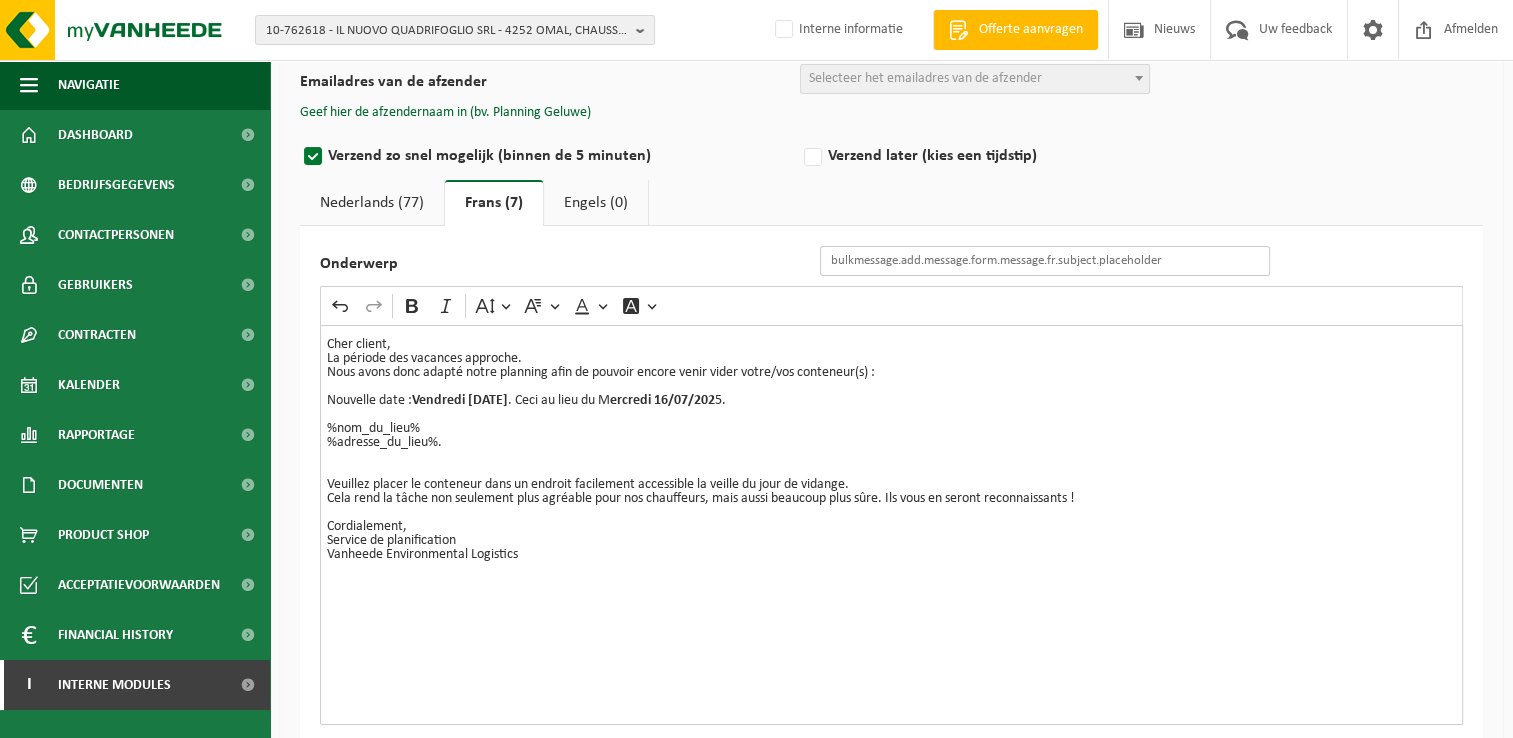 click on "Onderwerp" at bounding box center (1045, 261) 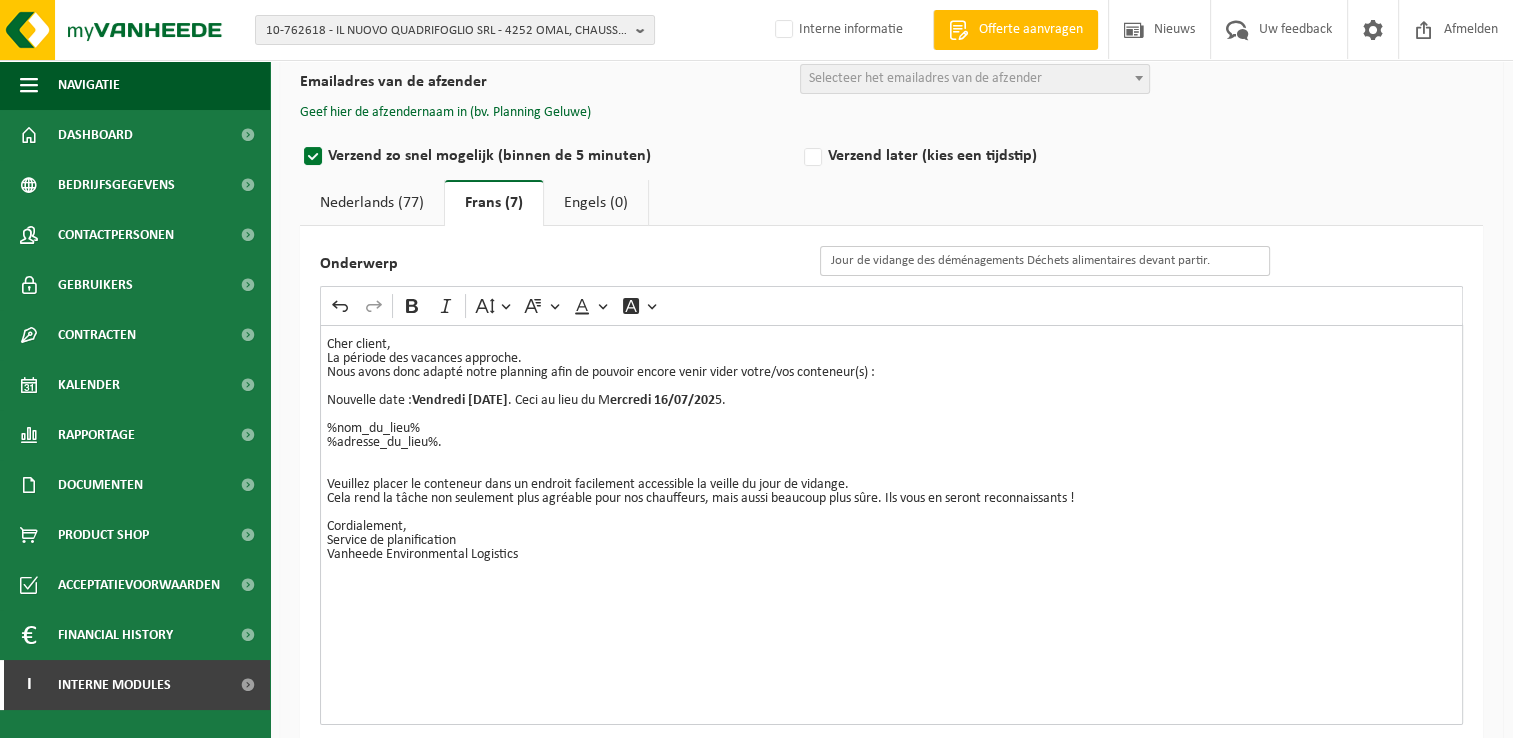 type on "Jour de vidange des déménagements Déchets alimentaires devant partir." 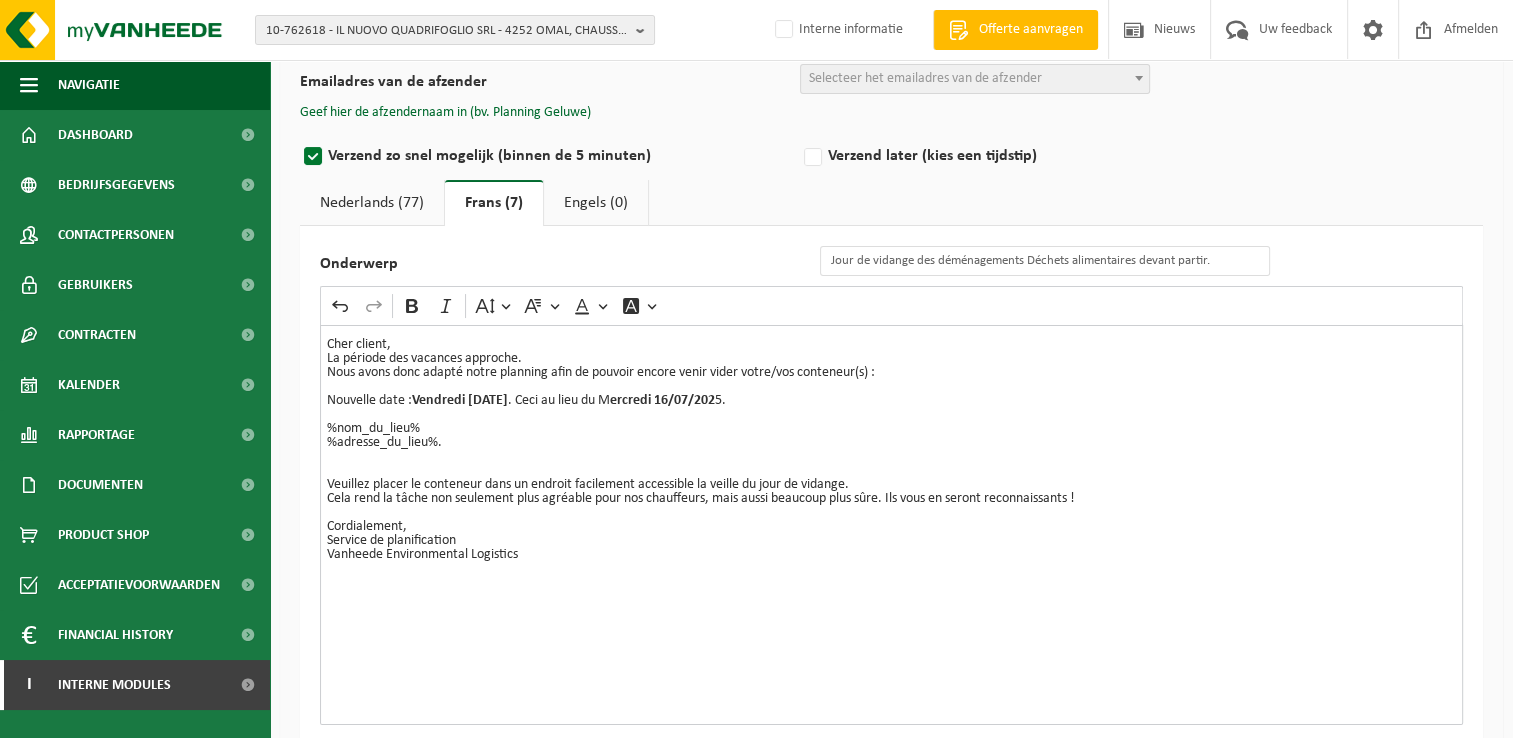 click on "%nom_du_lieu% %adresse_du_lieu%." at bounding box center (891, 429) 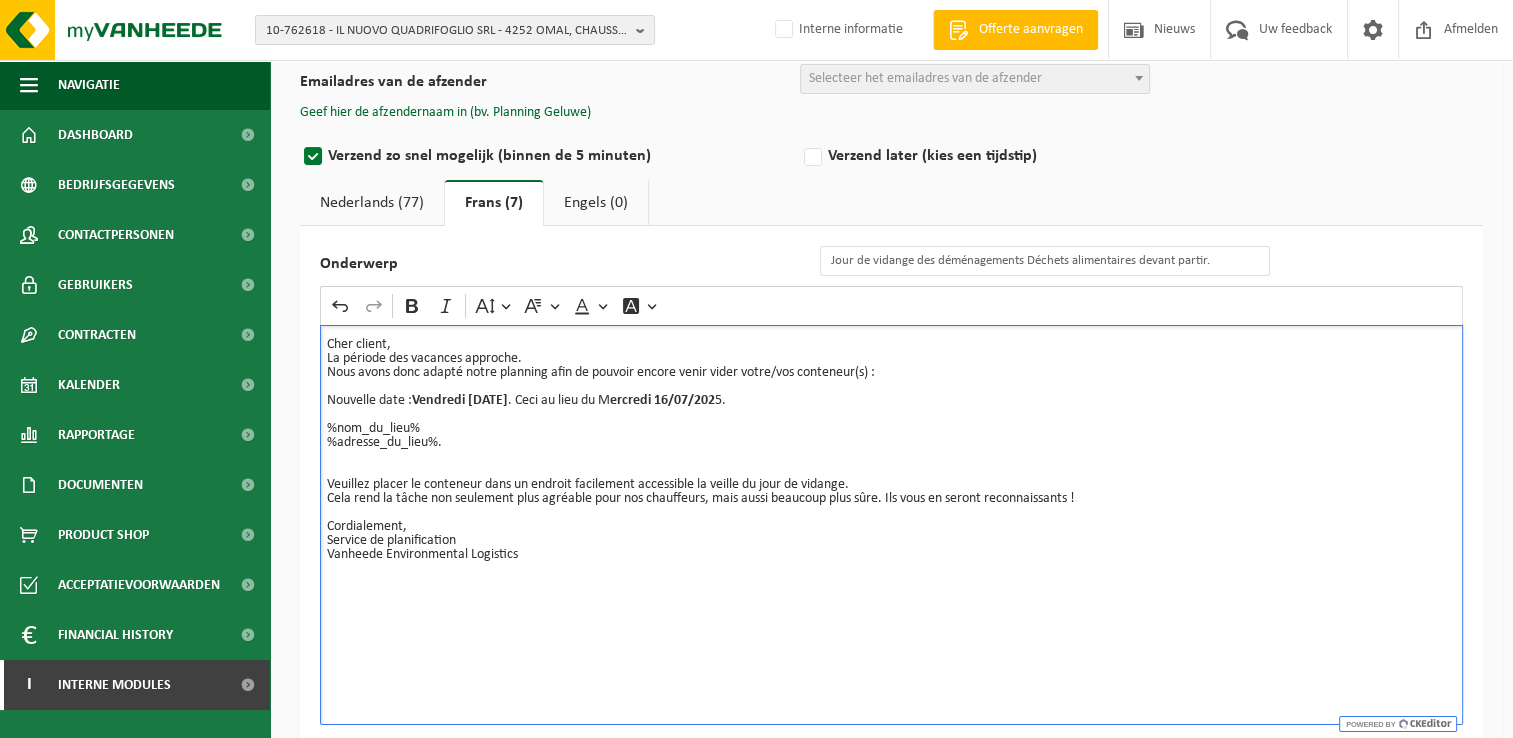 click on "Cher client," at bounding box center [891, 345] 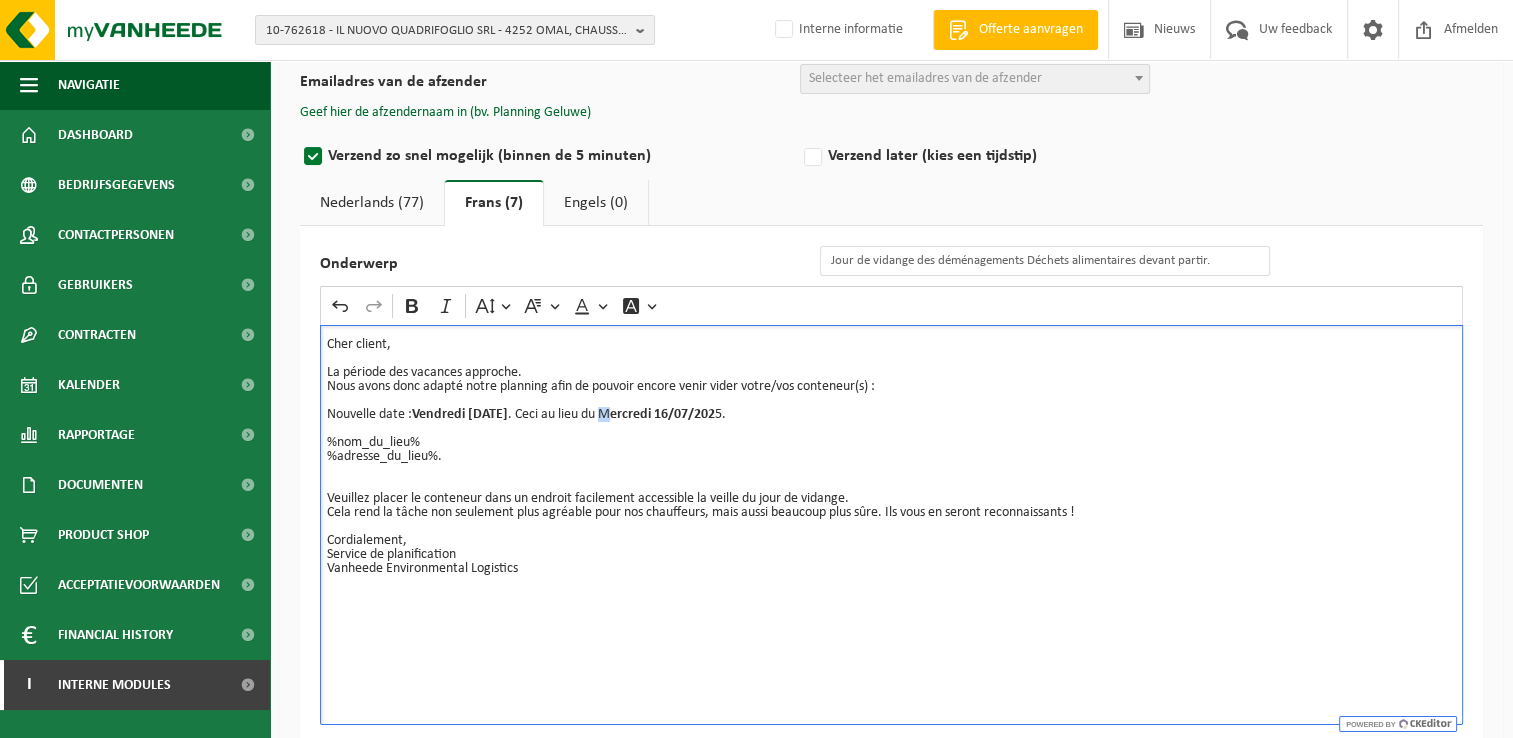 drag, startPoint x: 632, startPoint y: 413, endPoint x: 644, endPoint y: 415, distance: 12.165525 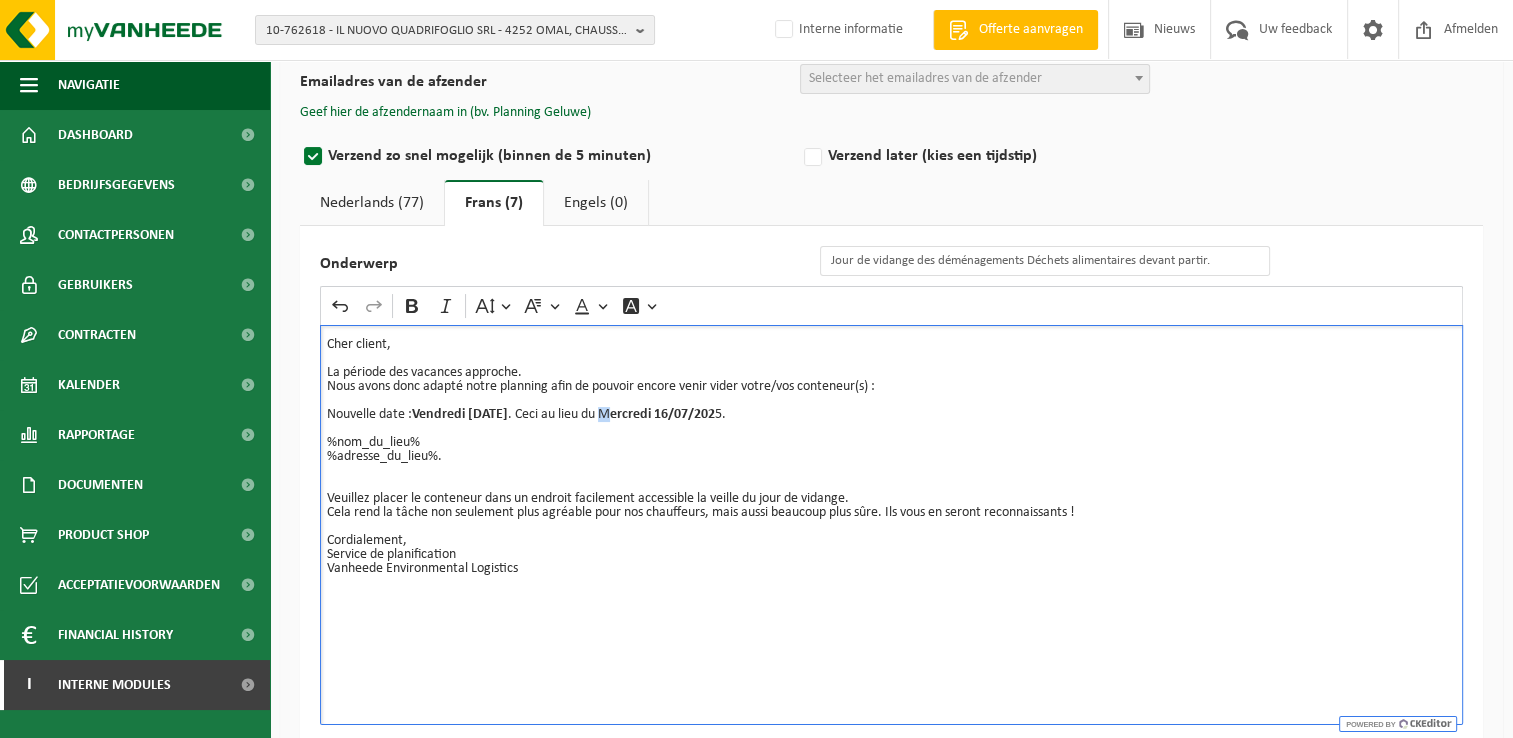 click on "Nouvelle date :  Vendredi 18/07/2025 . Ceci au lieu du M ercredi 16/07/202 5." at bounding box center [891, 408] 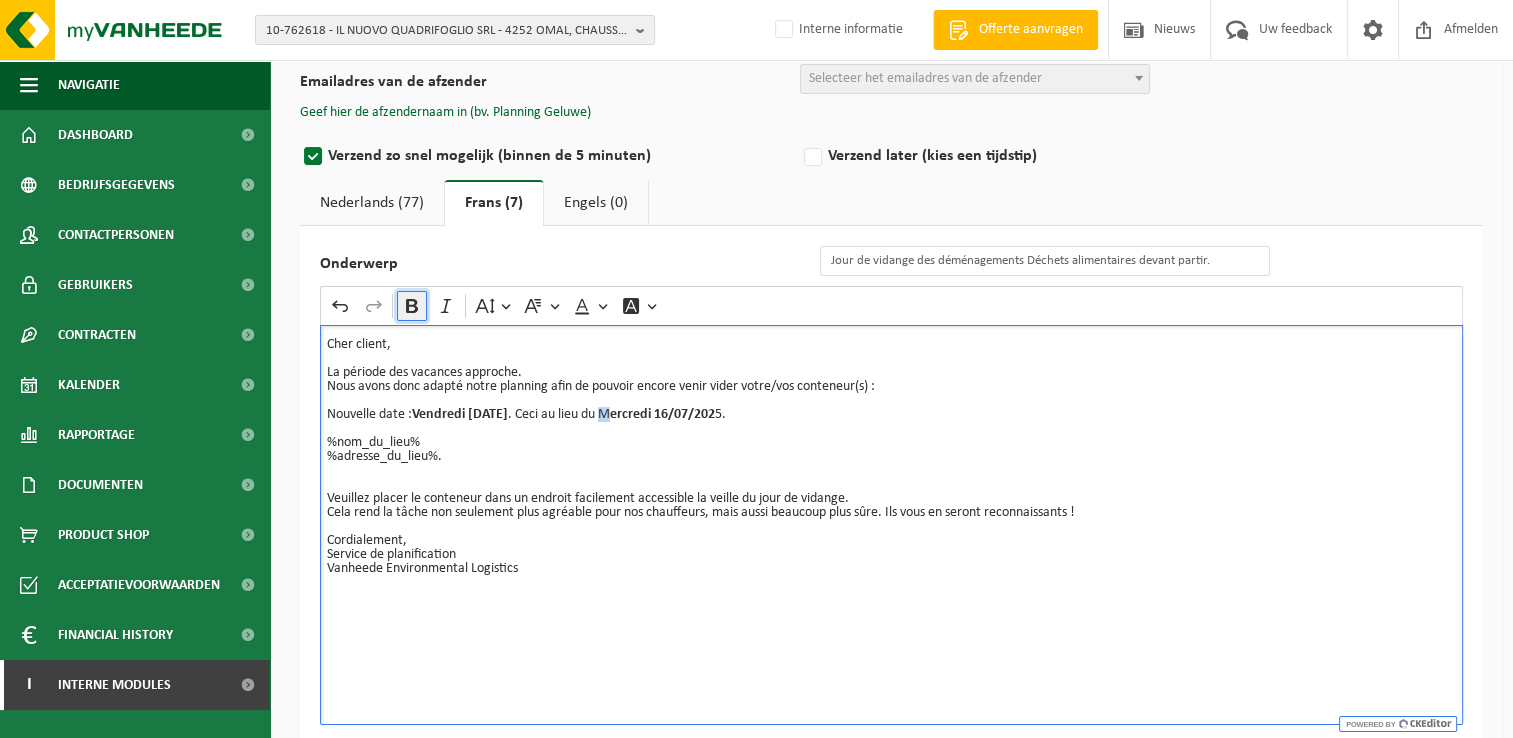 click 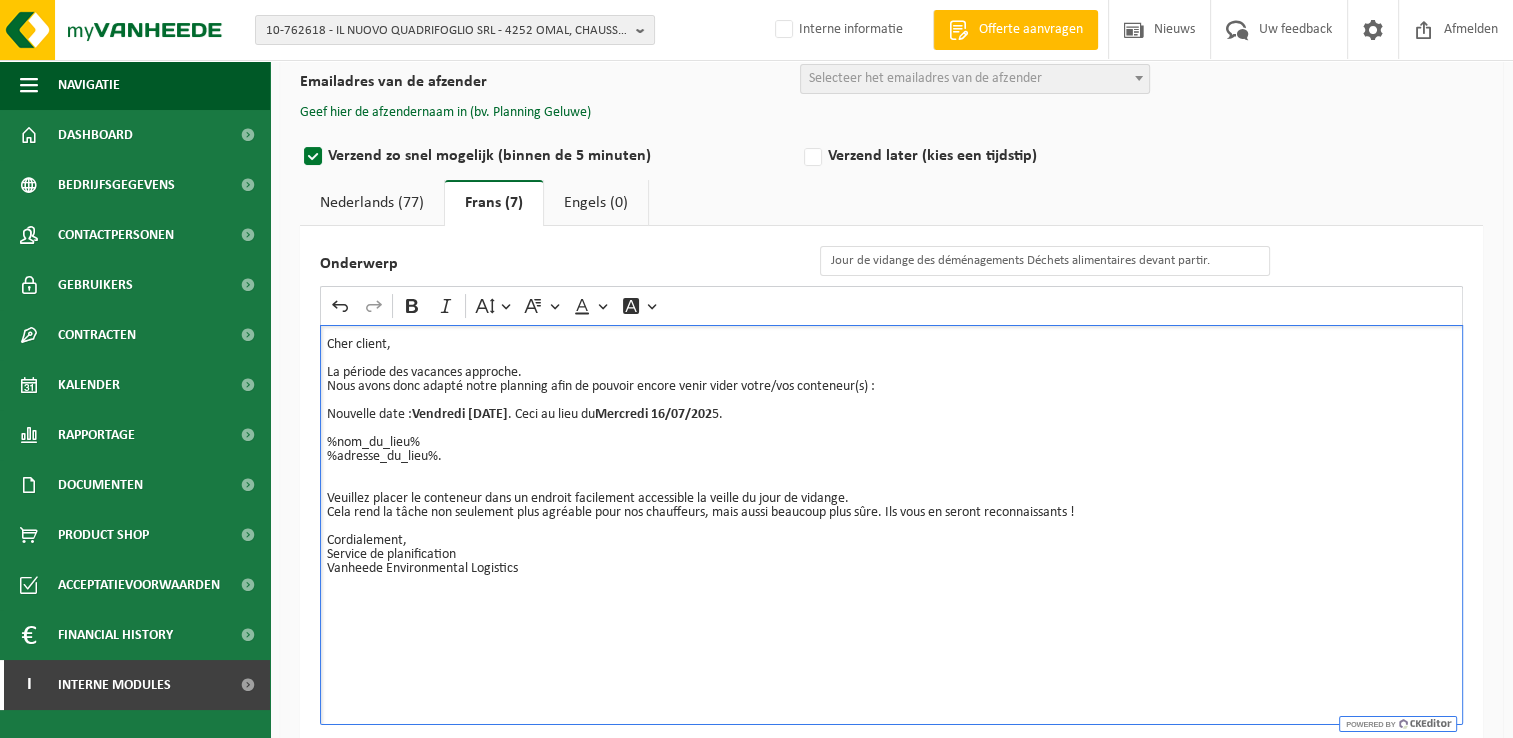 click on "%nom_du_lieu% %adresse_du_lieu%." at bounding box center [891, 443] 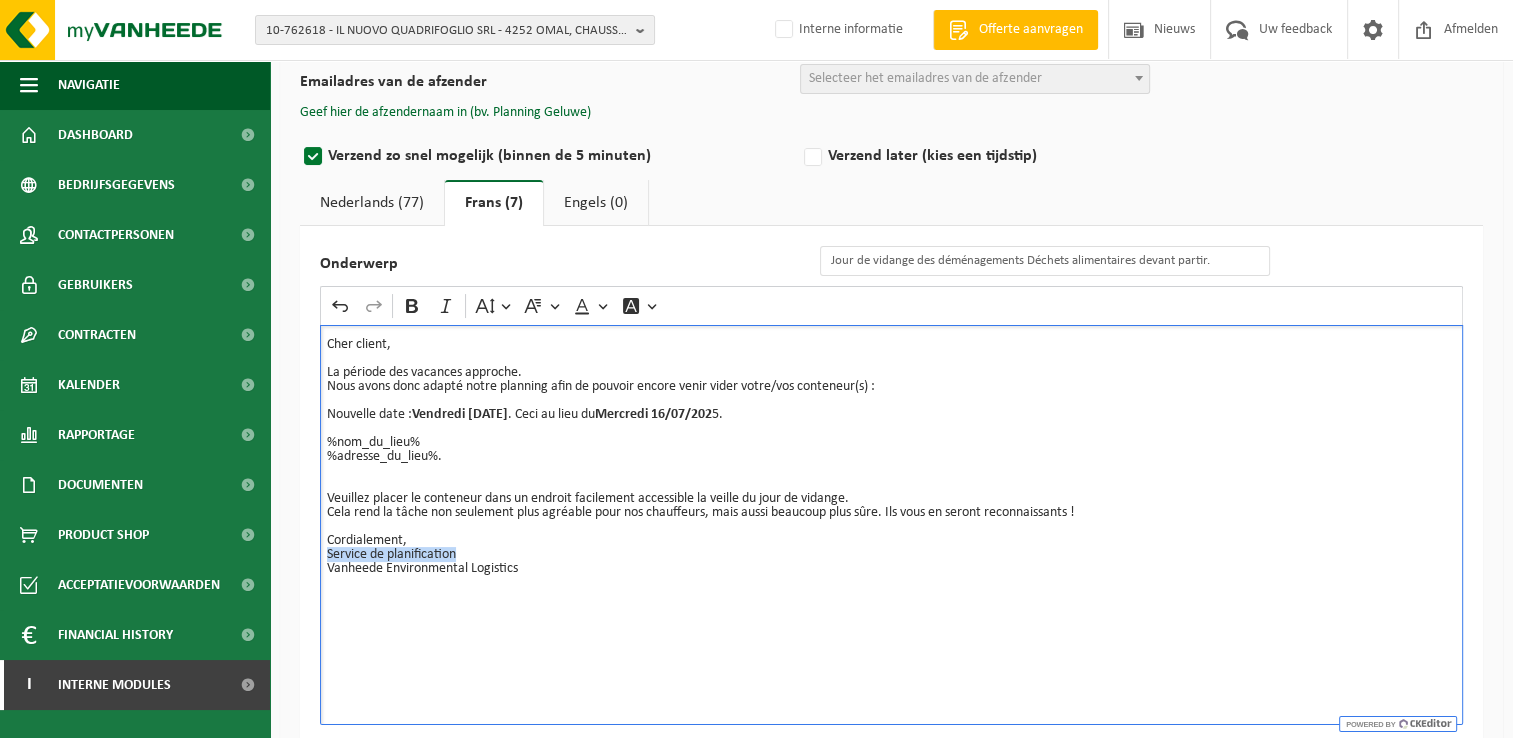 drag, startPoint x: 473, startPoint y: 556, endPoint x: 319, endPoint y: 552, distance: 154.05194 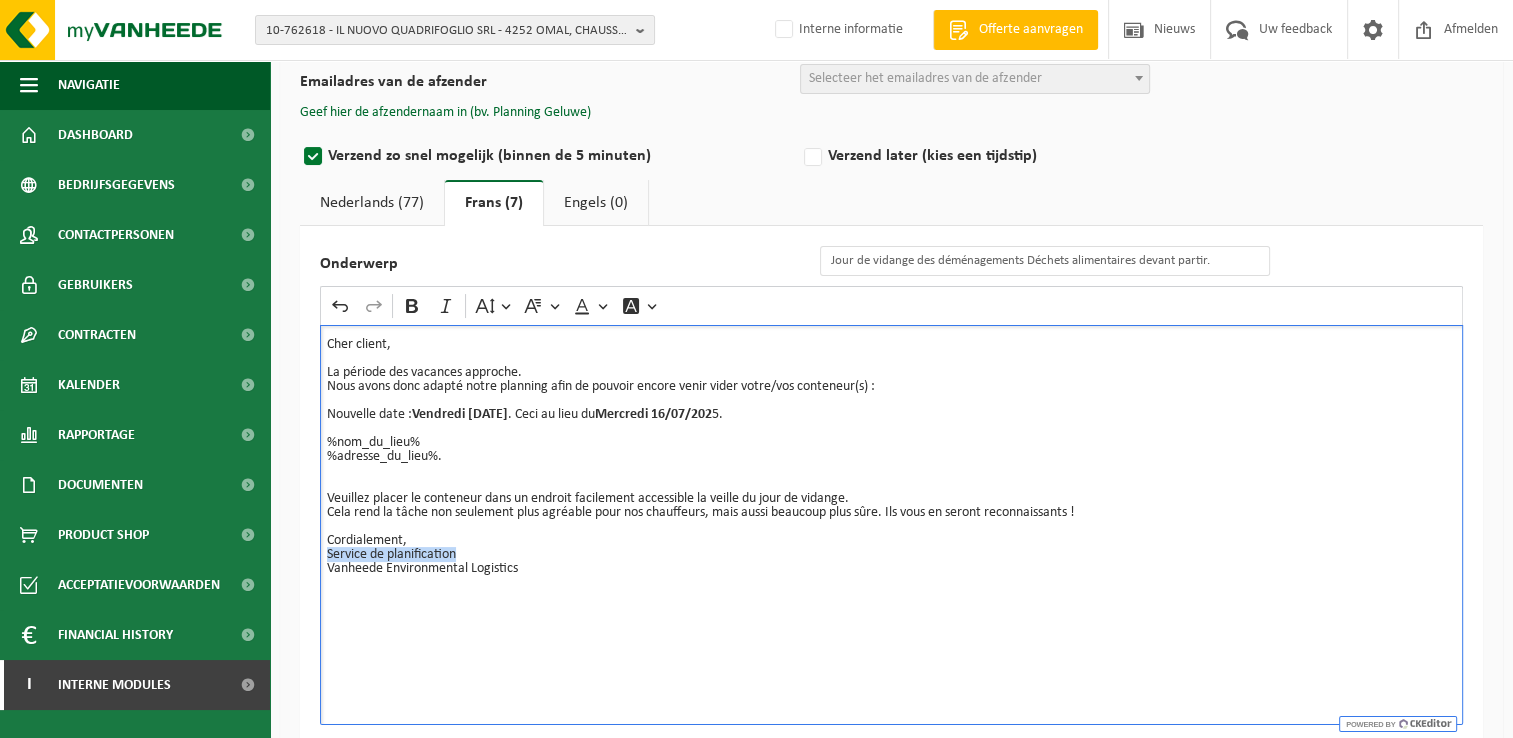 click on "Onderwerp   Jour de vidange des déménagements Déchets alimentaires devant partir.     Rich Text Editor Undo Redo Bold Italic Font Size Font Family Font Color Font Background Color Cher client, La période des vacances approche.  Nous avons donc adapté notre planning afin de pouvoir encore venir vider votre/vos conteneur(s) : Nouvelle date :  Vendredi 18/07/2025 . Ceci au lieu du  Mercredi 16/07/202 5. %nom_du_lieu% %adresse_du_lieu%. Veuillez placer le conteneur dans un endroit facilement accessible la veille du jour de vidange. Cela rend la tâche non seulement plus agréable pour nos chauffeurs, mais aussi beaucoup plus sûre. Ils vous en seront reconnaissants ! Cordialement, Service de planification Vanheede Environmental Logistics" at bounding box center [891, 485] 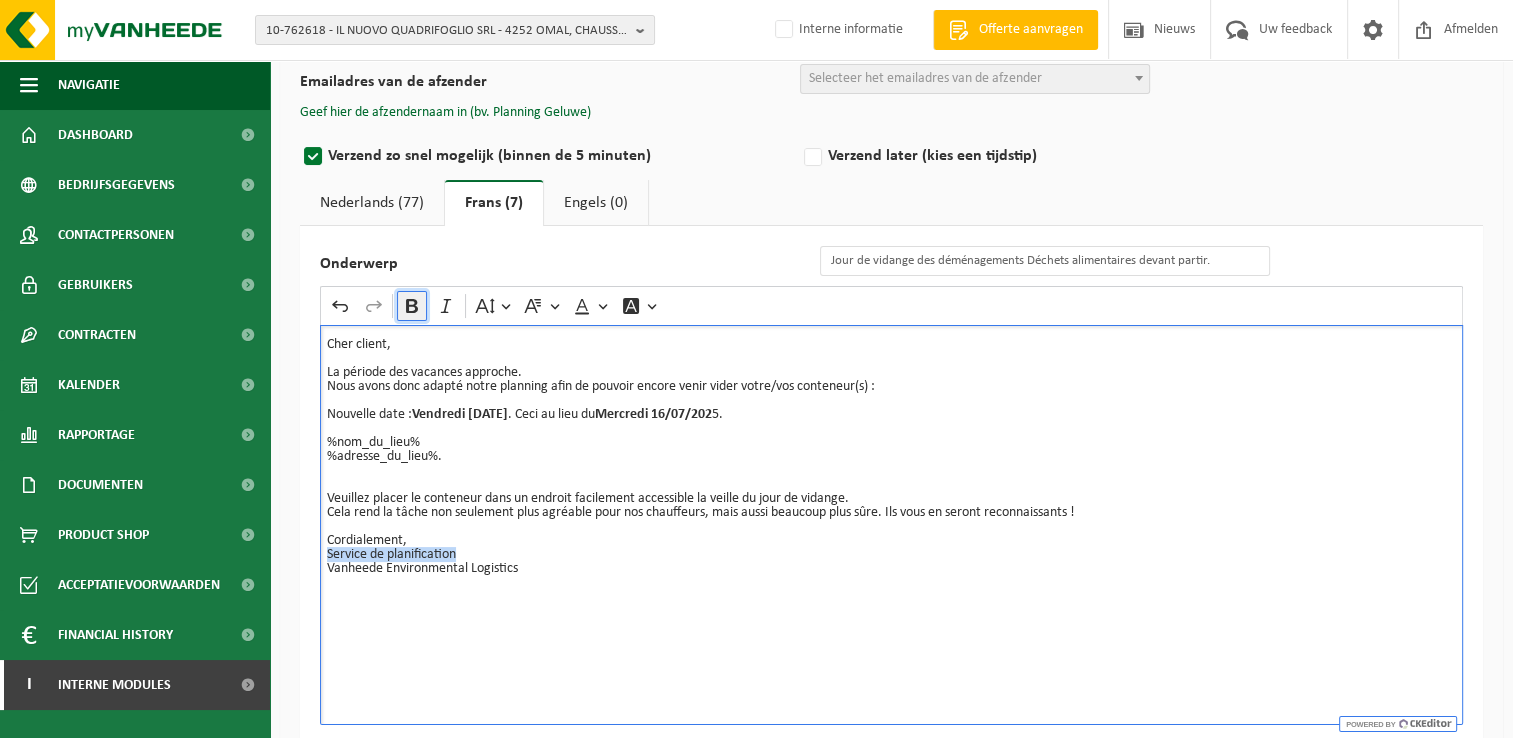 click 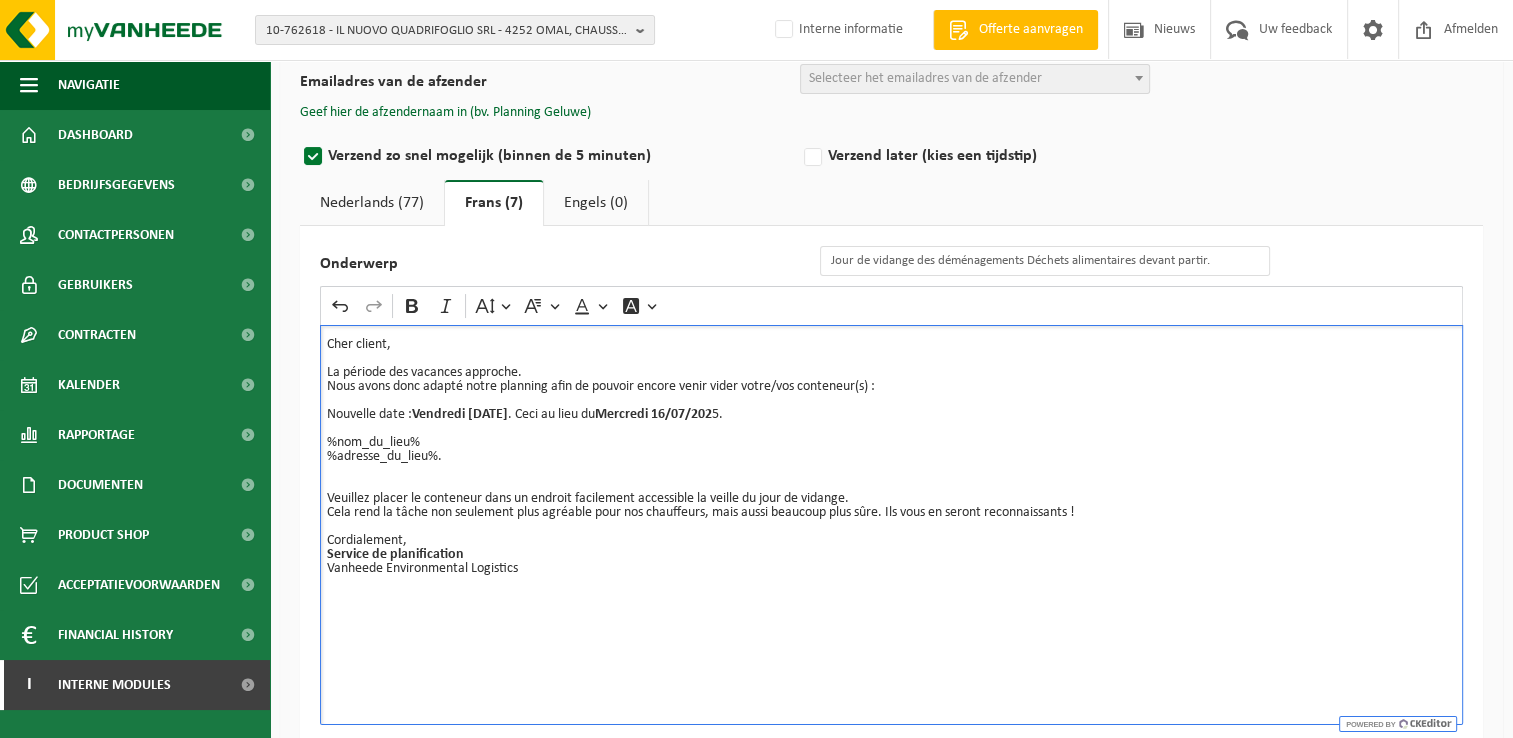 click on "Cher client, La période des vacances approche.  Nous avons donc adapté notre planning afin de pouvoir encore venir vider votre/vos conteneur(s) : Nouvelle date :  Vendredi 18/07/2025 . Ceci au lieu du  Mercredi 16/07/202 5. %nom_du_lieu% %adresse_du_lieu%. Veuillez placer le conteneur dans un endroit facilement accessible la veille du jour de vidange. Cela rend la tâche non seulement plus agréable pour nos chauffeurs, mais aussi beaucoup plus sûre. Ils vous en seront reconnaissants ! Cordialement, Service de planification Vanheede Environmental Logistics" at bounding box center (891, 525) 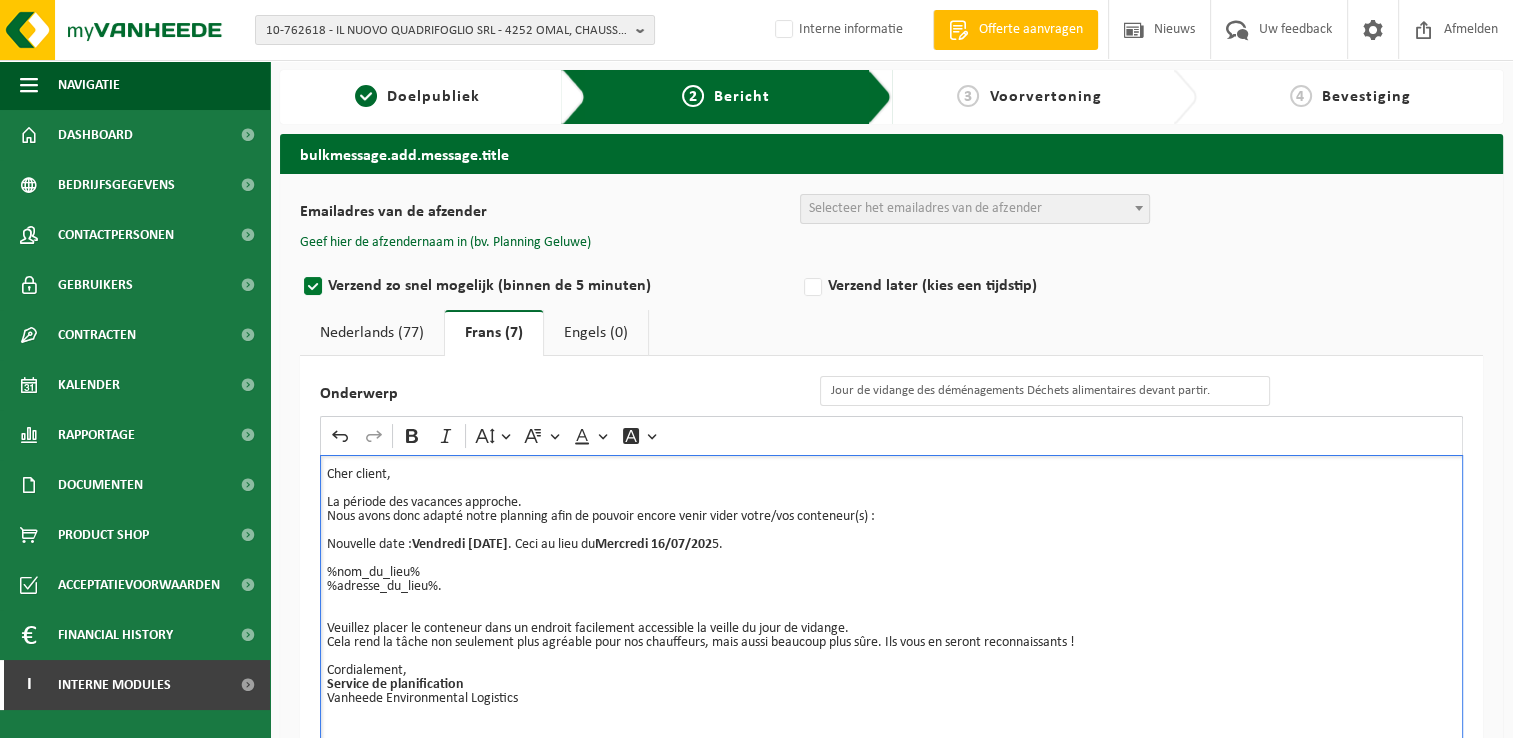 scroll, scrollTop: 0, scrollLeft: 0, axis: both 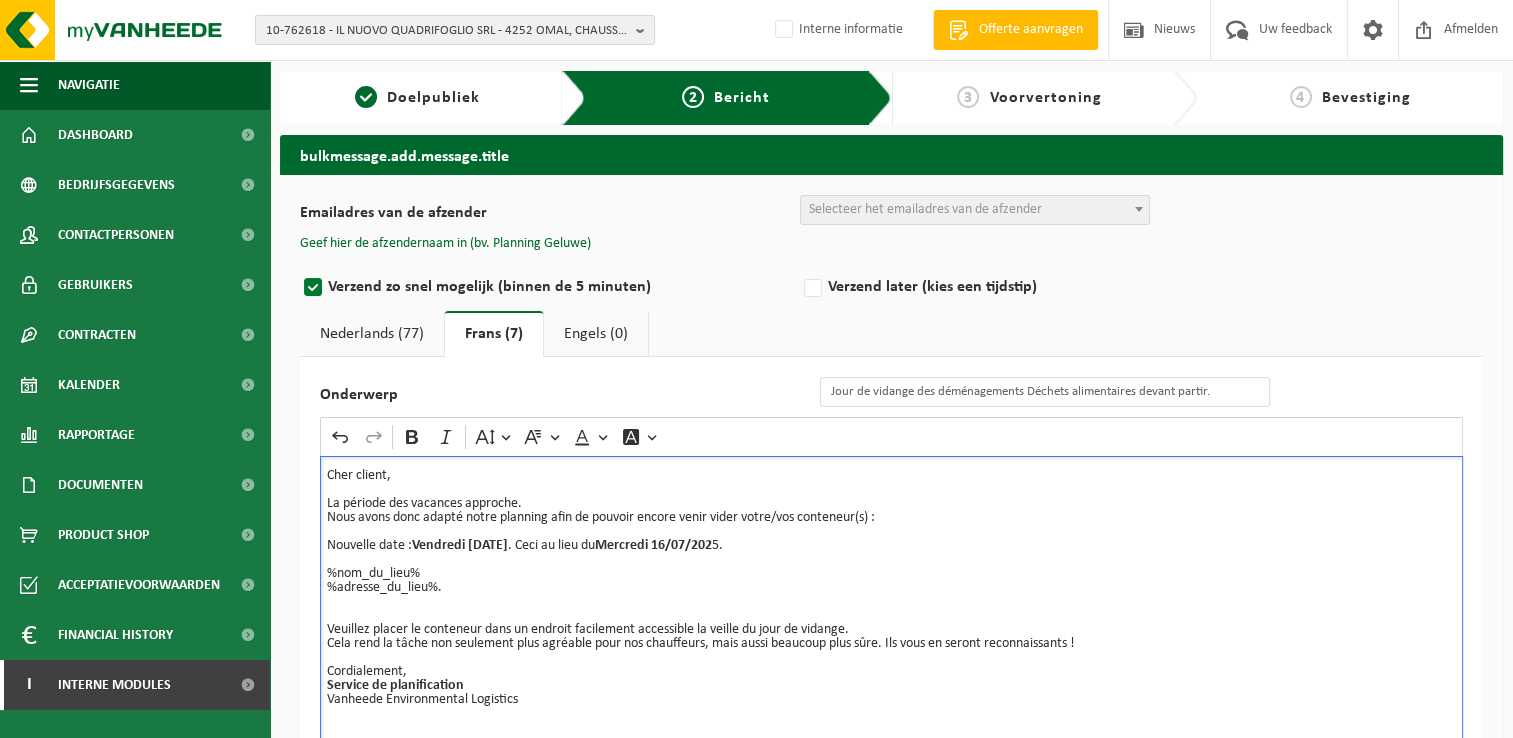 click on "Nederlands (77)" at bounding box center [372, 334] 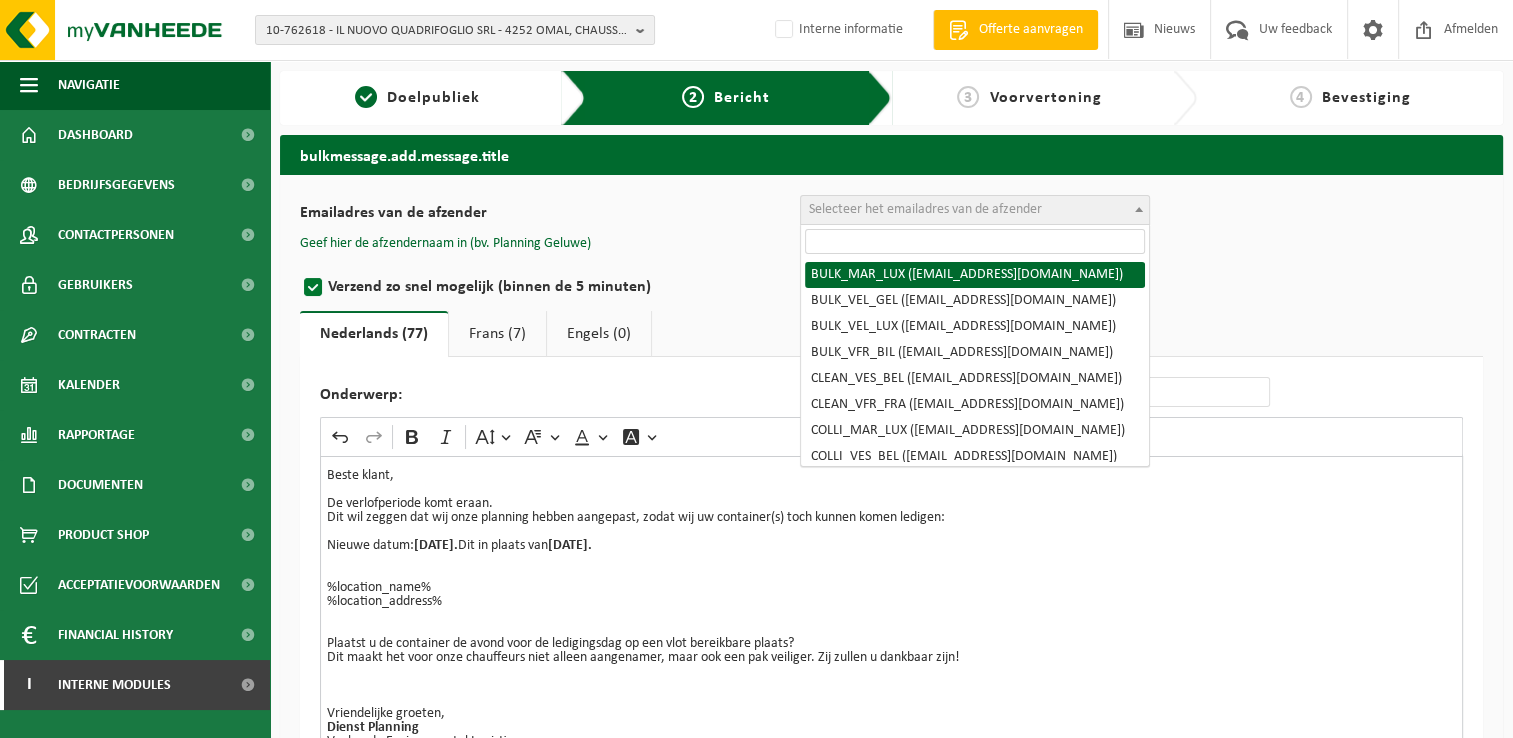 click on "Selecteer het emailadres van de afzender" at bounding box center [925, 209] 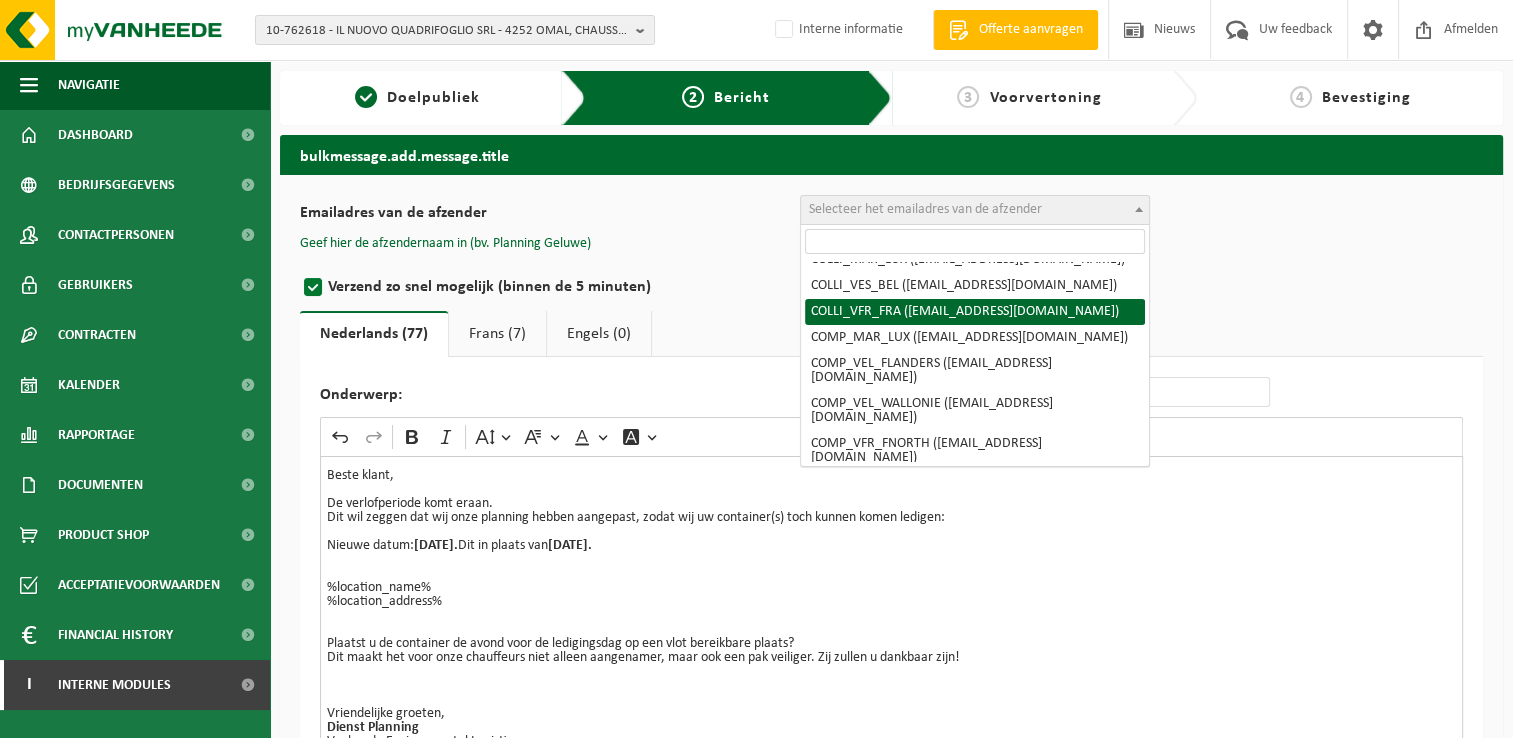 scroll, scrollTop: 200, scrollLeft: 0, axis: vertical 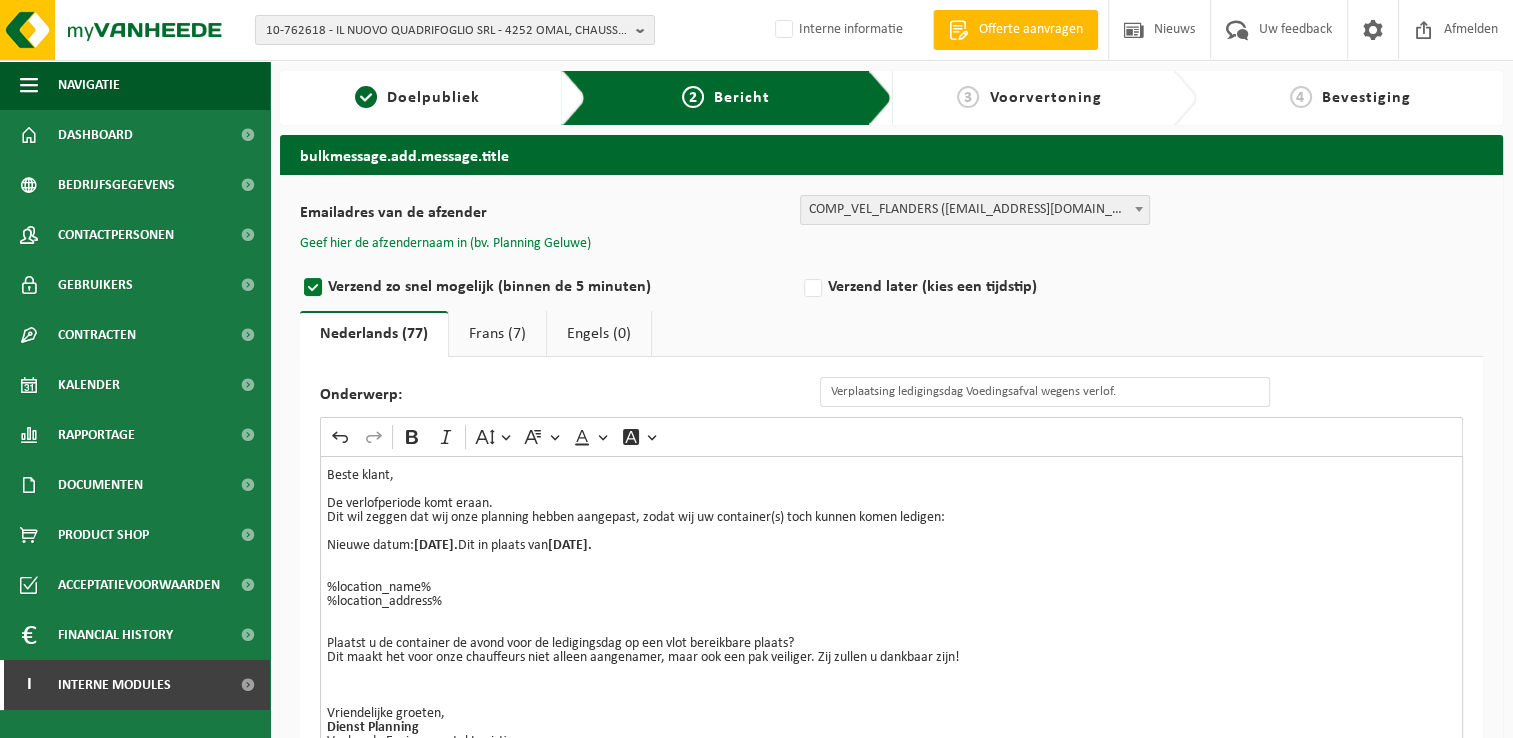 drag, startPoint x: 528, startPoint y: 242, endPoint x: 542, endPoint y: 234, distance: 16.124516 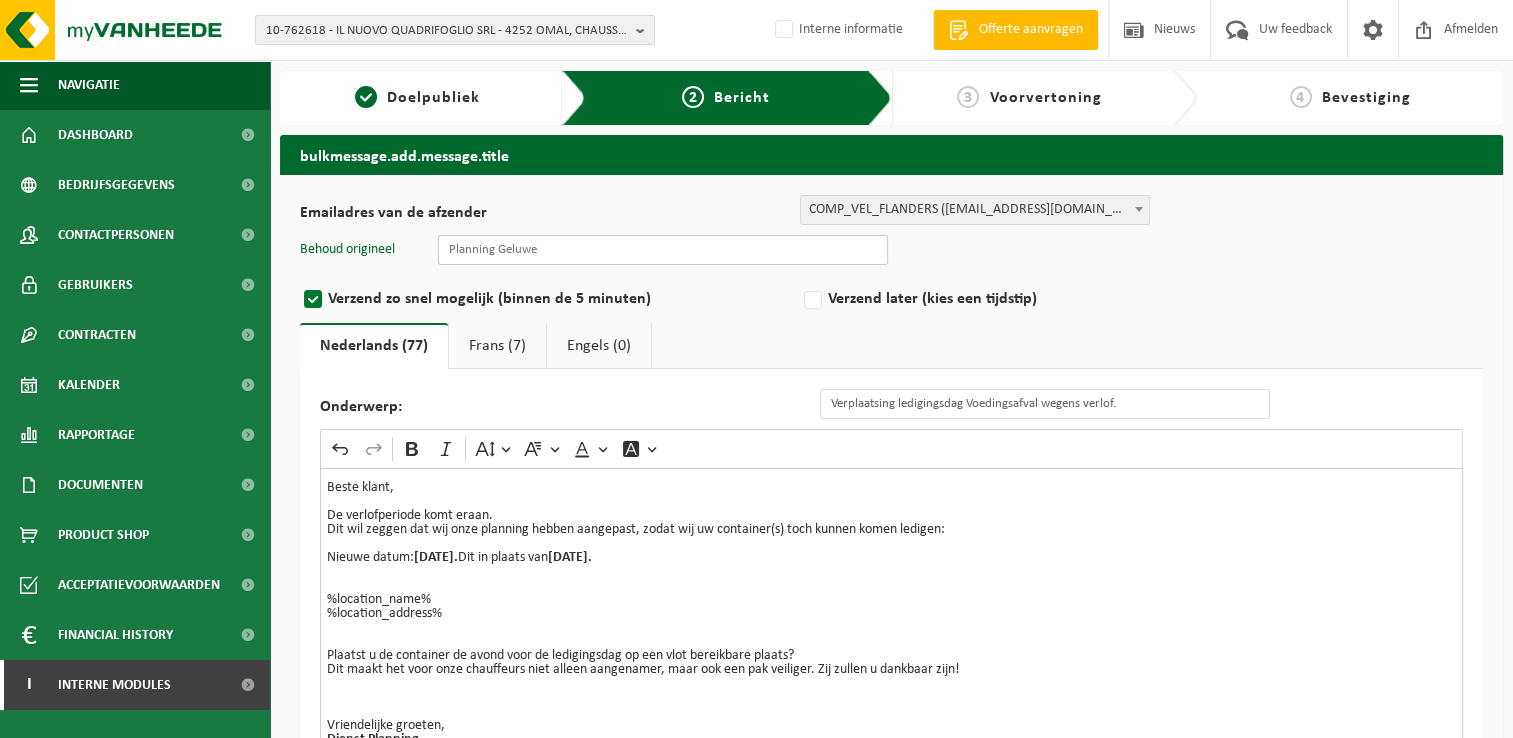 click at bounding box center (663, 250) 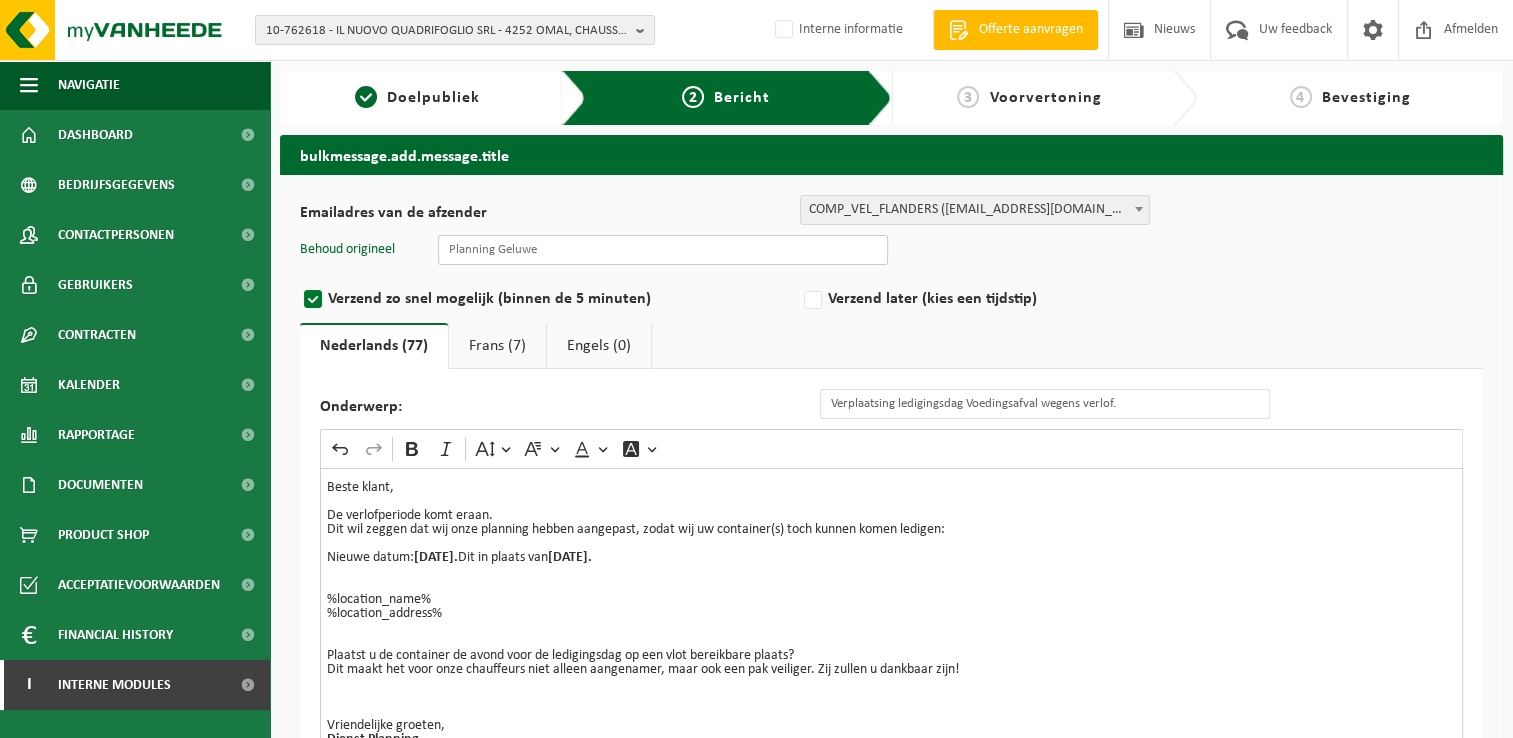 type on "Planning Geluwe" 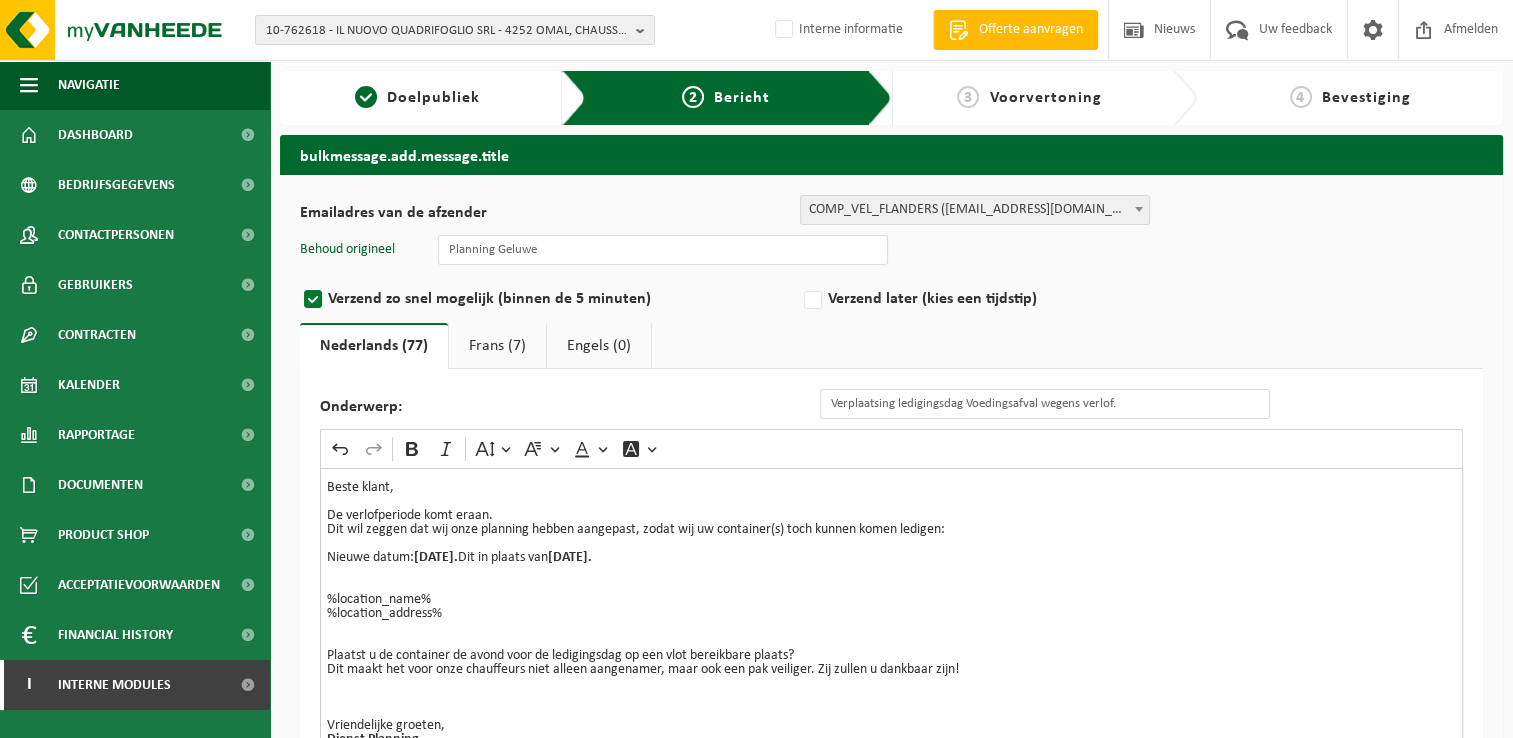 click on "woensdag 16/07/2025." at bounding box center (570, 557) 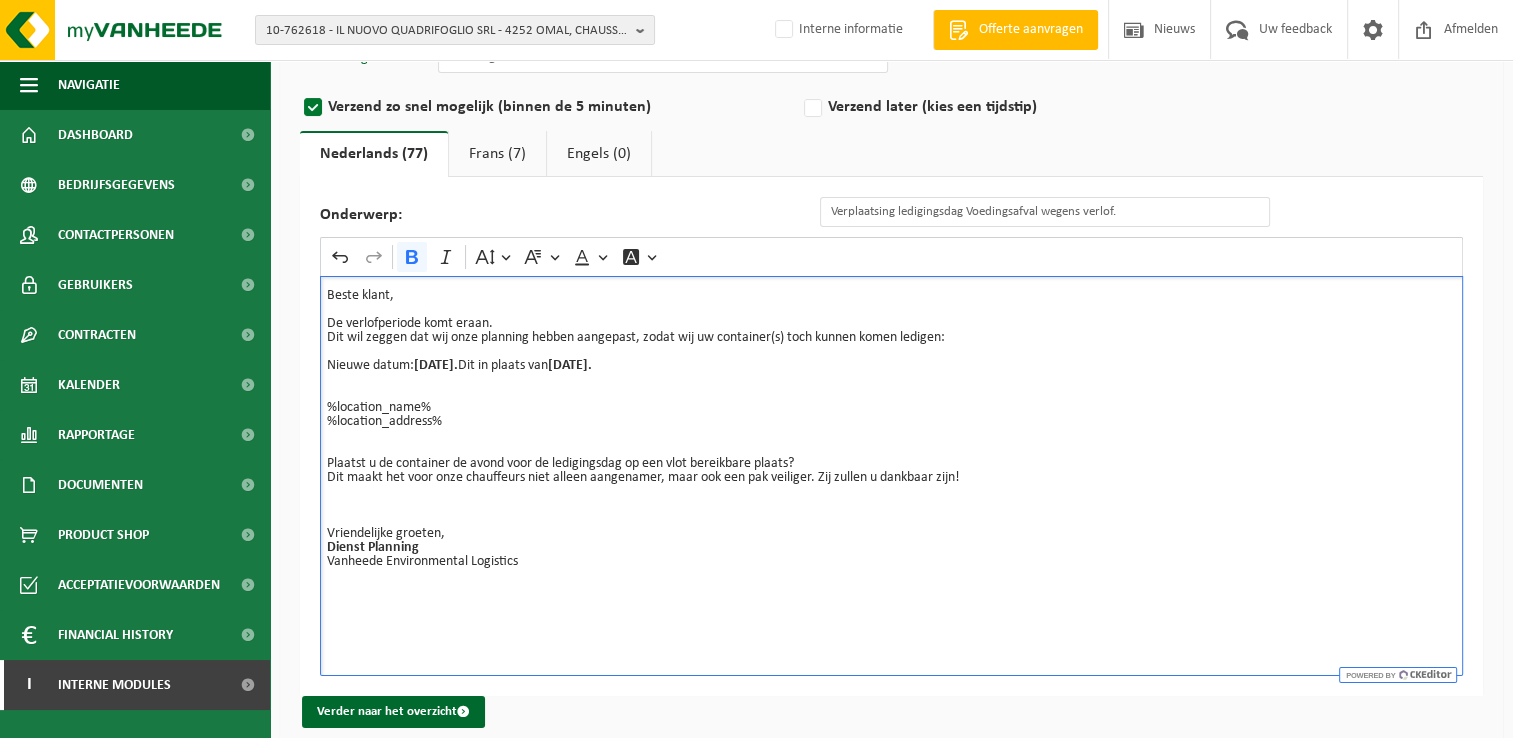 scroll, scrollTop: 200, scrollLeft: 0, axis: vertical 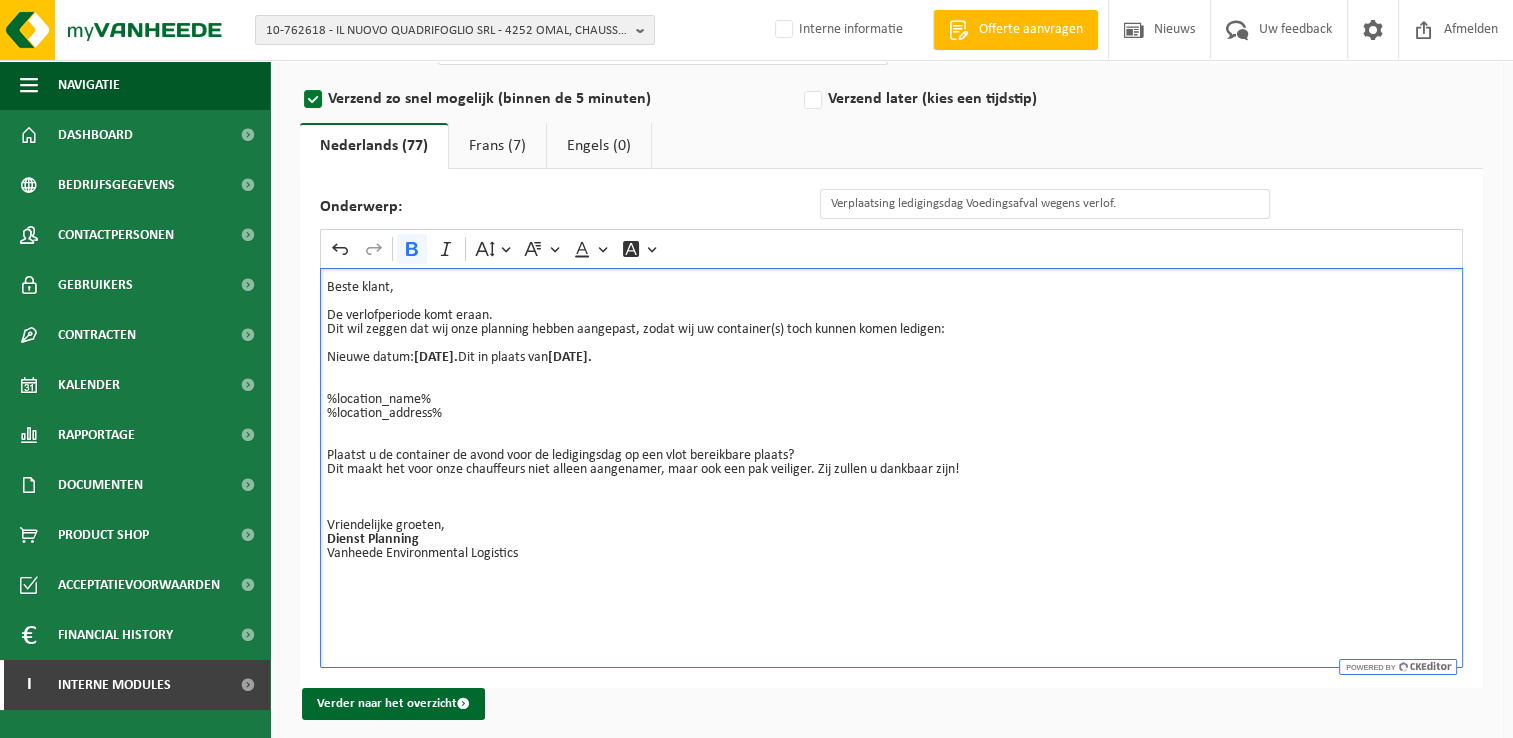 click on "Plaatst u de container de avond voor de ledigingsdag op een vlot bereikbare plaats? Dit maakt het voor onze chauffeurs niet alleen aangenamer, maar ook een pak veiliger. Zij zullen u dankbaar zijn! Vriendelijke groeten, Dienst Planning Vanheede Environmental Logistics" at bounding box center [891, 505] 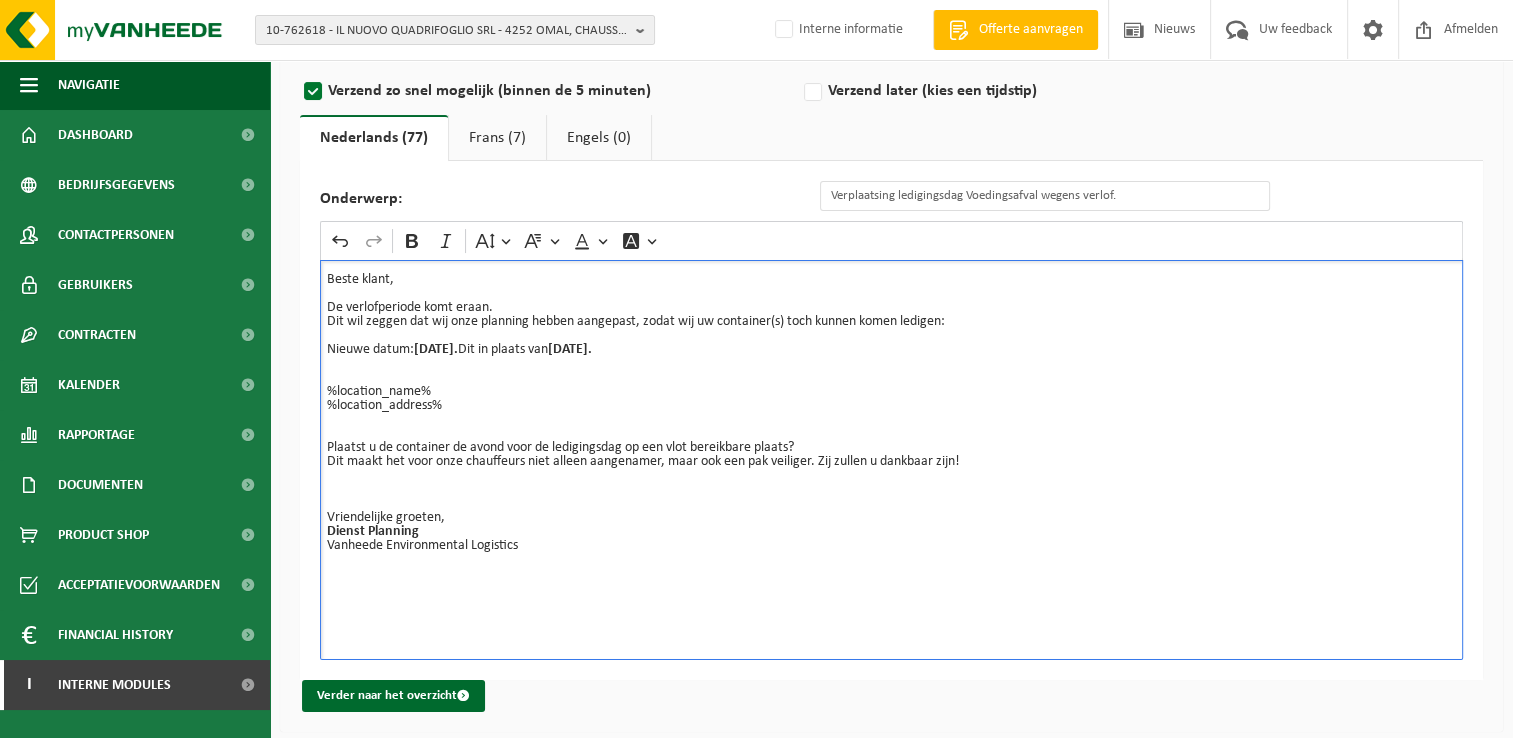 scroll, scrollTop: 220, scrollLeft: 0, axis: vertical 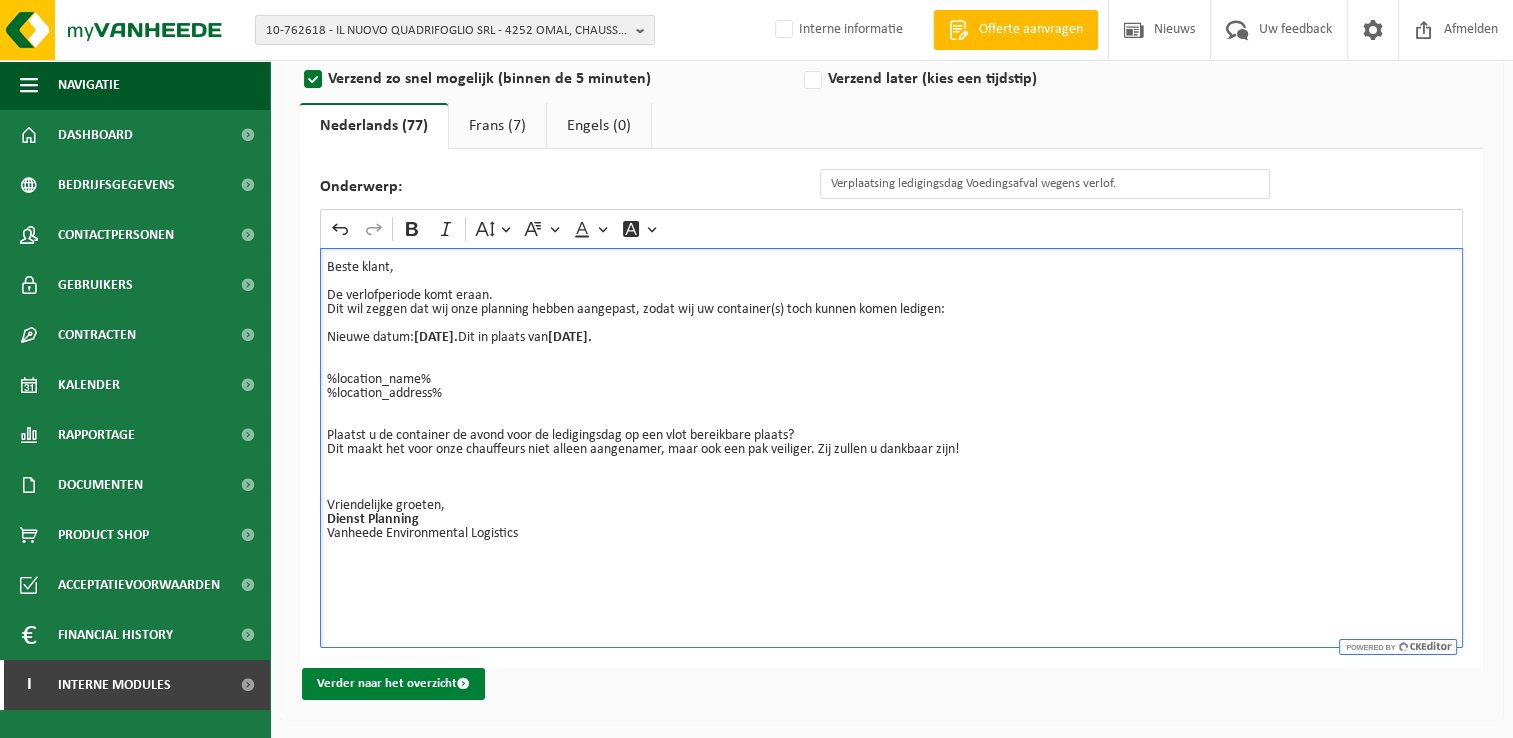 click on "Verder naar het overzicht" at bounding box center (393, 684) 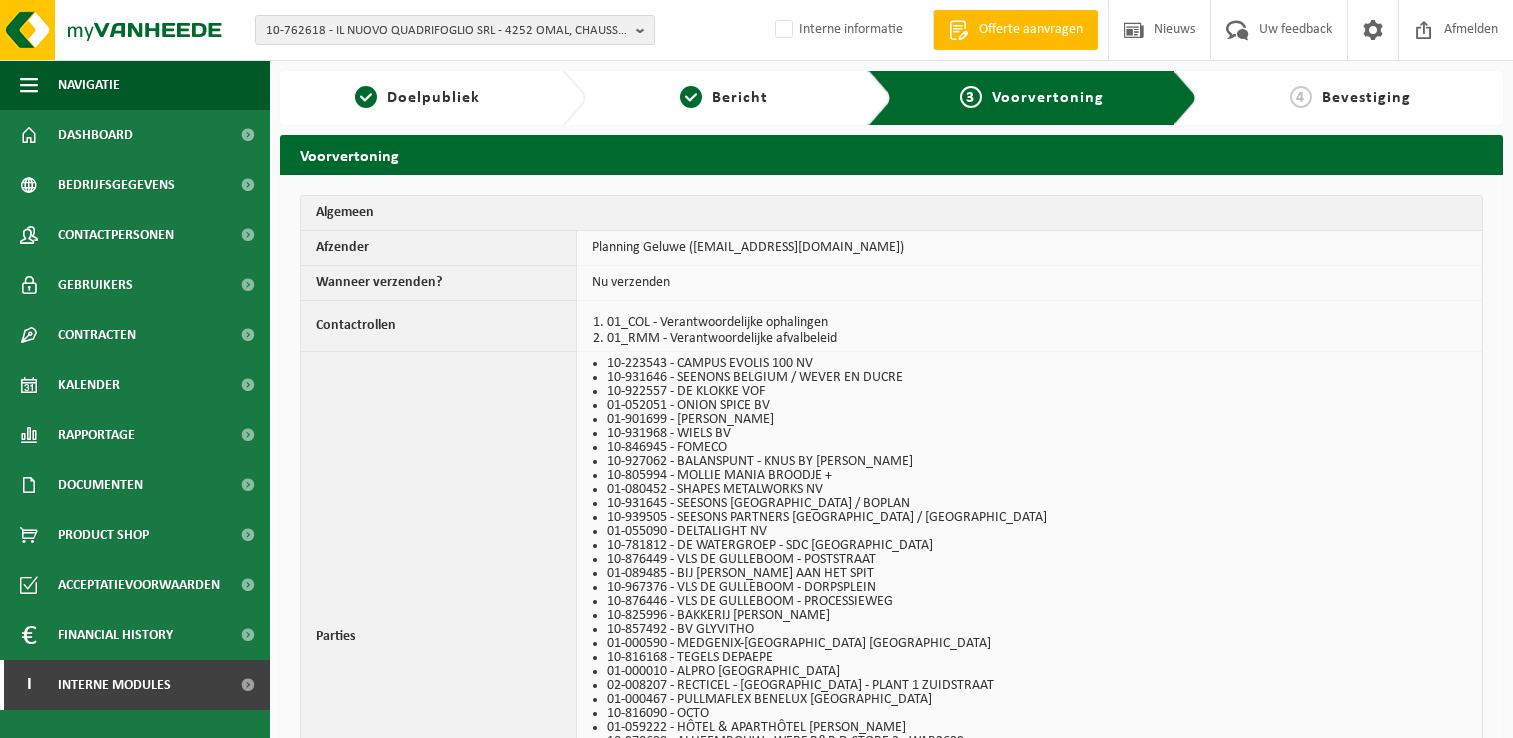 scroll, scrollTop: 0, scrollLeft: 0, axis: both 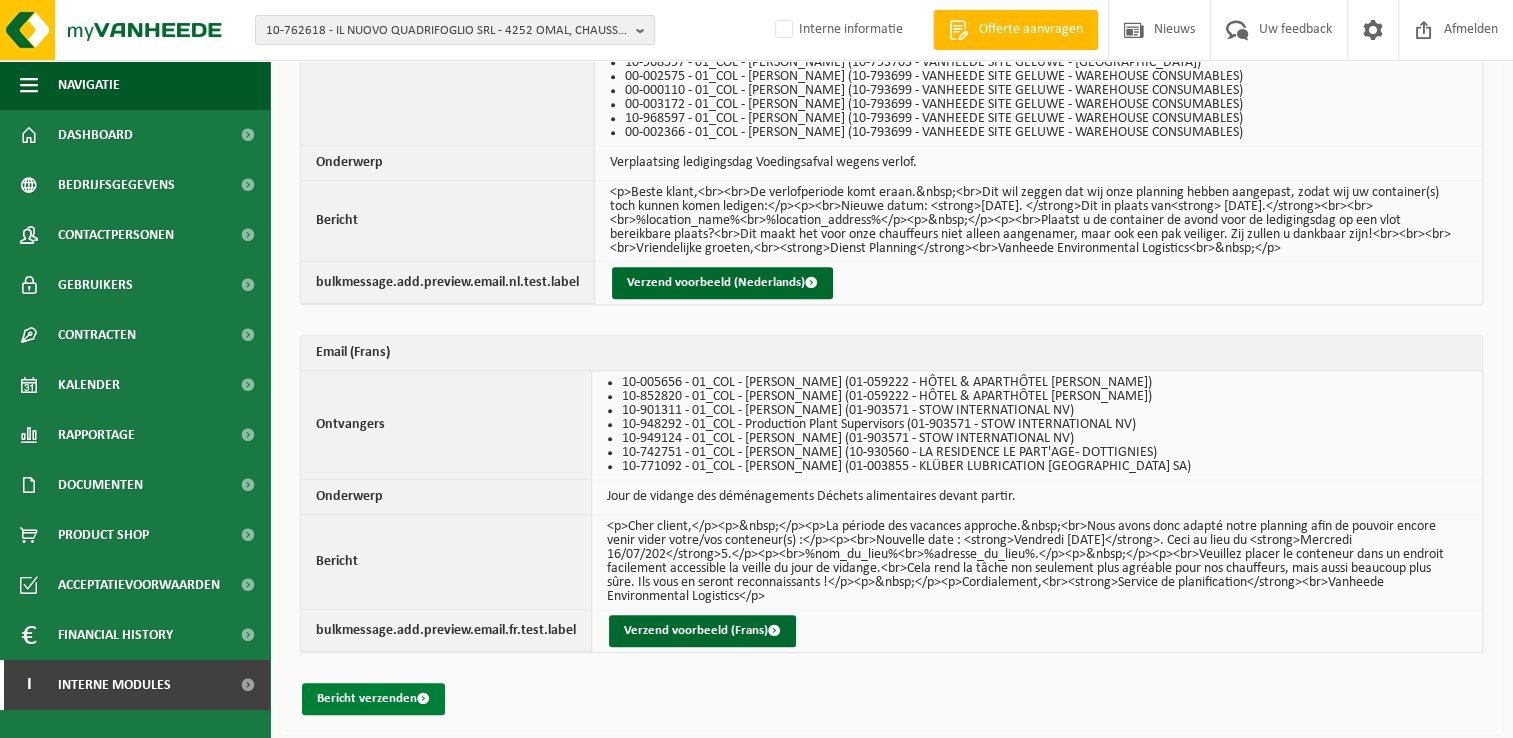 click on "Bericht verzenden" at bounding box center (373, 699) 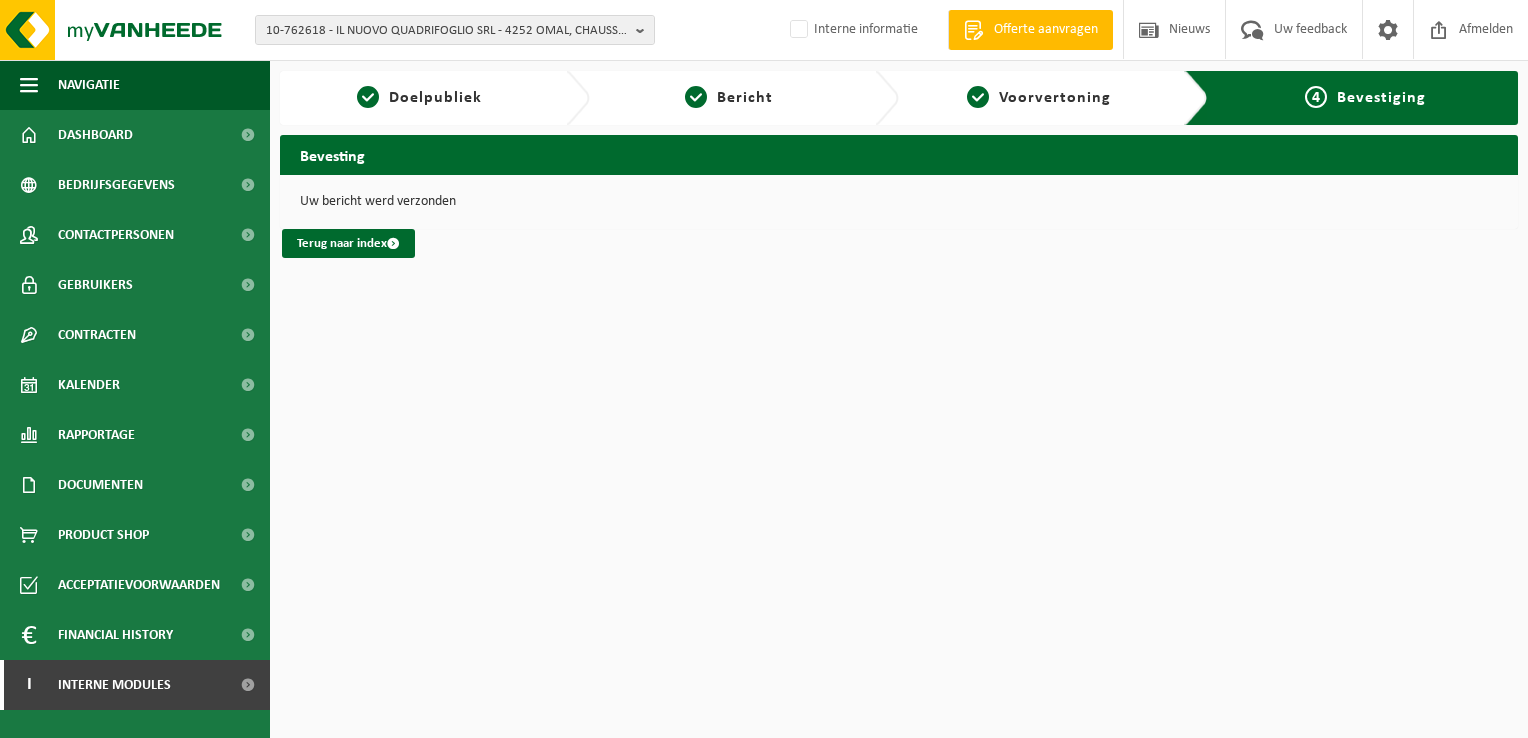 scroll, scrollTop: 0, scrollLeft: 0, axis: both 